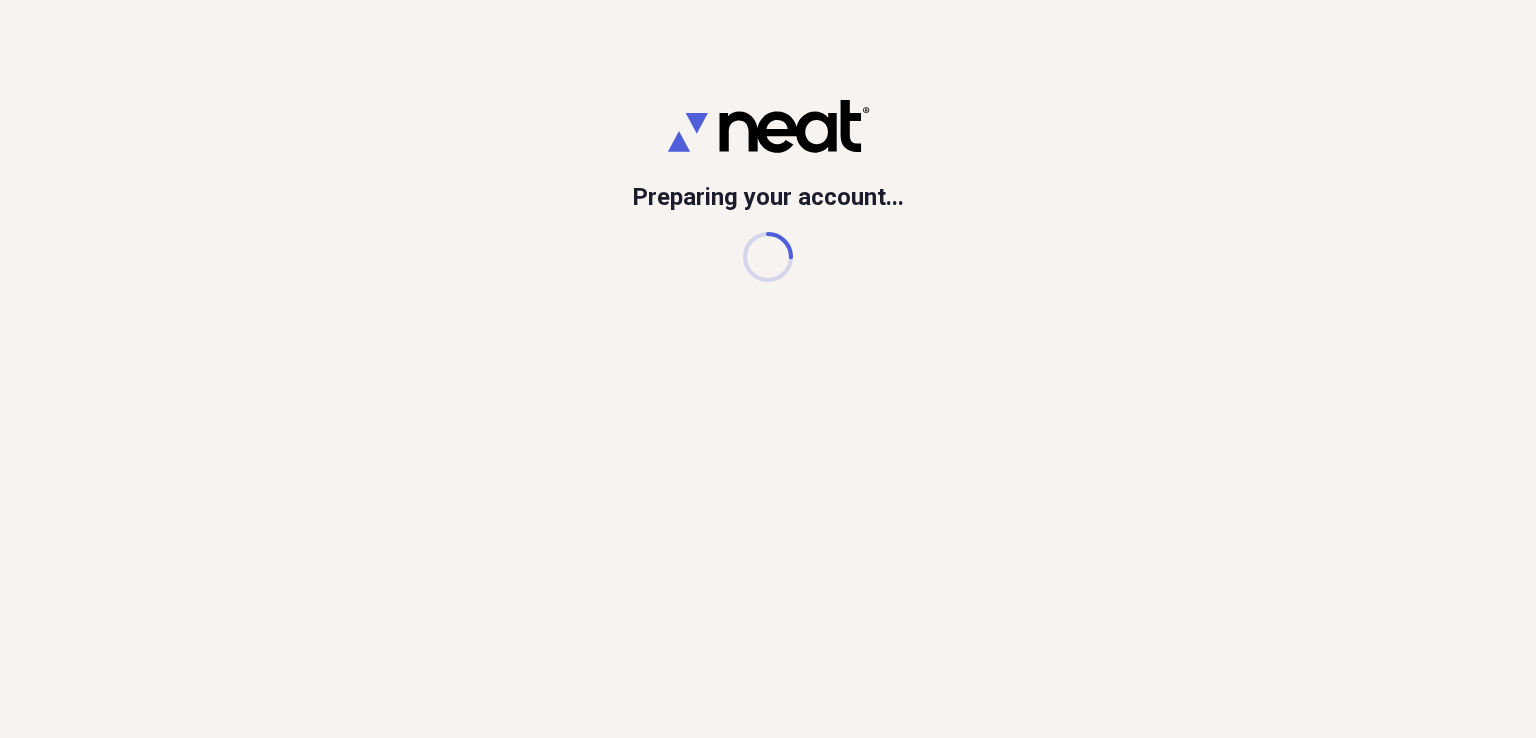 scroll, scrollTop: 0, scrollLeft: 0, axis: both 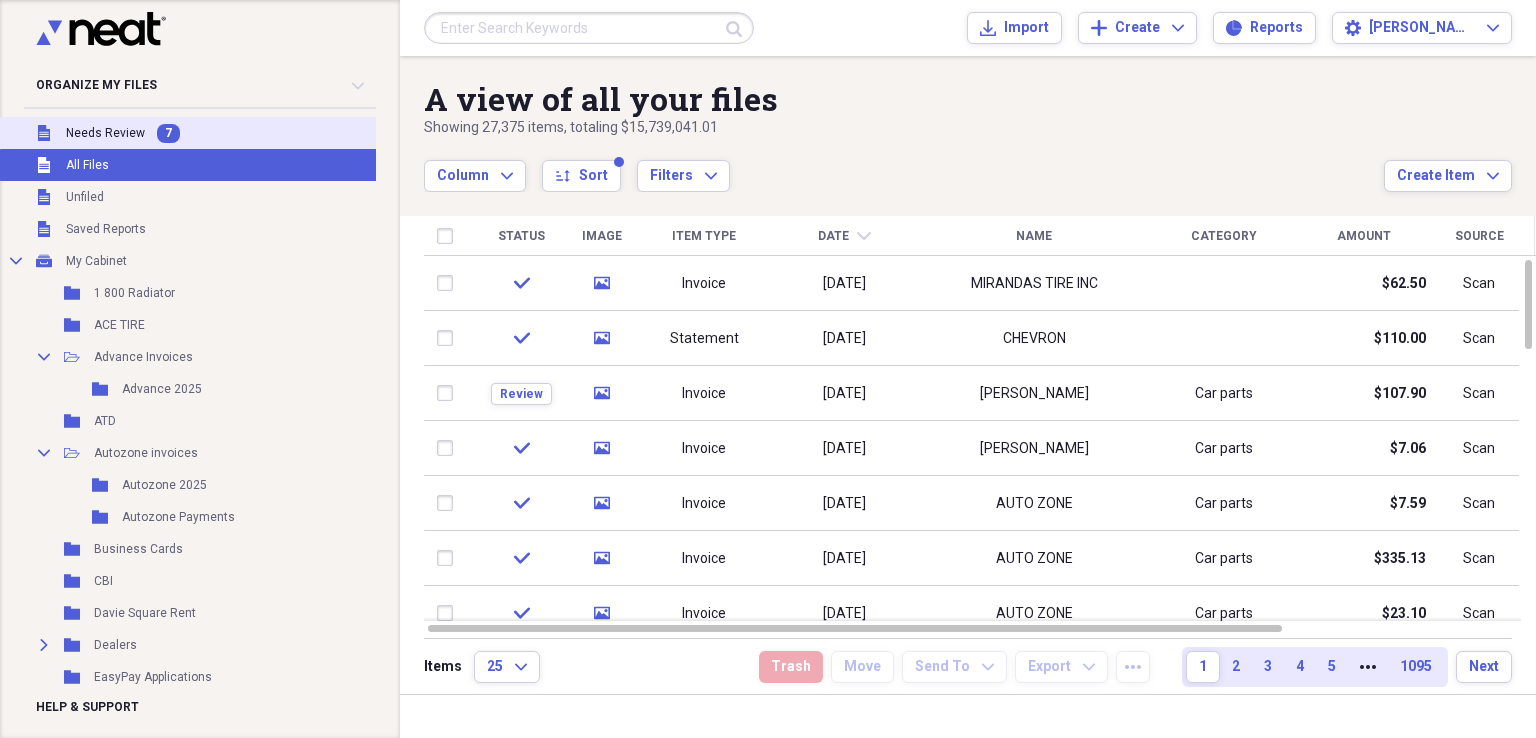 click on "Needs Review" at bounding box center (105, 133) 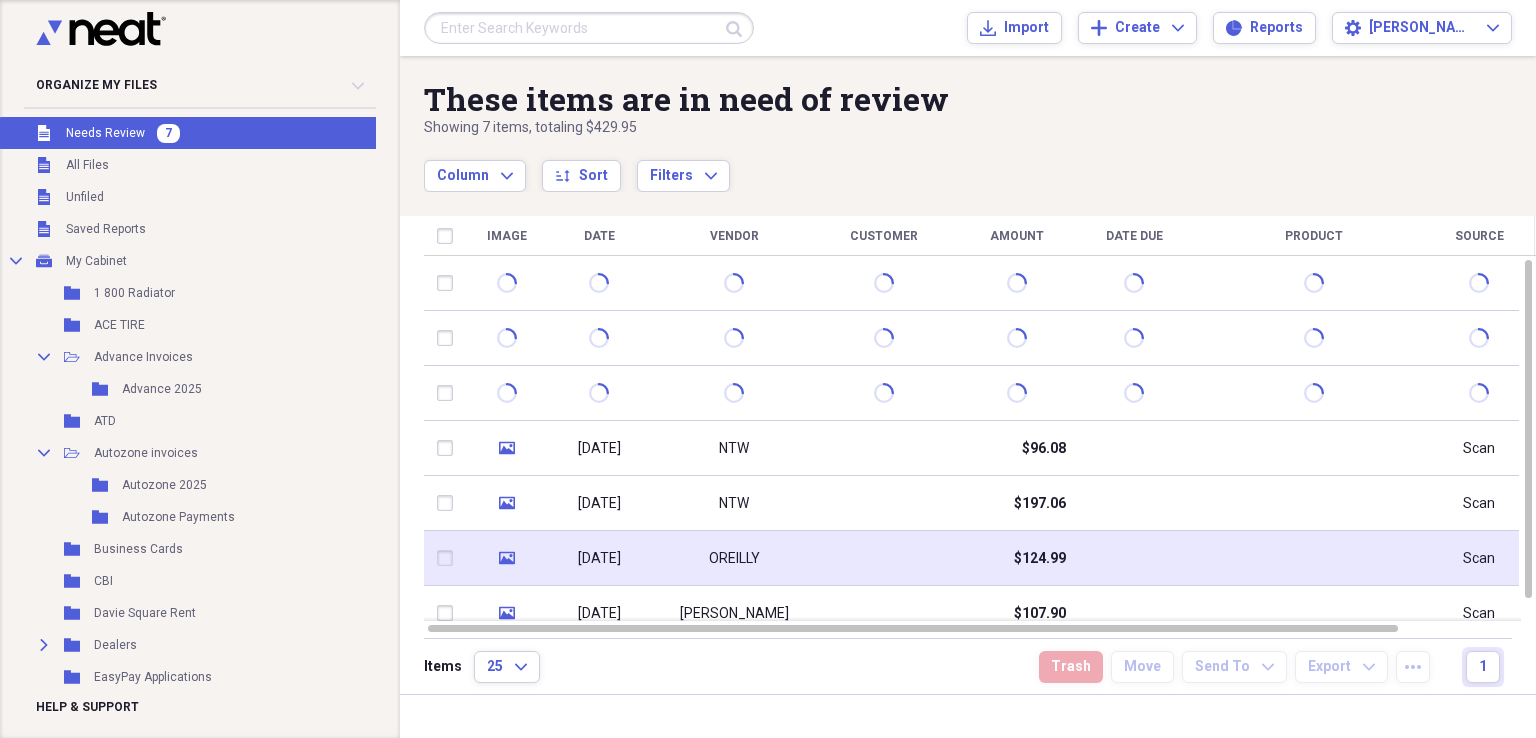 click on "OREILLY" at bounding box center [734, 558] 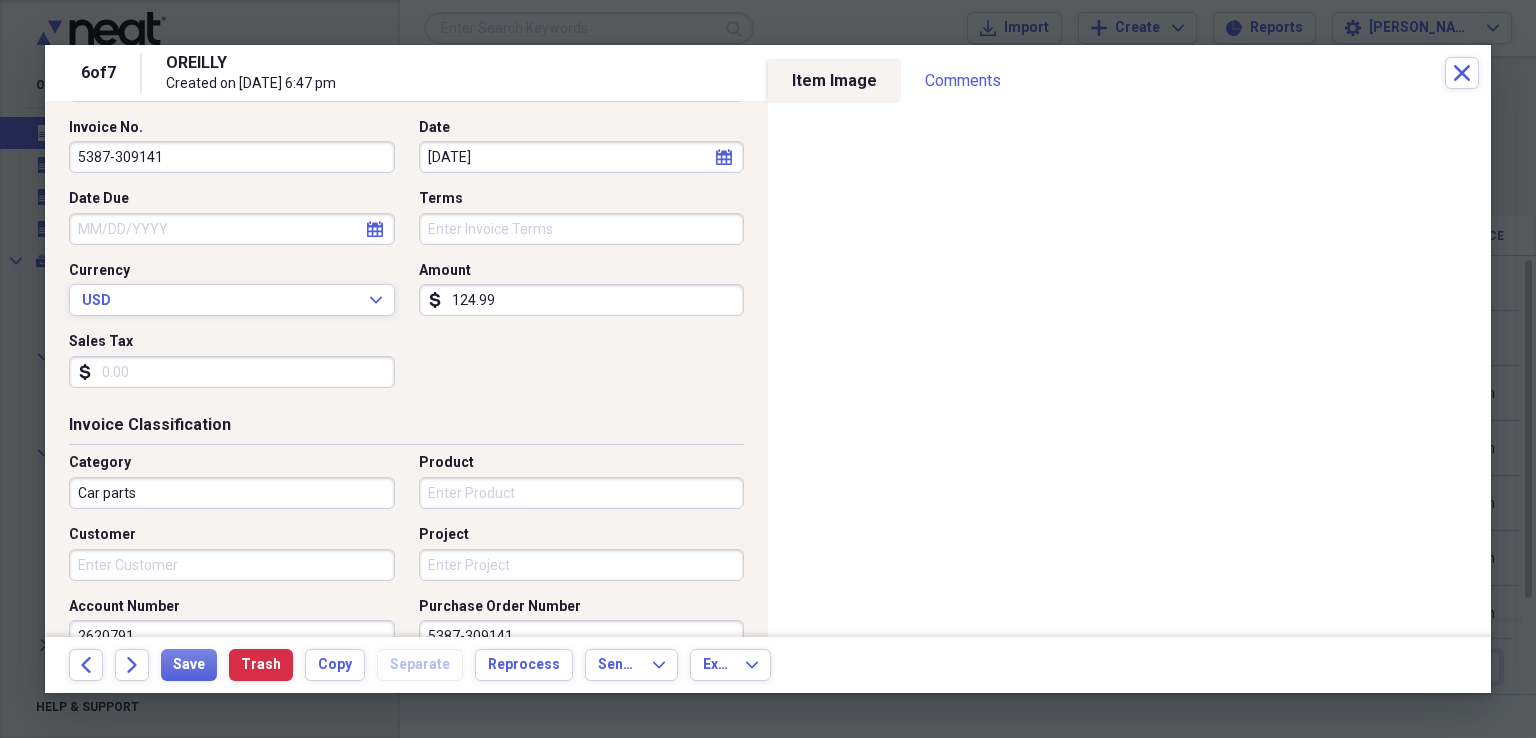 scroll, scrollTop: 300, scrollLeft: 0, axis: vertical 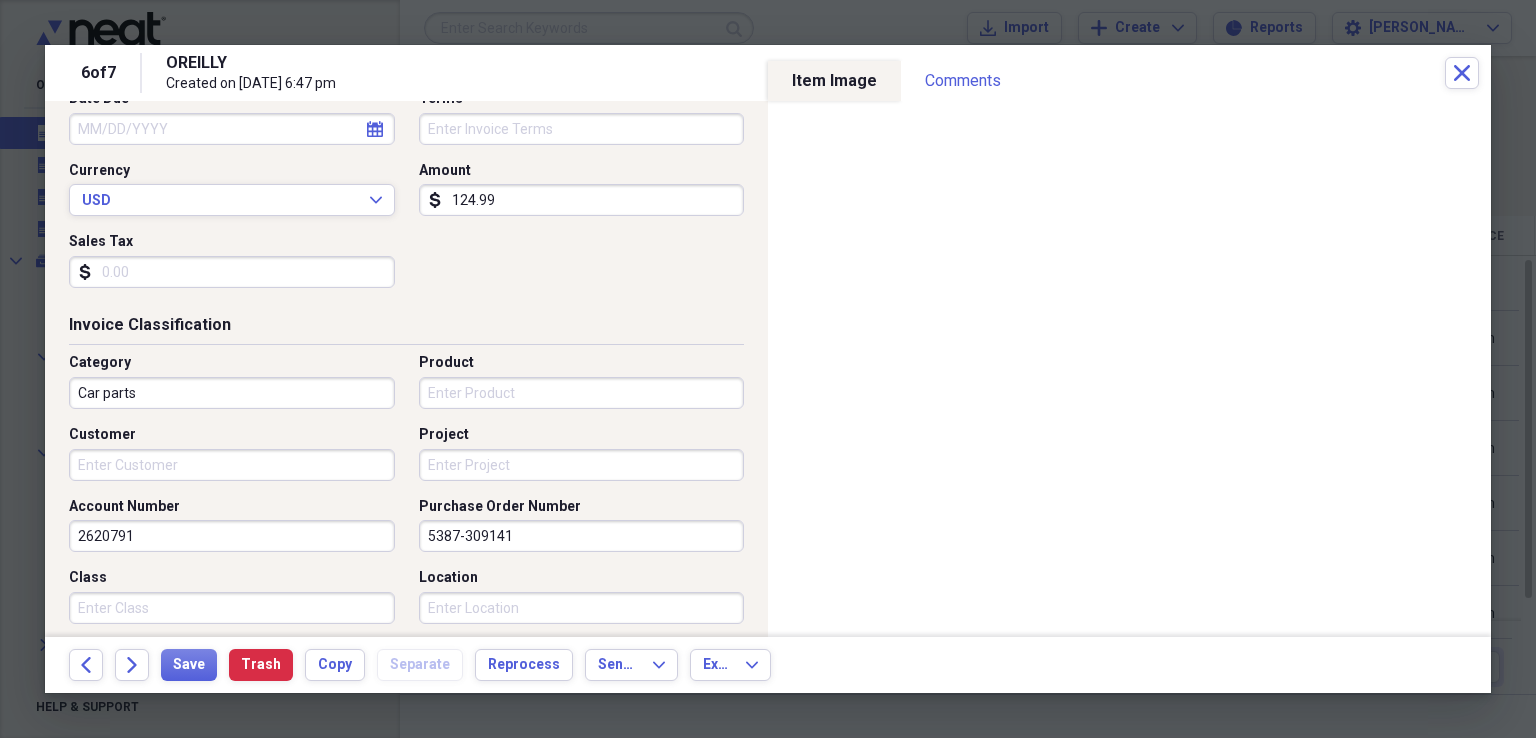 drag, startPoint x: 535, startPoint y: 540, endPoint x: 332, endPoint y: 513, distance: 204.78769 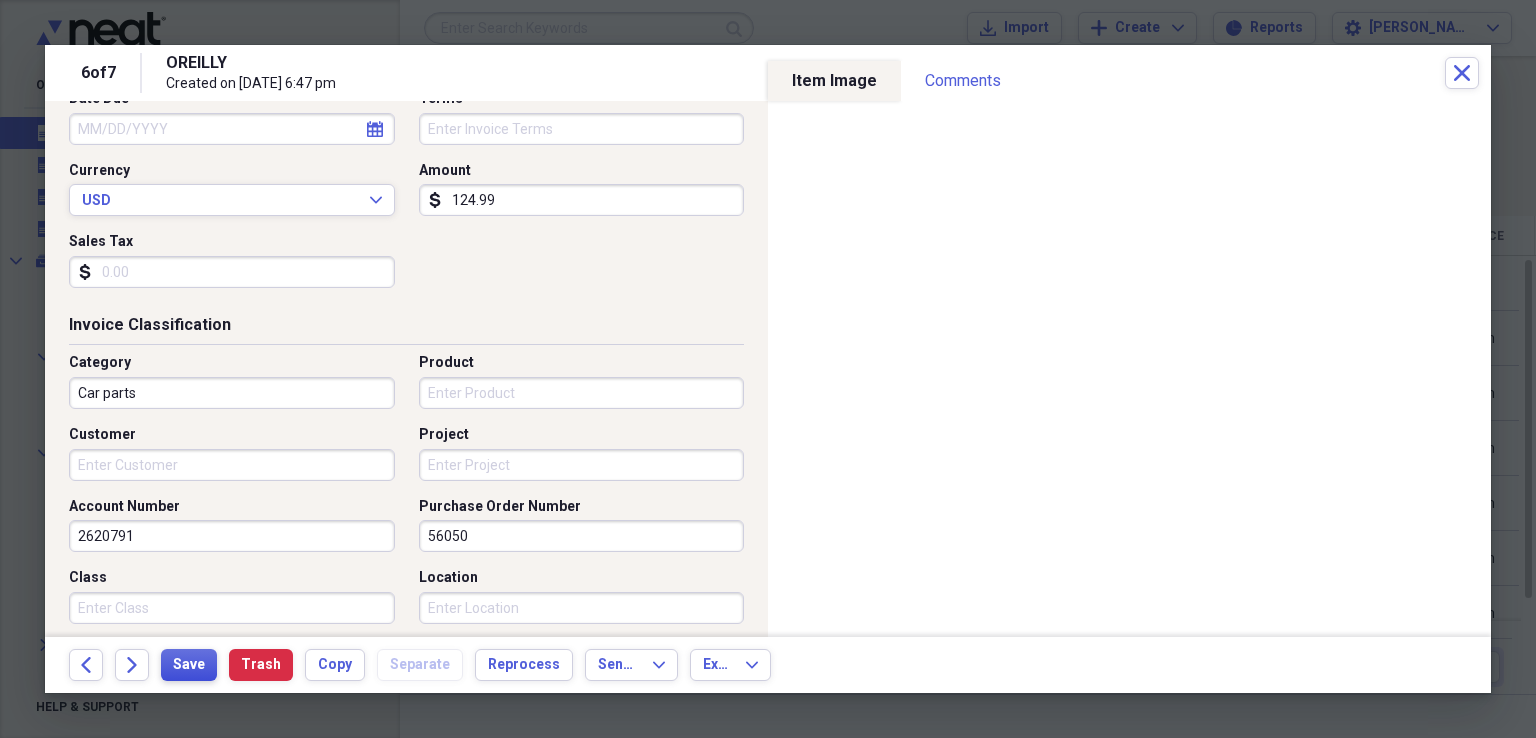 type on "56050" 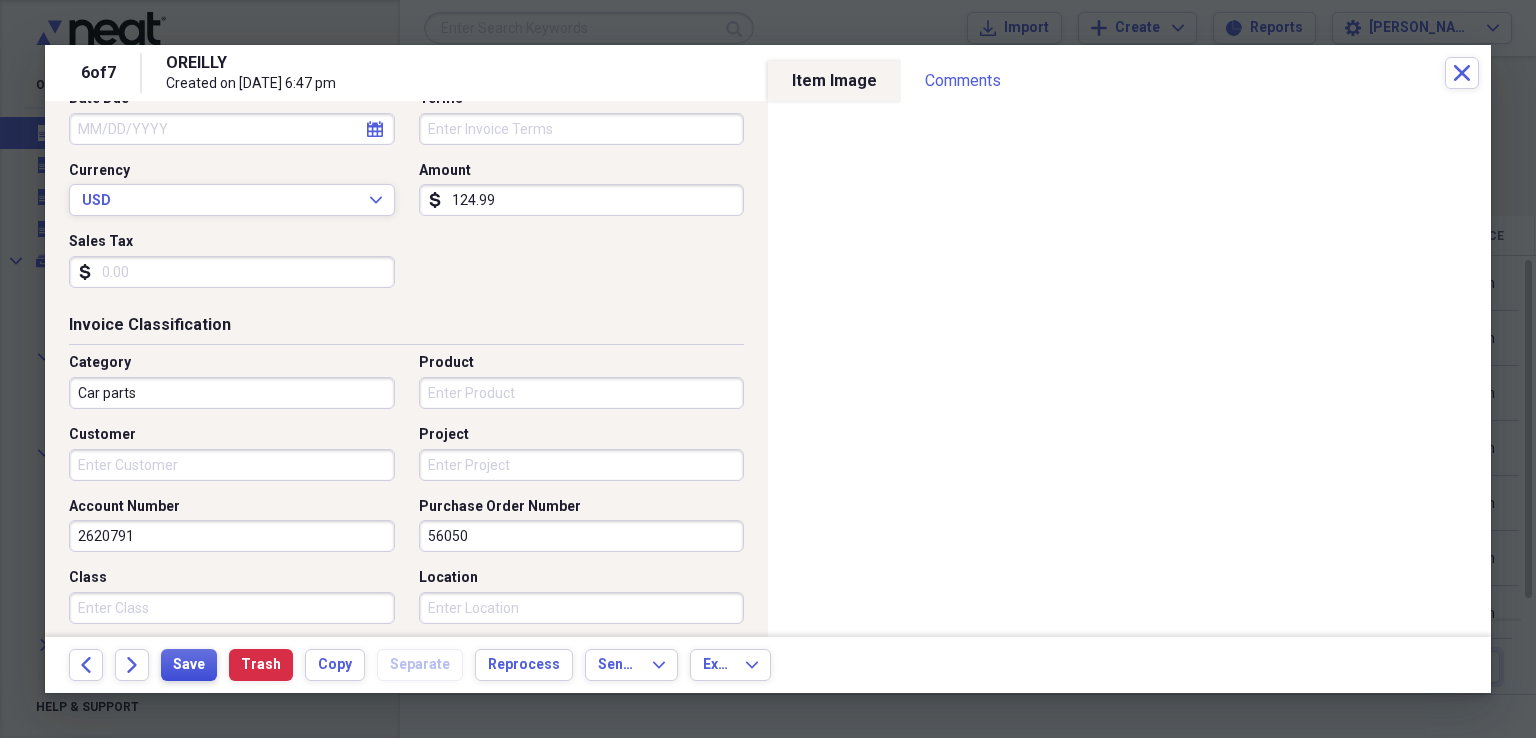 click on "Save" at bounding box center (189, 665) 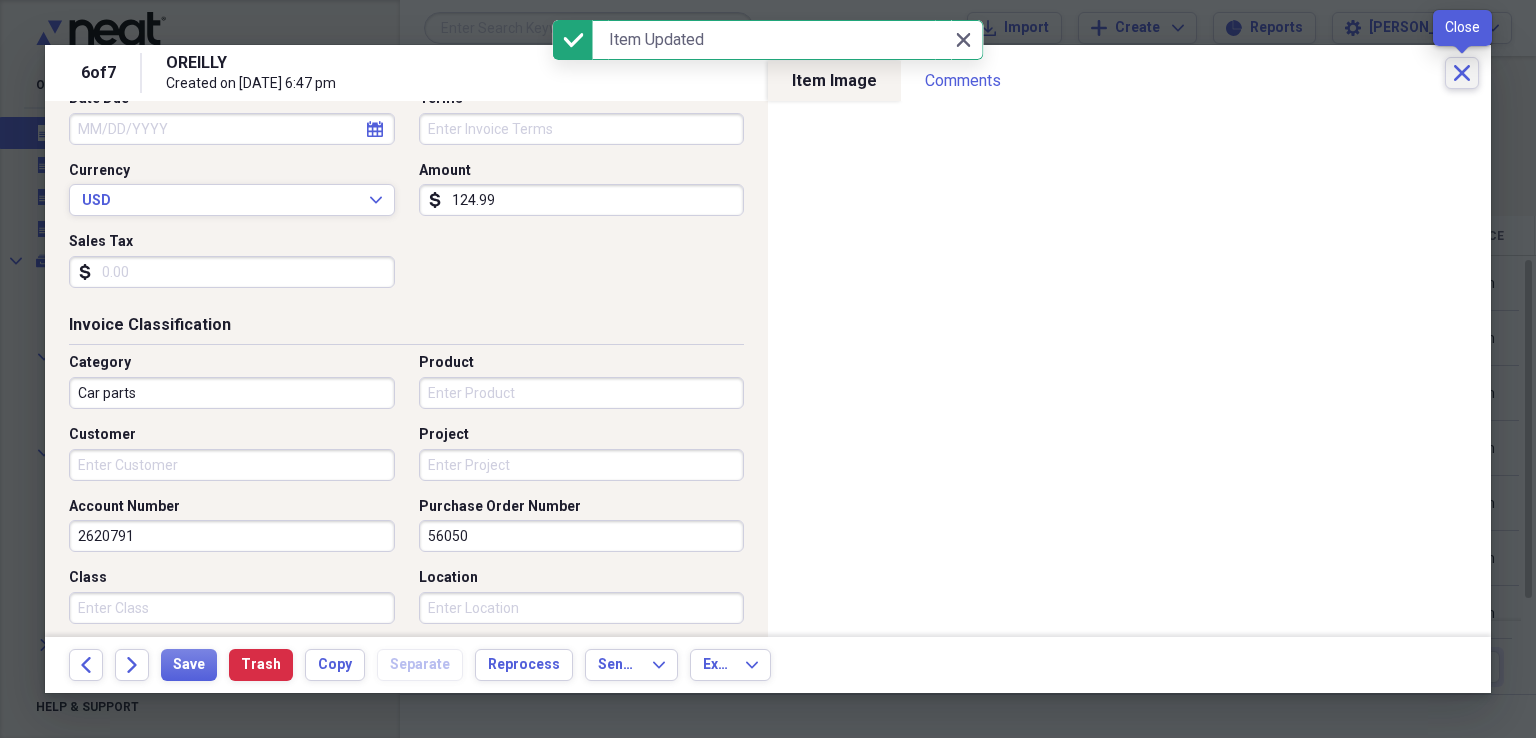 click 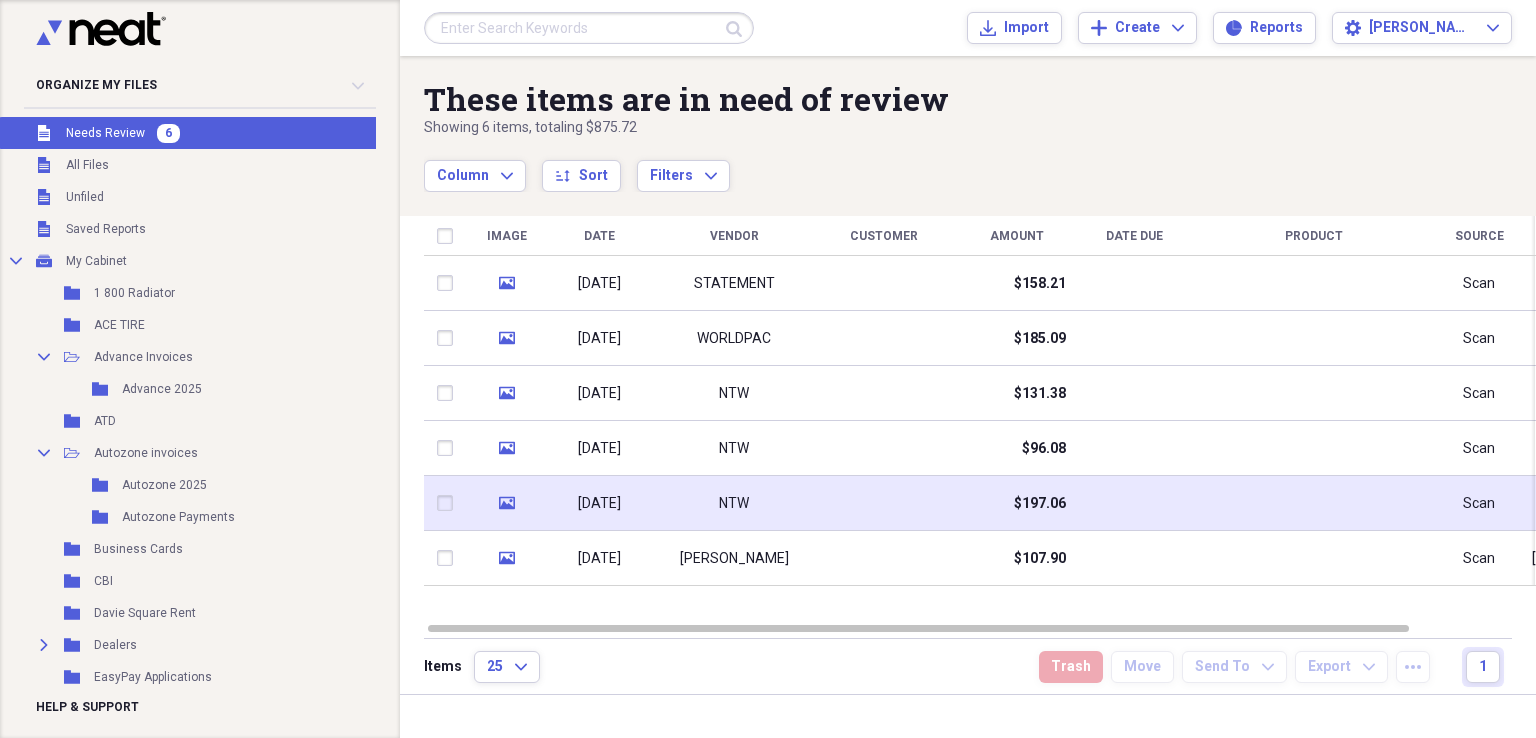 click at bounding box center (884, 503) 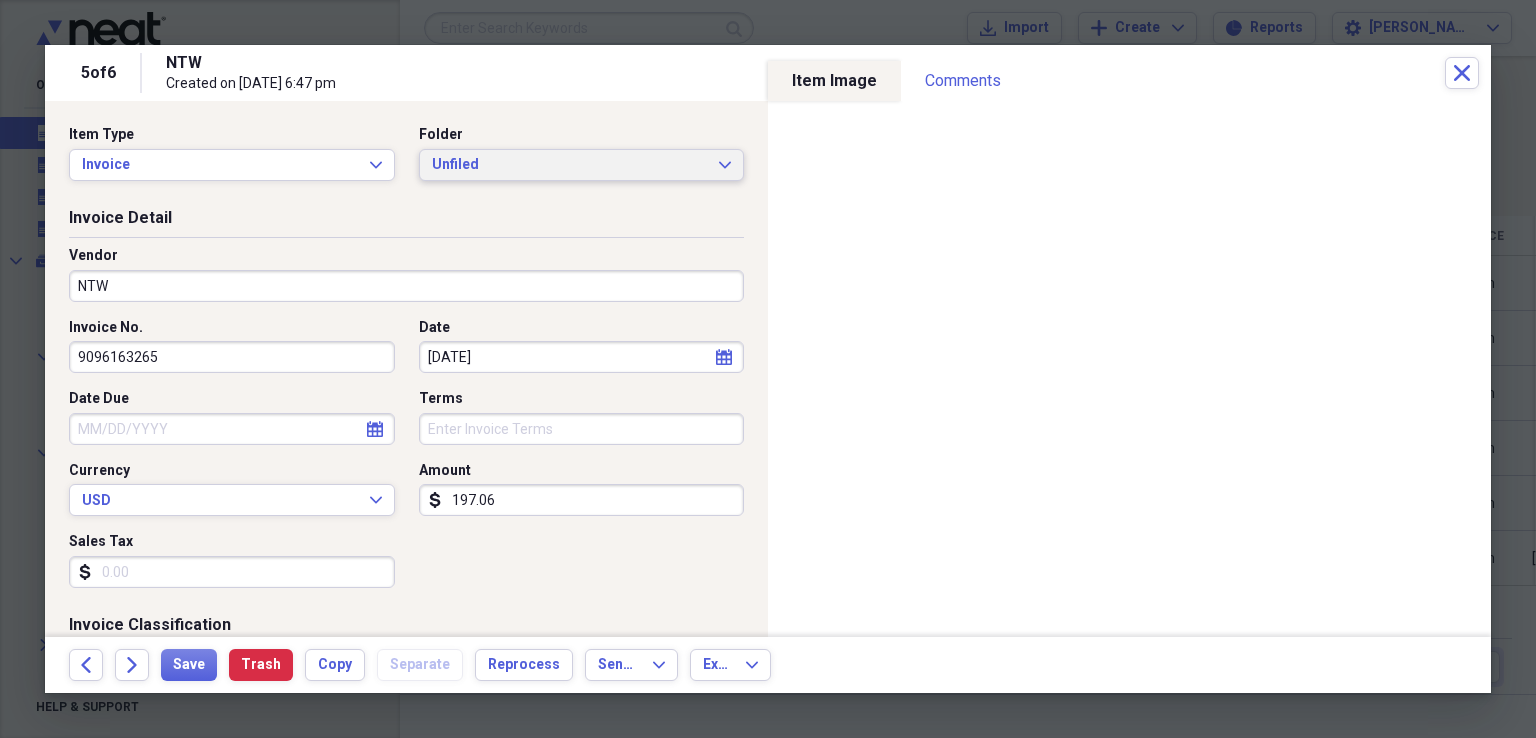 click on "Unfiled" at bounding box center (570, 165) 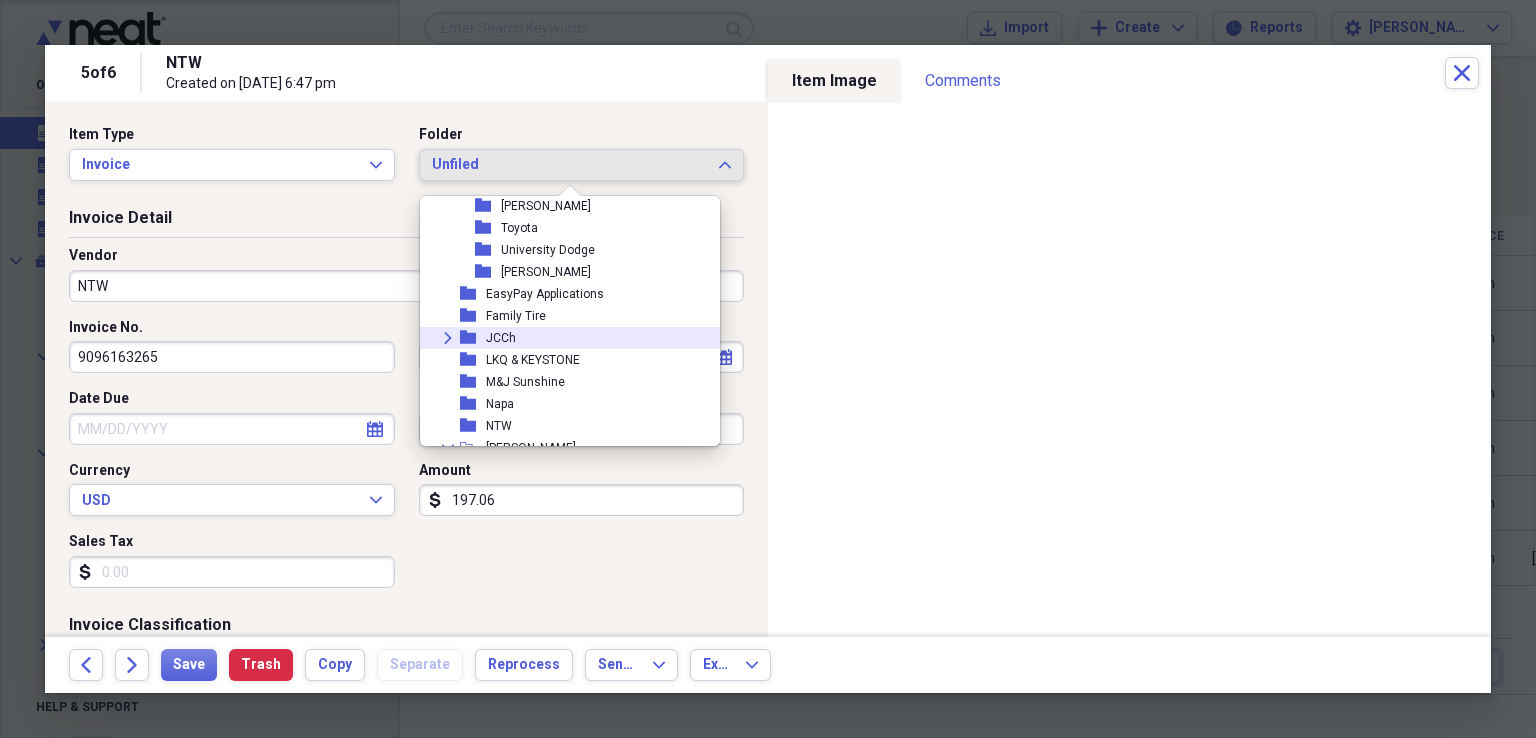 scroll, scrollTop: 600, scrollLeft: 0, axis: vertical 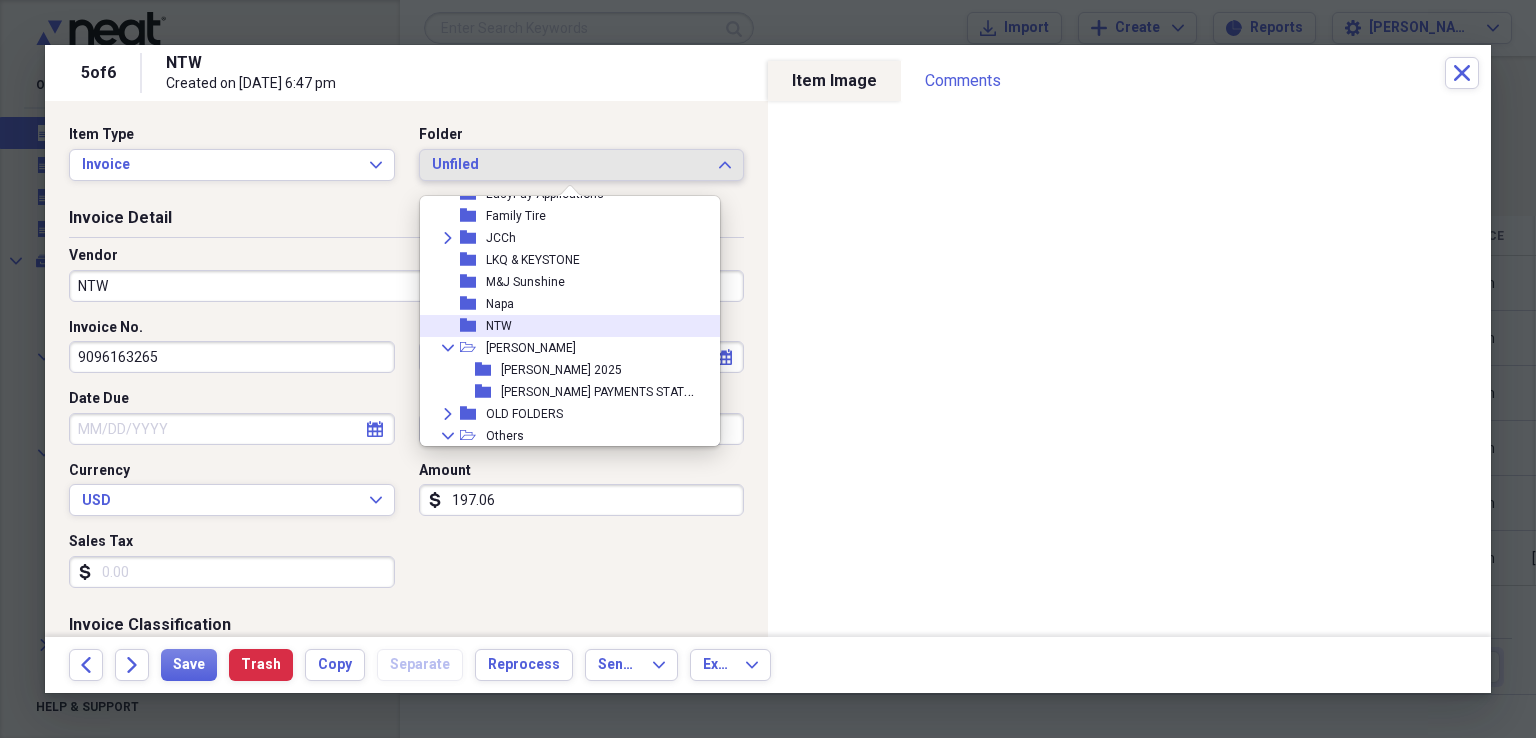 click on "folder NTW" at bounding box center [562, 326] 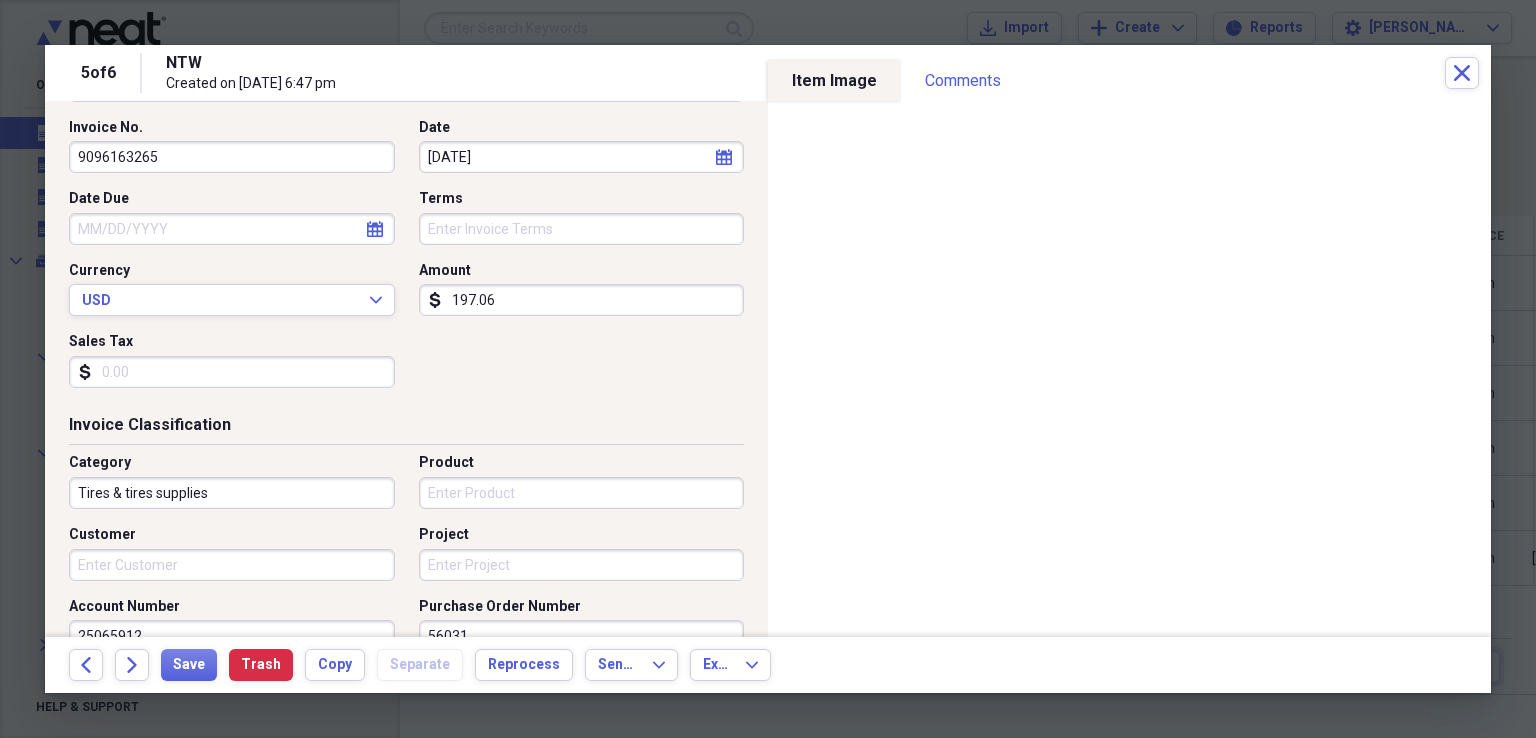 scroll, scrollTop: 300, scrollLeft: 0, axis: vertical 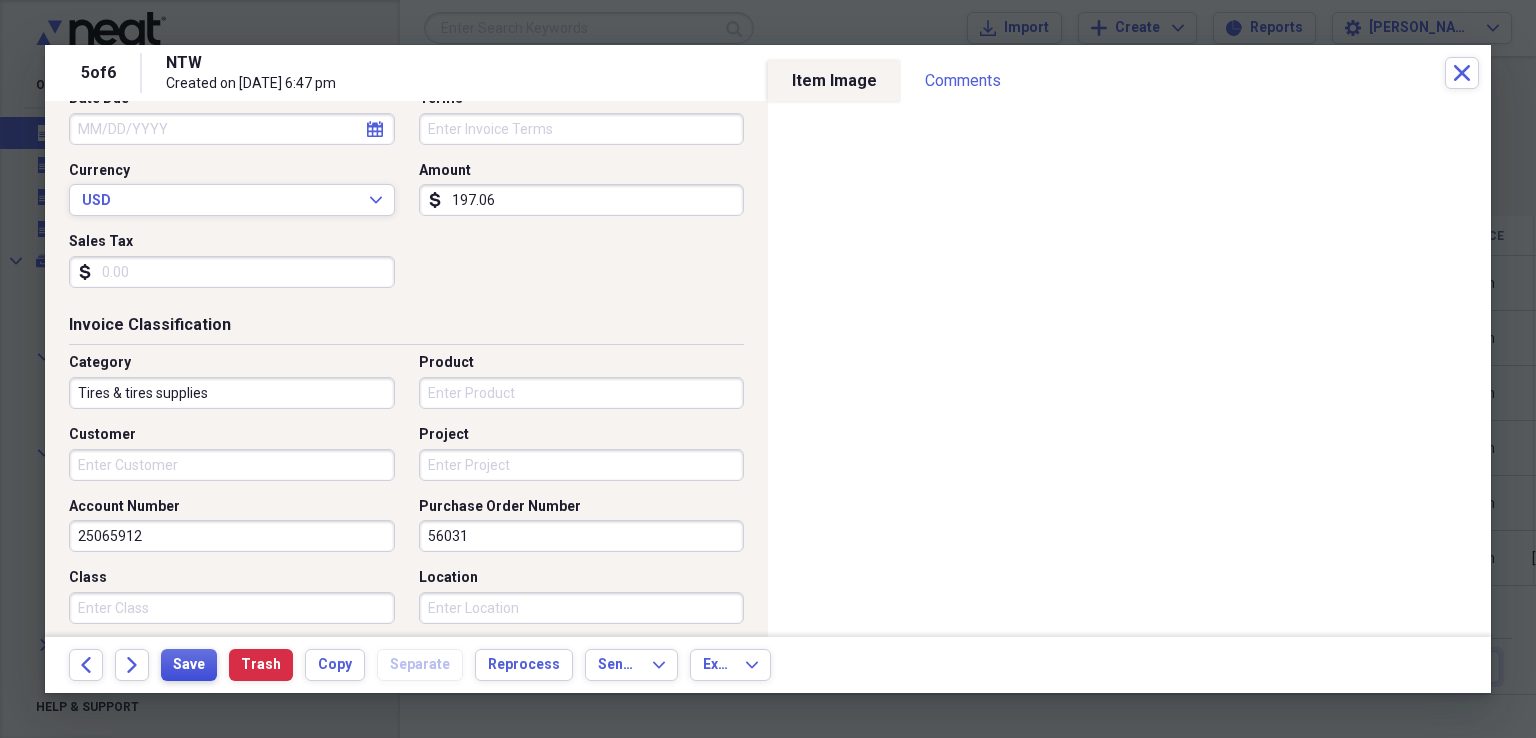 click on "Save" at bounding box center [189, 665] 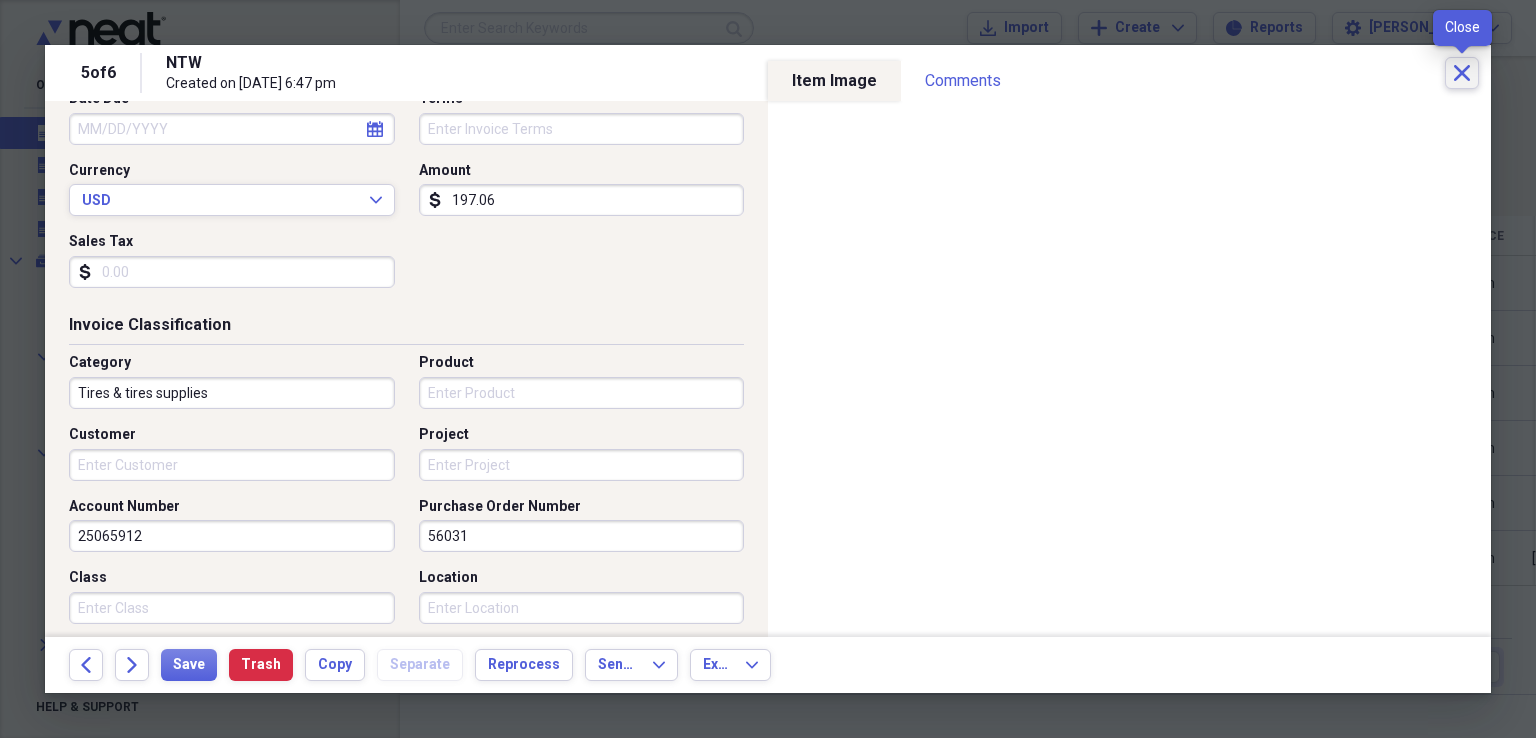 click 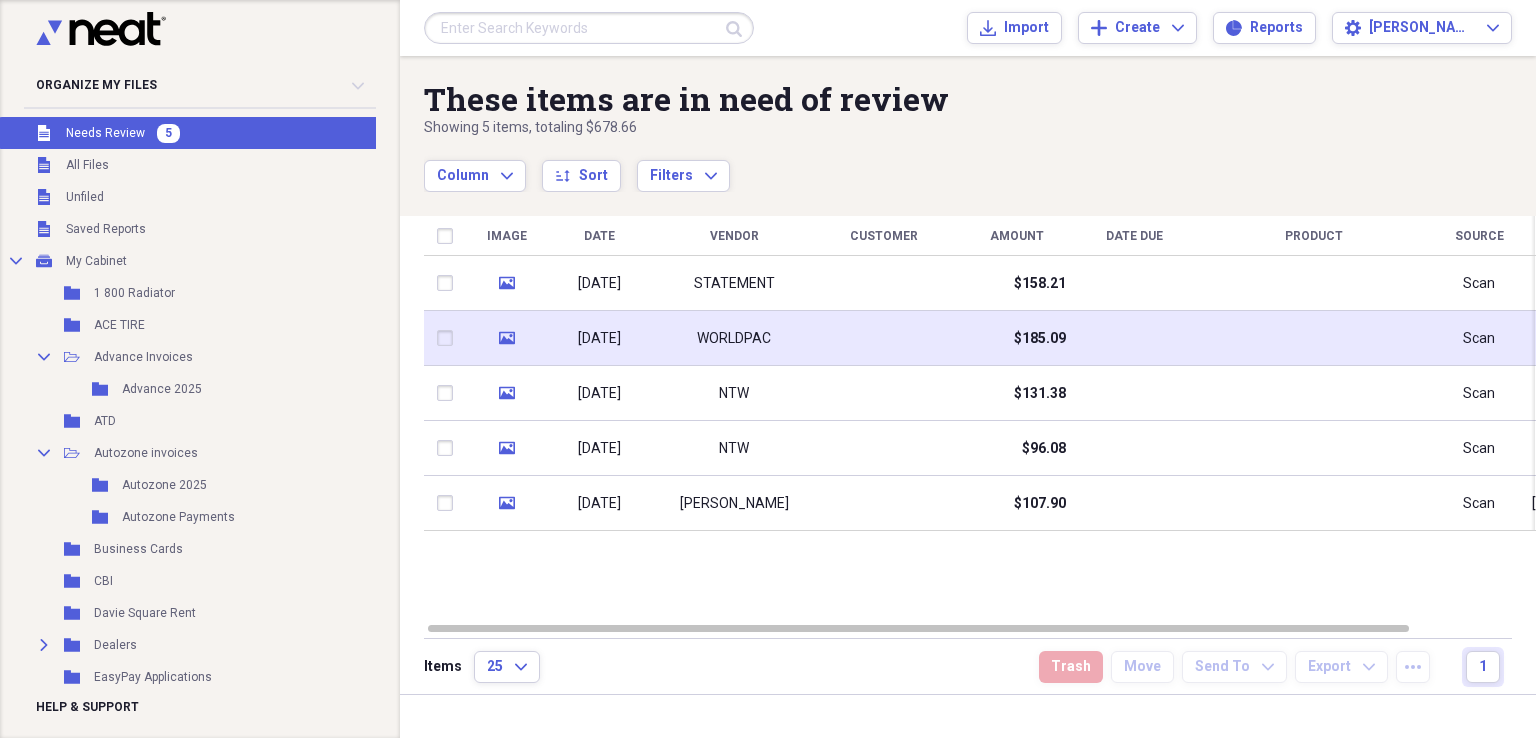click at bounding box center [884, 338] 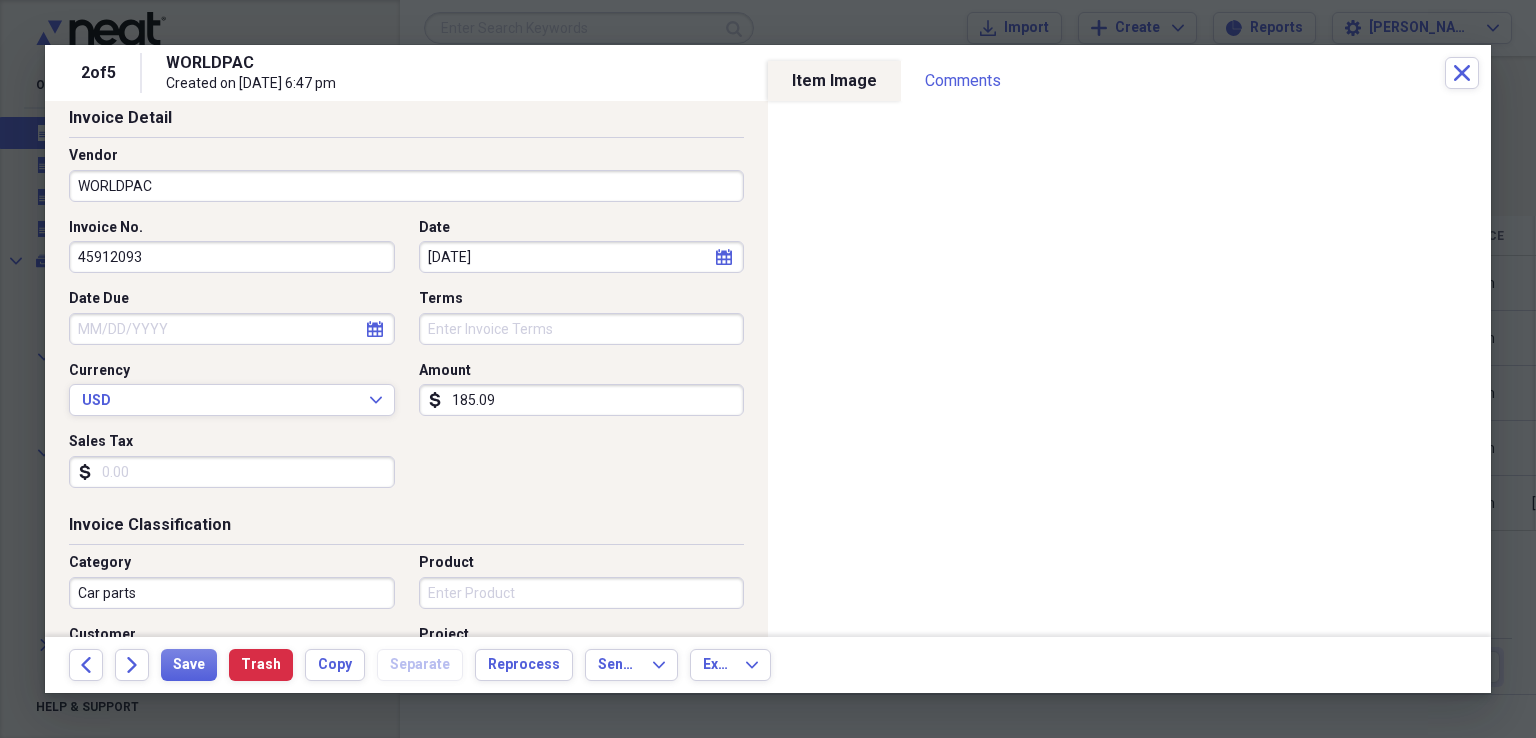 scroll, scrollTop: 300, scrollLeft: 0, axis: vertical 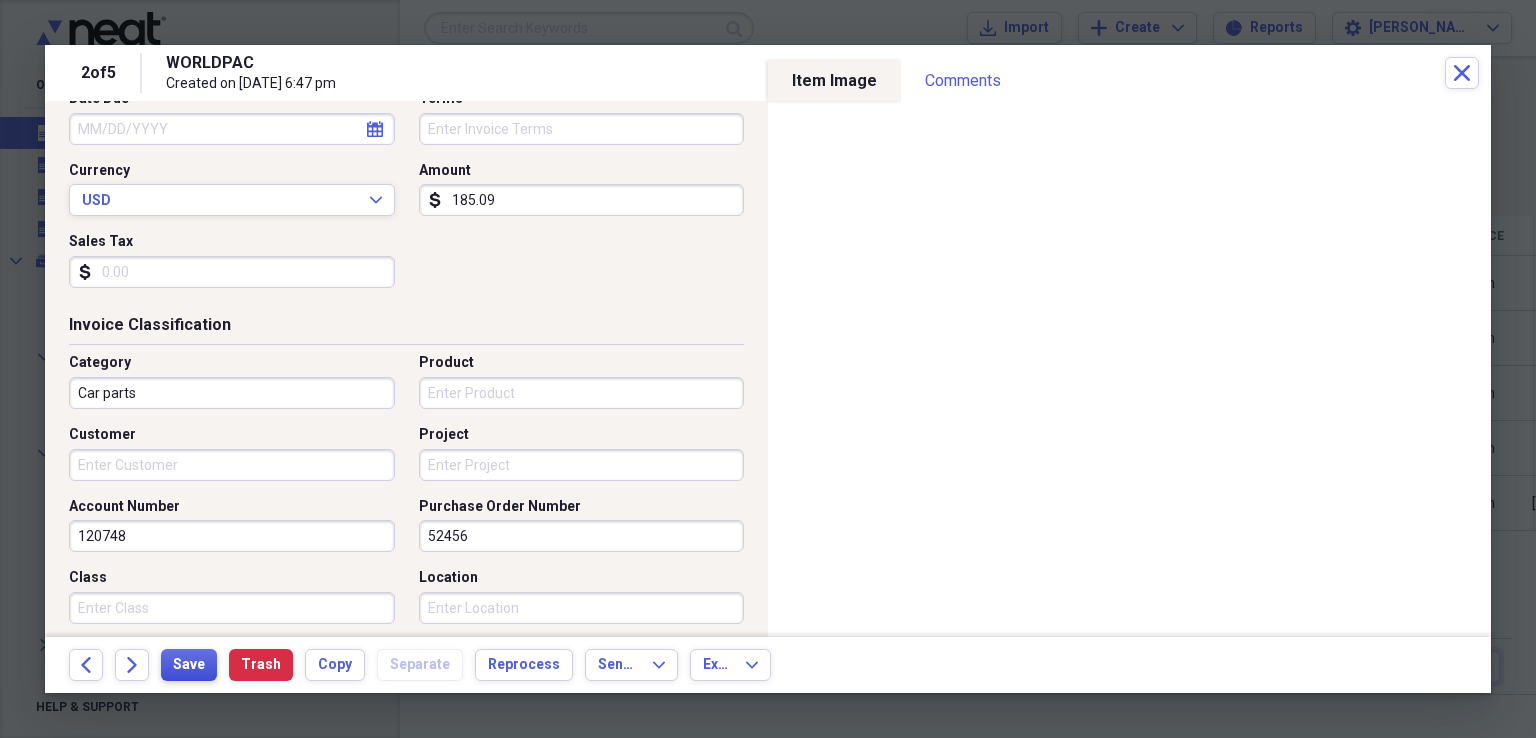click on "Save" at bounding box center (189, 665) 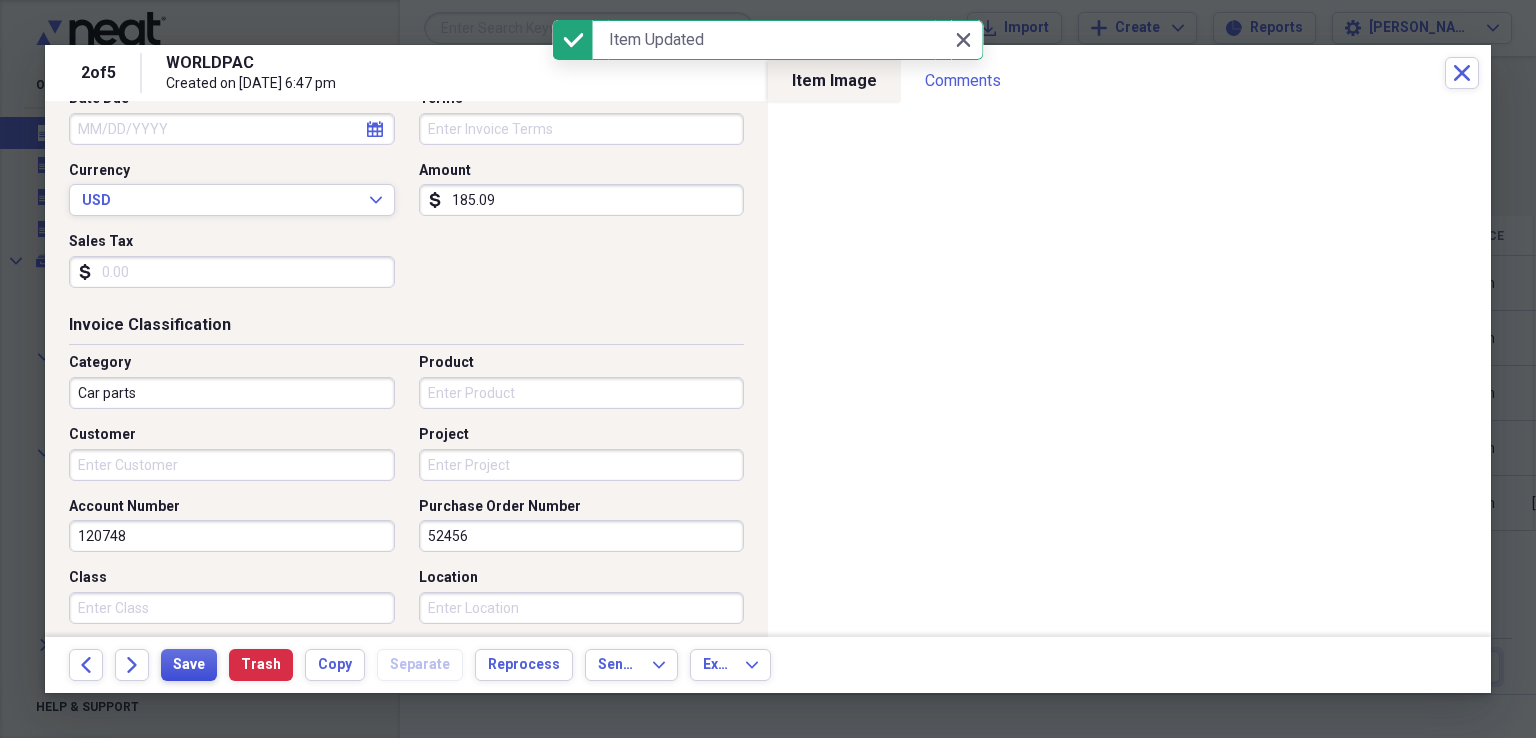 scroll, scrollTop: 0, scrollLeft: 0, axis: both 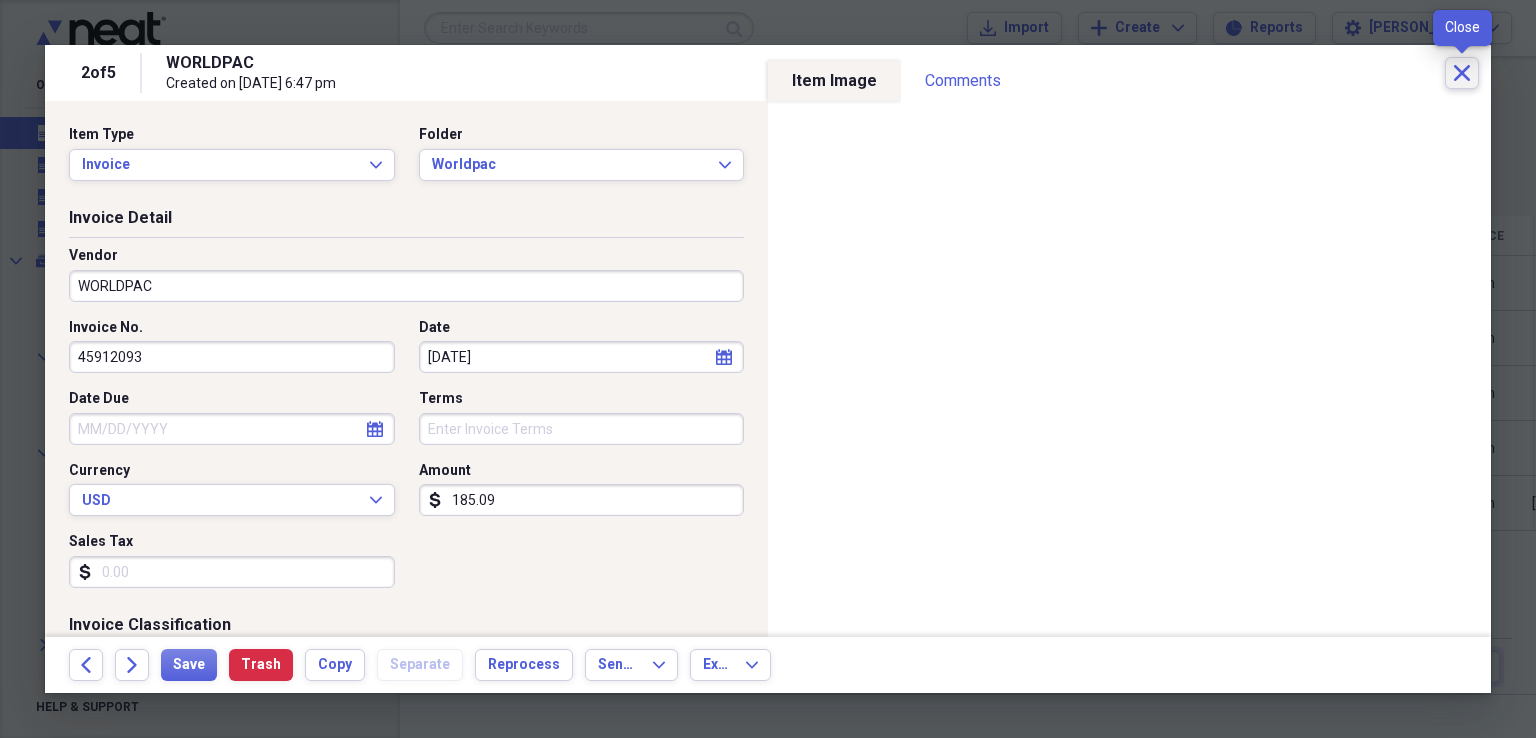 click on "Close" 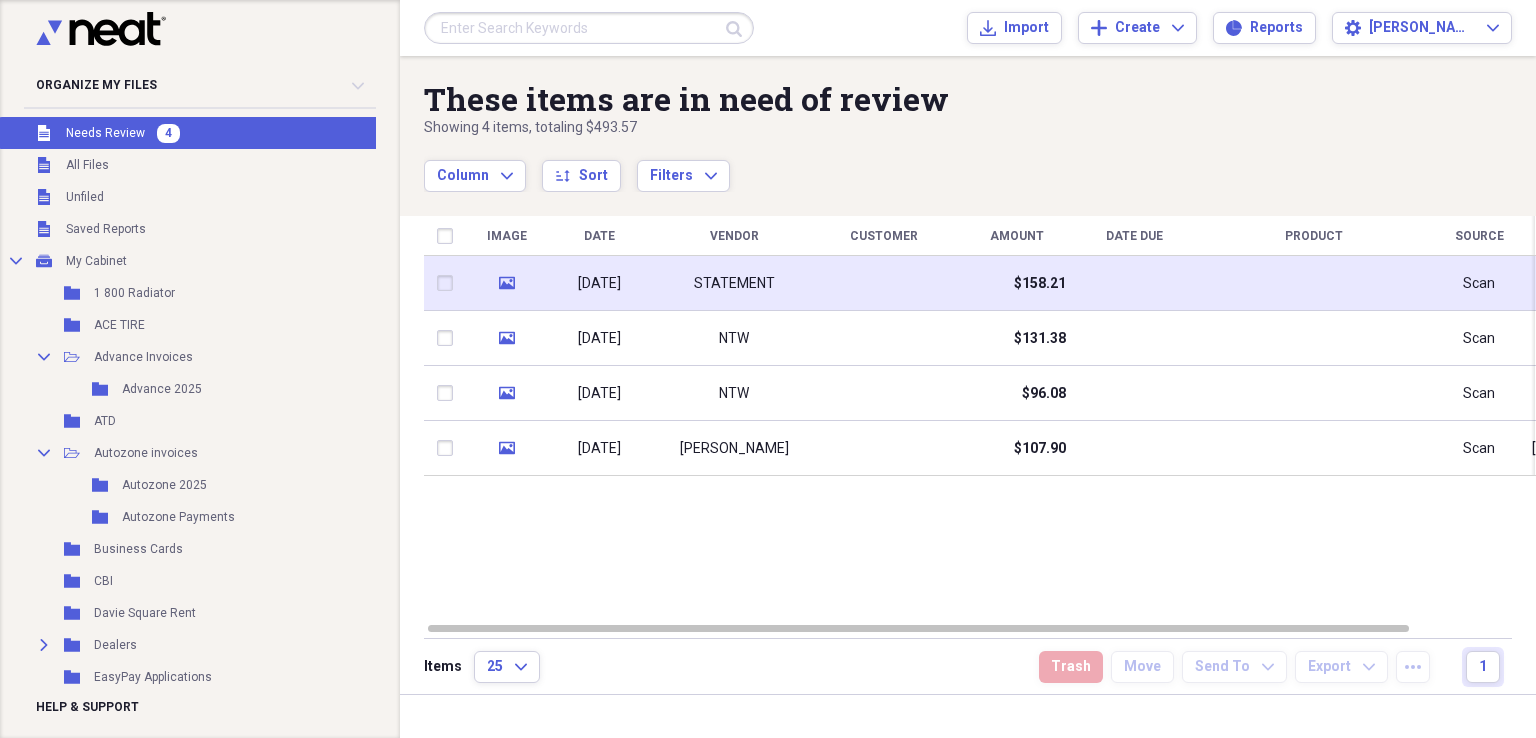 click at bounding box center (884, 283) 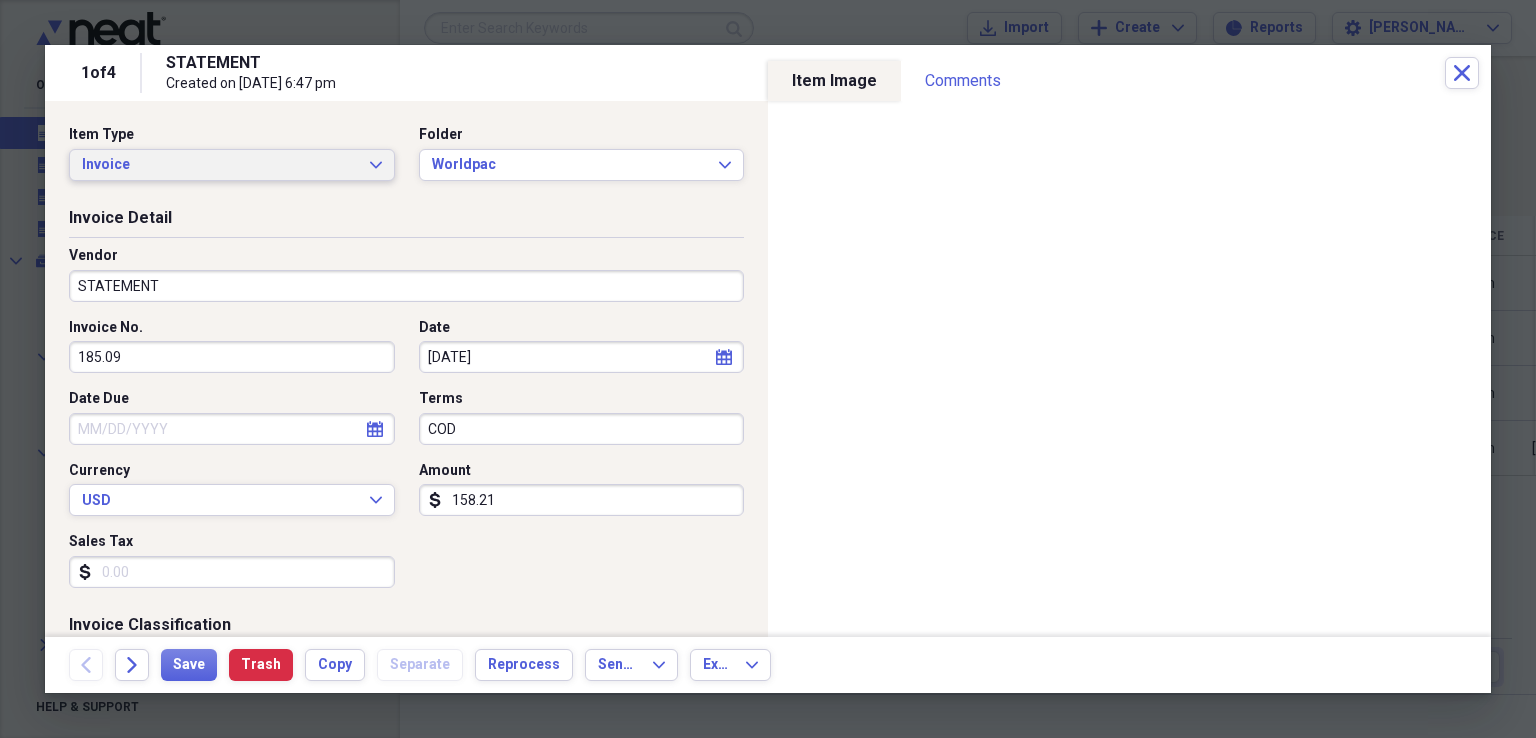 click on "Invoice" at bounding box center [220, 165] 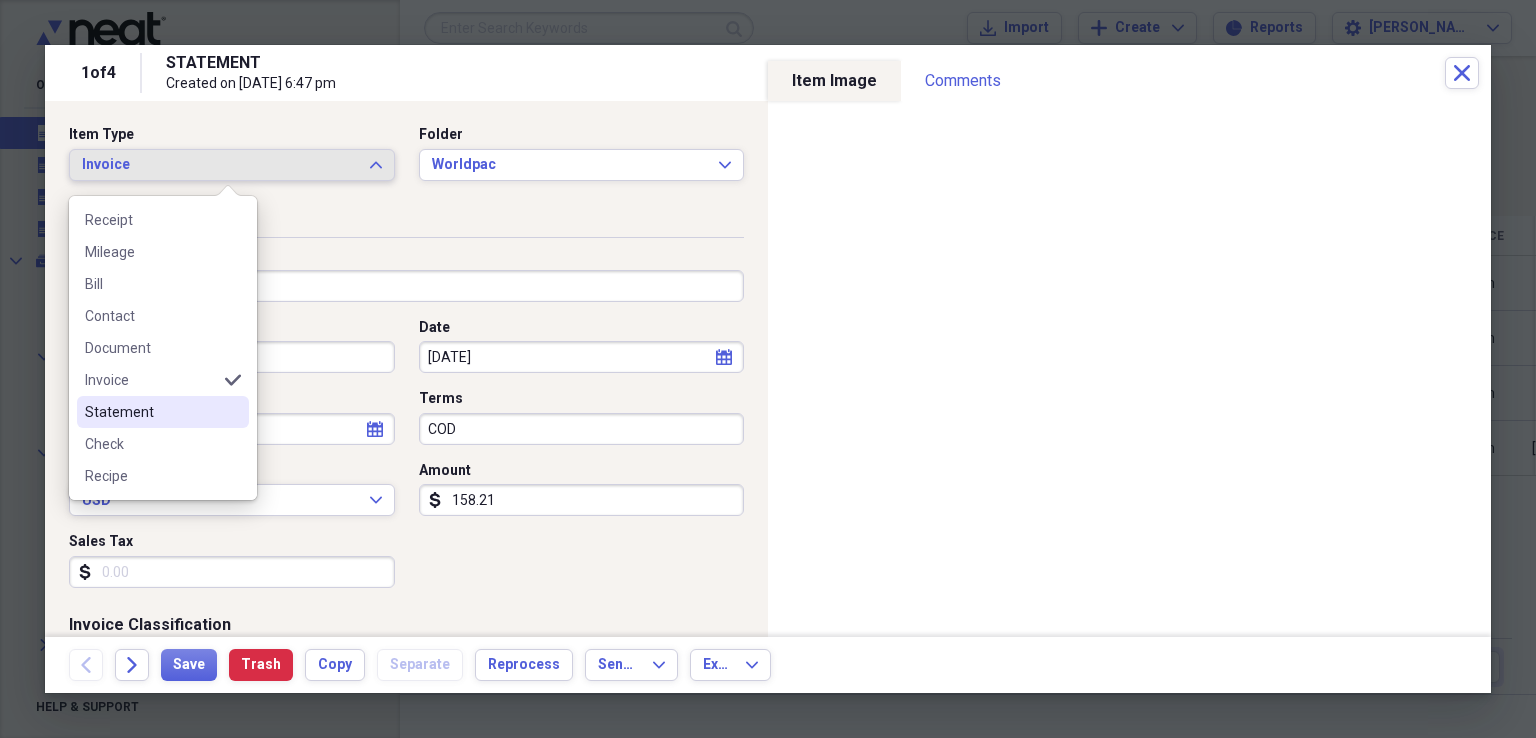 click on "Statement" at bounding box center [151, 412] 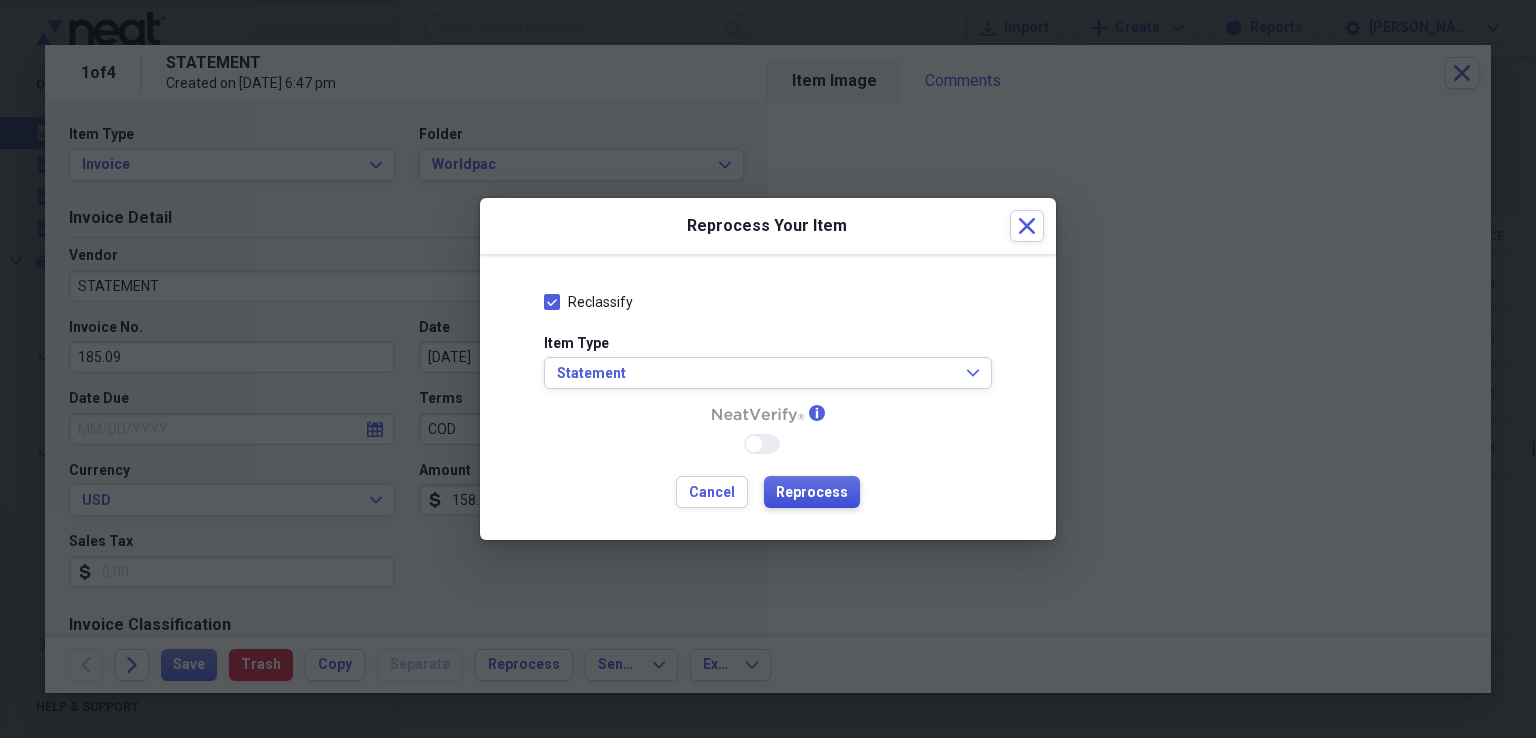 click on "Reprocess" at bounding box center [812, 493] 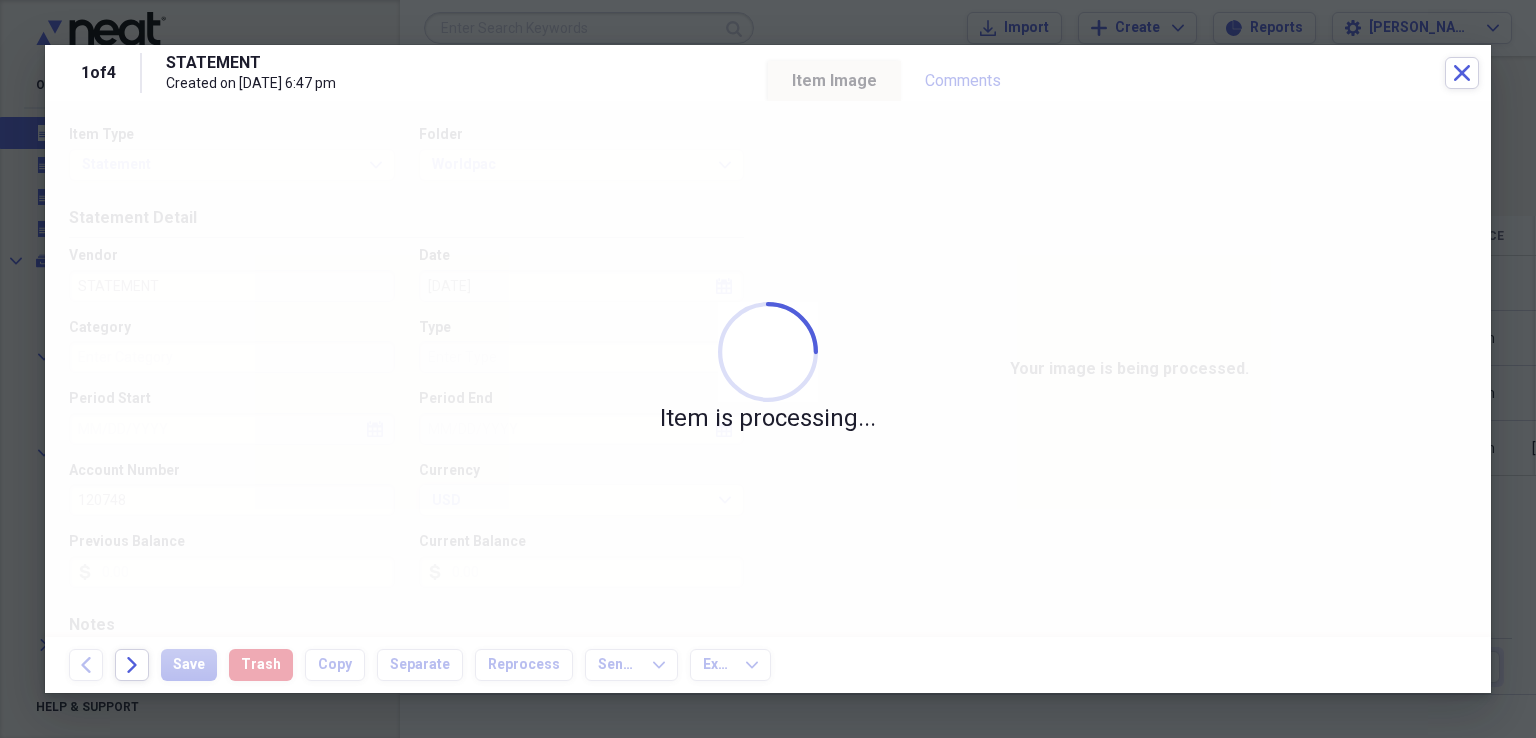 type on "158.21" 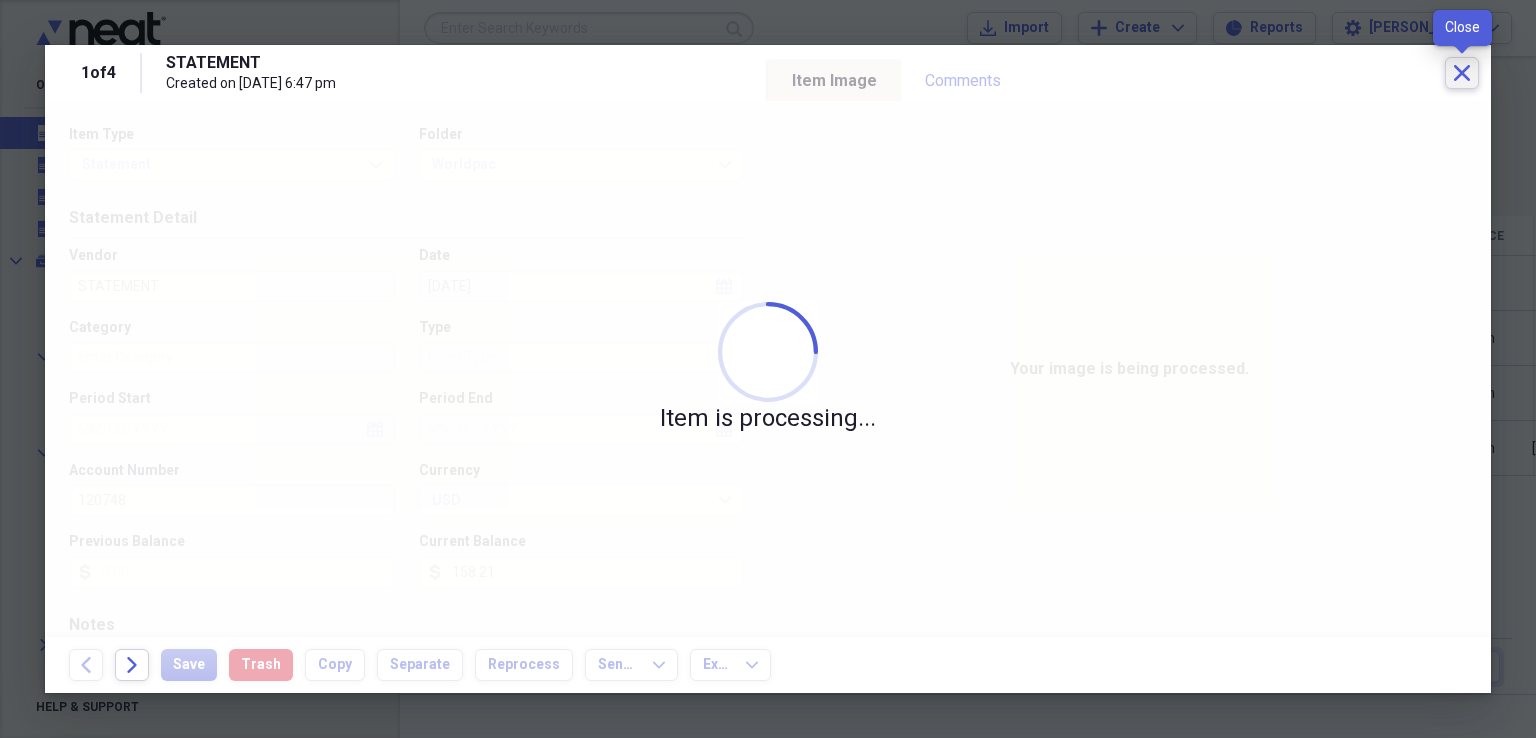 click on "Close" 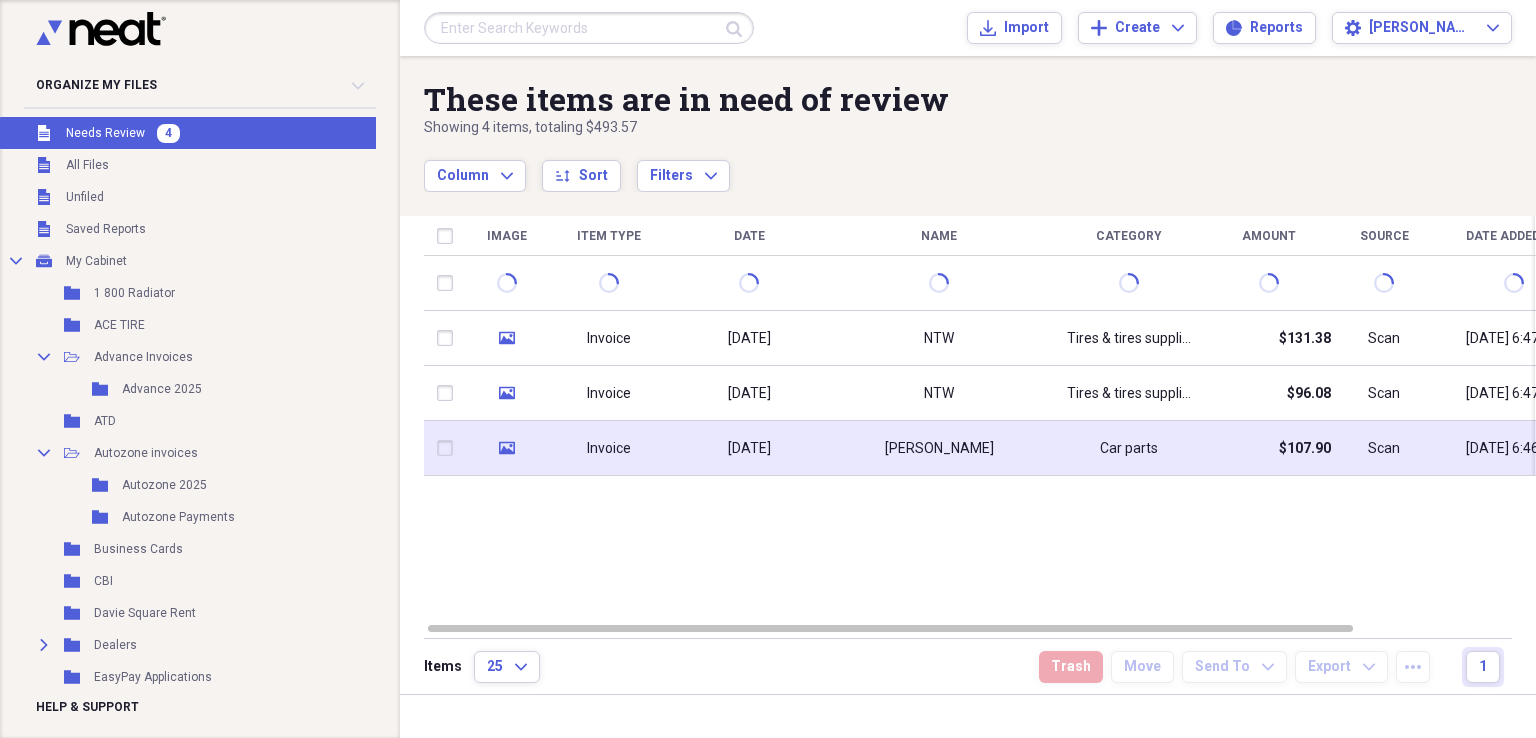 click on "[DATE]" at bounding box center [749, 449] 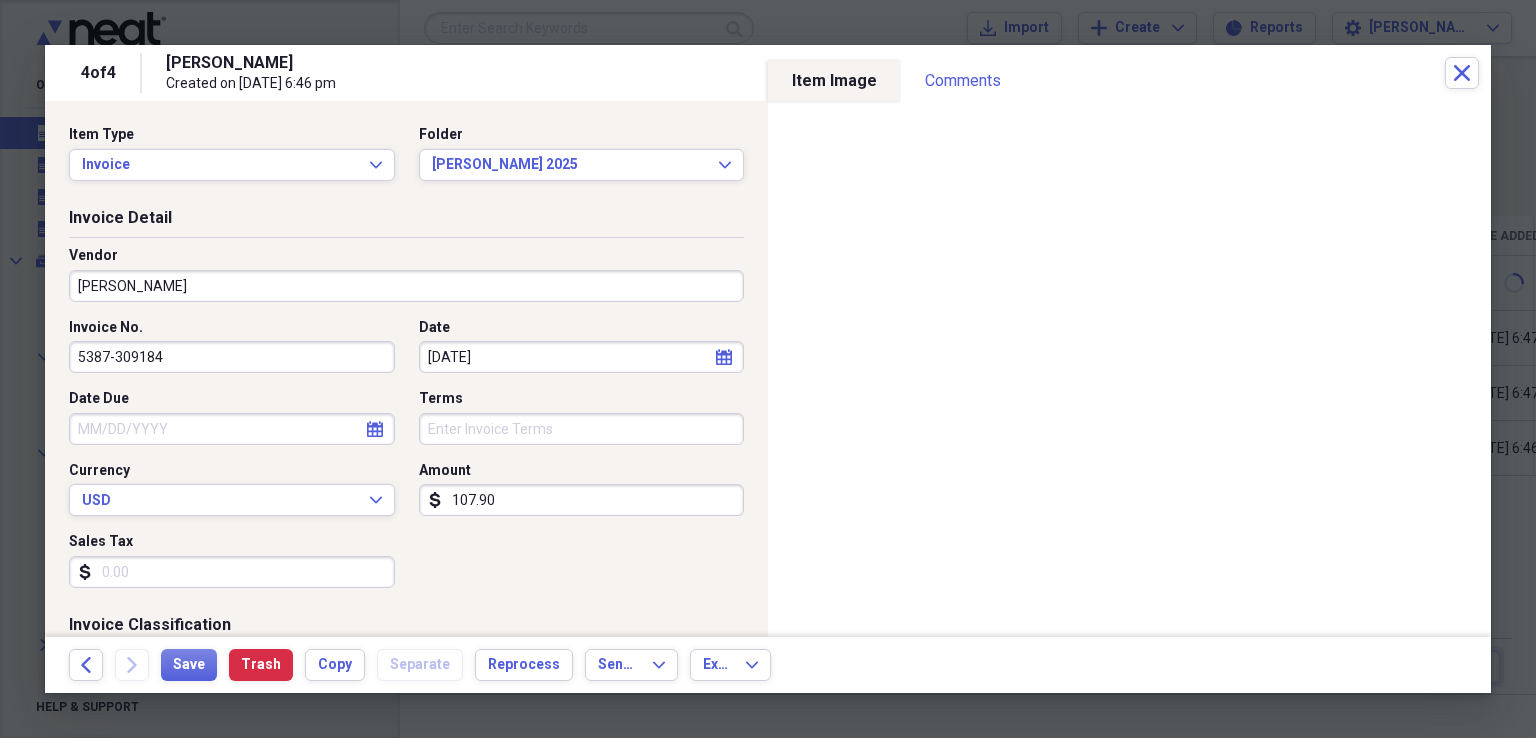 scroll, scrollTop: 300, scrollLeft: 0, axis: vertical 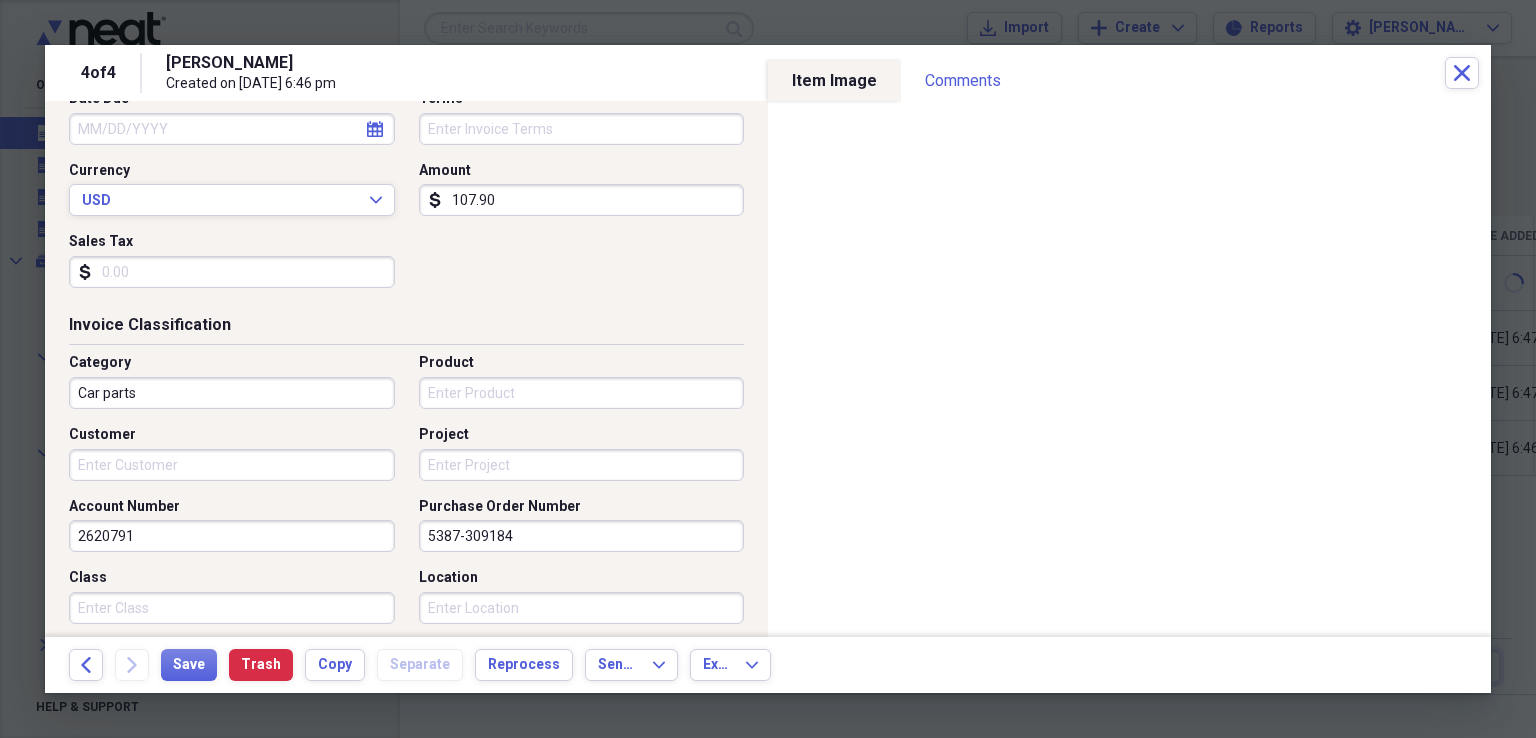 drag, startPoint x: 532, startPoint y: 541, endPoint x: 202, endPoint y: 544, distance: 330.01364 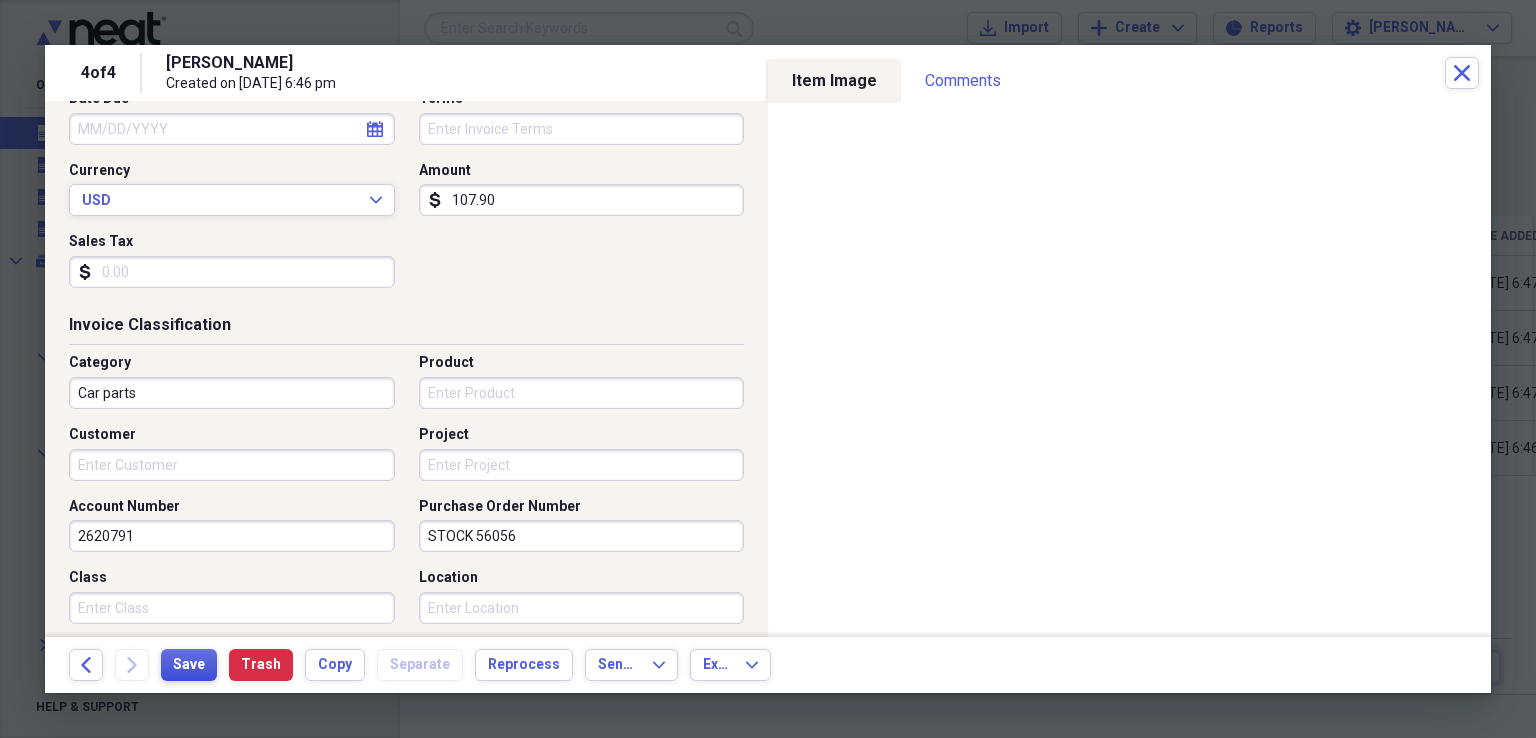 type on "STOCK 56056" 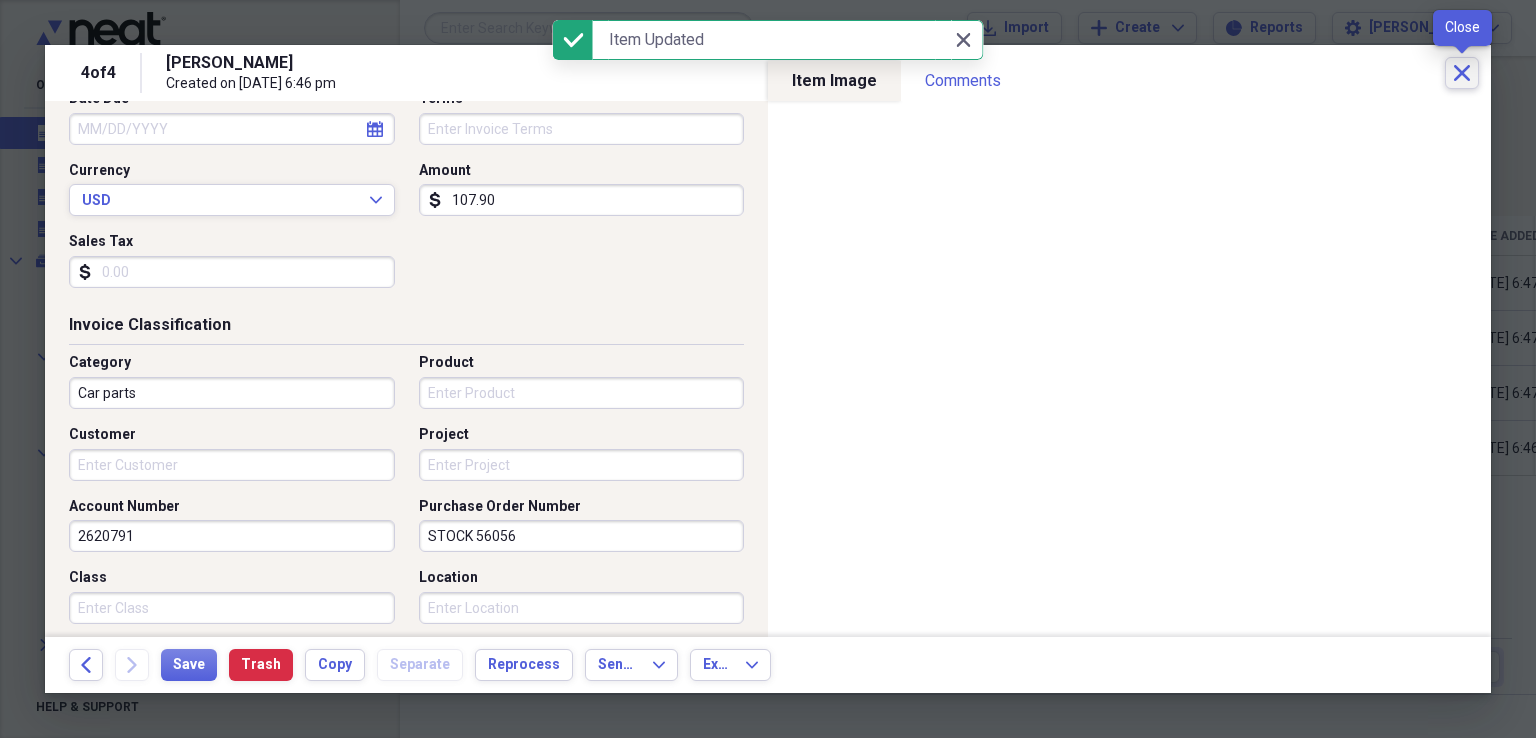 click 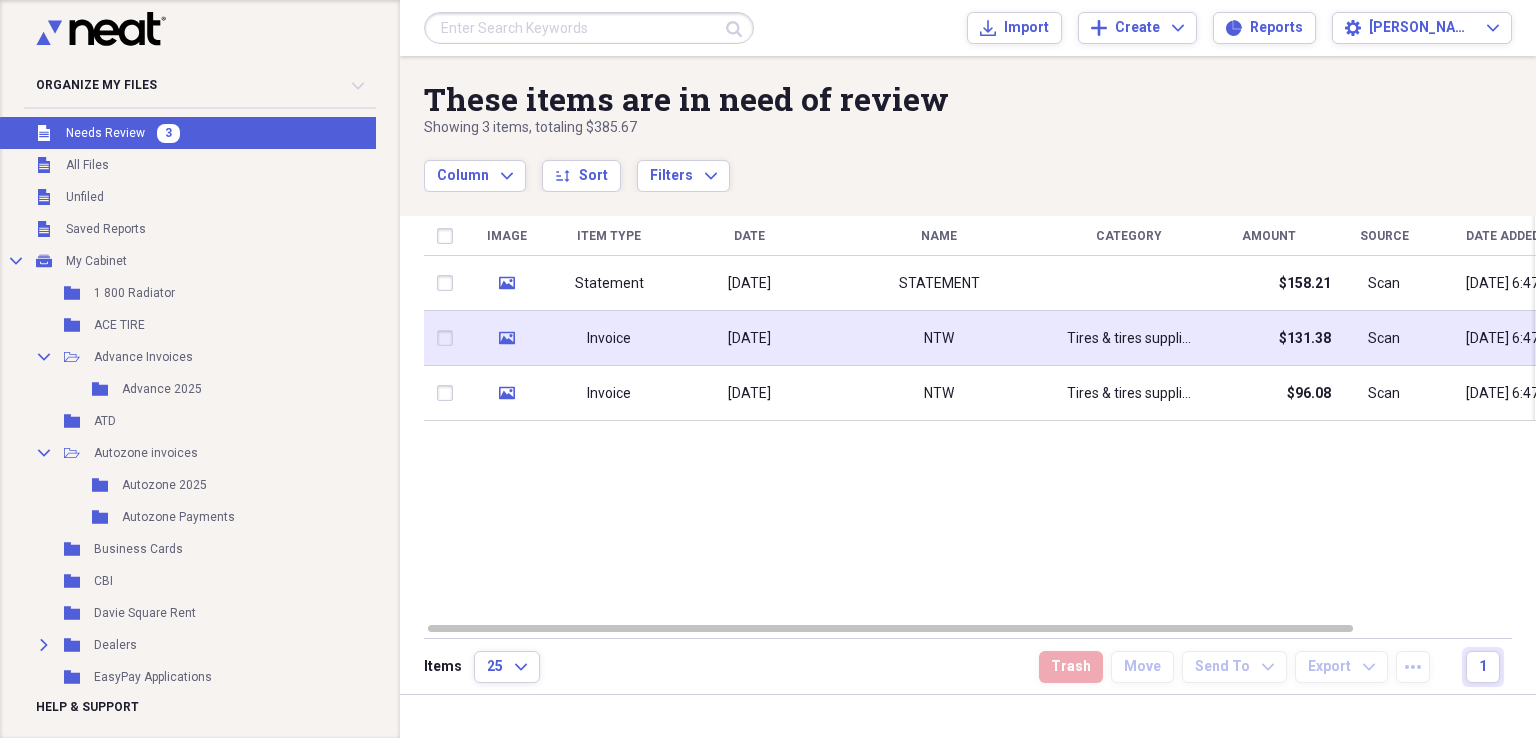 click on "[DATE]" at bounding box center (749, 338) 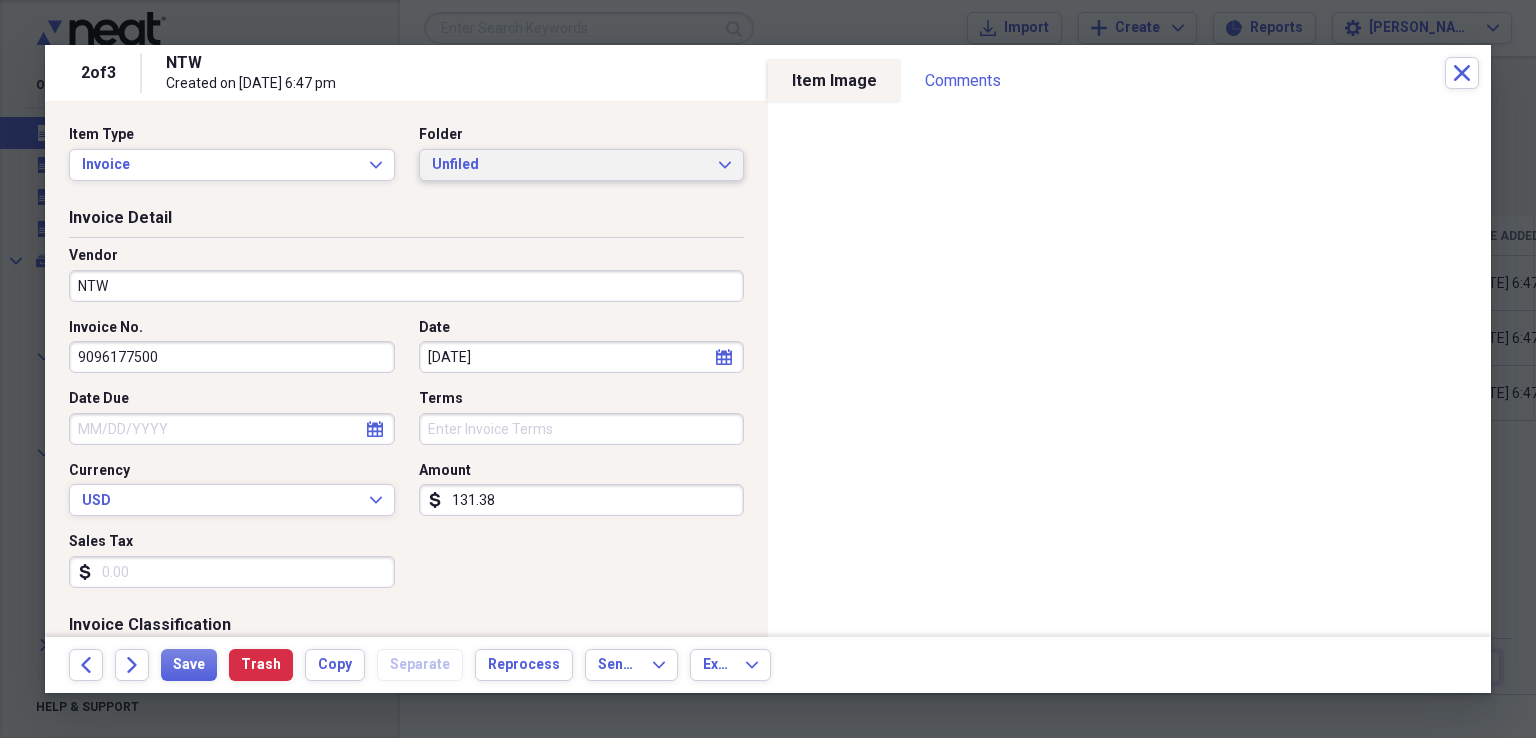 click on "Unfiled" at bounding box center [570, 165] 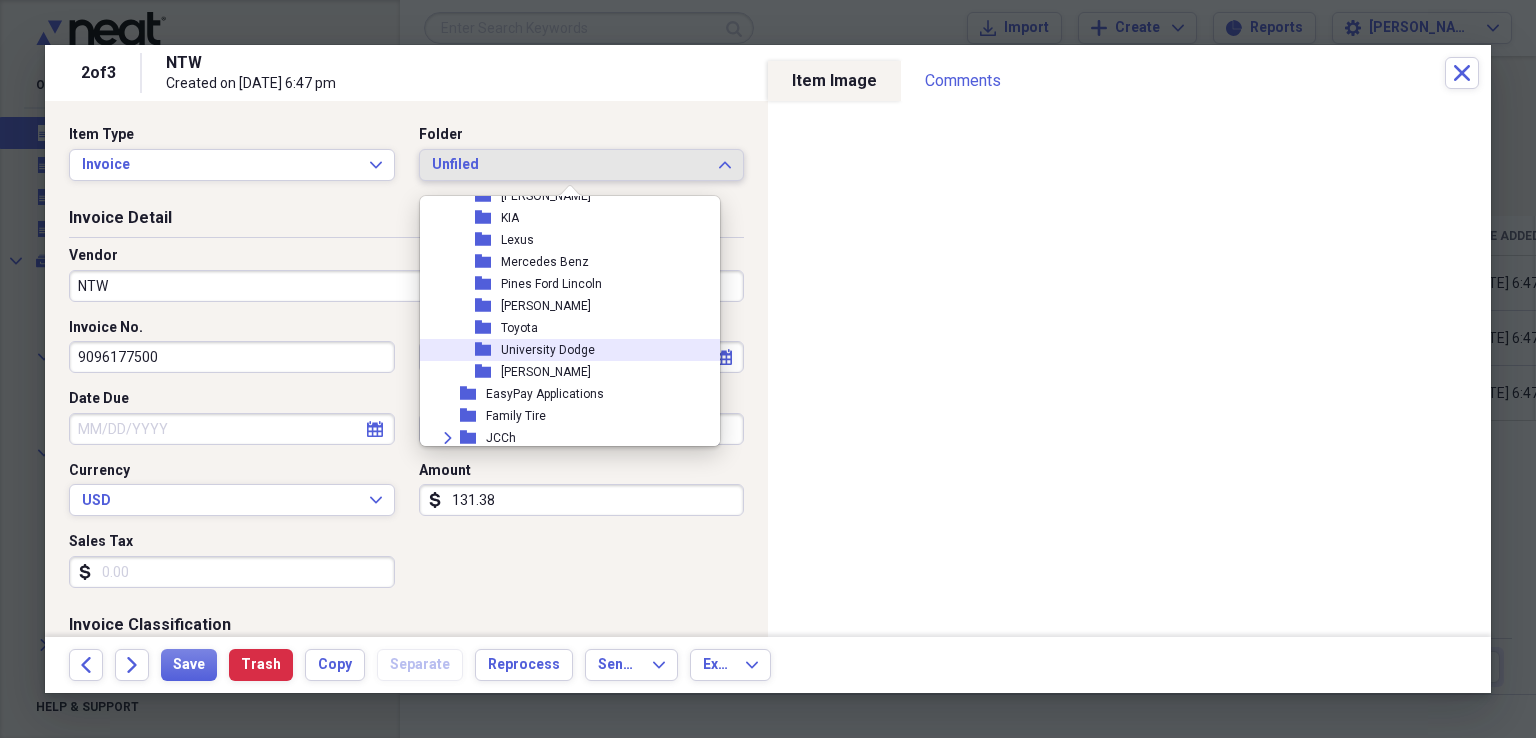 scroll, scrollTop: 600, scrollLeft: 0, axis: vertical 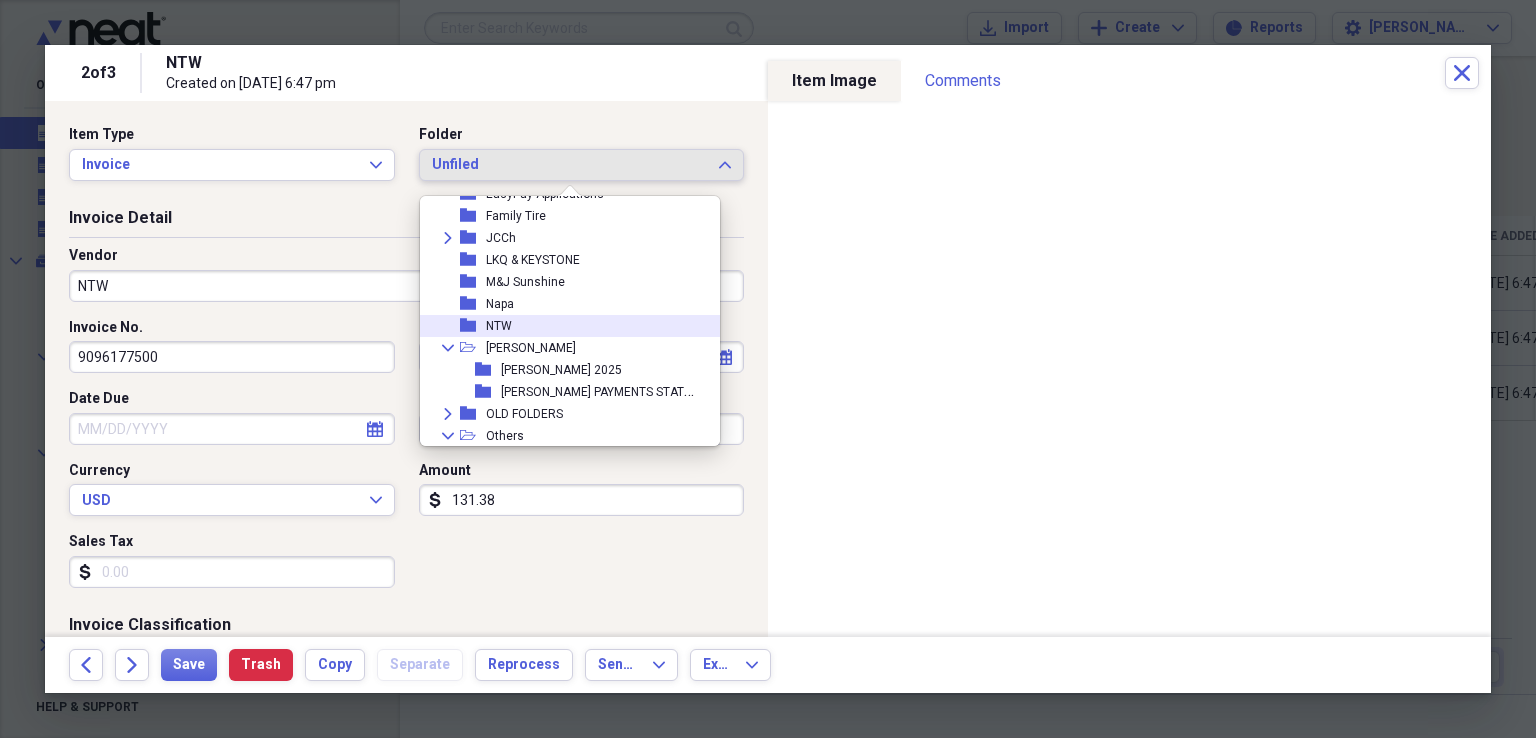 click on "folder NTW" at bounding box center (562, 326) 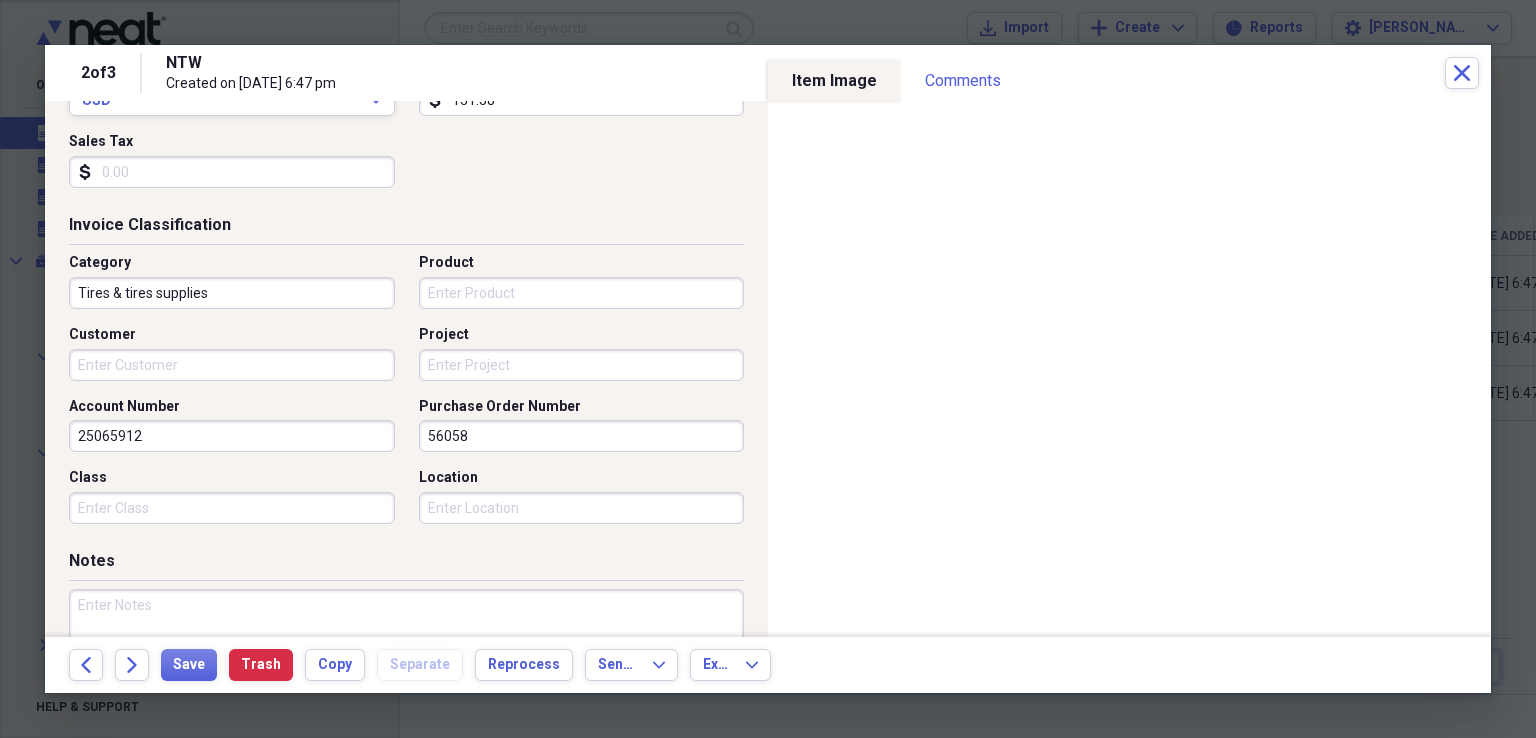 scroll, scrollTop: 200, scrollLeft: 0, axis: vertical 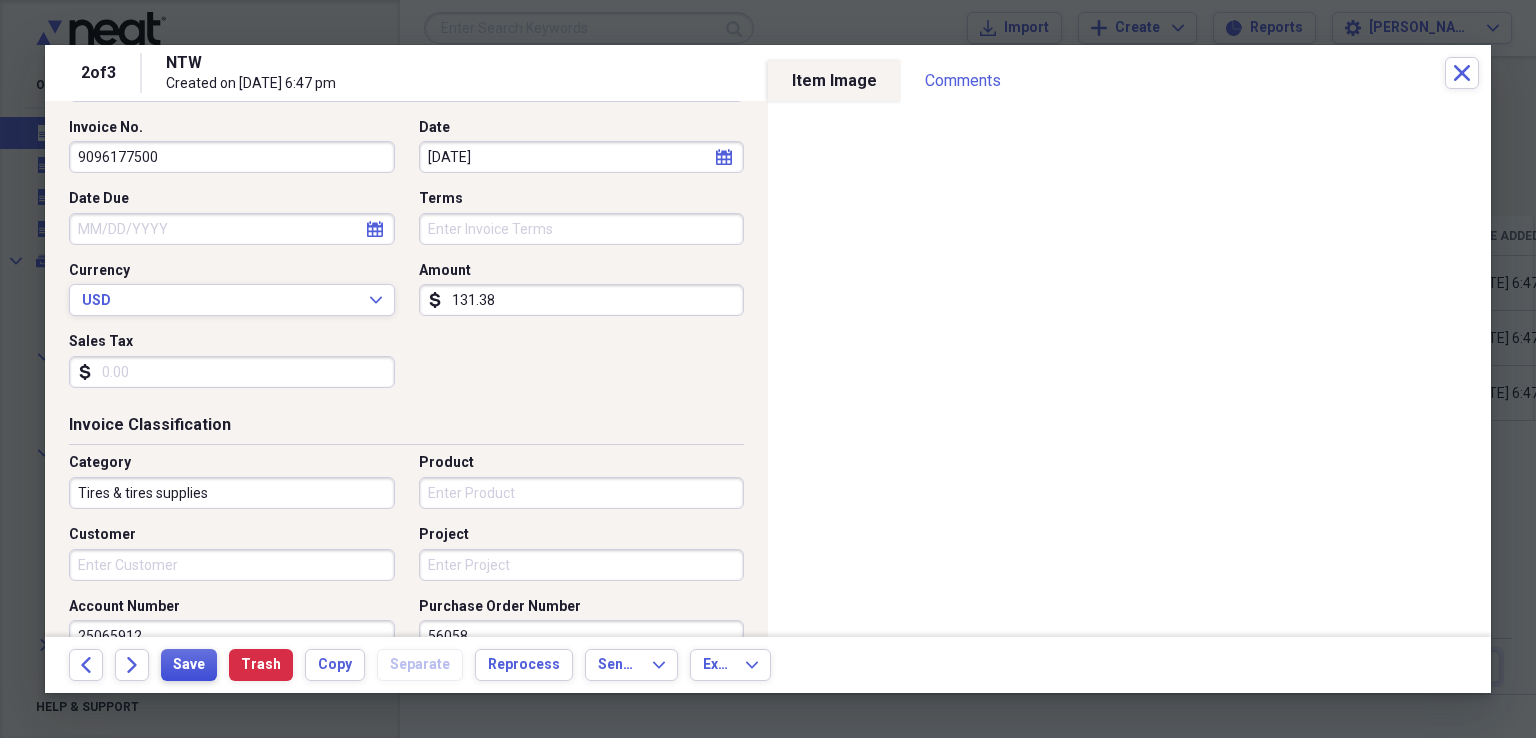 click on "Save" at bounding box center [189, 665] 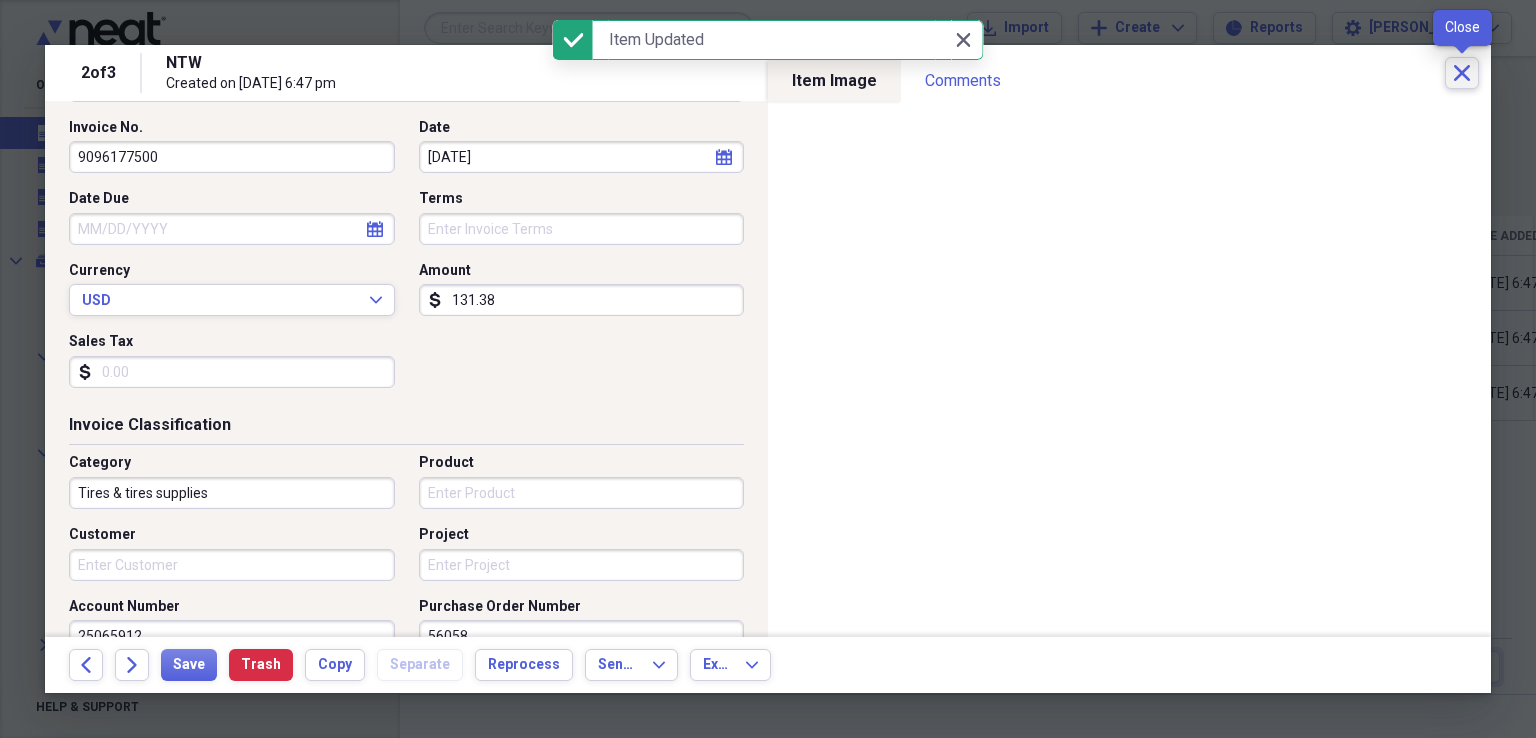 click 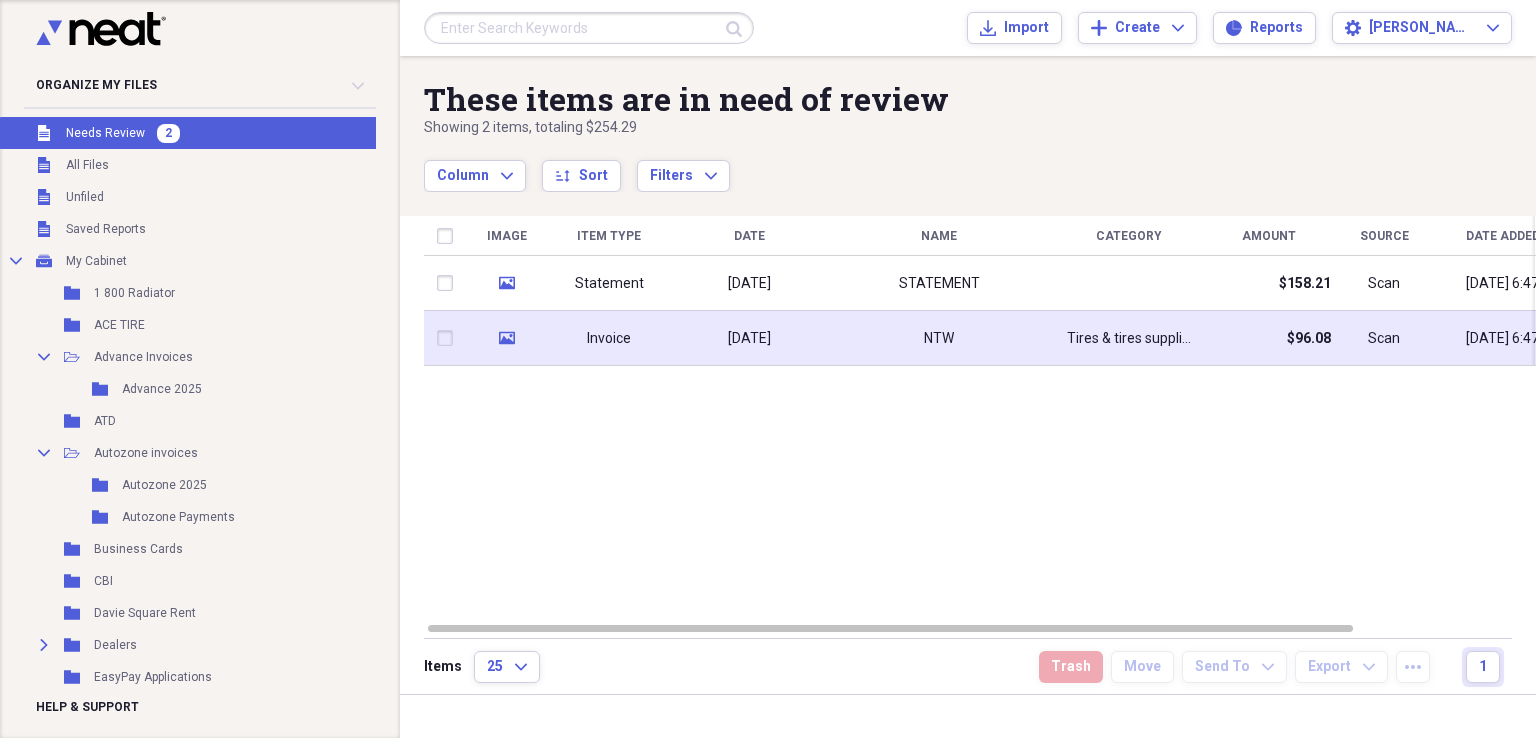 click on "[DATE]" at bounding box center [749, 339] 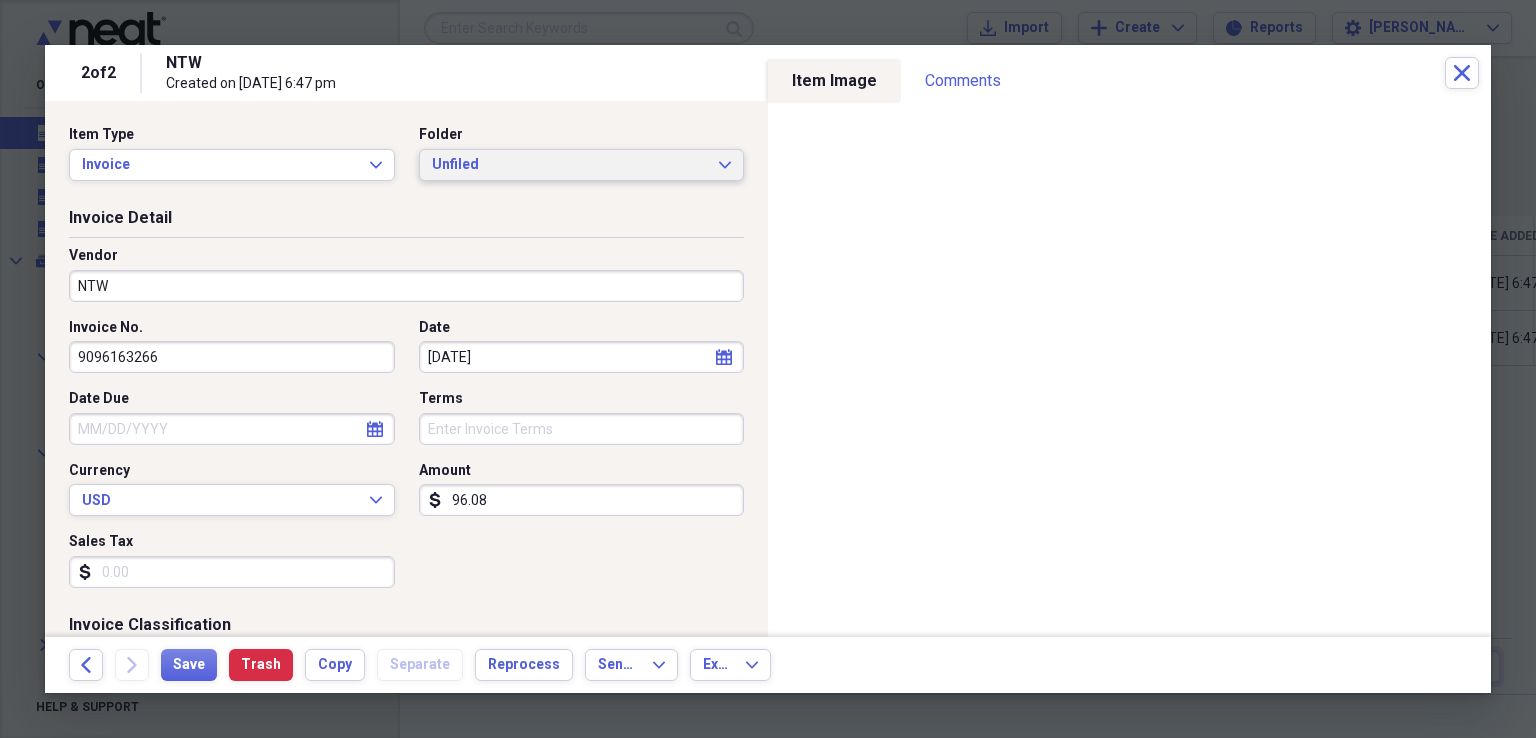 click on "Unfiled" at bounding box center [570, 165] 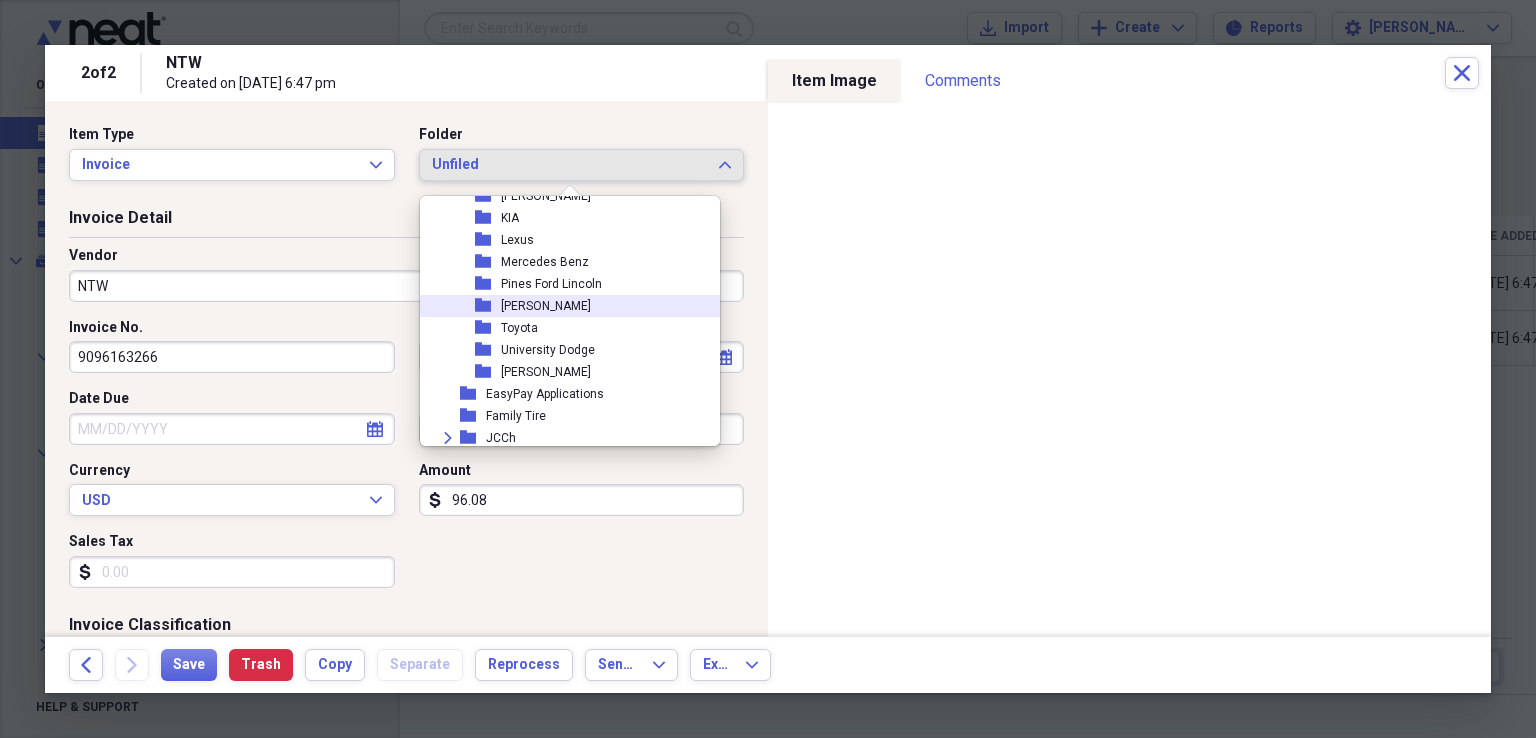 scroll, scrollTop: 600, scrollLeft: 0, axis: vertical 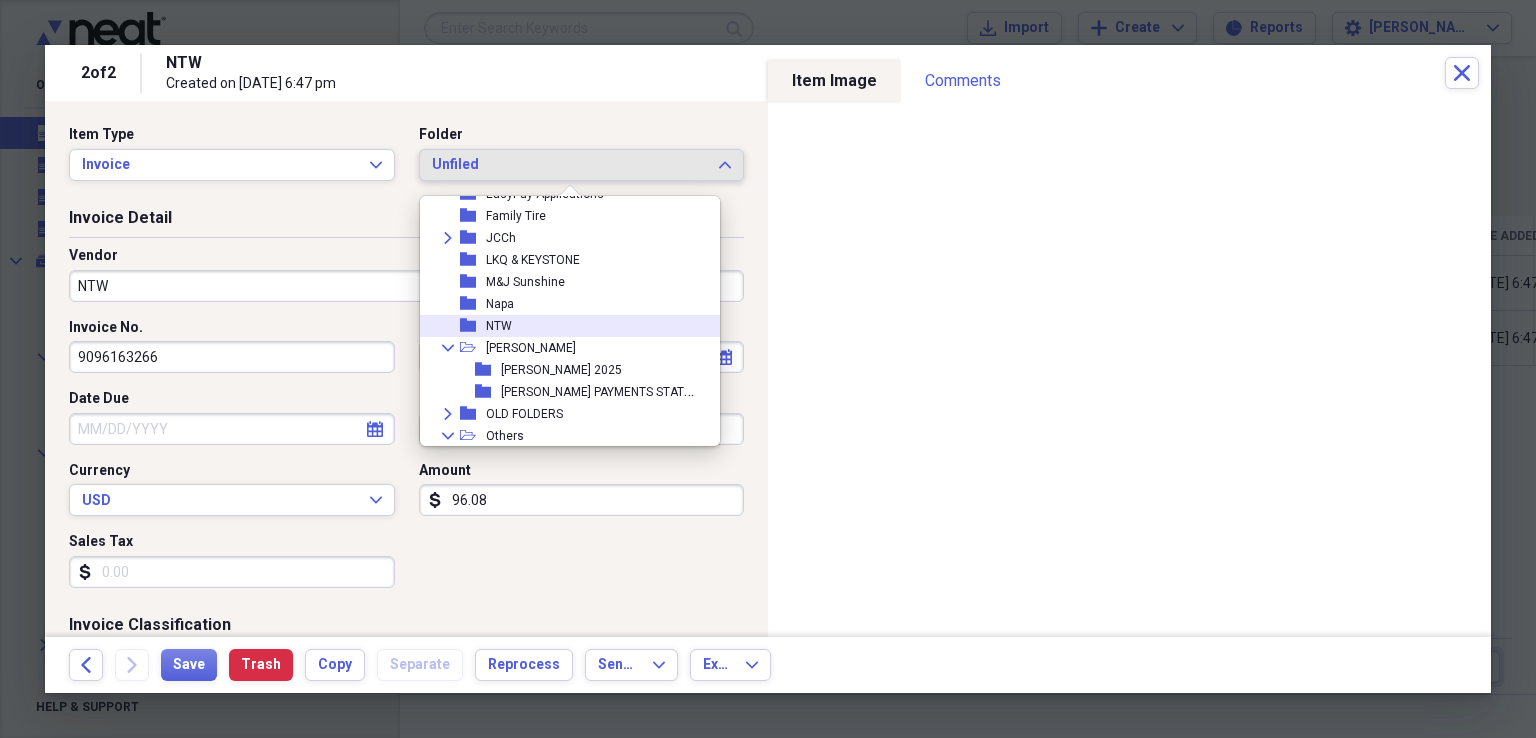 click on "folder NTW" at bounding box center [562, 326] 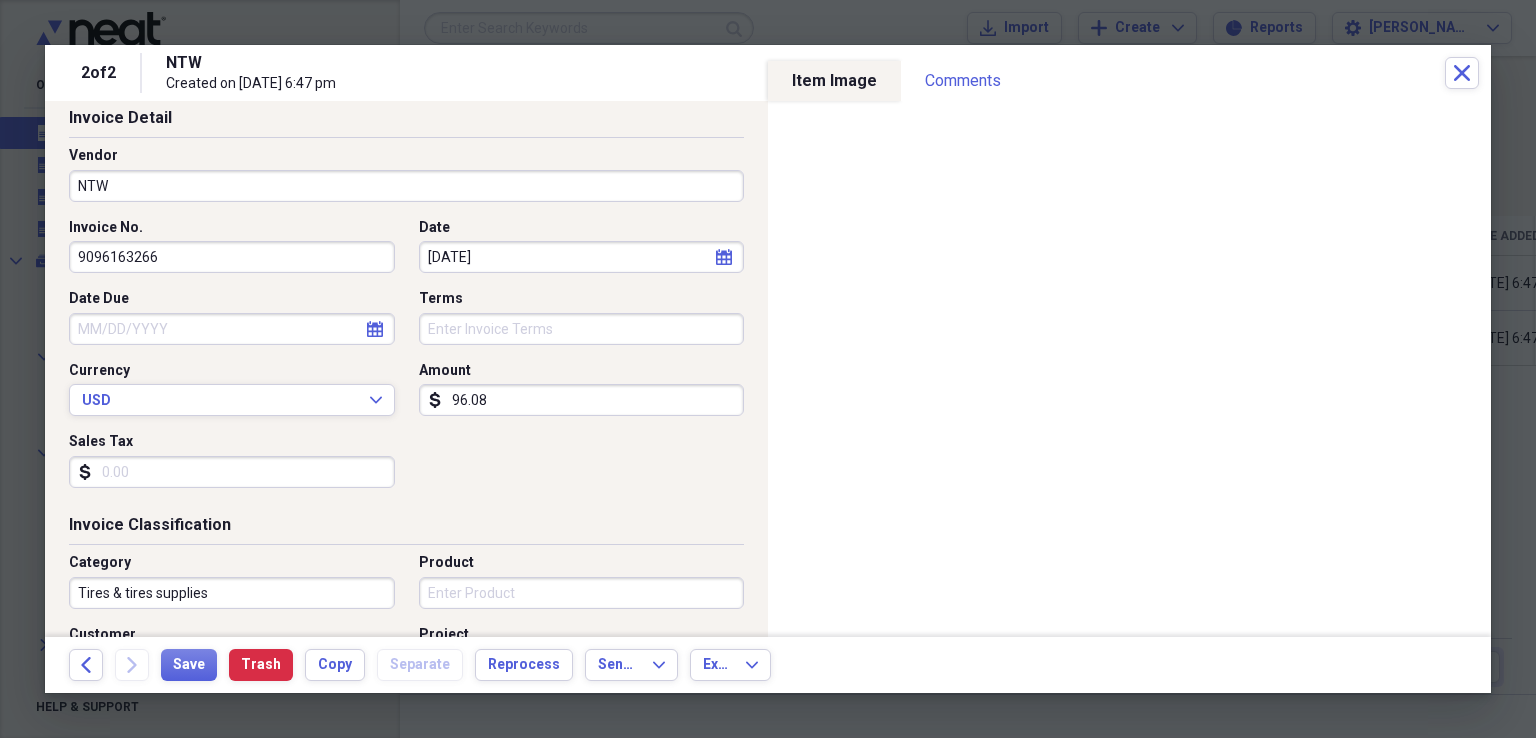 scroll, scrollTop: 300, scrollLeft: 0, axis: vertical 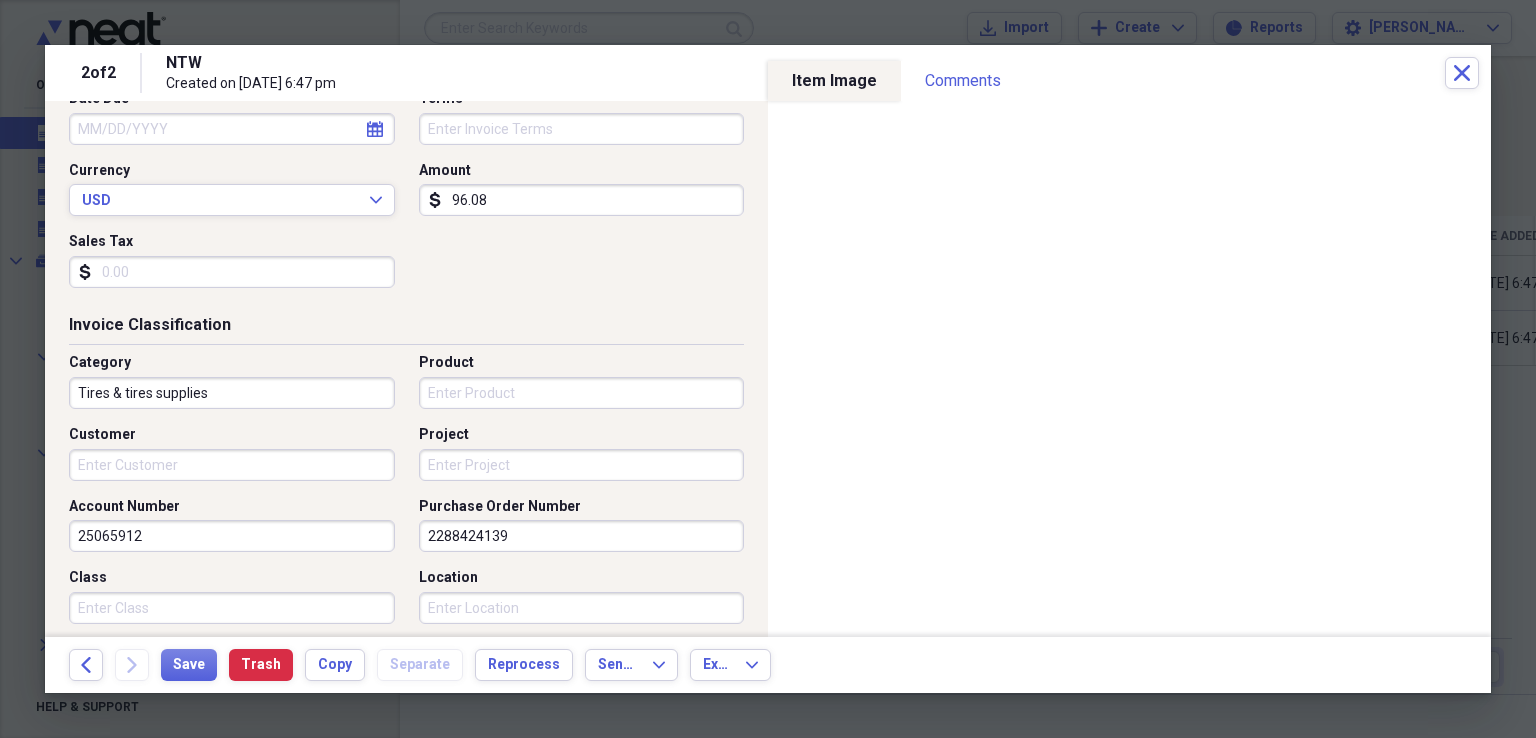 drag, startPoint x: 532, startPoint y: 541, endPoint x: 289, endPoint y: 527, distance: 243.40295 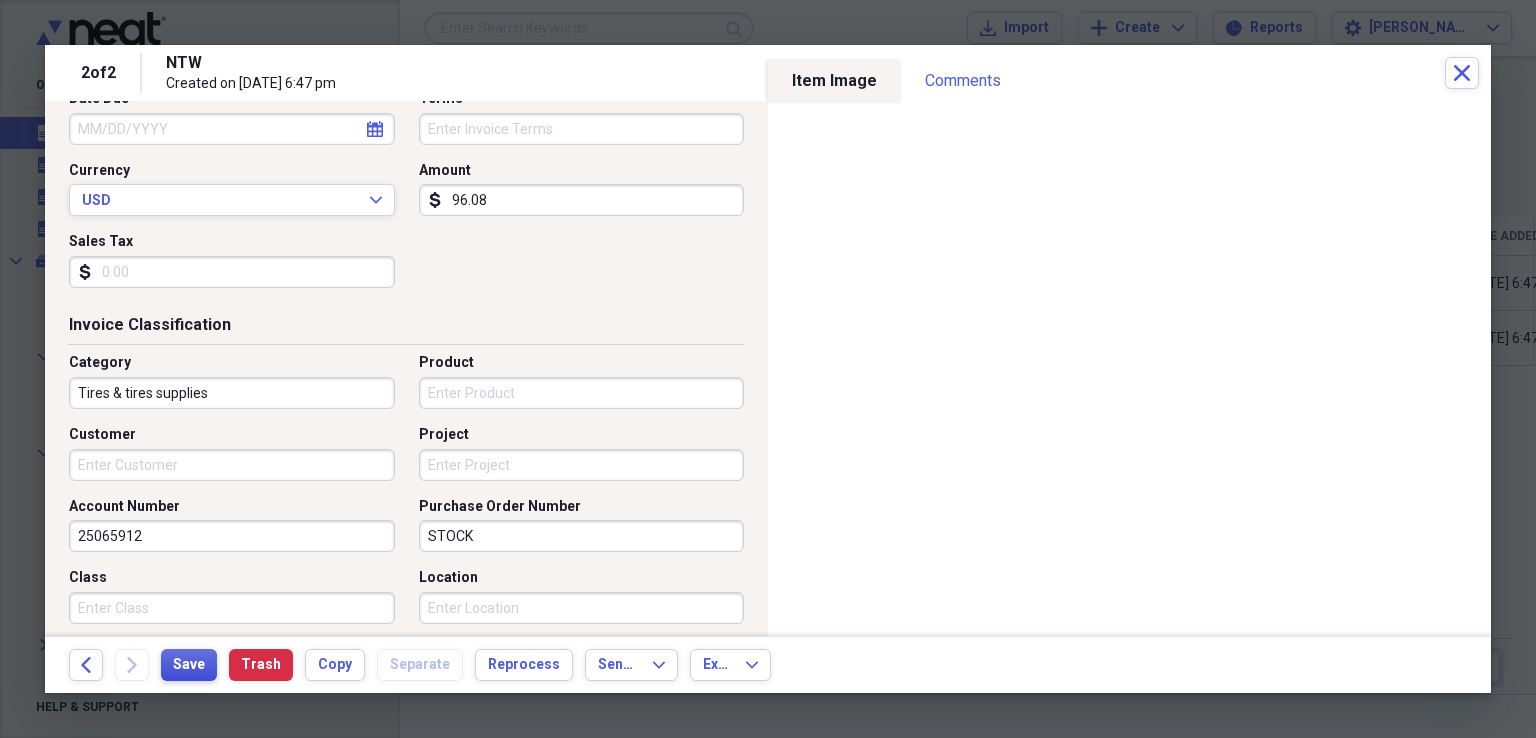 type on "STOCK" 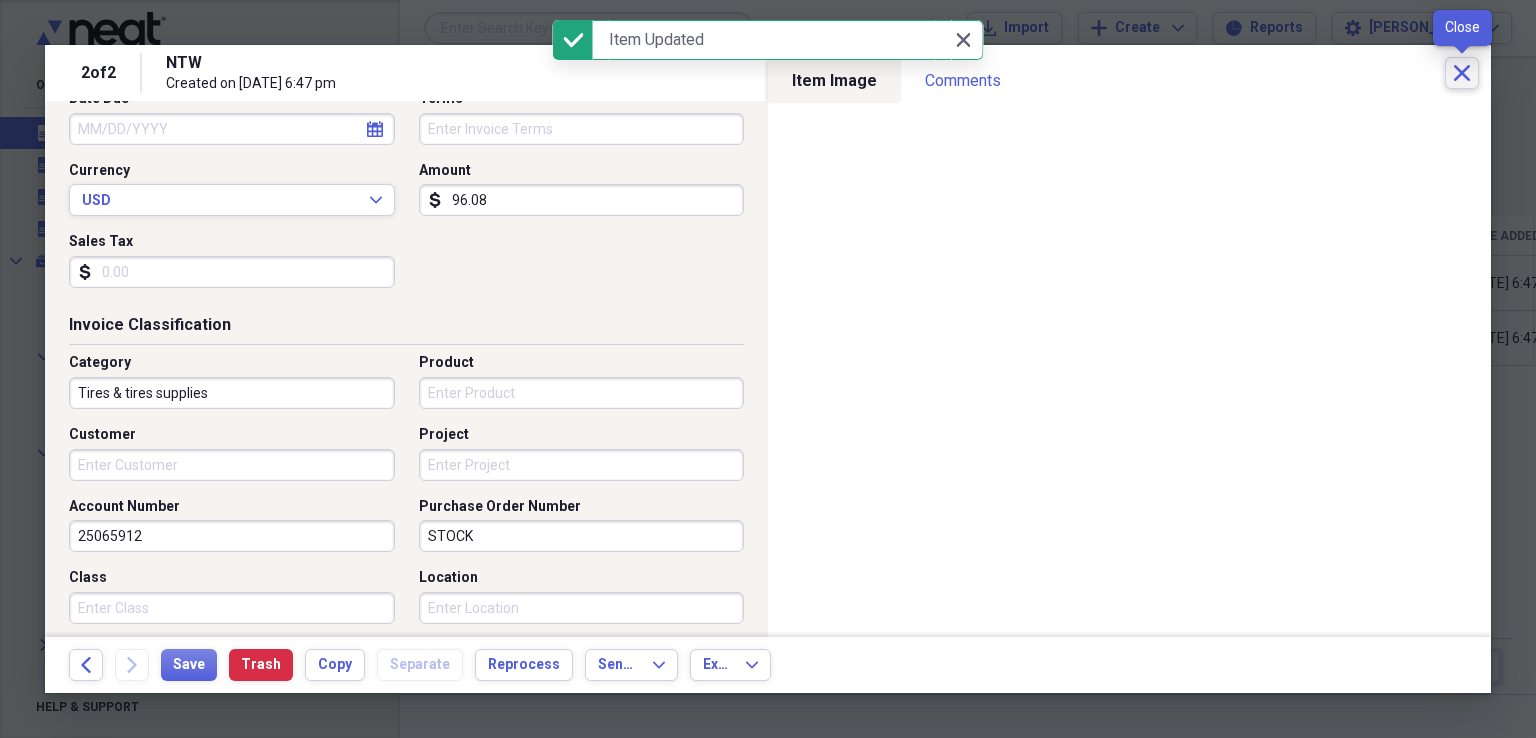 click 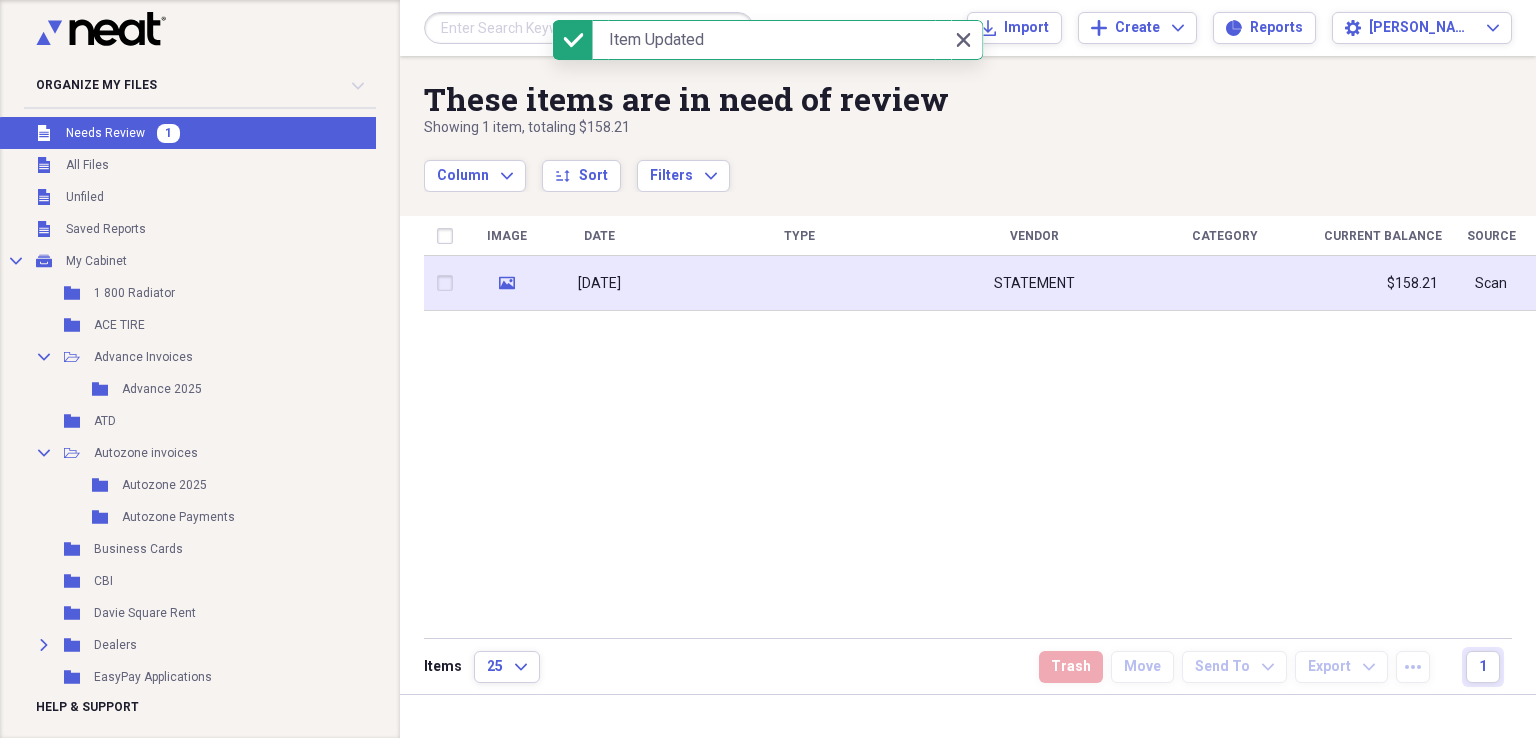 click on "07/11/2025" at bounding box center [599, 284] 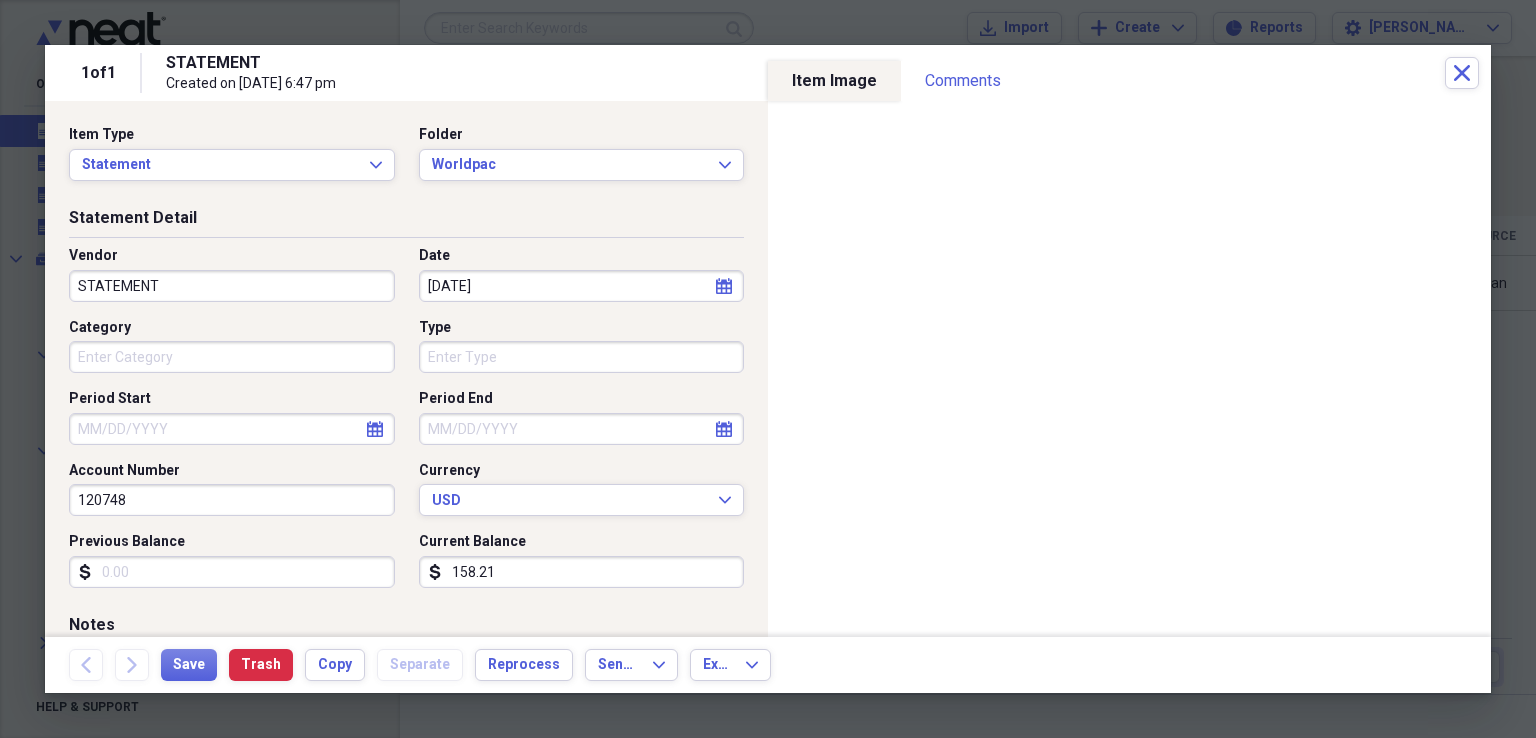 click on "STATEMENT" at bounding box center (232, 286) 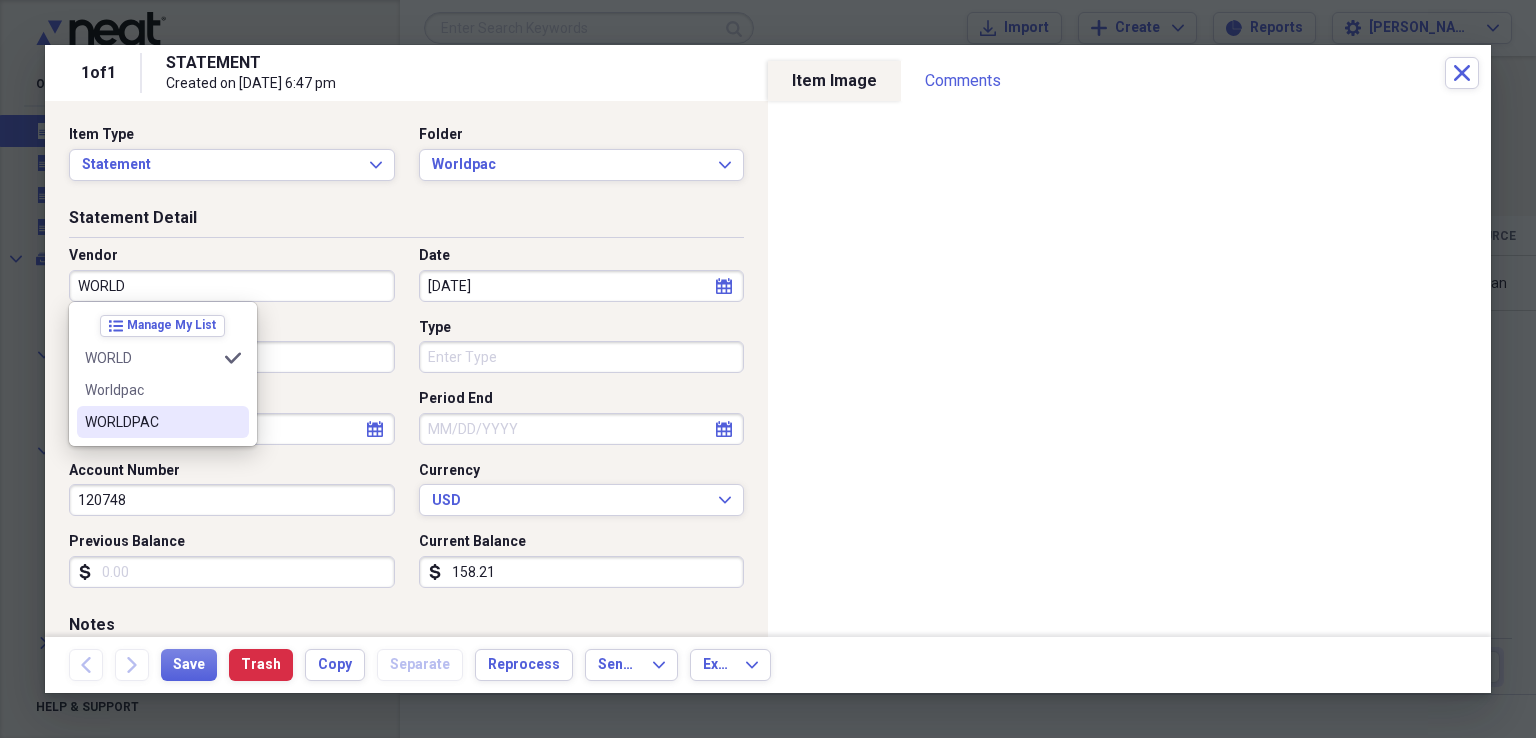 click on "WORLDPAC" at bounding box center (151, 422) 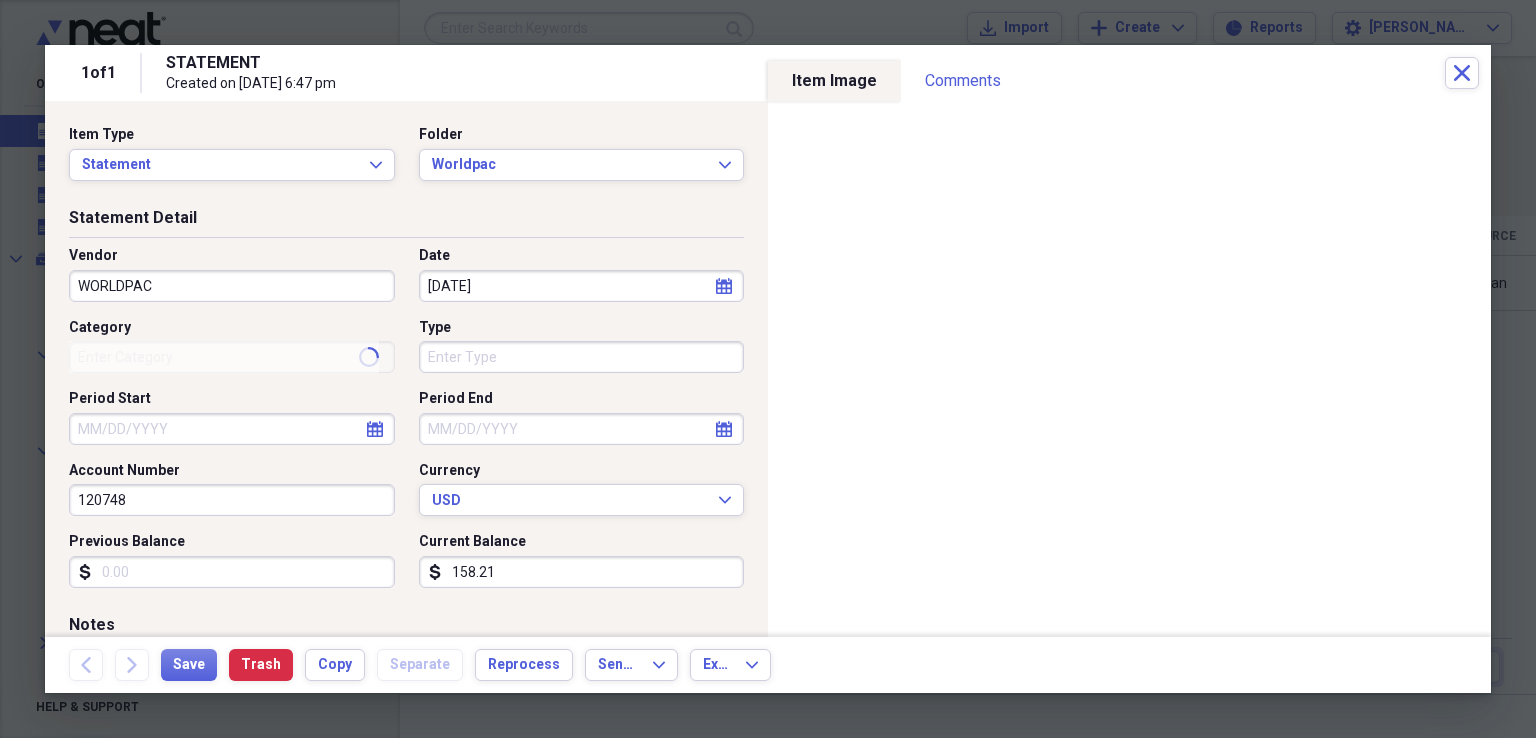 type on "CASH" 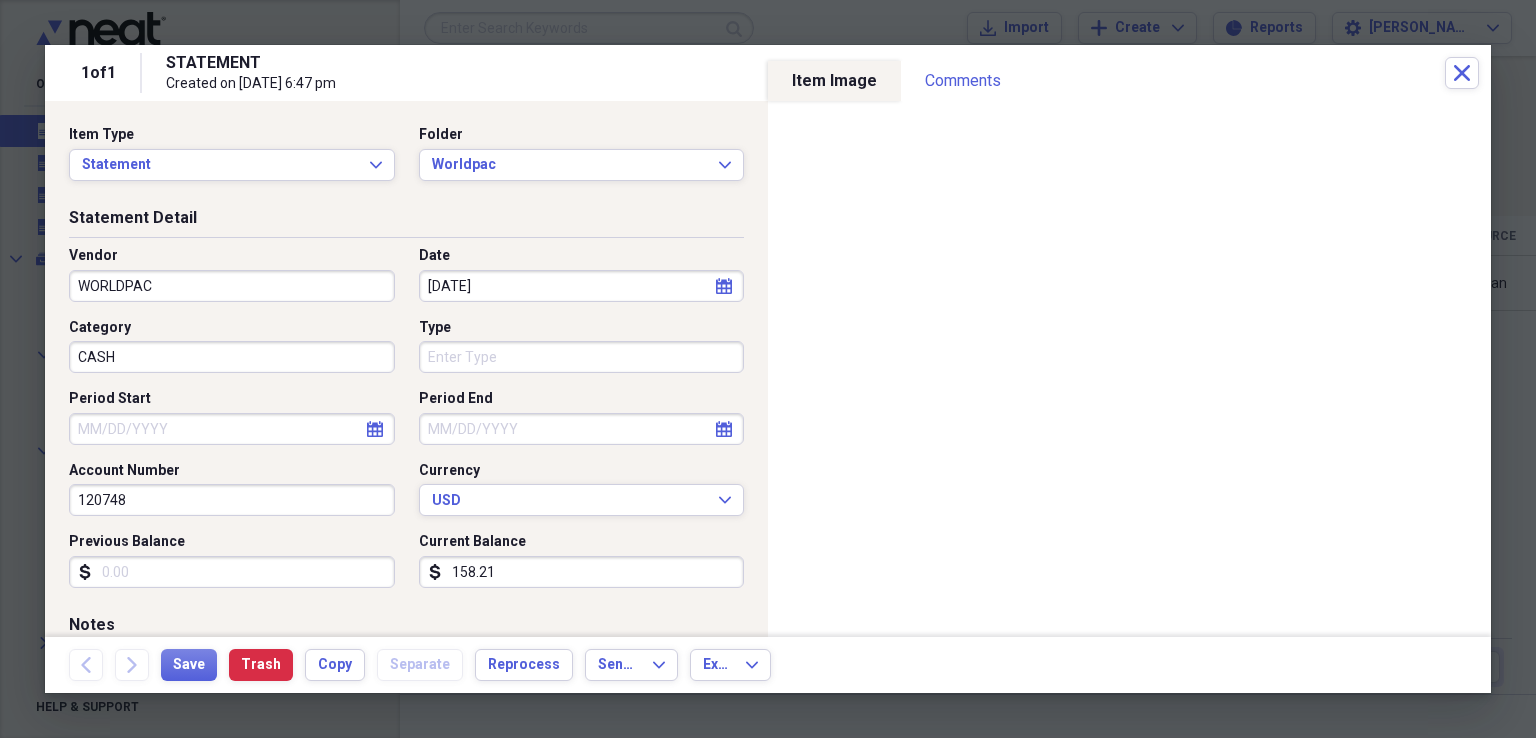 click 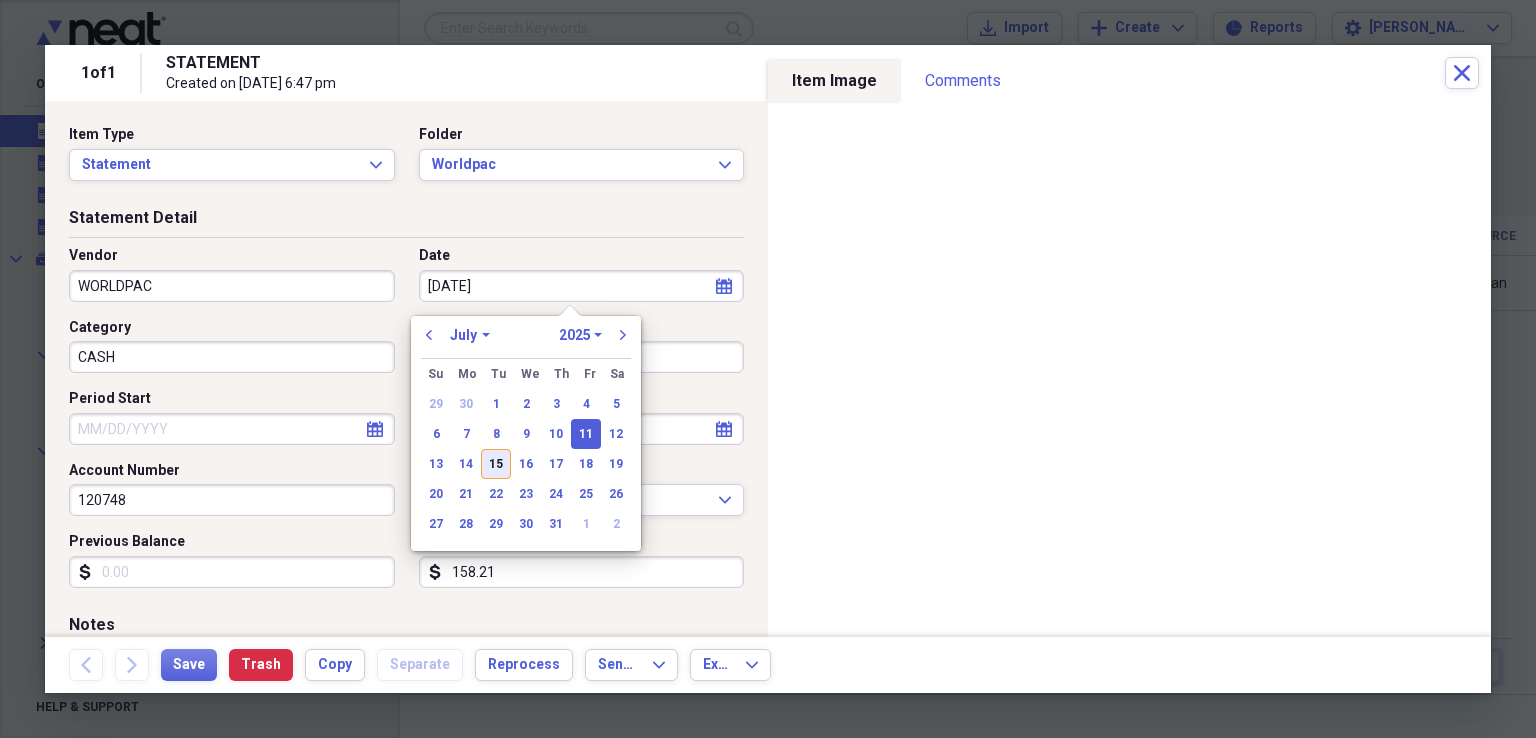 click on "15" at bounding box center (496, 464) 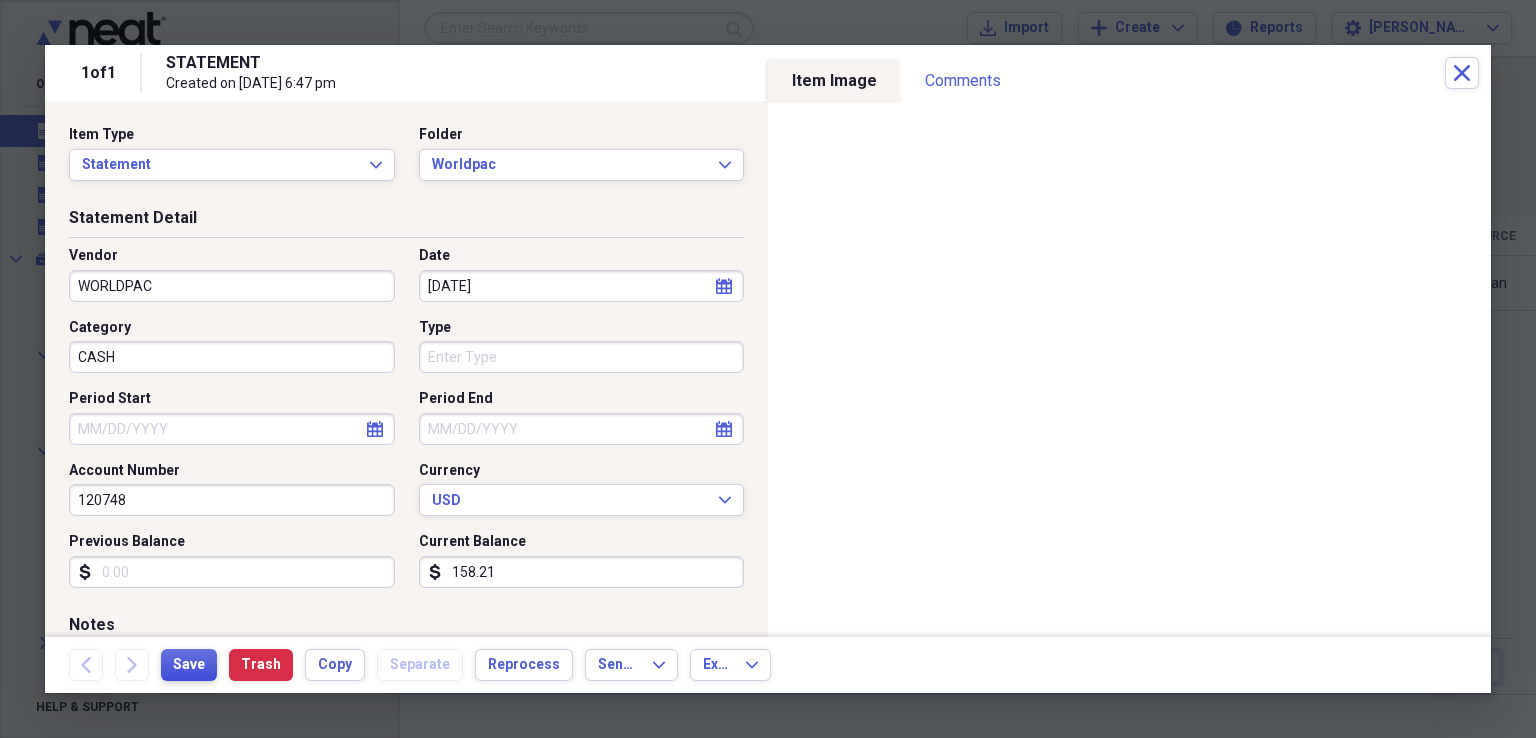 click on "Save" at bounding box center [189, 665] 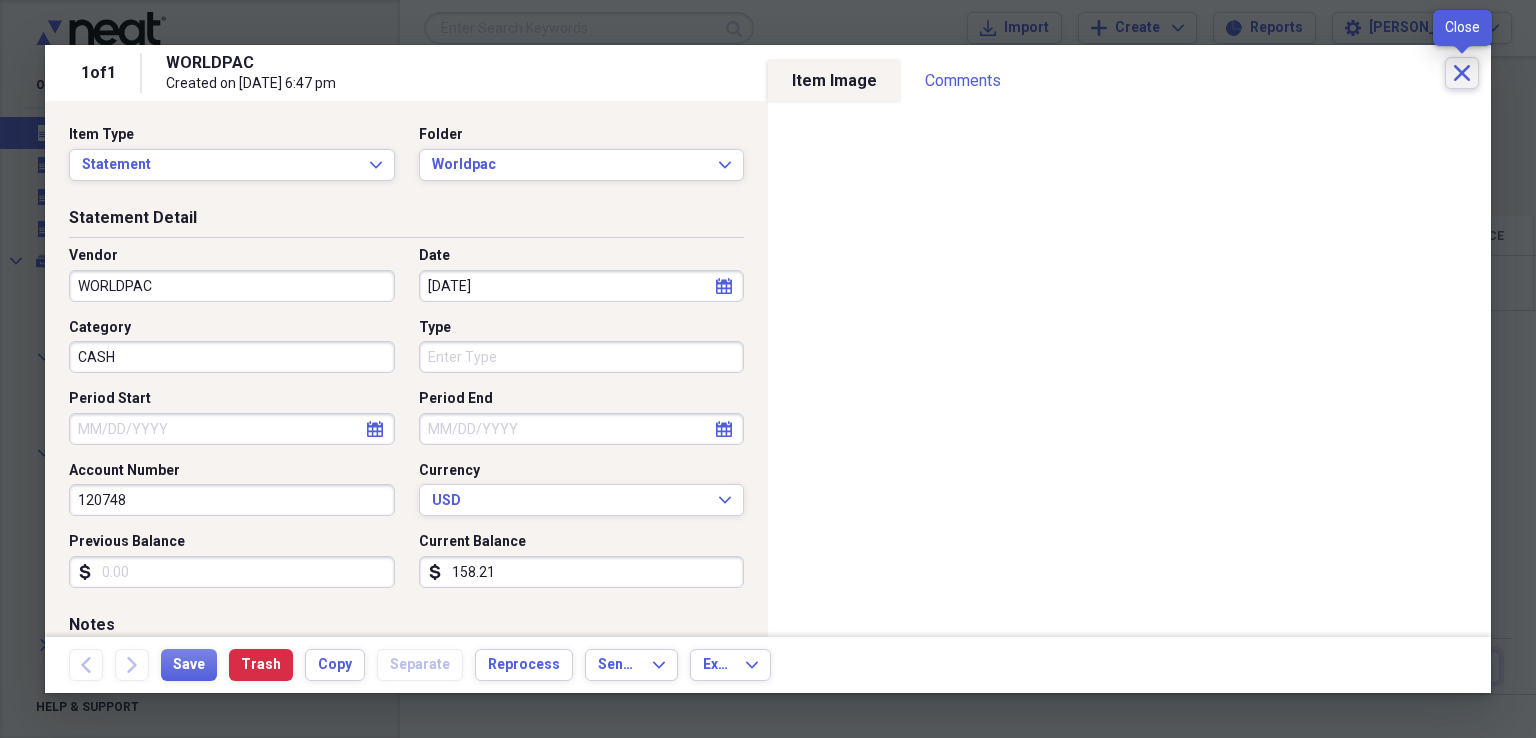 click on "Close" 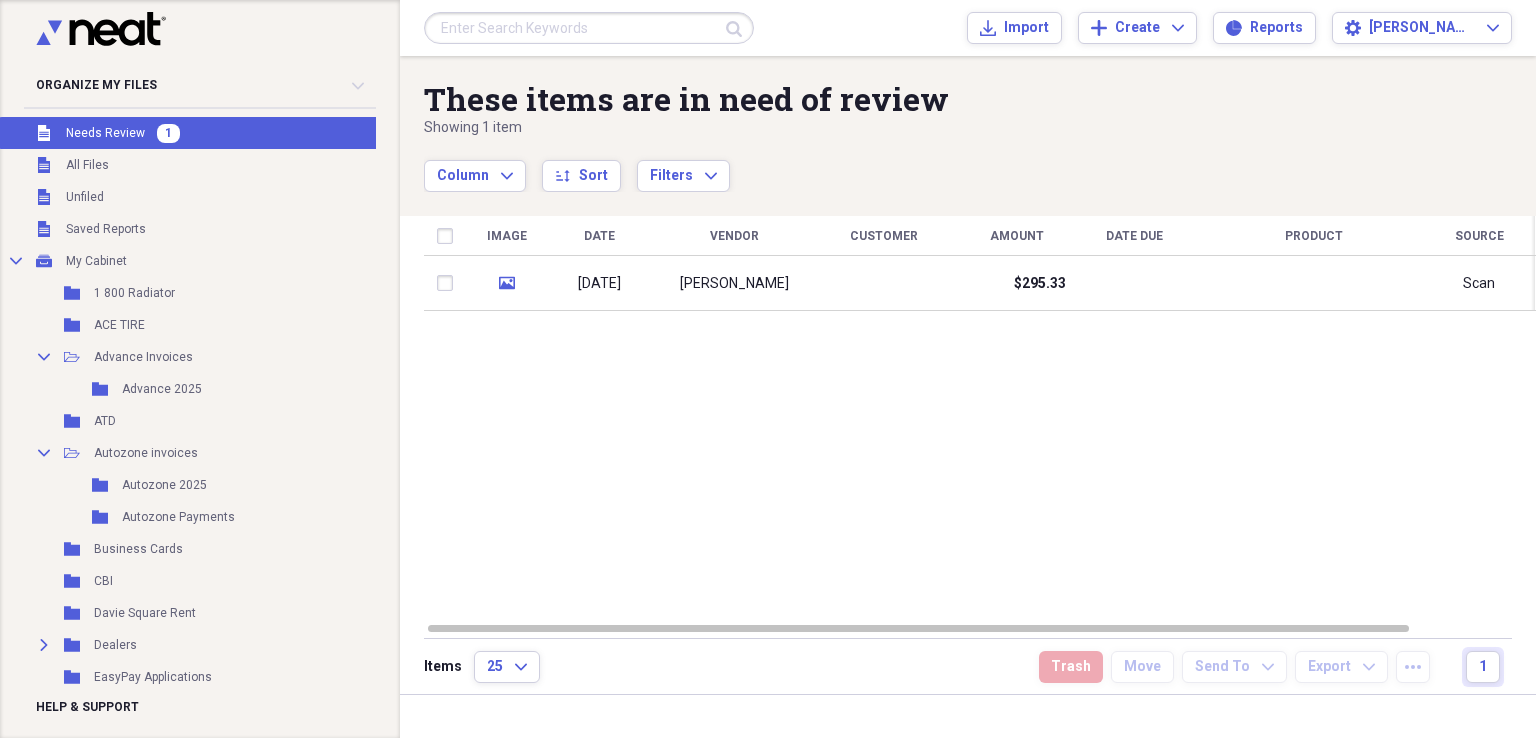 click on "Needs Review" at bounding box center (105, 133) 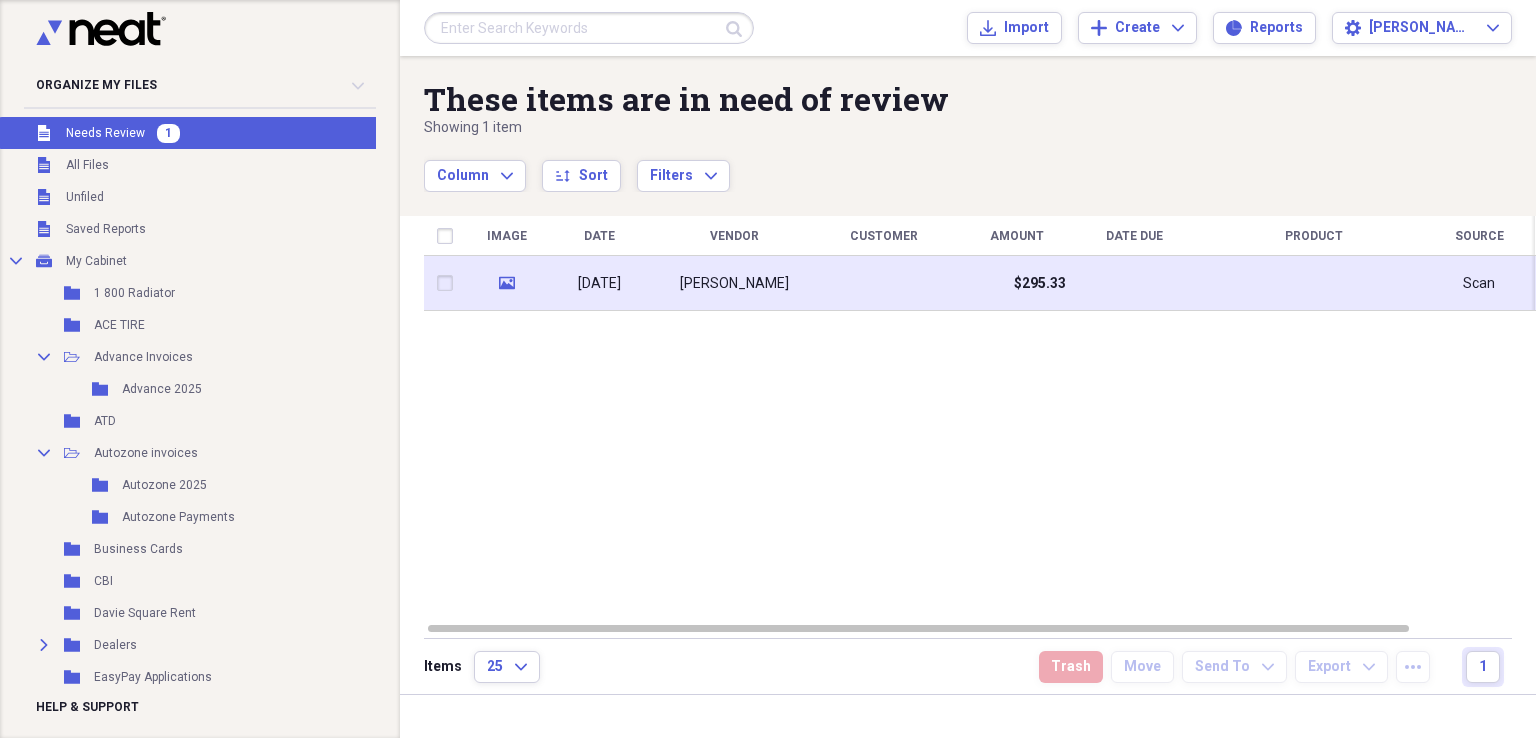 click on "[PERSON_NAME]" at bounding box center [734, 284] 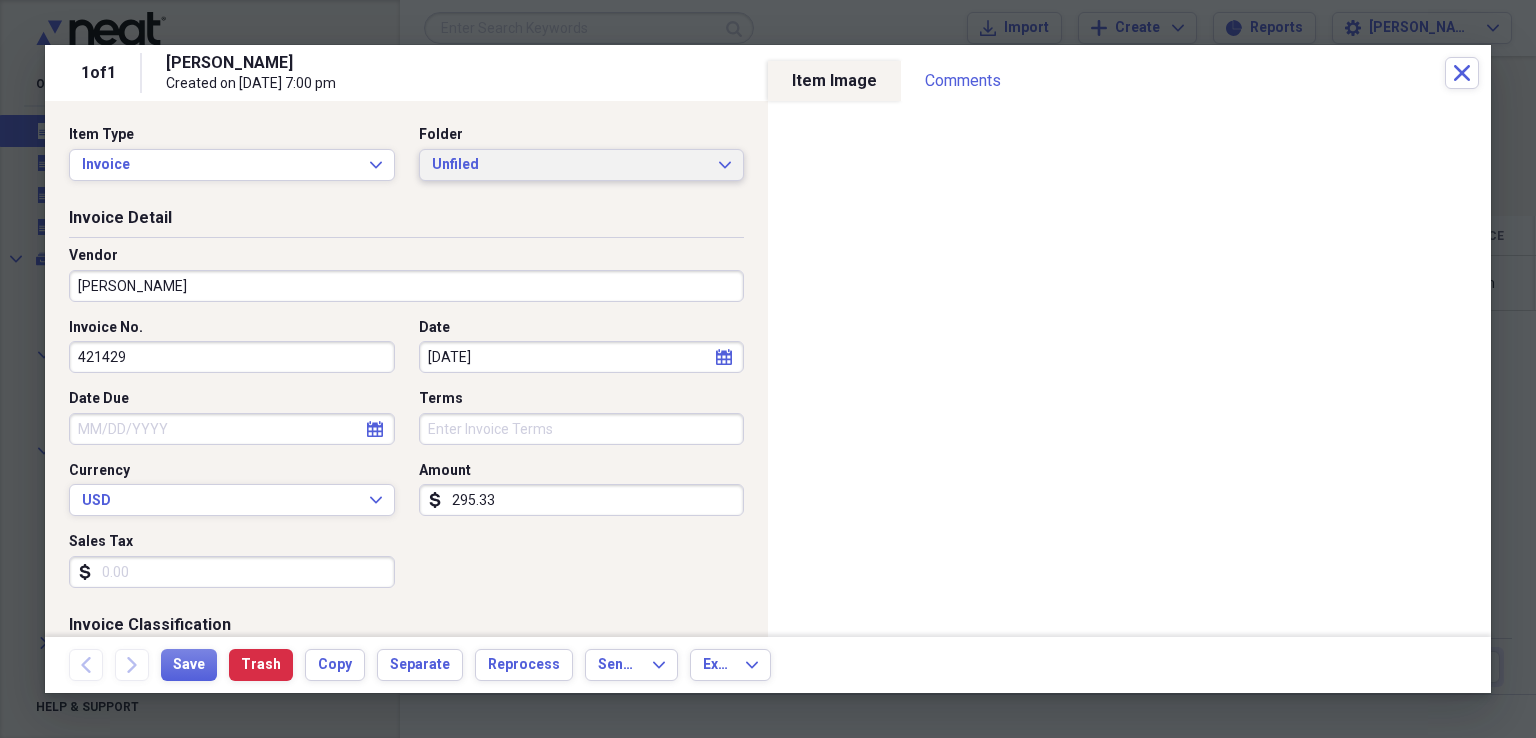 click on "Unfiled" at bounding box center (570, 165) 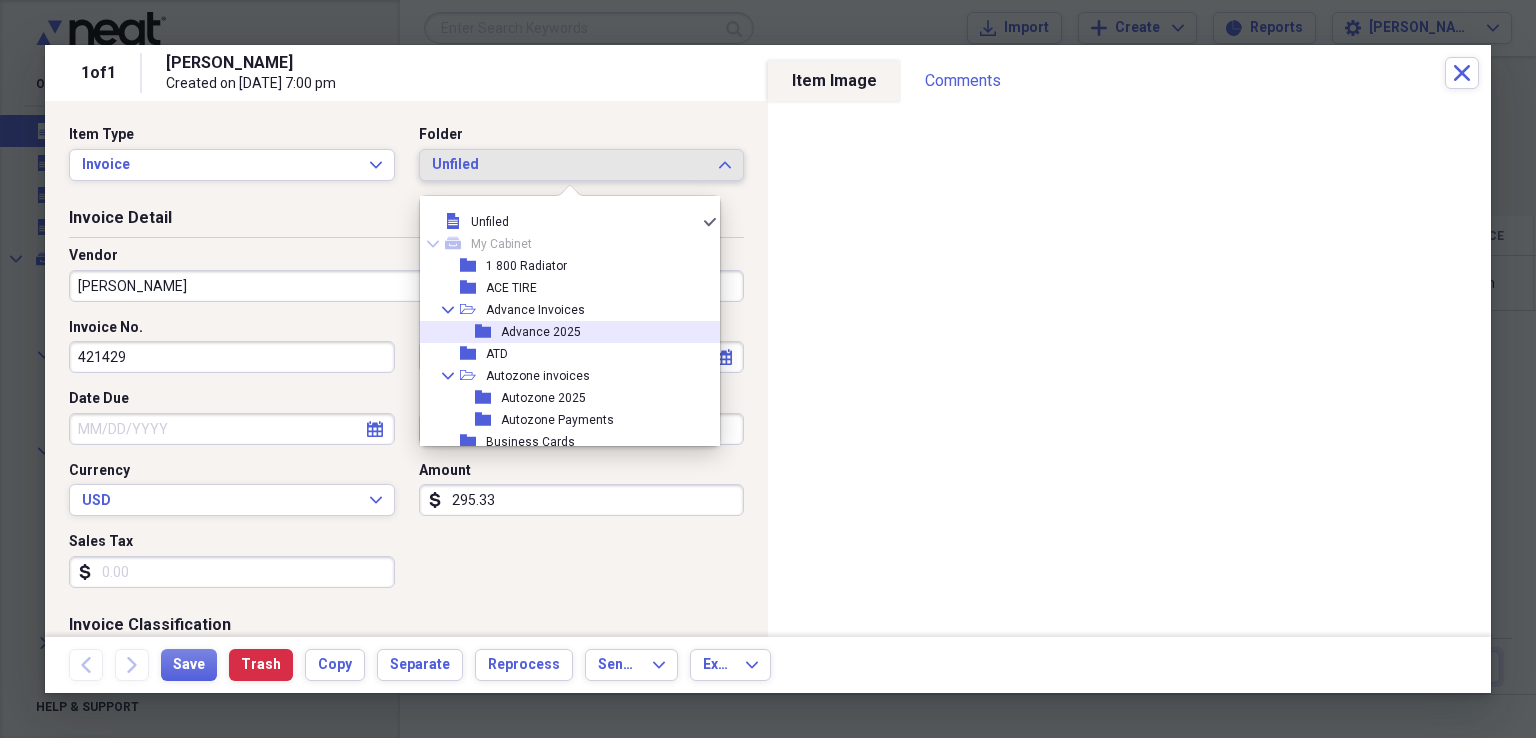 scroll, scrollTop: 400, scrollLeft: 0, axis: vertical 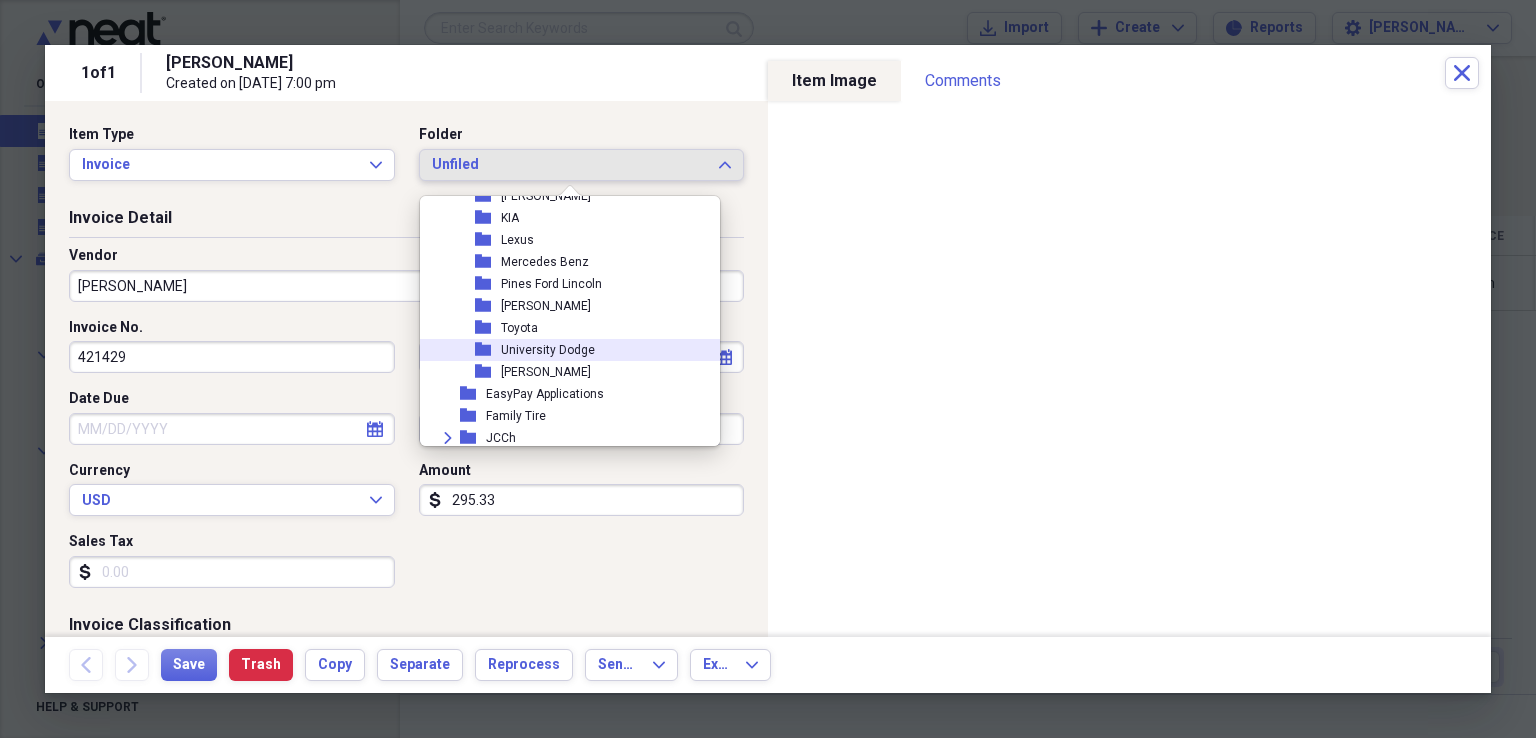click on "University Dodge" at bounding box center (548, 350) 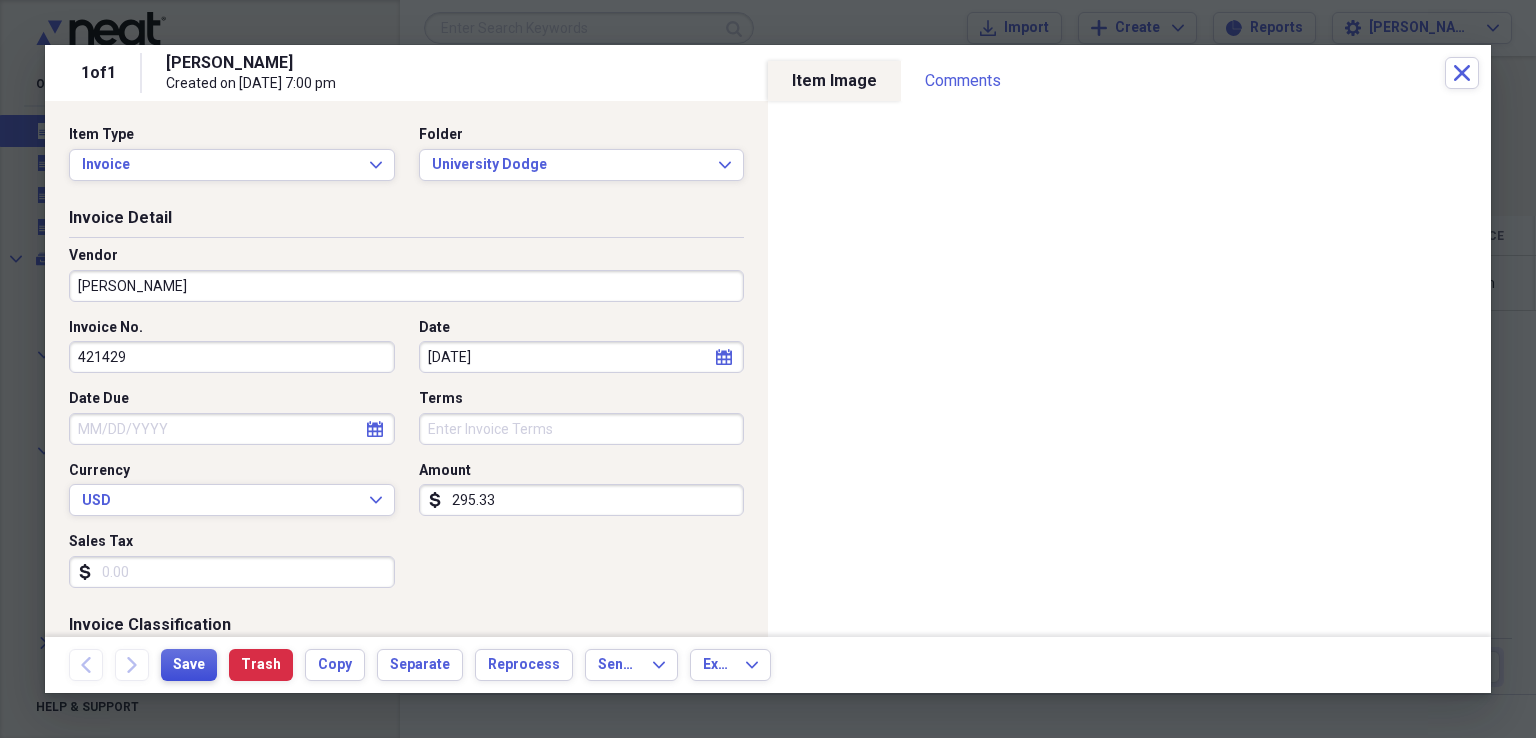 click on "Save" at bounding box center (189, 665) 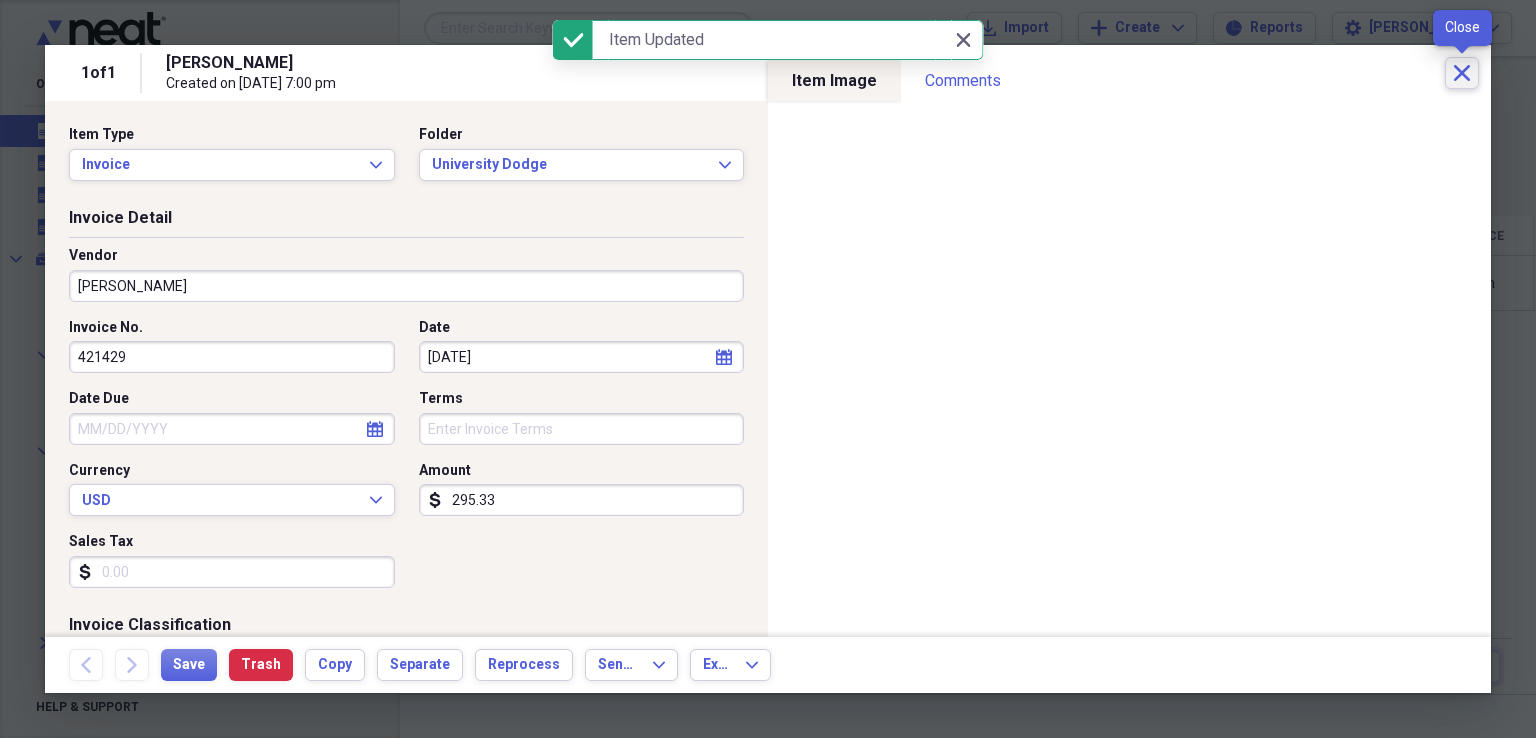 click 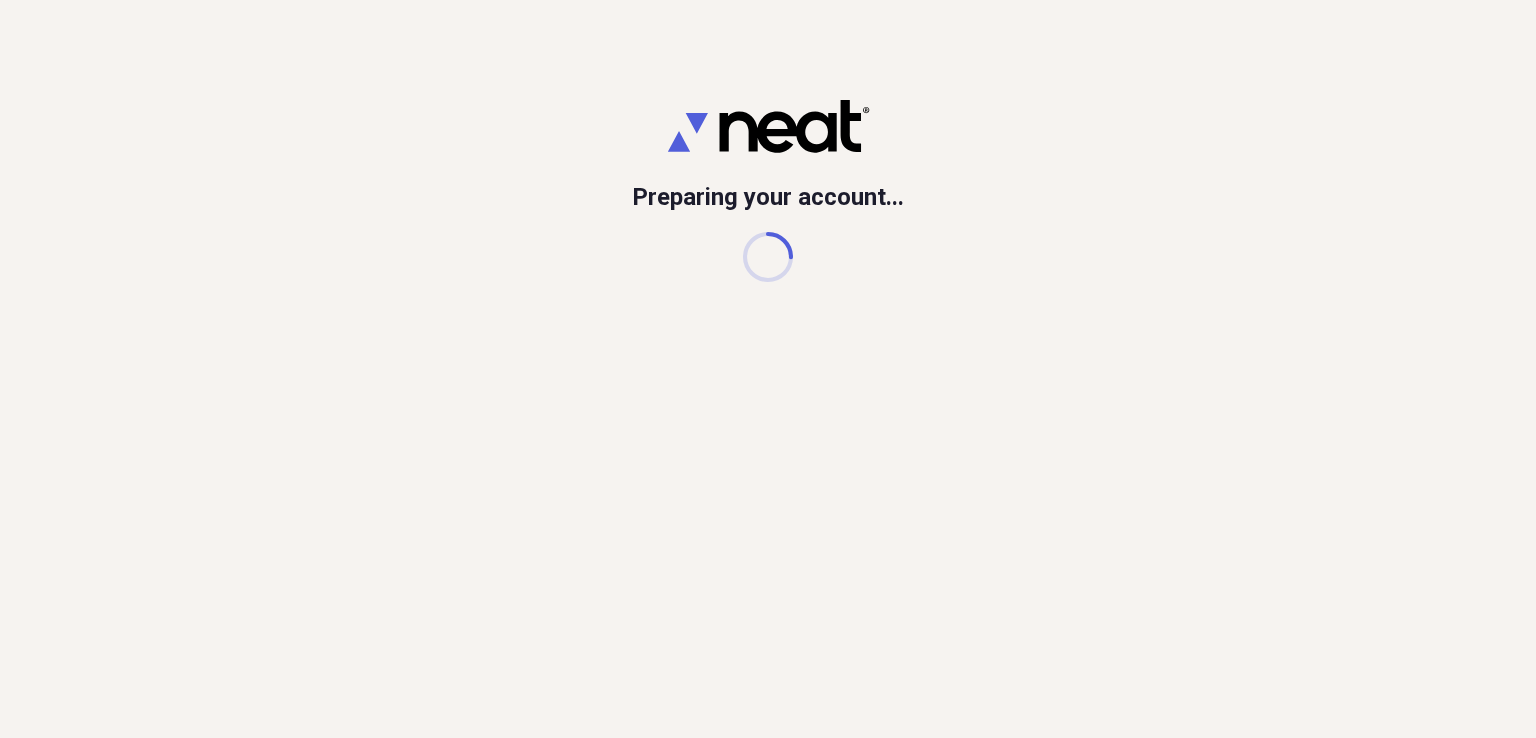 scroll, scrollTop: 0, scrollLeft: 0, axis: both 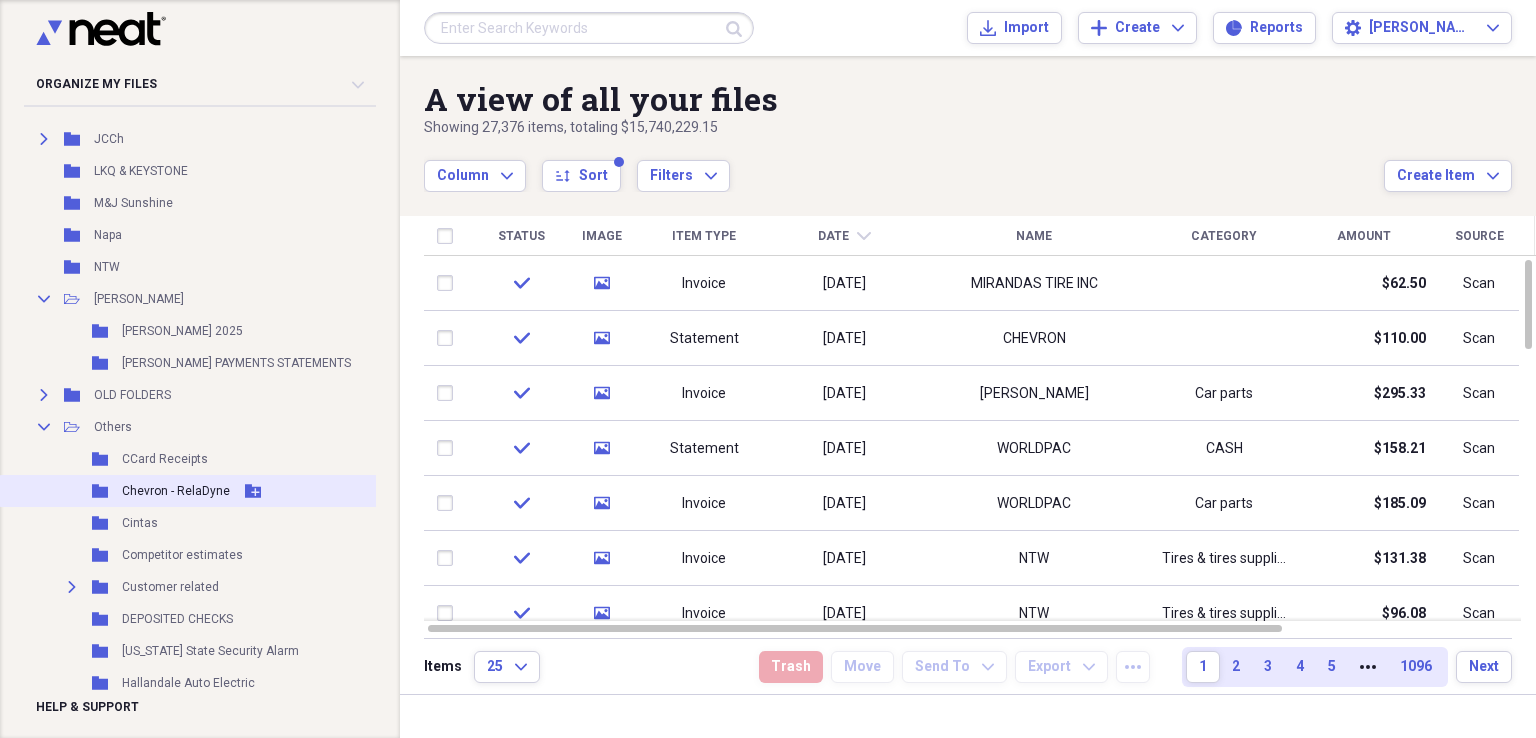click on "Chevron - RelaDyne" at bounding box center [176, 491] 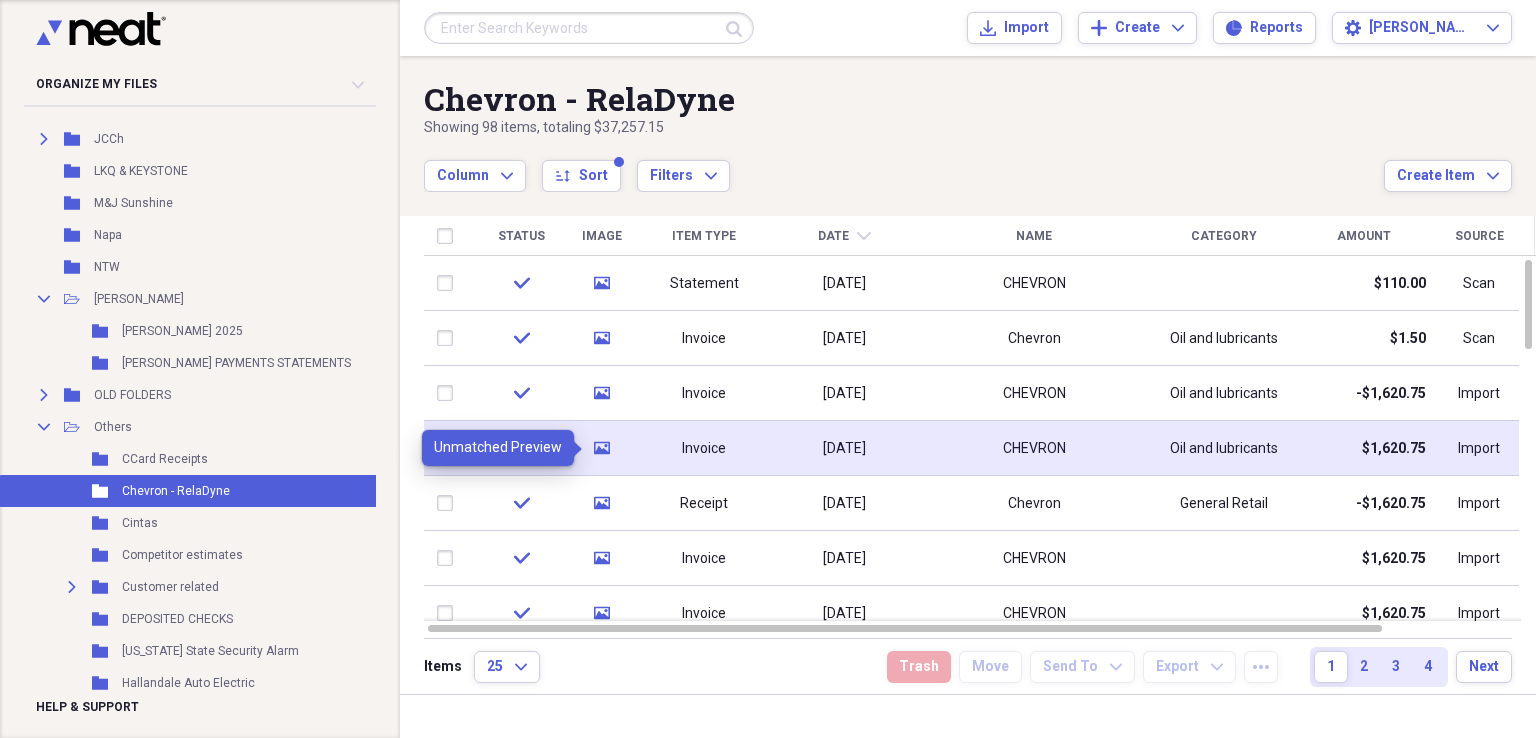 click on "media" 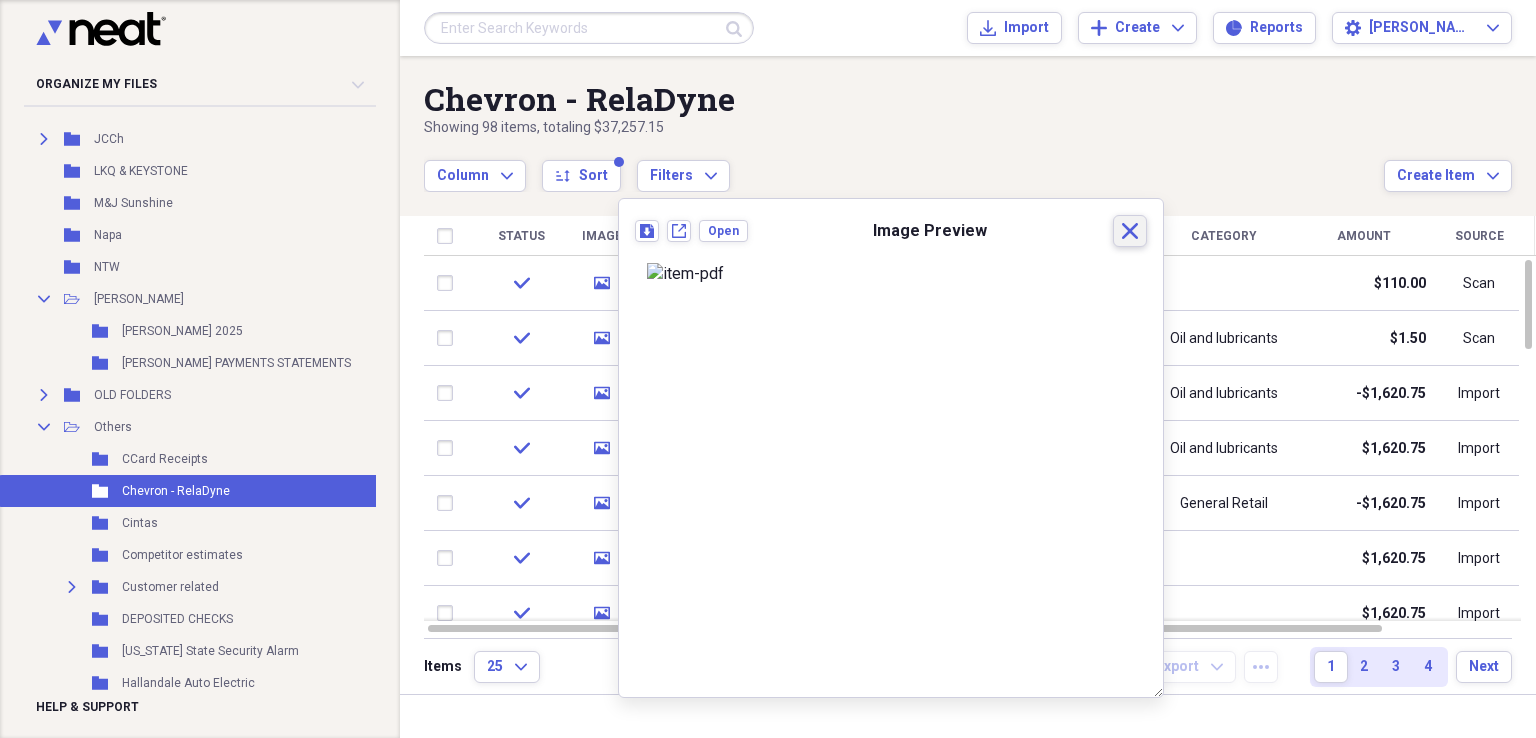 click on "Close" at bounding box center [1130, 231] 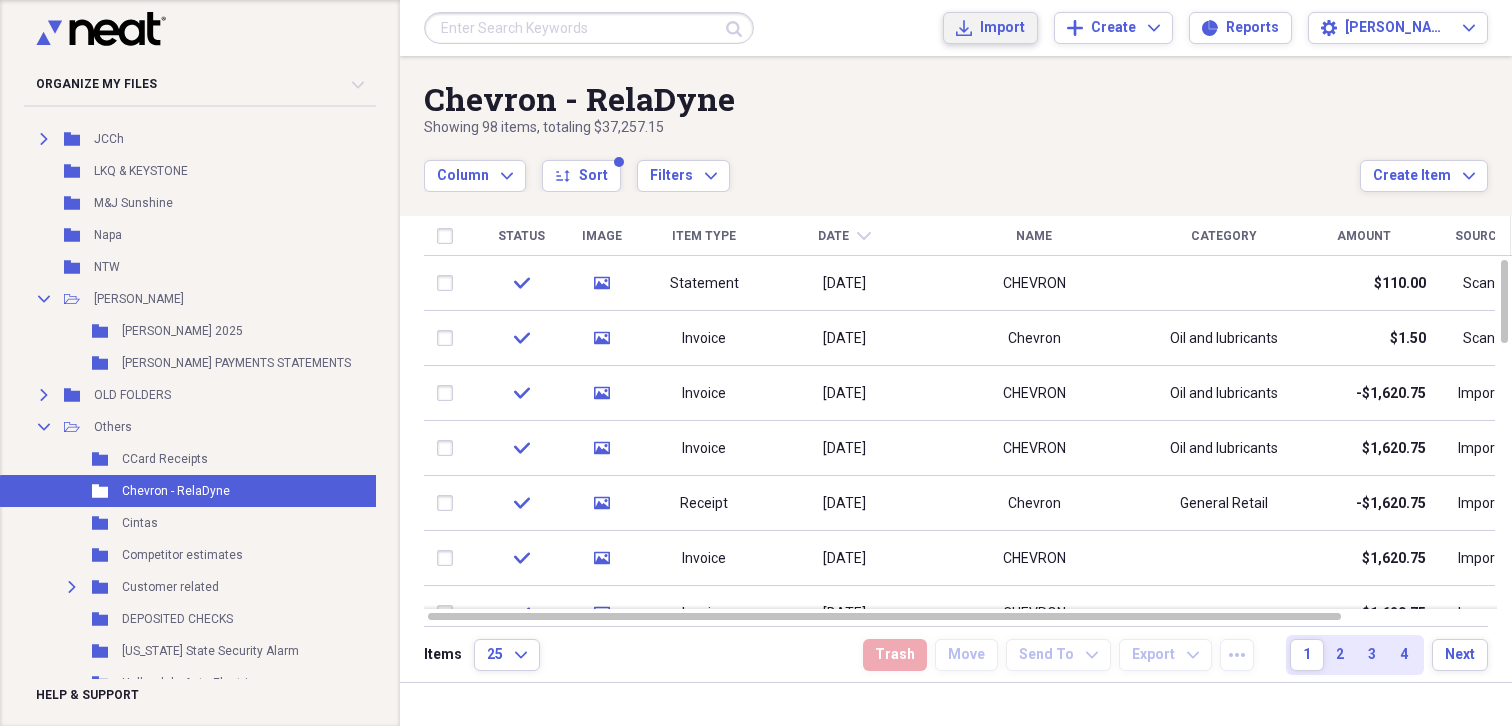 click on "Import" at bounding box center (1002, 28) 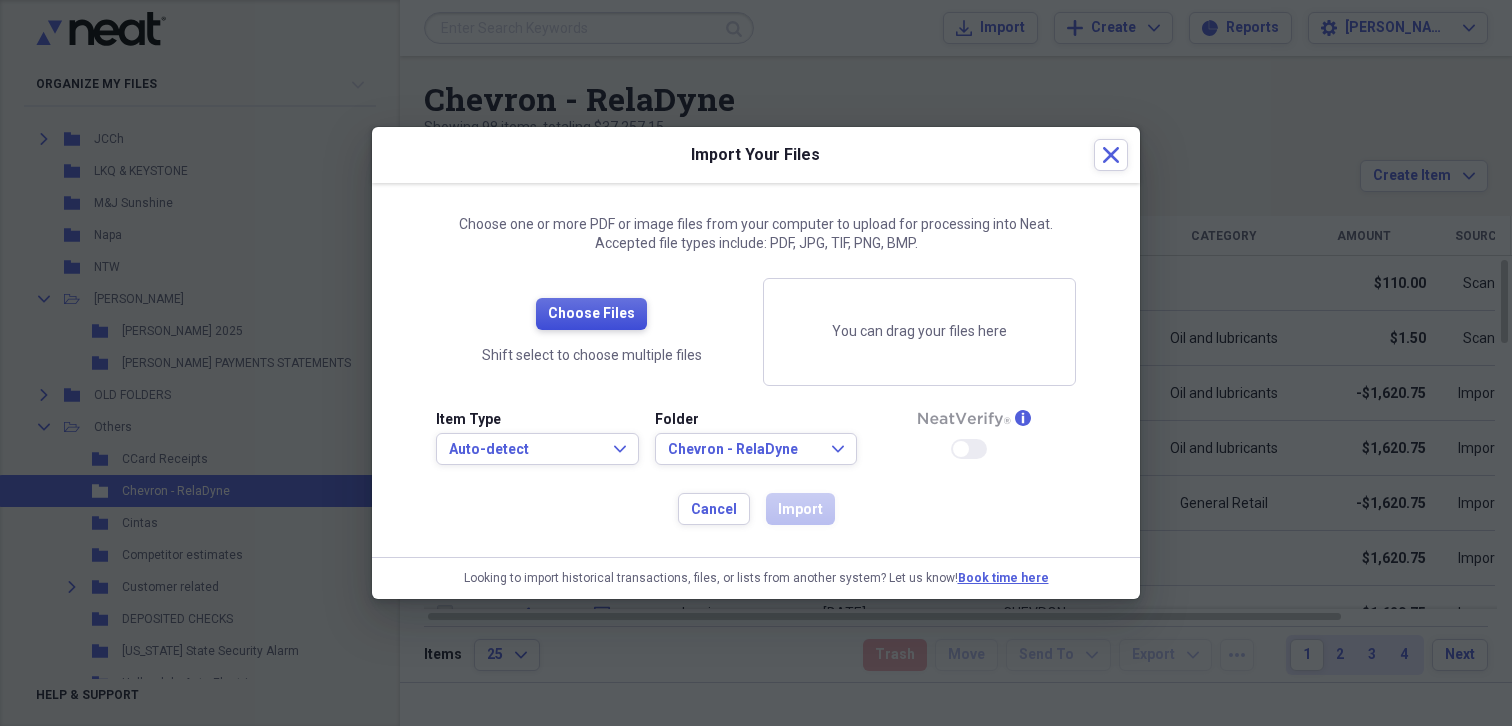 click on "Choose Files" at bounding box center [591, 314] 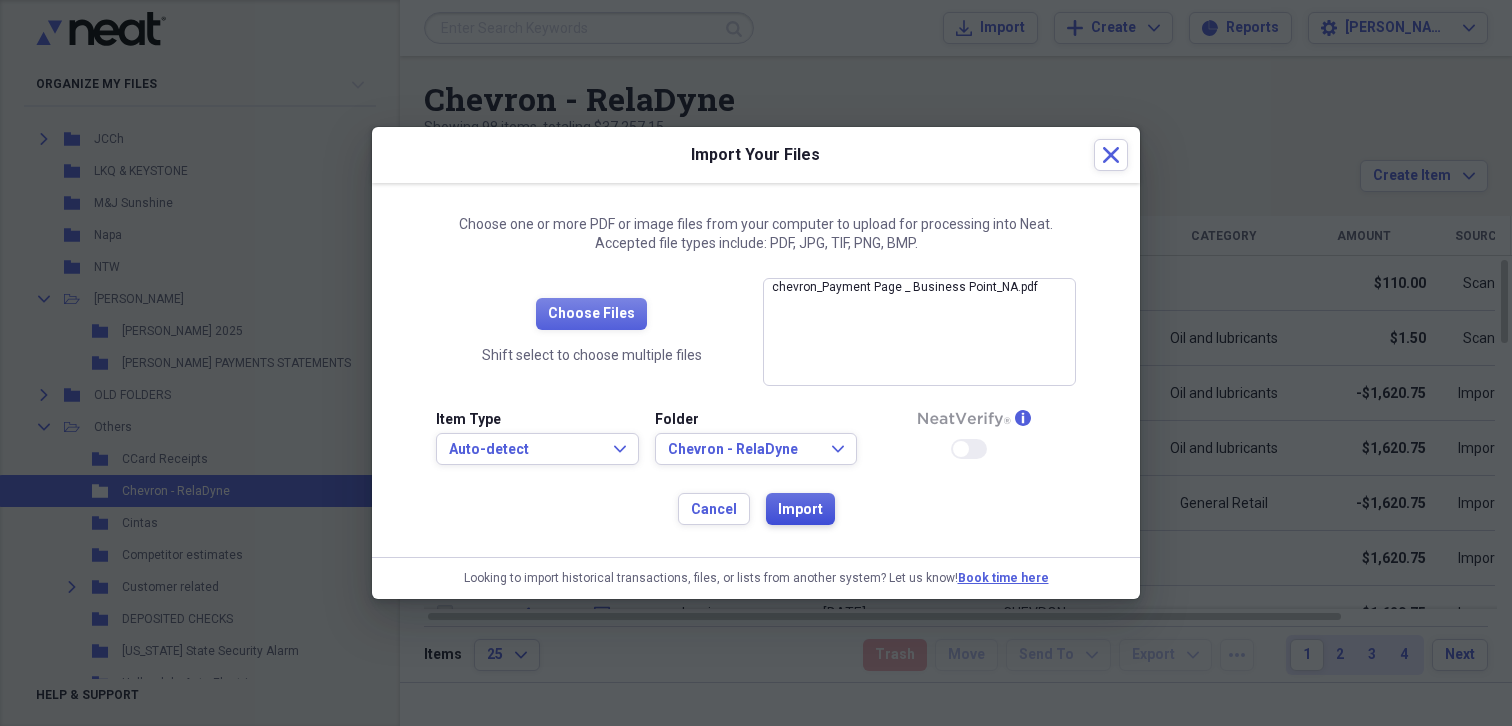 click on "Import" at bounding box center (800, 510) 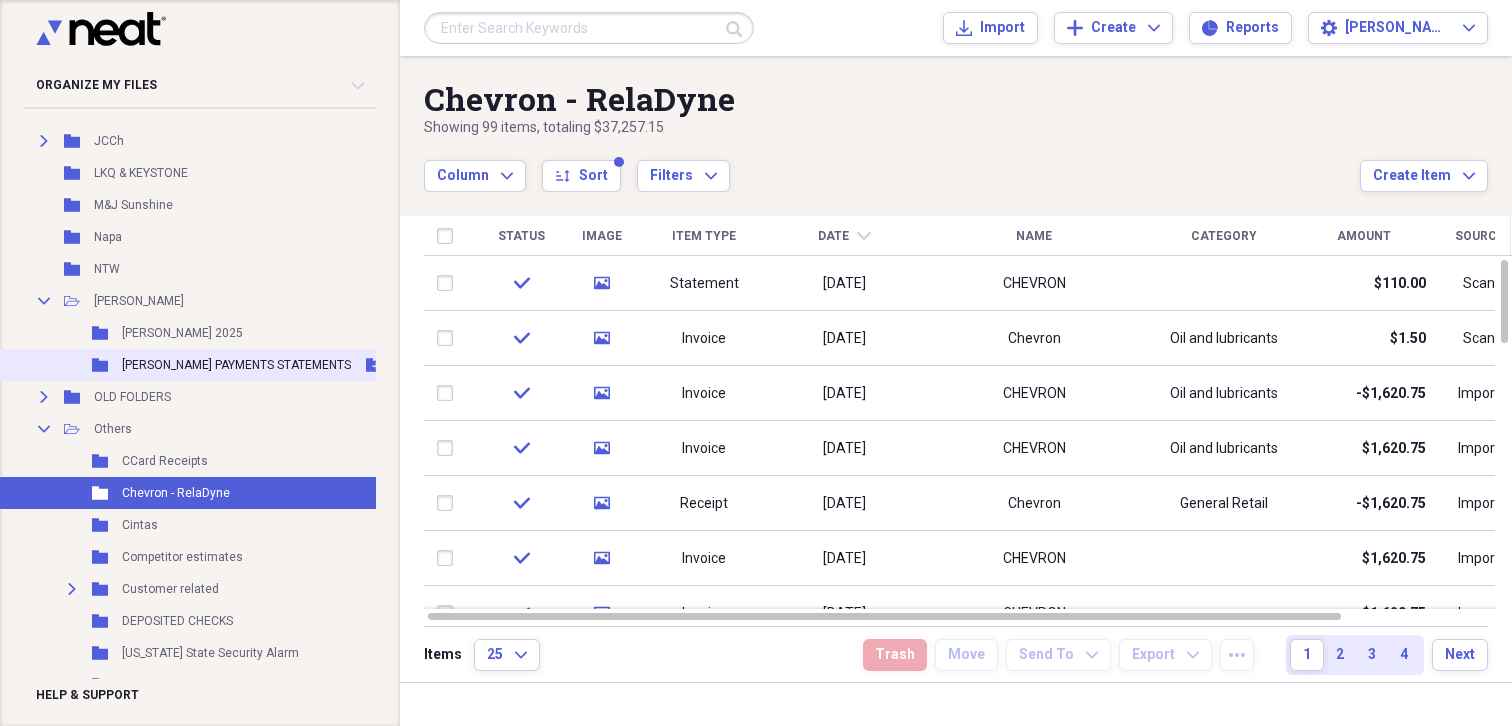 click on "[PERSON_NAME] PAYMENTS STATEMENTS" at bounding box center [236, 365] 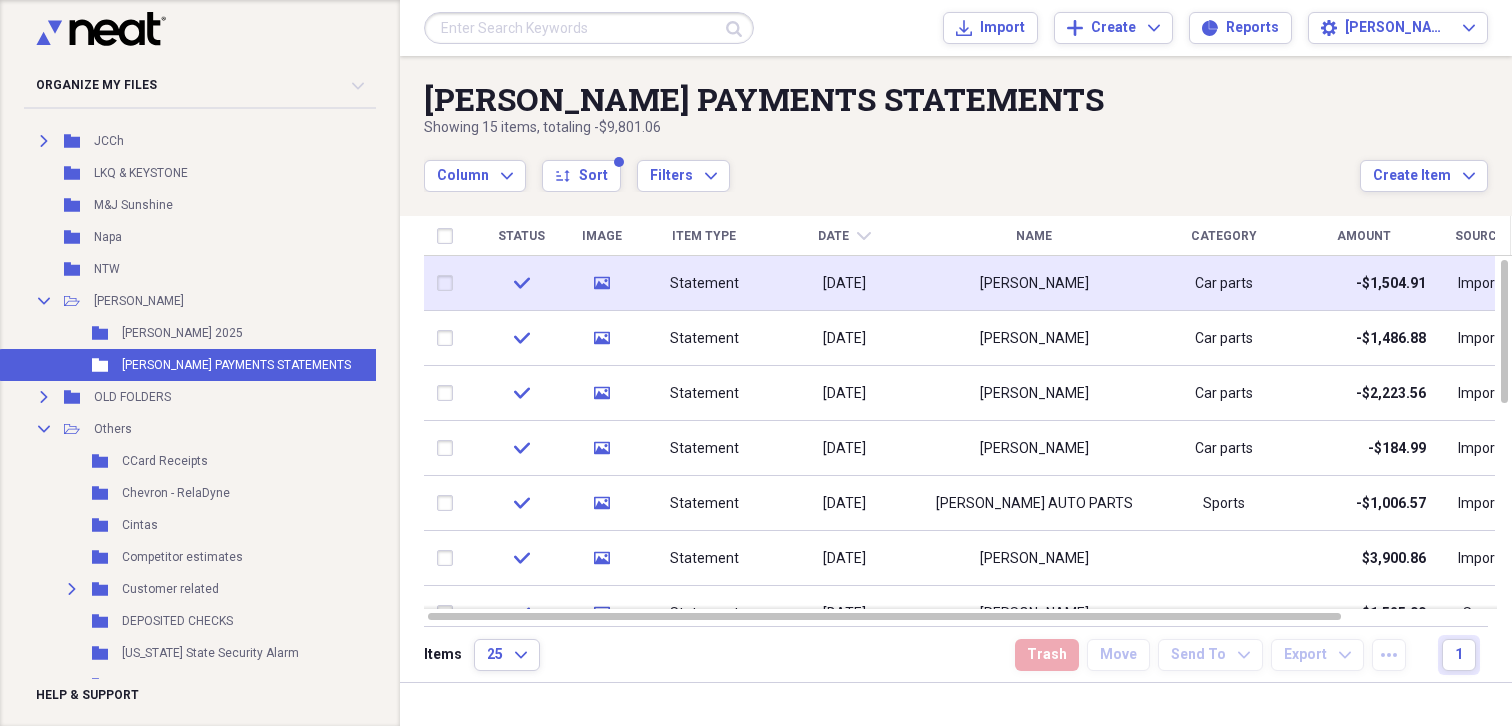 click on "[DATE]" at bounding box center (844, 284) 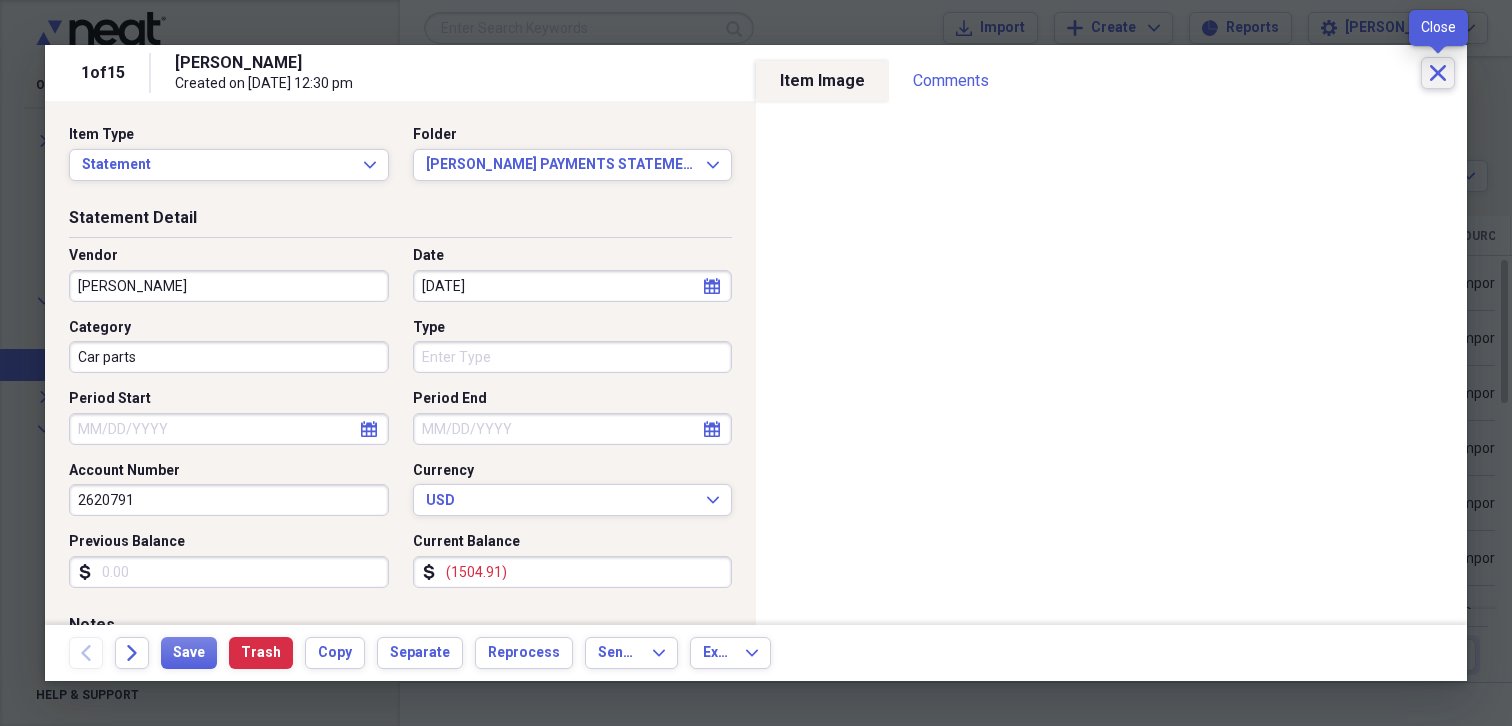 click on "Close" 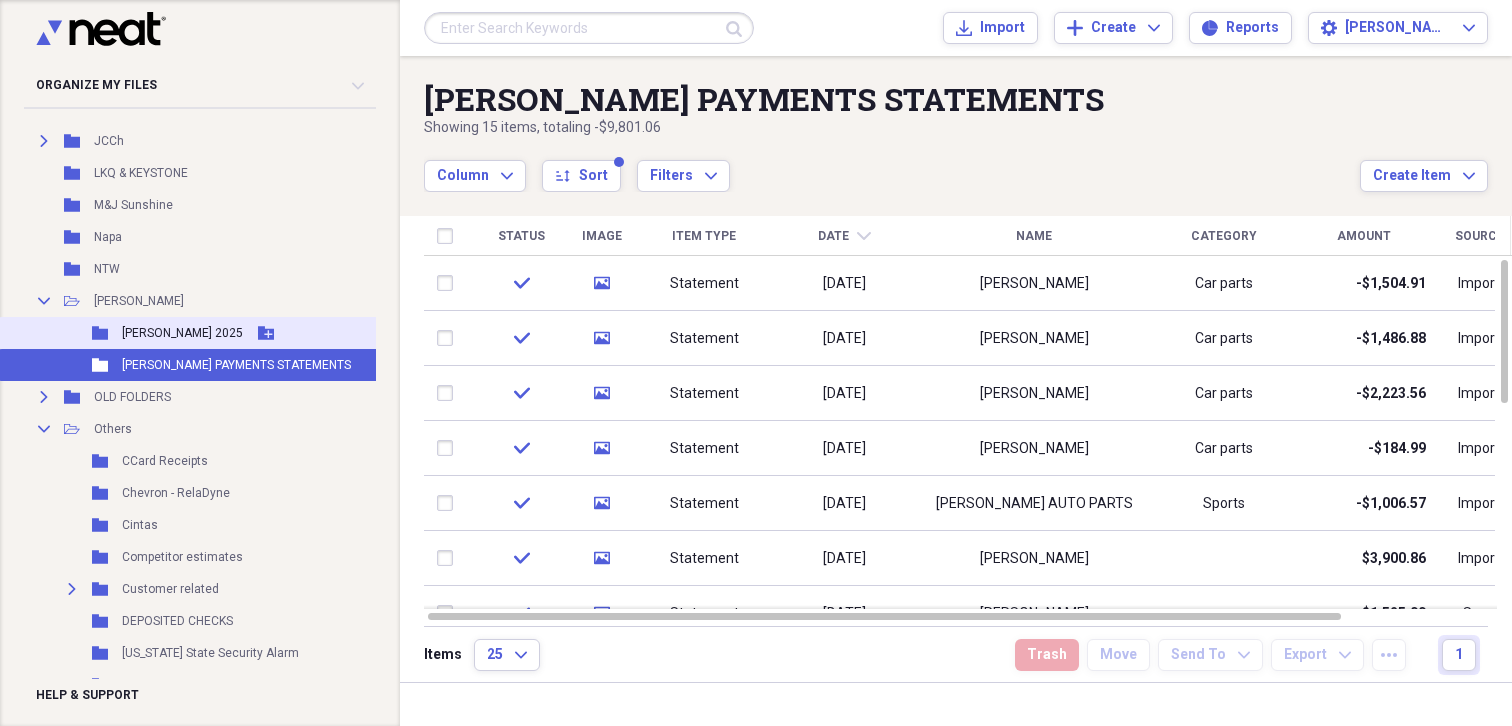 click on "[PERSON_NAME] 2025" at bounding box center (182, 333) 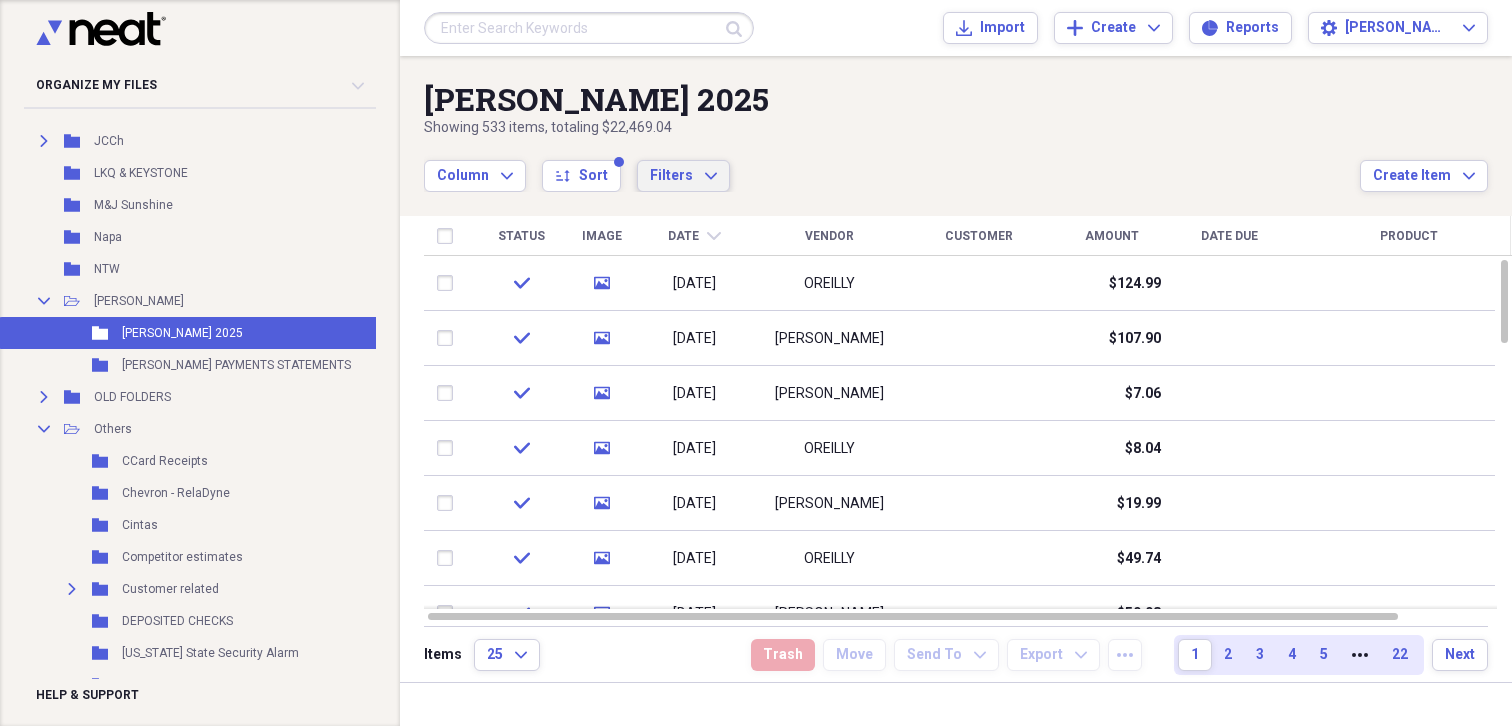 click on "Filters" at bounding box center (671, 175) 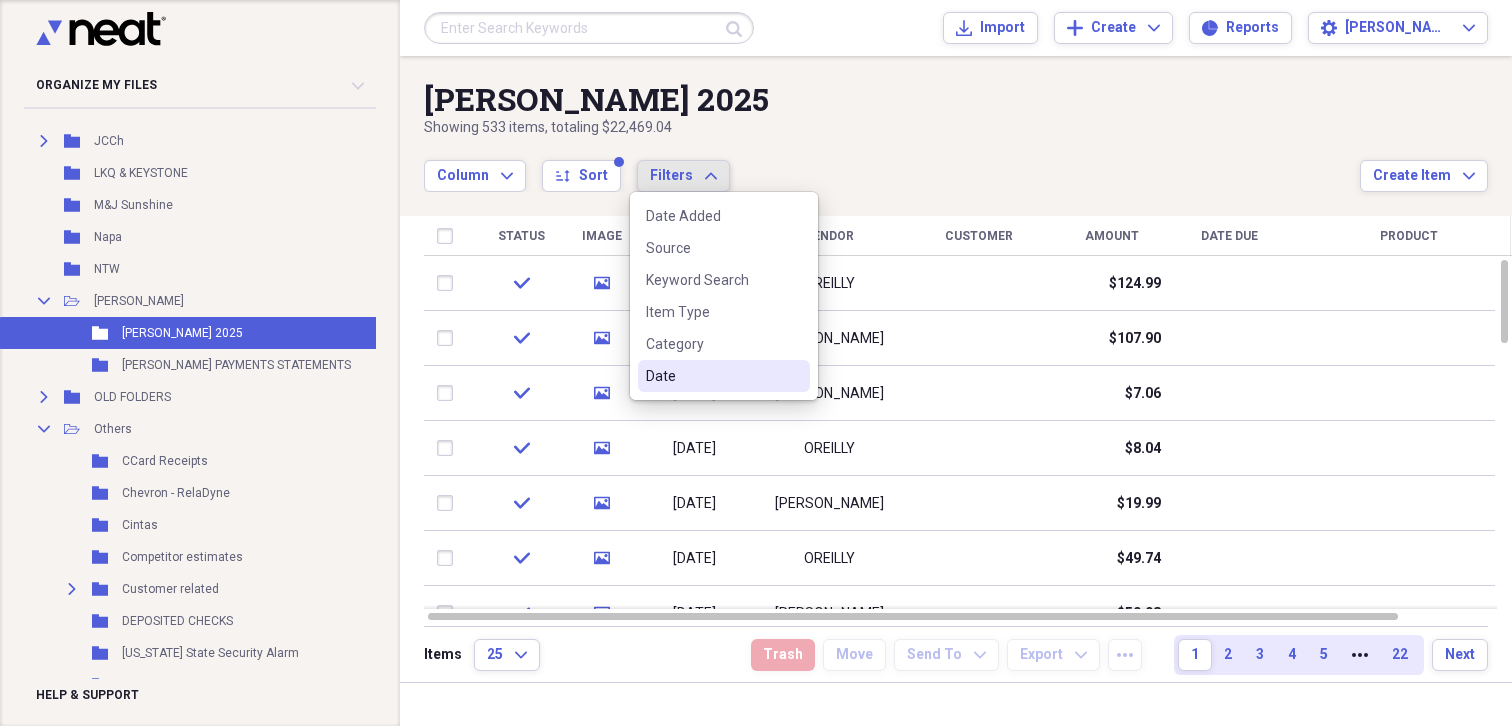 click on "Date" at bounding box center [712, 376] 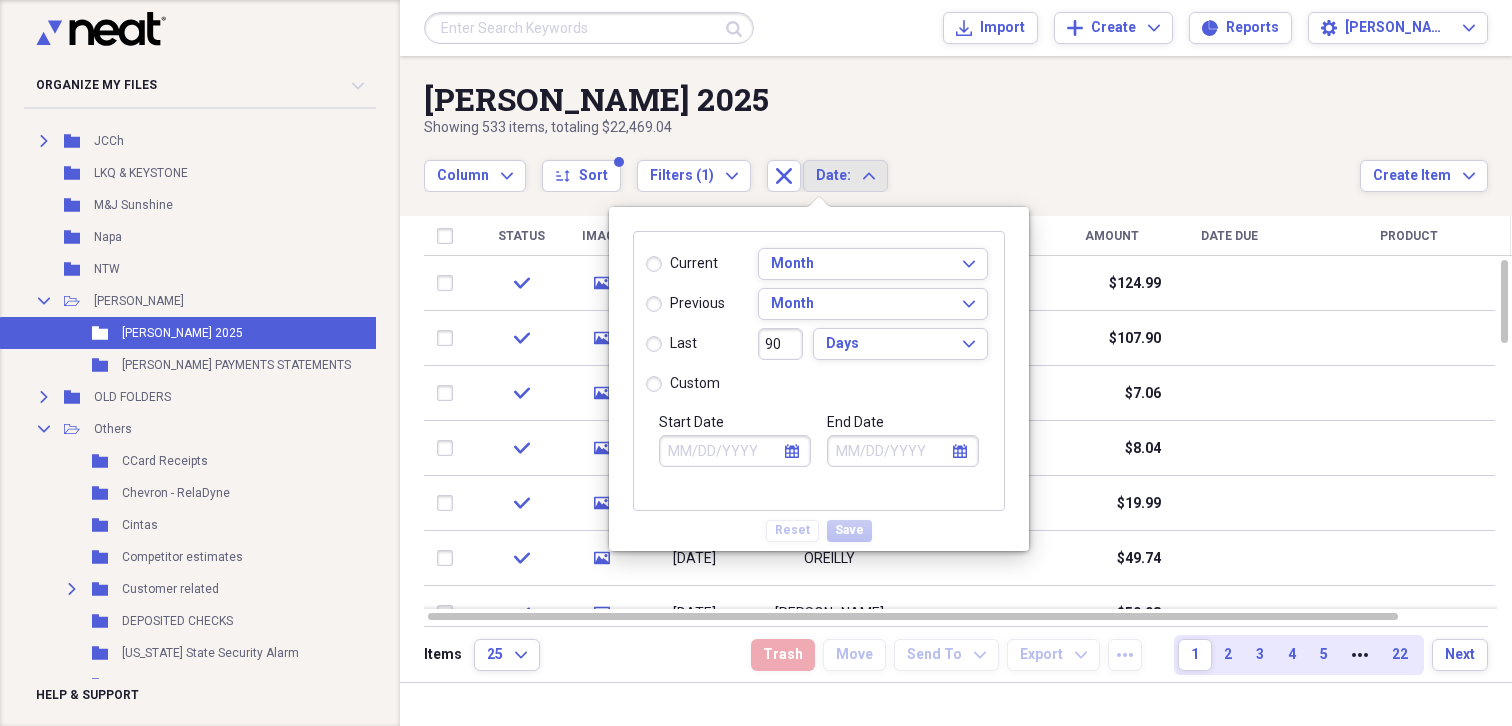 click on "custom" at bounding box center [683, 384] 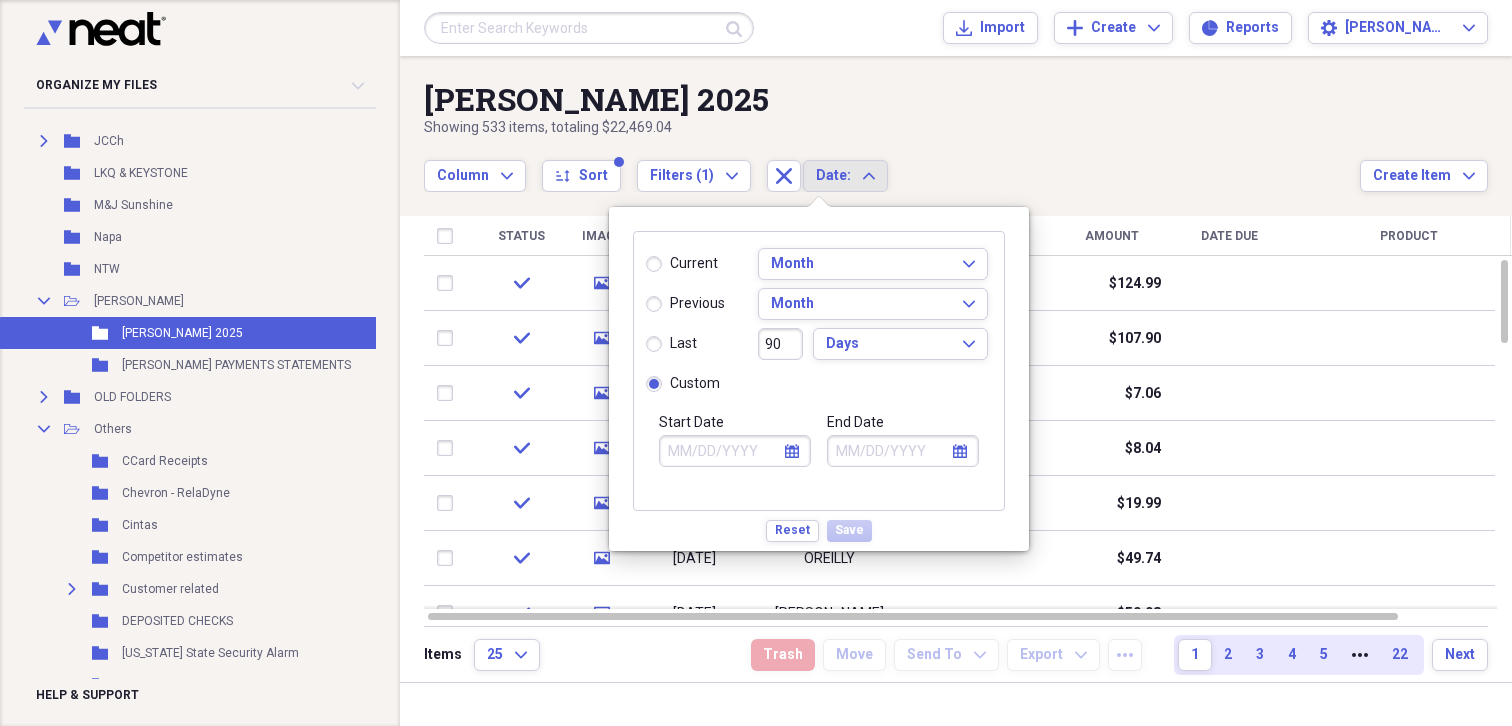 click on "calendar" 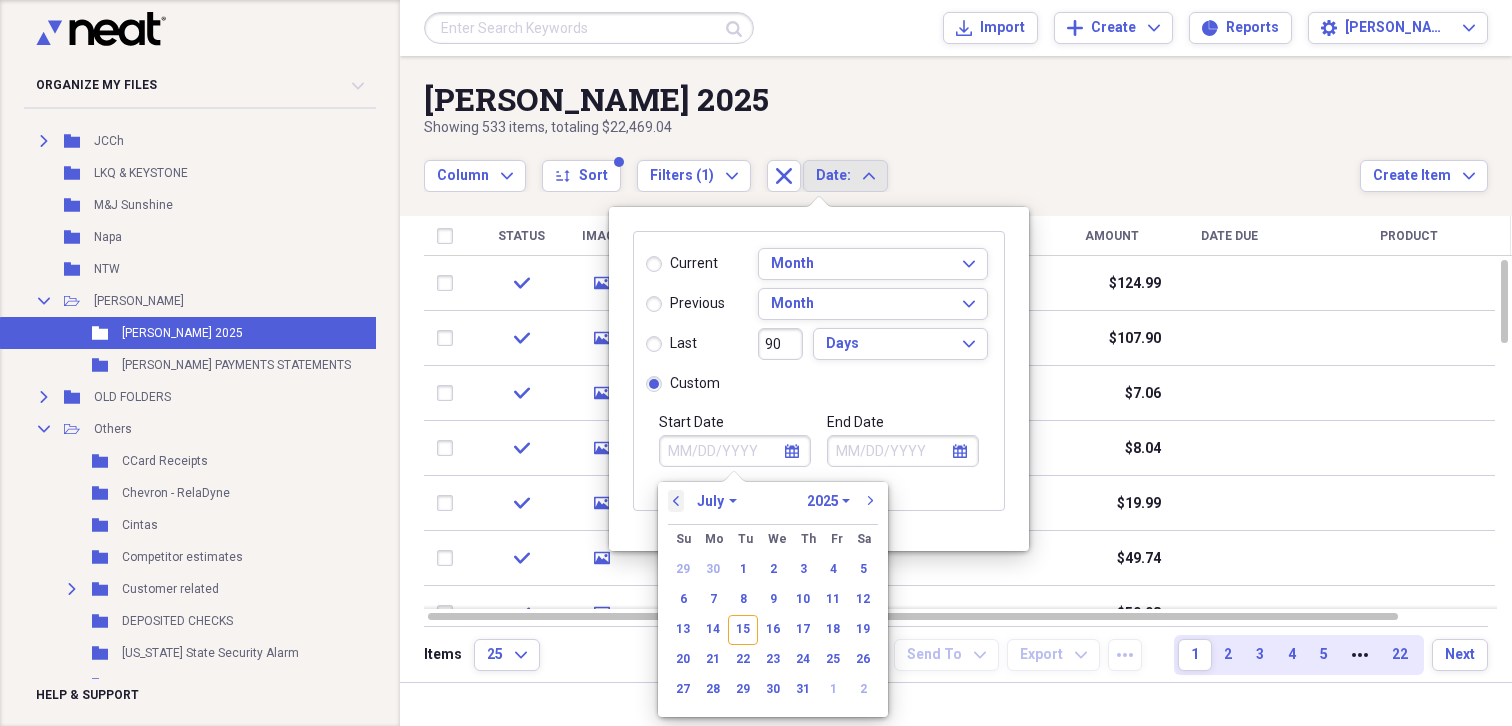 click on "previous" at bounding box center [676, 501] 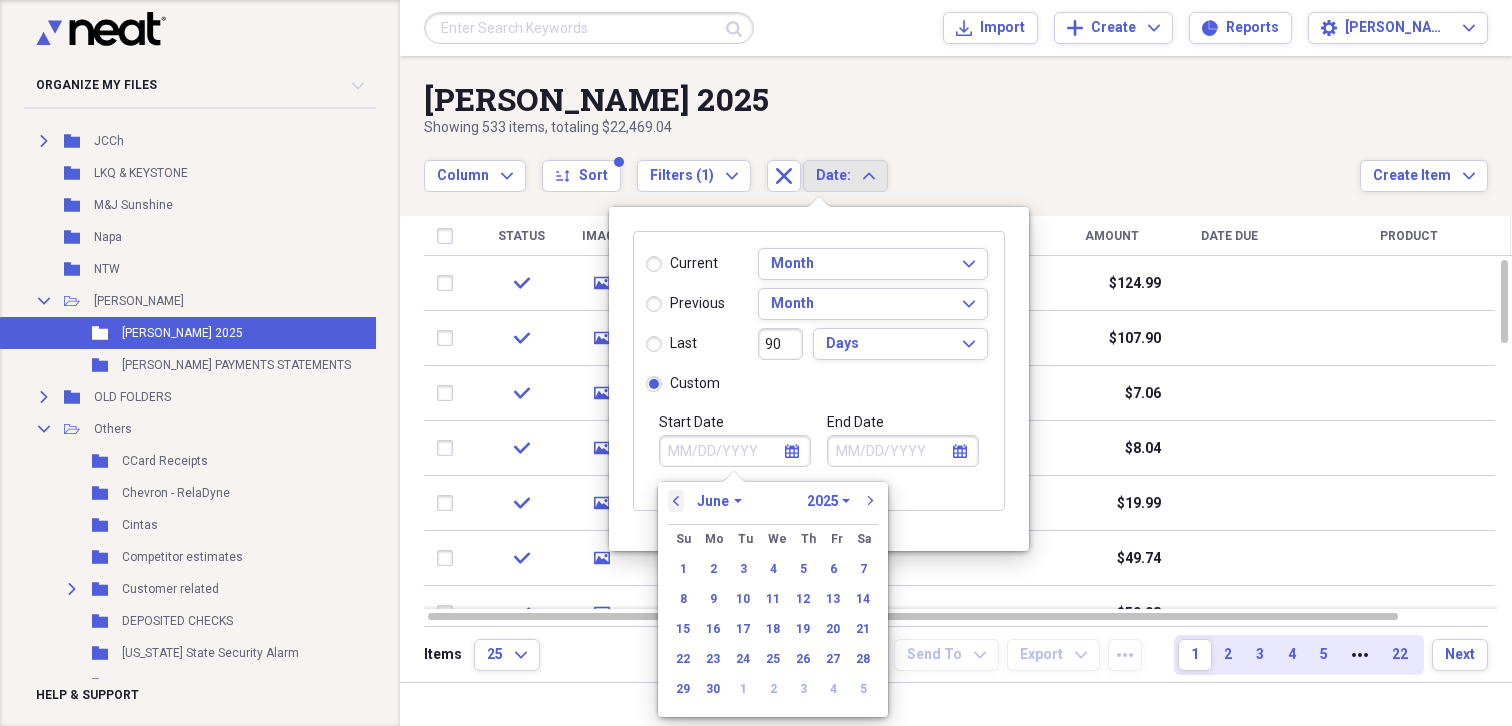 click on "previous" at bounding box center [676, 501] 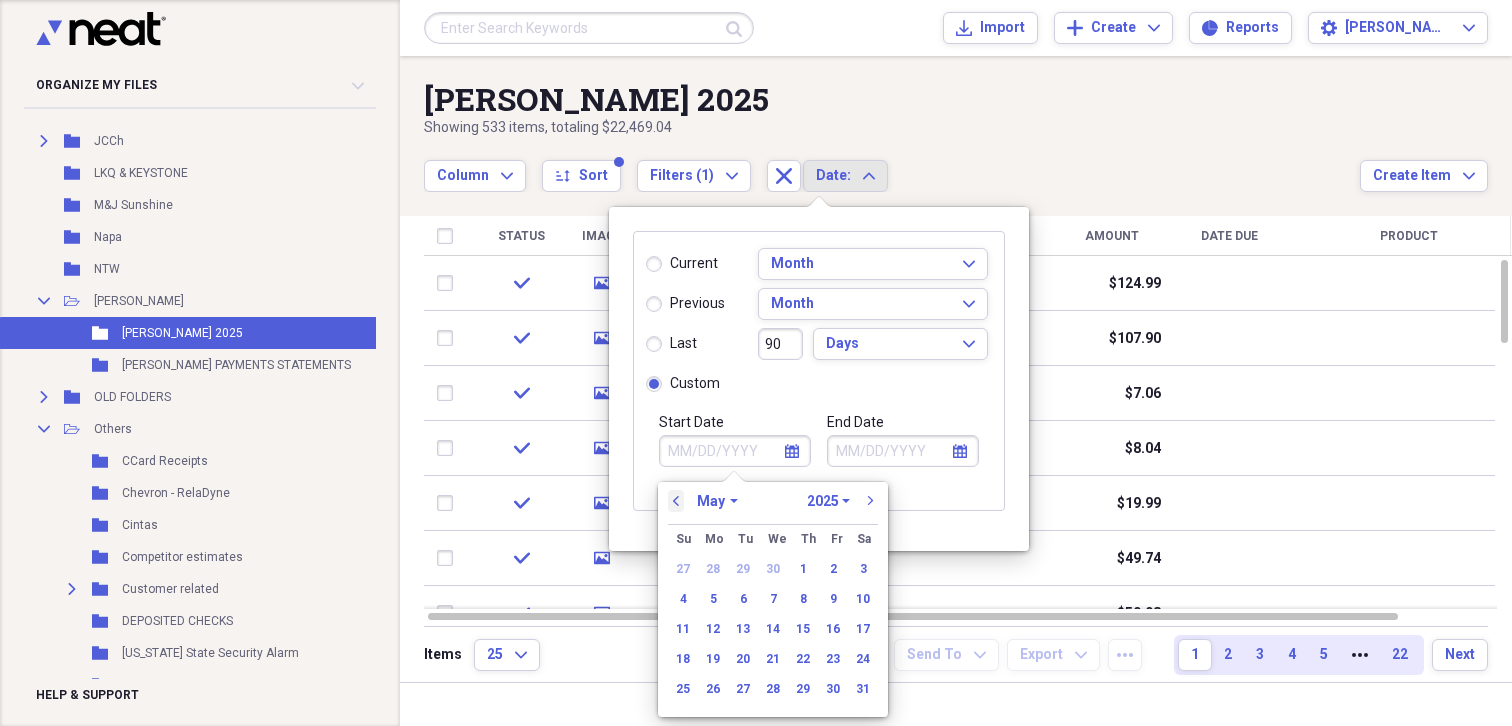 click on "previous" at bounding box center (676, 501) 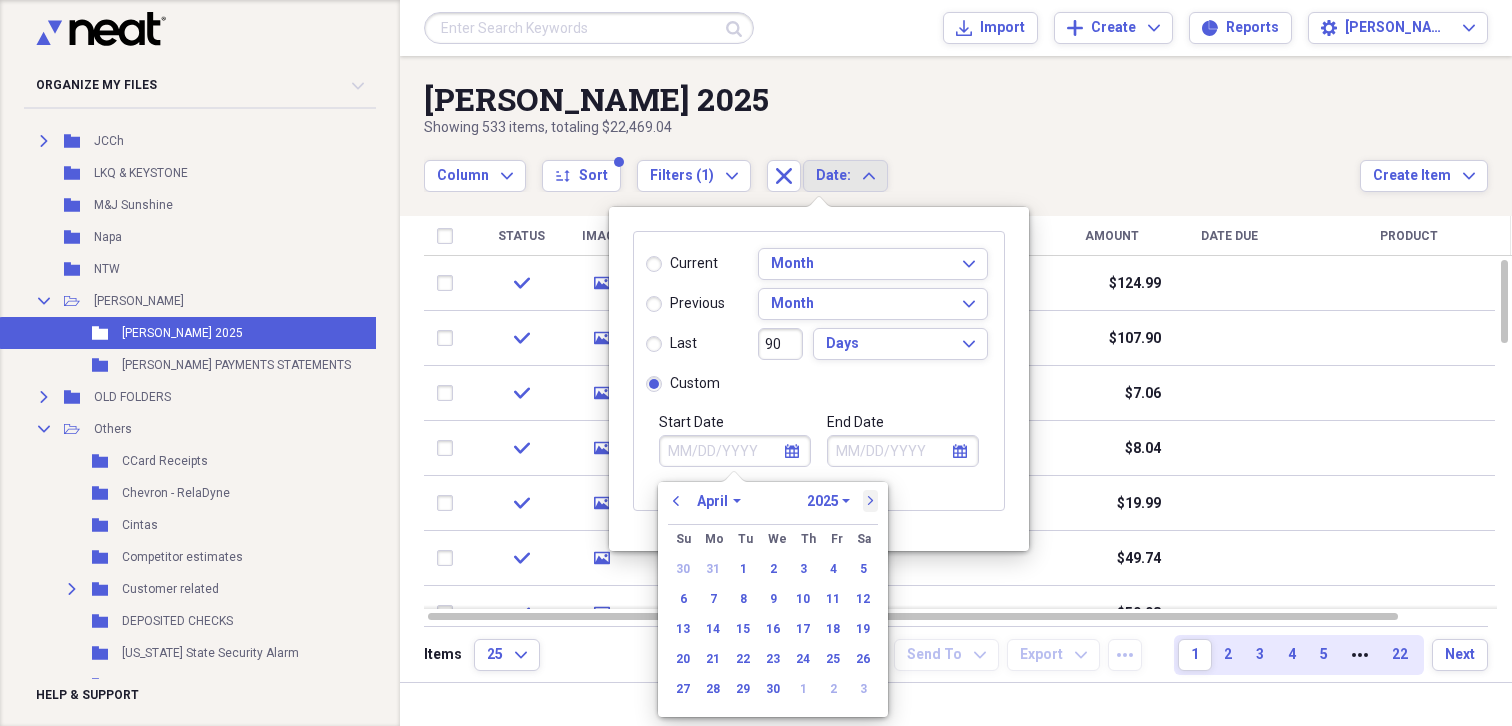 click on "next" at bounding box center [871, 501] 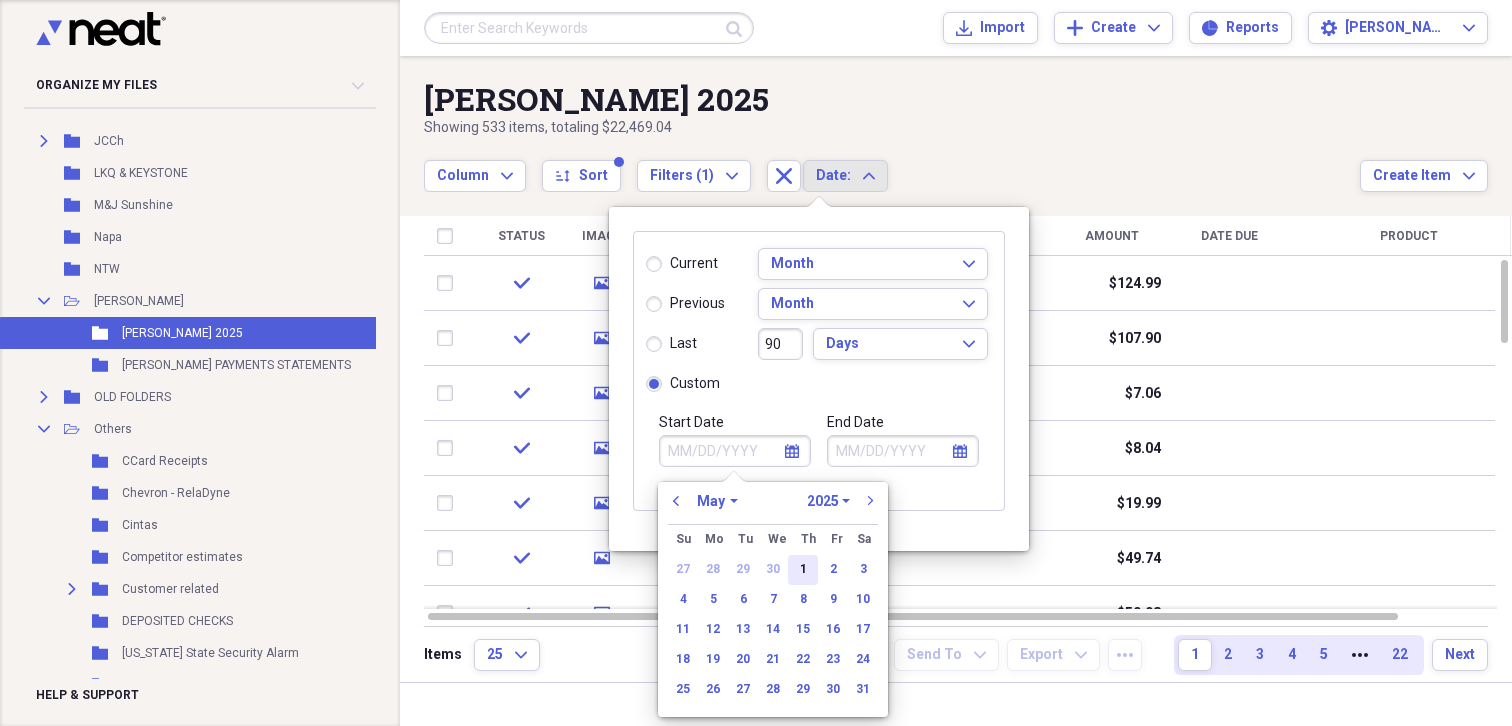 click on "1" at bounding box center (803, 570) 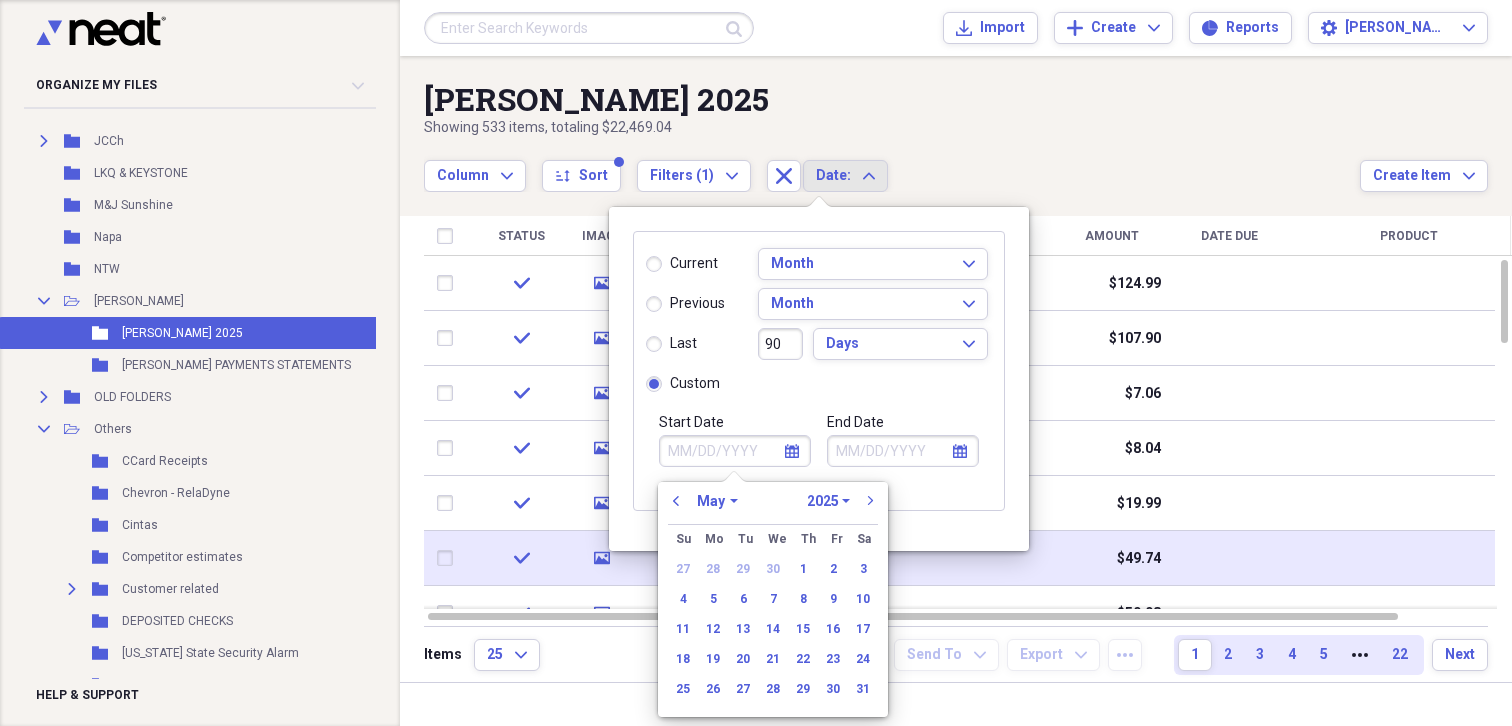 type on "[DATE]" 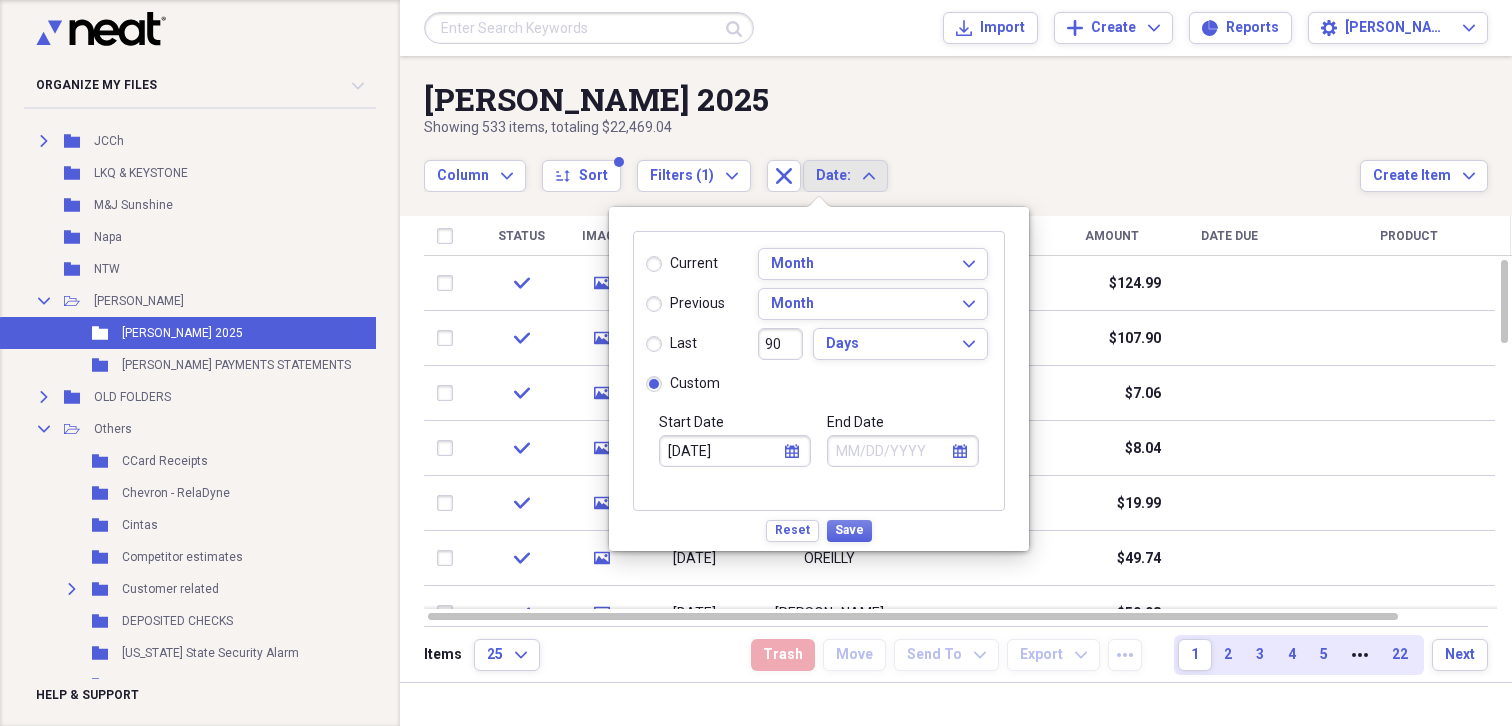 click 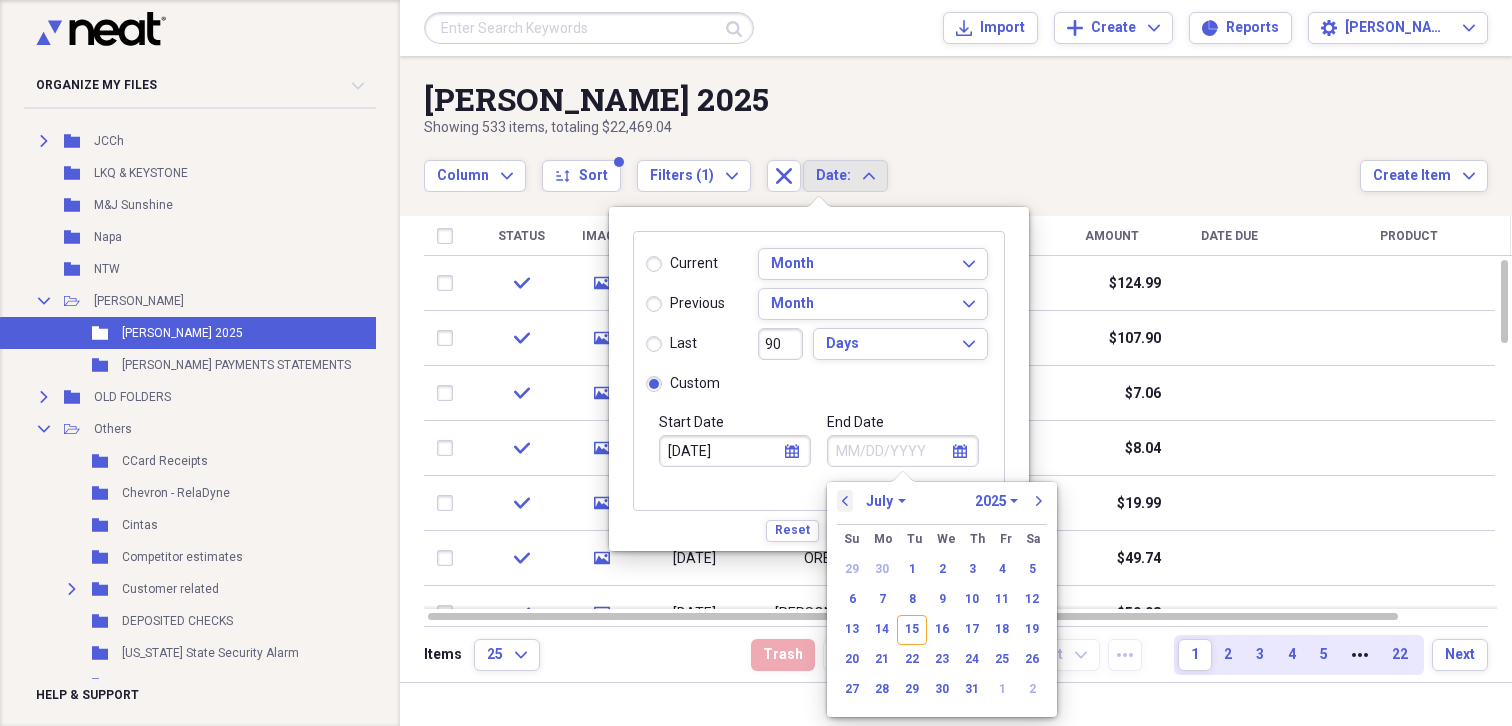 click on "previous" at bounding box center [845, 501] 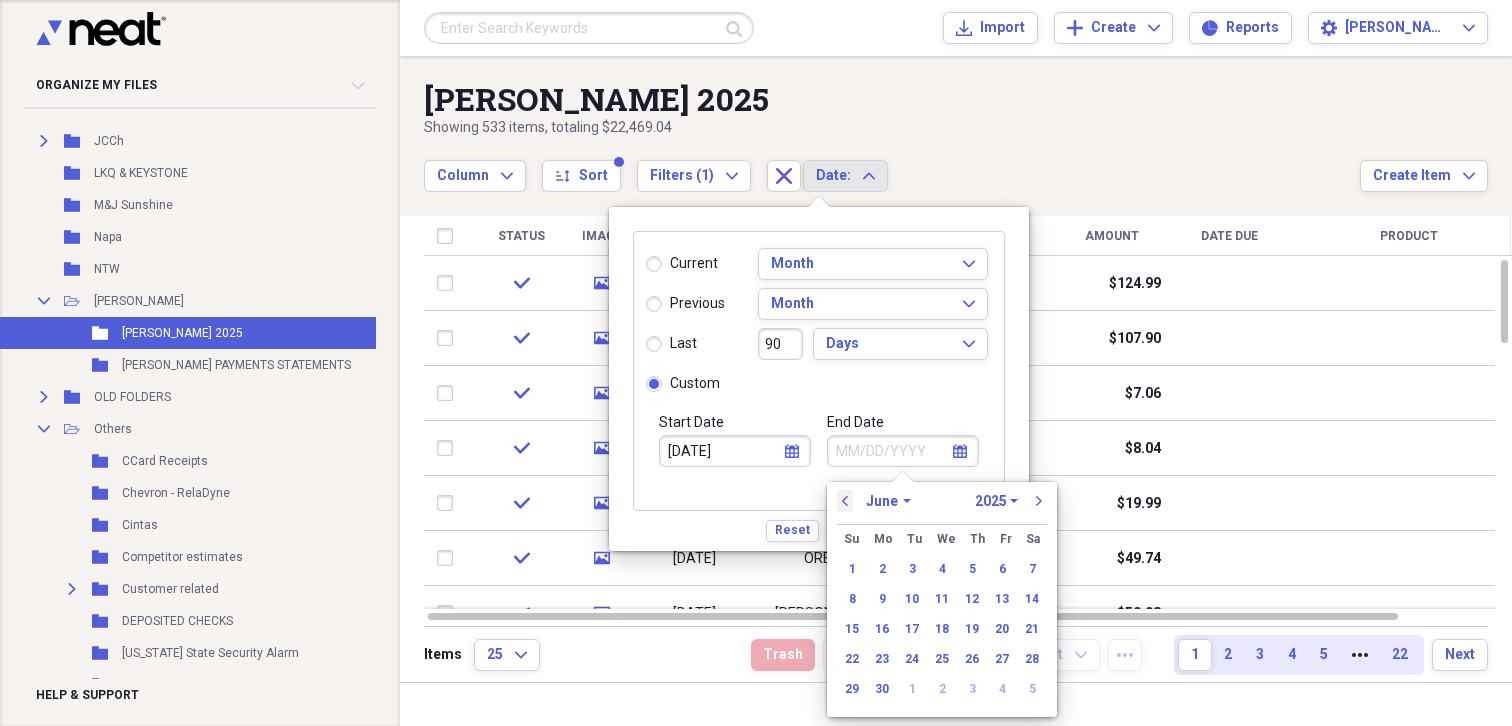 click on "previous" at bounding box center (845, 501) 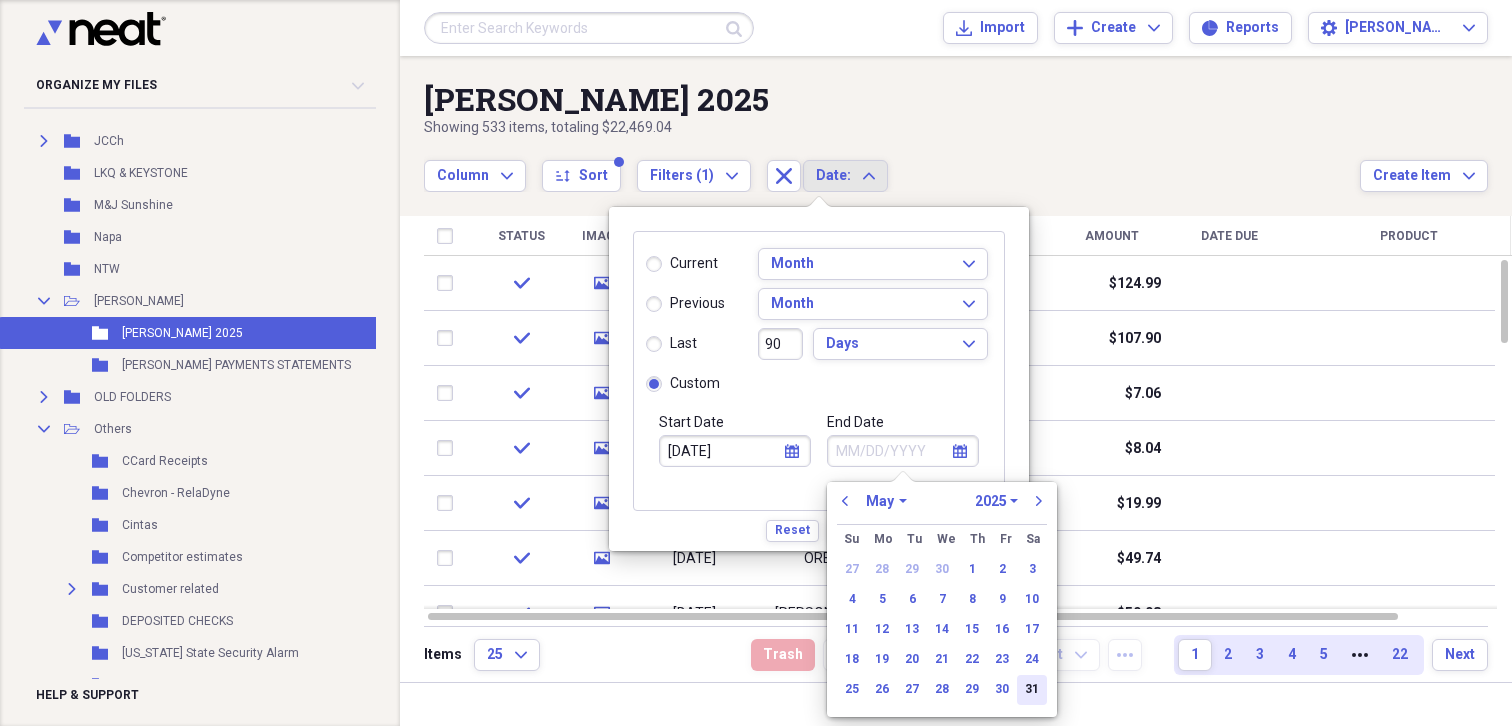 click on "31" at bounding box center (1032, 690) 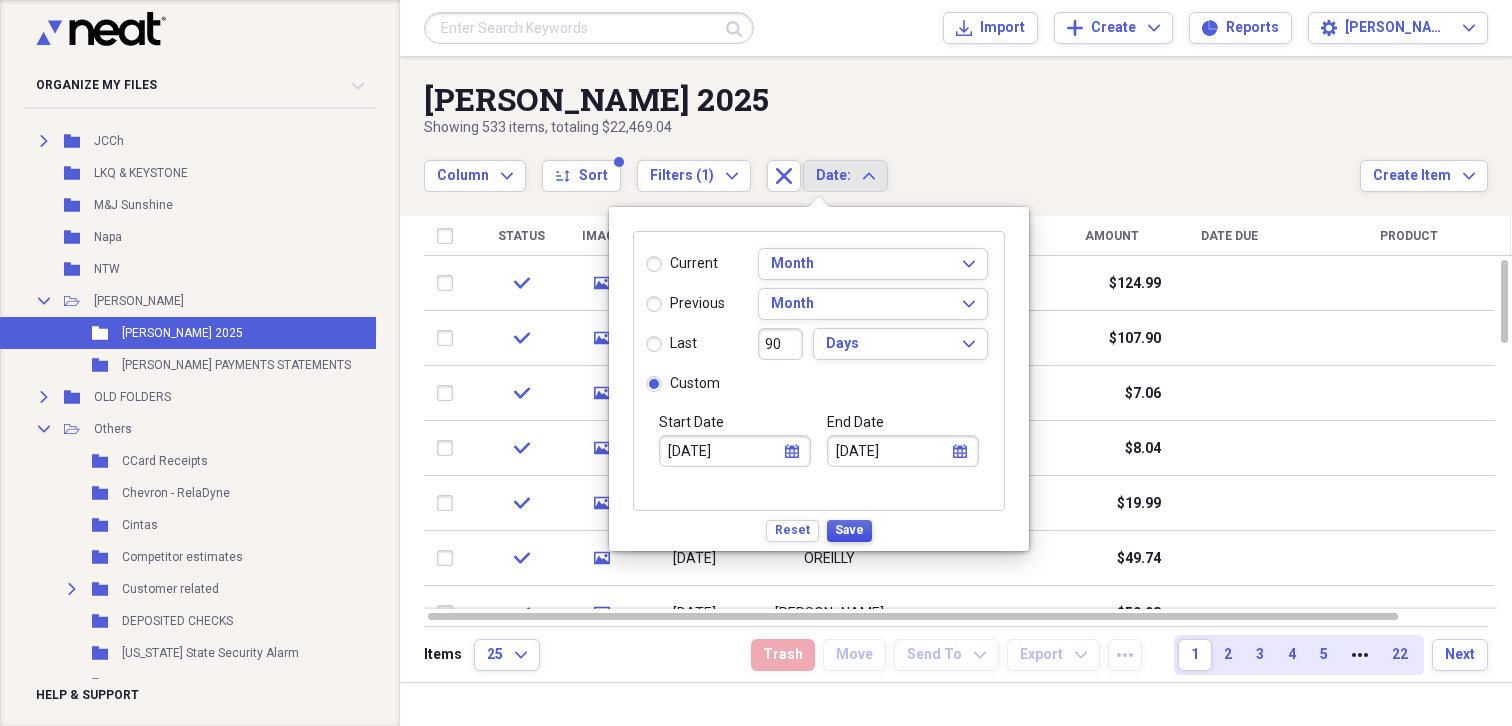 click on "Save" at bounding box center (849, 530) 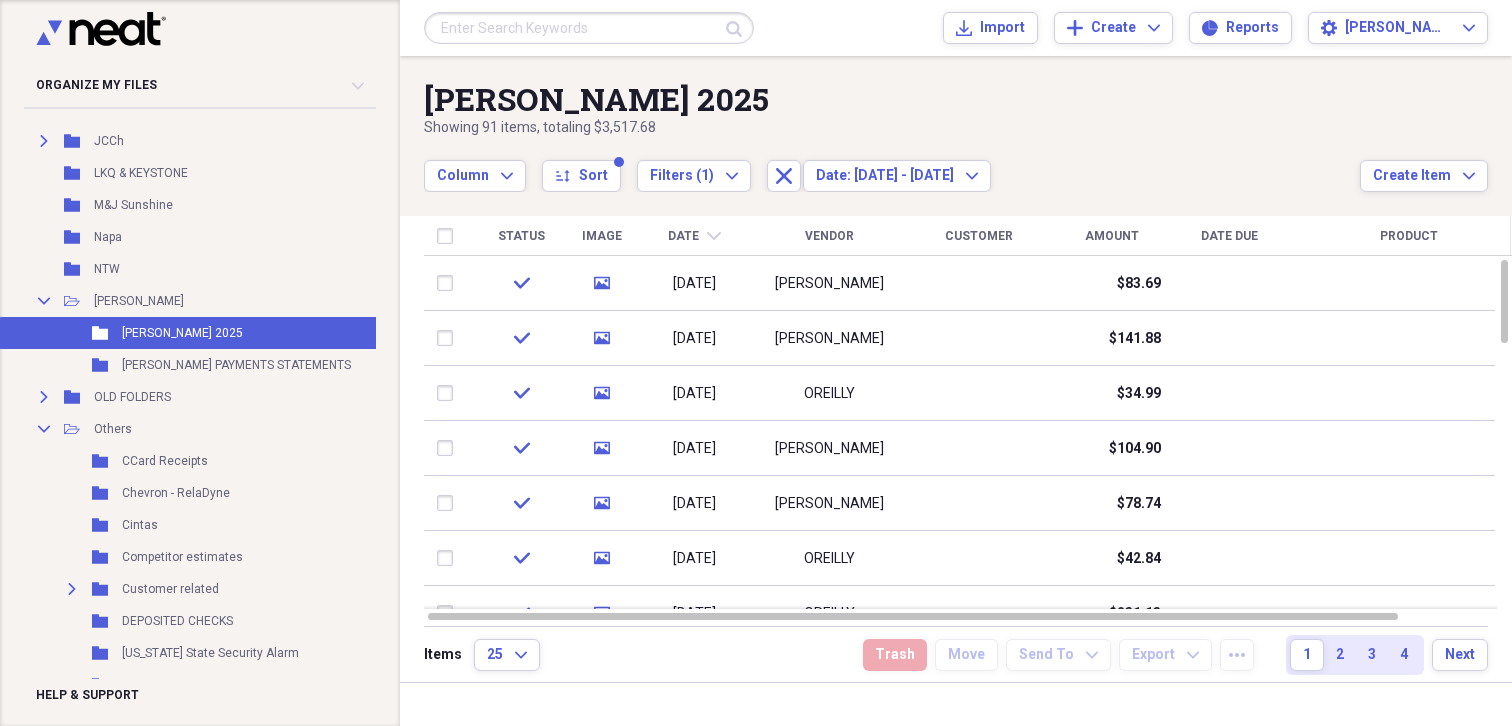 click on "chevron-down" 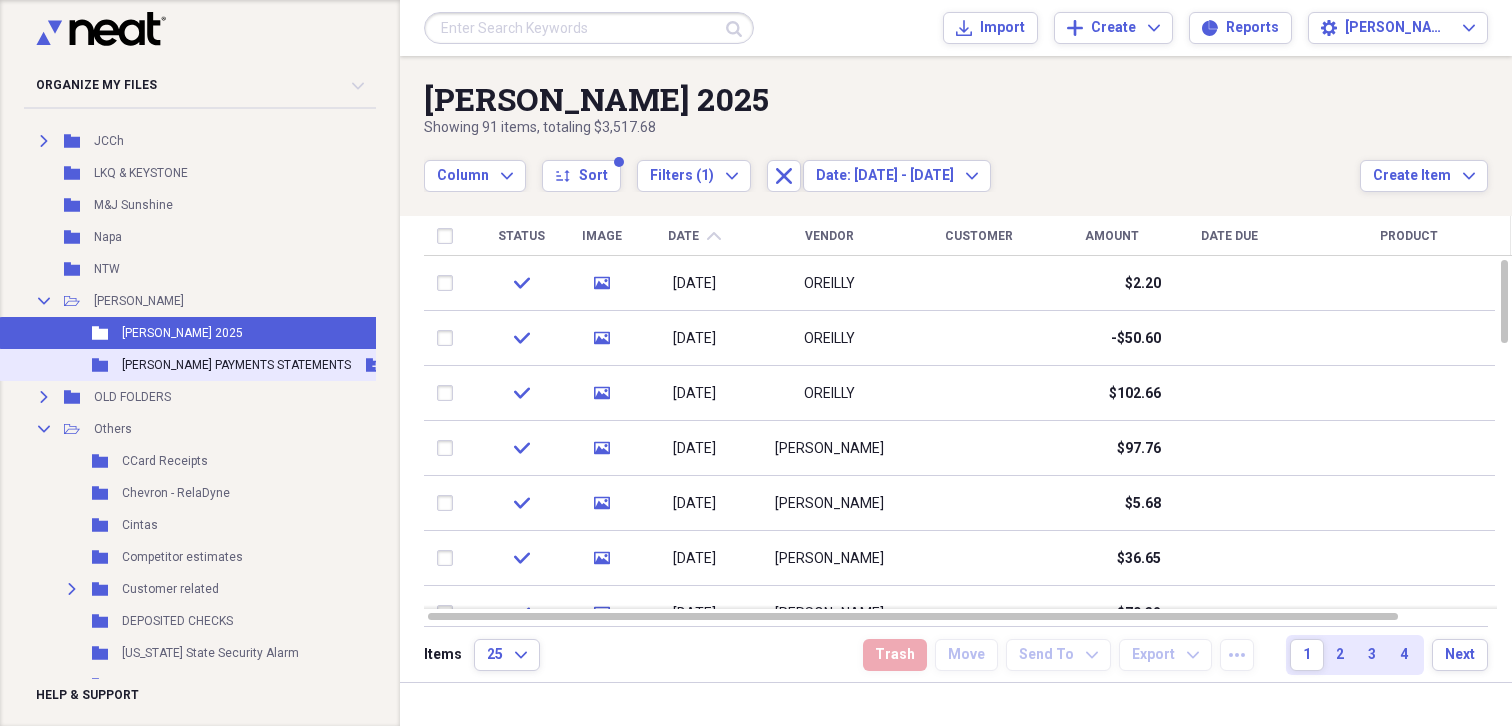 click on "[PERSON_NAME] PAYMENTS STATEMENTS" at bounding box center (236, 365) 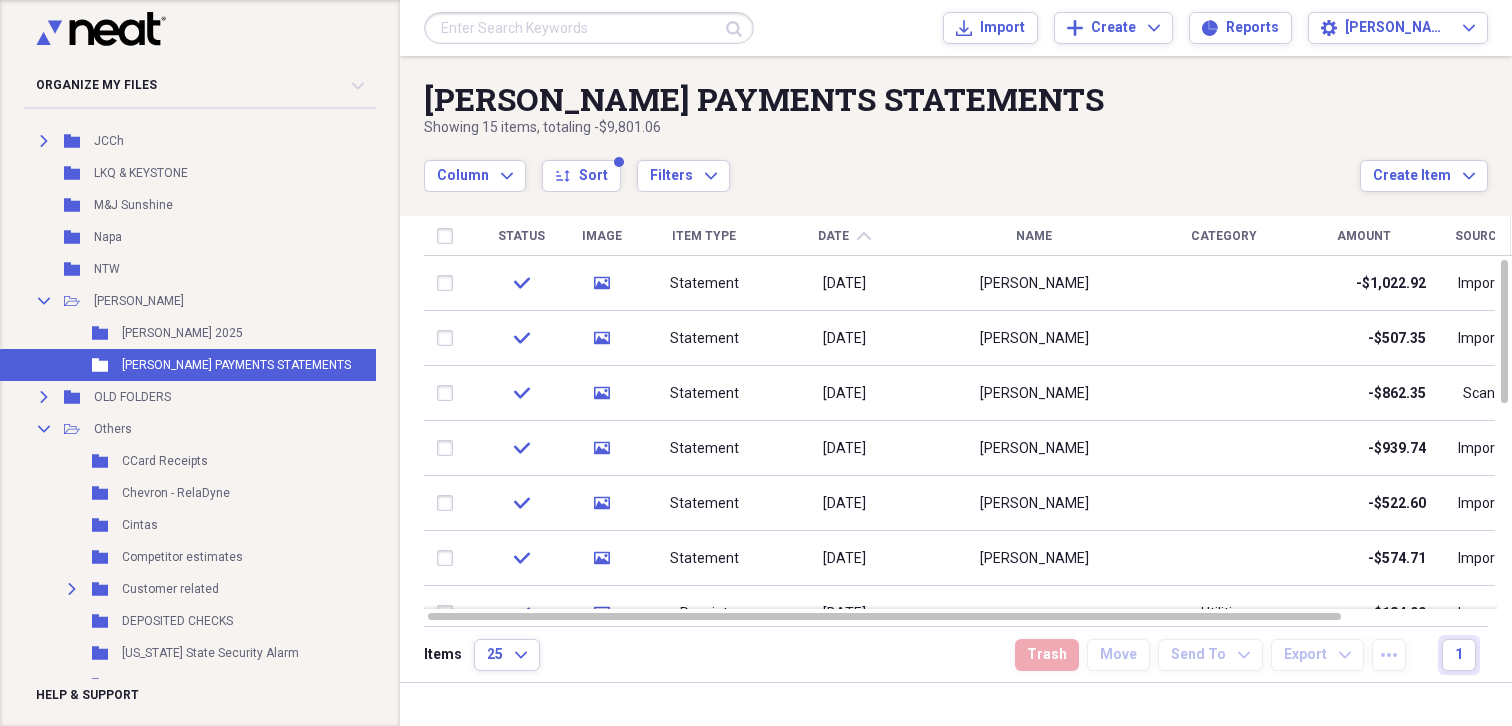 click on "chevron-up" 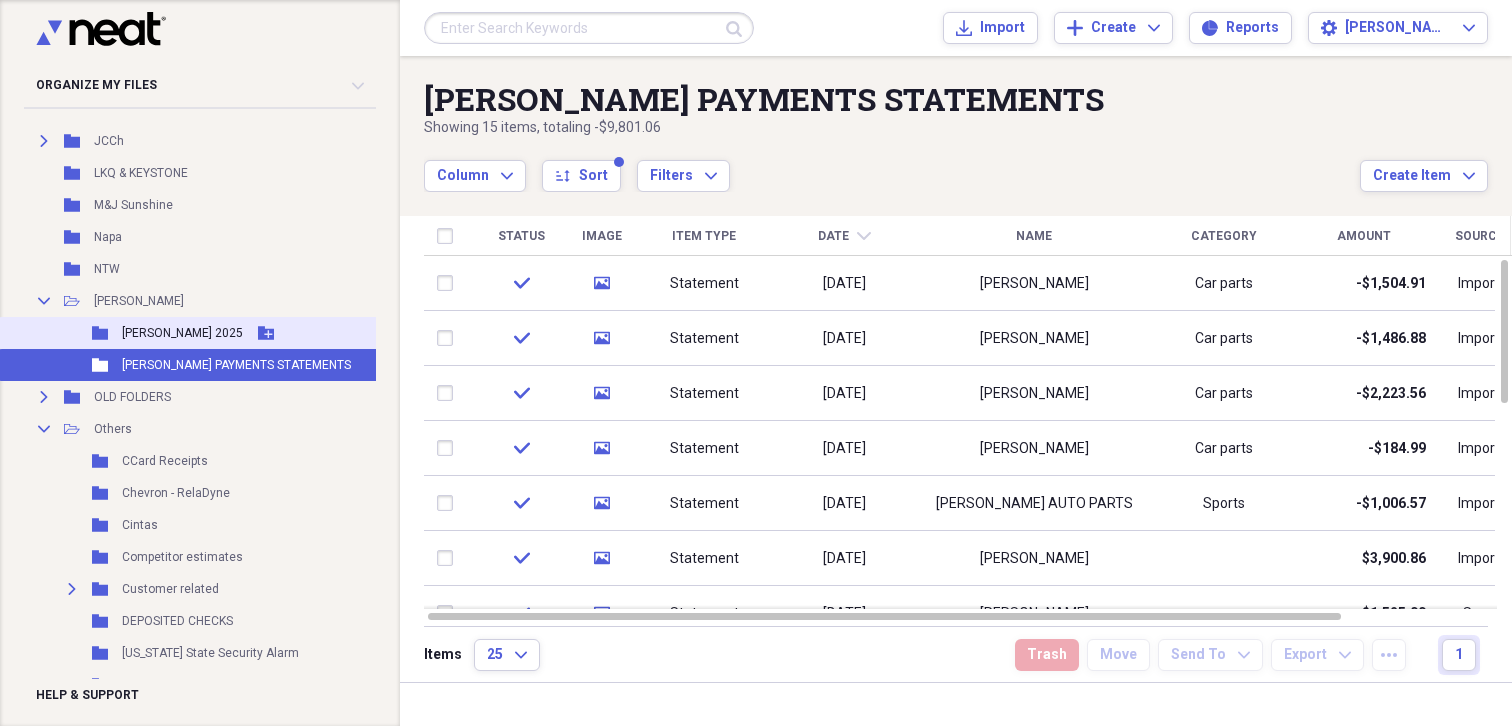click on "[PERSON_NAME] 2025" at bounding box center [182, 333] 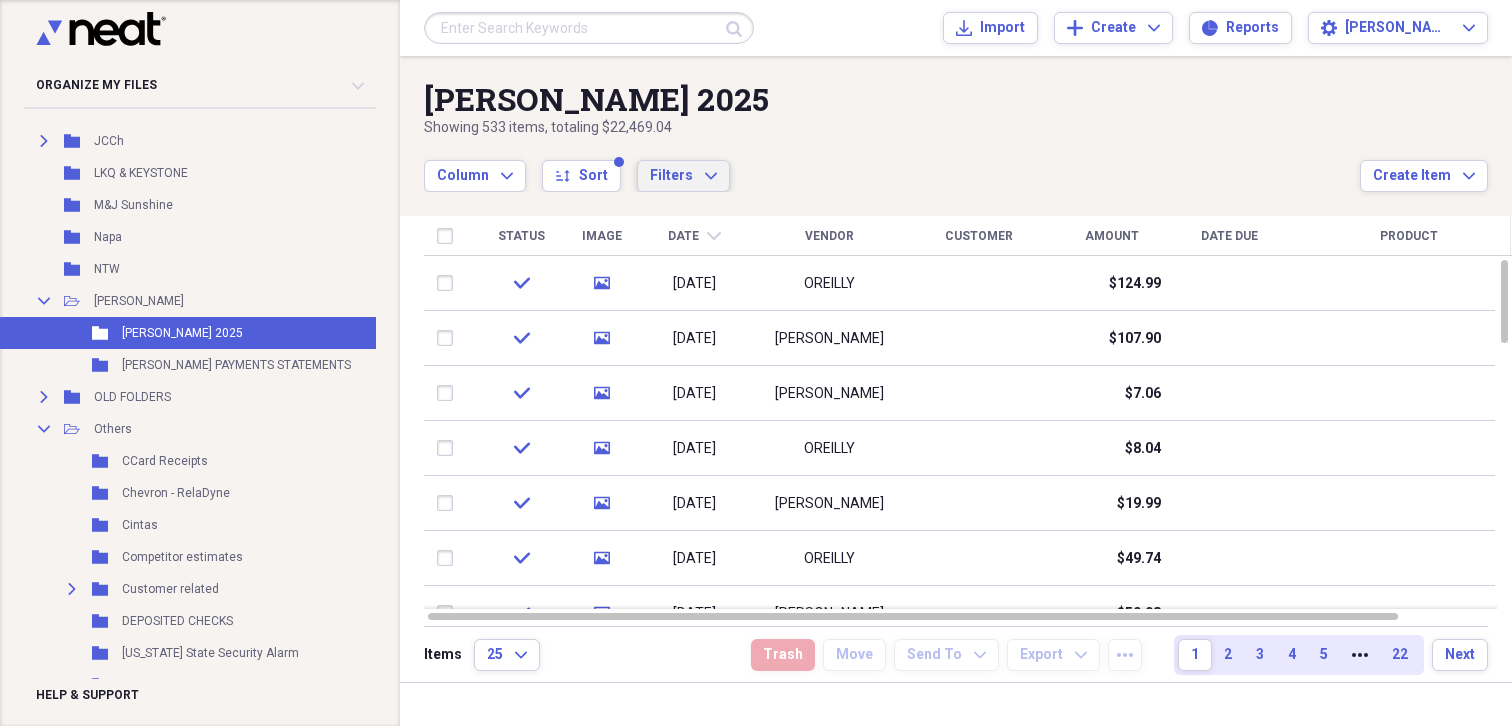 click on "Filters" at bounding box center (671, 175) 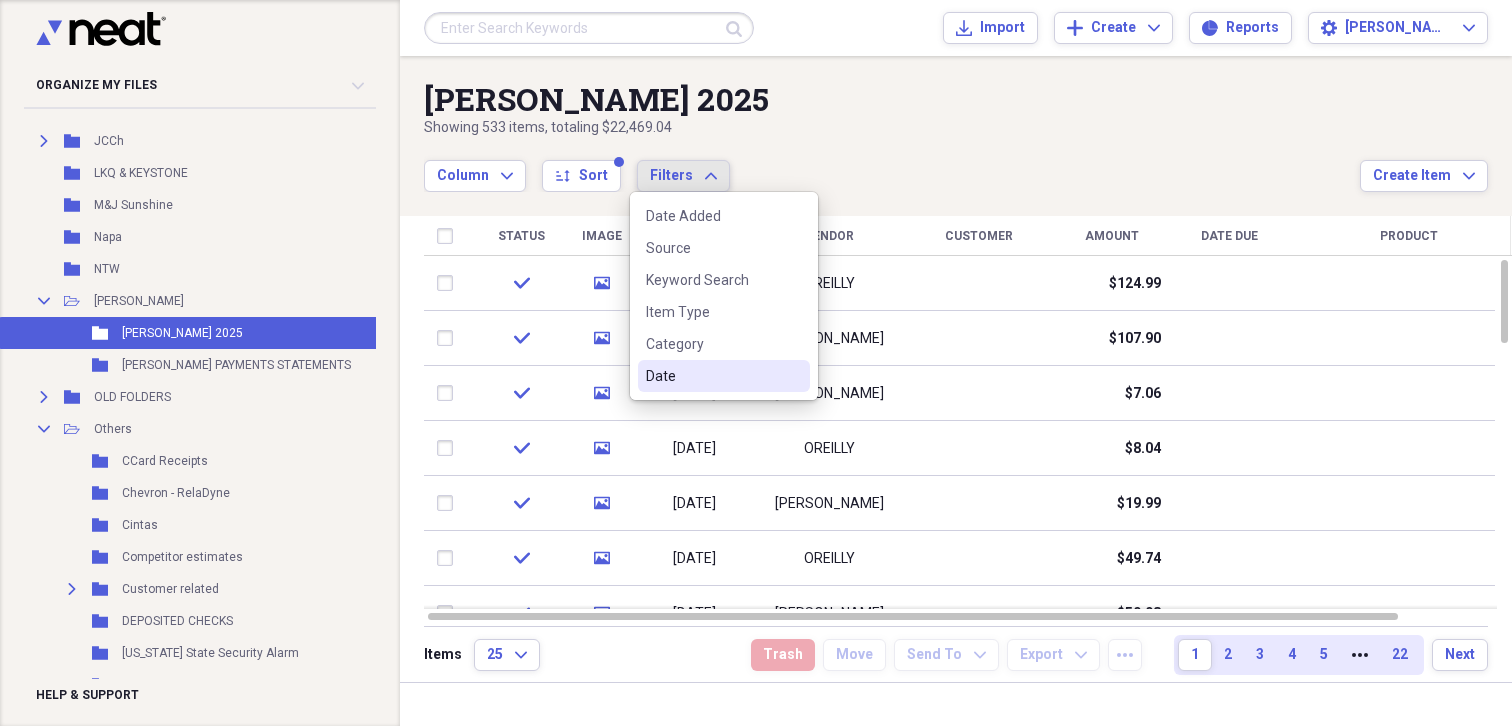 click on "Date" at bounding box center [712, 376] 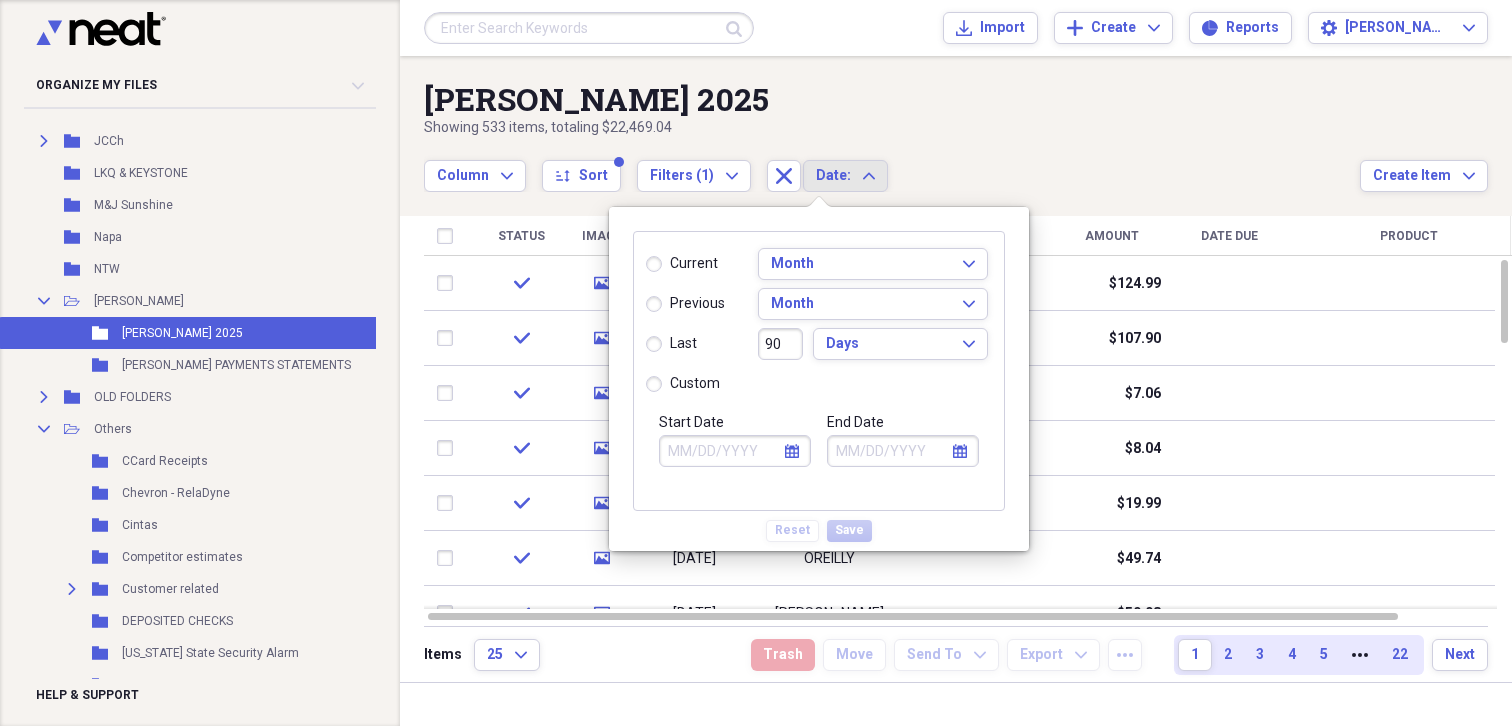 click on "custom" at bounding box center [683, 384] 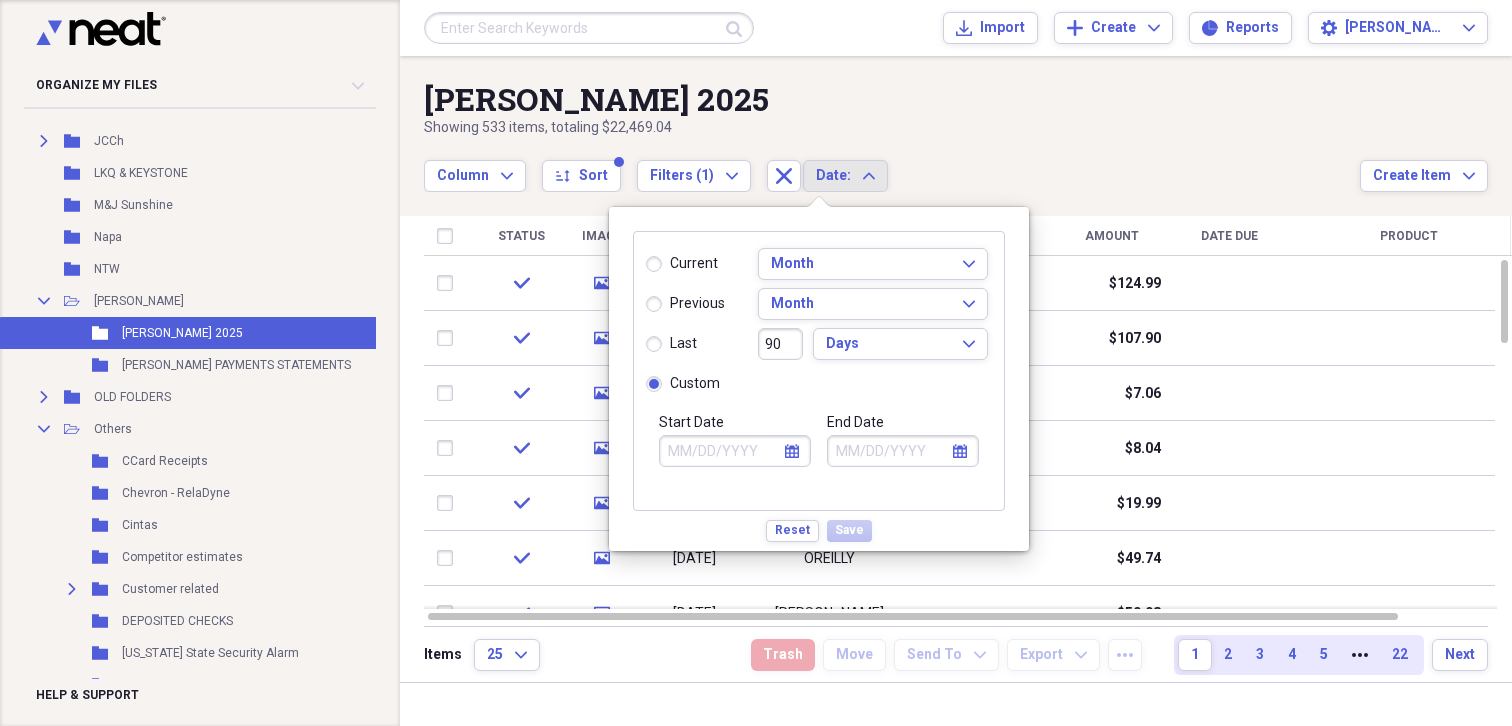 click 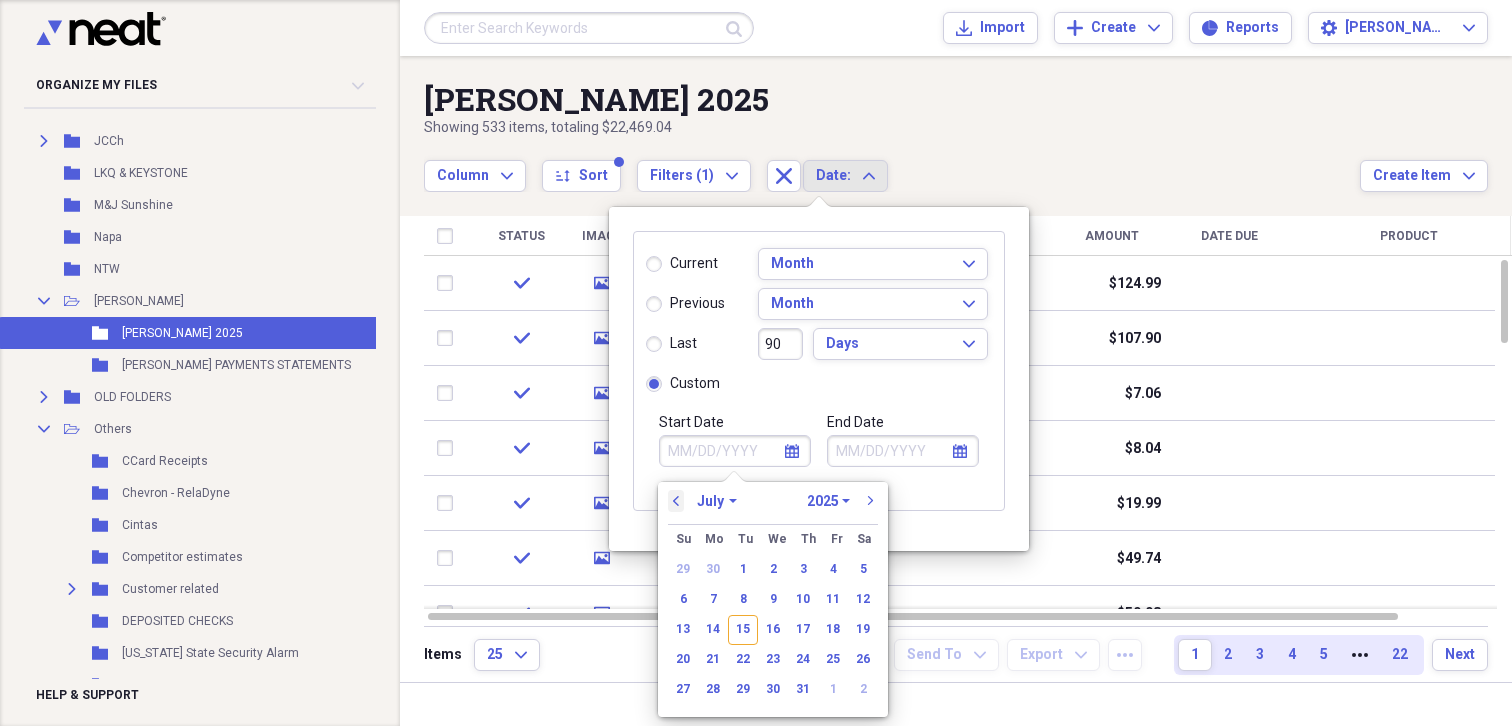 click on "previous" at bounding box center (676, 501) 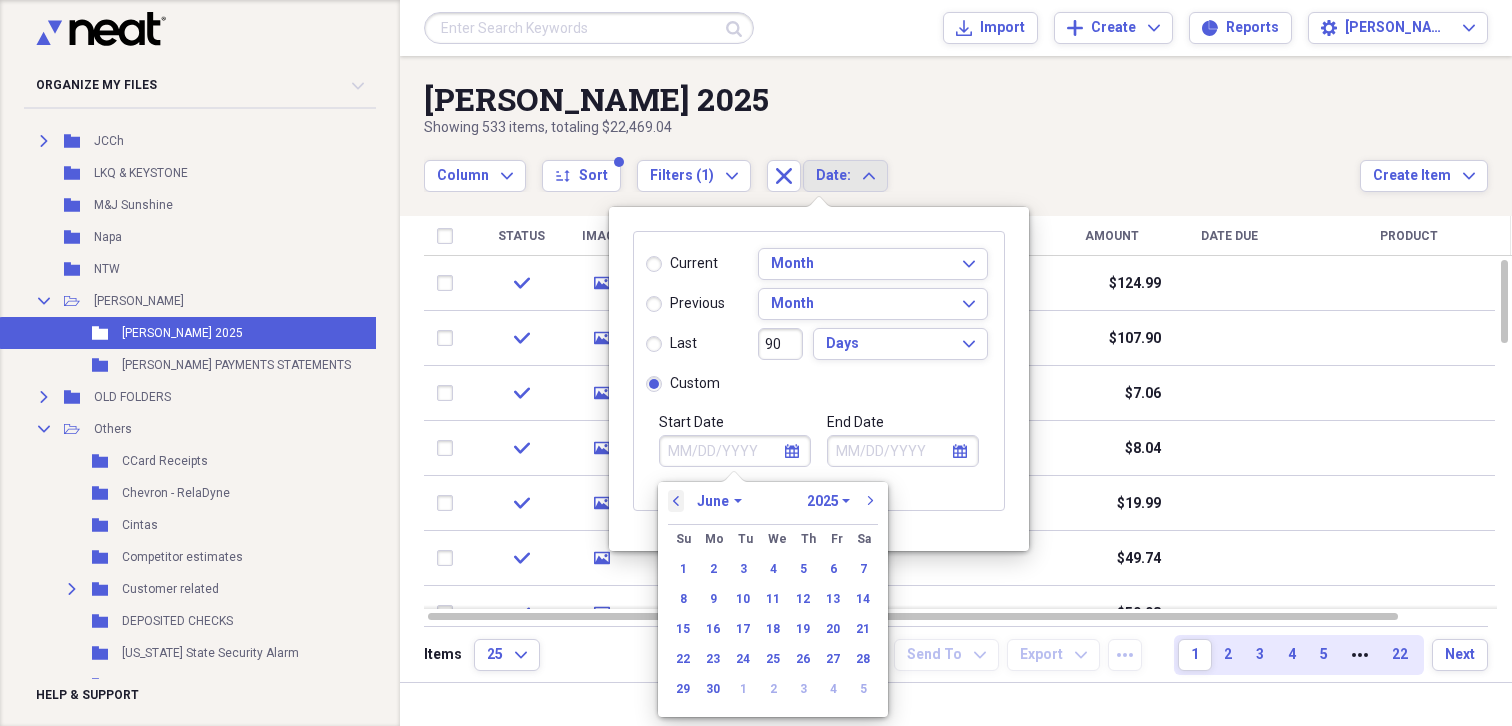 click on "previous" at bounding box center (676, 501) 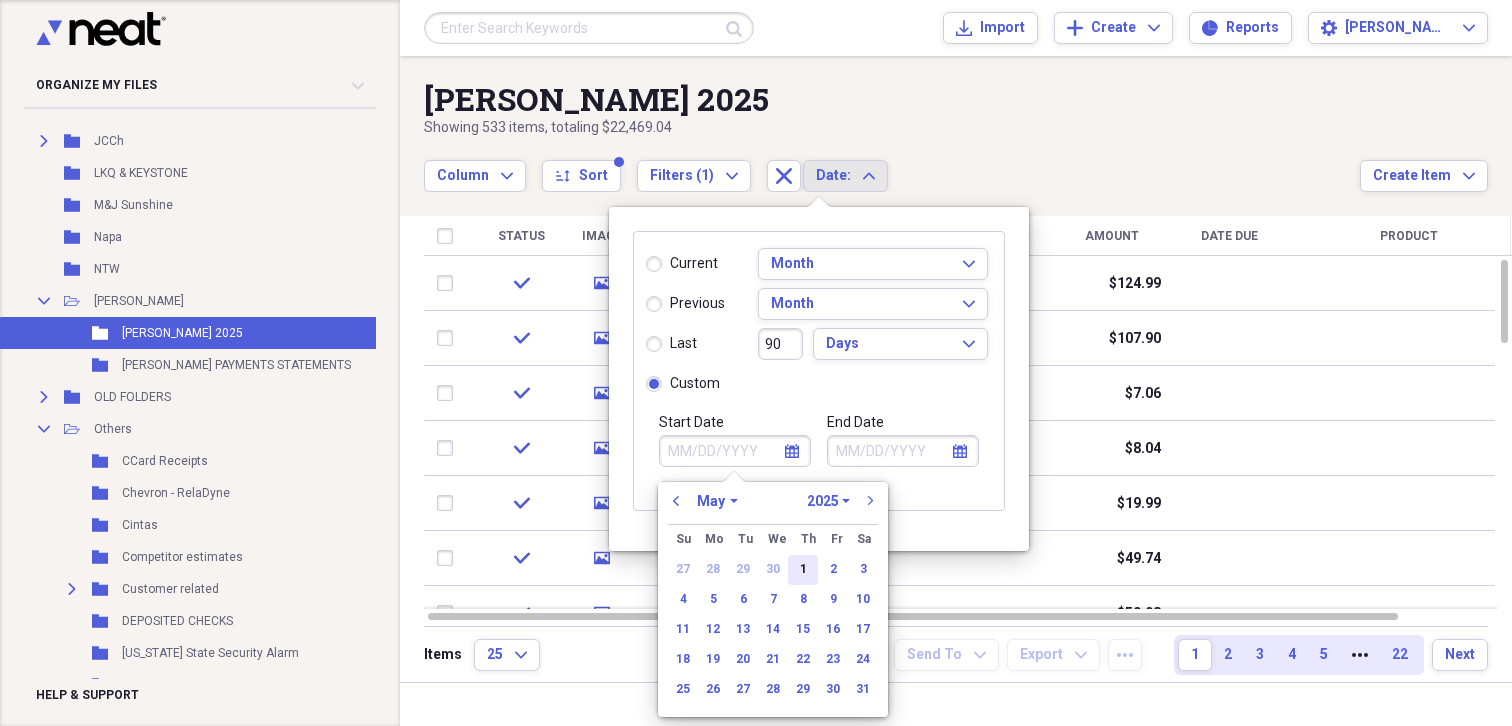 click on "1" at bounding box center (803, 570) 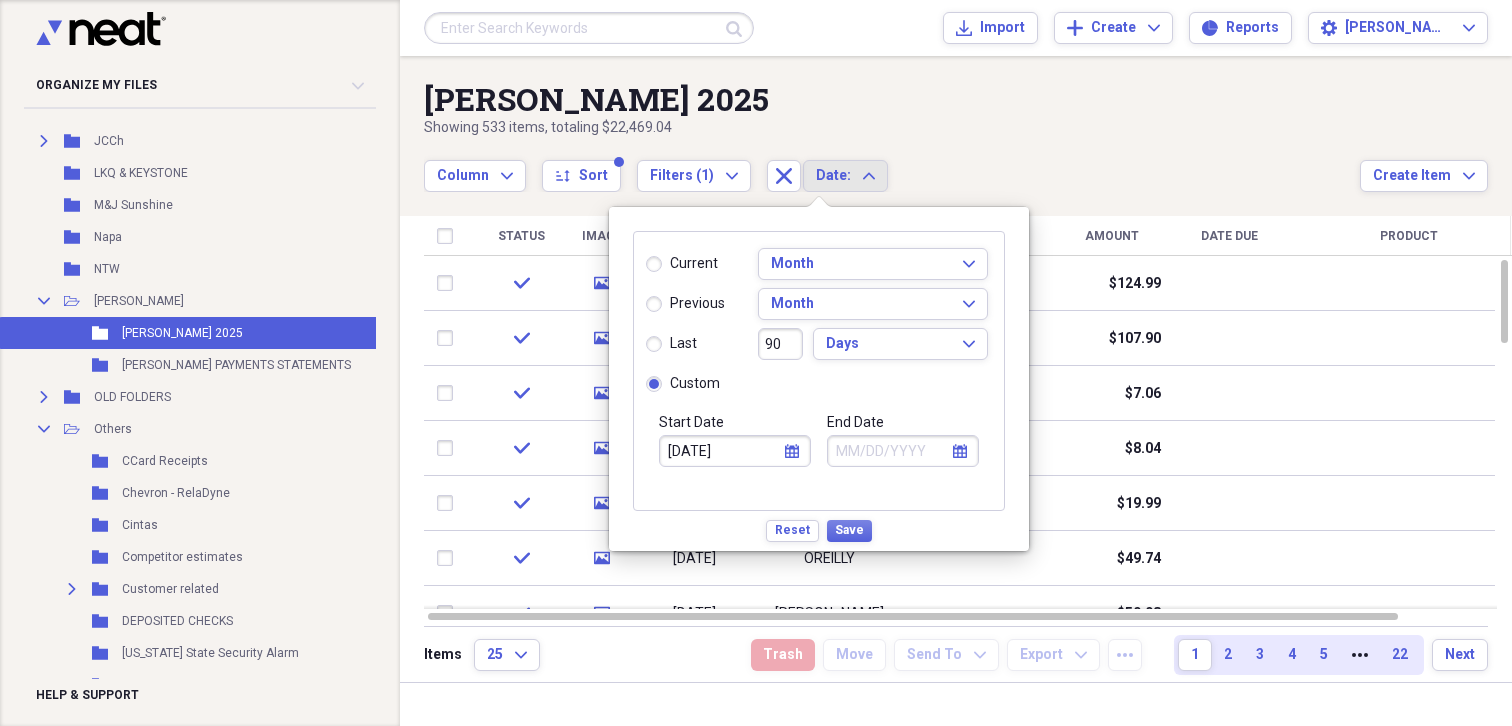 click on "calendar" 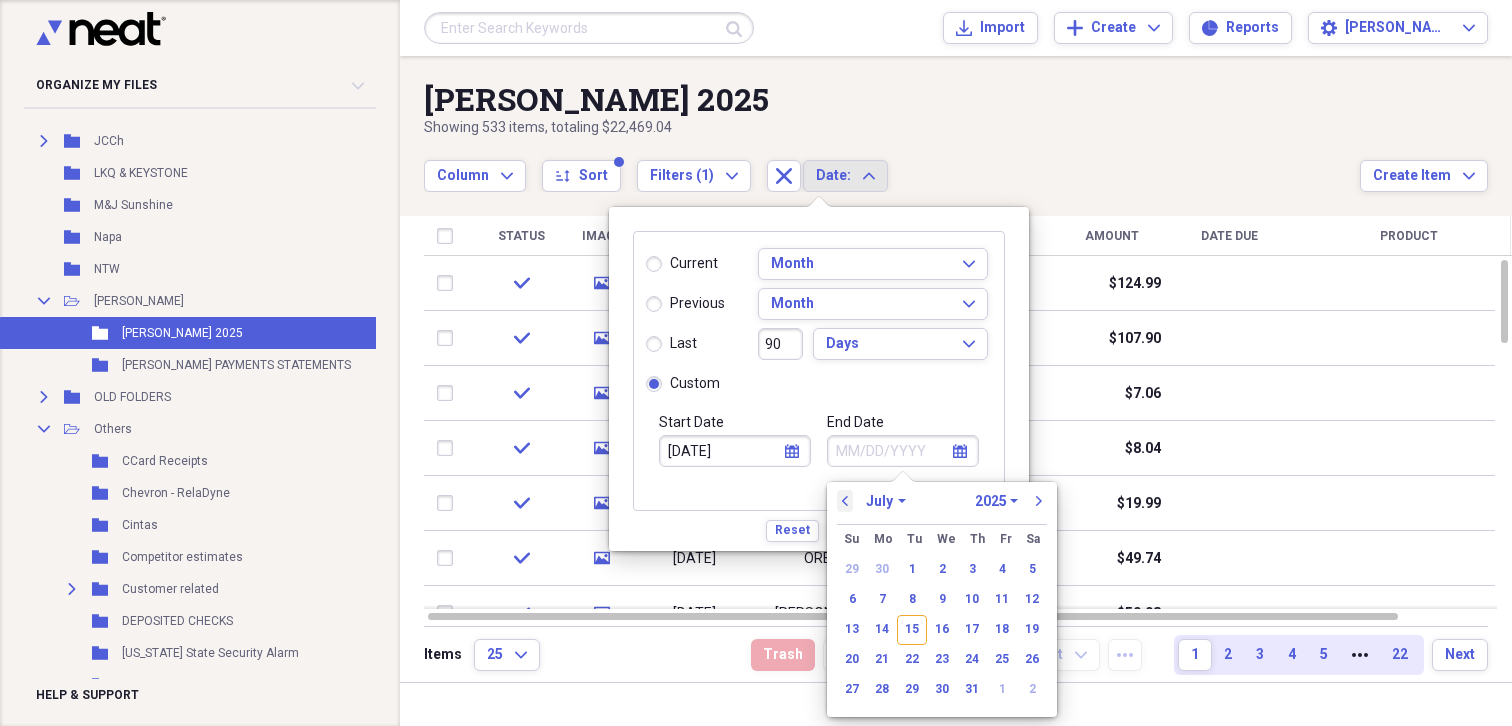 click on "previous" at bounding box center (845, 501) 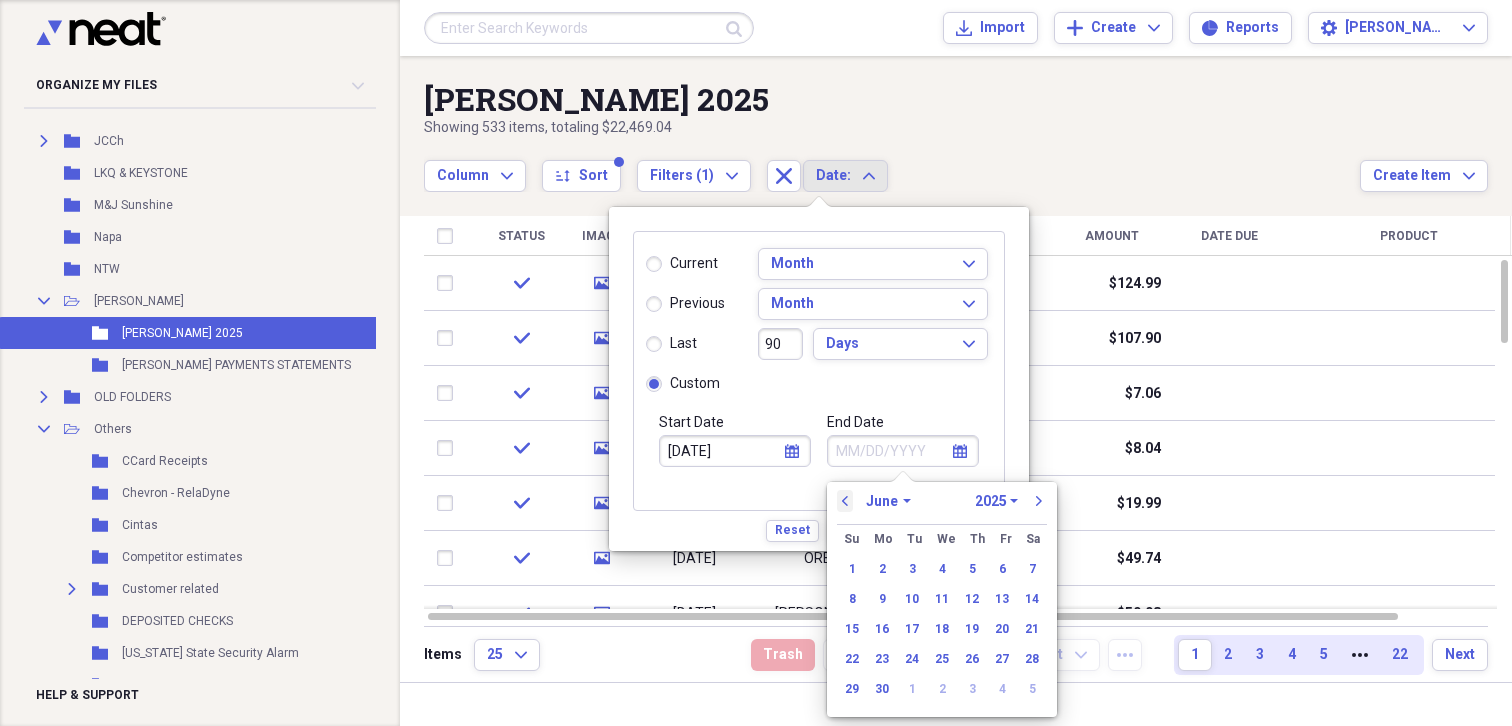 click on "previous" at bounding box center (845, 501) 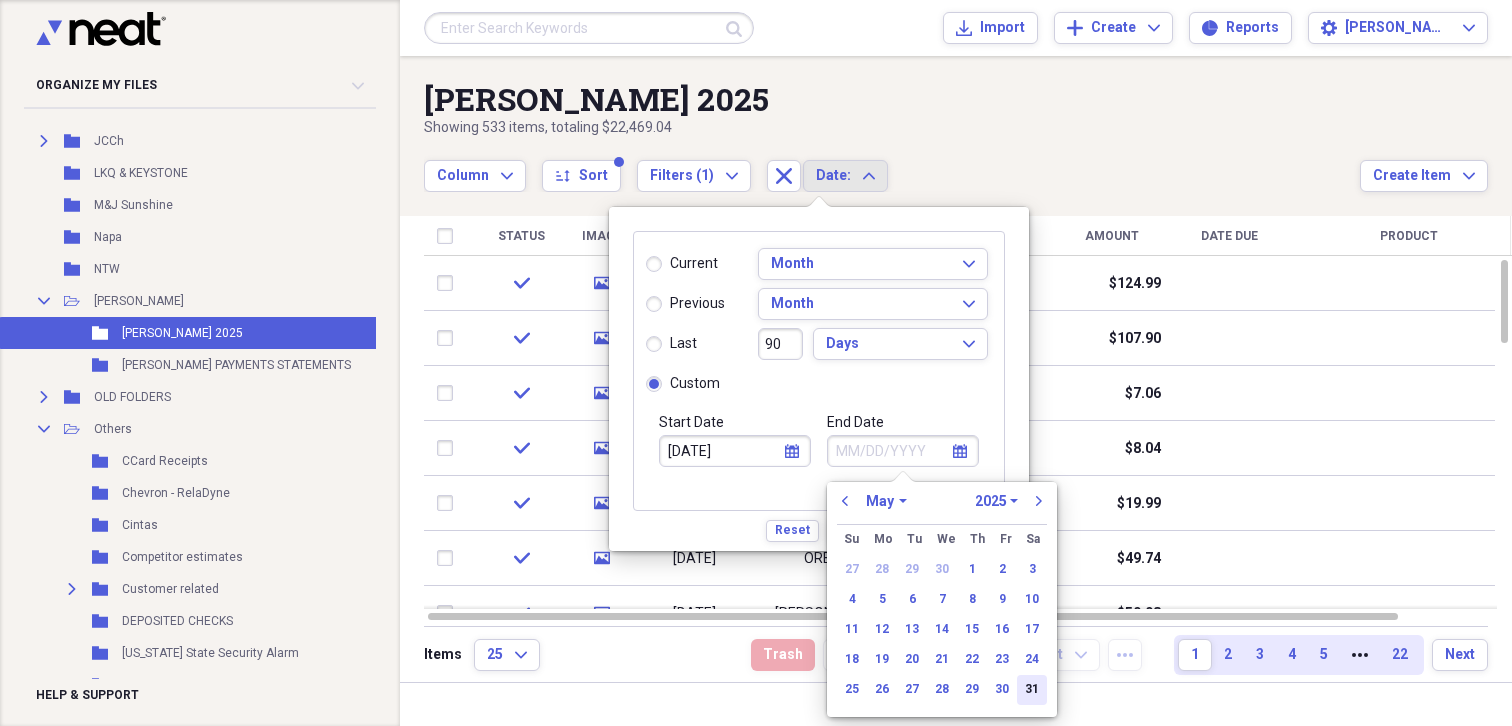 click on "31" at bounding box center (1032, 690) 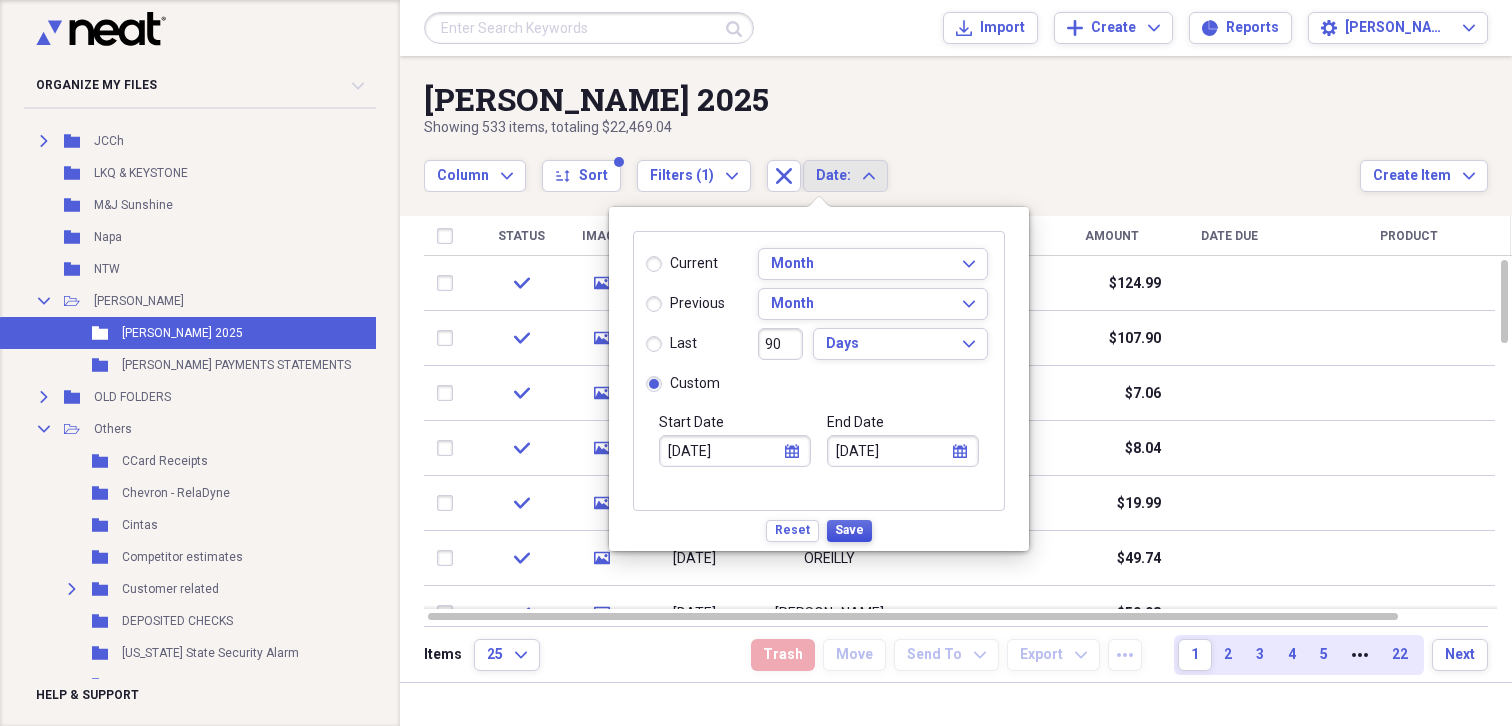 click on "Save" at bounding box center (849, 530) 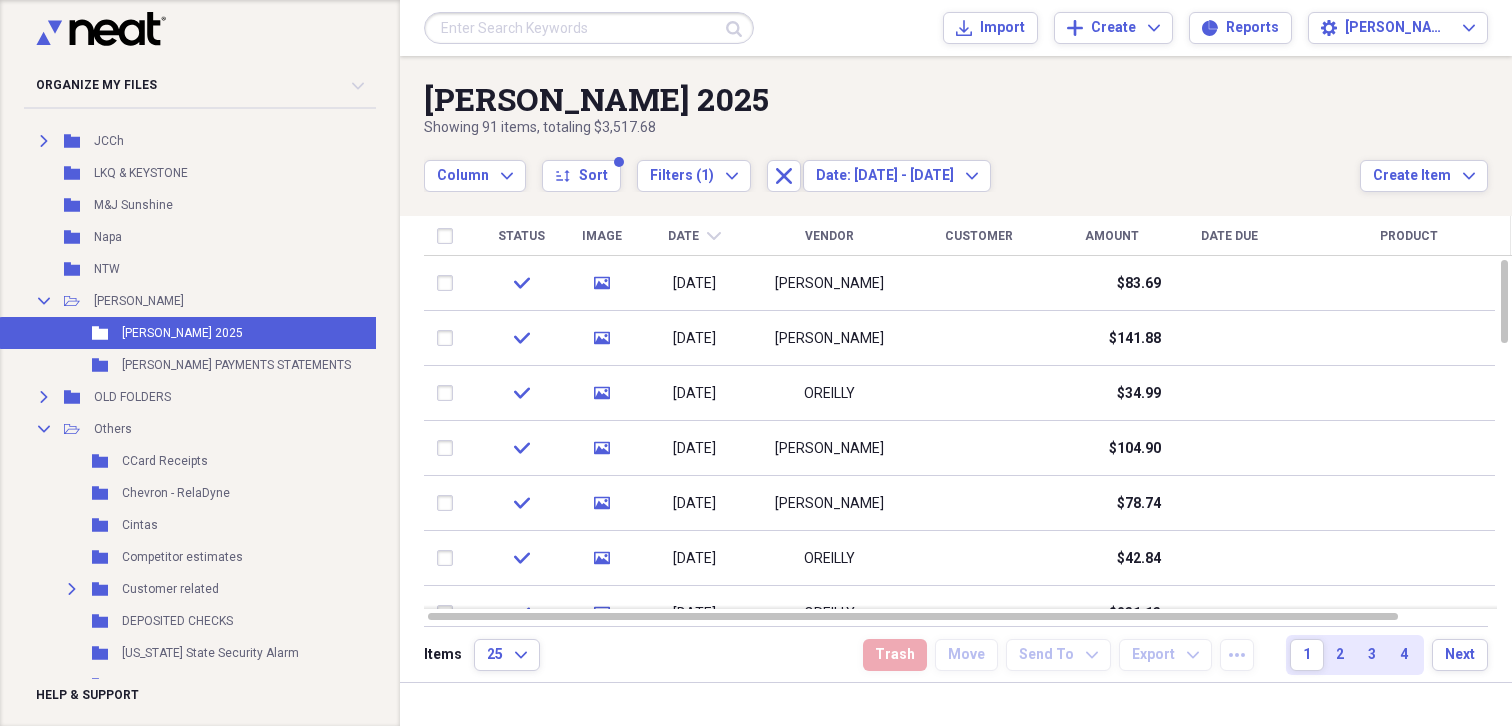 click on "chevron-down" 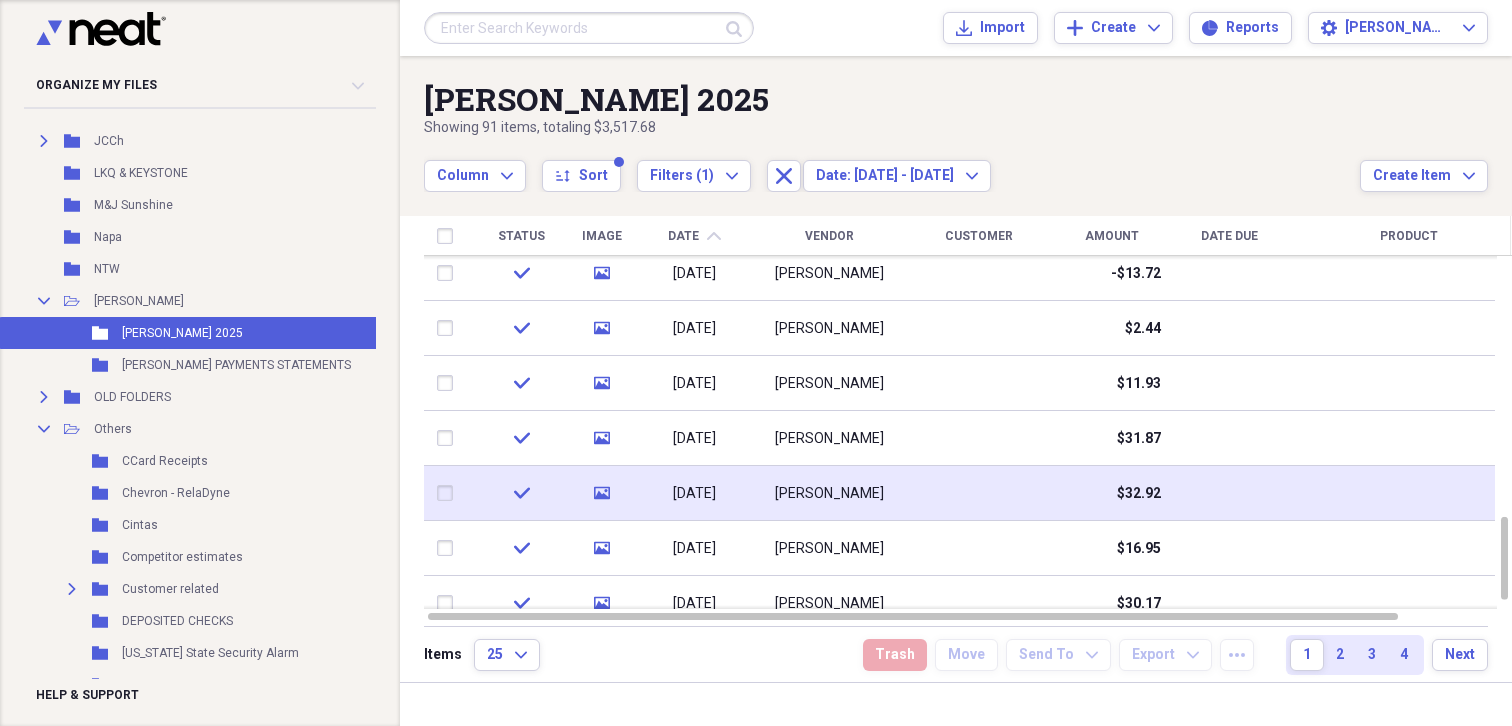 click at bounding box center [449, 493] 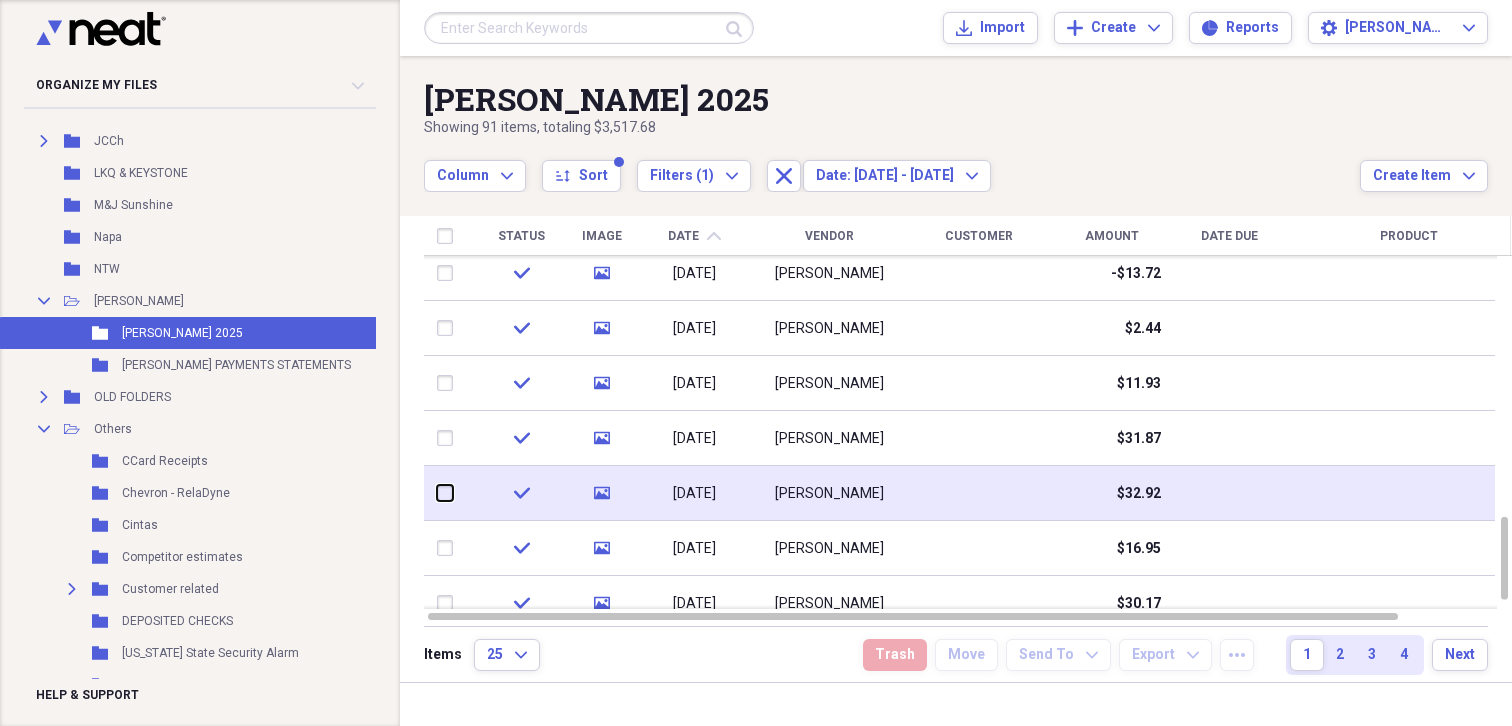 click at bounding box center [437, 493] 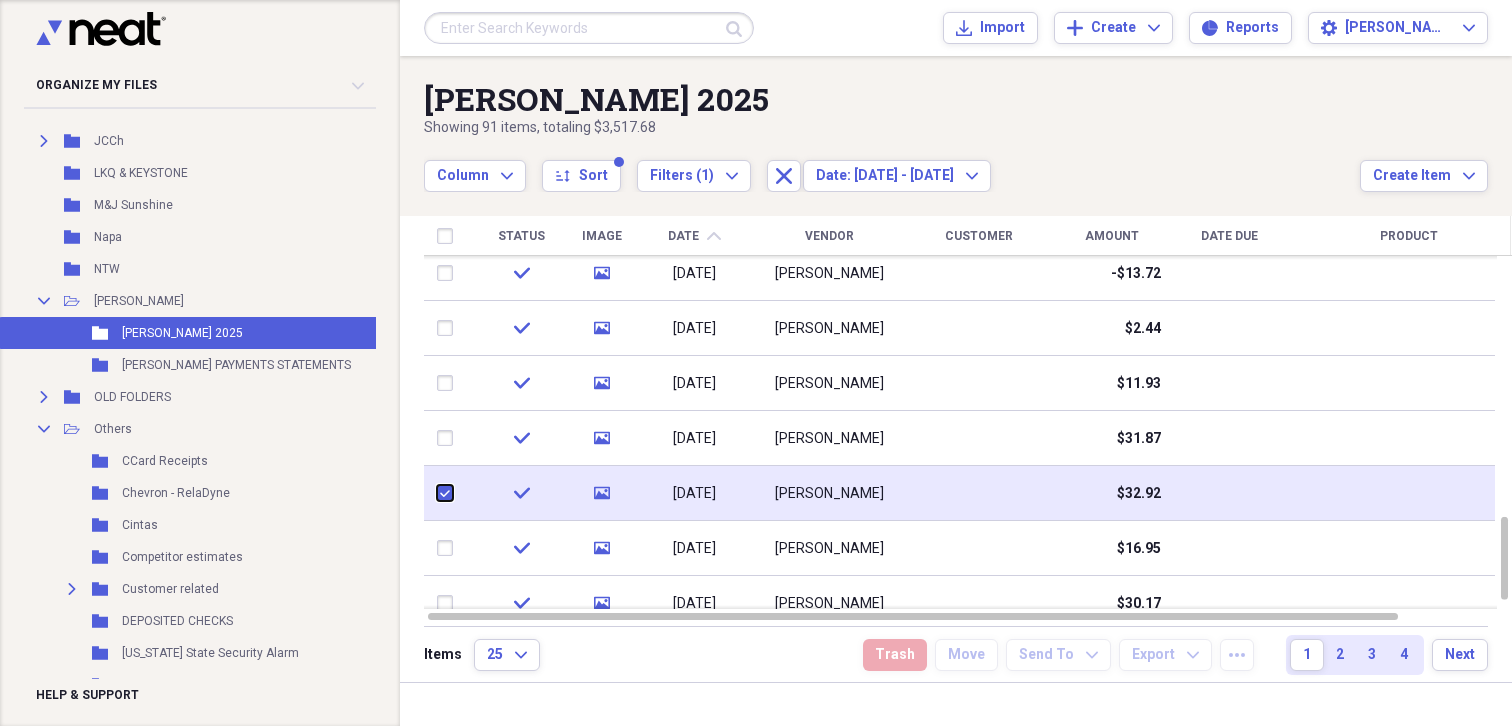 checkbox on "true" 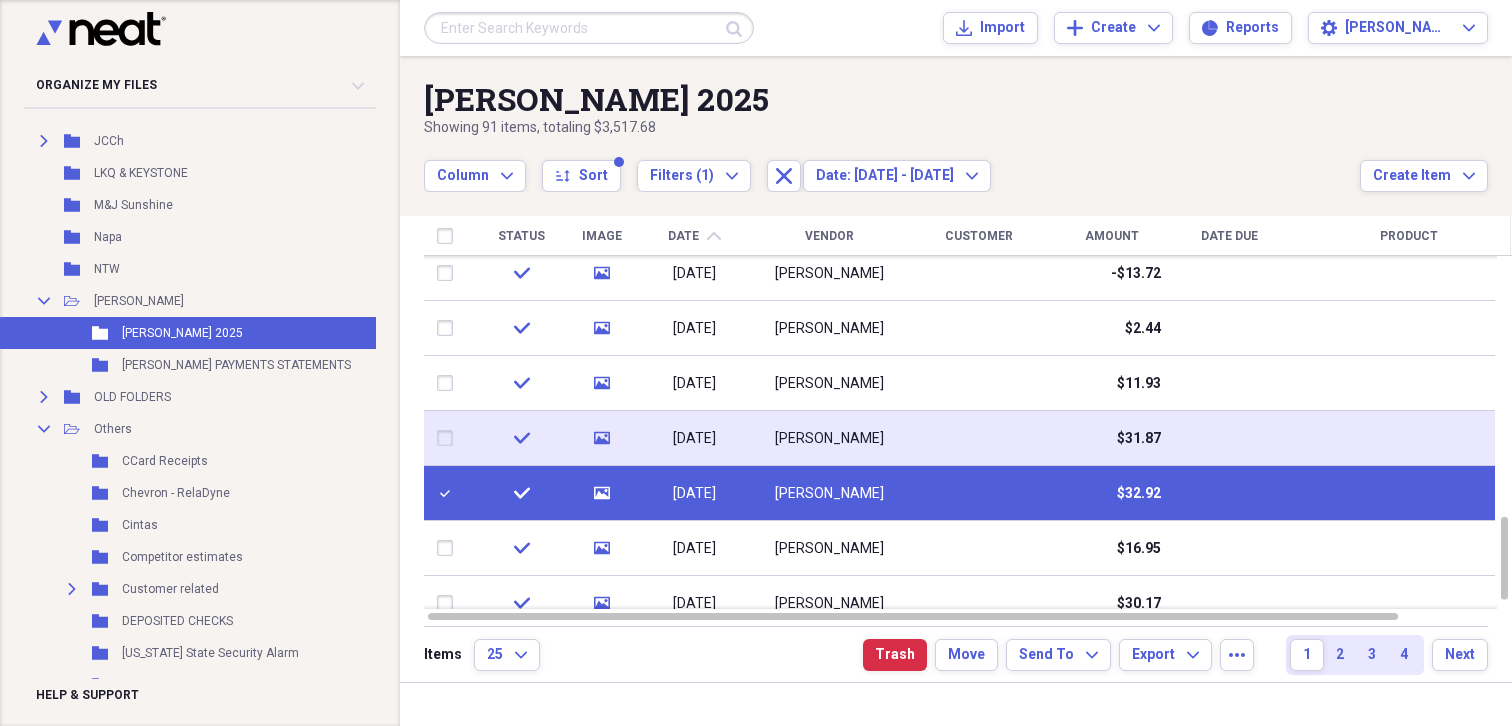 click at bounding box center (449, 438) 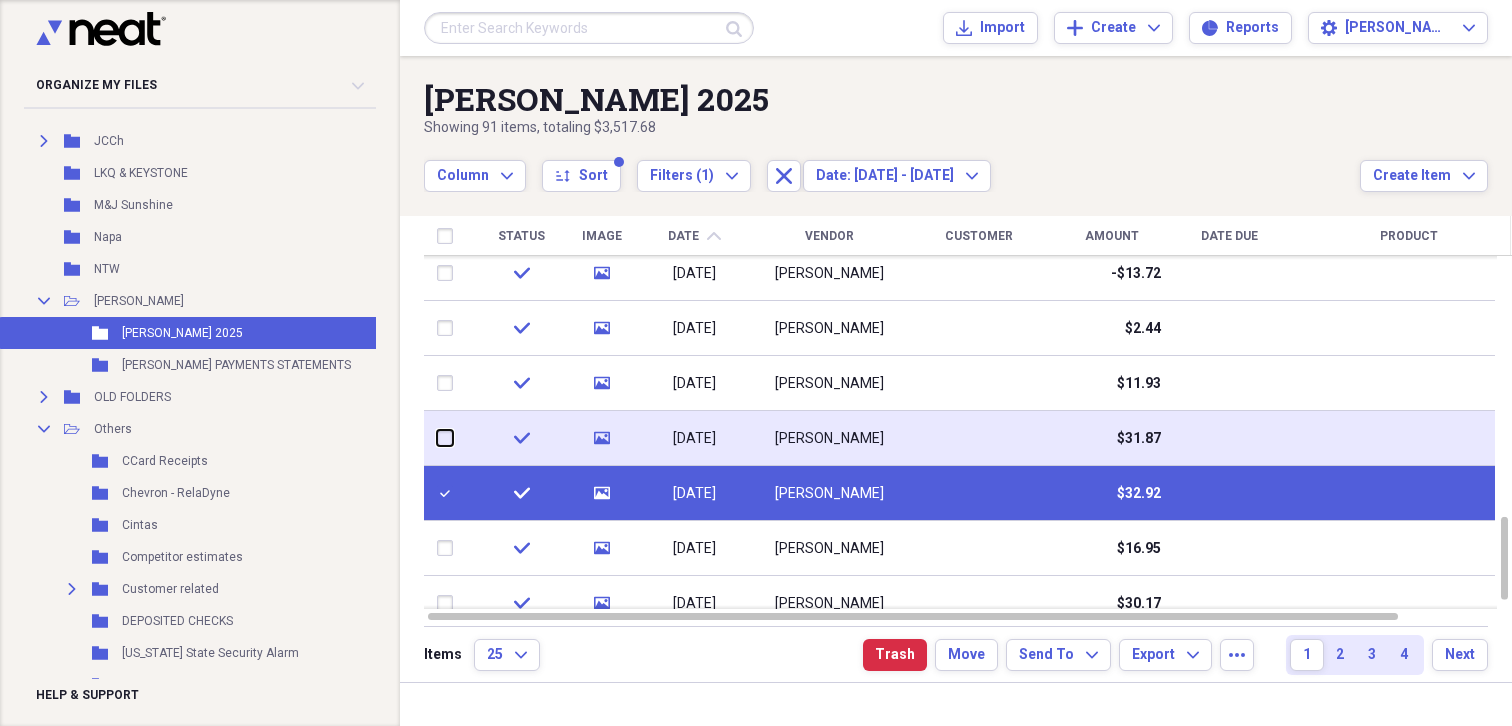 click at bounding box center (437, 438) 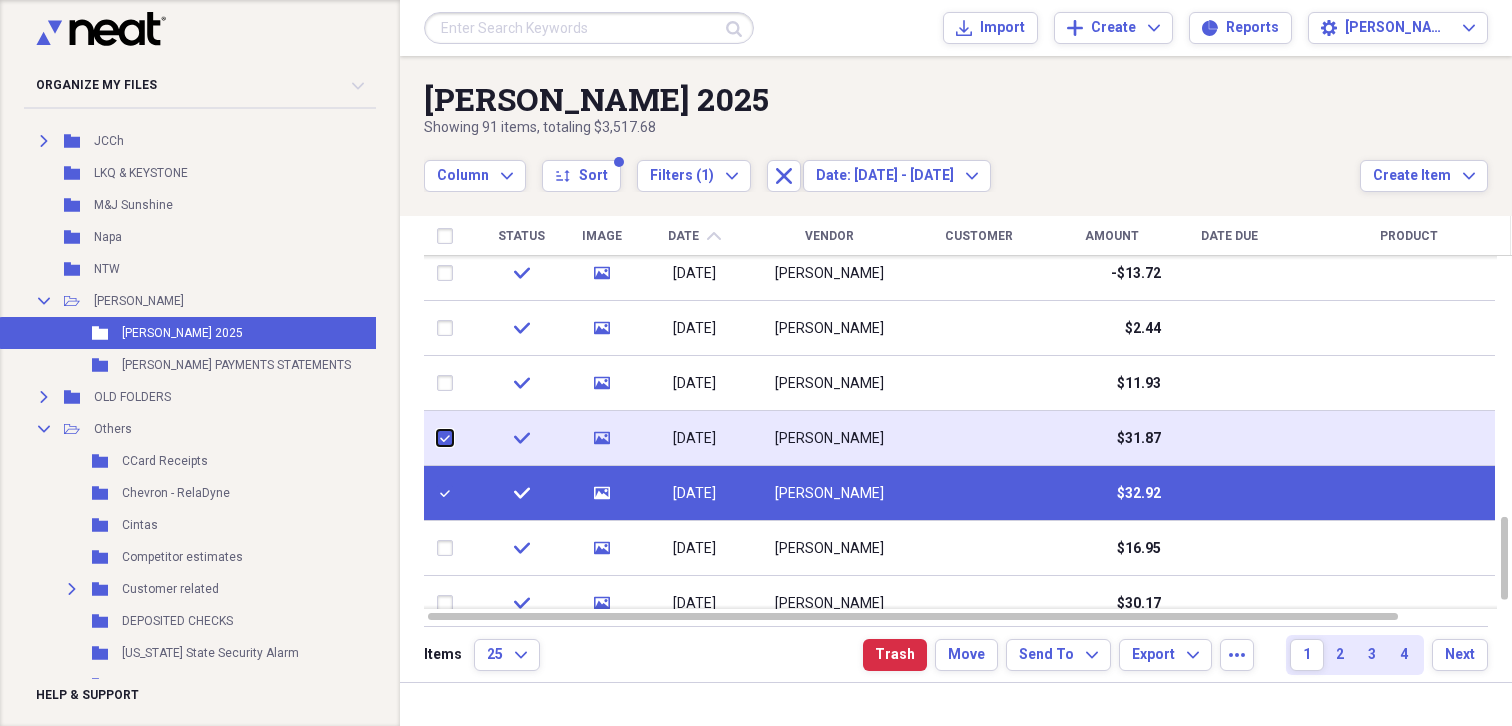 checkbox on "true" 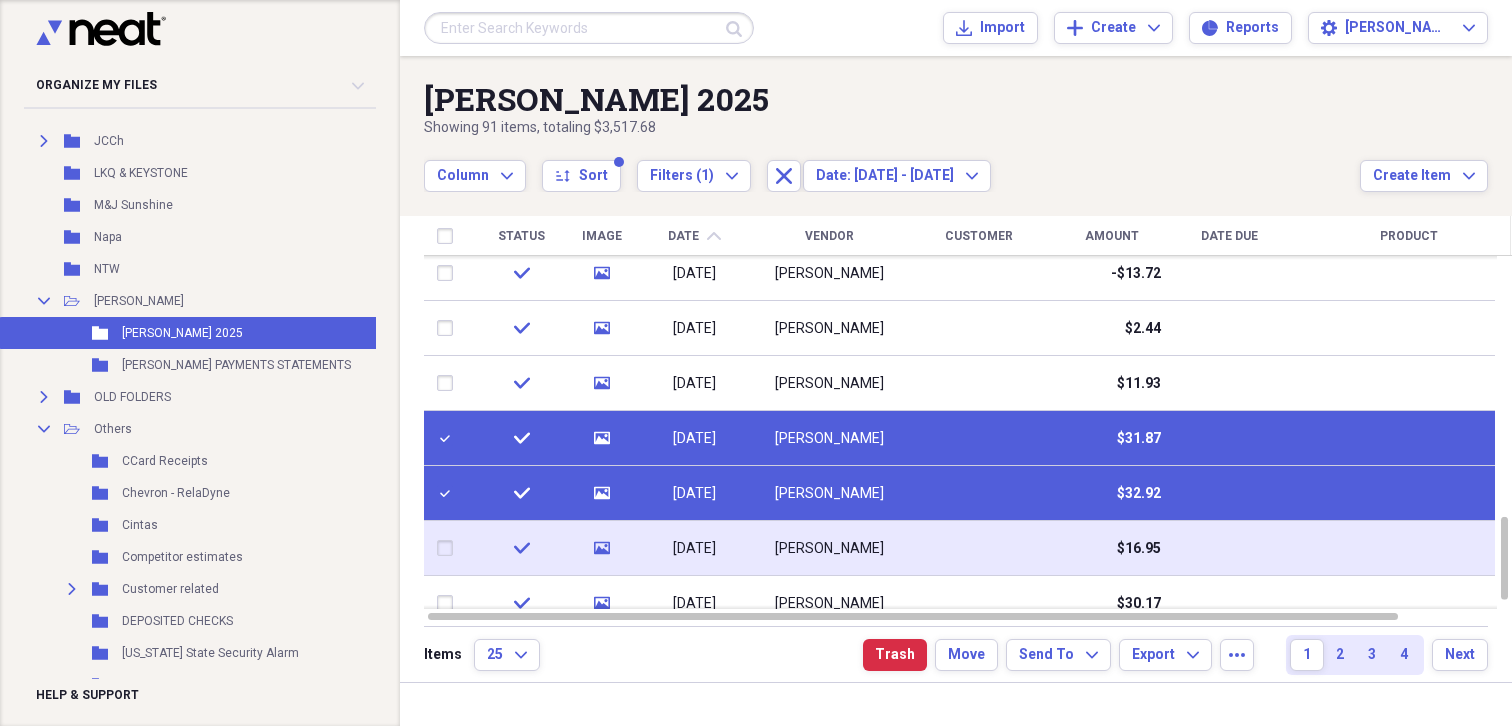 click at bounding box center (449, 548) 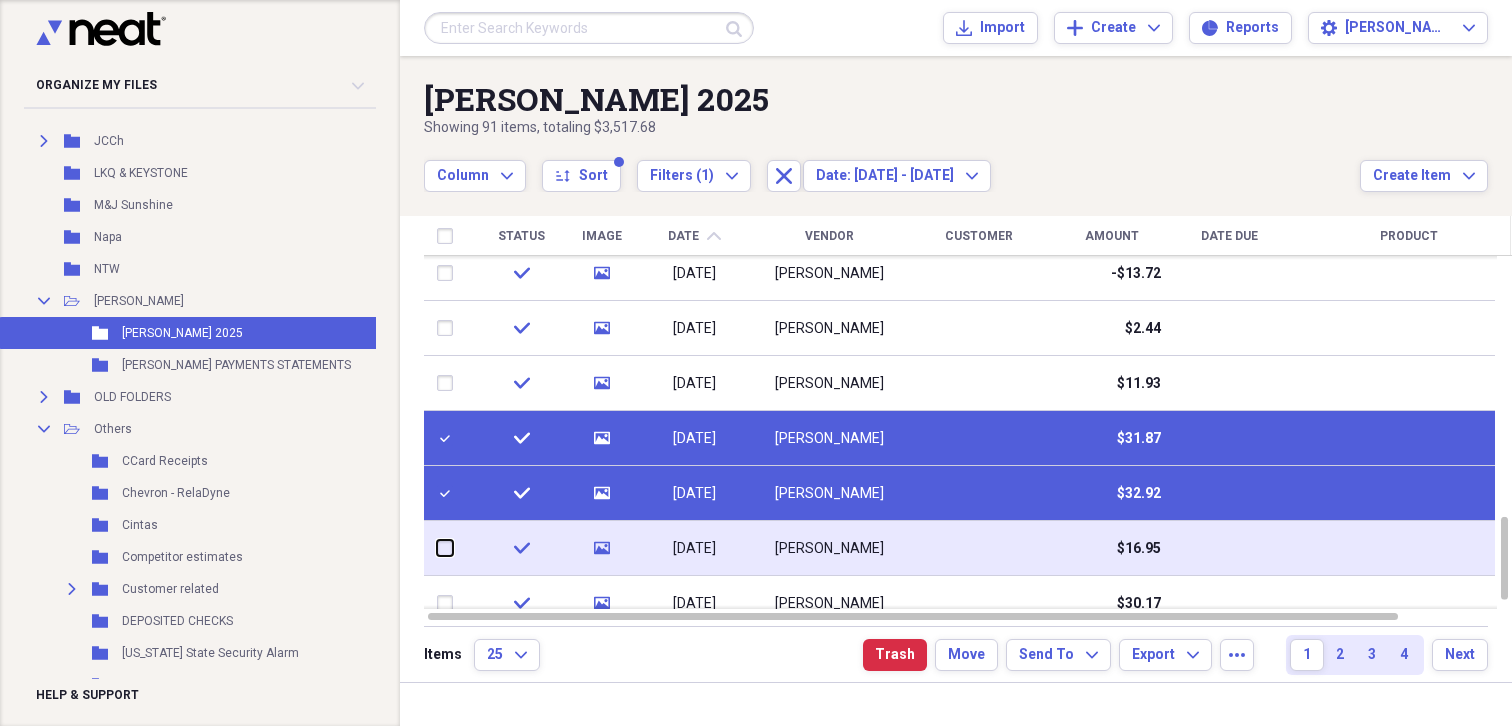 click at bounding box center (437, 548) 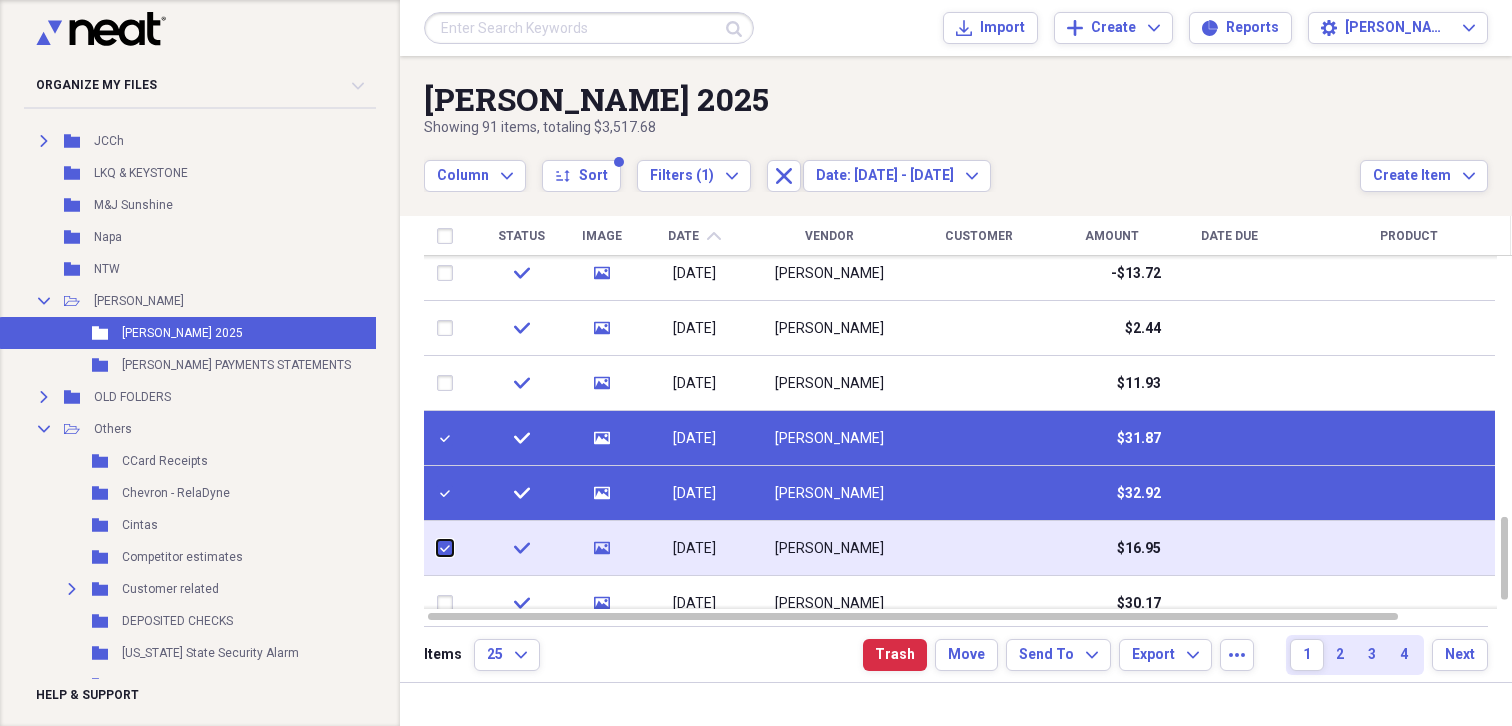 checkbox on "true" 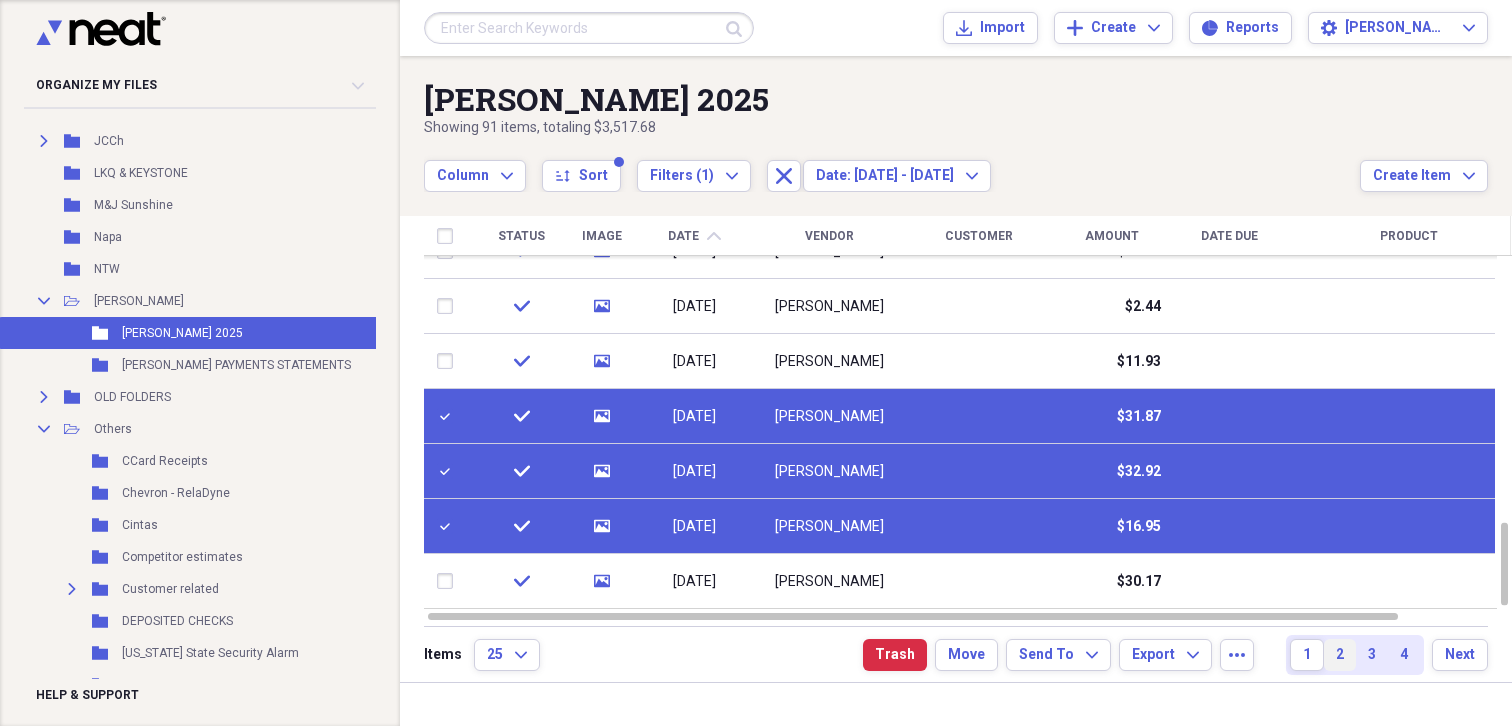 click on "2" at bounding box center (1340, 655) 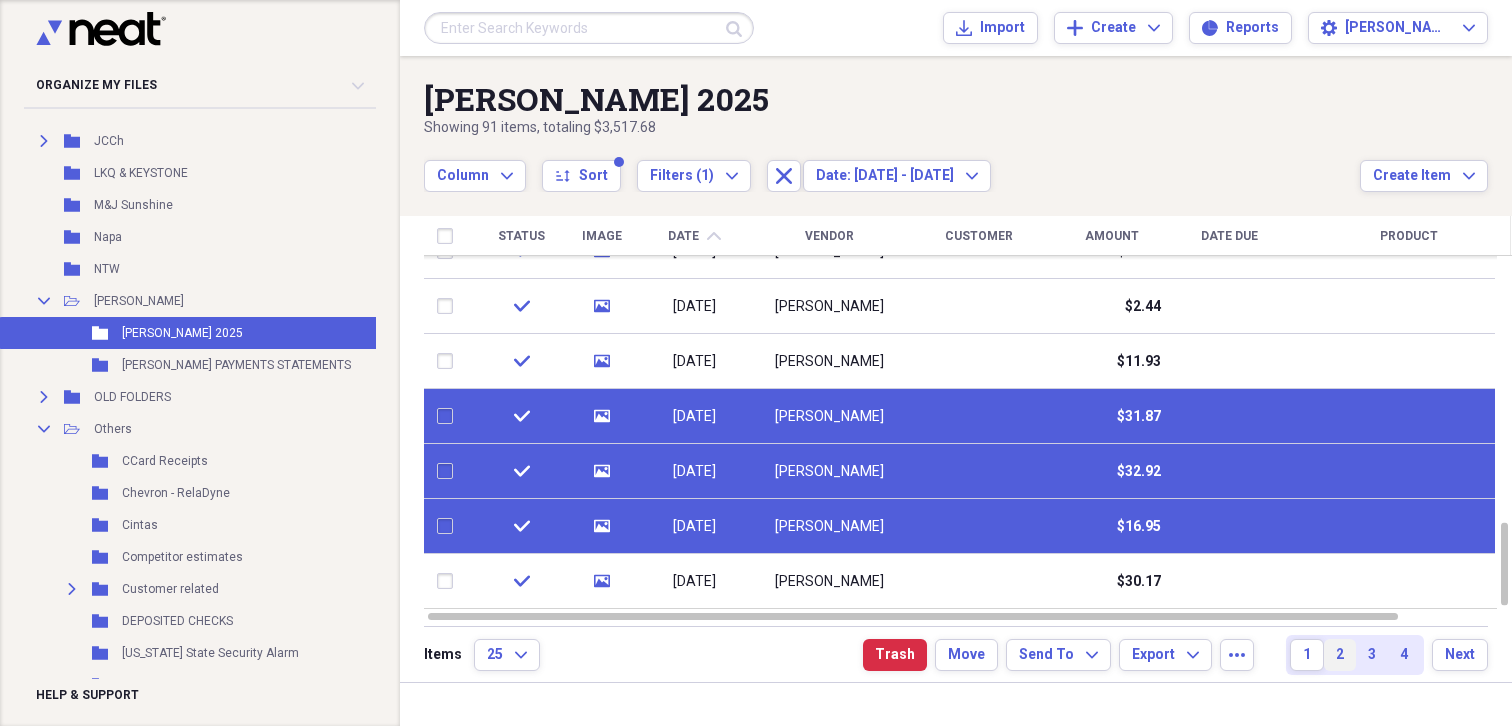 checkbox on "false" 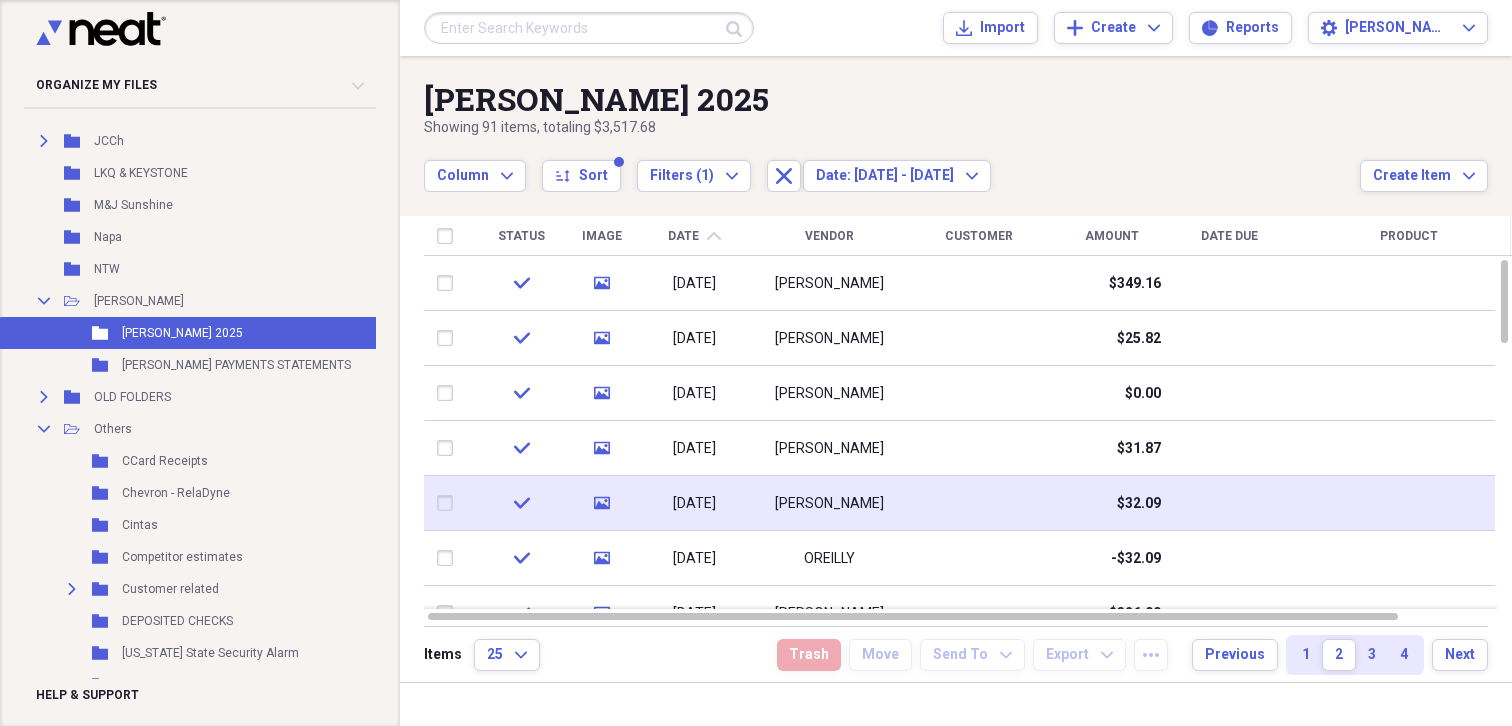 click at bounding box center [449, 503] 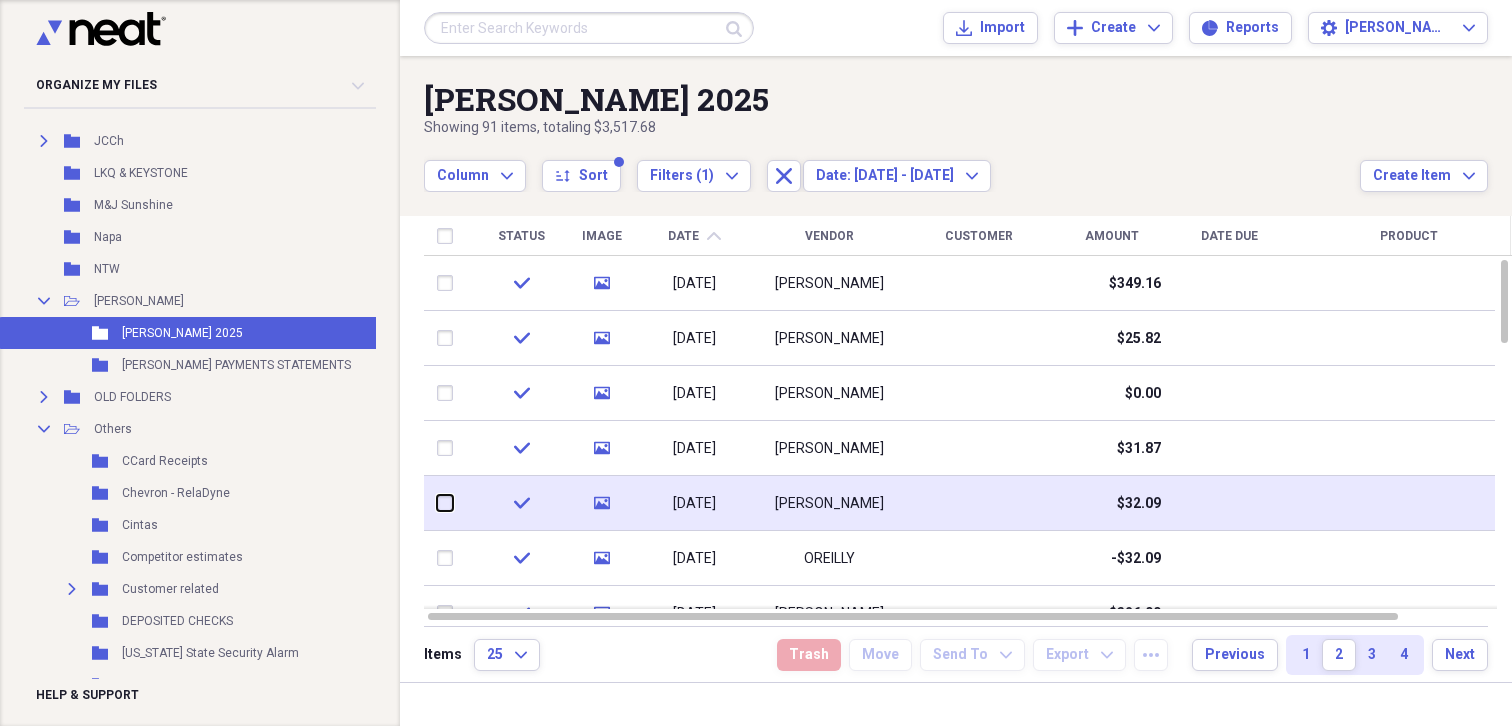 click at bounding box center [437, 503] 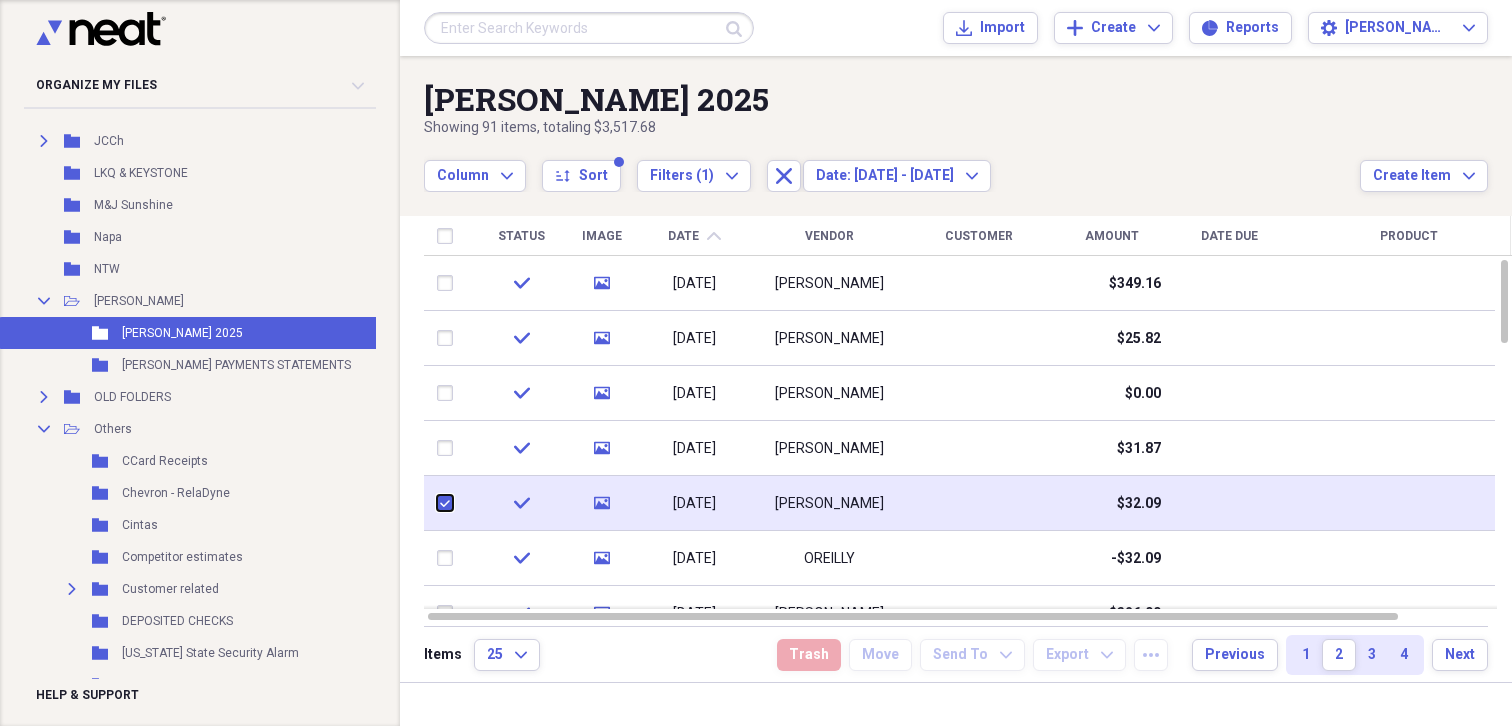 checkbox on "true" 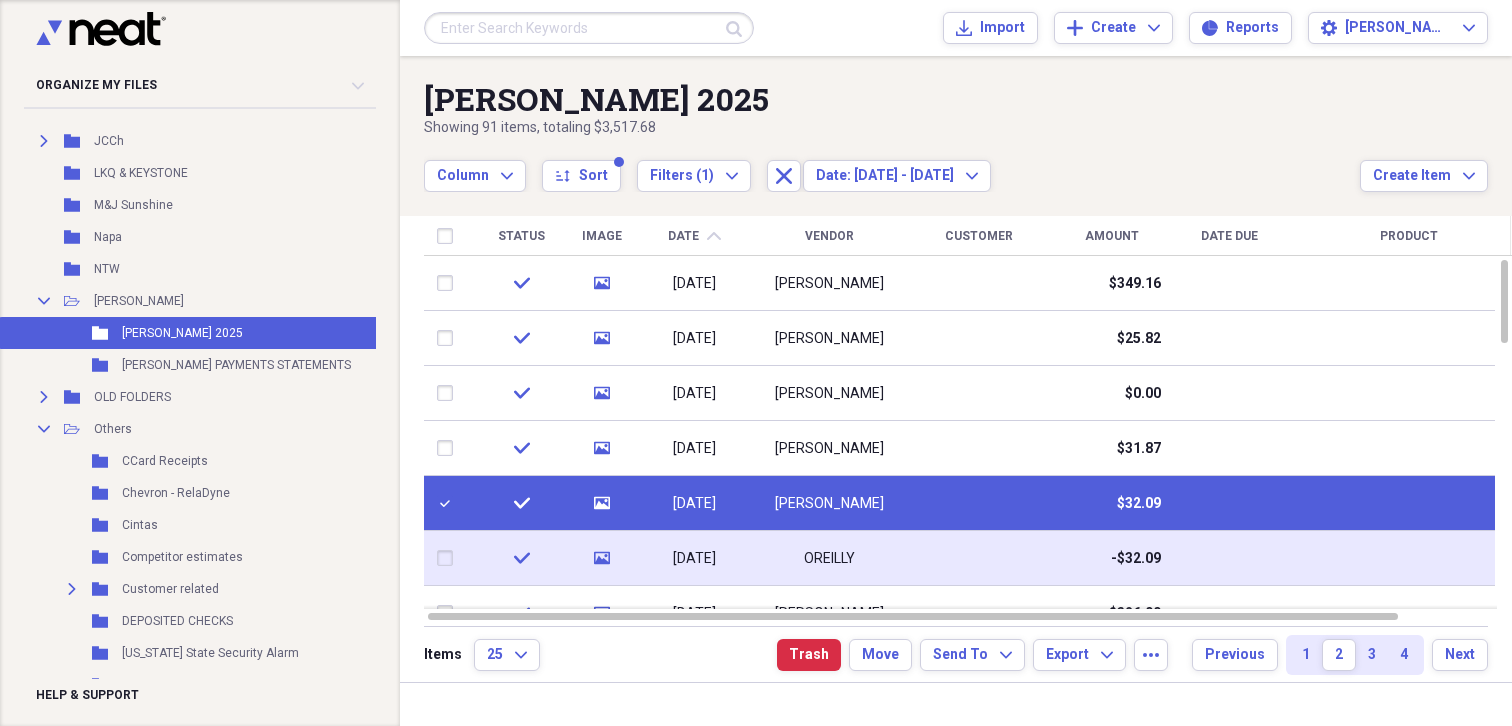 click at bounding box center [449, 558] 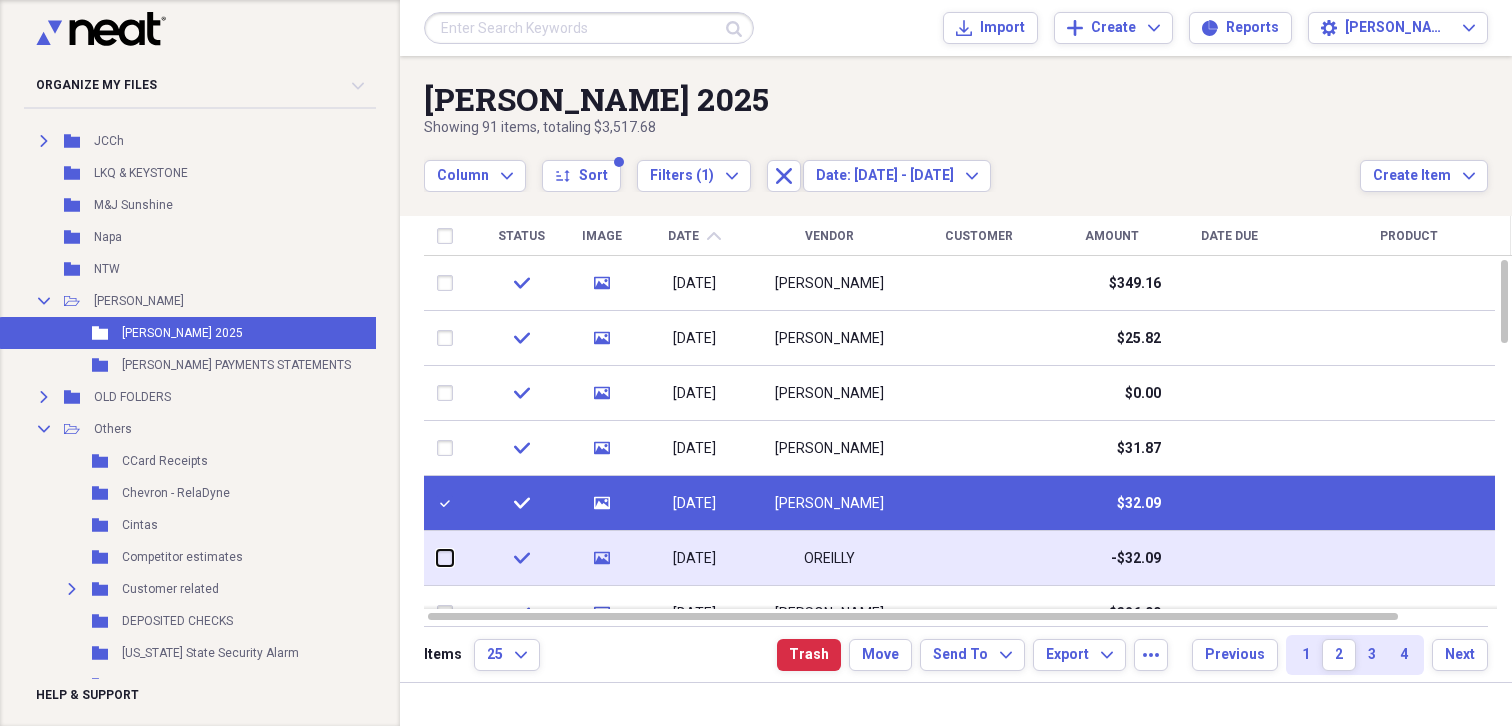 click at bounding box center (437, 558) 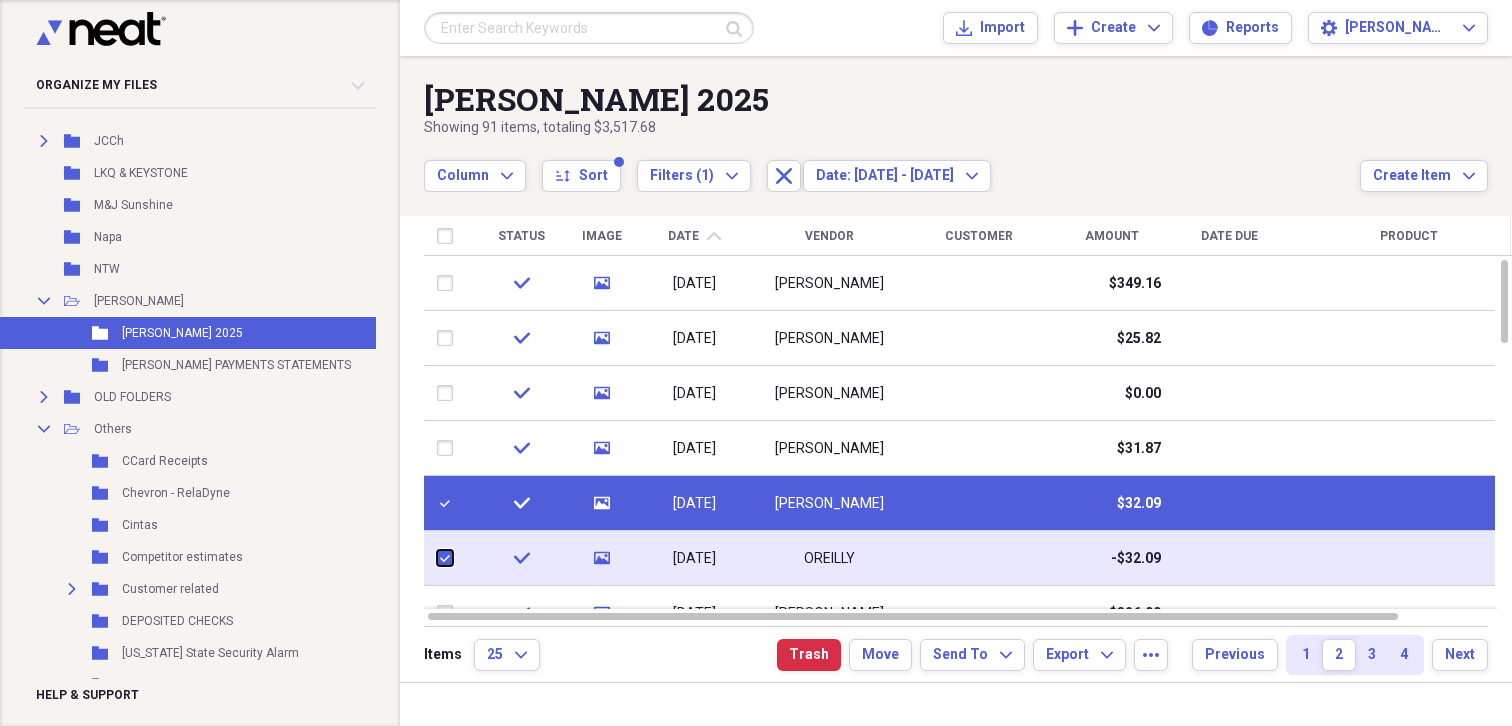 checkbox on "true" 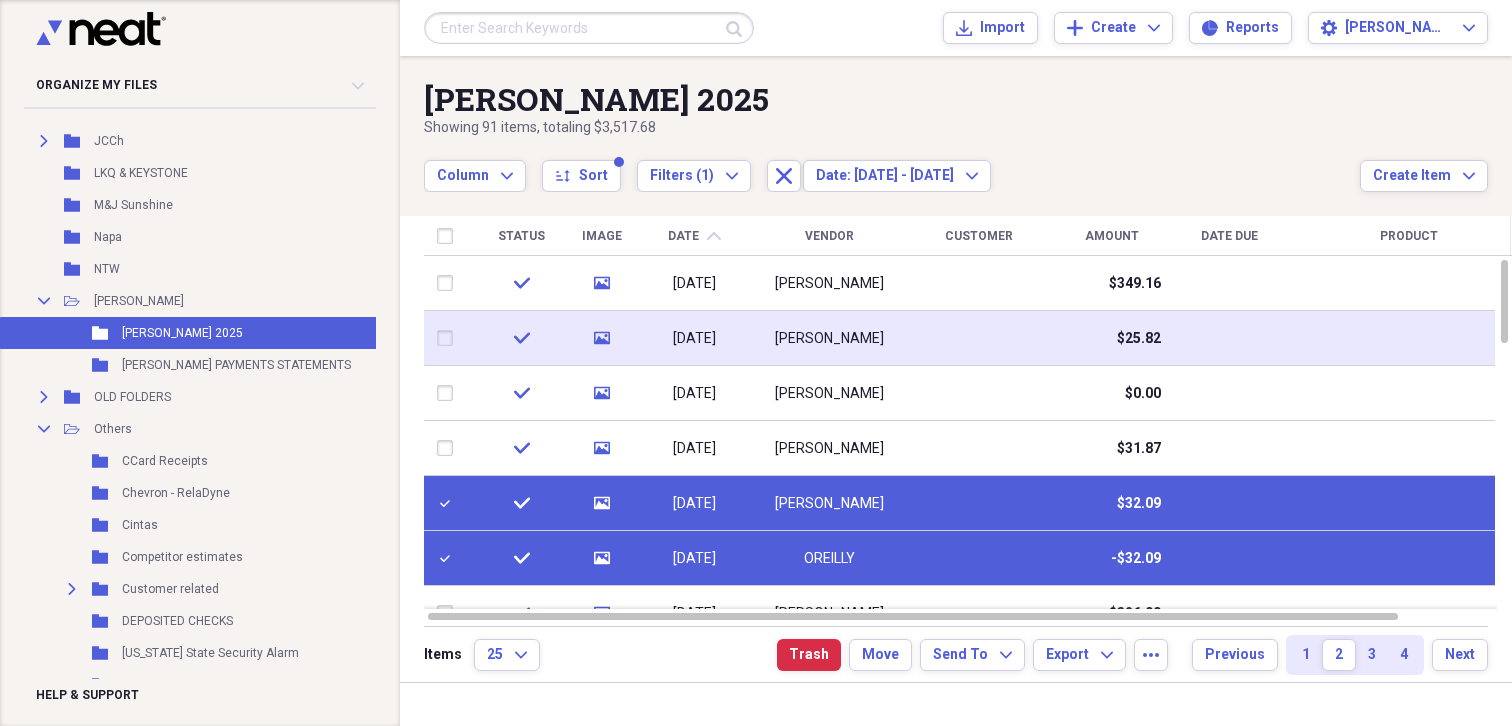 click at bounding box center (449, 338) 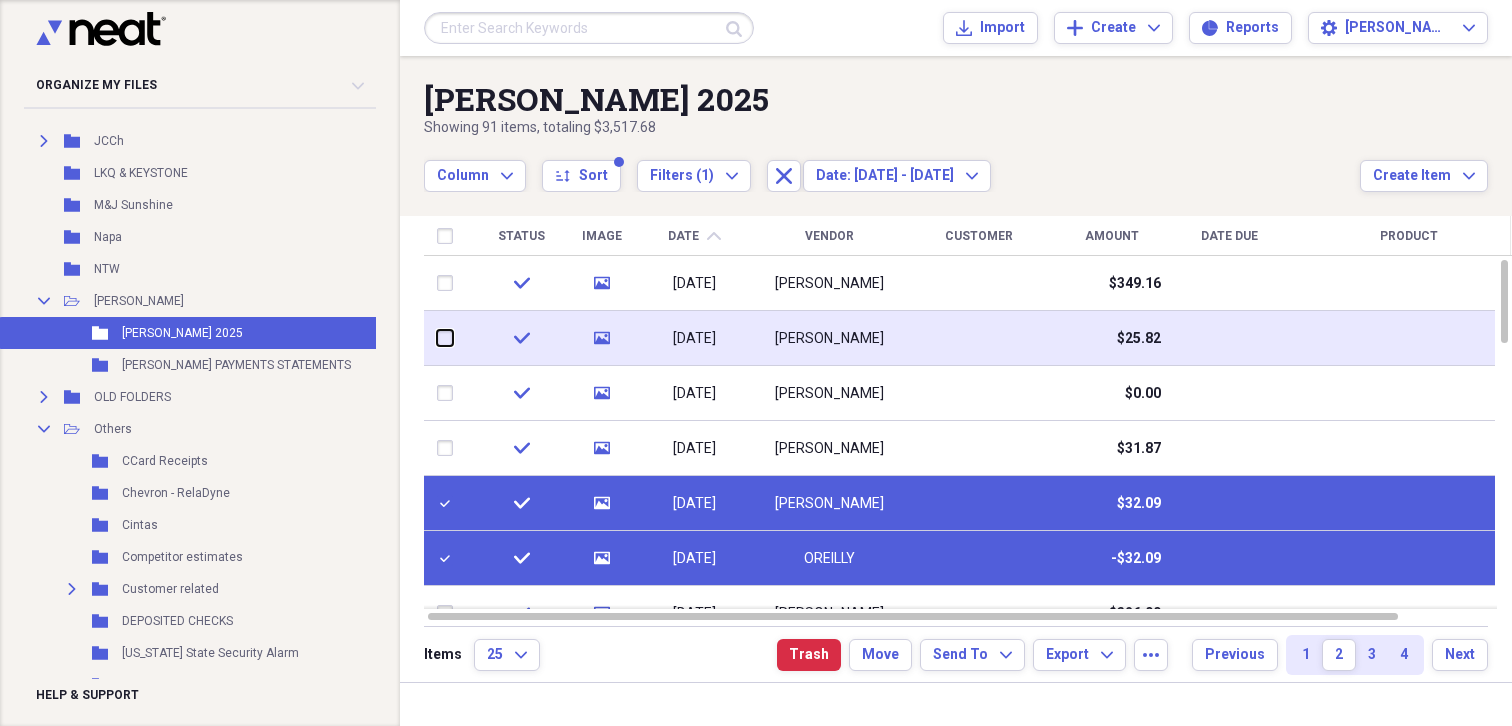 click at bounding box center (437, 338) 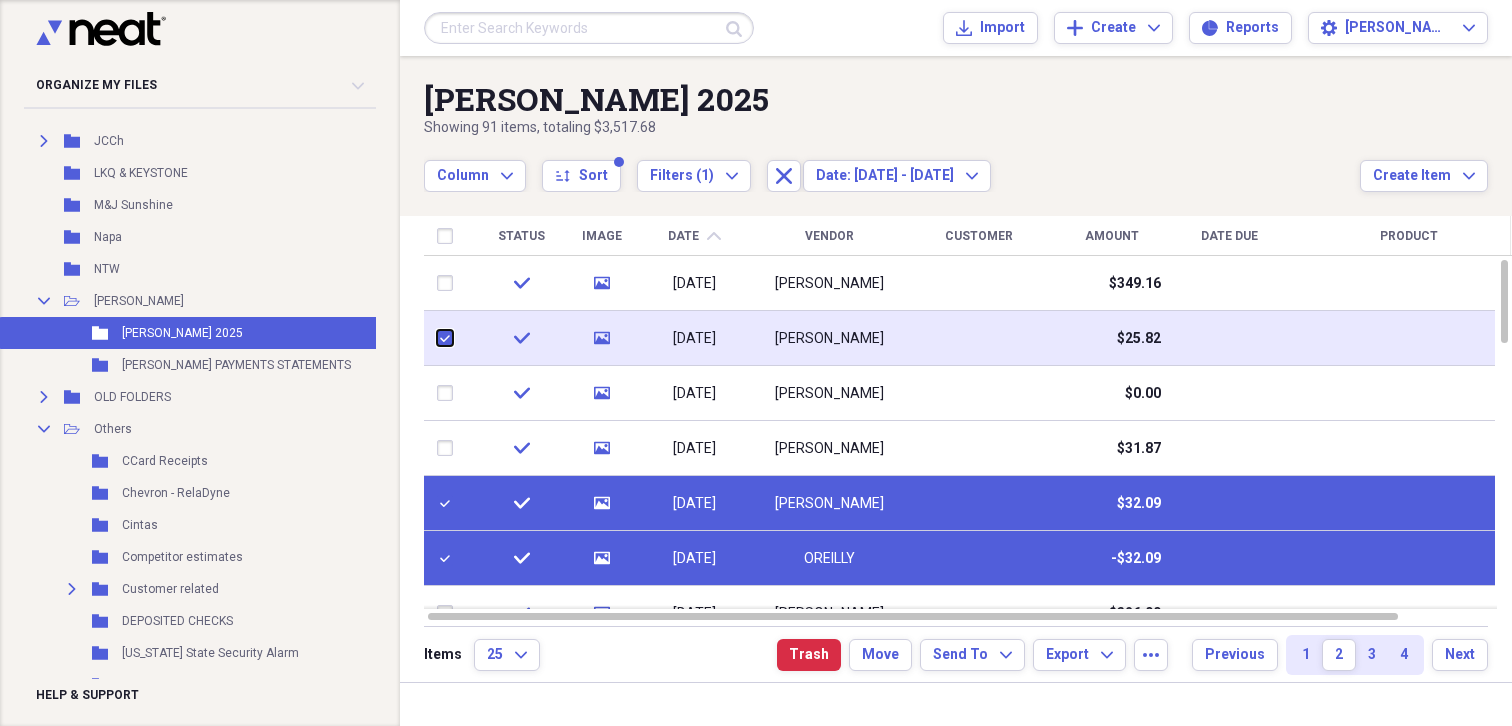 checkbox on "true" 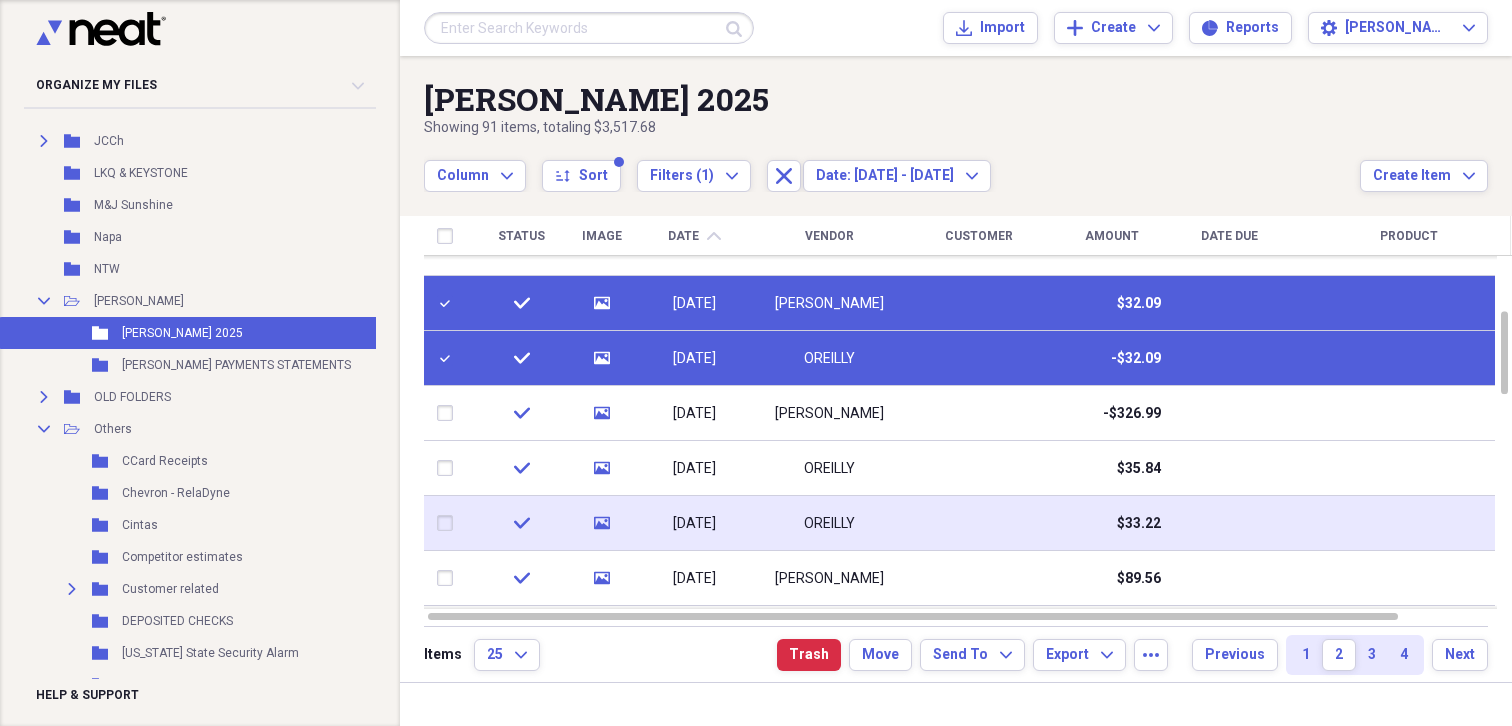 click at bounding box center (449, 523) 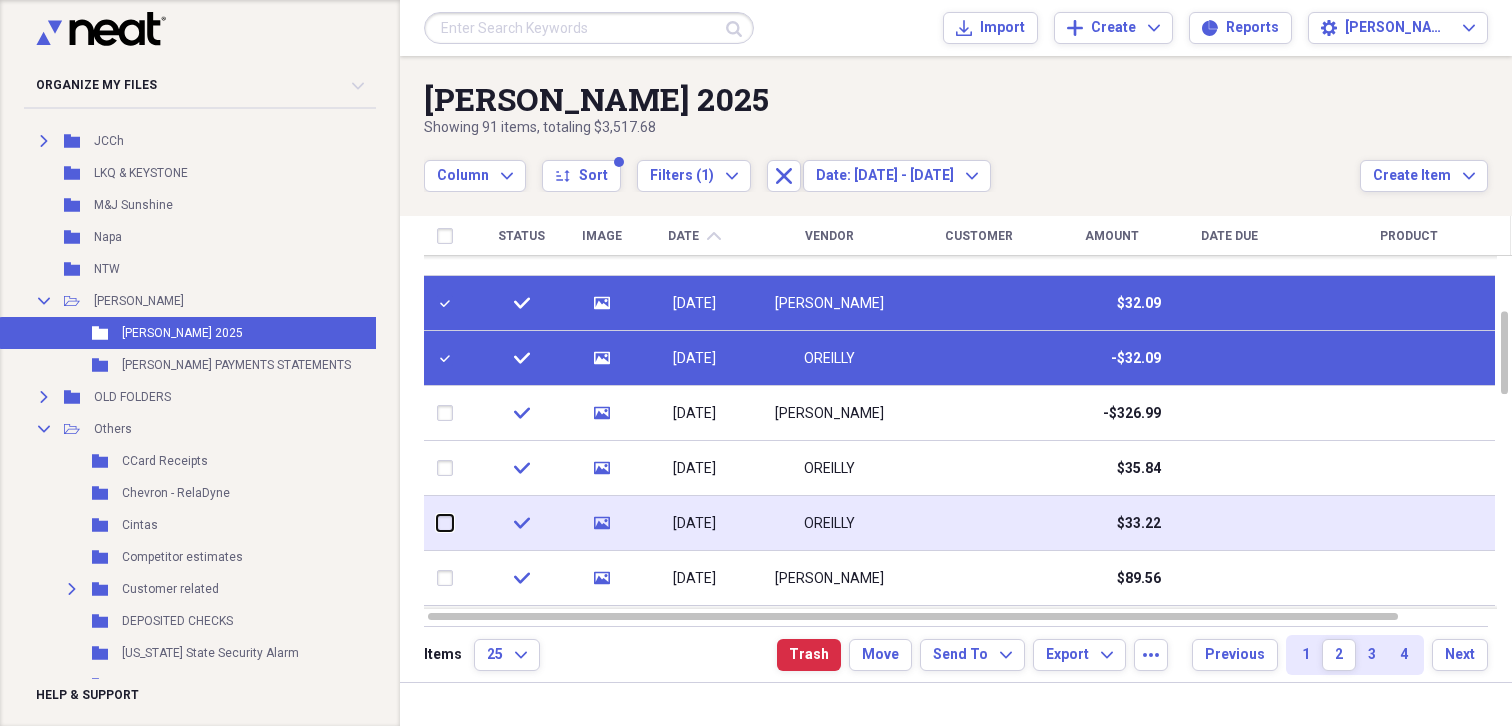 click at bounding box center [437, 523] 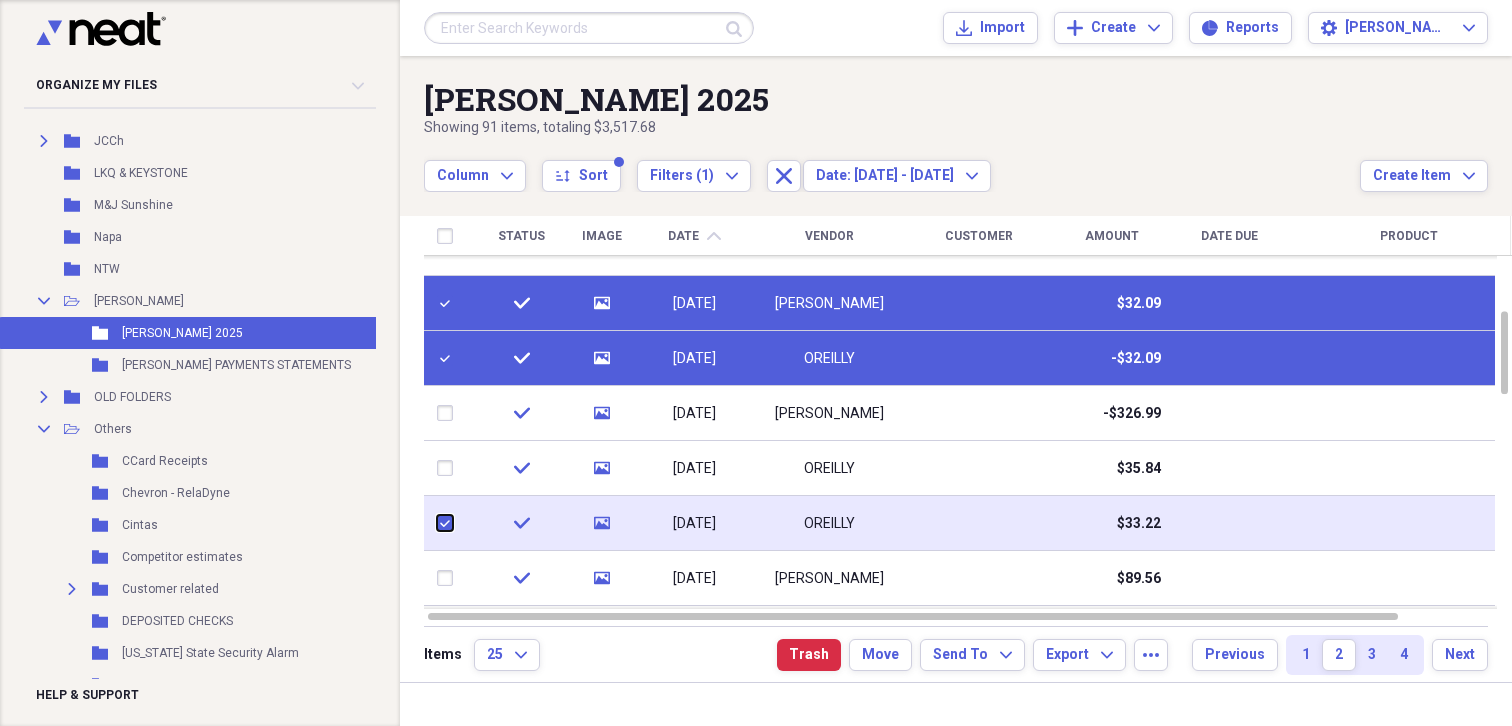 checkbox on "true" 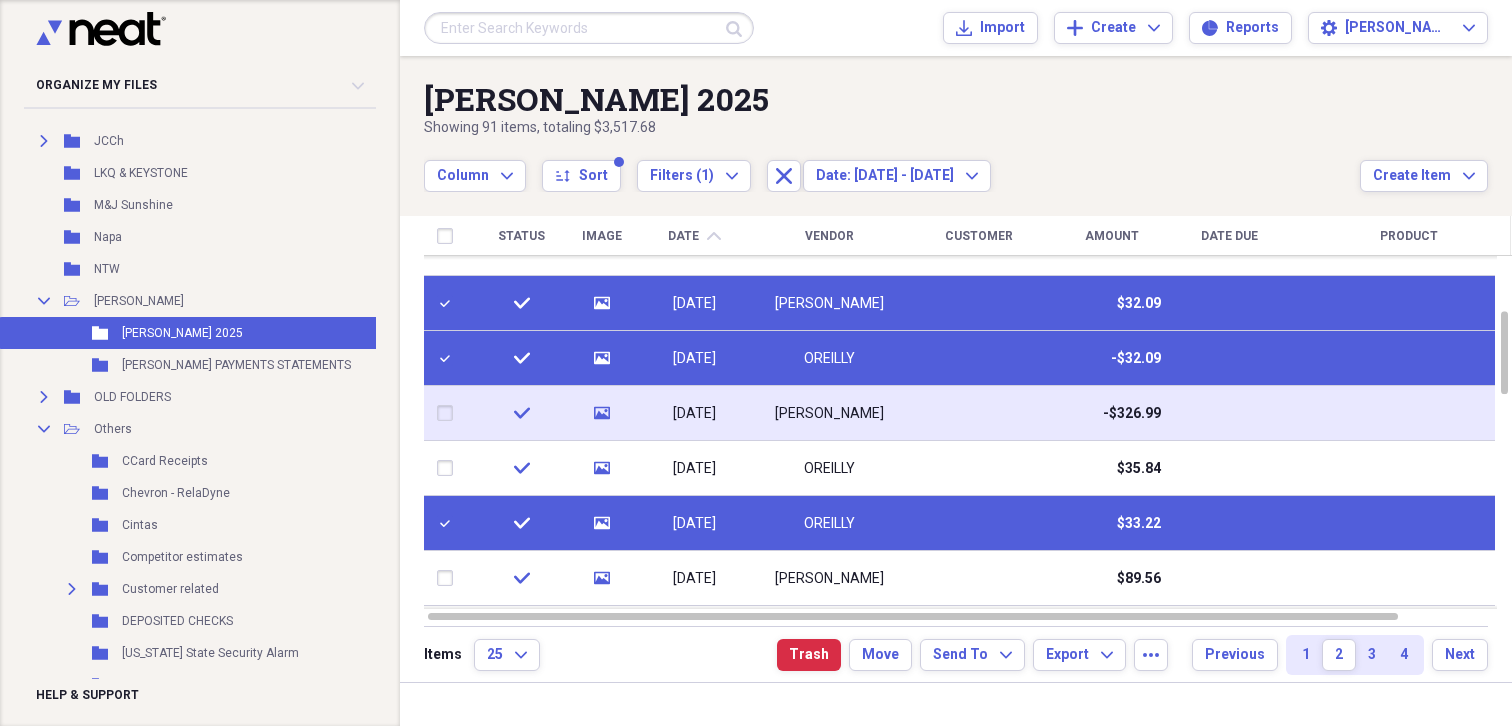 click at bounding box center [449, 413] 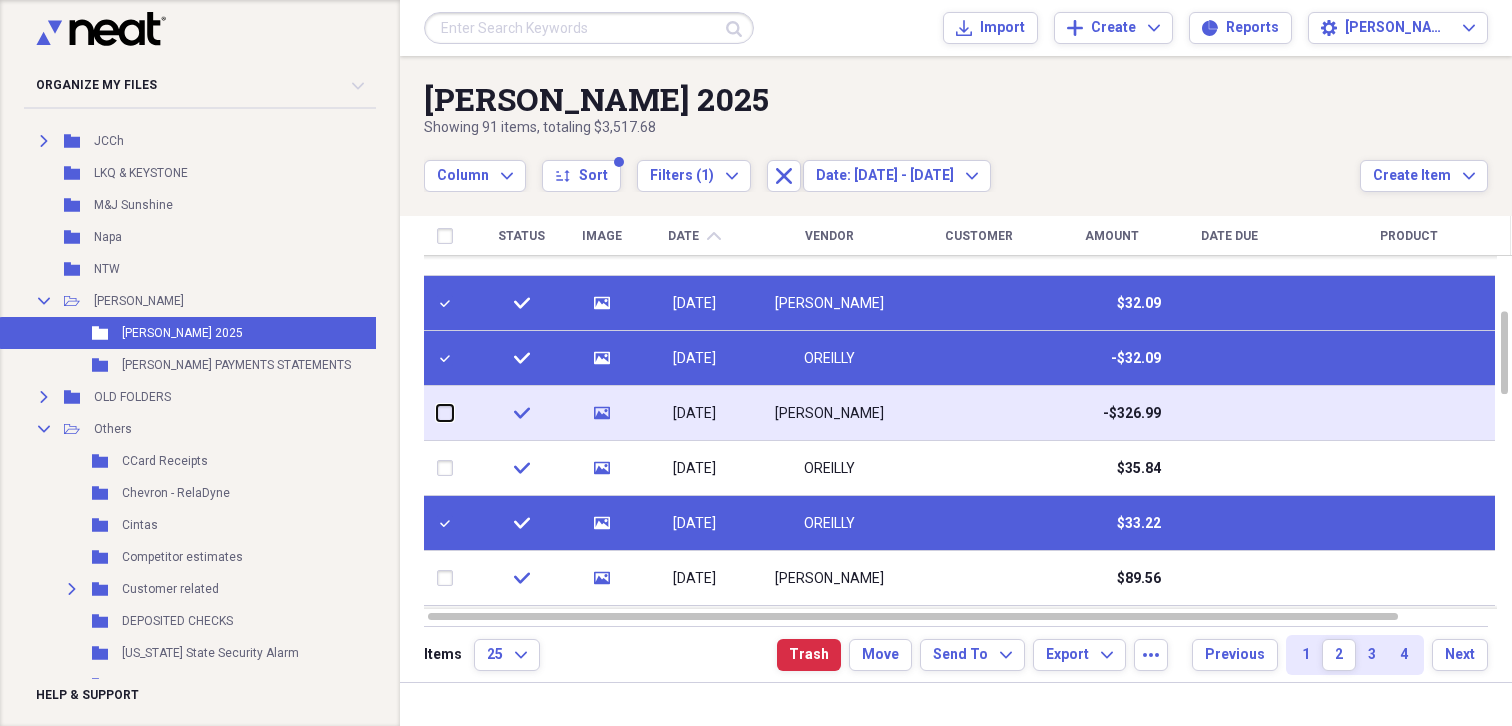 click at bounding box center (437, 413) 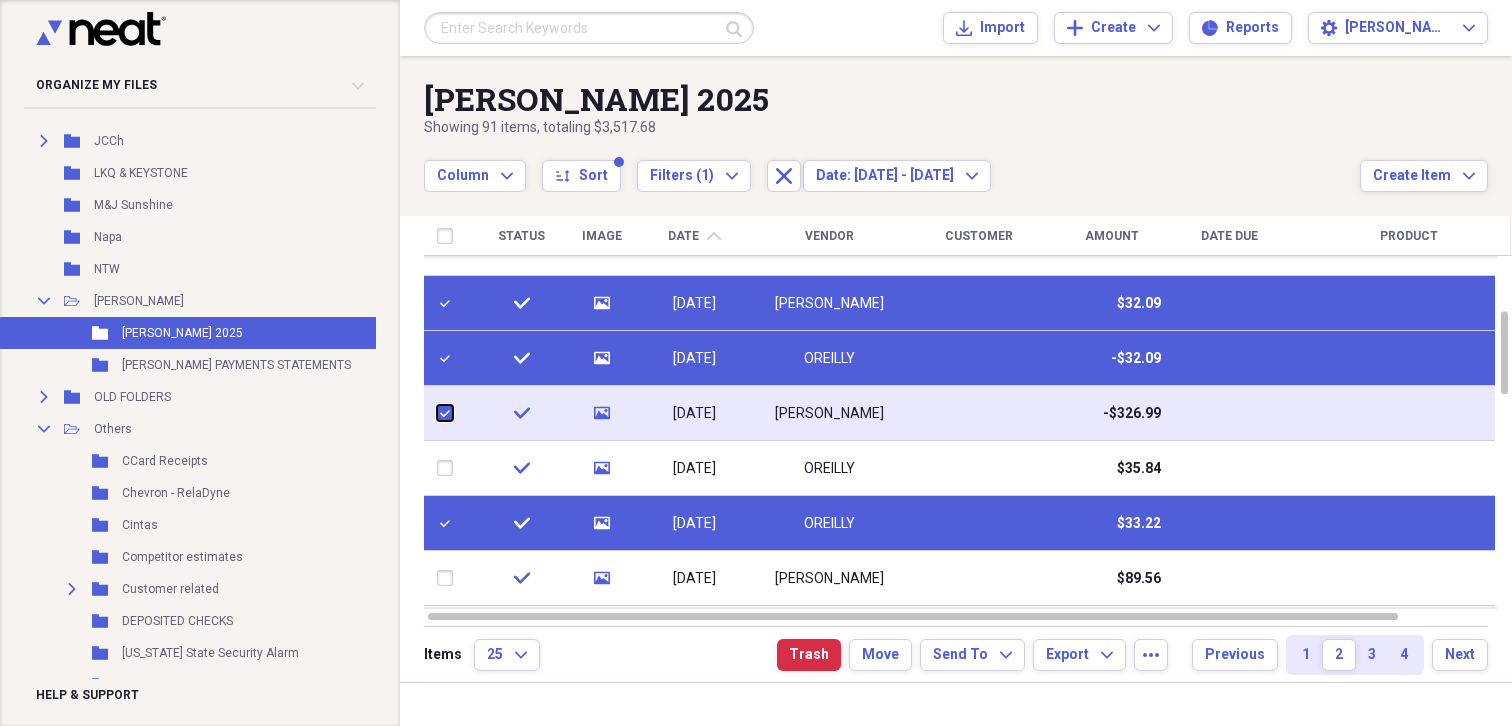 checkbox on "true" 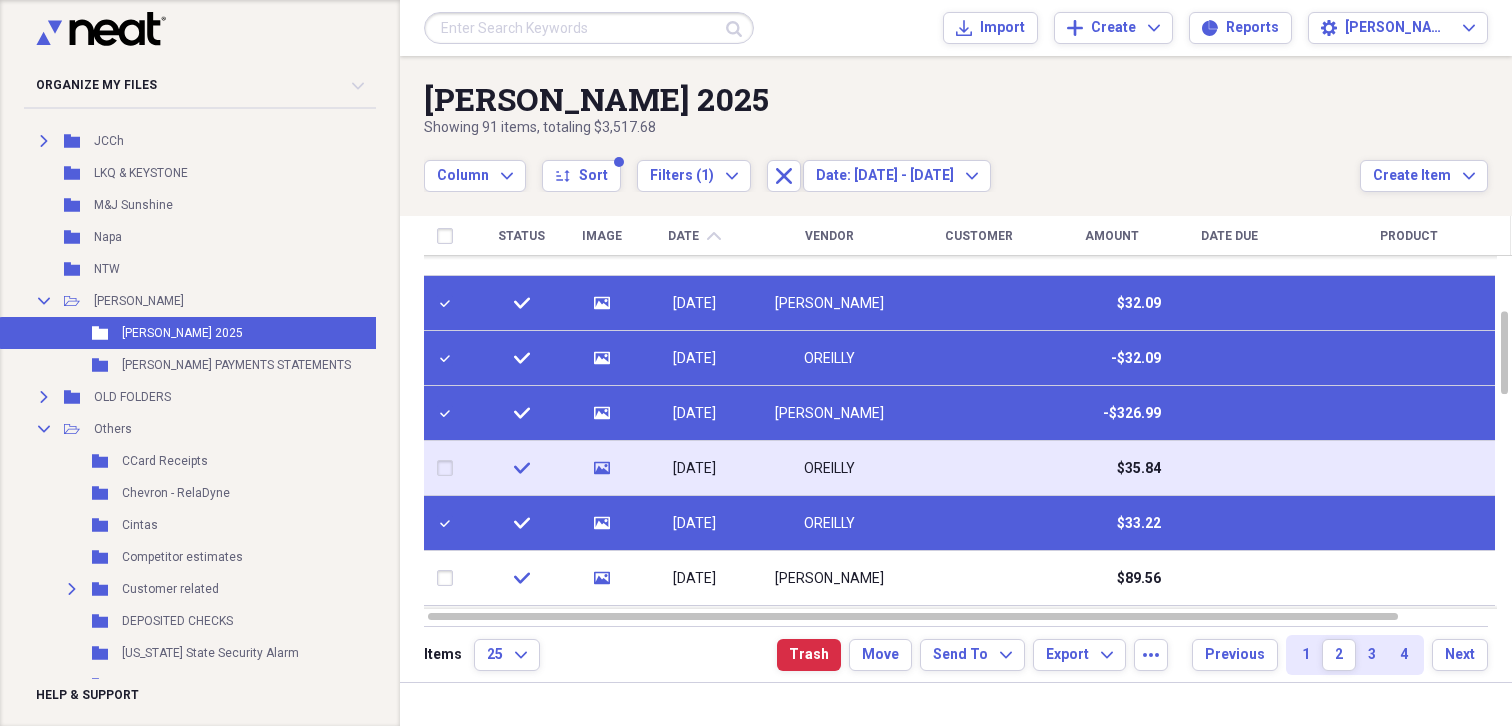 click at bounding box center [449, 468] 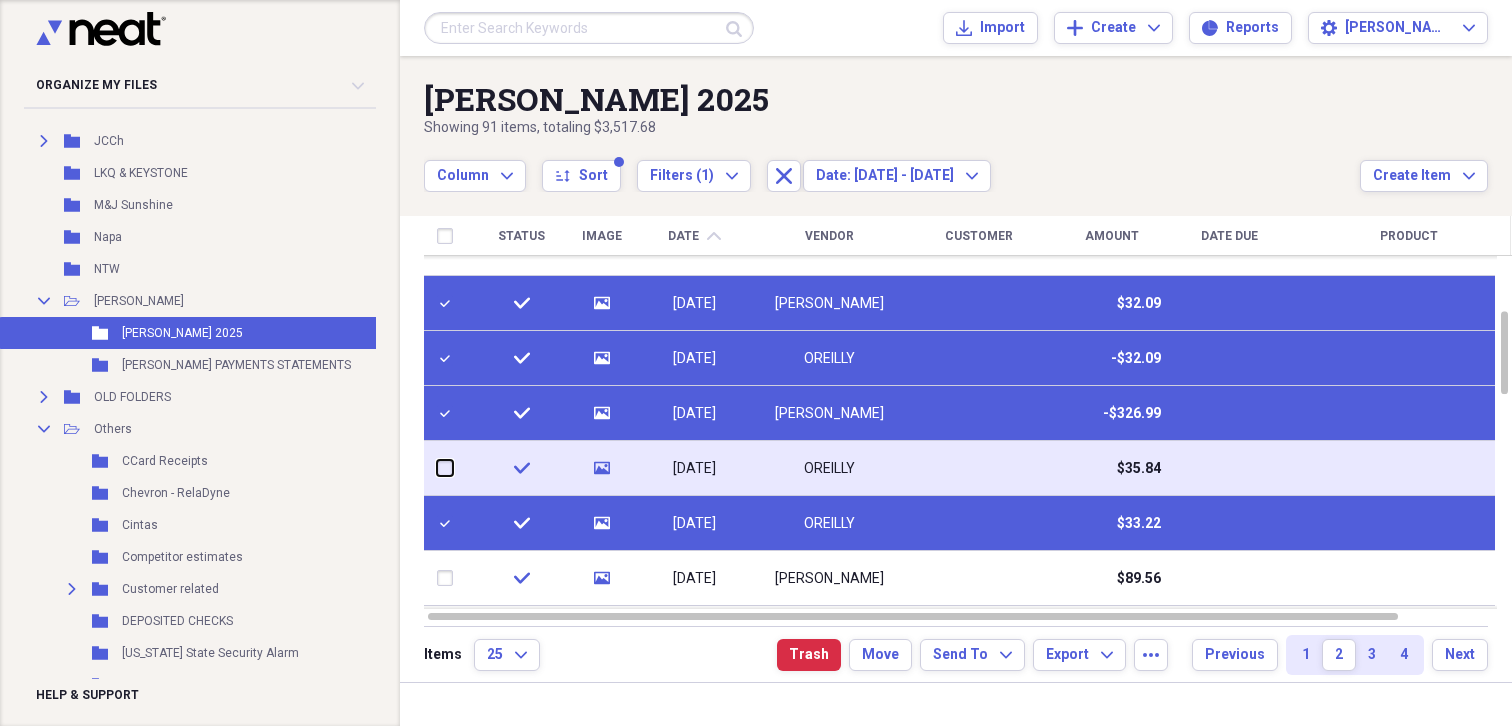 click at bounding box center [437, 468] 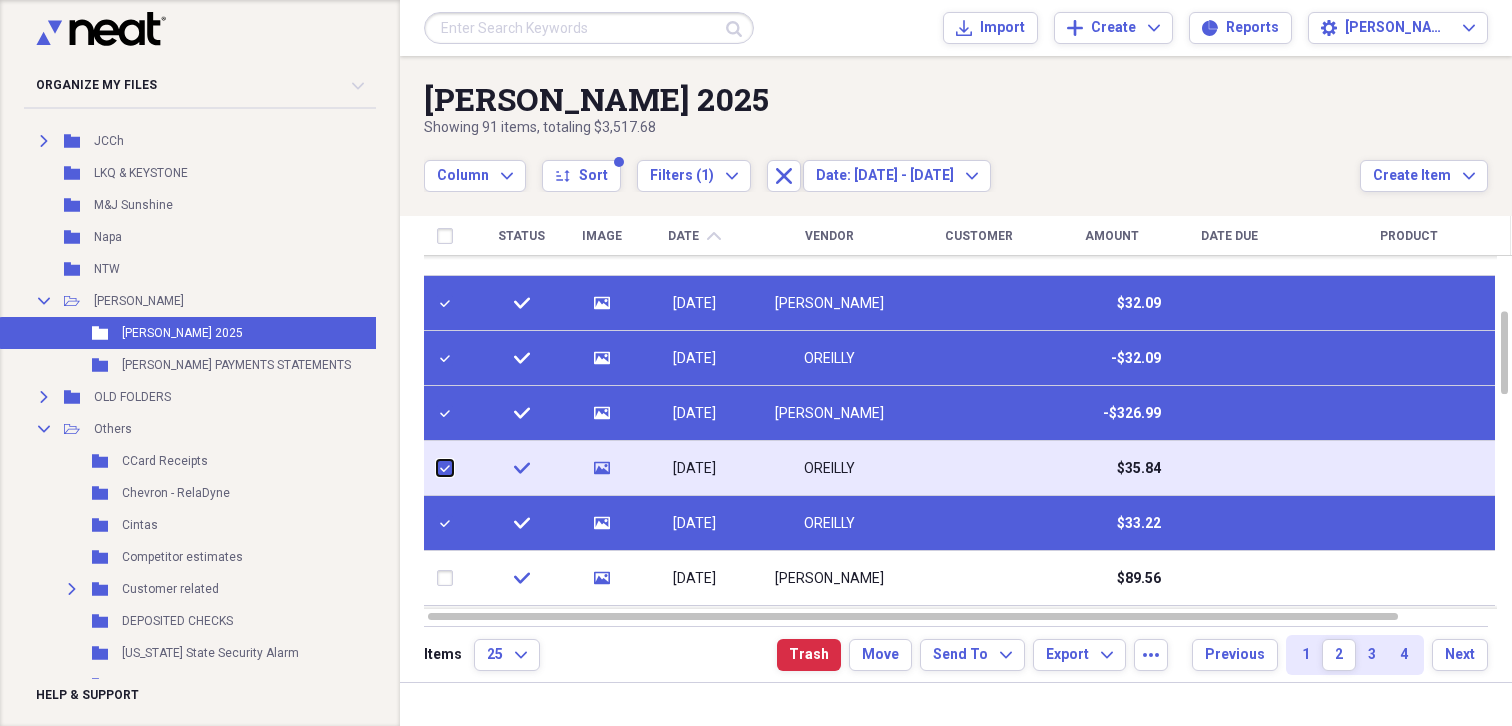 checkbox on "true" 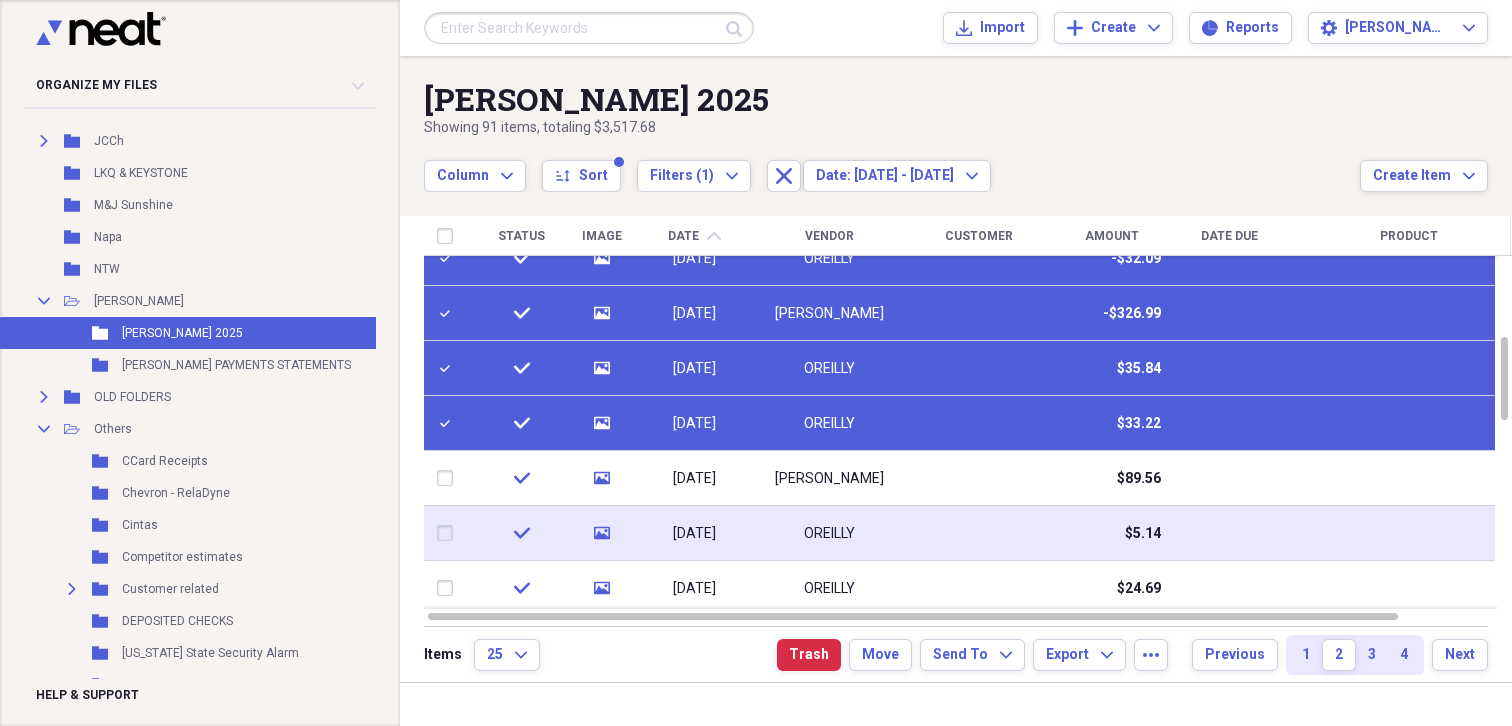 click at bounding box center [449, 533] 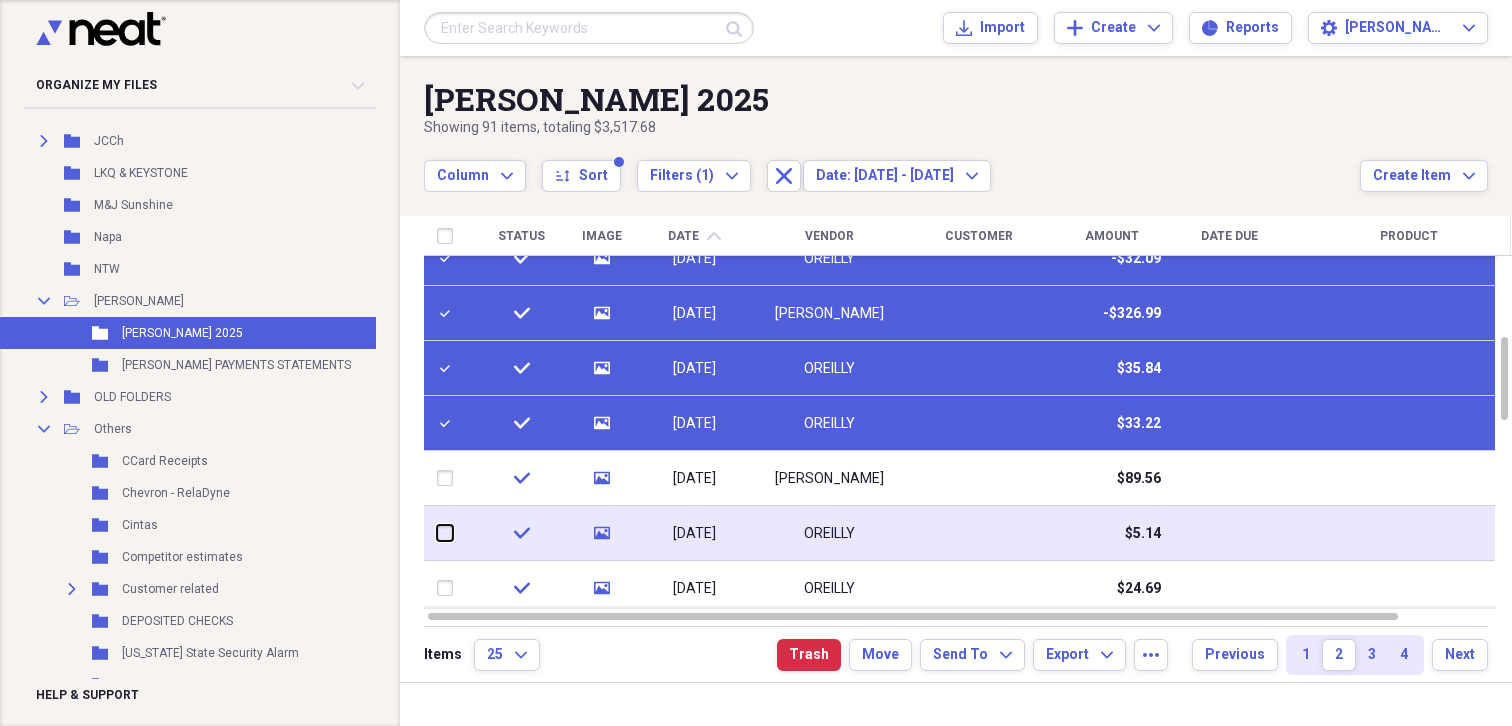 click at bounding box center [437, 533] 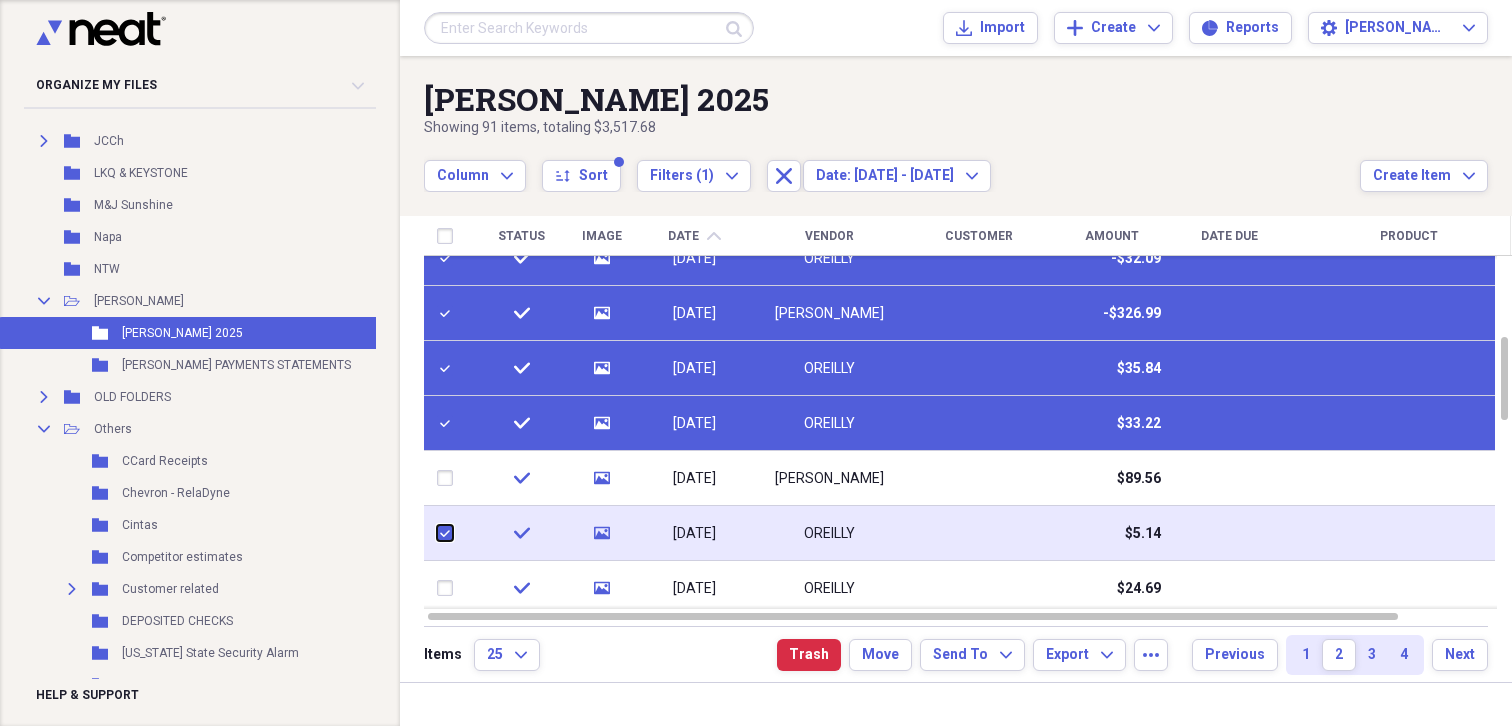 checkbox on "true" 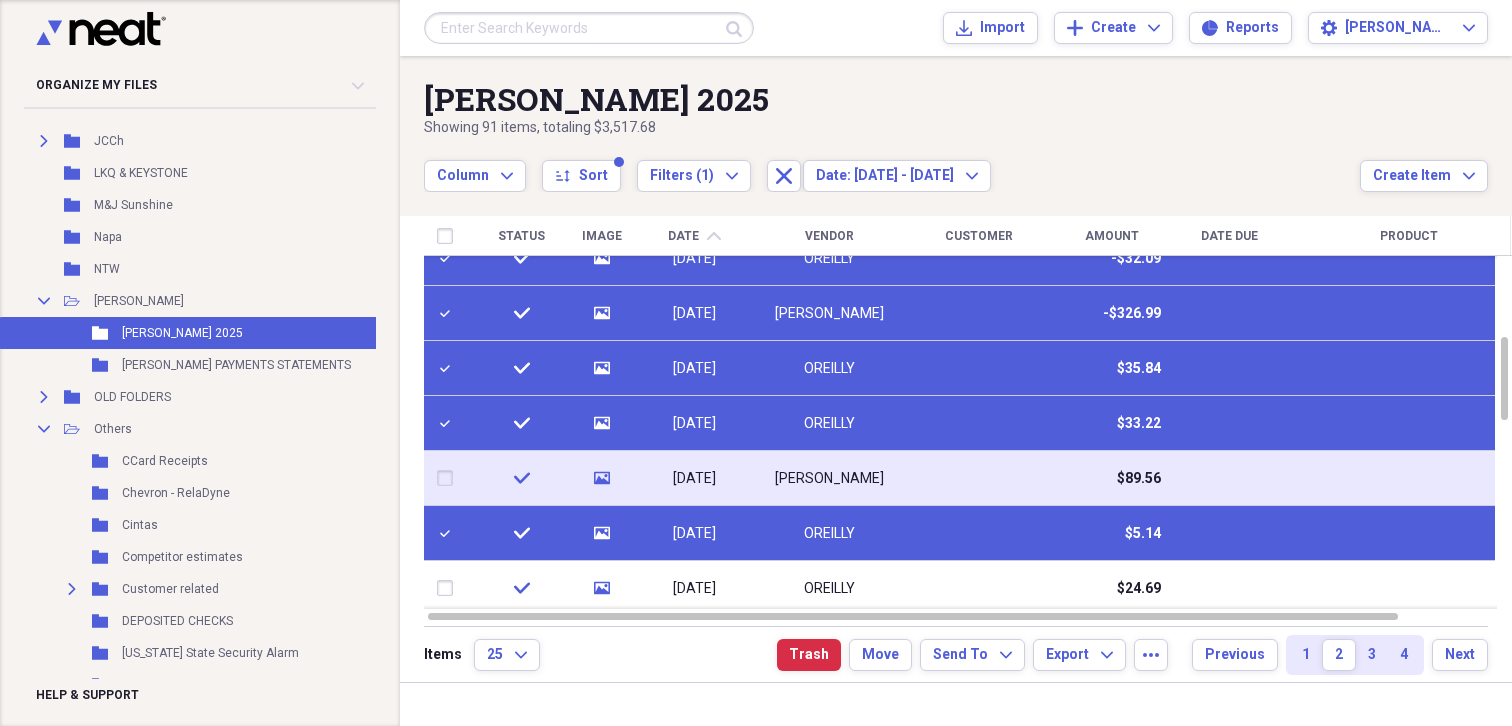 click at bounding box center [449, 478] 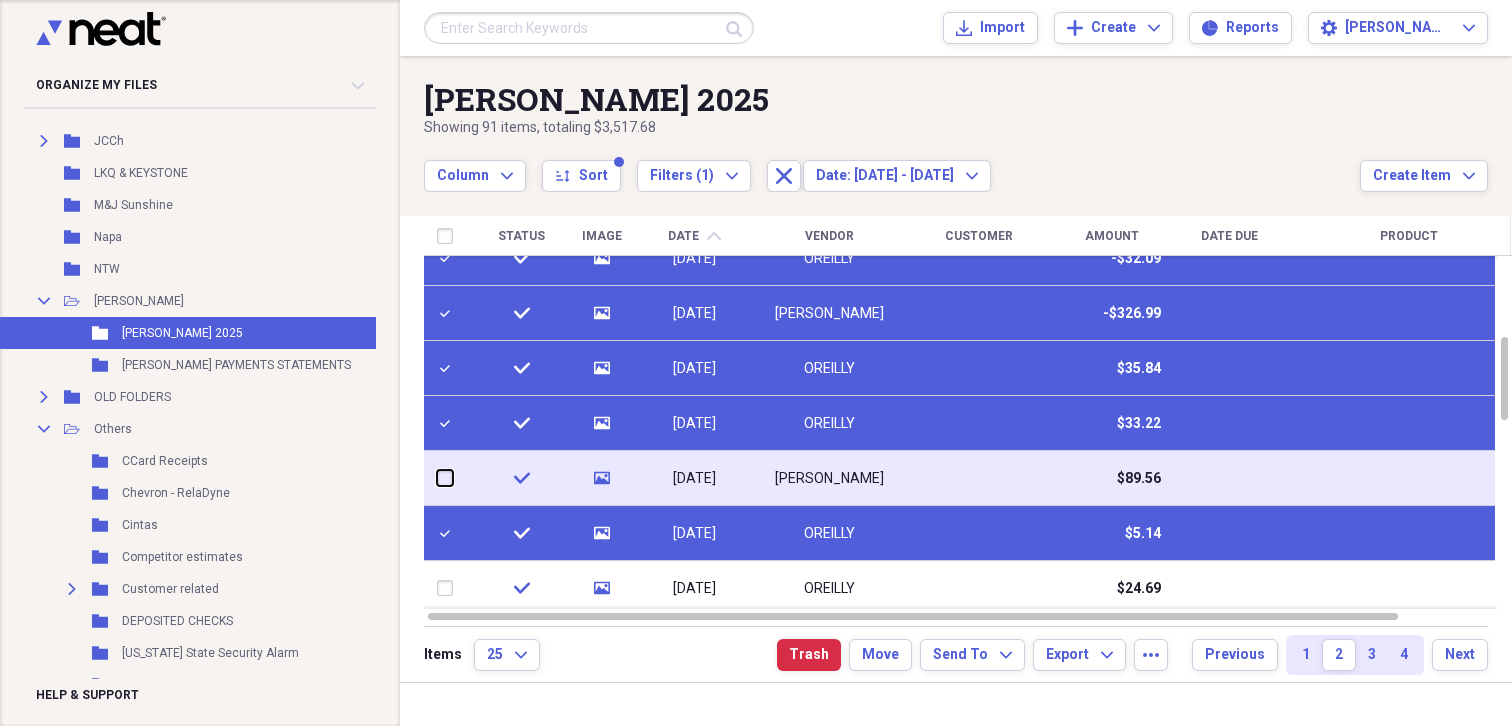 click at bounding box center (437, 478) 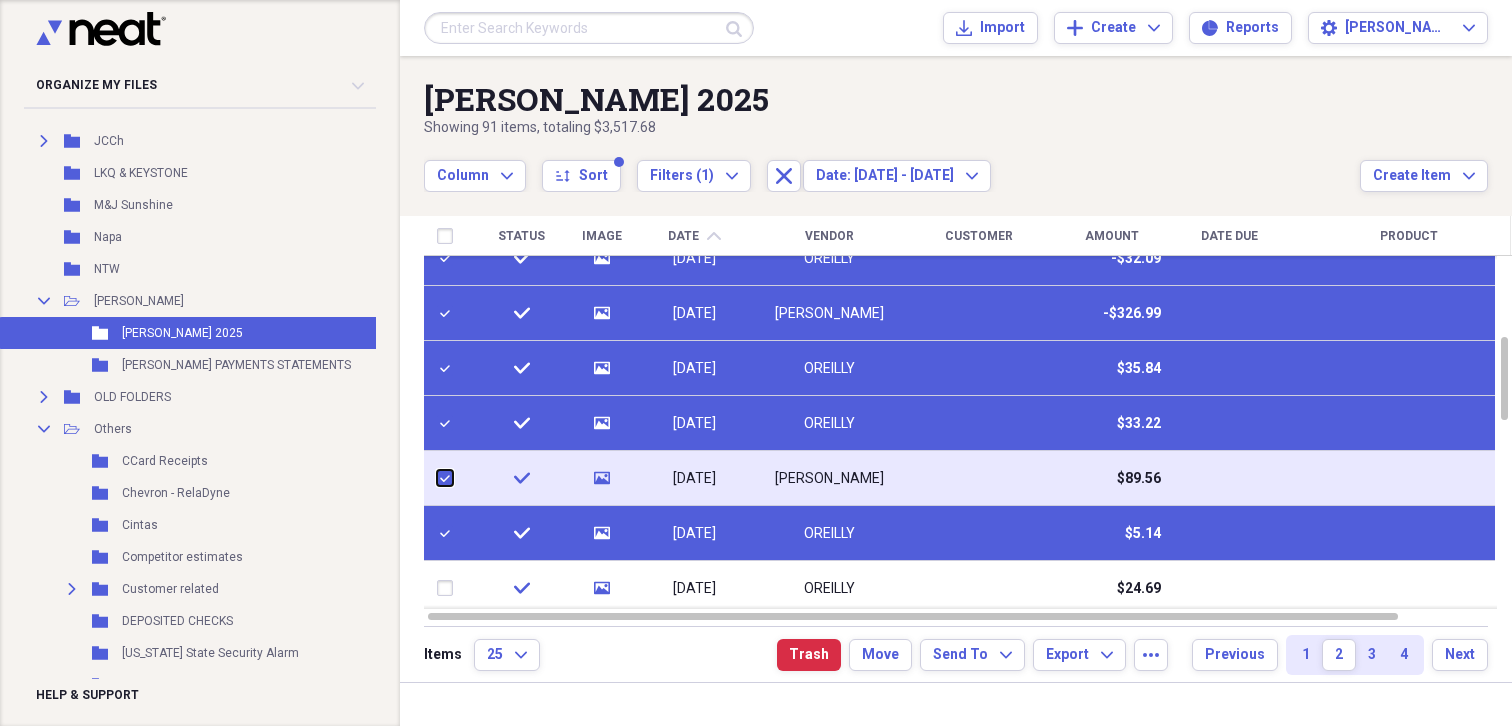 checkbox on "true" 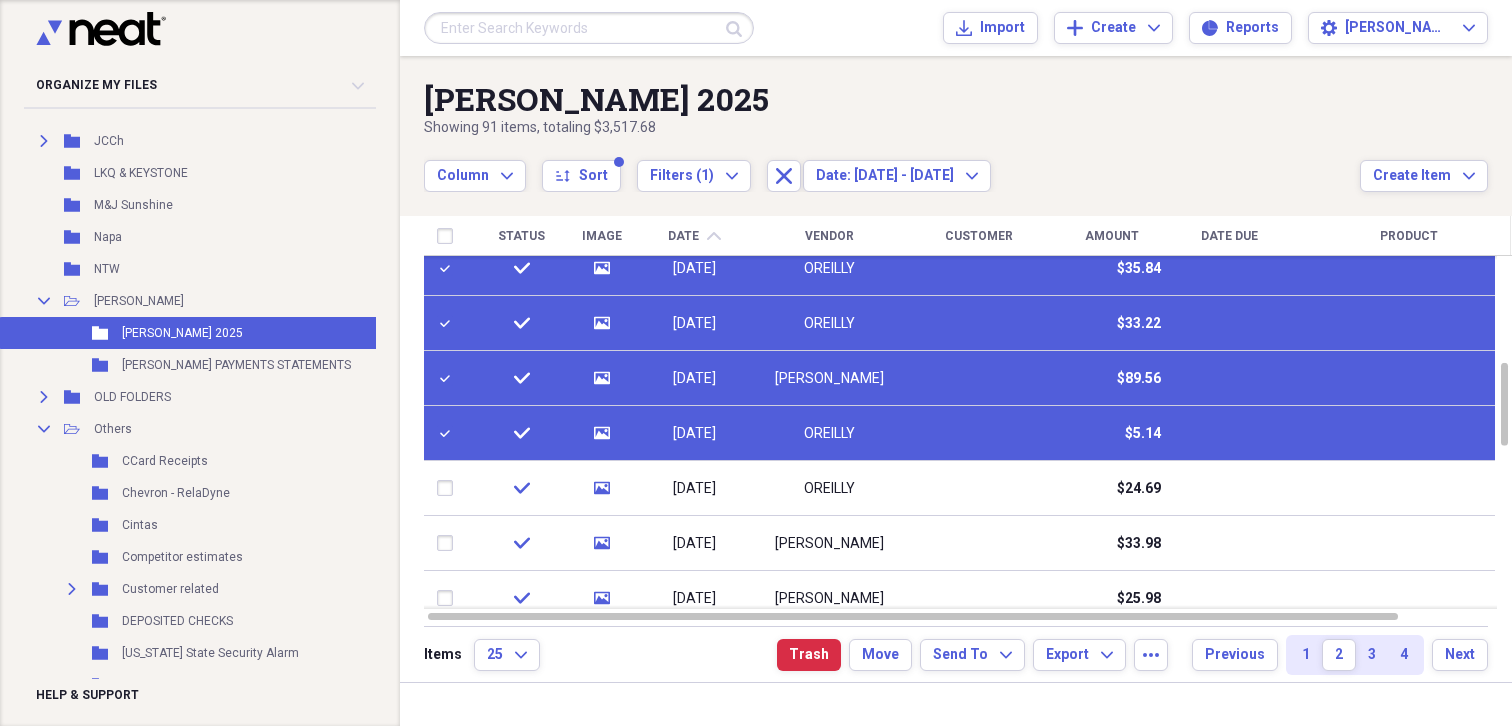 checkbox on "false" 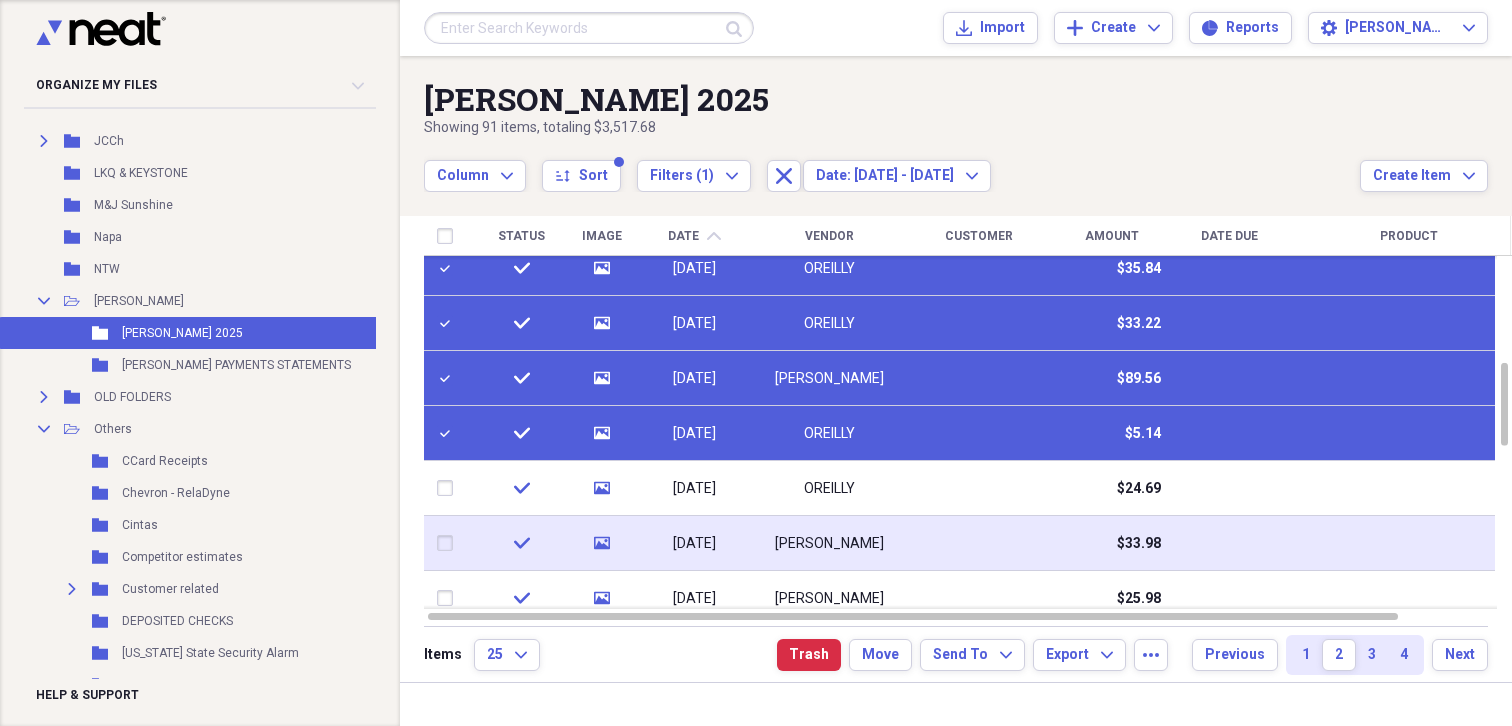 click at bounding box center (449, 543) 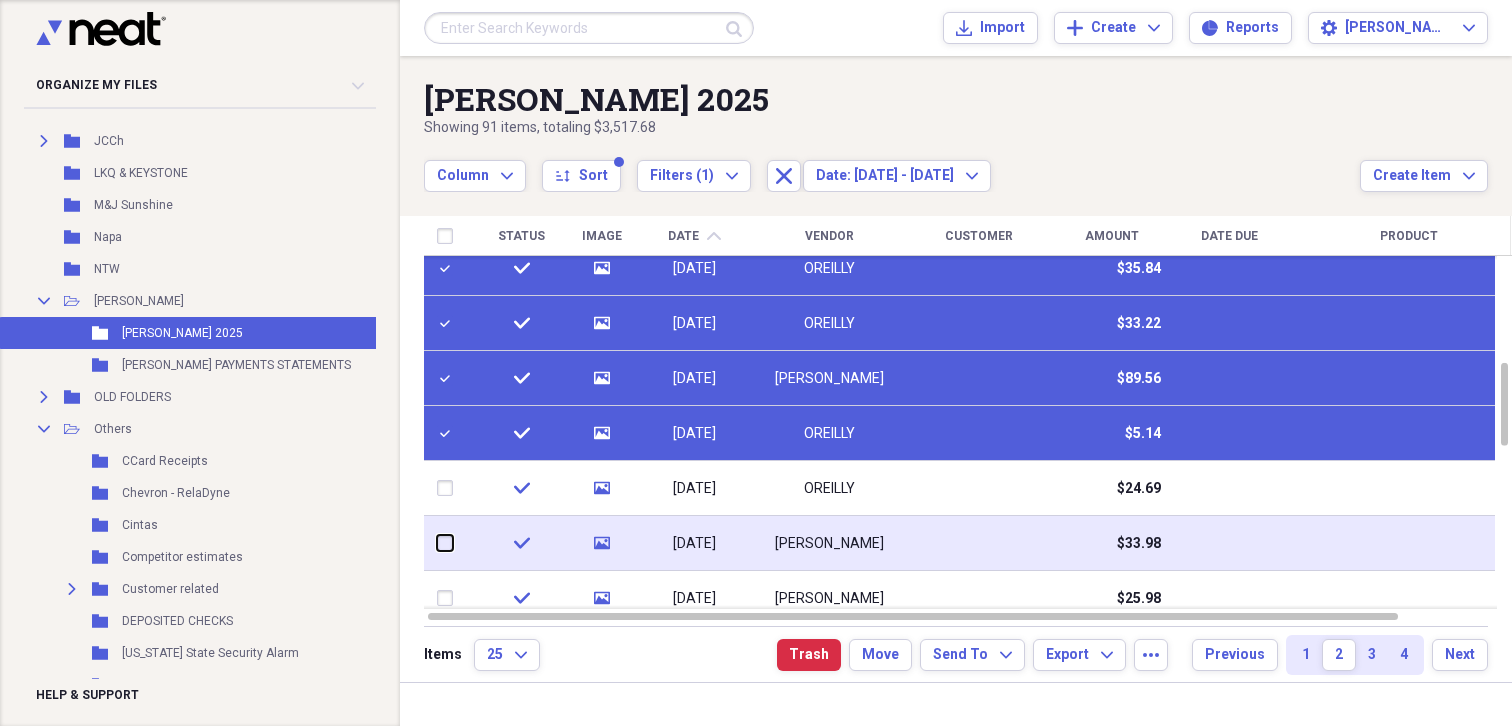 click at bounding box center (437, 543) 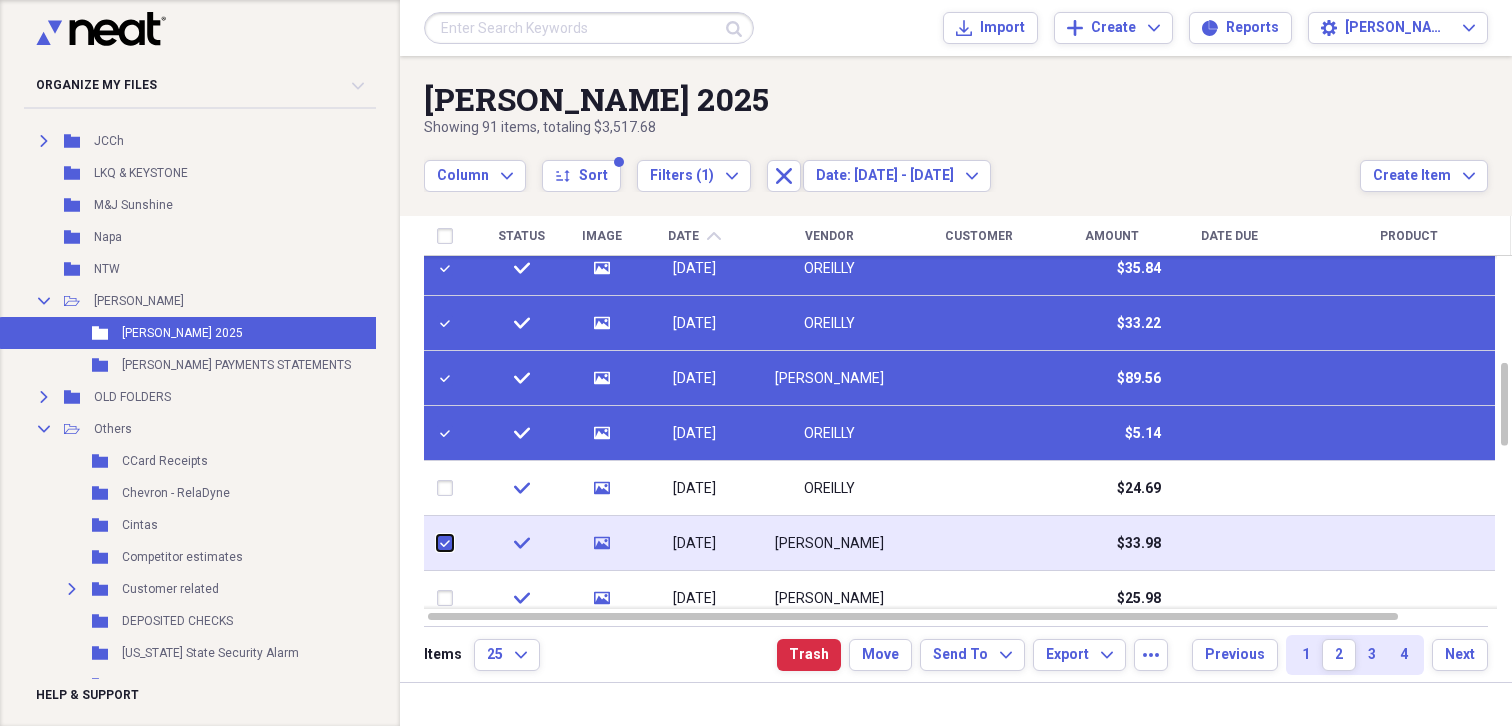 checkbox on "true" 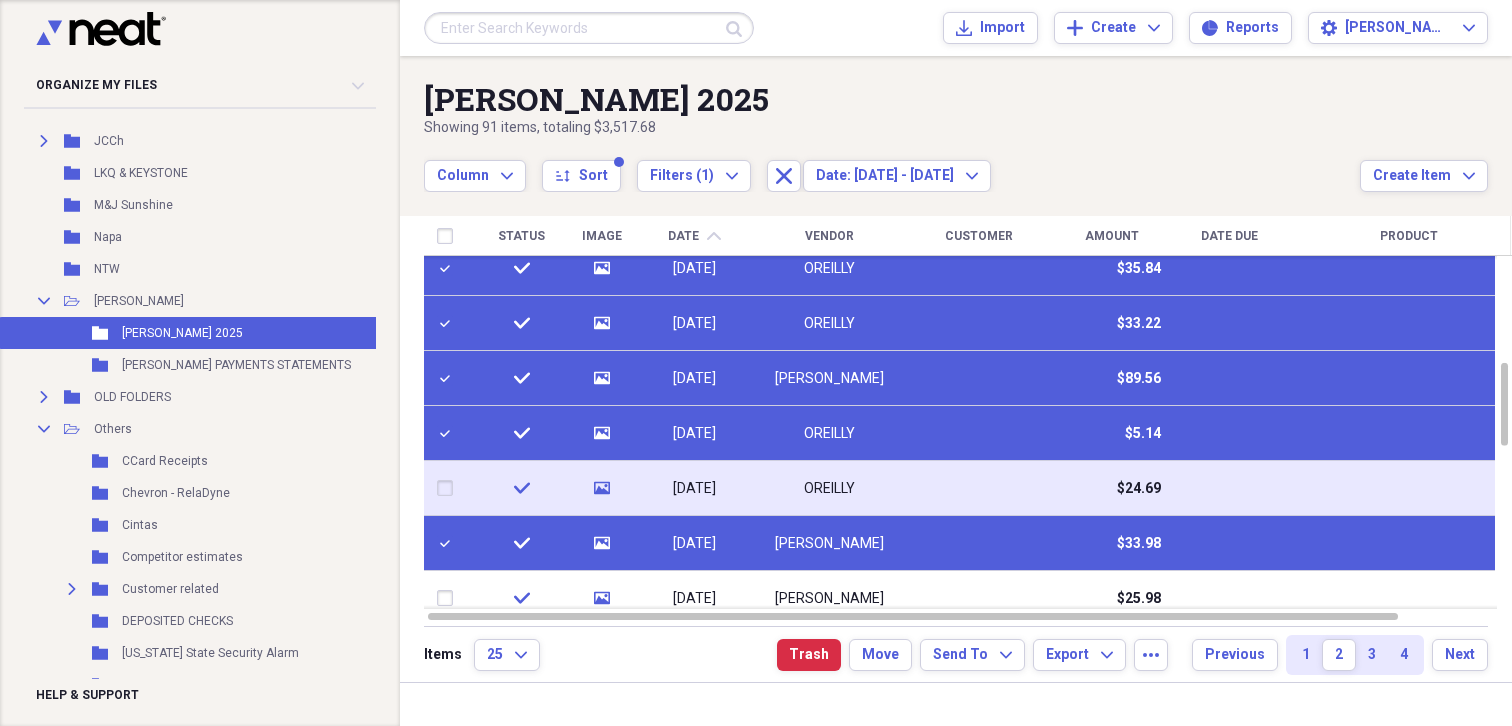 click at bounding box center [449, 488] 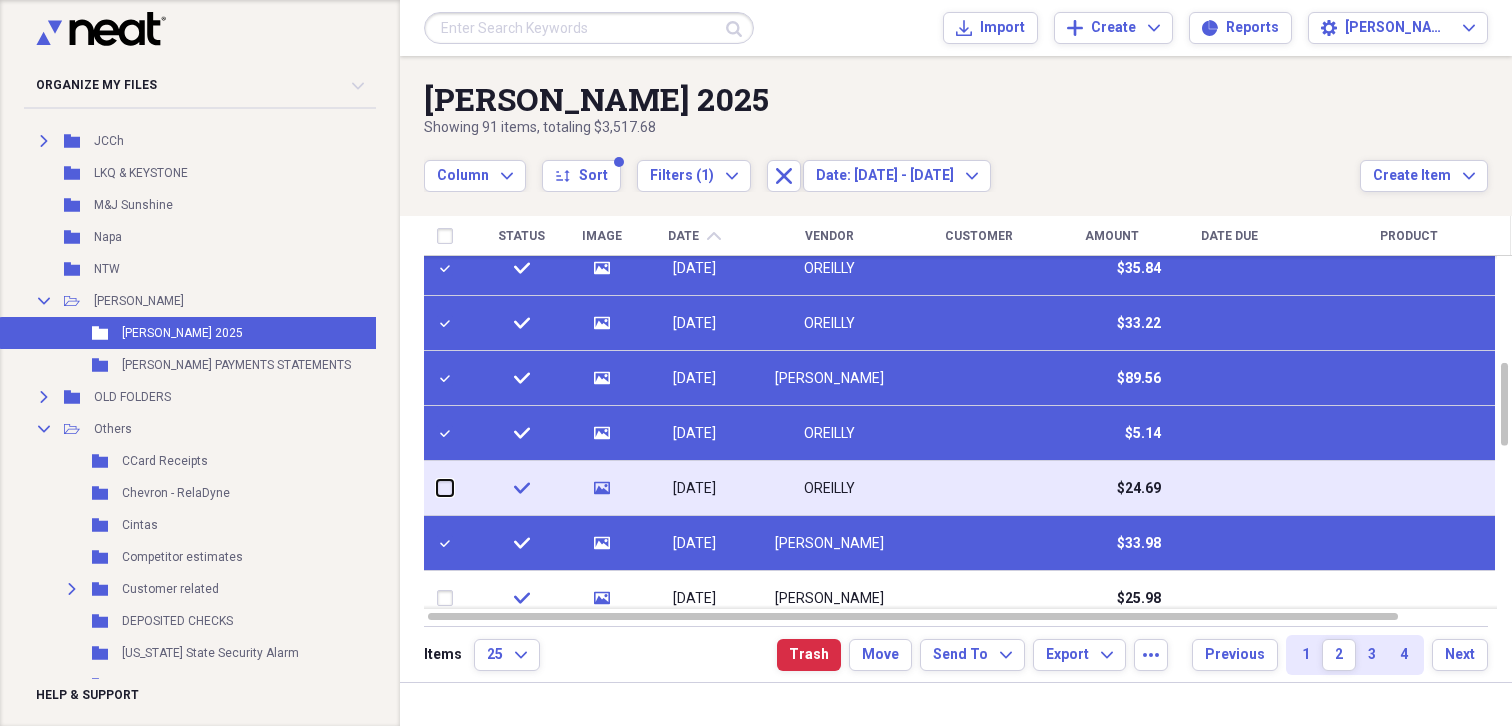 click at bounding box center [437, 488] 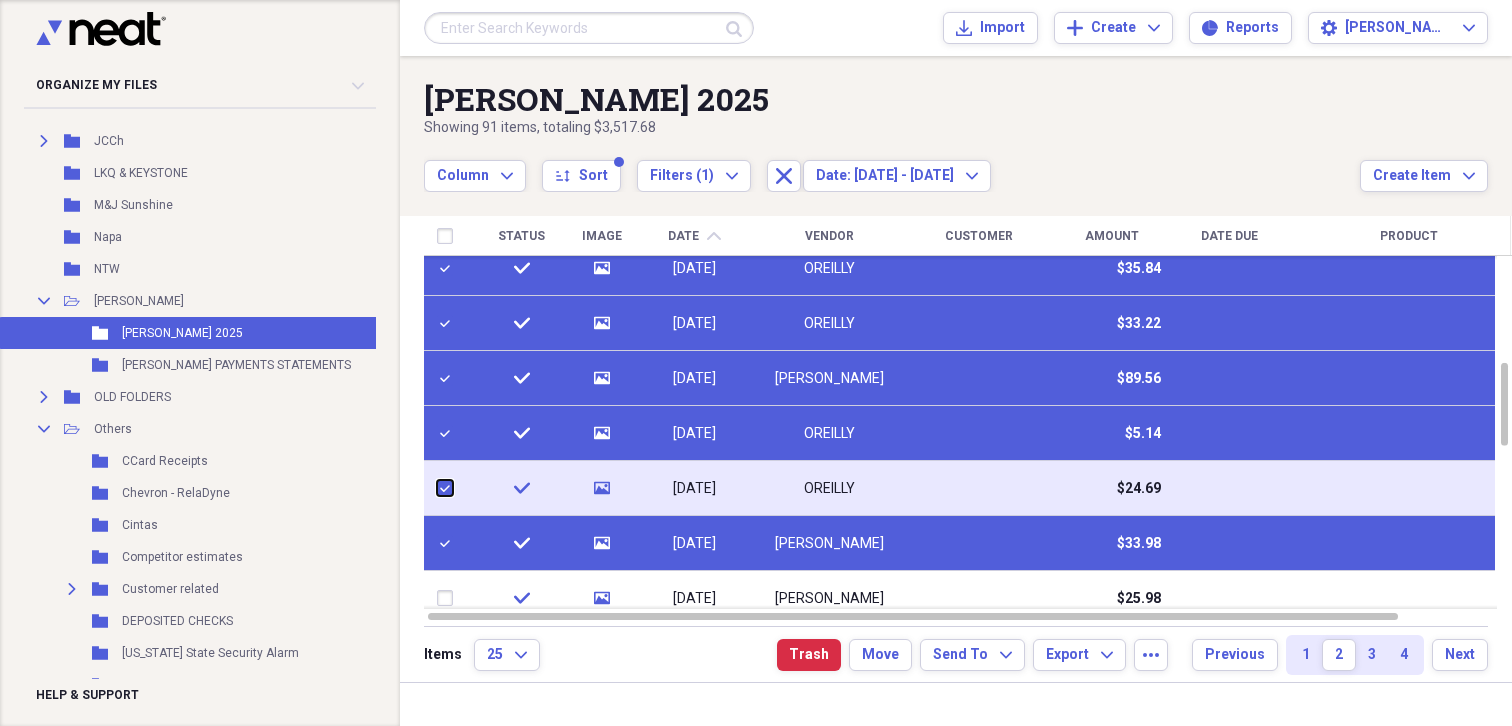 checkbox on "true" 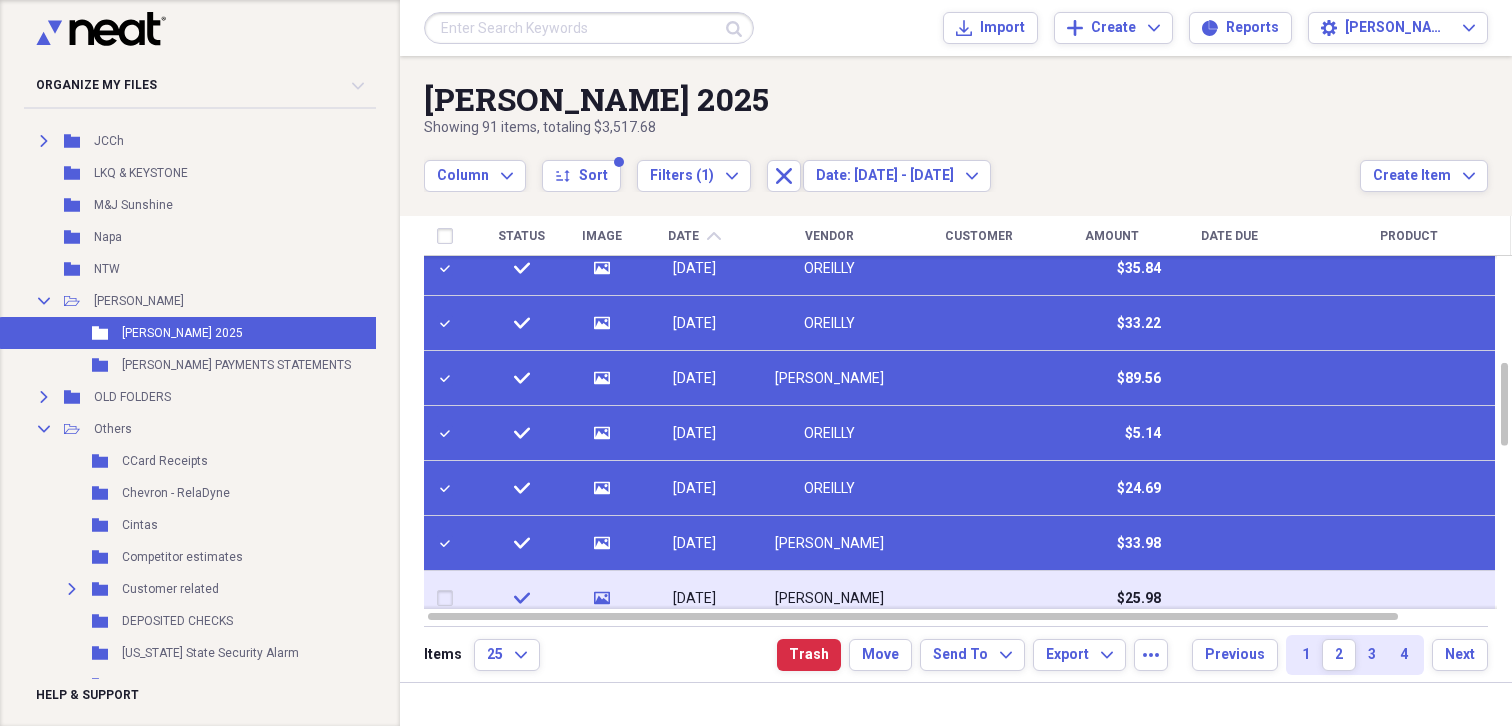 click at bounding box center [449, 598] 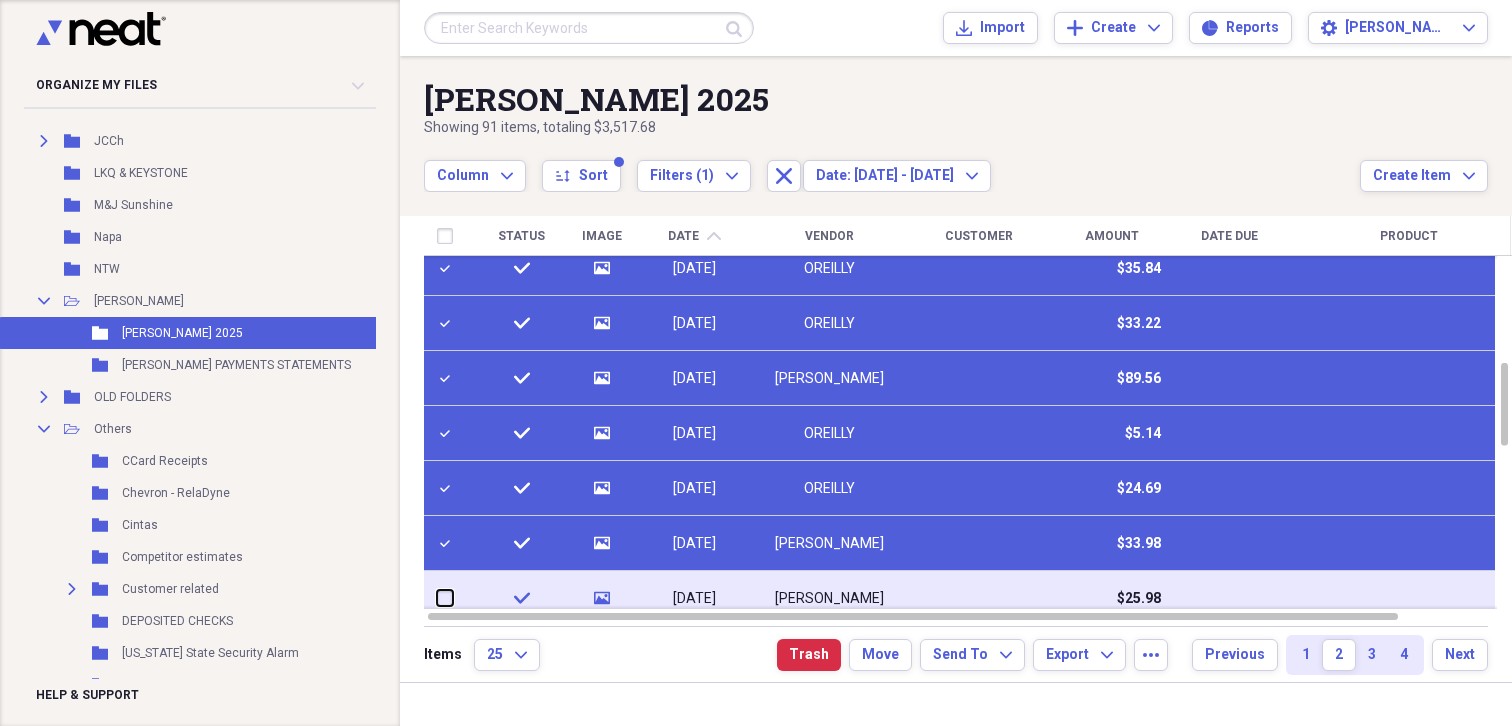 click at bounding box center (437, 598) 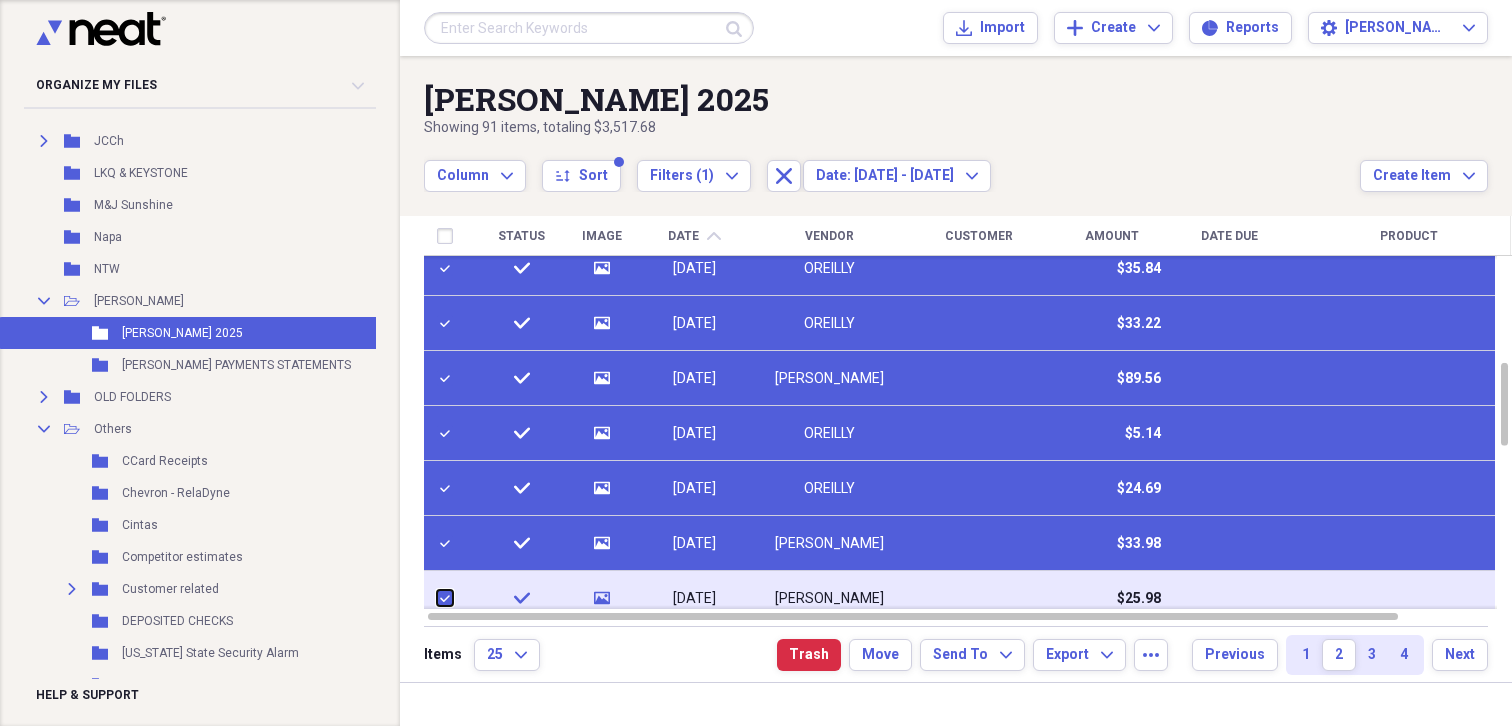 checkbox on "true" 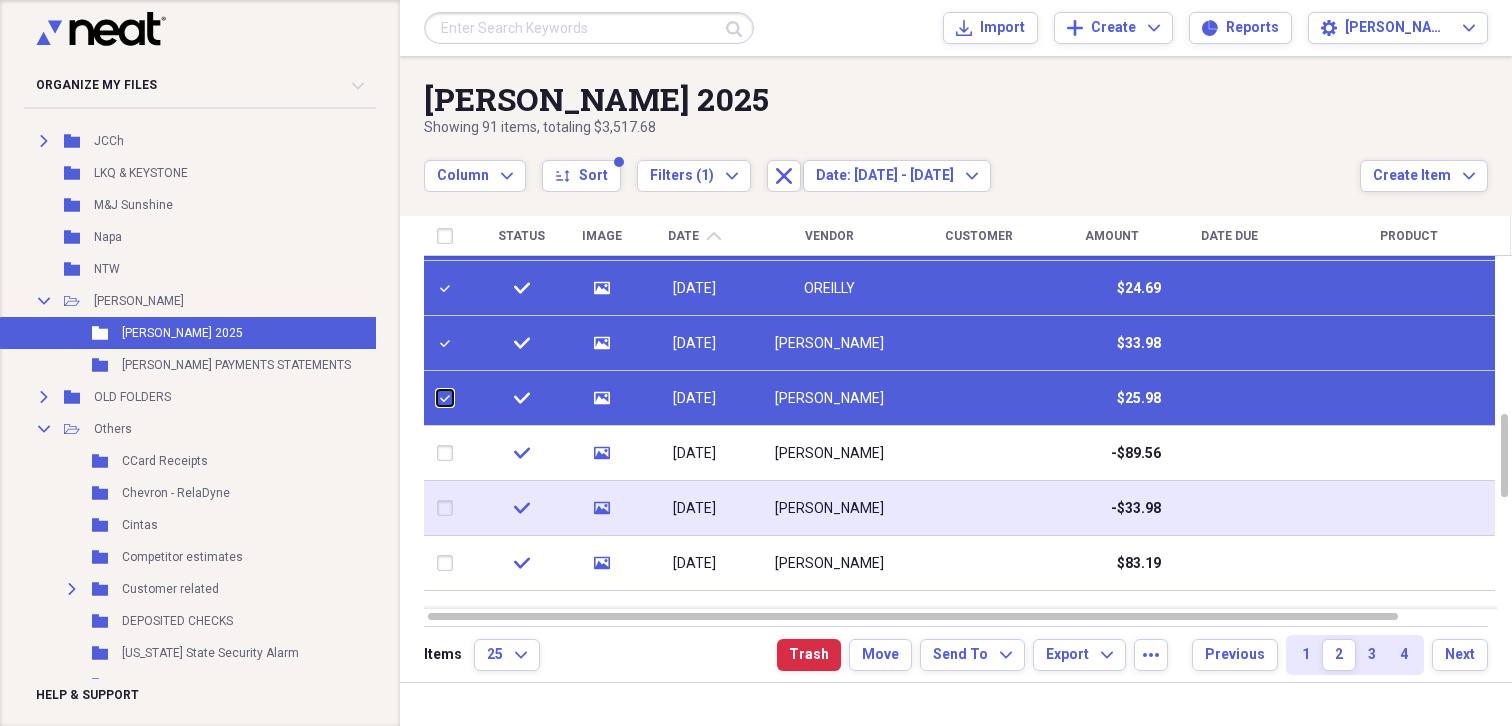 checkbox on "false" 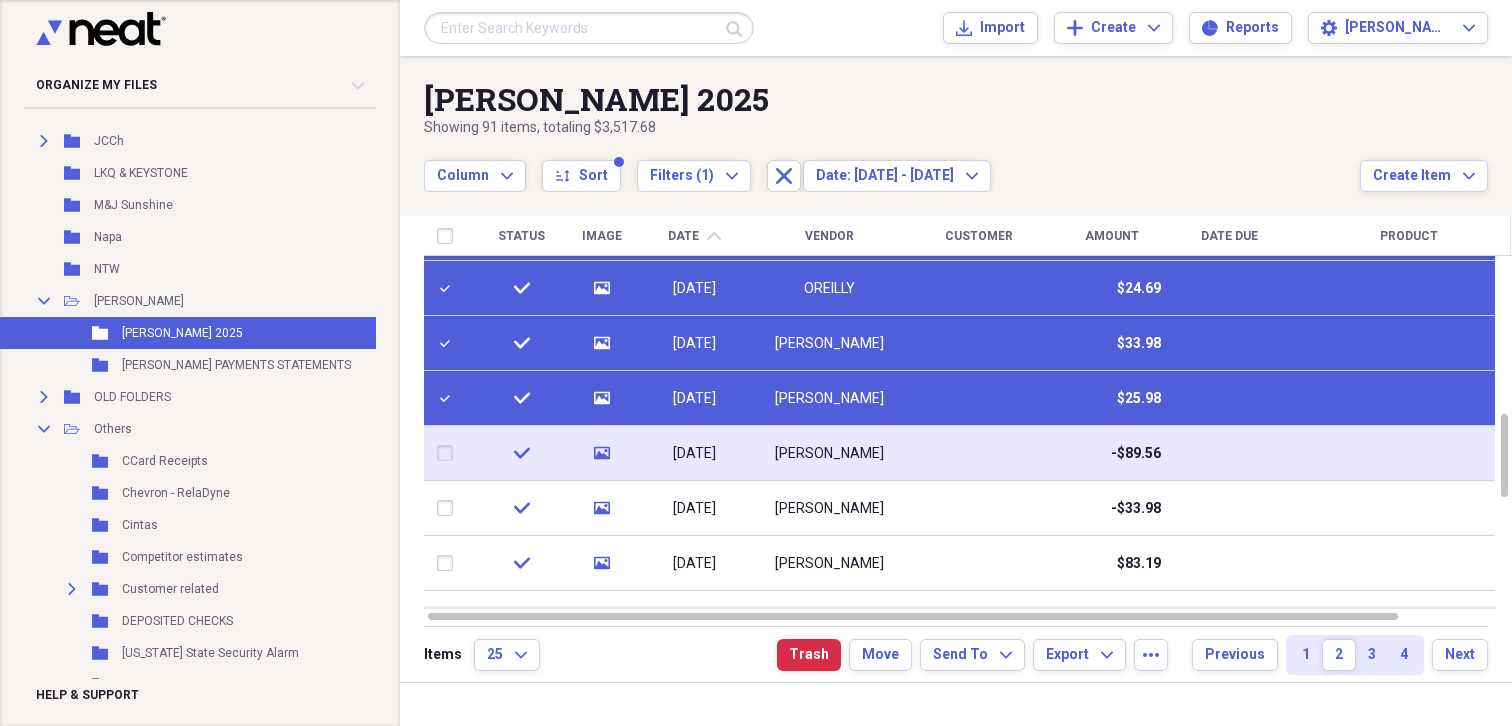 click at bounding box center (449, 453) 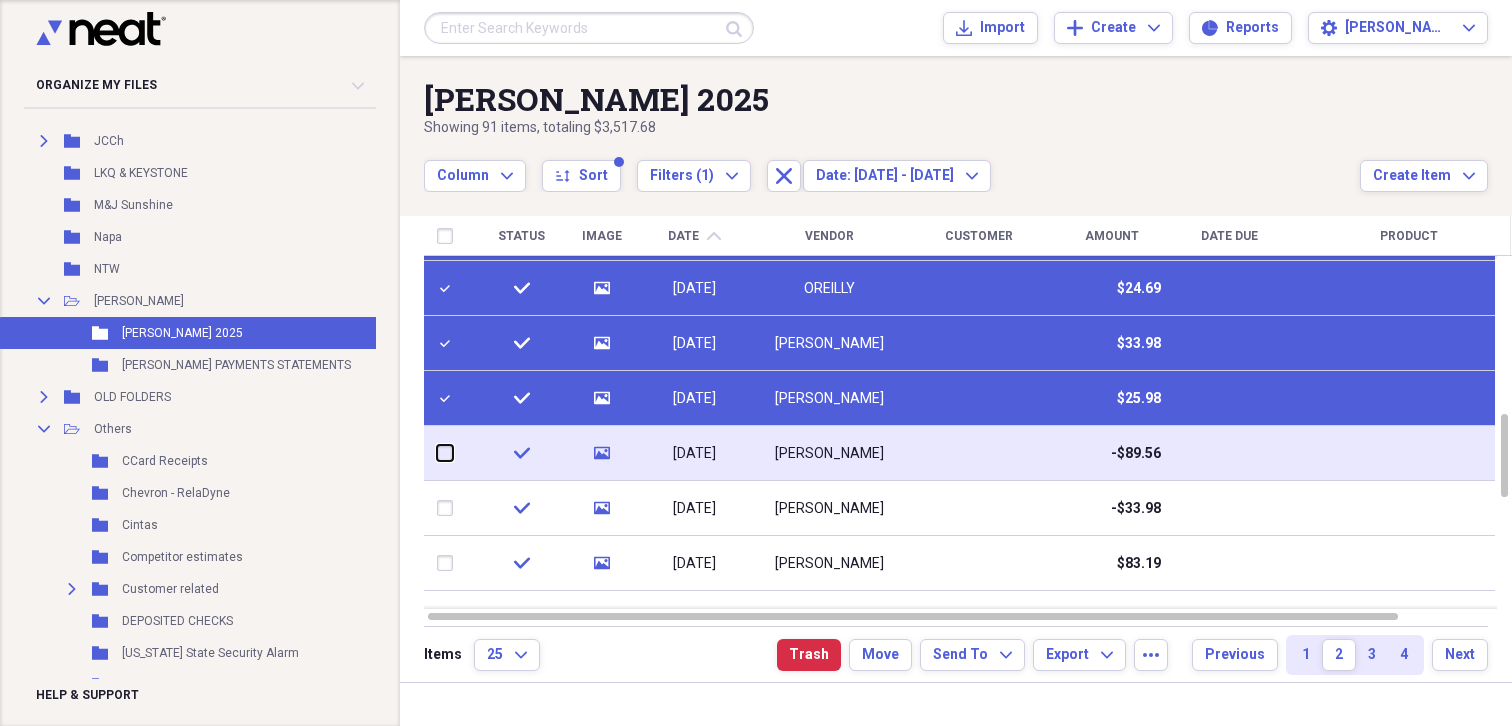 click at bounding box center (437, 453) 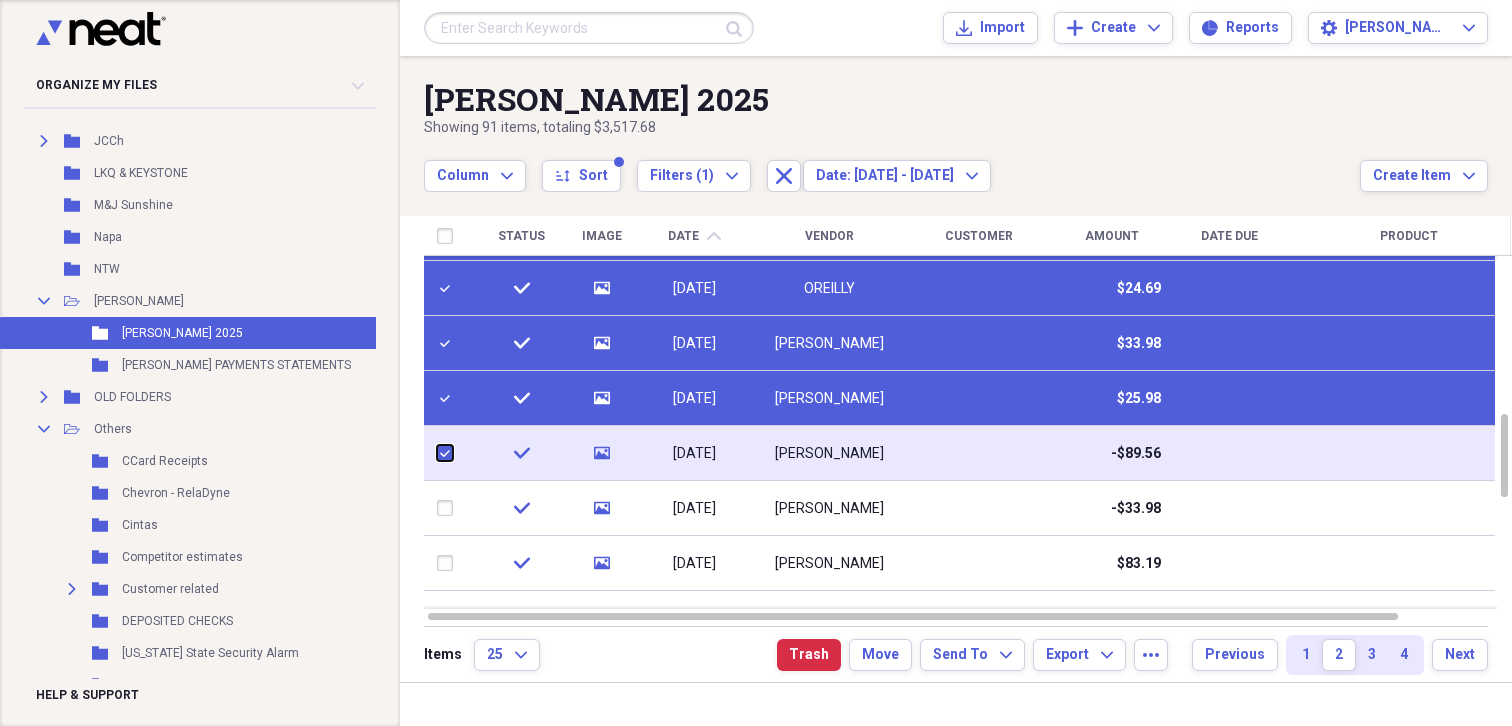 checkbox on "true" 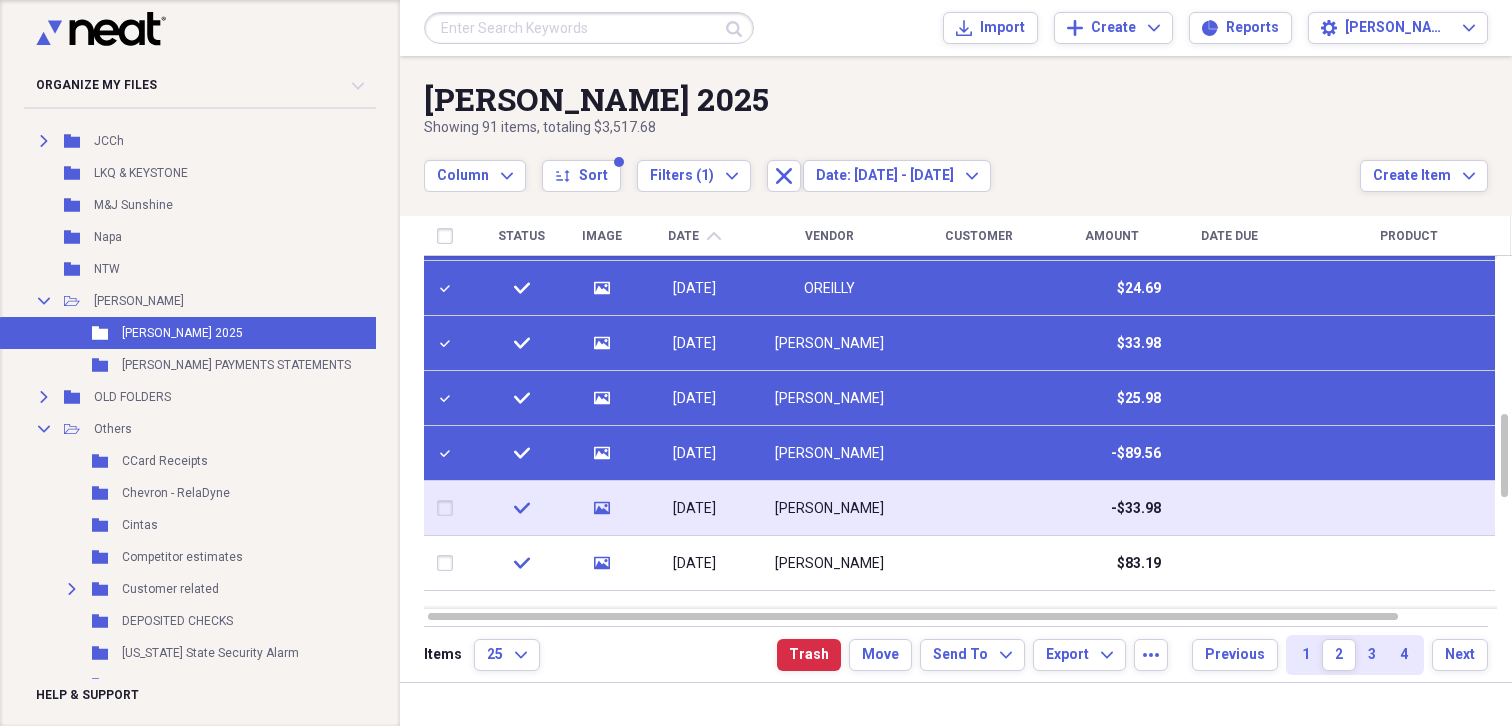 click at bounding box center (449, 508) 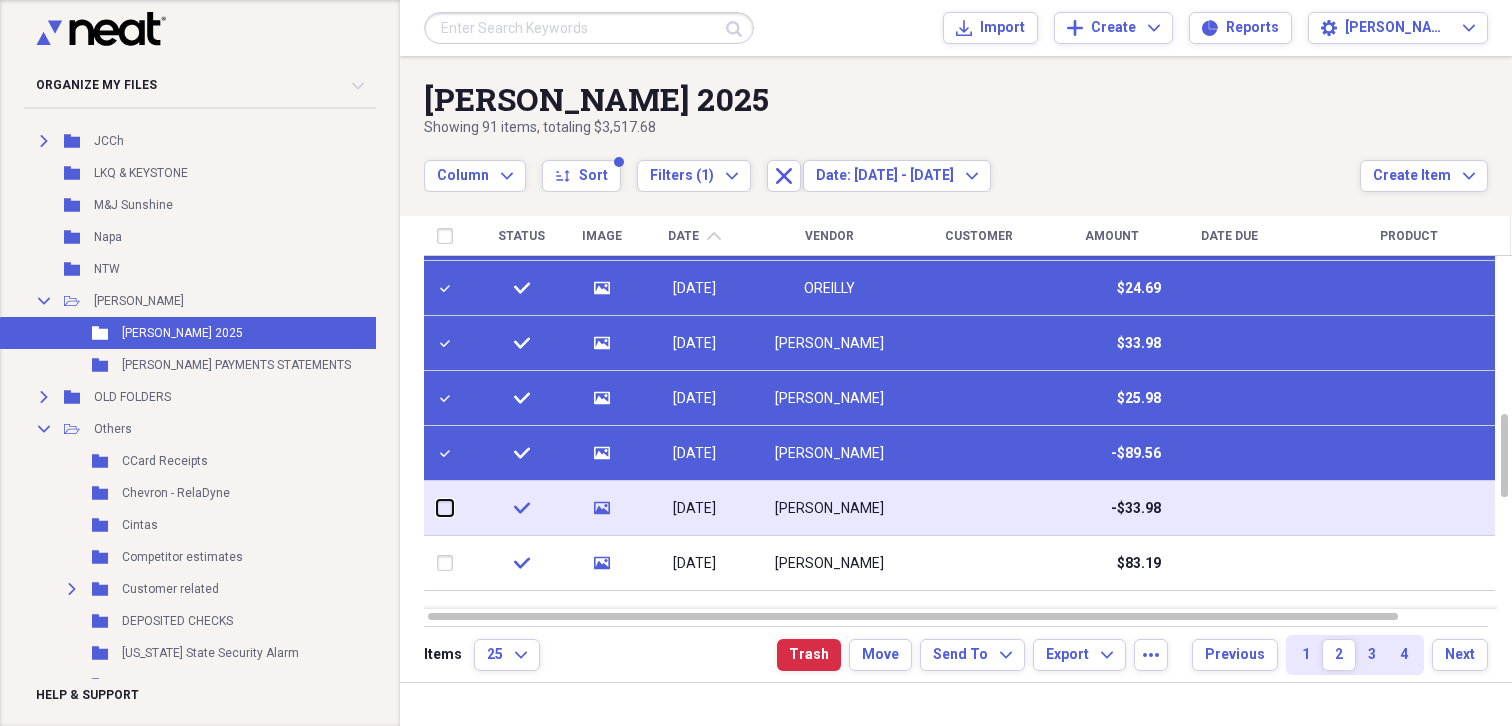 click at bounding box center (437, 508) 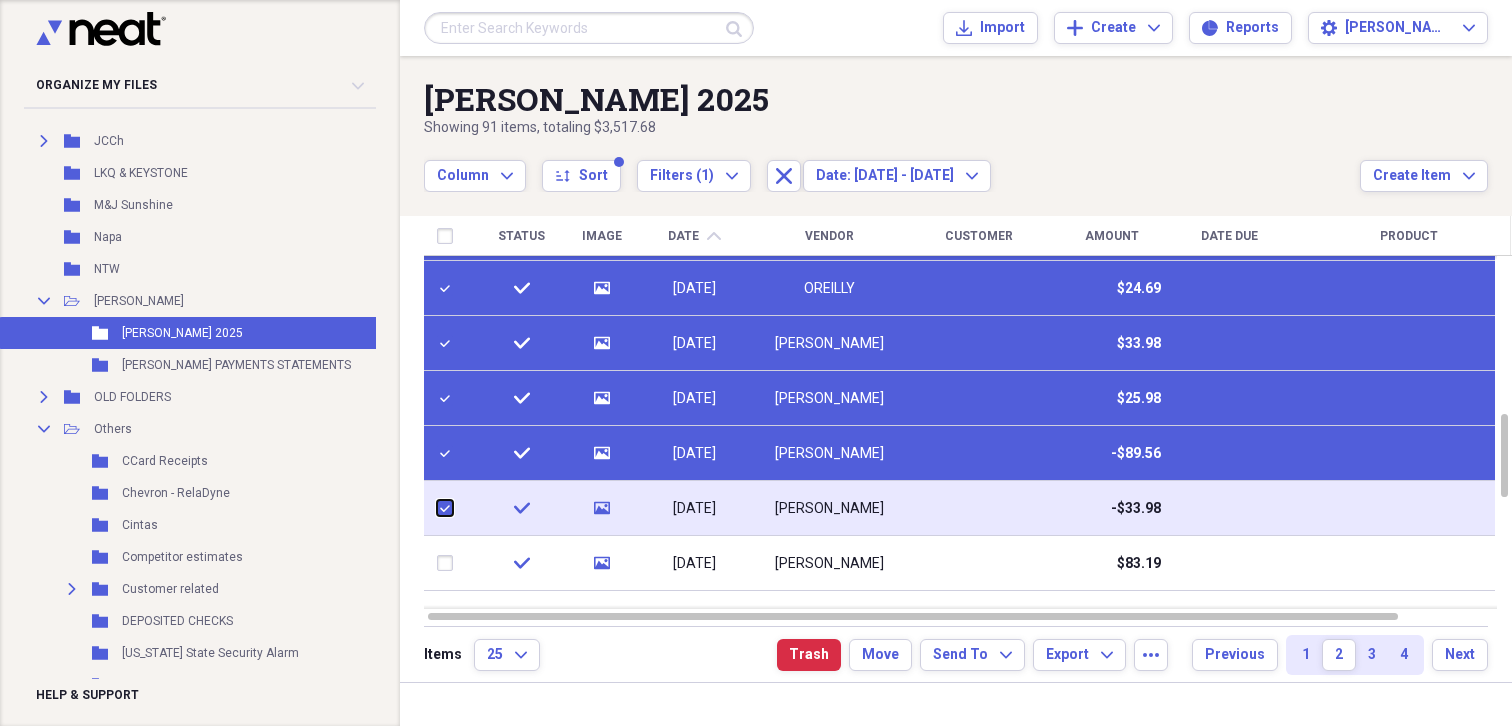 checkbox on "true" 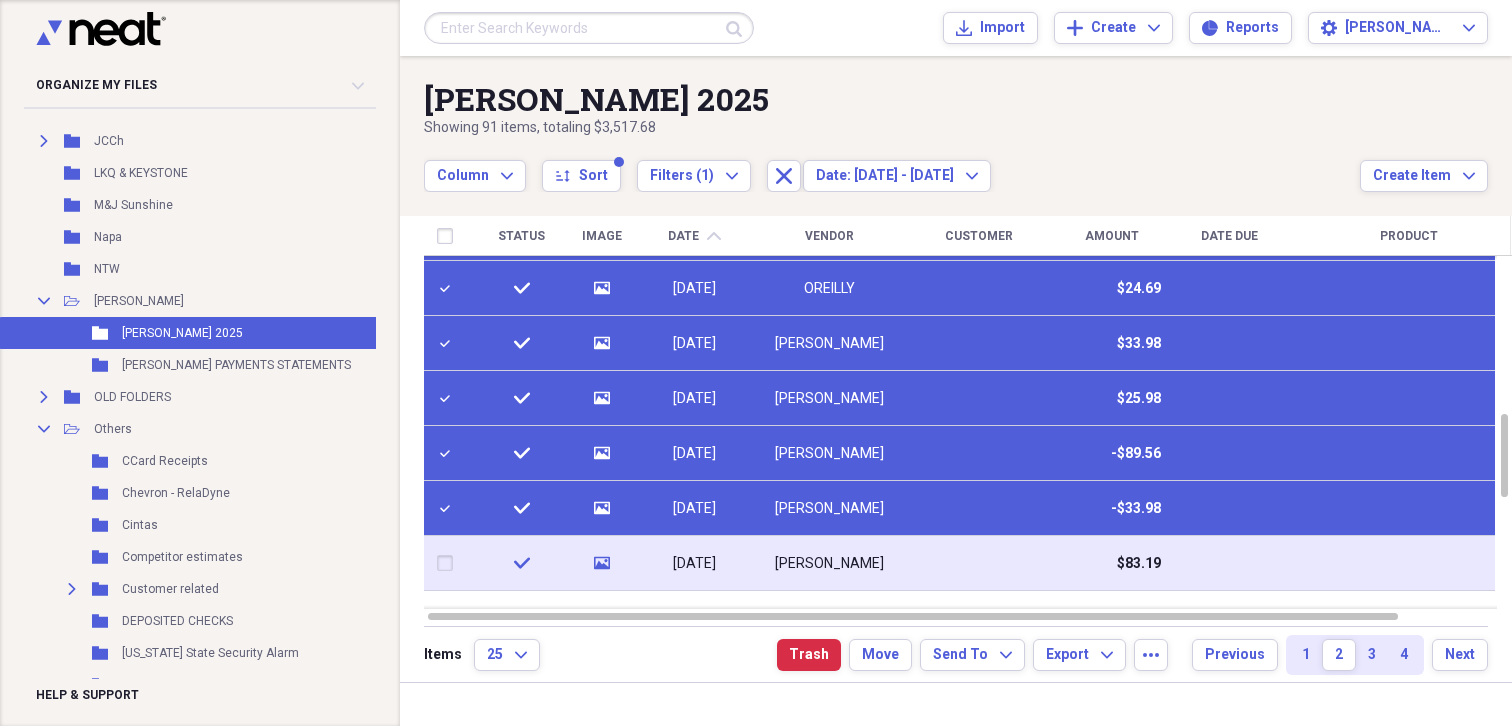 click at bounding box center (449, 563) 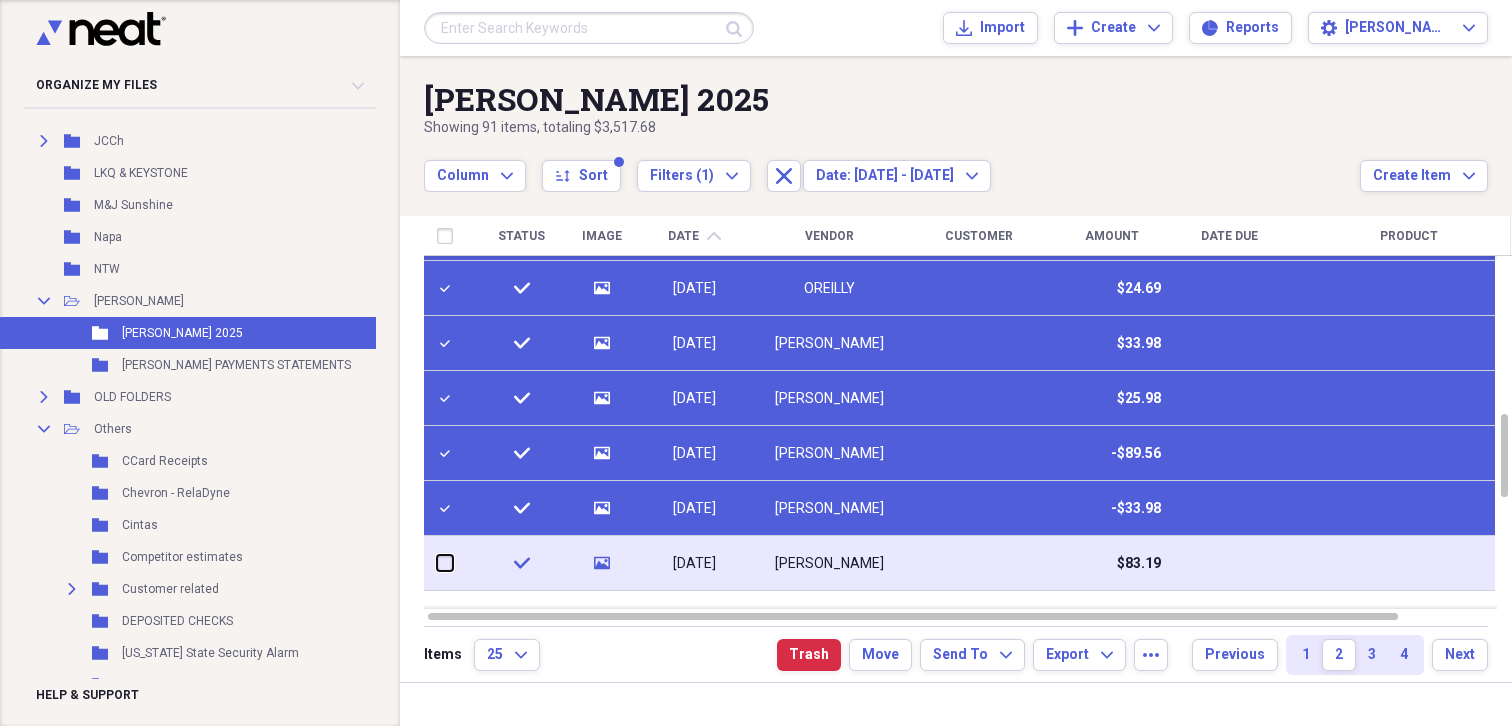 click at bounding box center [437, 563] 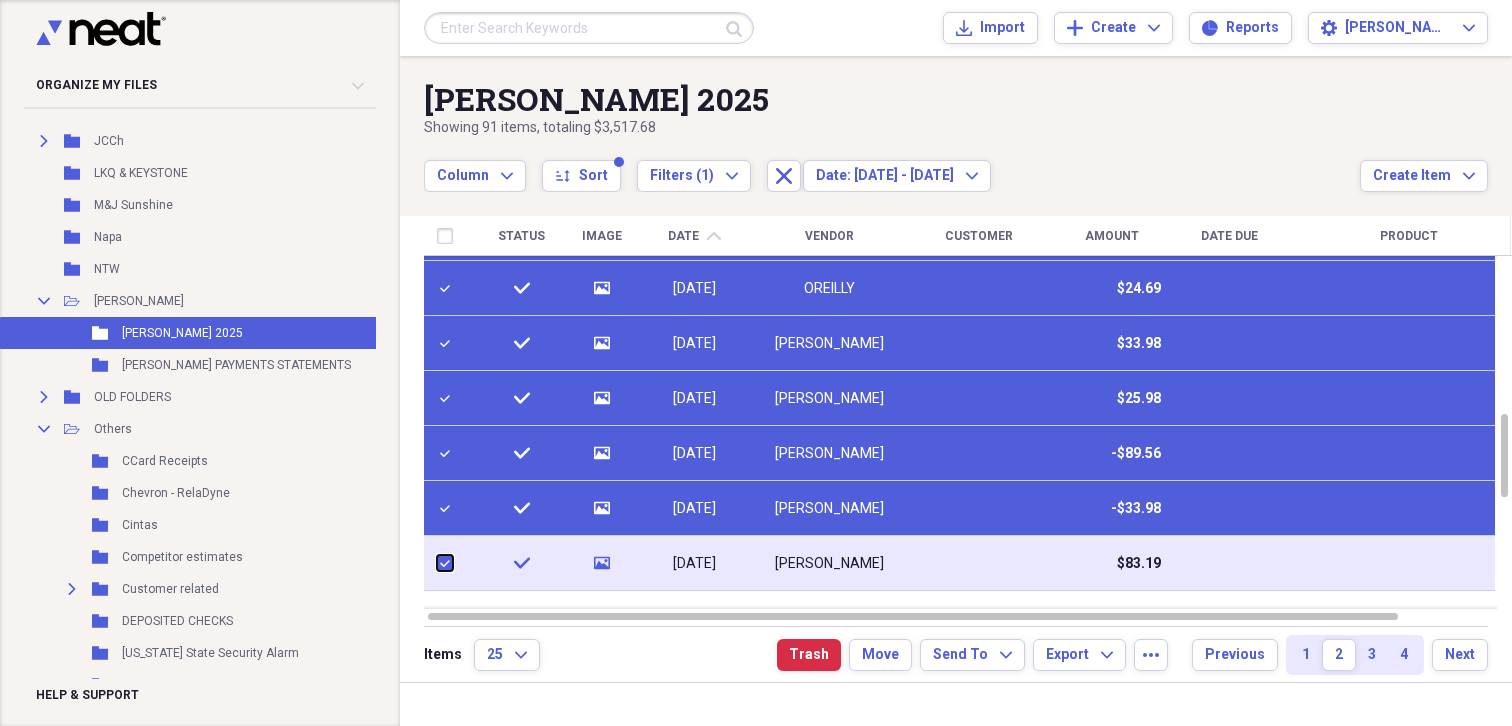 checkbox on "true" 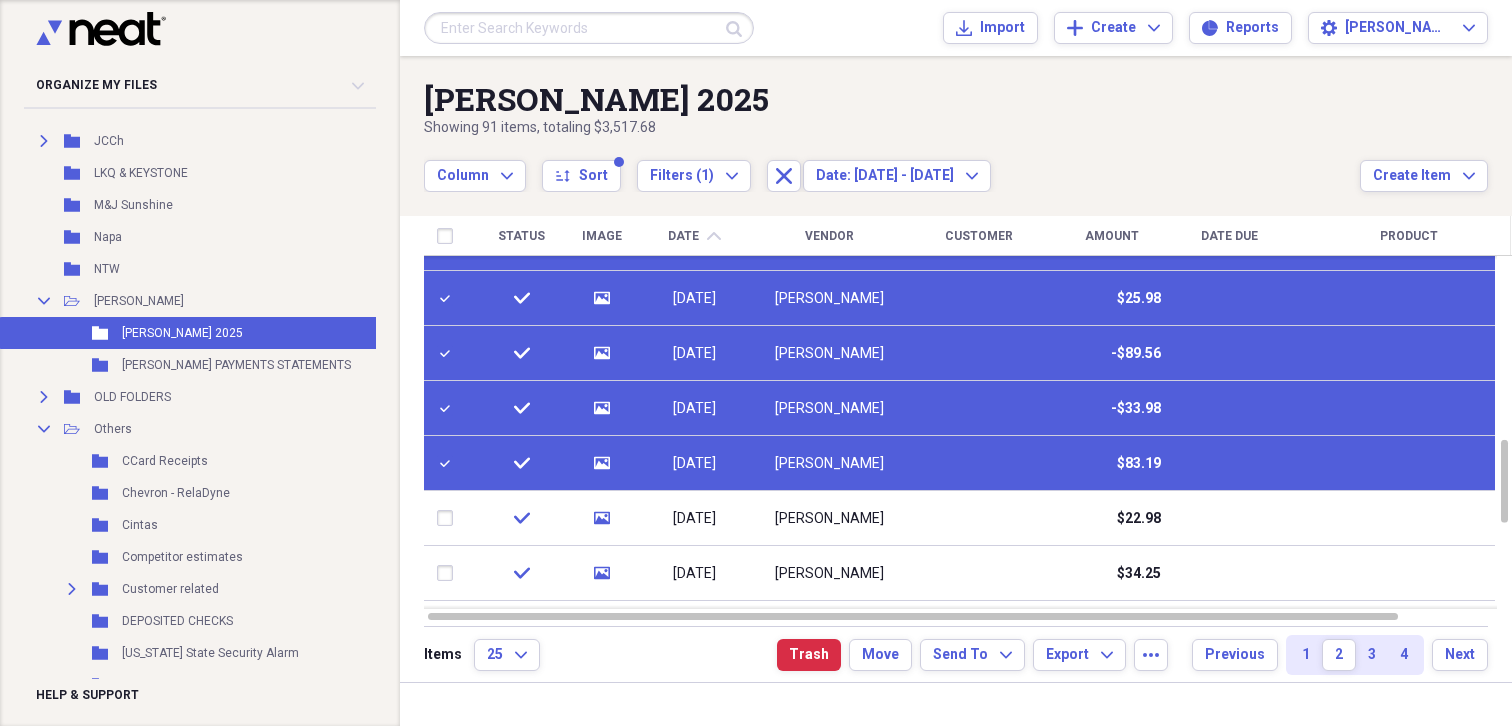 checkbox on "false" 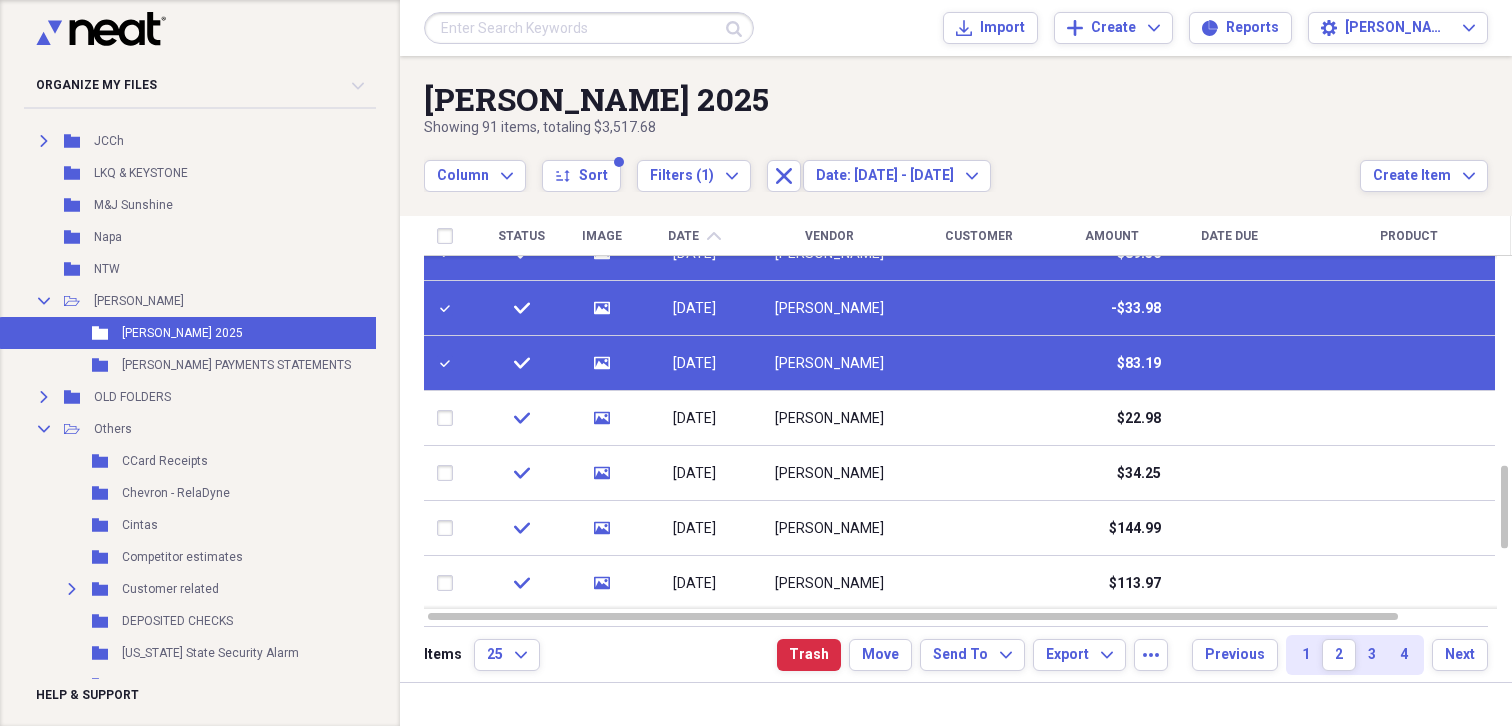 checkbox on "false" 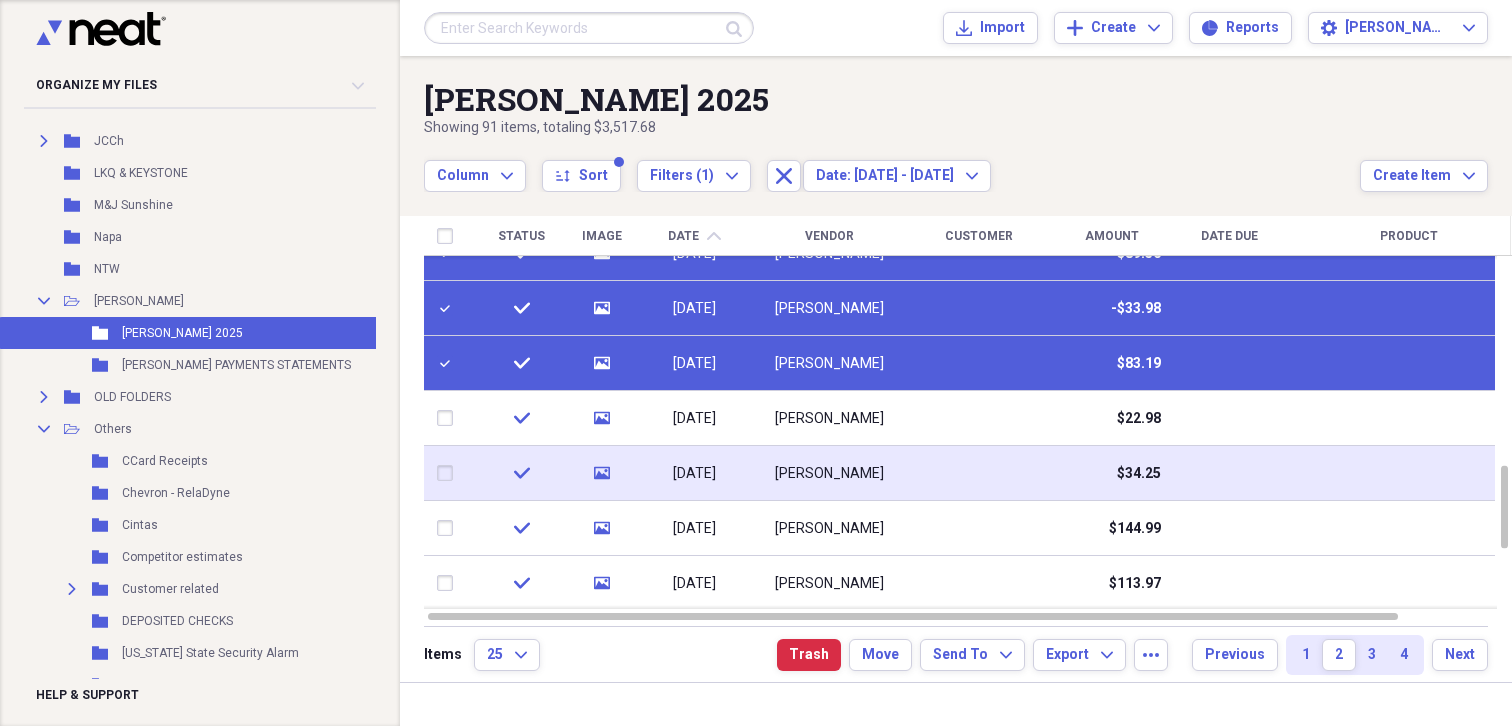 click at bounding box center [449, 473] 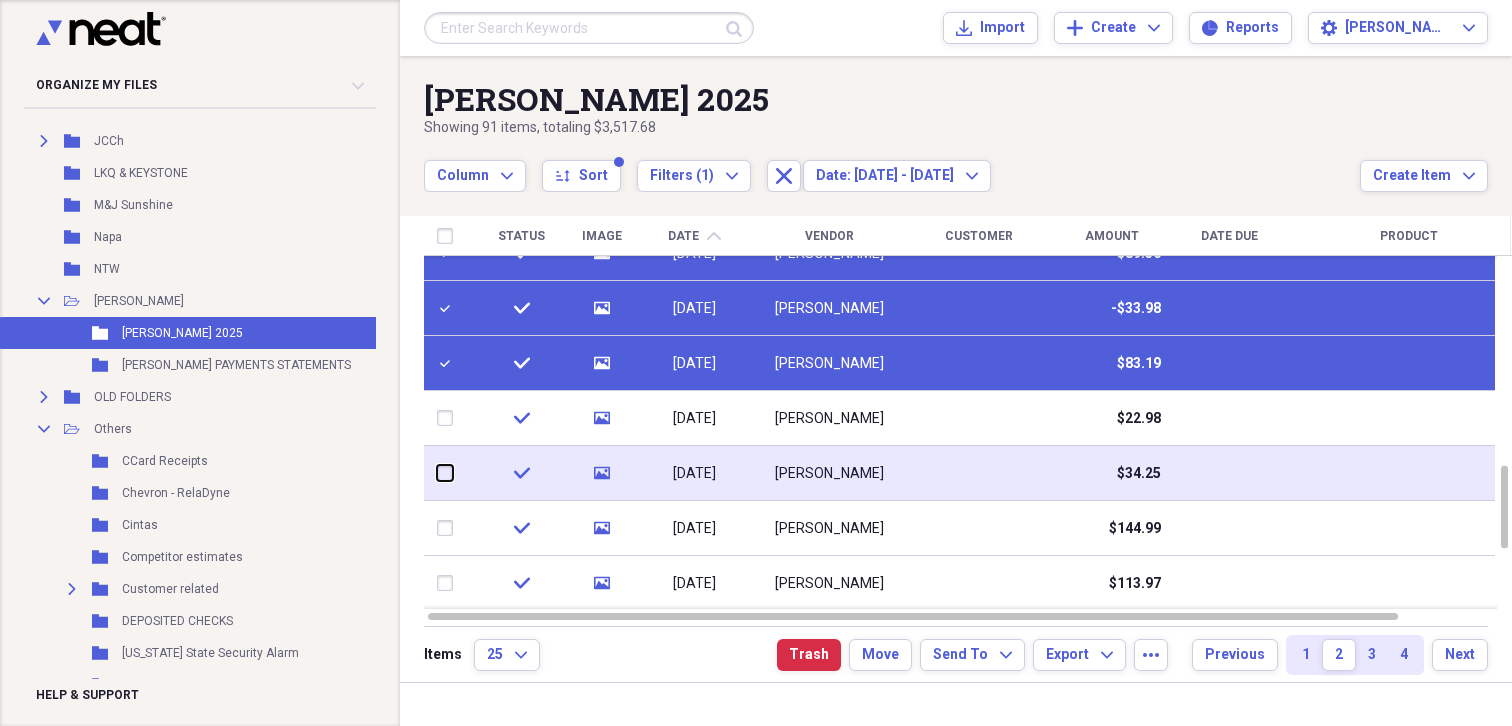 click at bounding box center [437, 473] 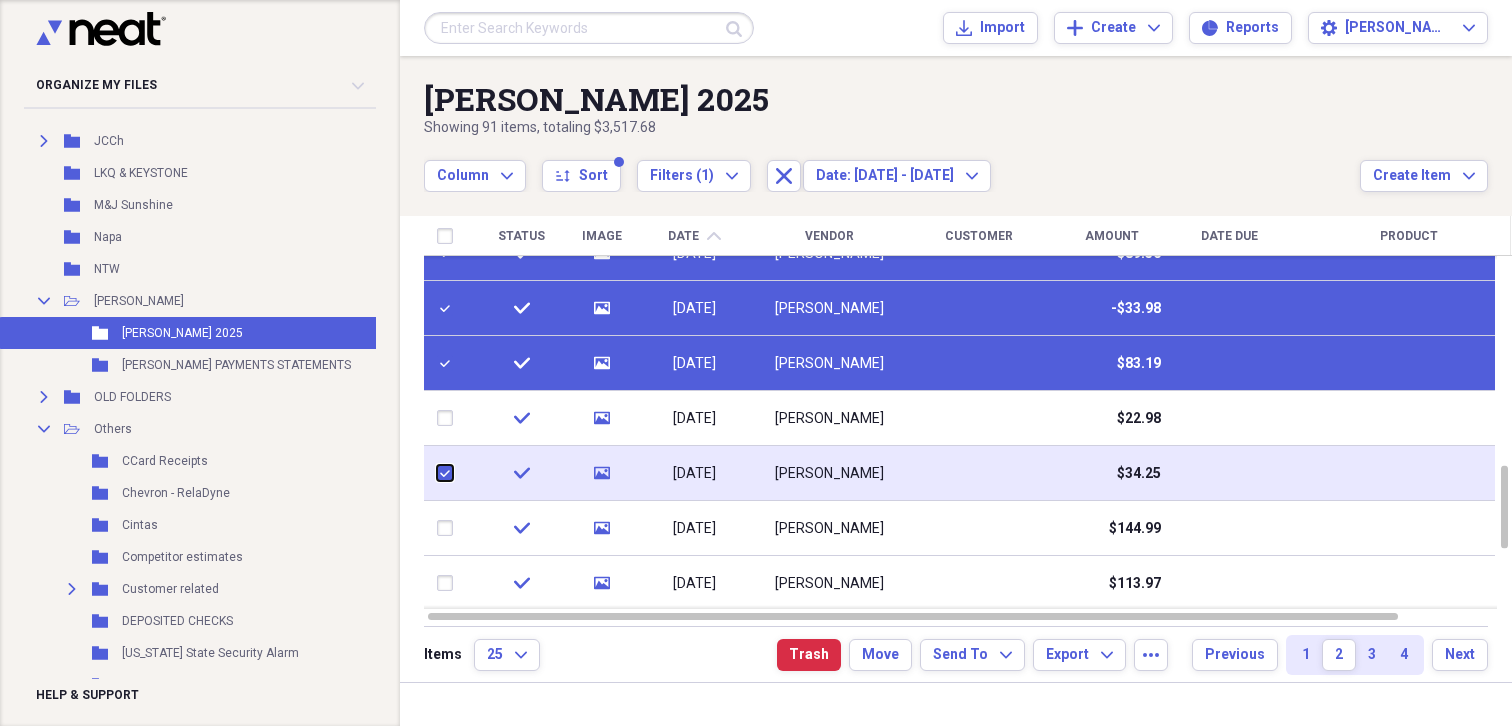 checkbox on "true" 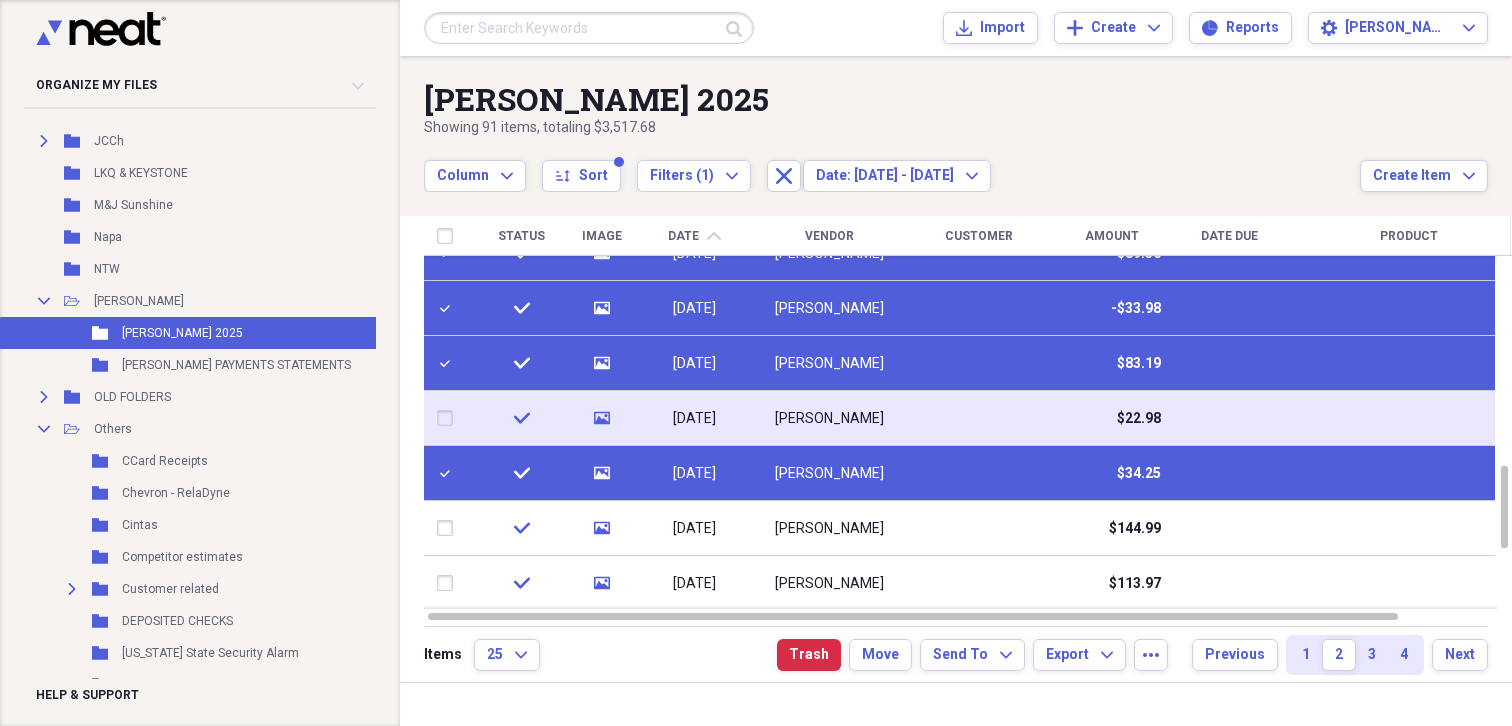 click at bounding box center (449, 418) 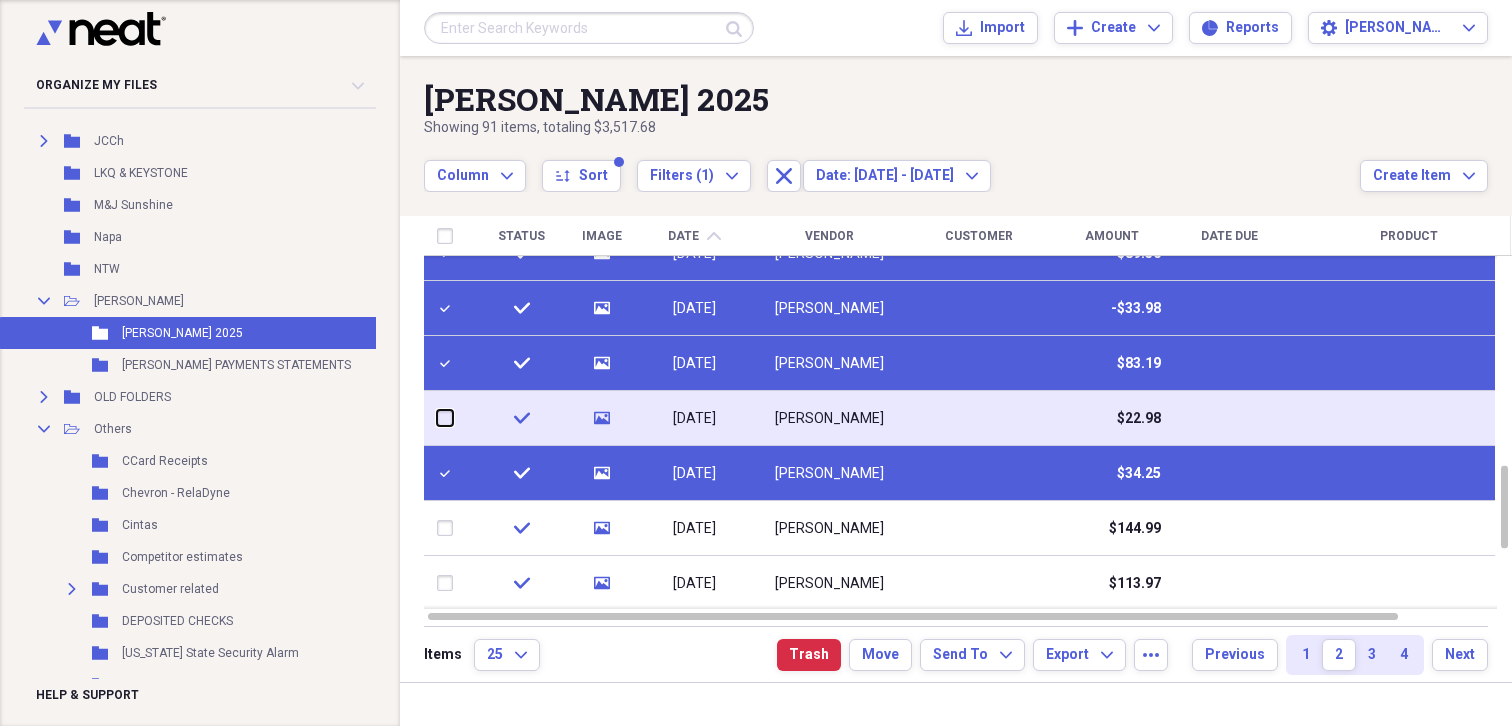 click at bounding box center [437, 418] 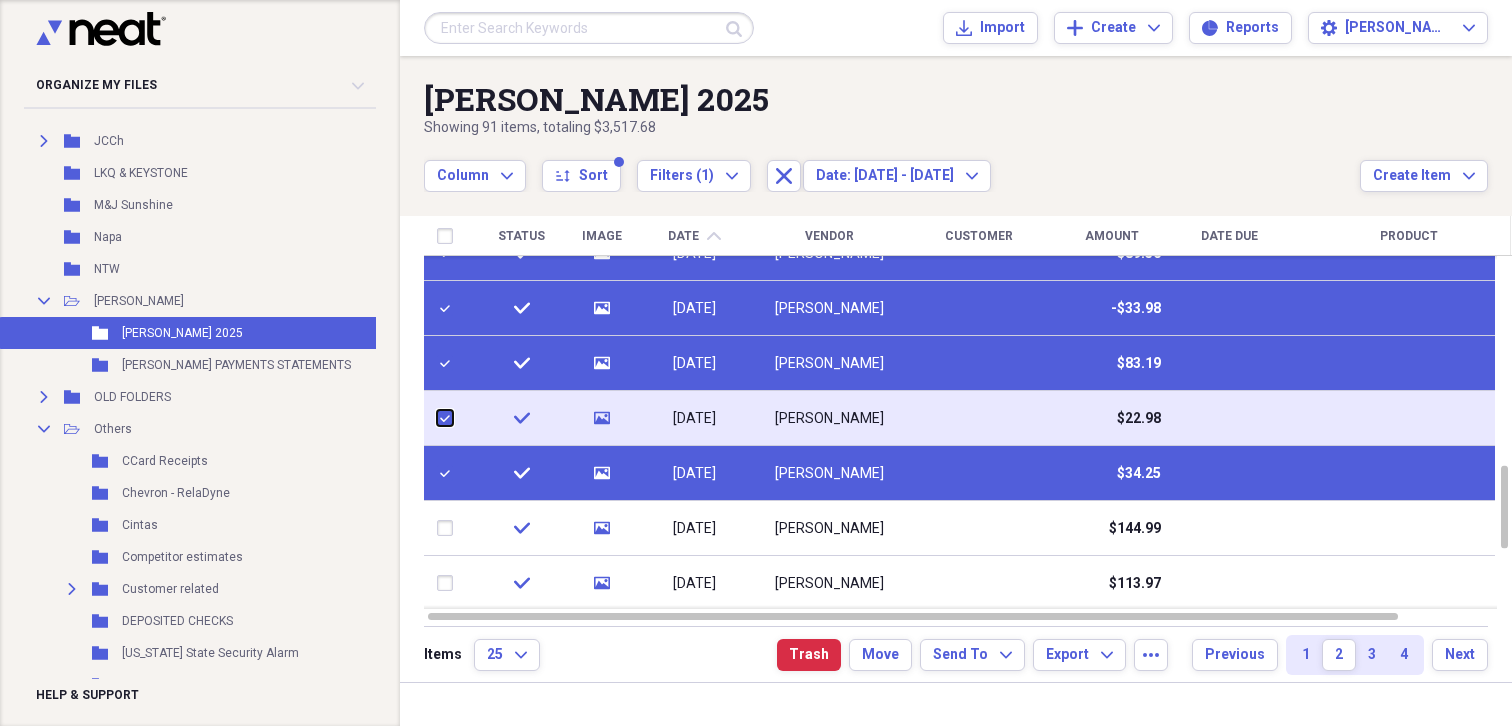 checkbox on "true" 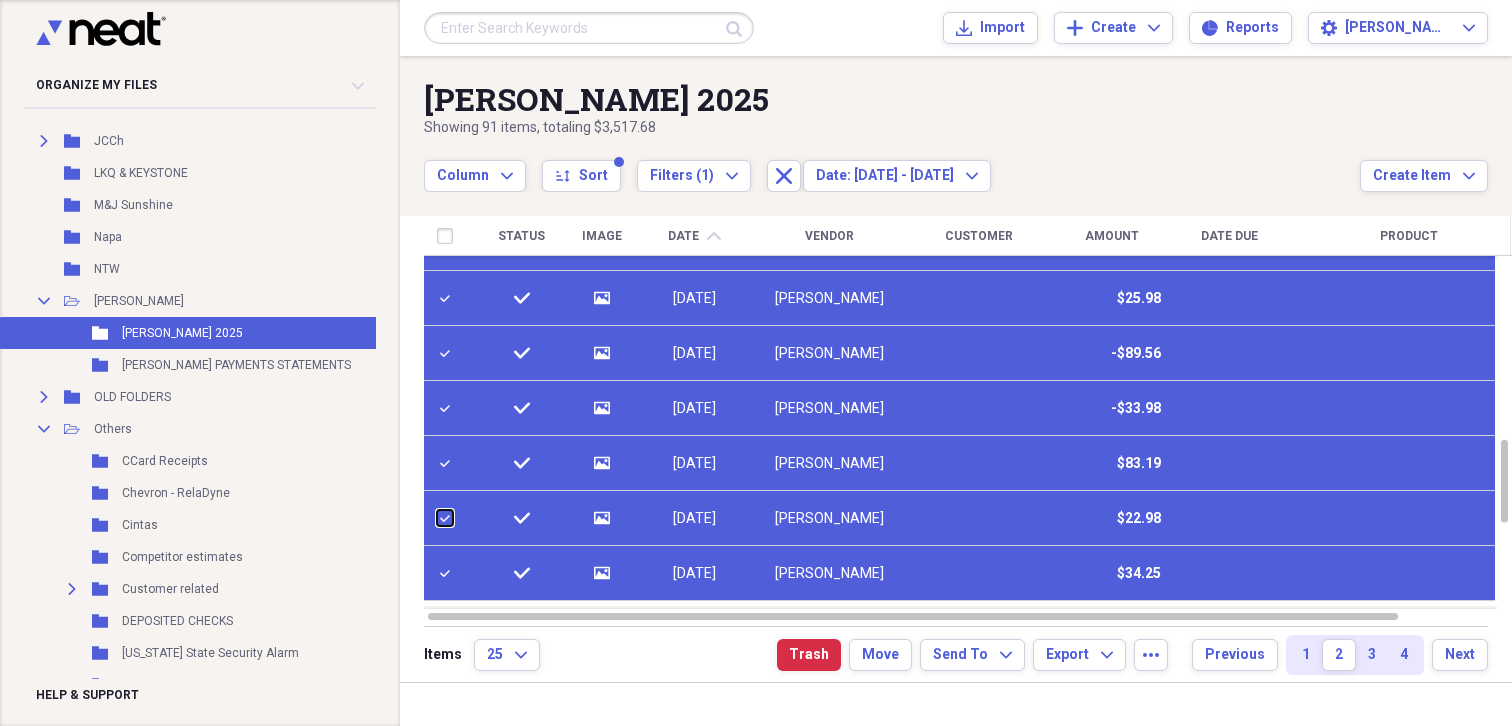 checkbox on "true" 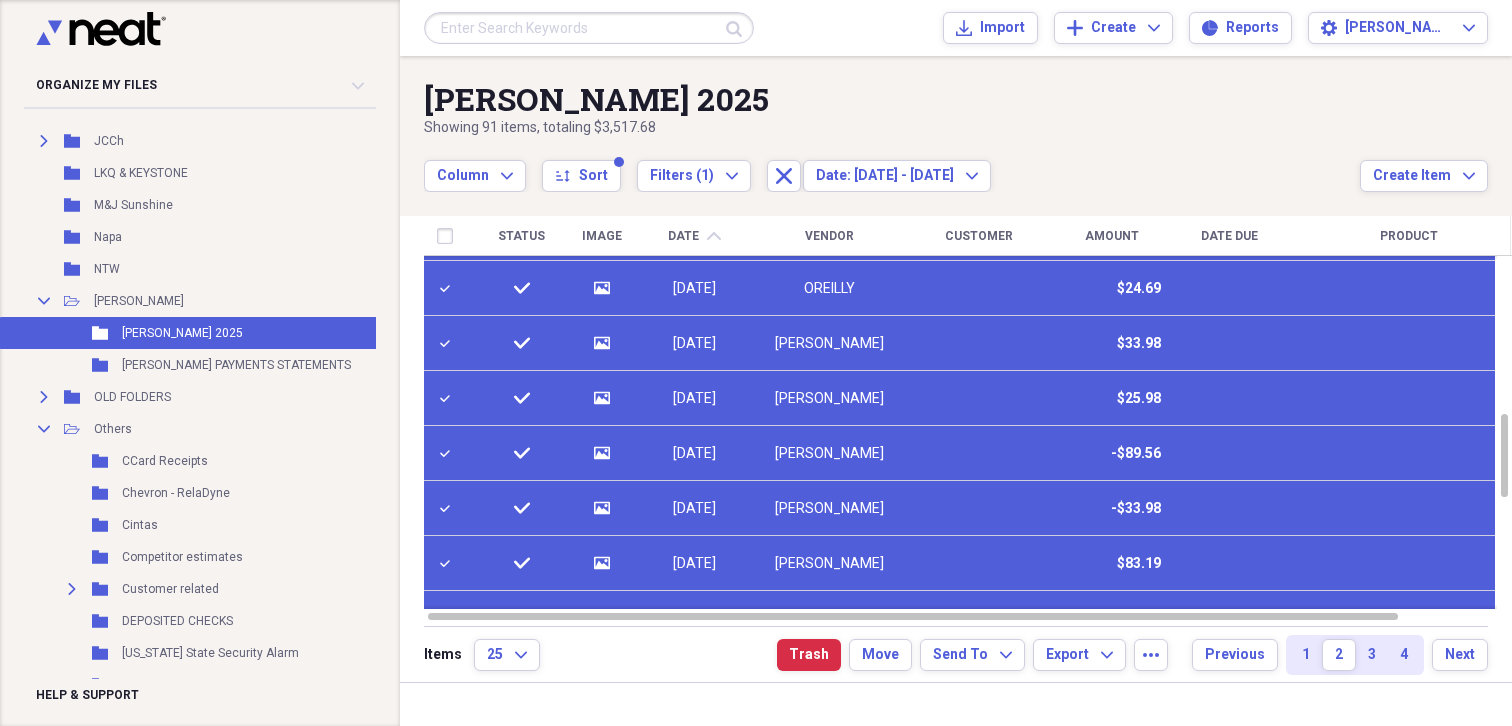 scroll, scrollTop: 0, scrollLeft: 0, axis: both 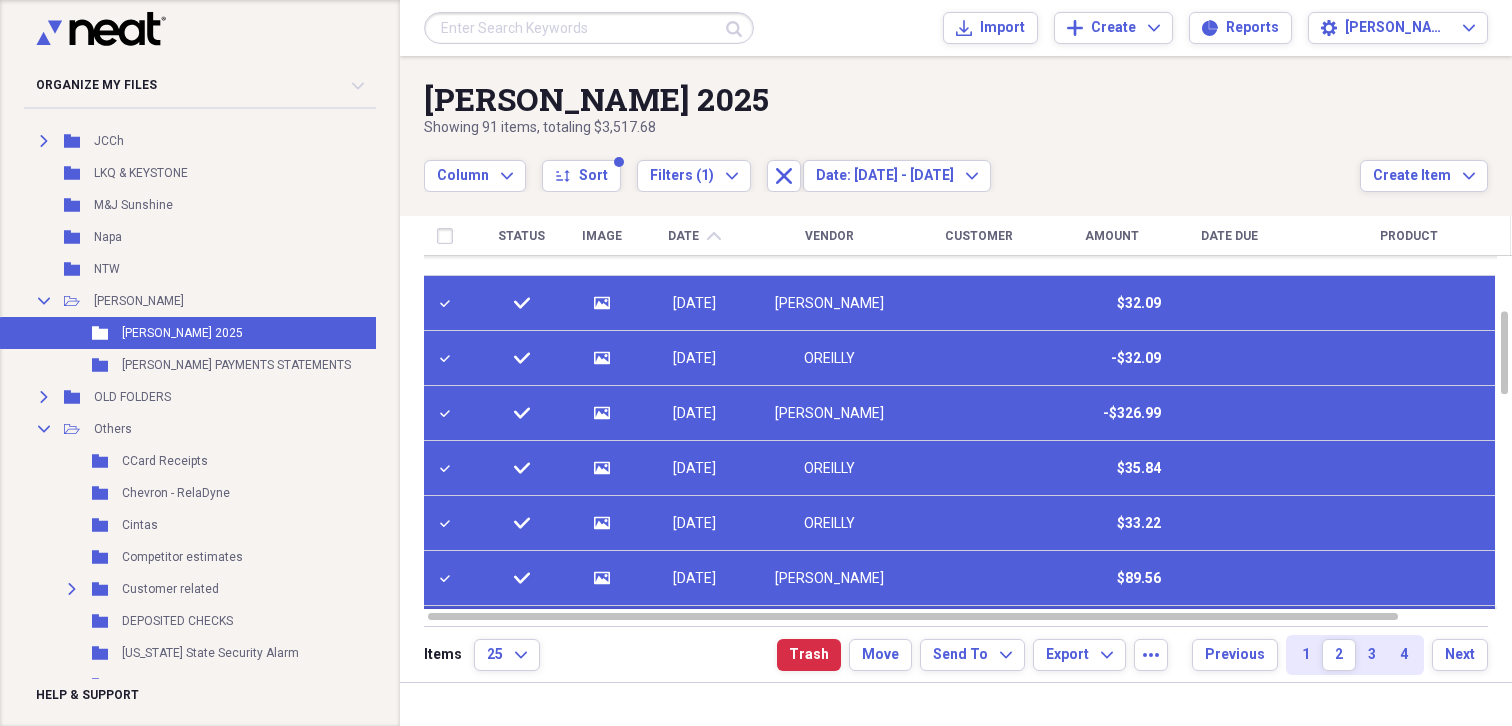 checkbox on "false" 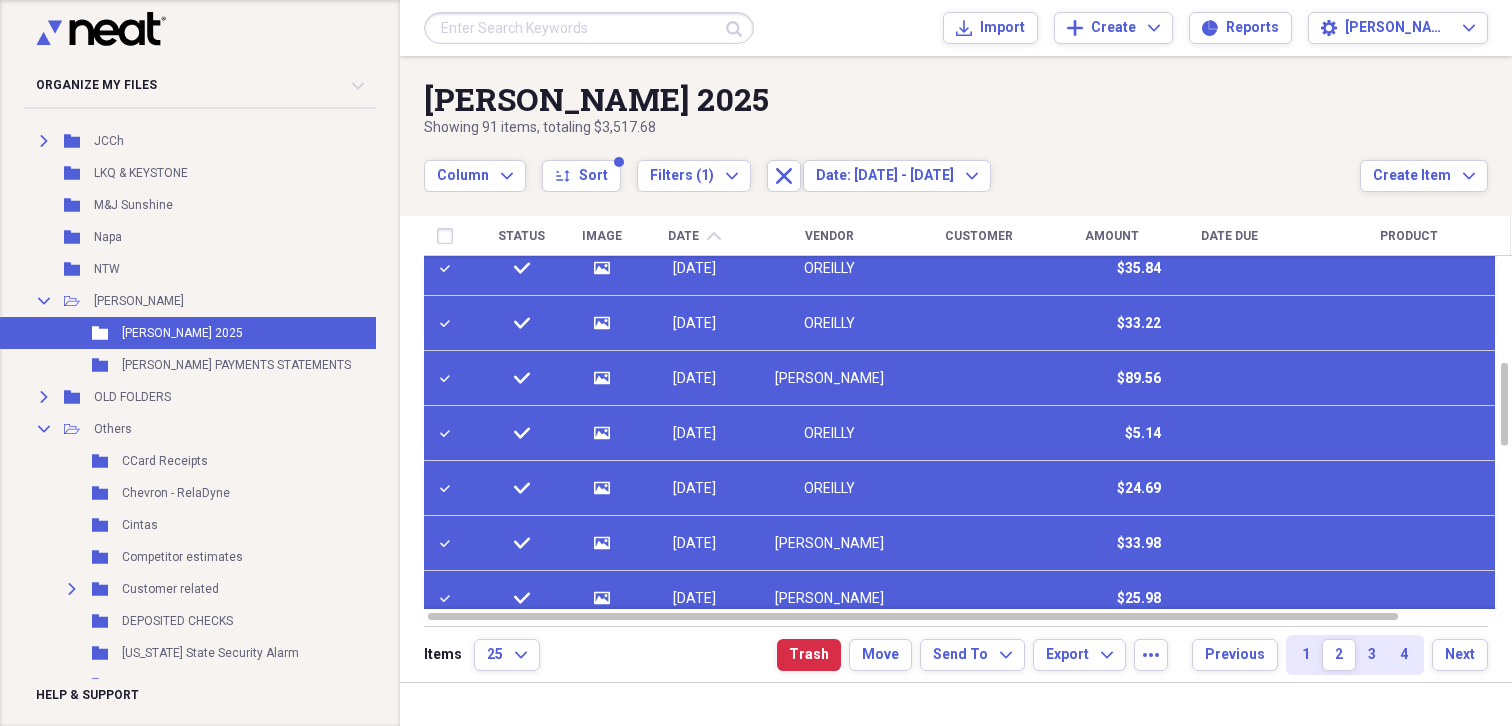 checkbox on "true" 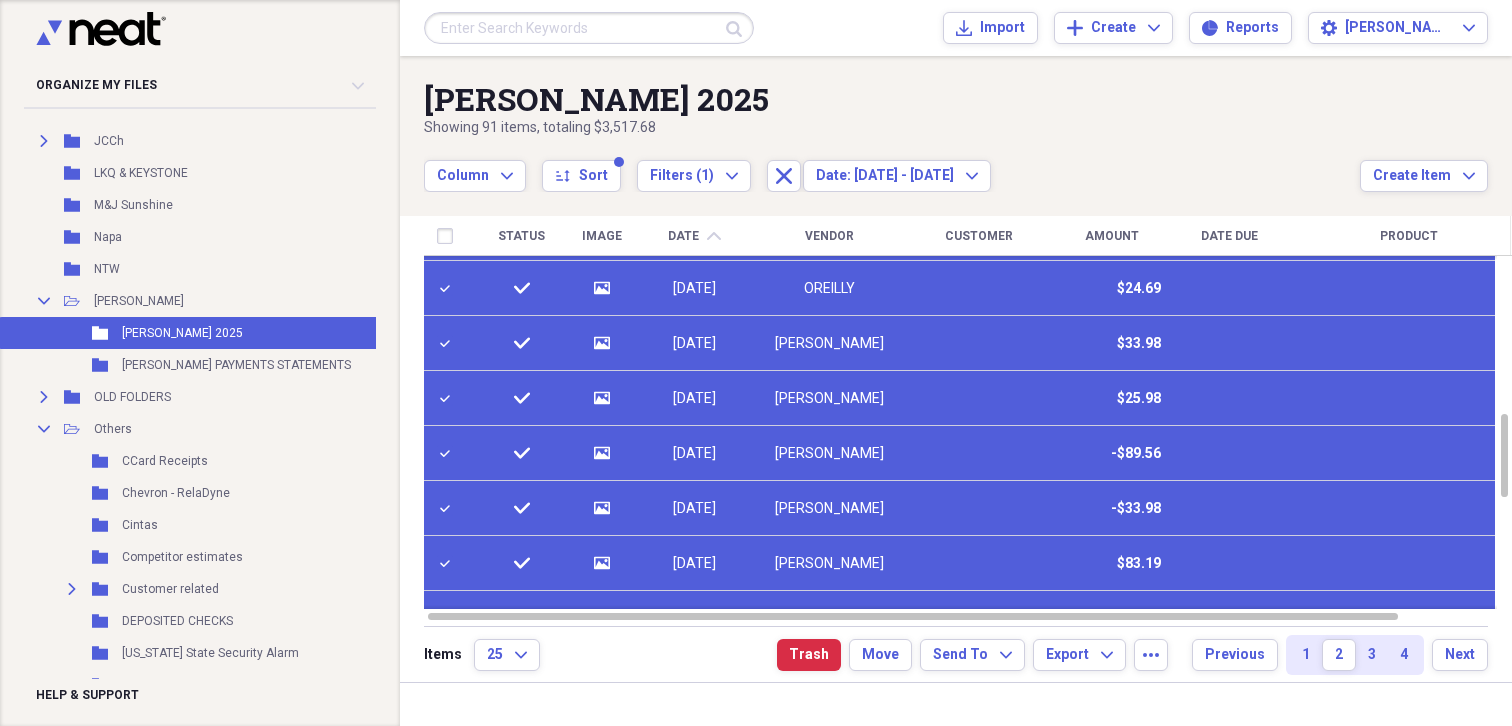 checkbox on "true" 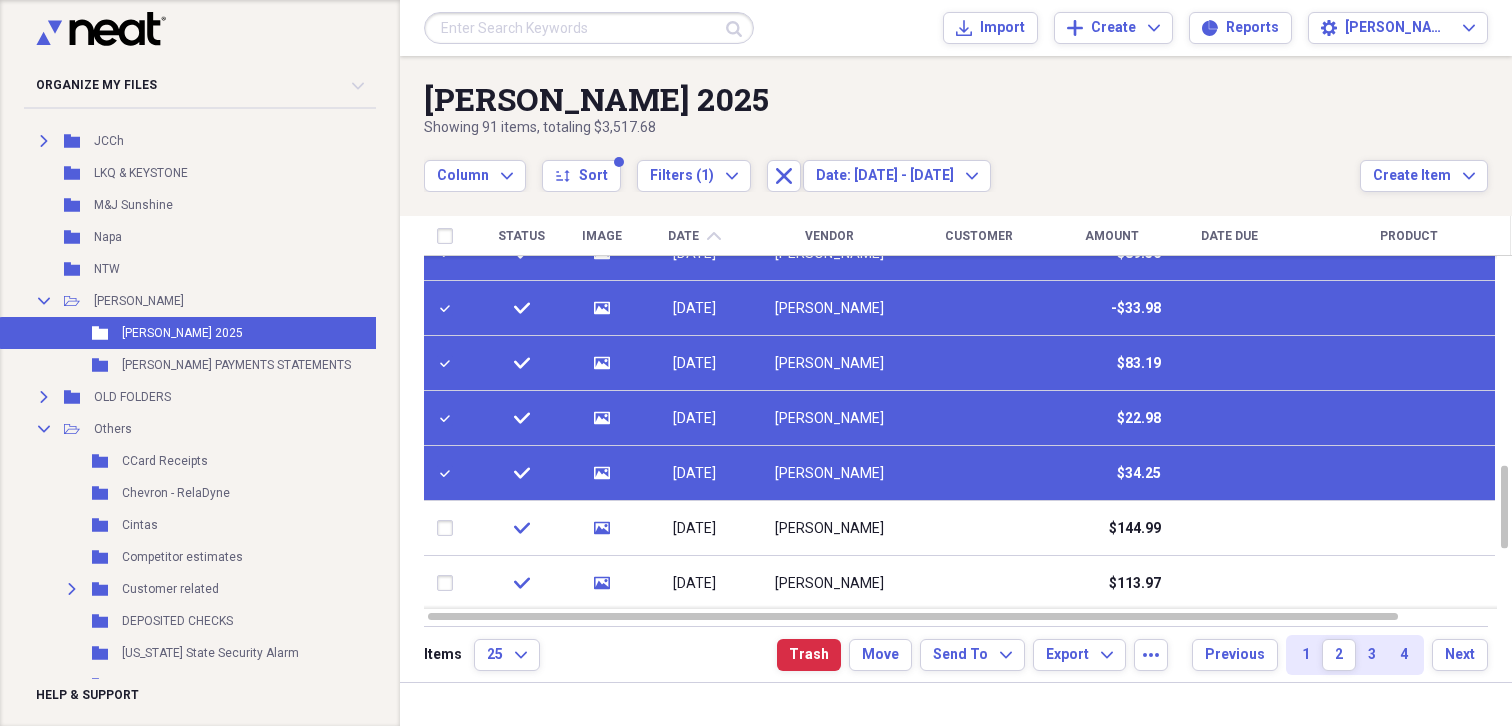 checkbox on "false" 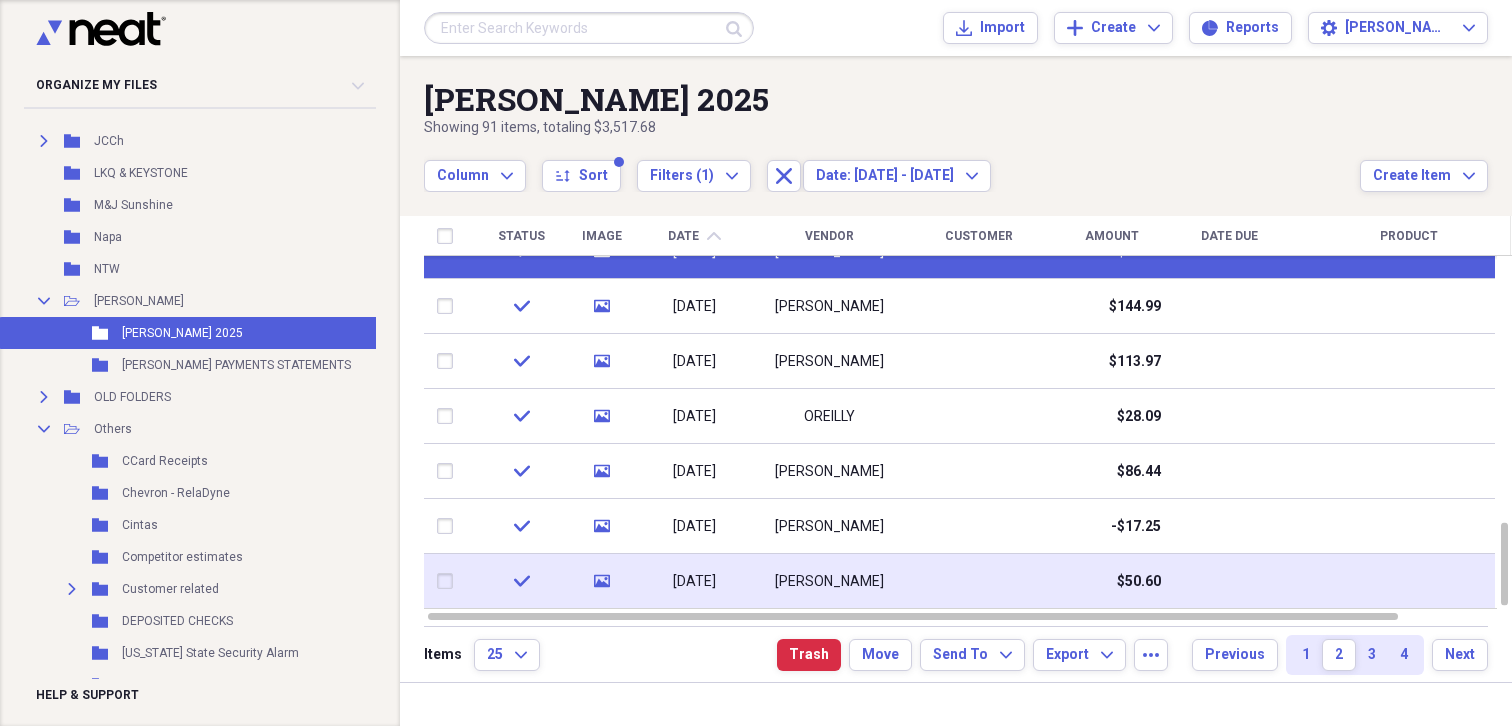click at bounding box center [449, 581] 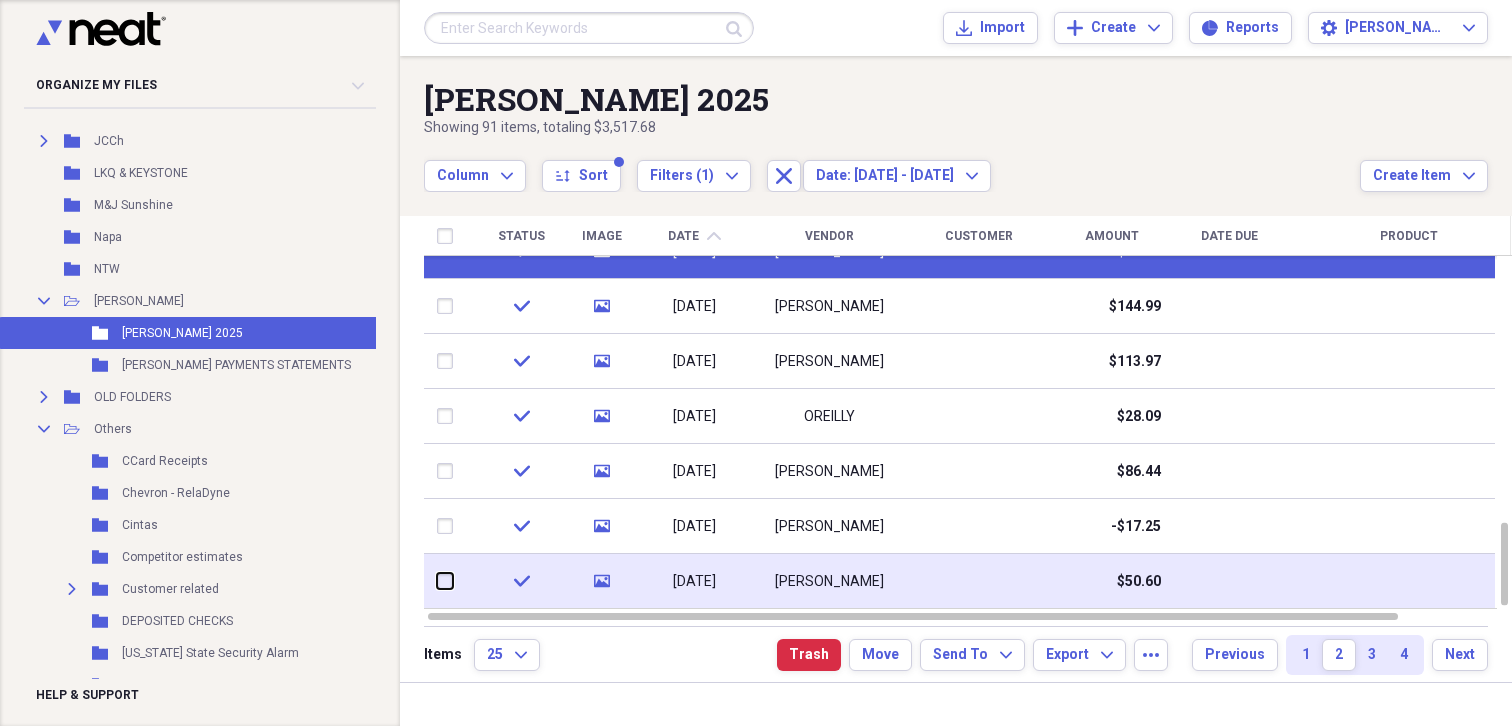 click at bounding box center (437, 581) 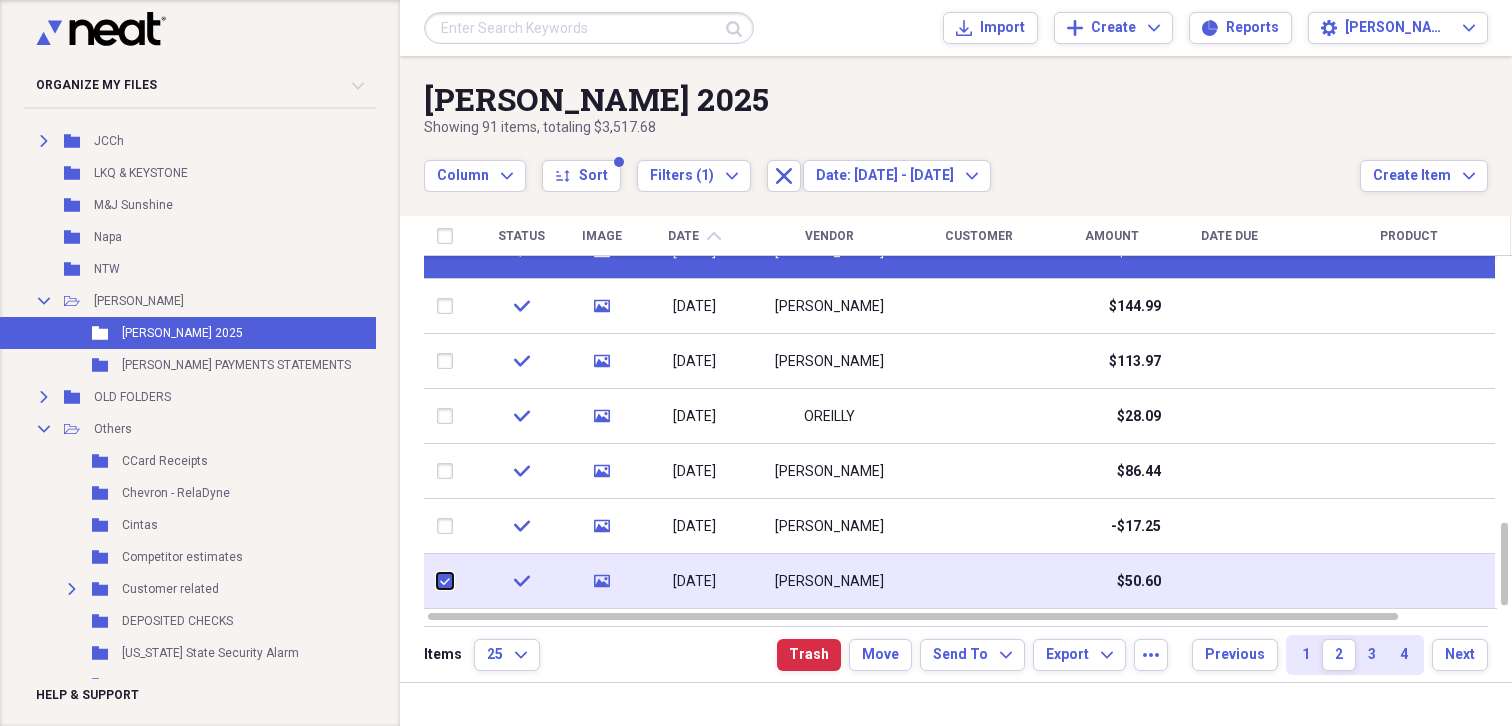 checkbox on "true" 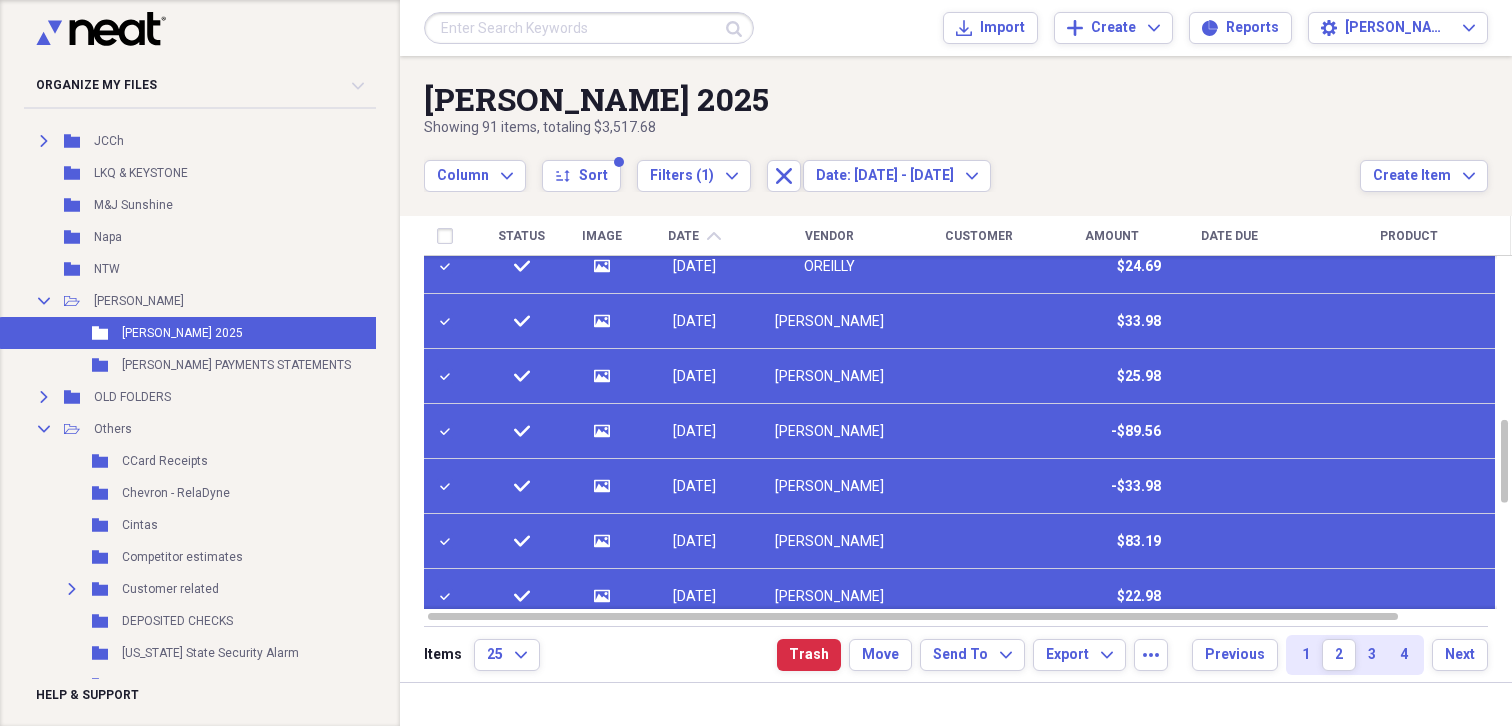 checkbox on "true" 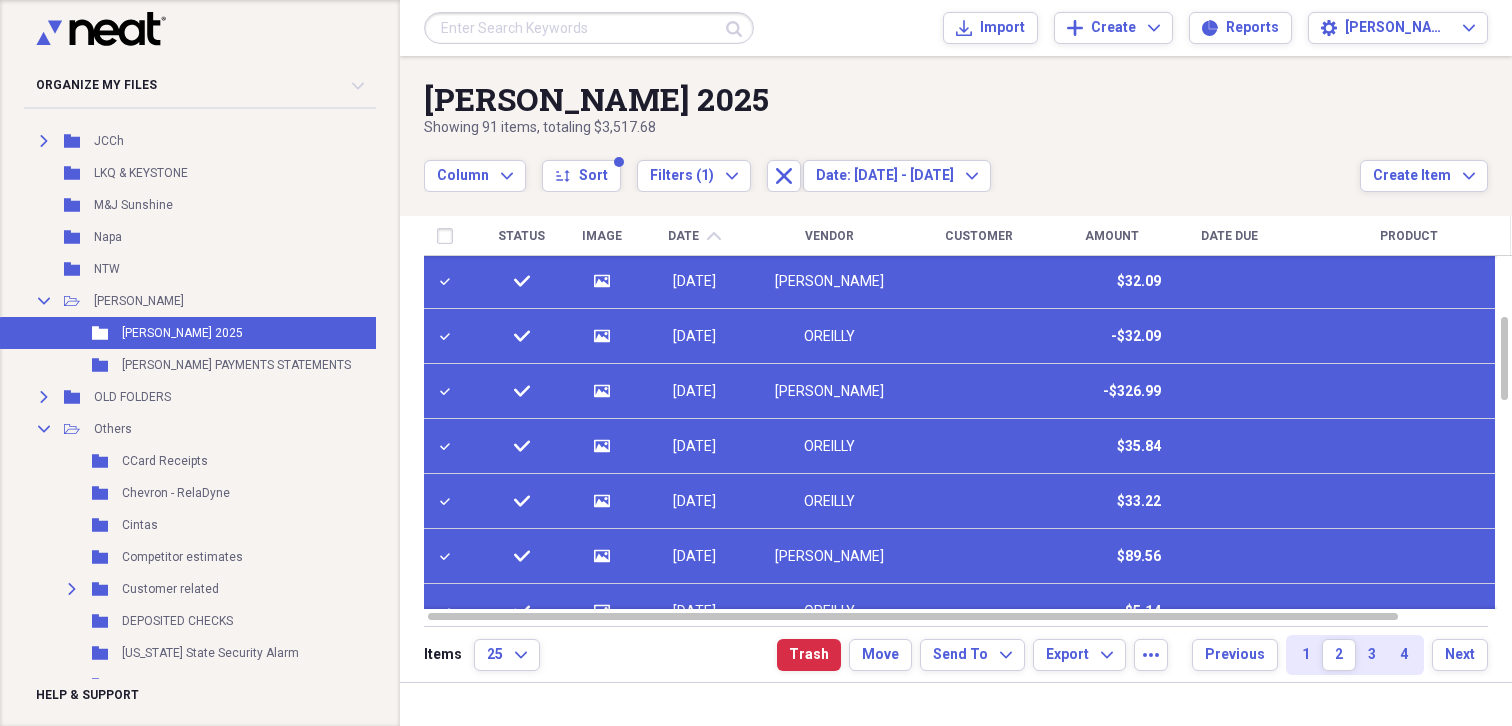 checkbox on "false" 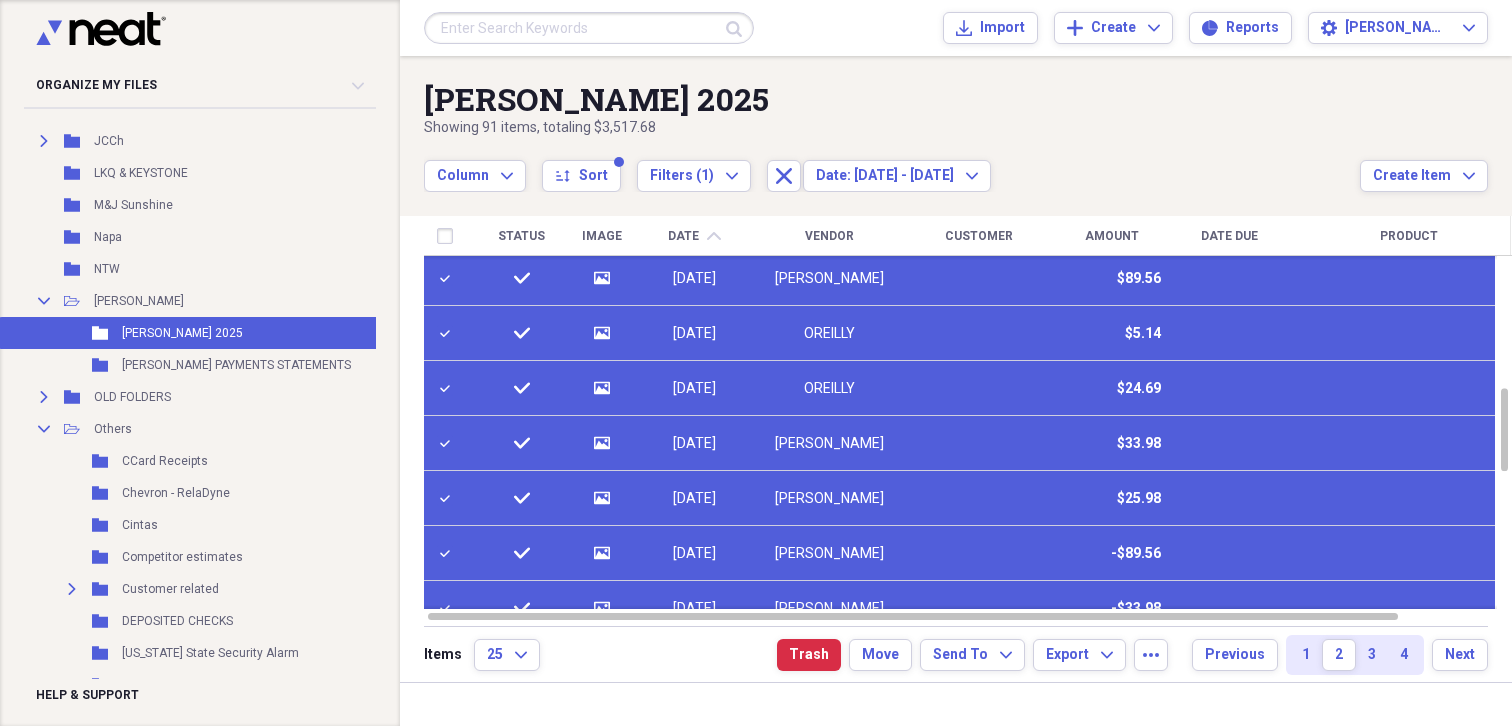 checkbox on "true" 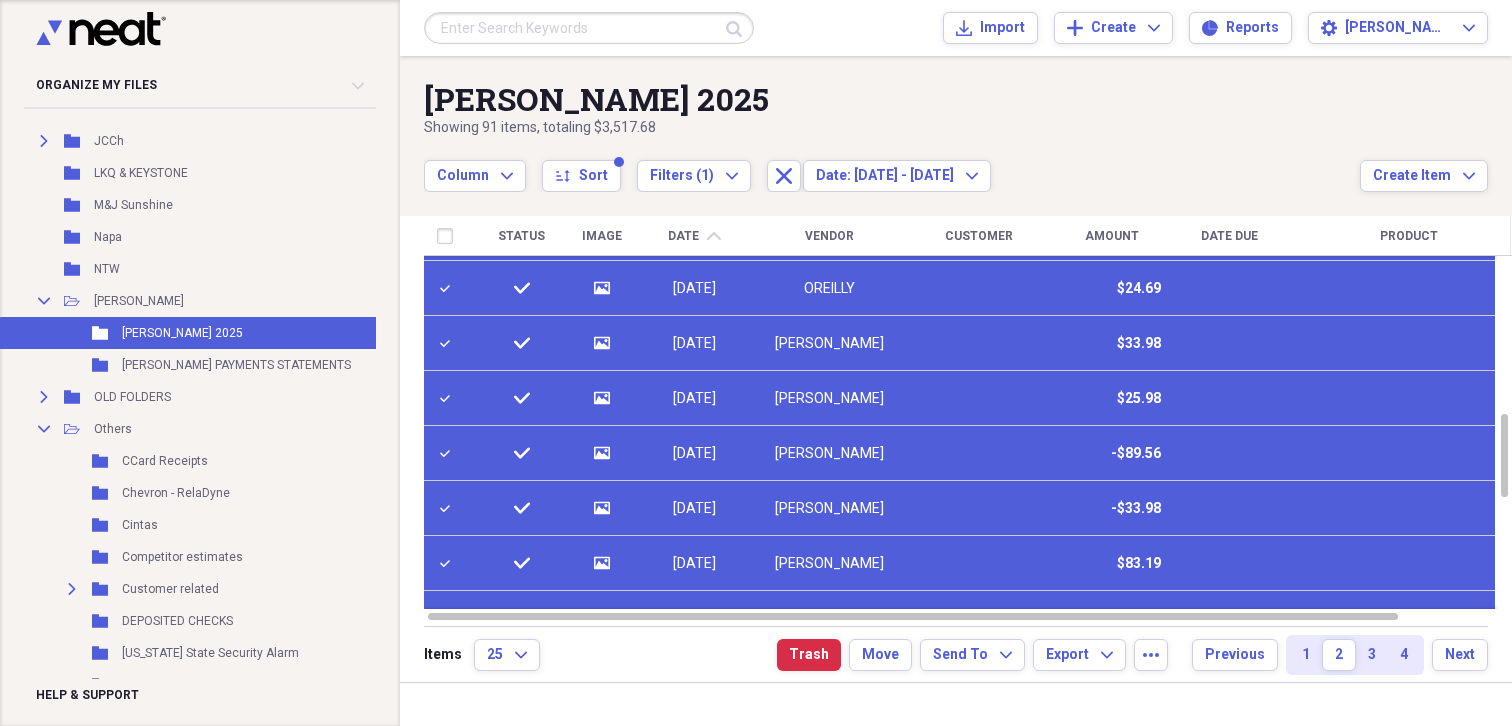 checkbox on "false" 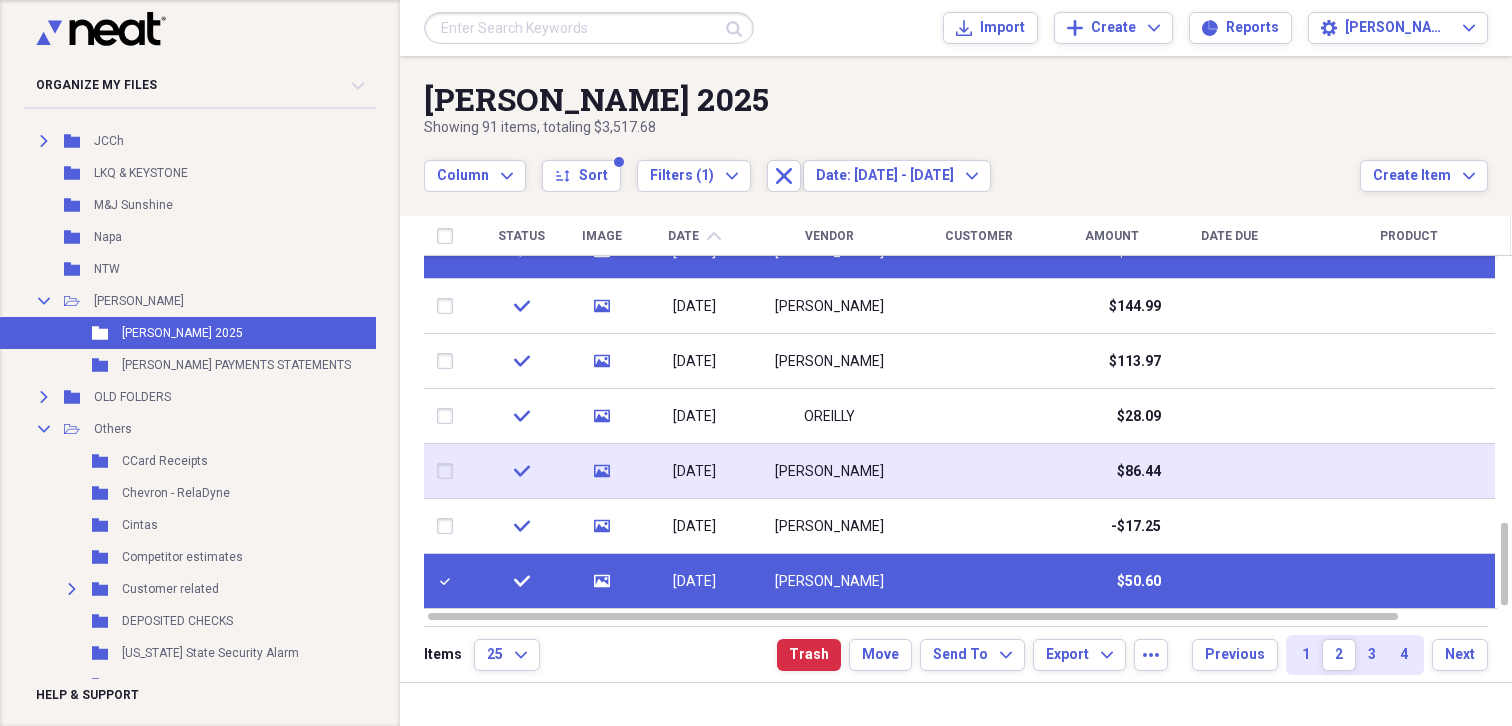 click at bounding box center (449, 471) 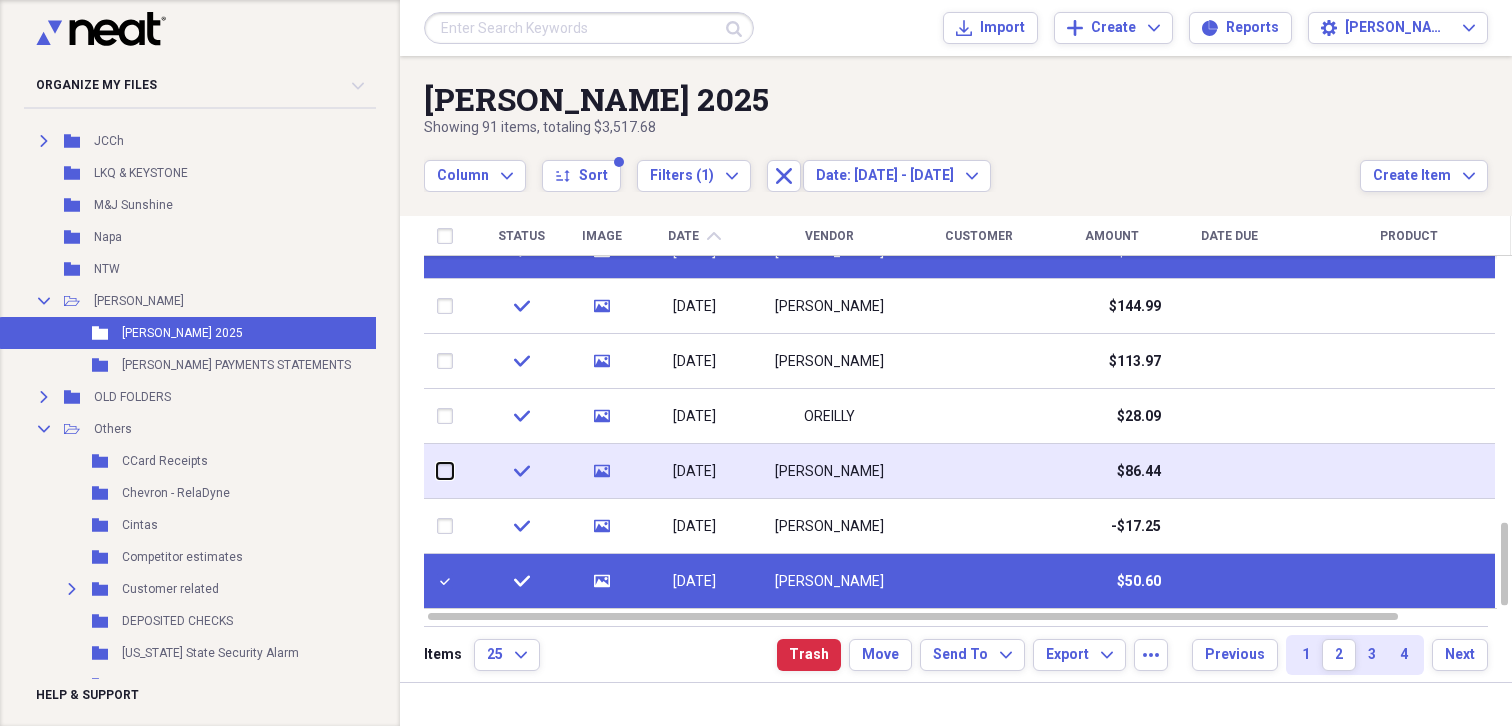 click at bounding box center [437, 471] 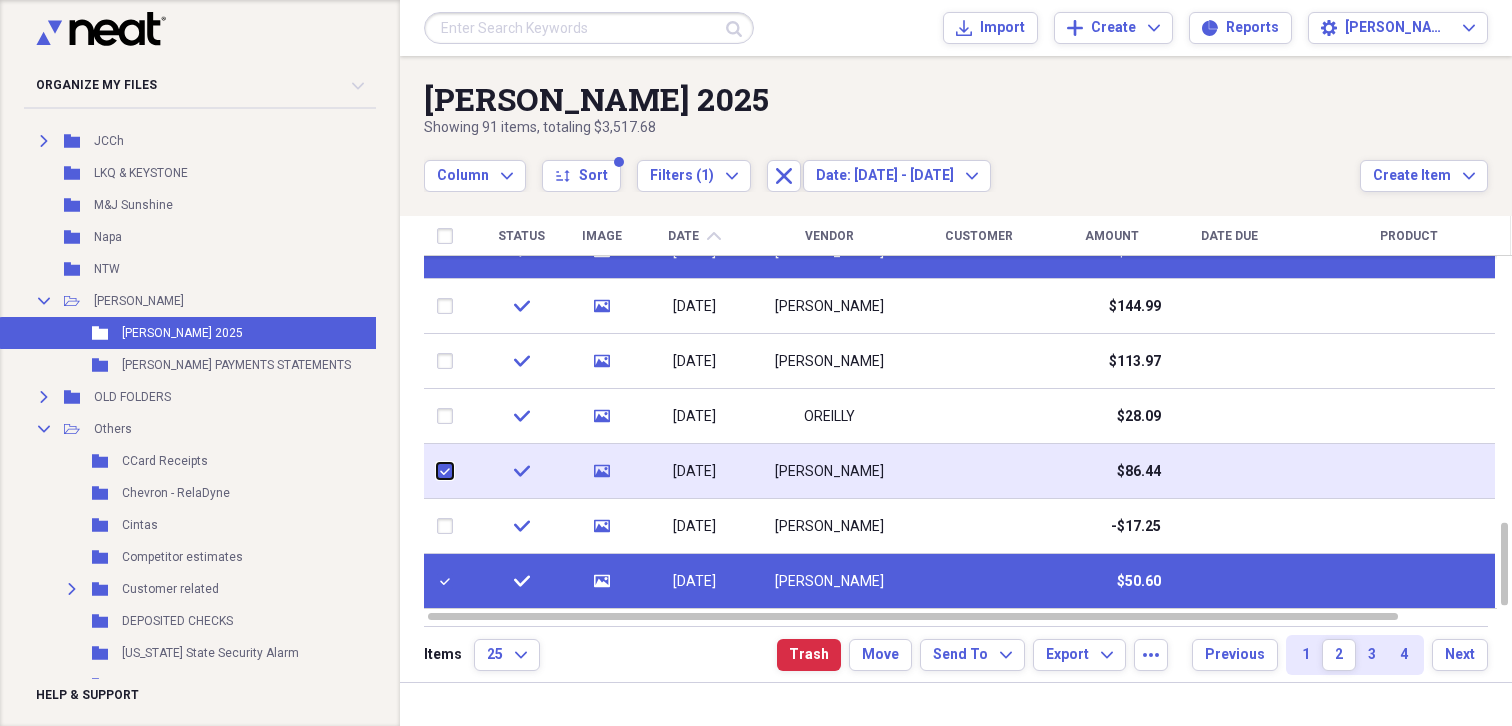 checkbox on "true" 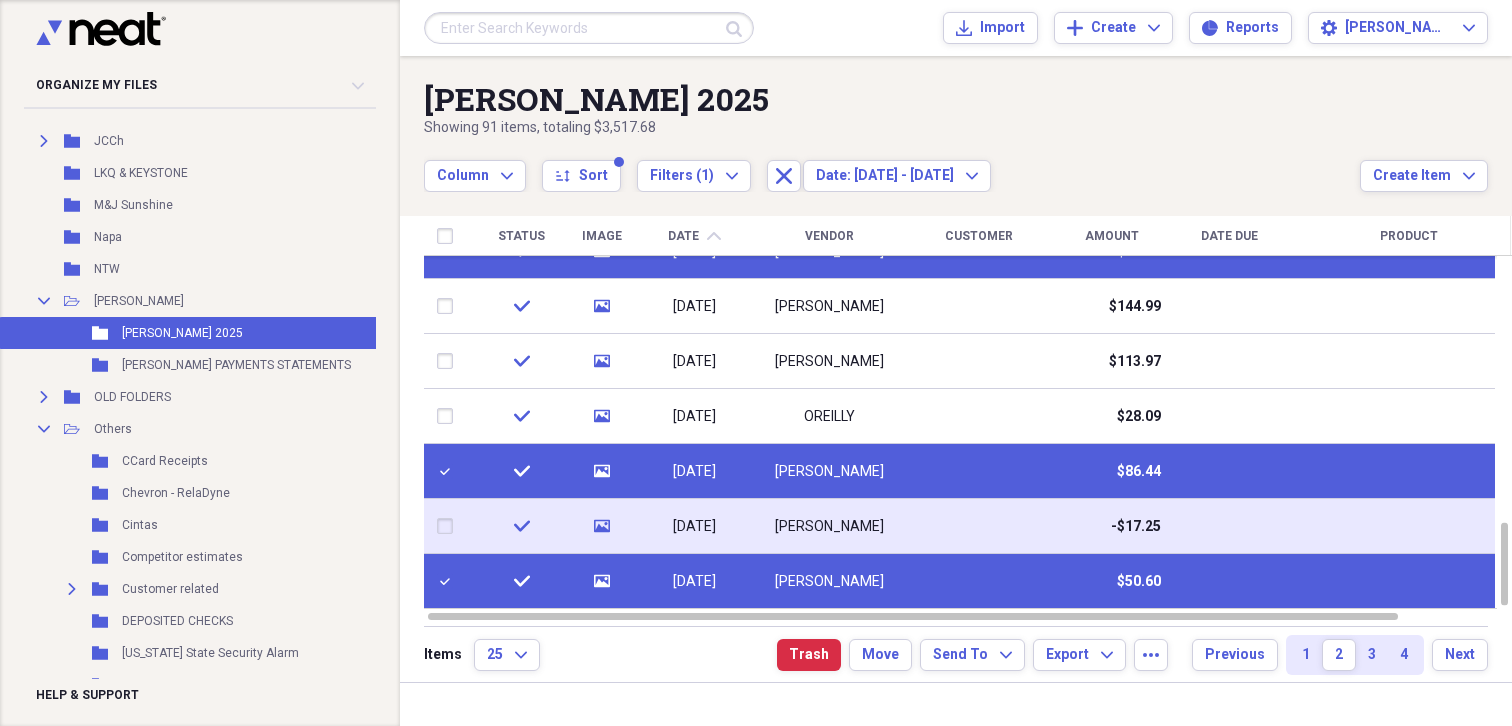 click at bounding box center (449, 526) 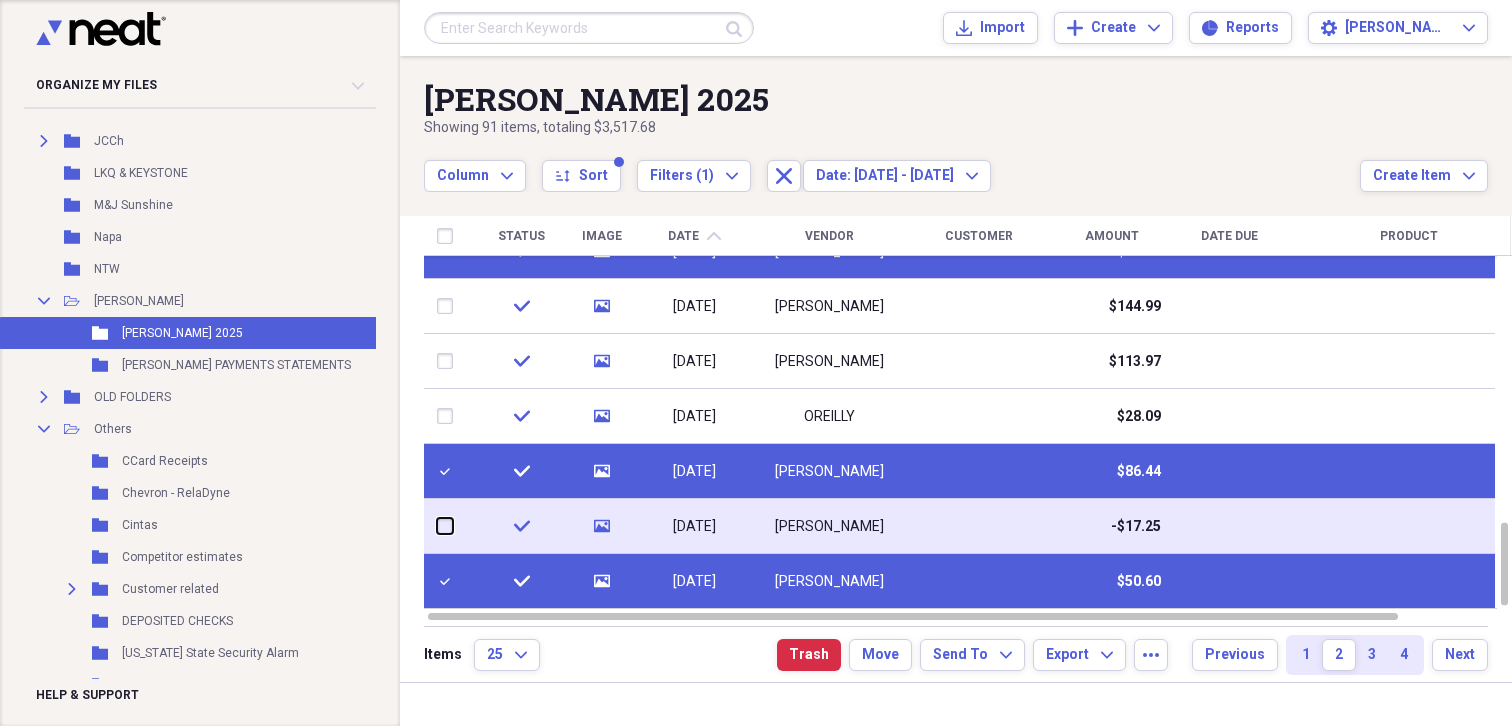 click at bounding box center (437, 526) 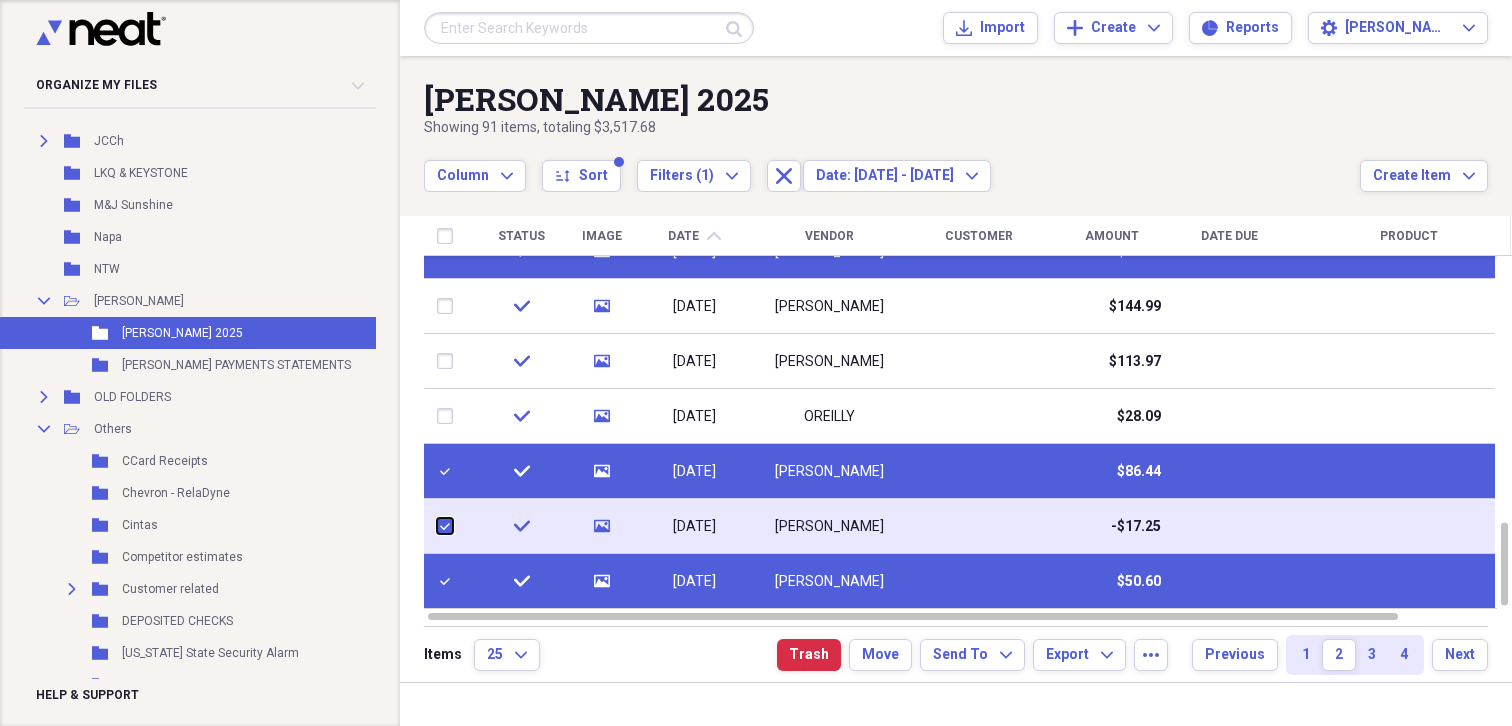 checkbox on "true" 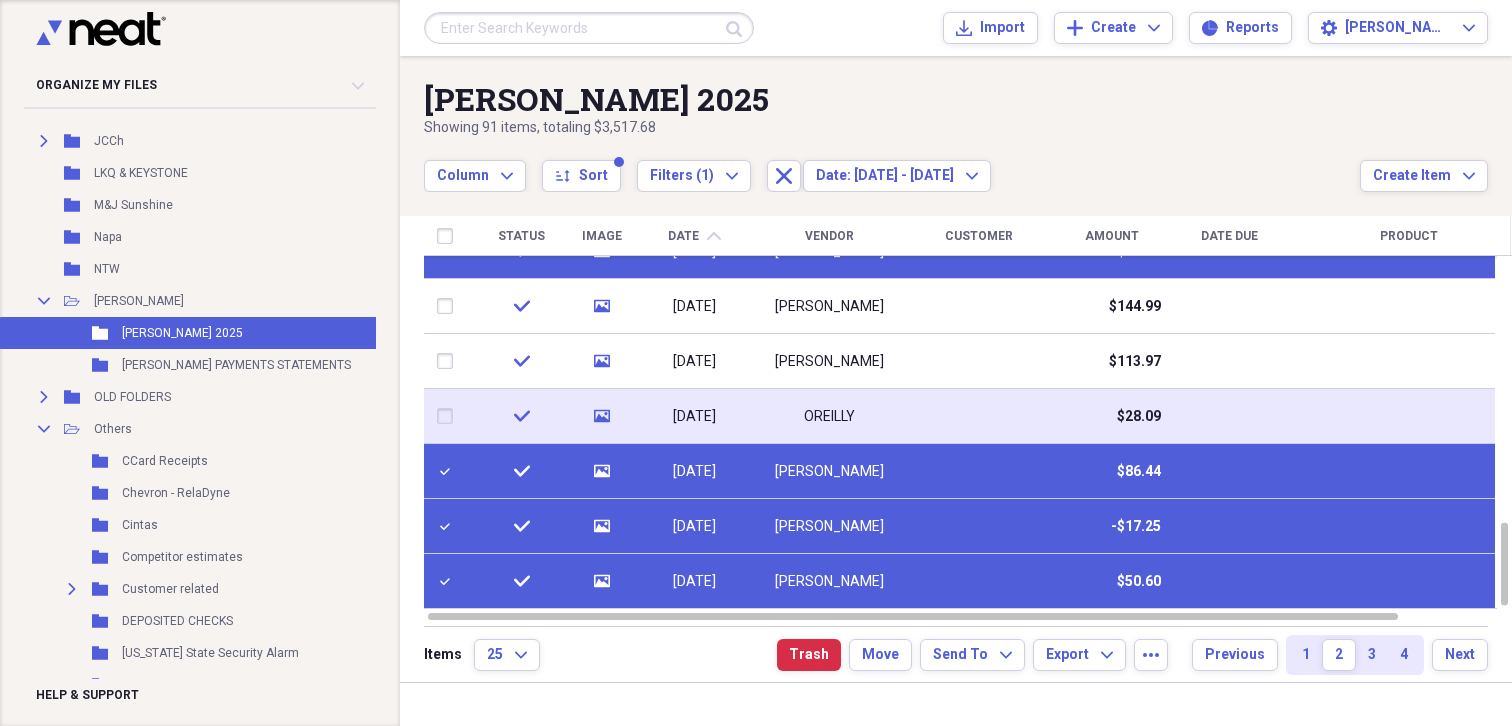 click at bounding box center (449, 416) 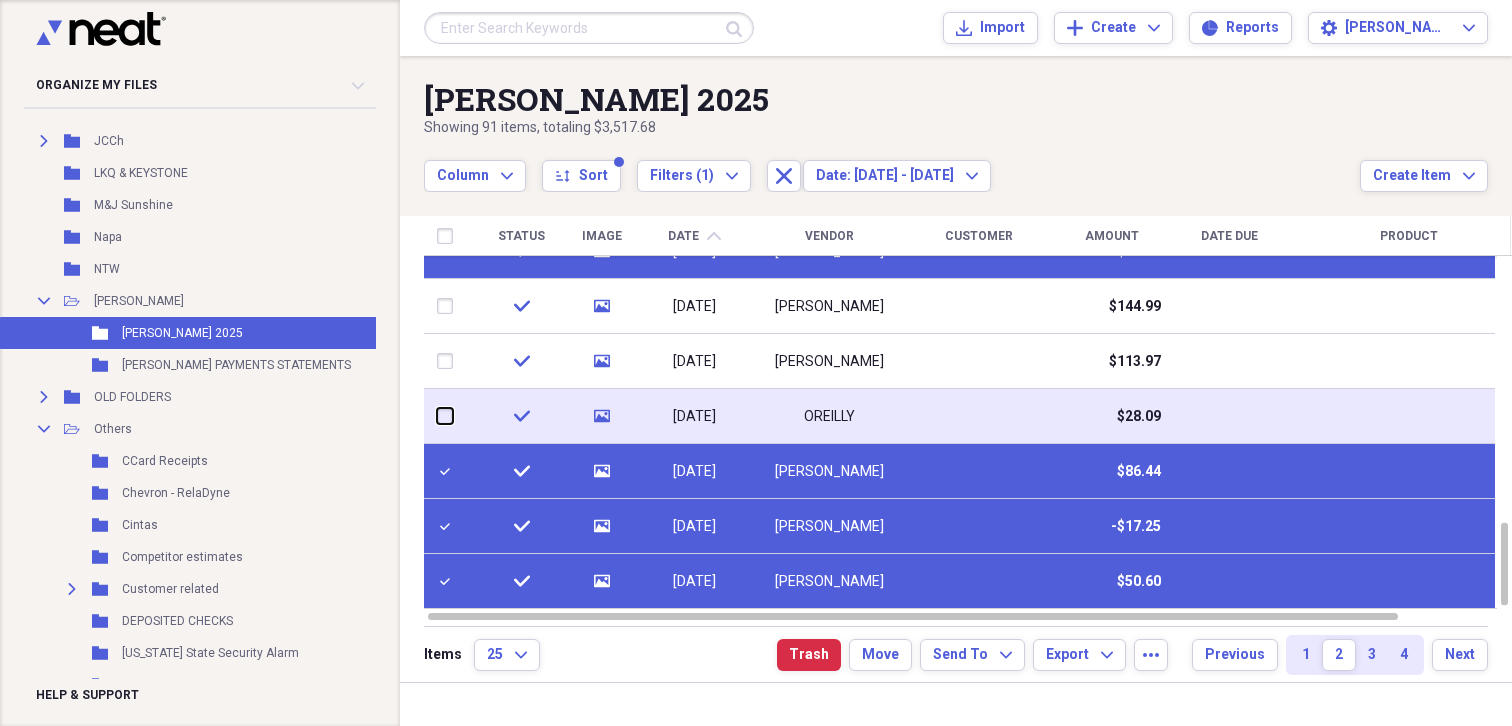 click at bounding box center (437, 416) 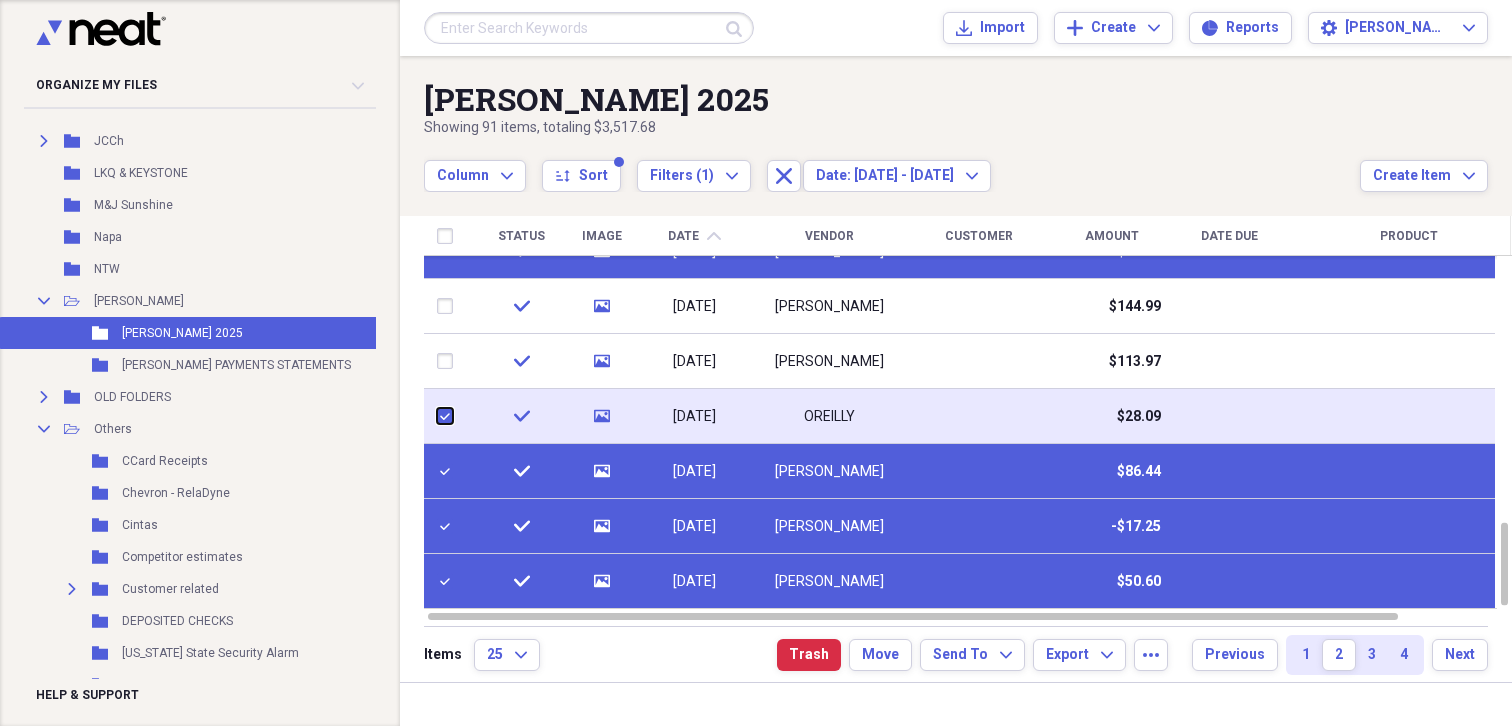checkbox on "true" 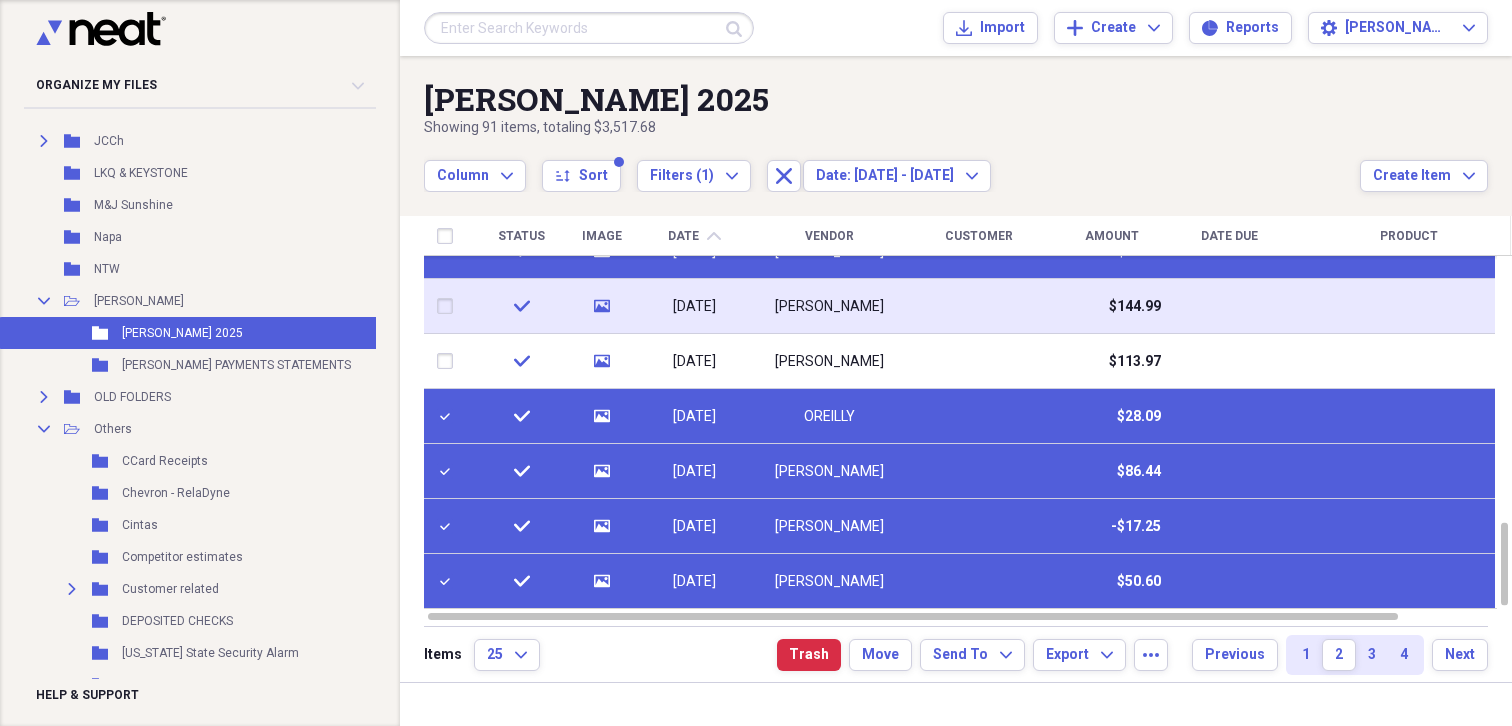 click at bounding box center [449, 306] 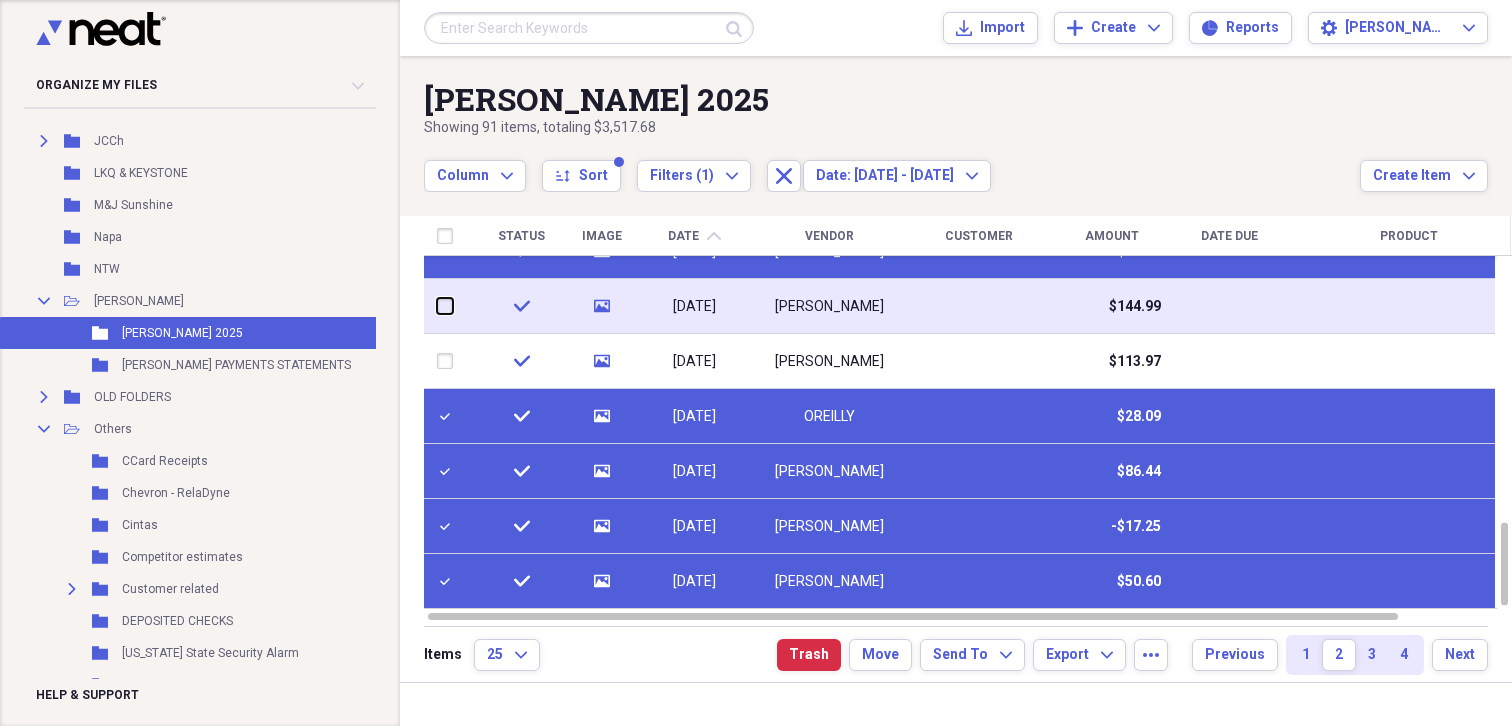 click at bounding box center (437, 306) 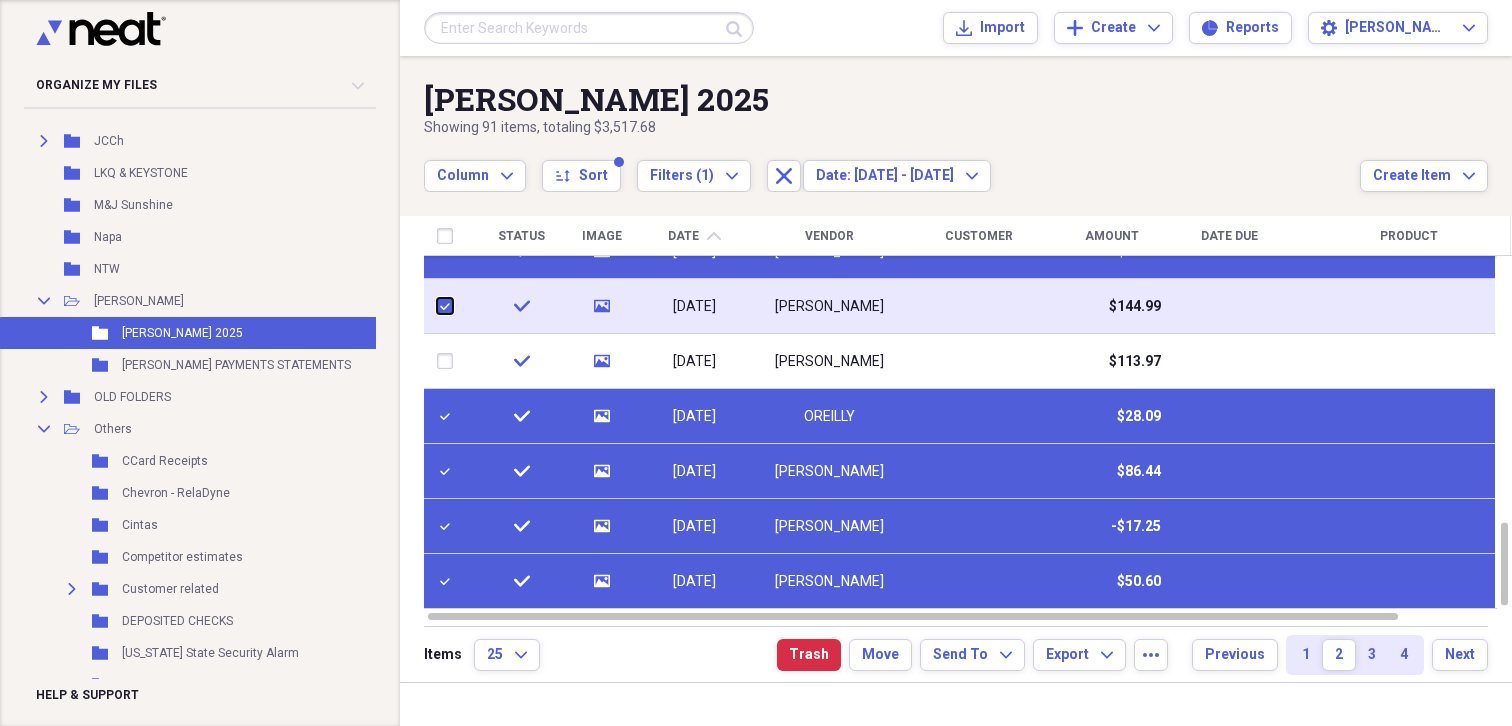 checkbox on "true" 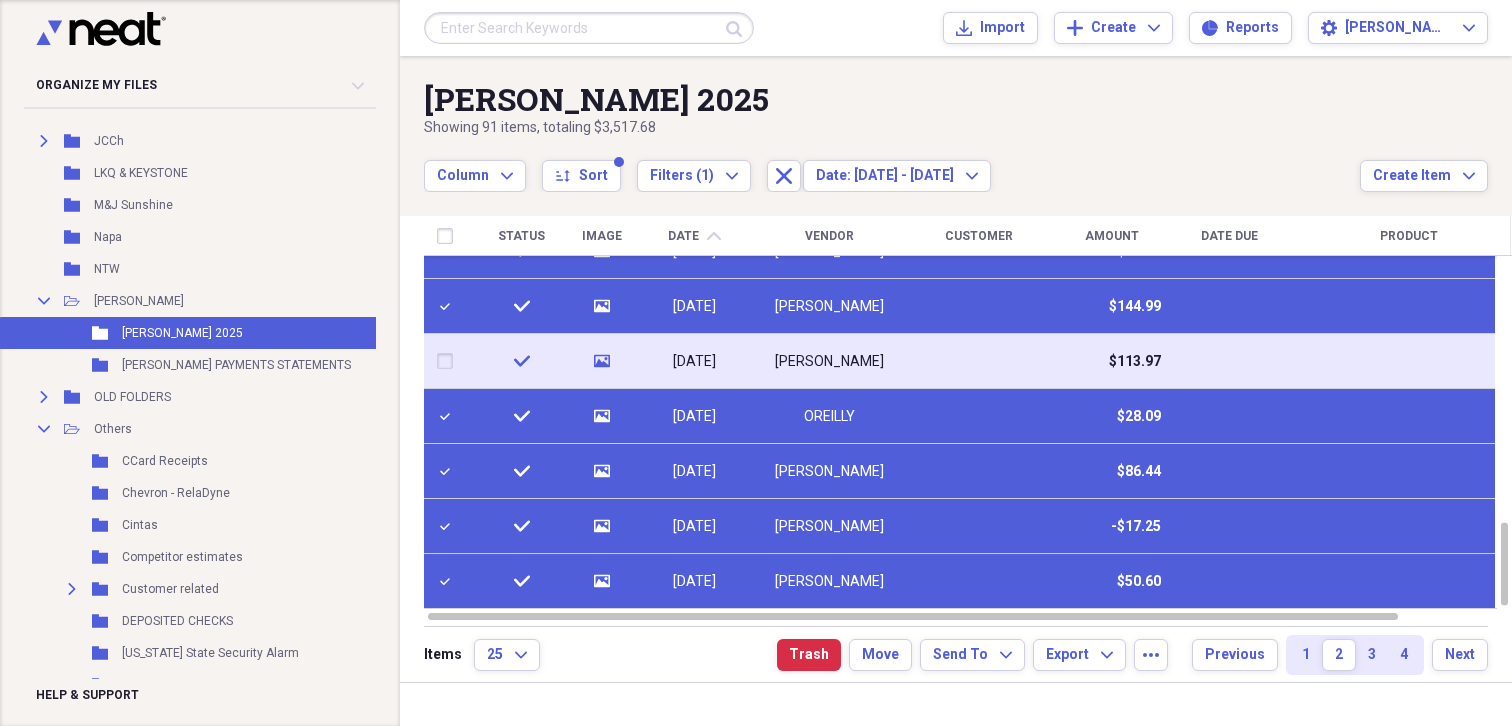 click at bounding box center (449, 361) 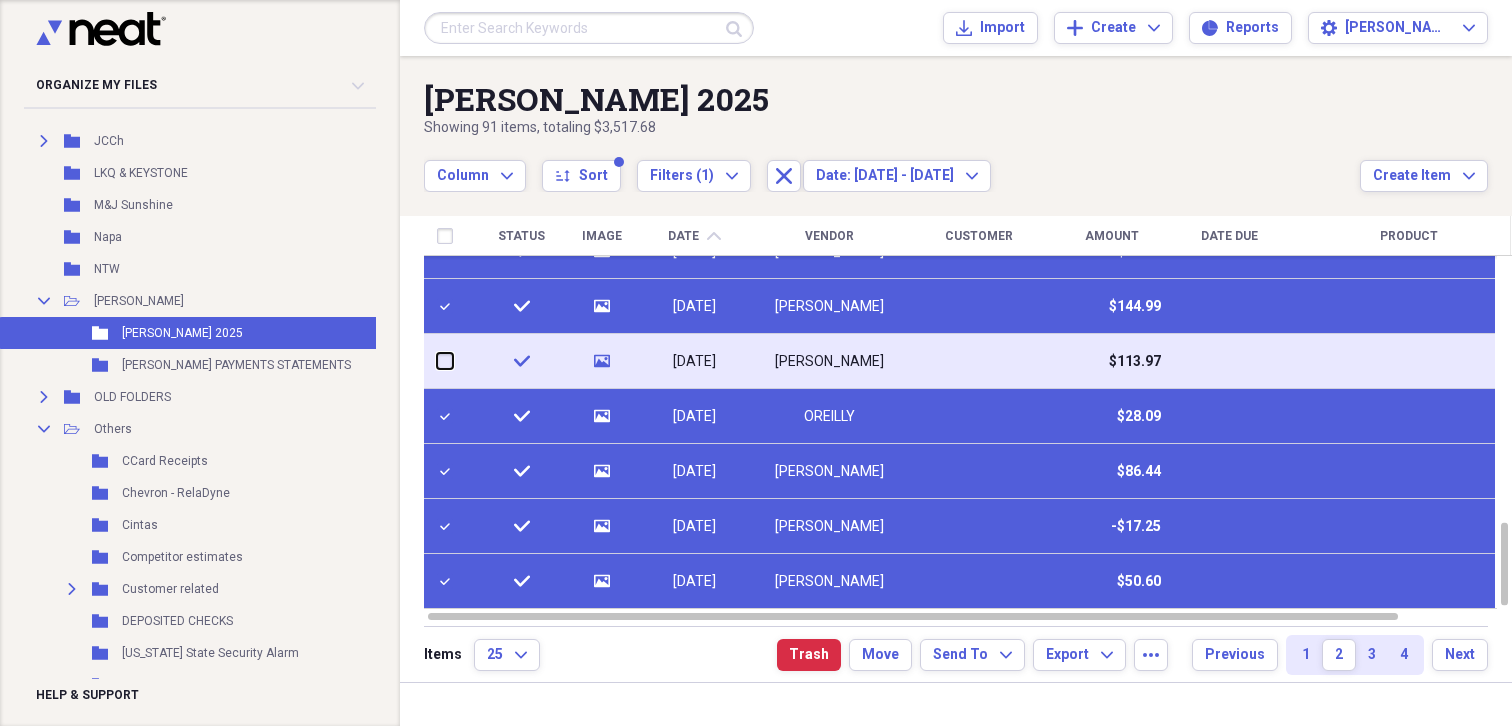 click at bounding box center (437, 361) 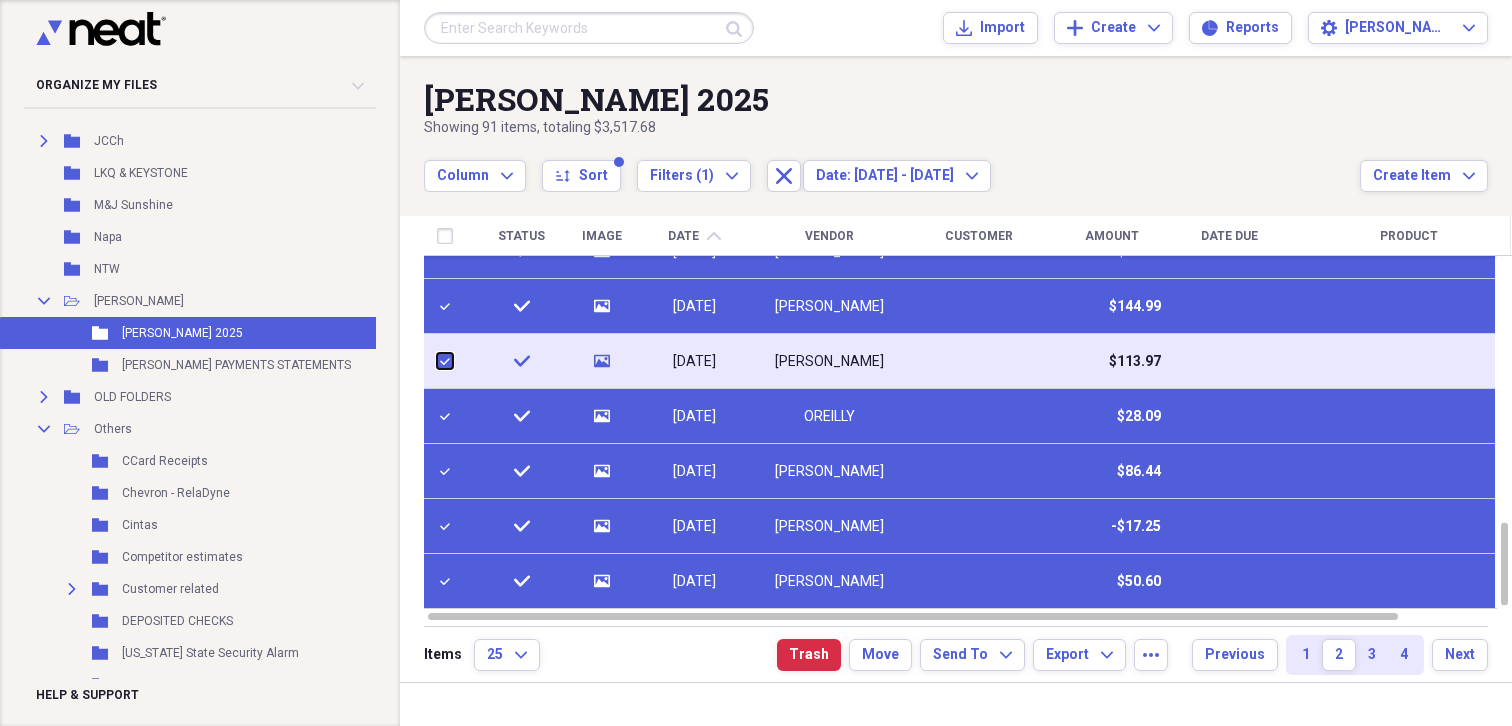checkbox on "true" 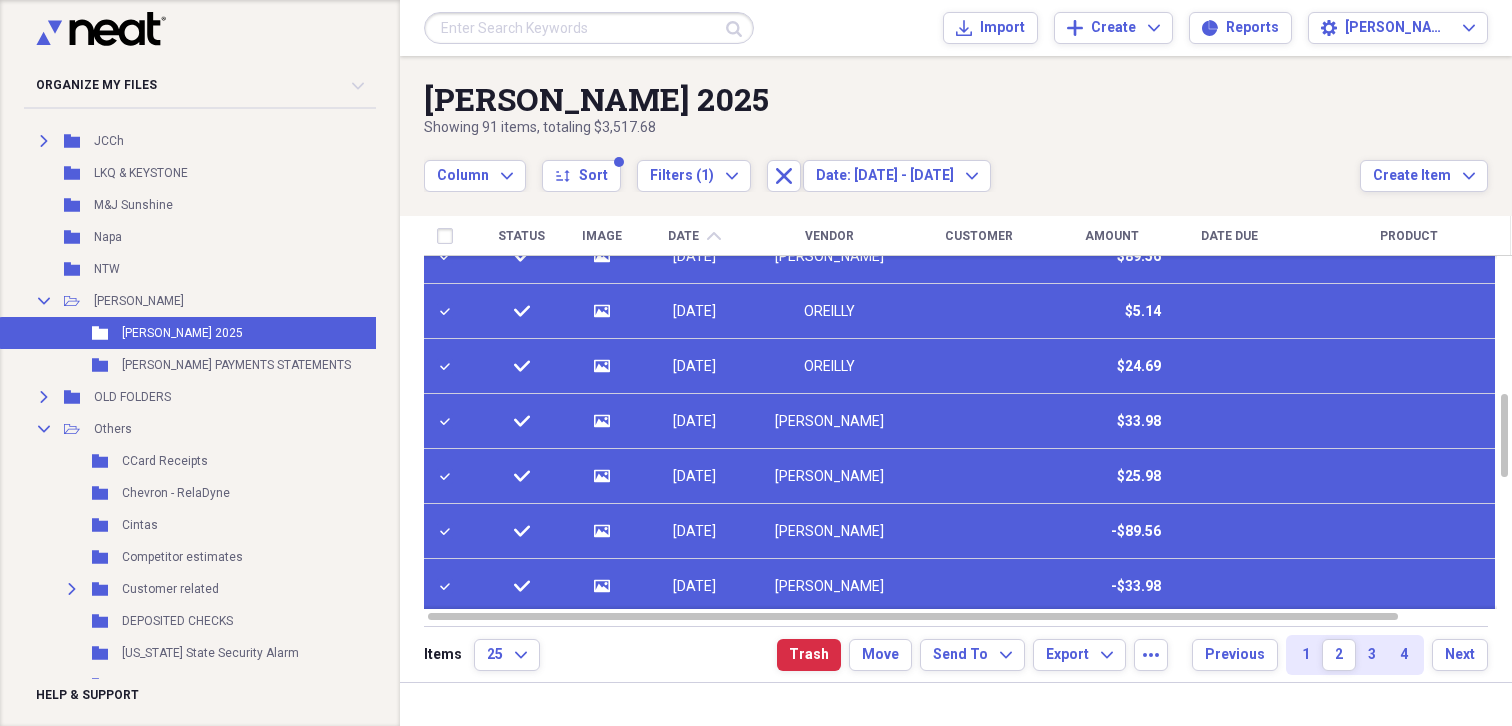 checkbox on "false" 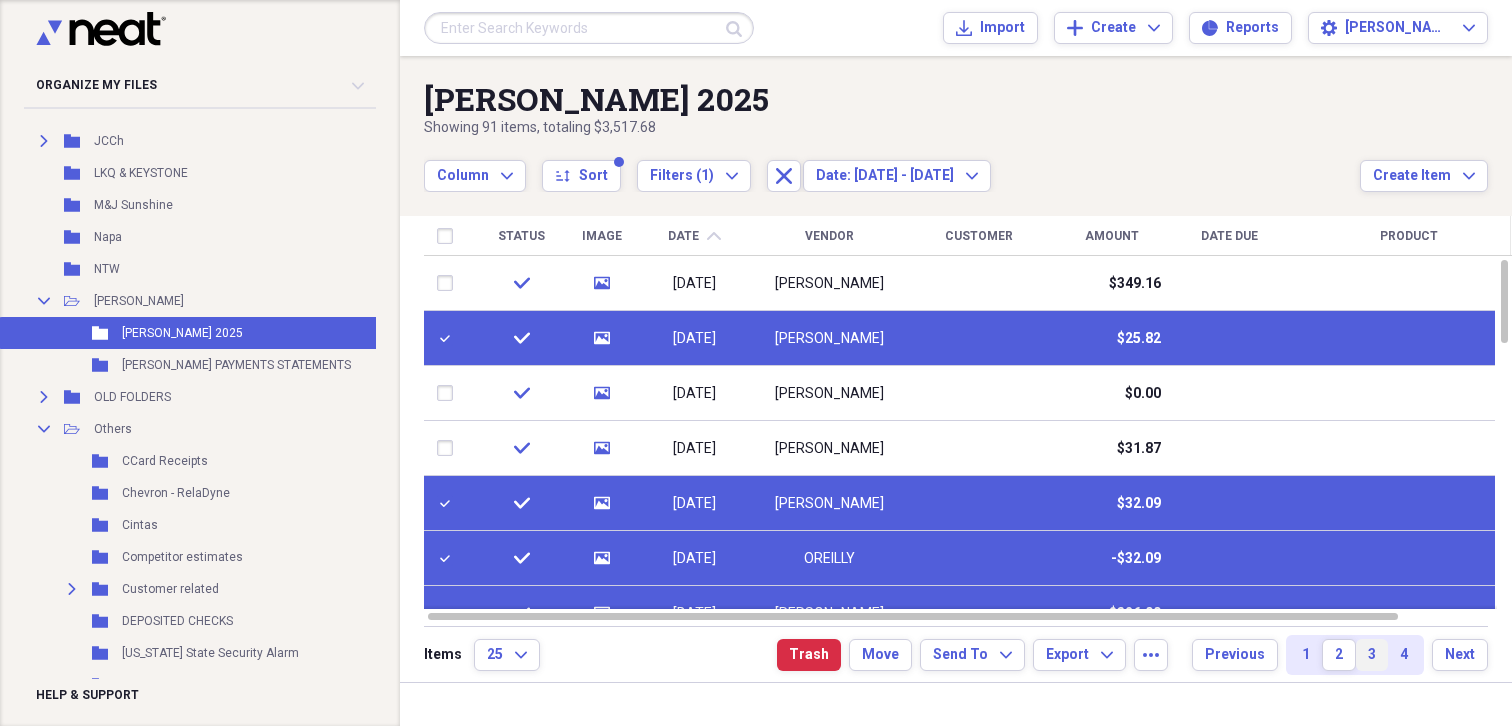 click on "3" at bounding box center (1372, 655) 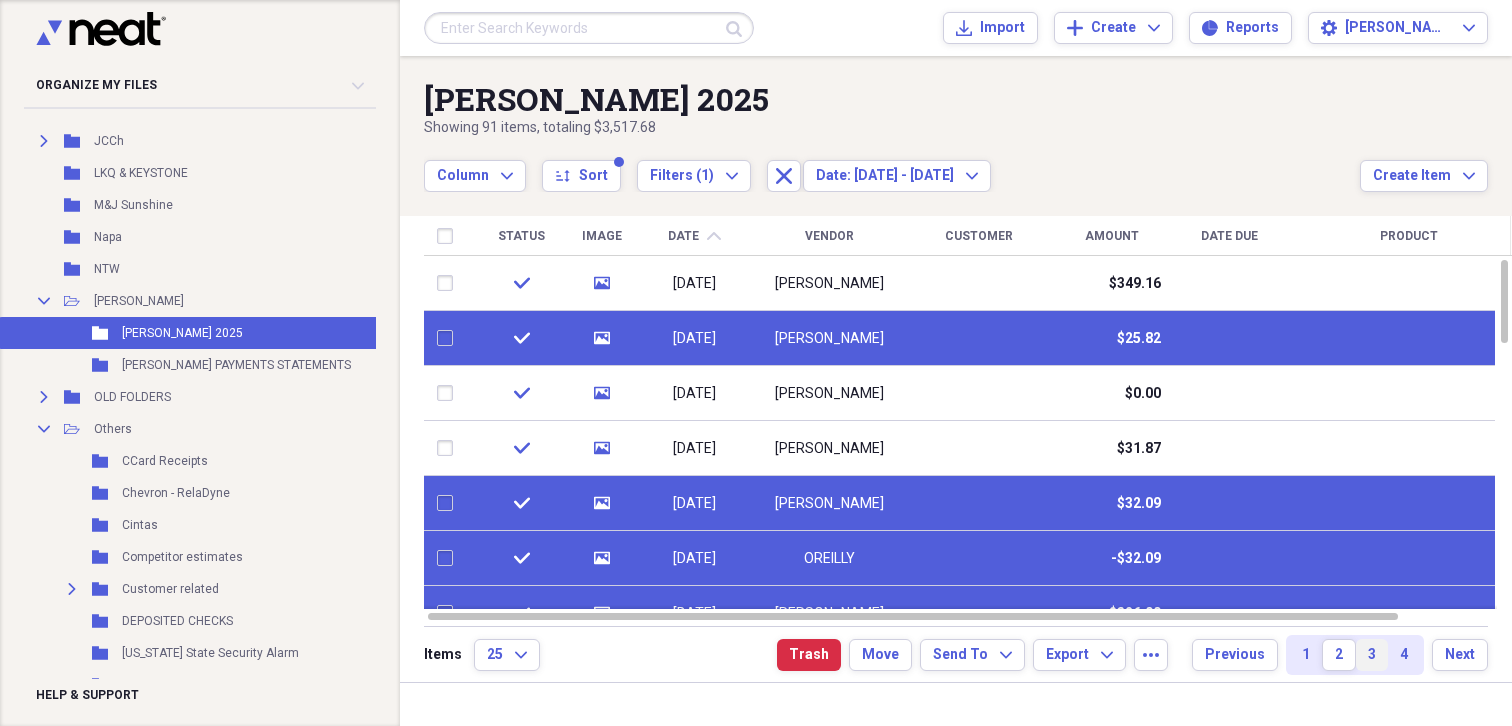 checkbox on "false" 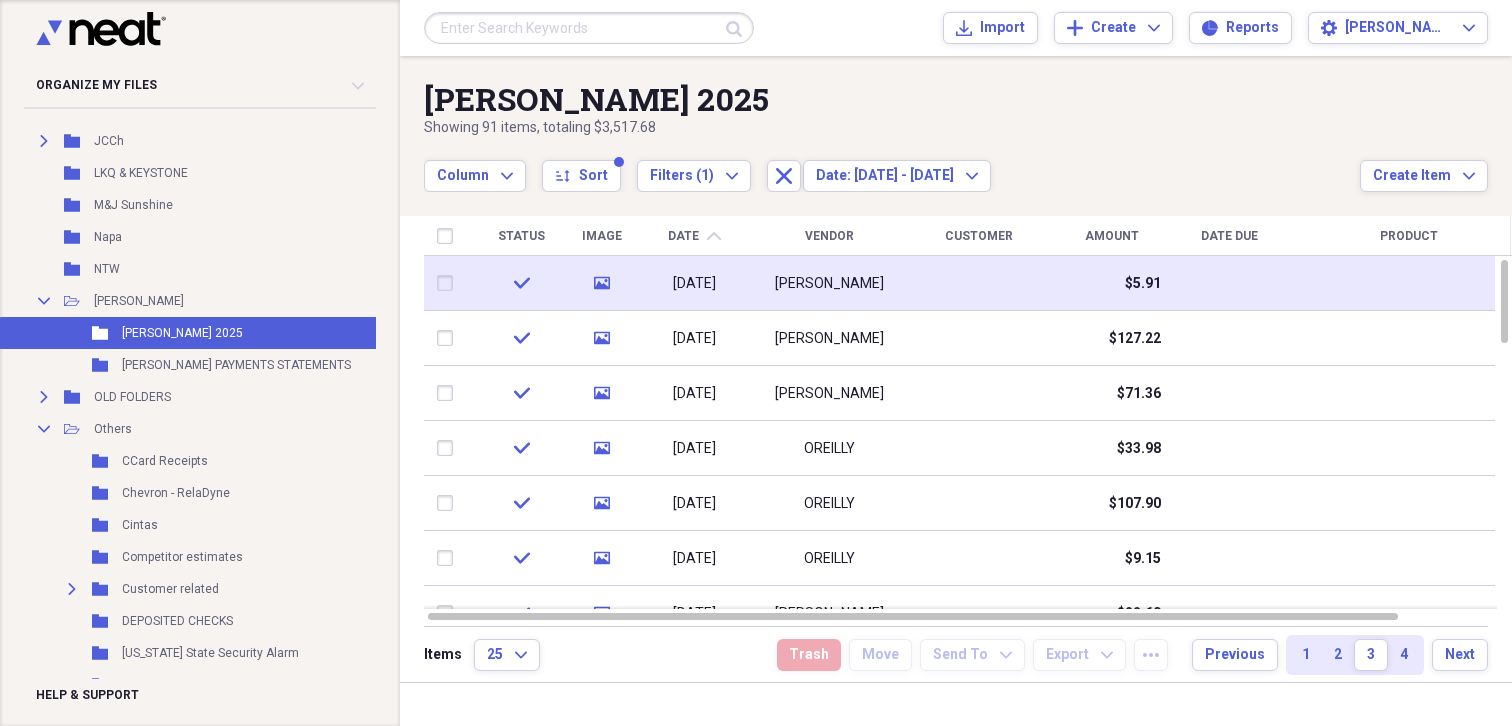 click at bounding box center (449, 283) 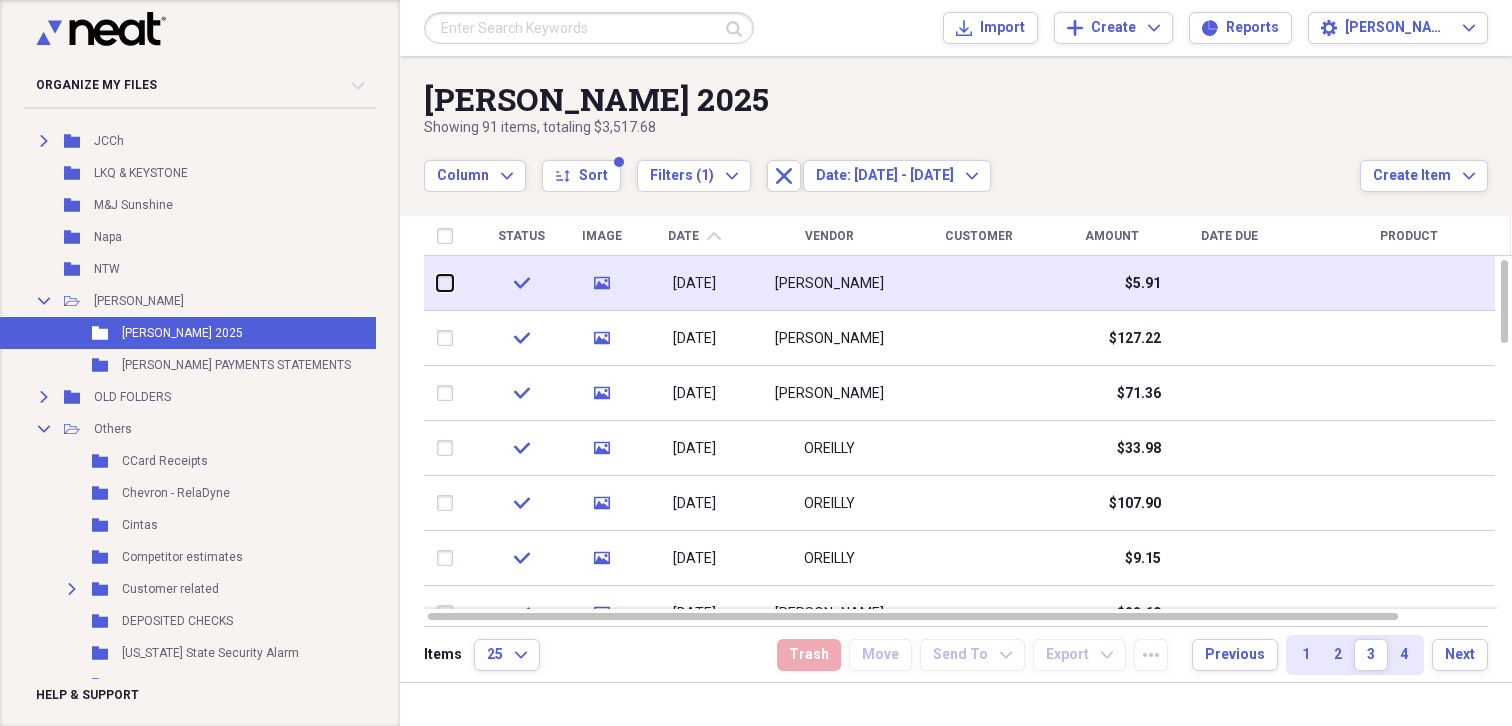 click at bounding box center [437, 283] 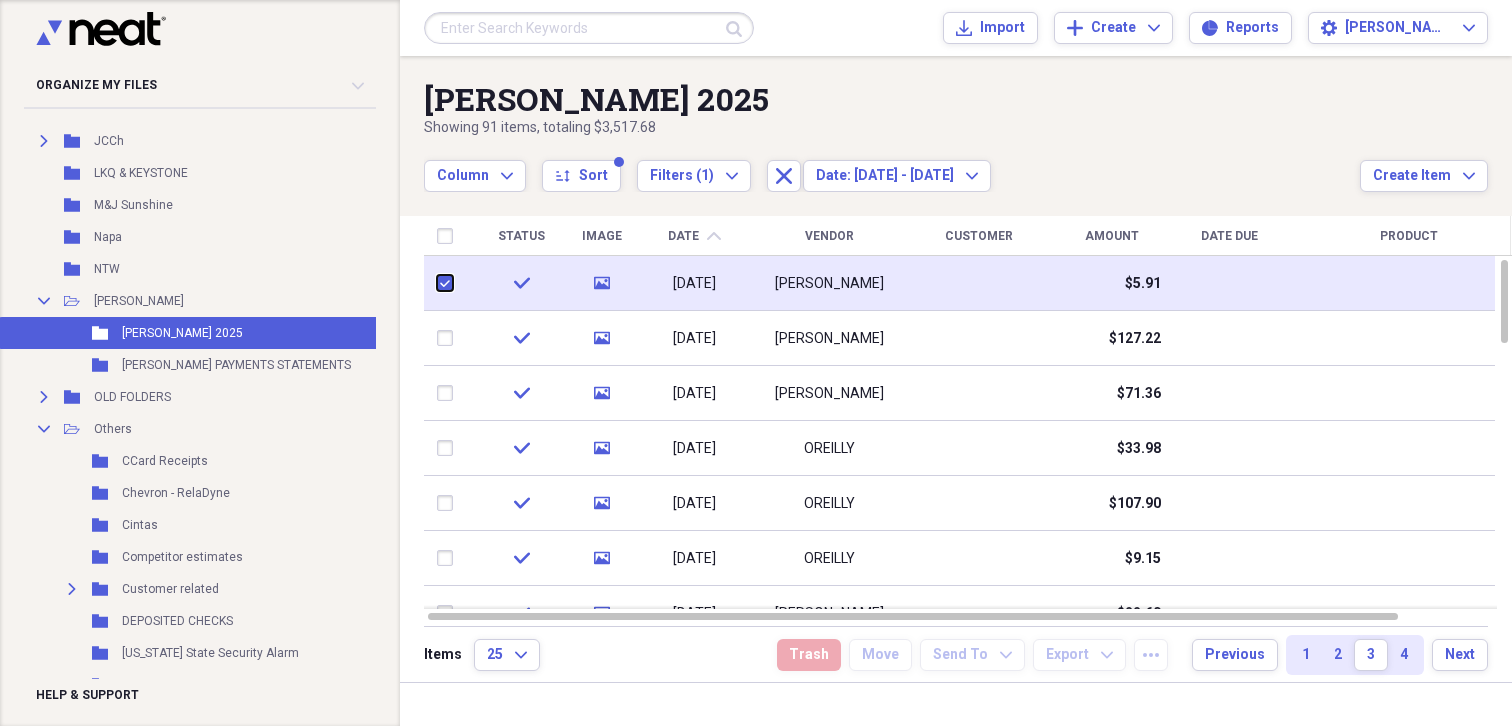 checkbox on "true" 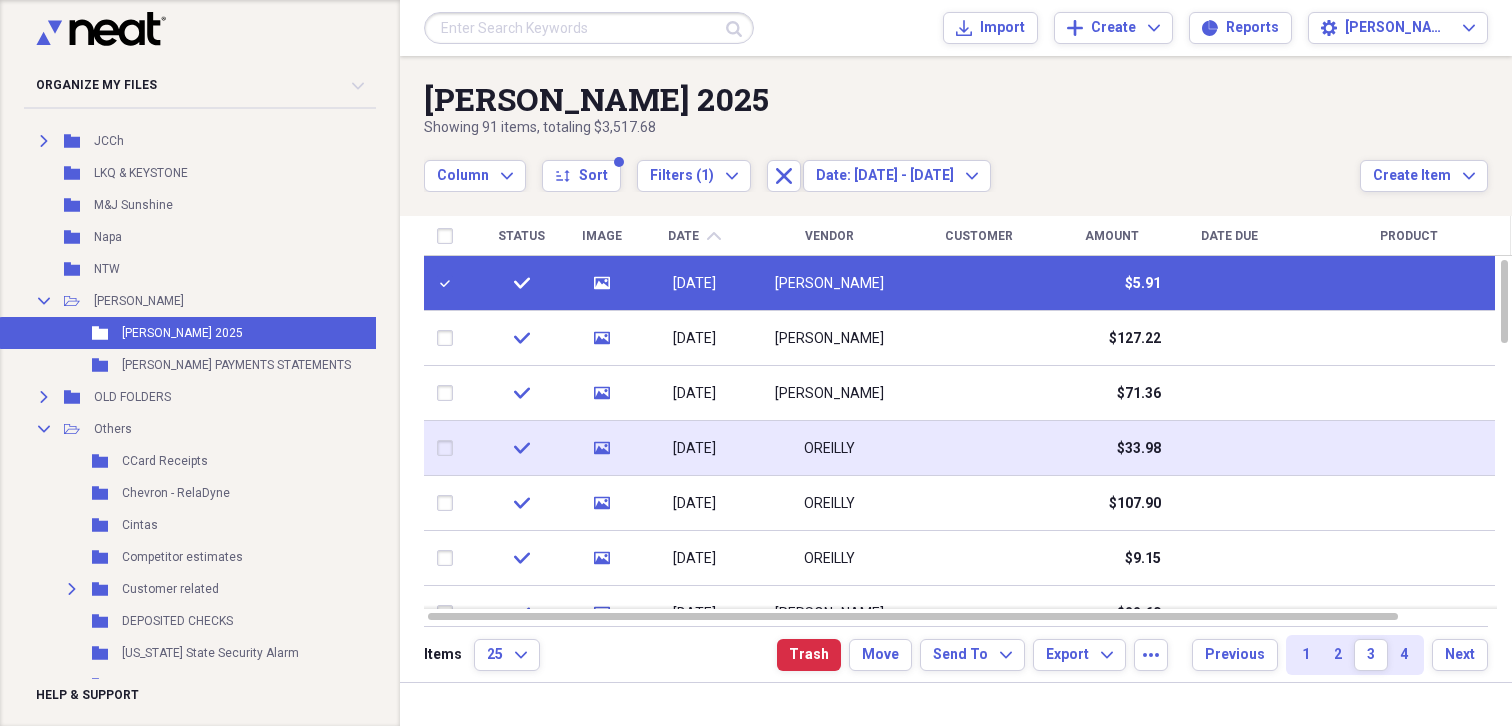 click at bounding box center [449, 448] 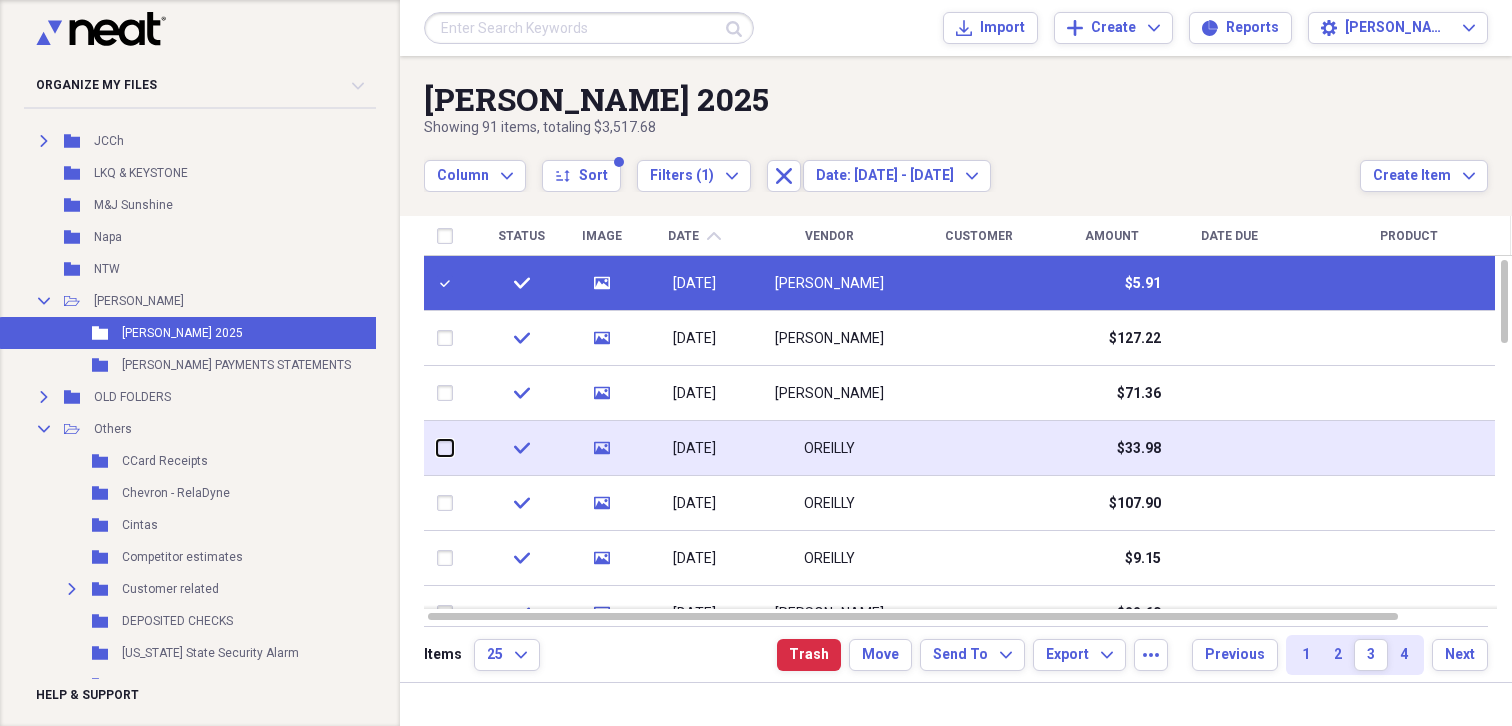 click at bounding box center (437, 448) 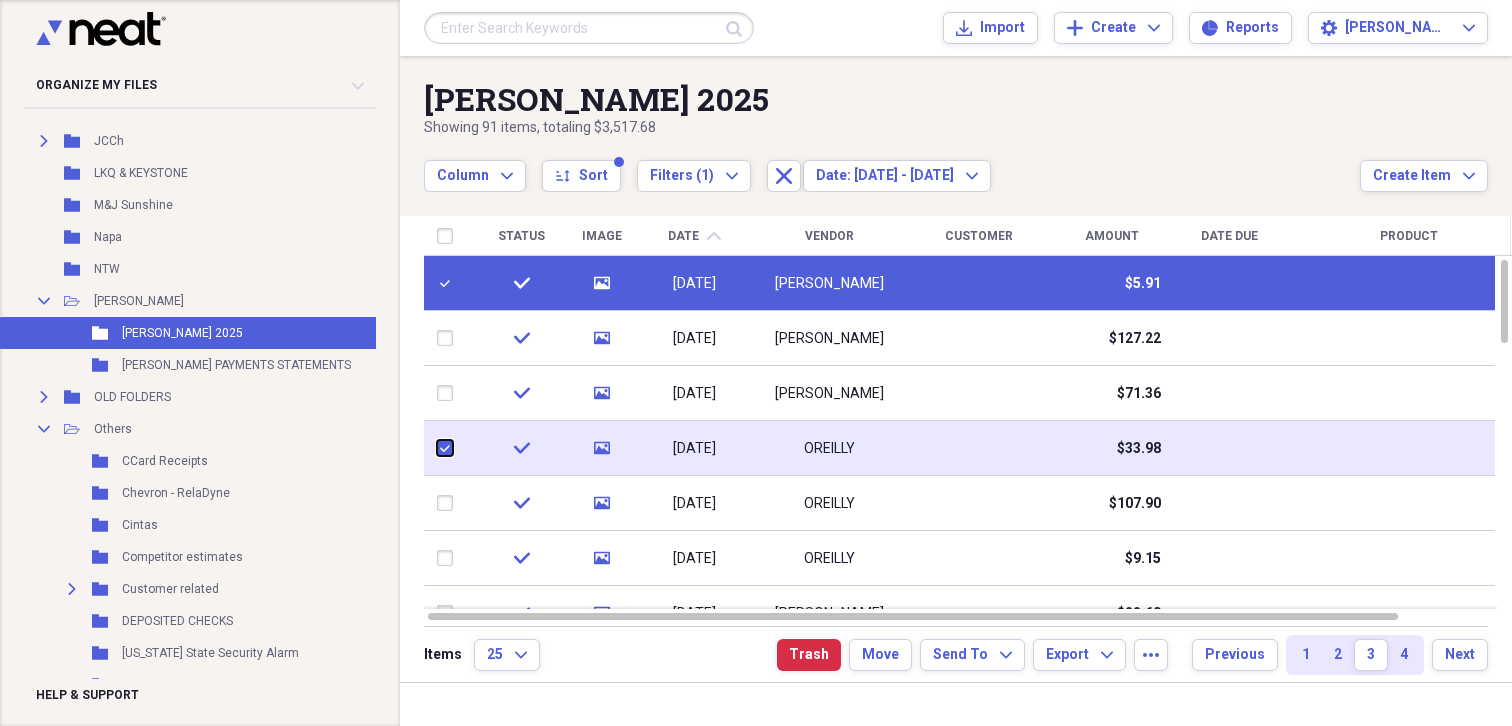checkbox on "true" 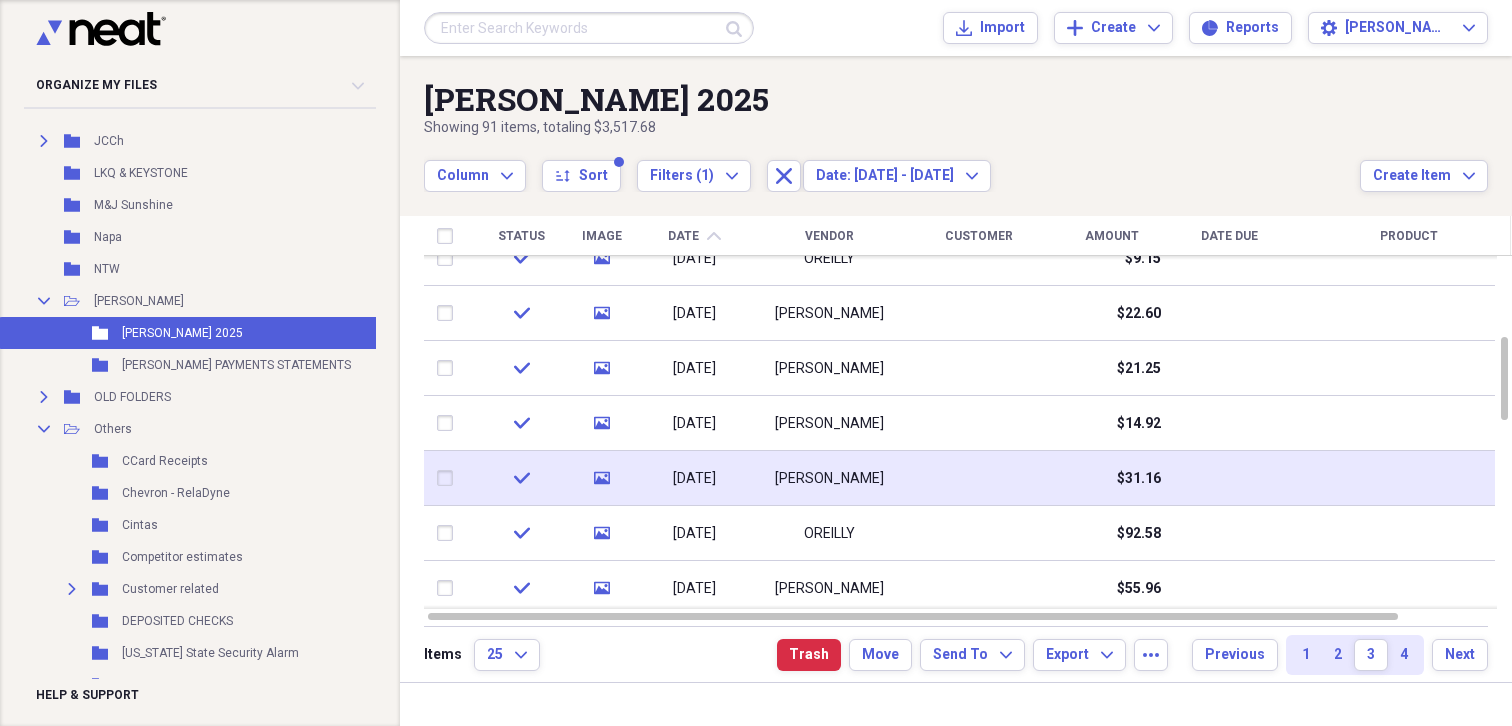 checkbox on "false" 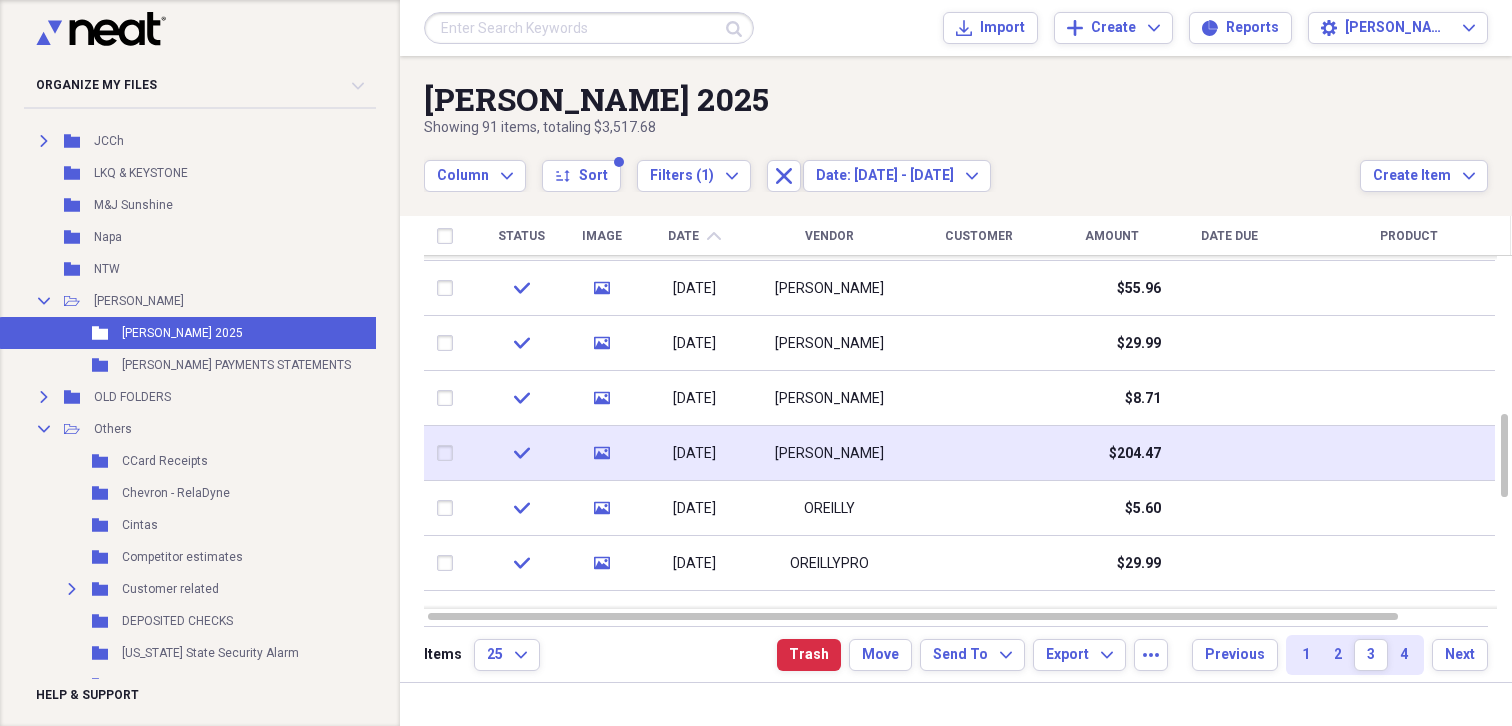 checkbox on "false" 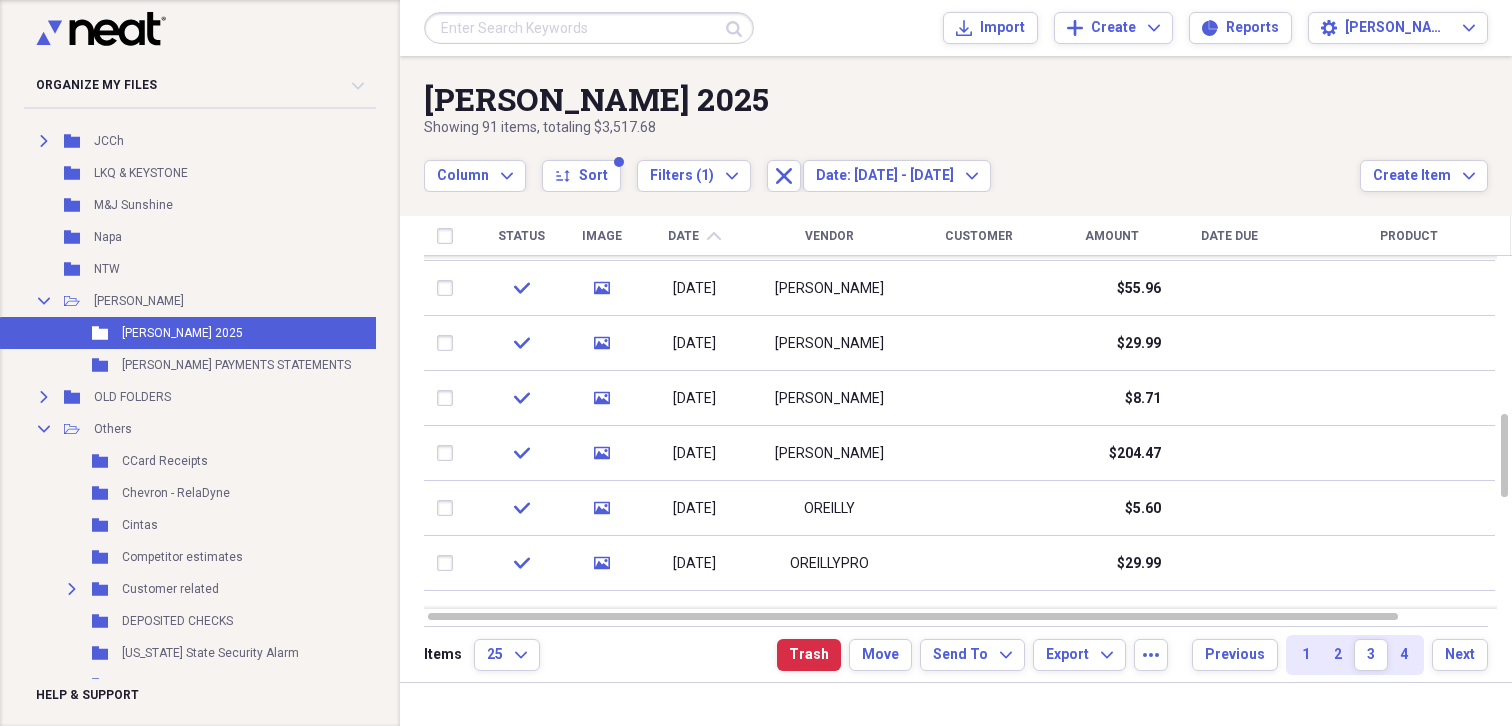 checkbox on "true" 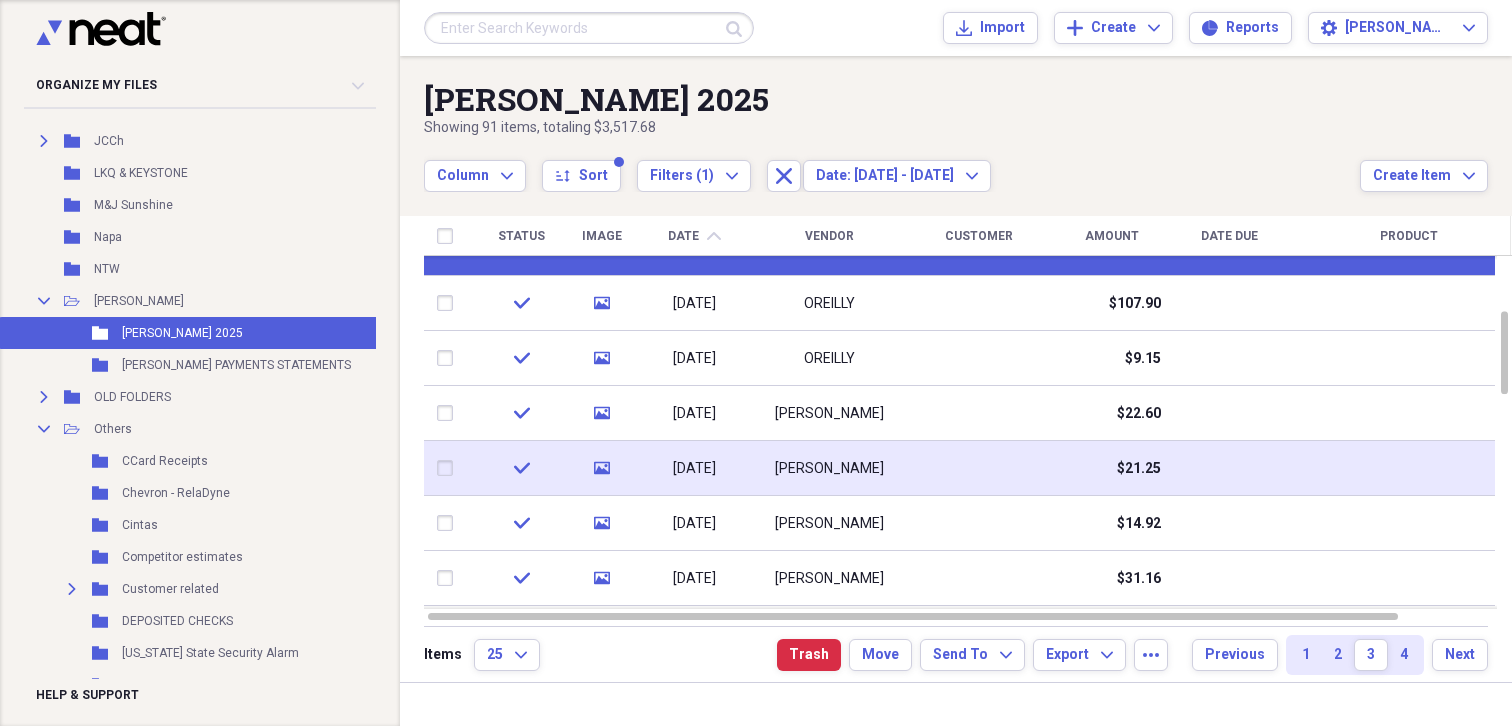 checkbox on "true" 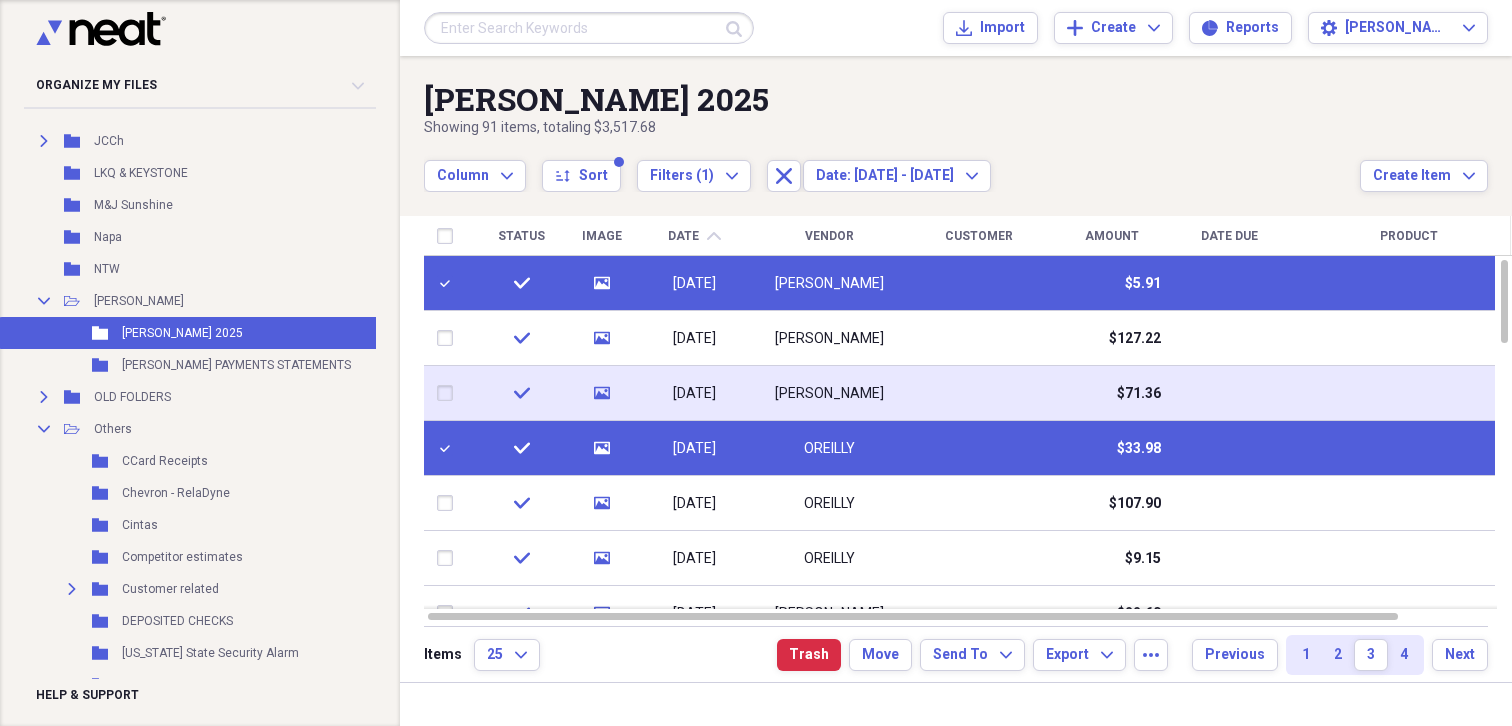 click at bounding box center (449, 393) 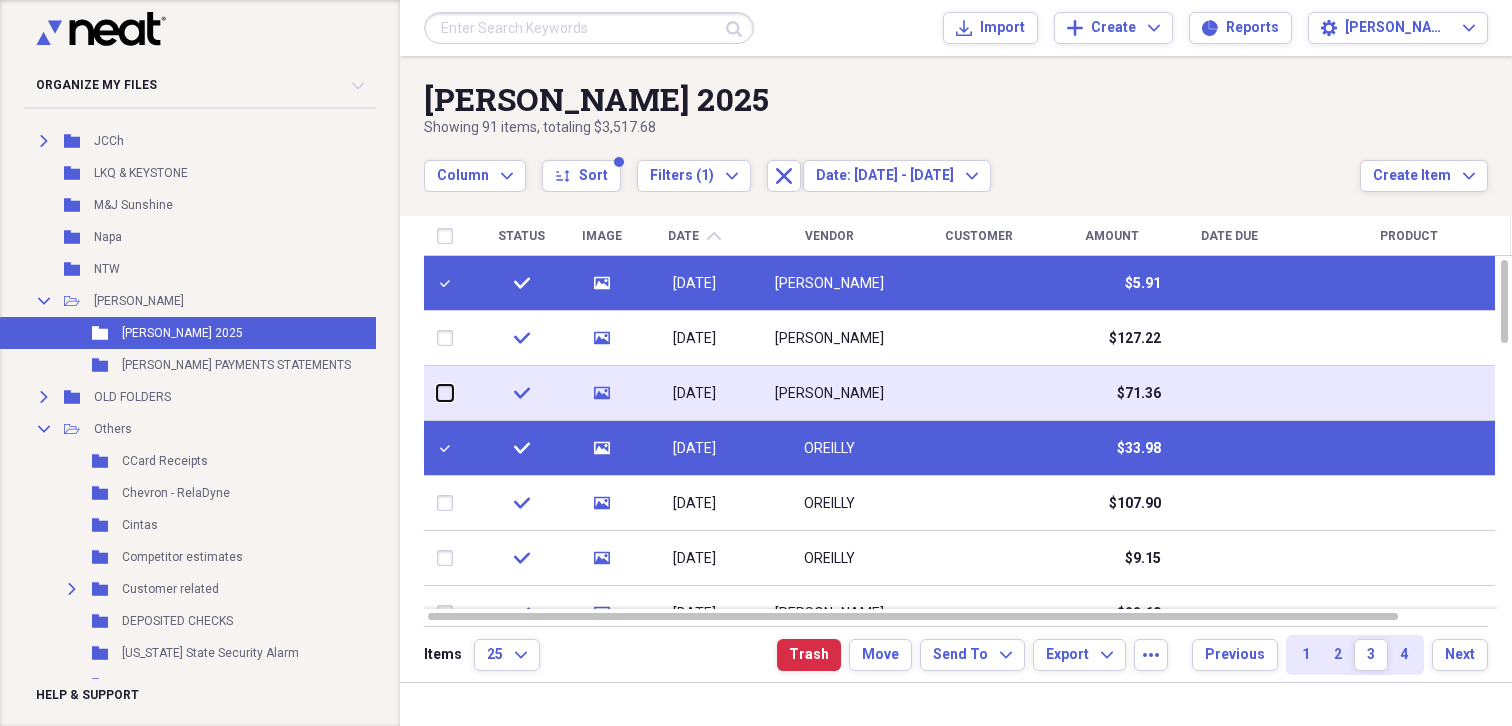 click at bounding box center (437, 393) 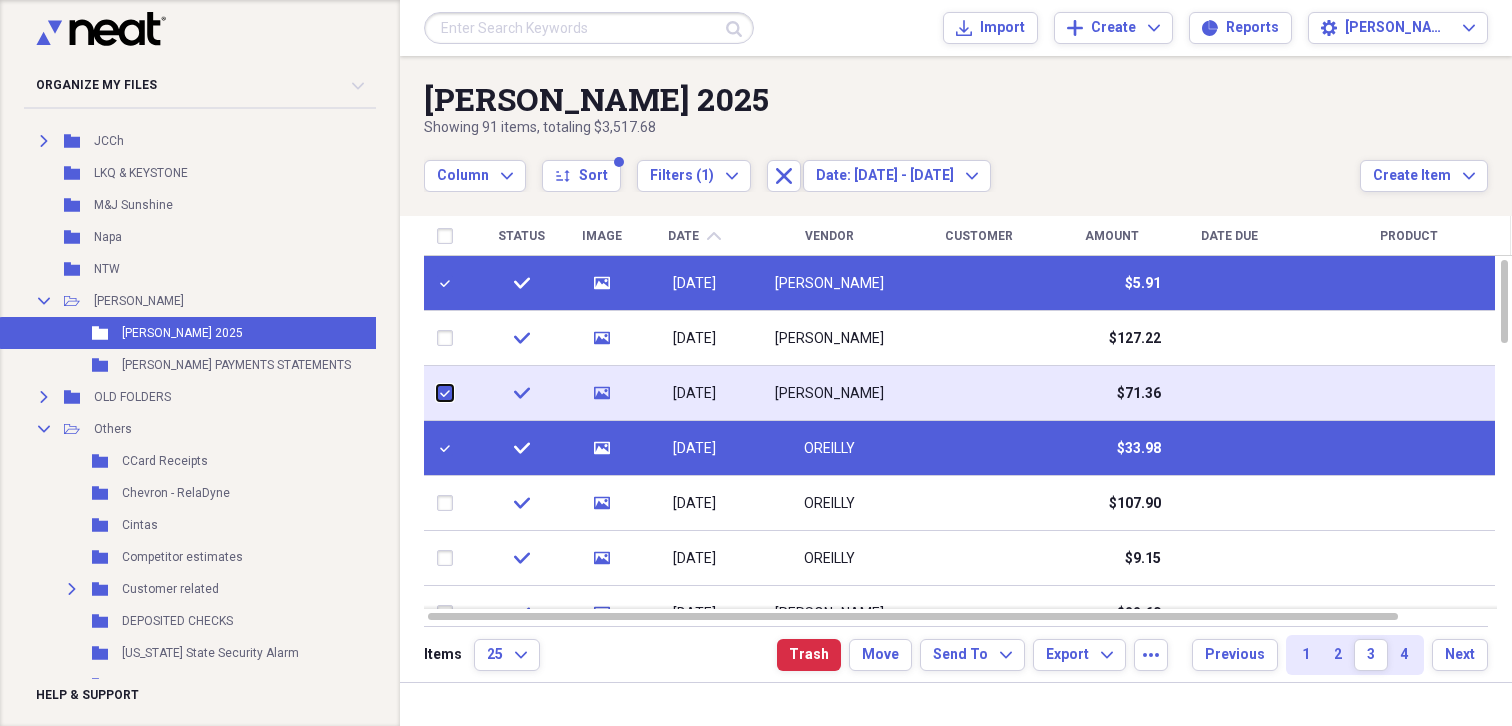 checkbox on "true" 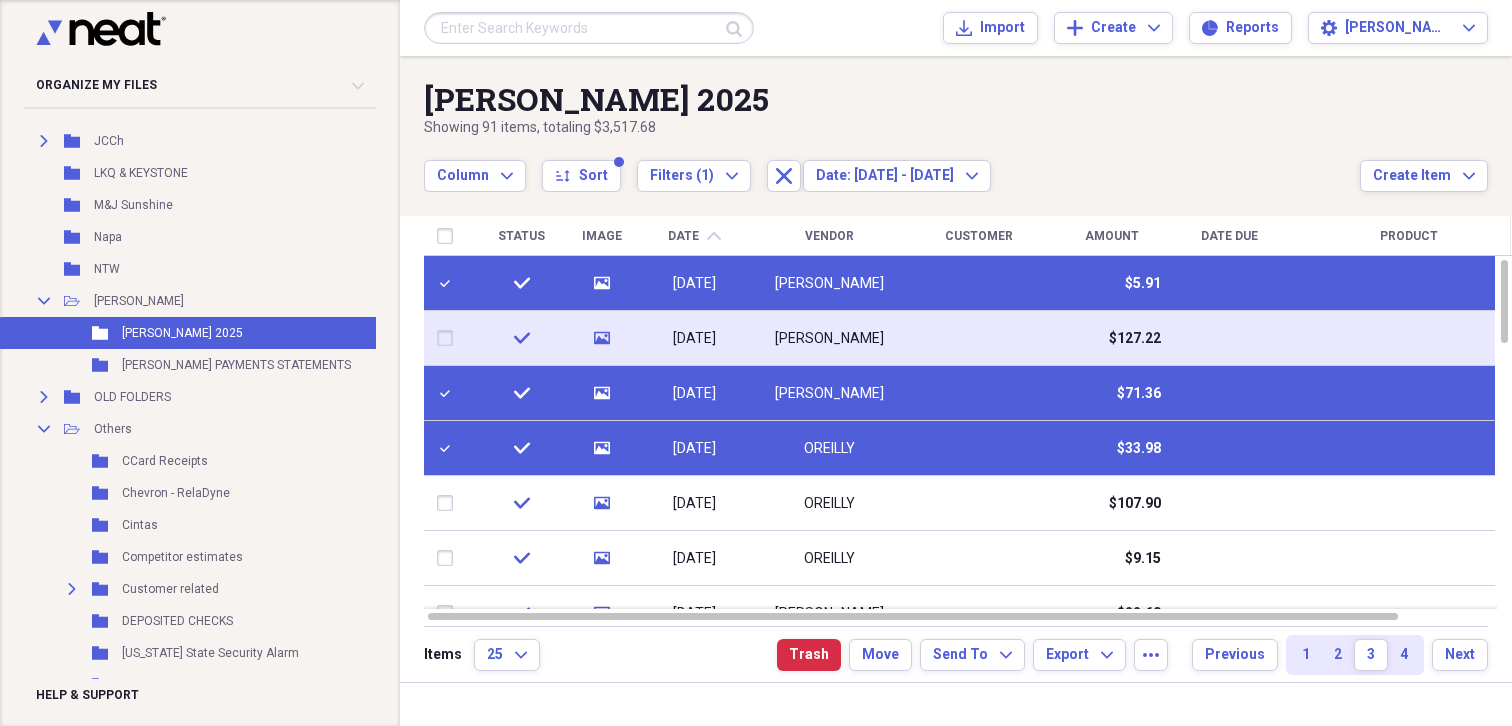 click at bounding box center (449, 338) 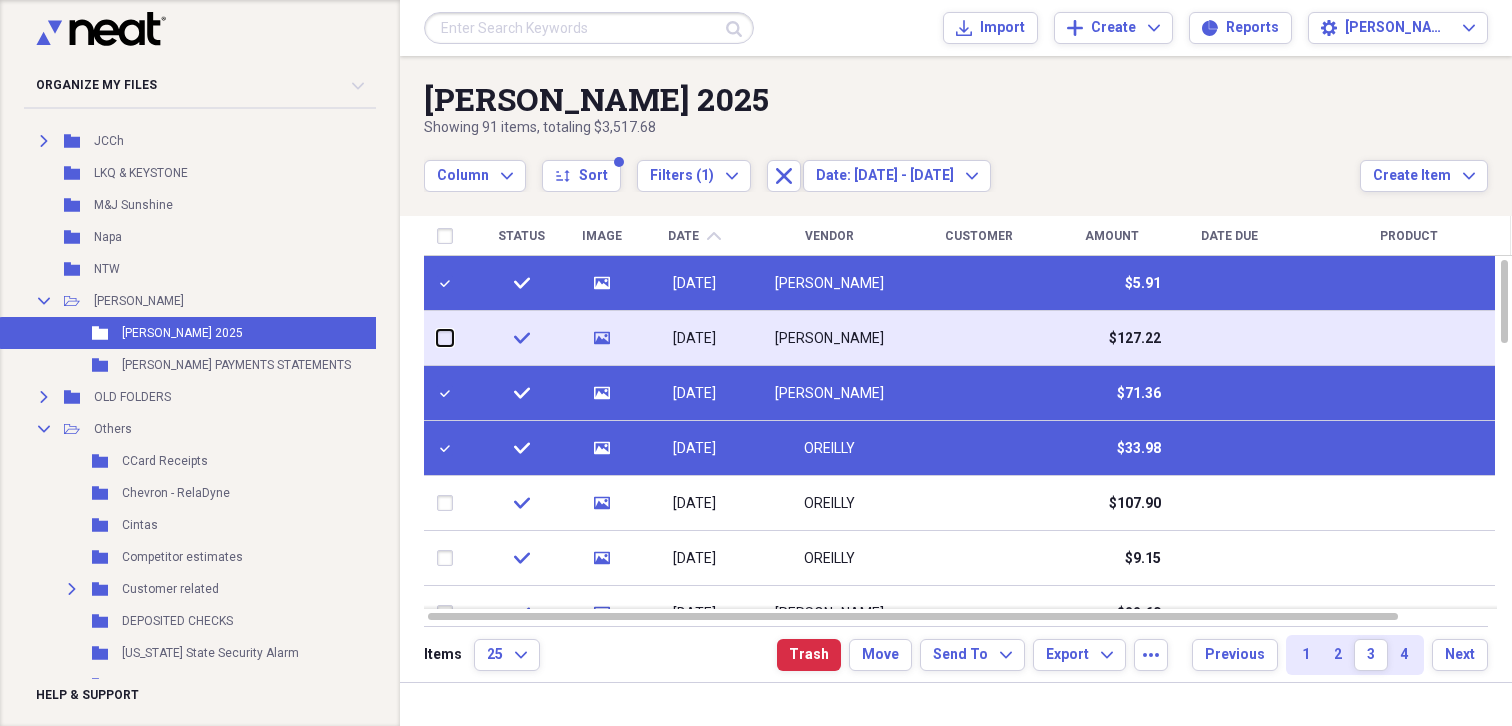 click at bounding box center [437, 338] 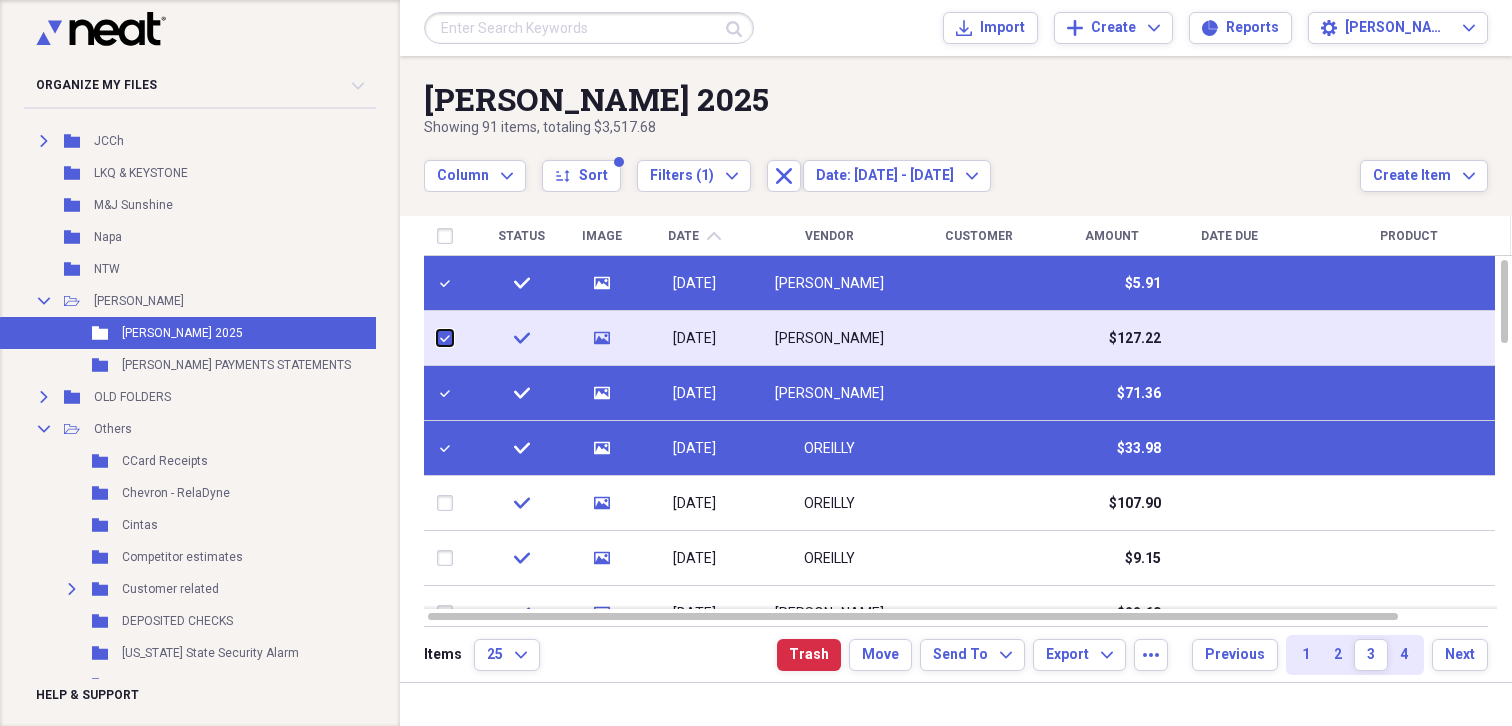 checkbox on "true" 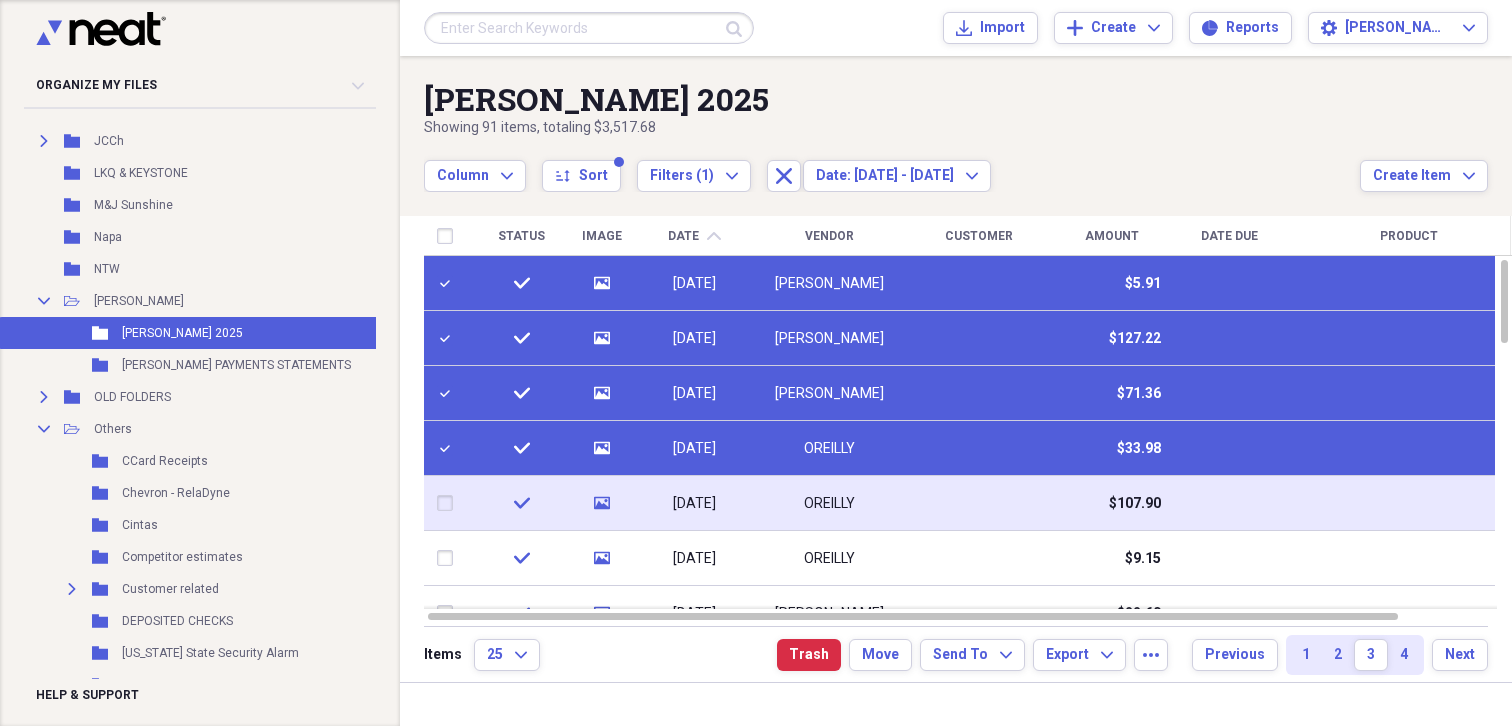 click at bounding box center [449, 503] 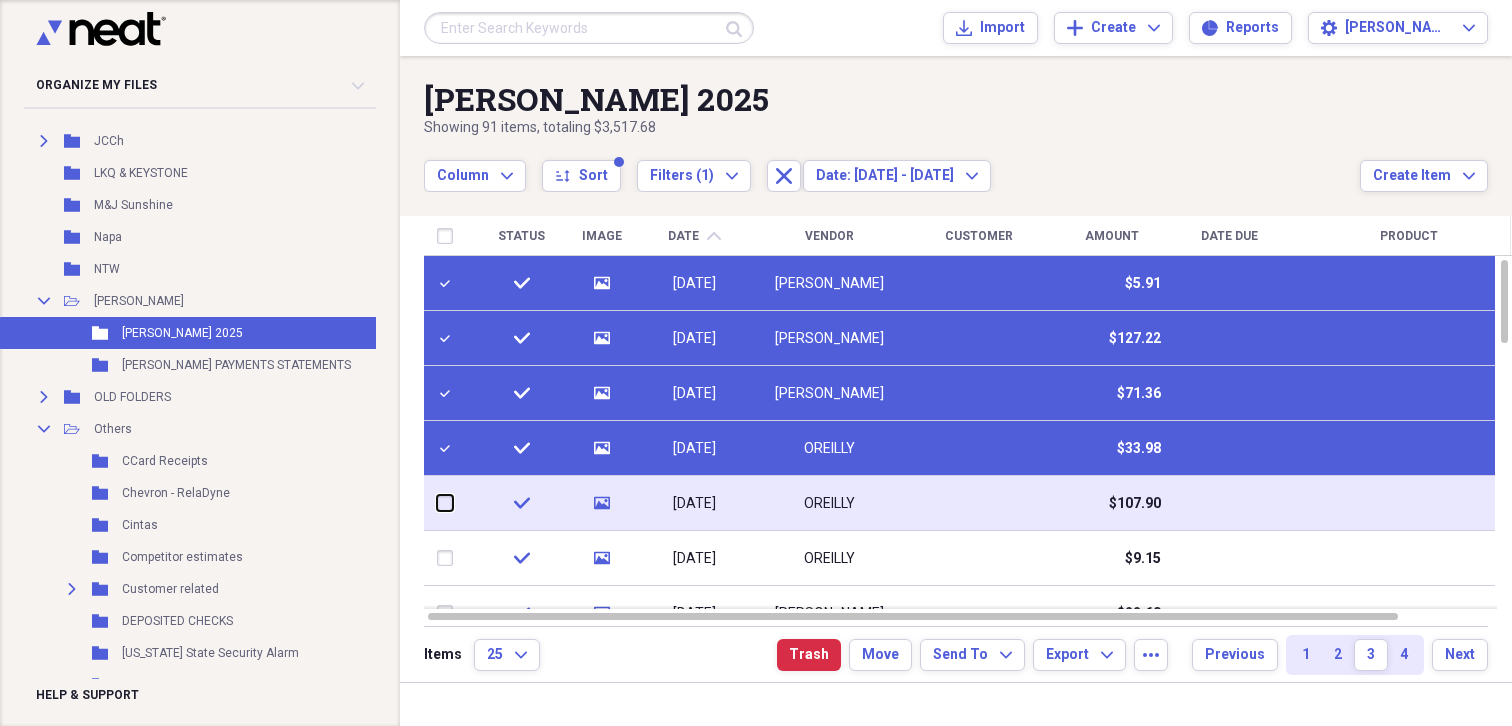 click at bounding box center [437, 503] 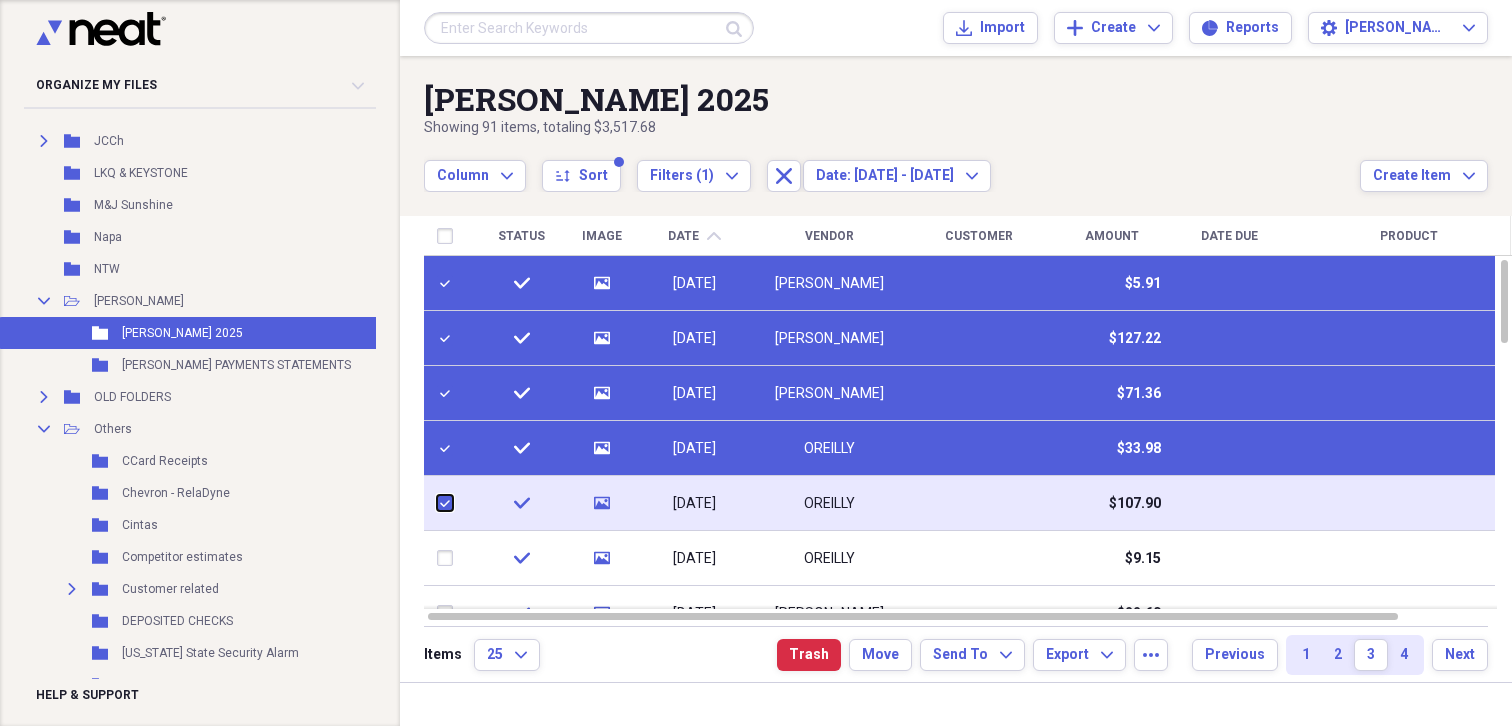checkbox on "true" 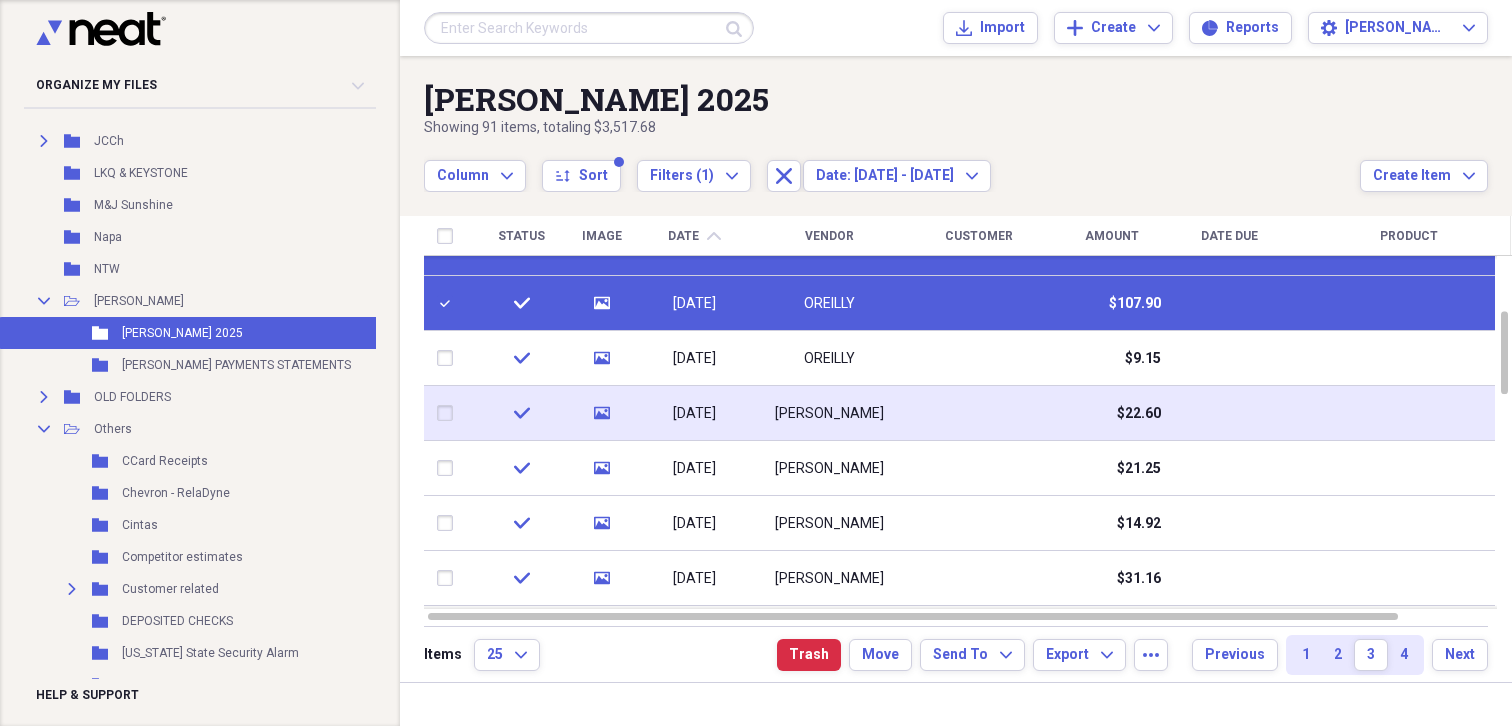 click at bounding box center [449, 413] 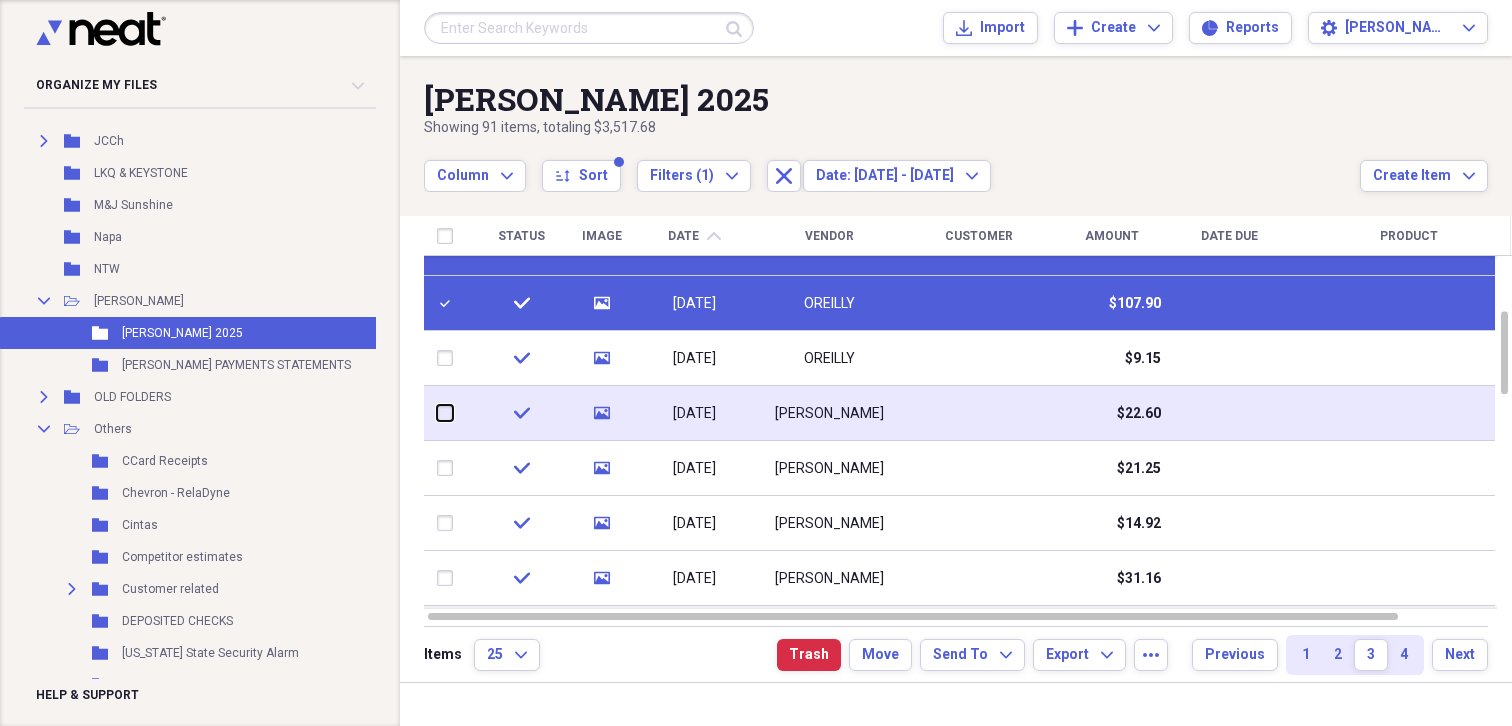 click at bounding box center [437, 413] 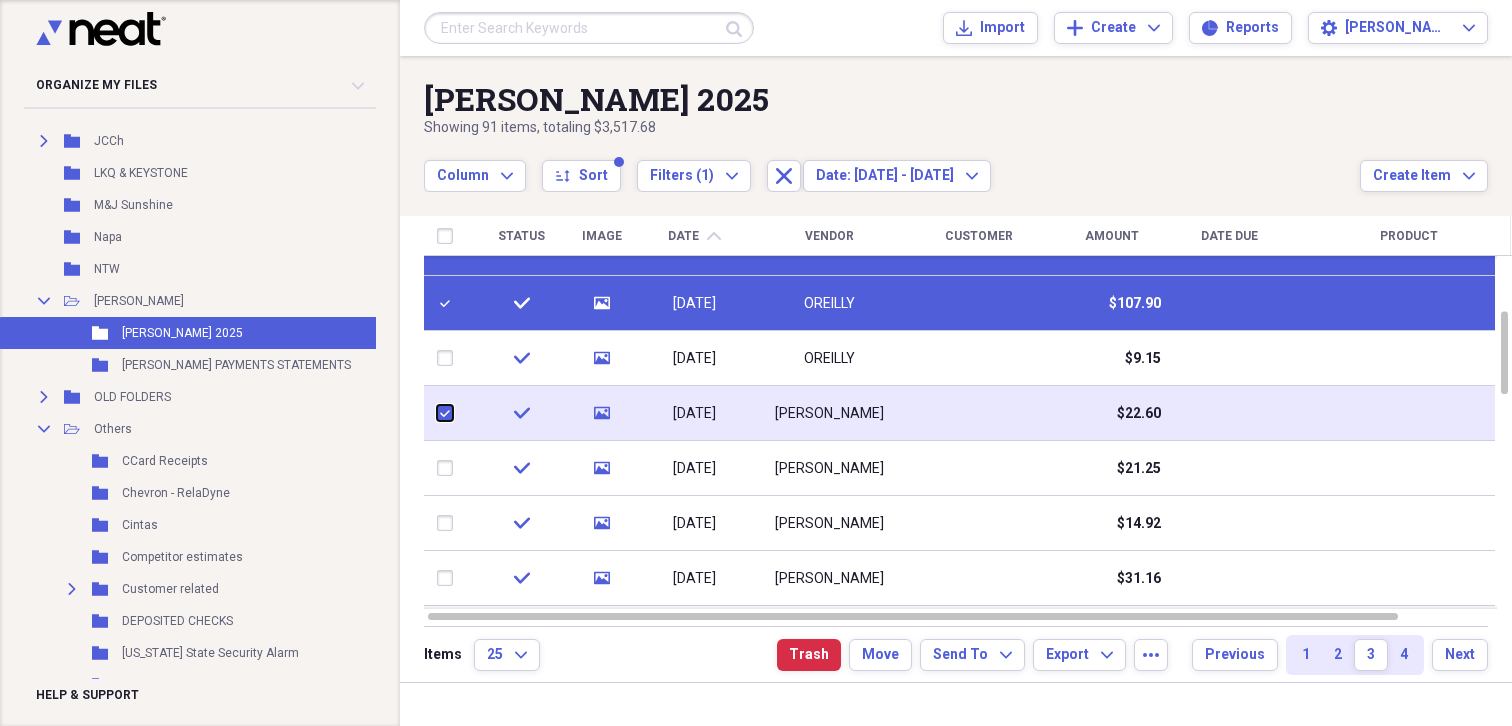 checkbox on "true" 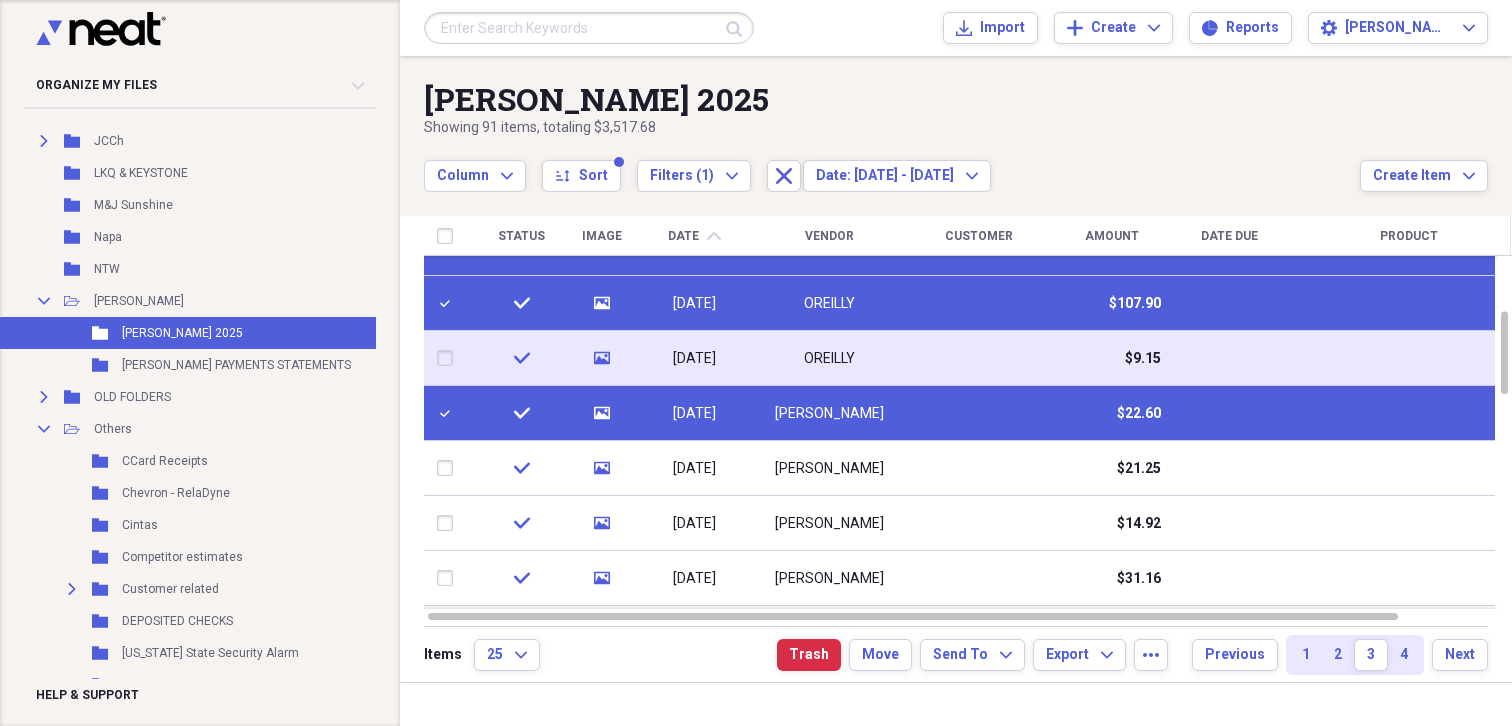 click at bounding box center [449, 358] 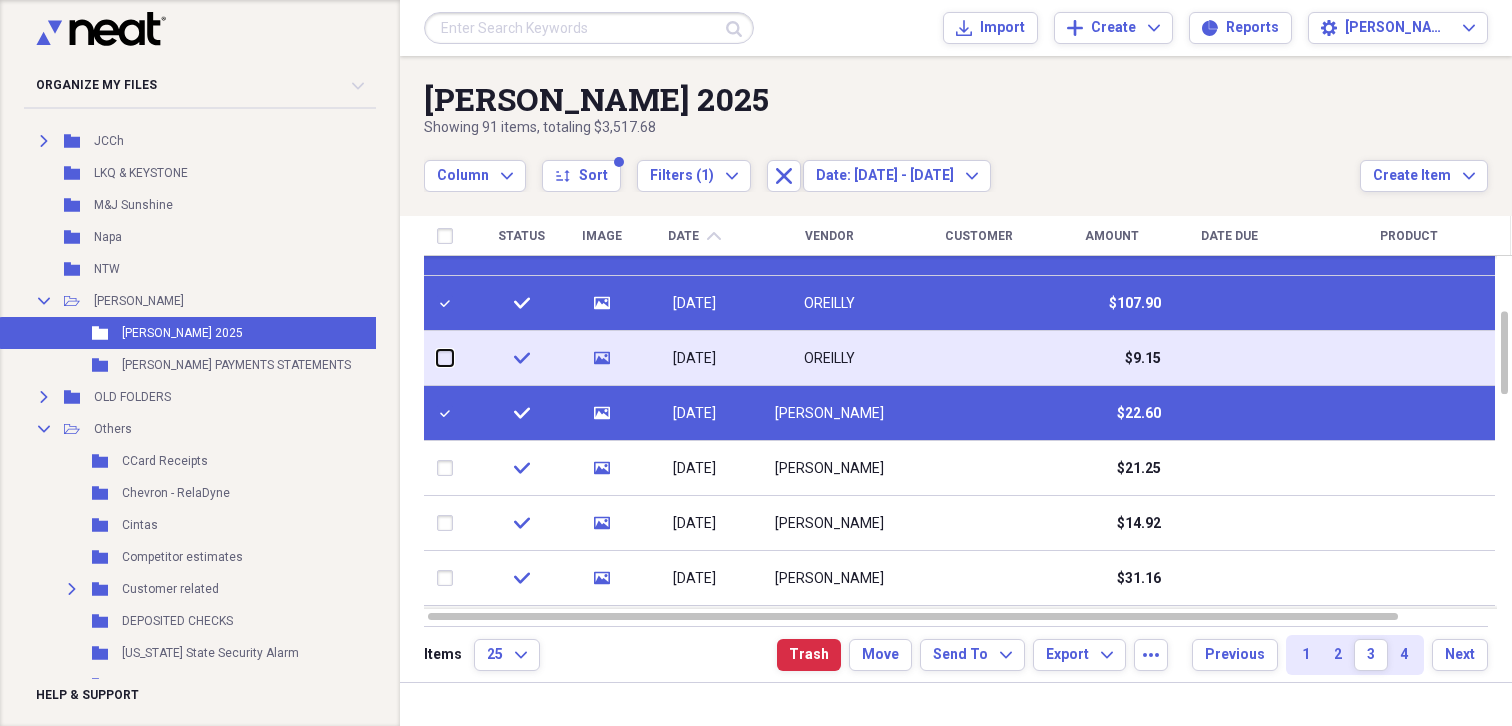 click at bounding box center [437, 358] 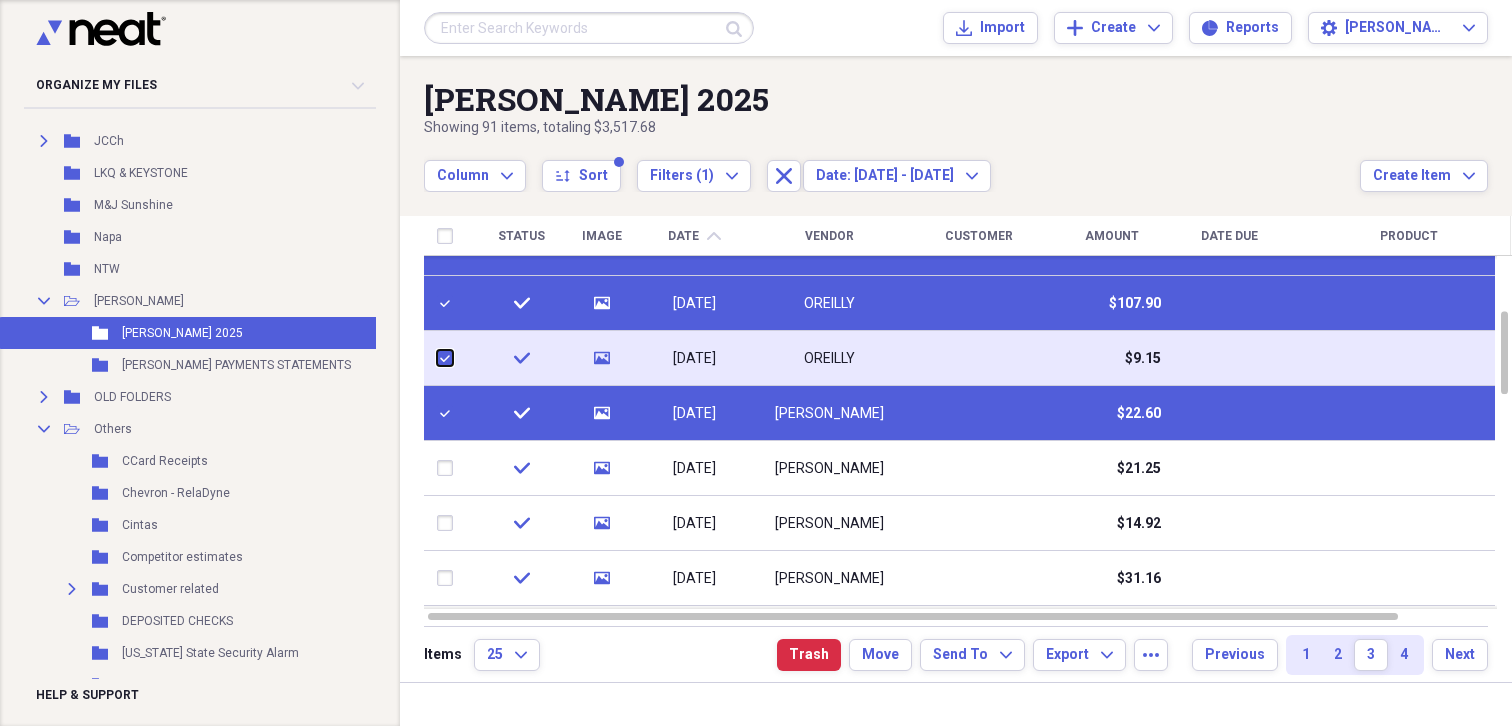 checkbox on "true" 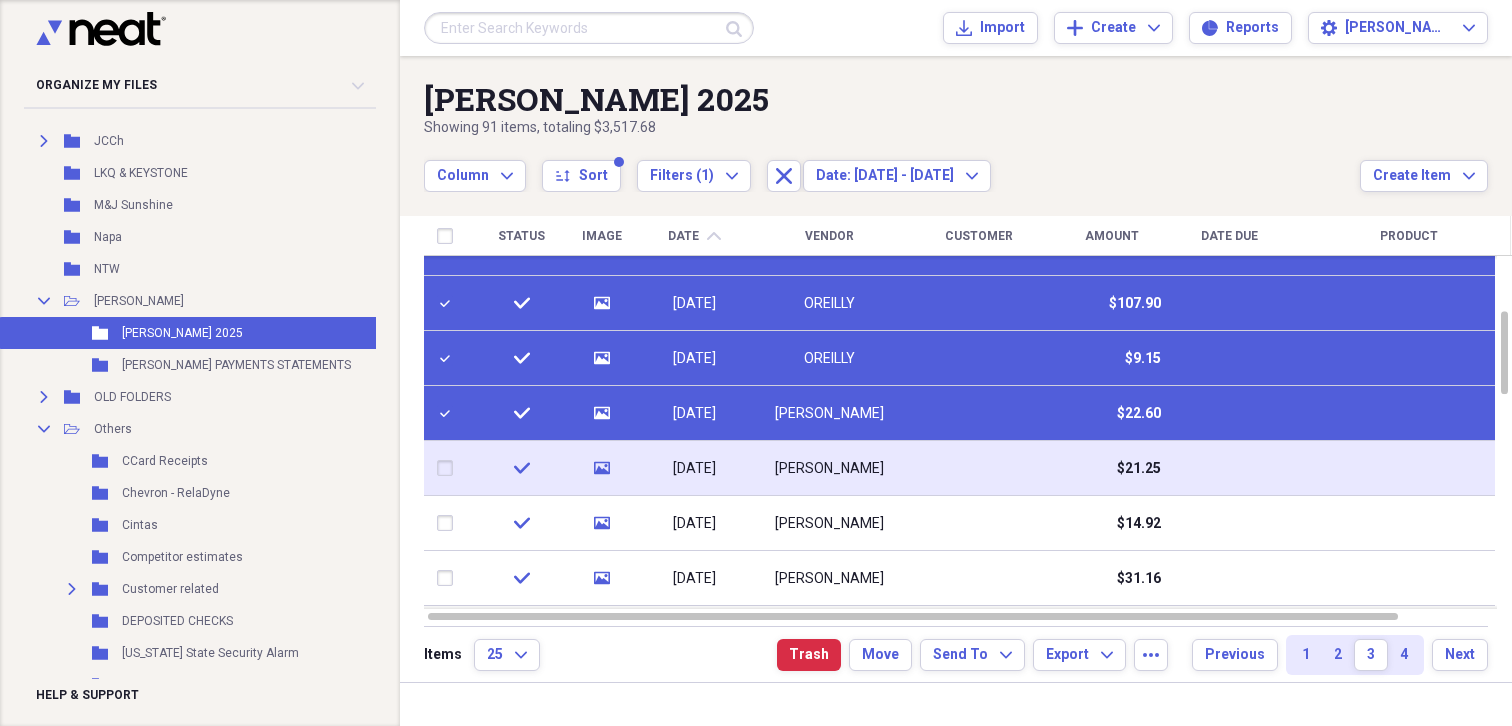 click at bounding box center [449, 468] 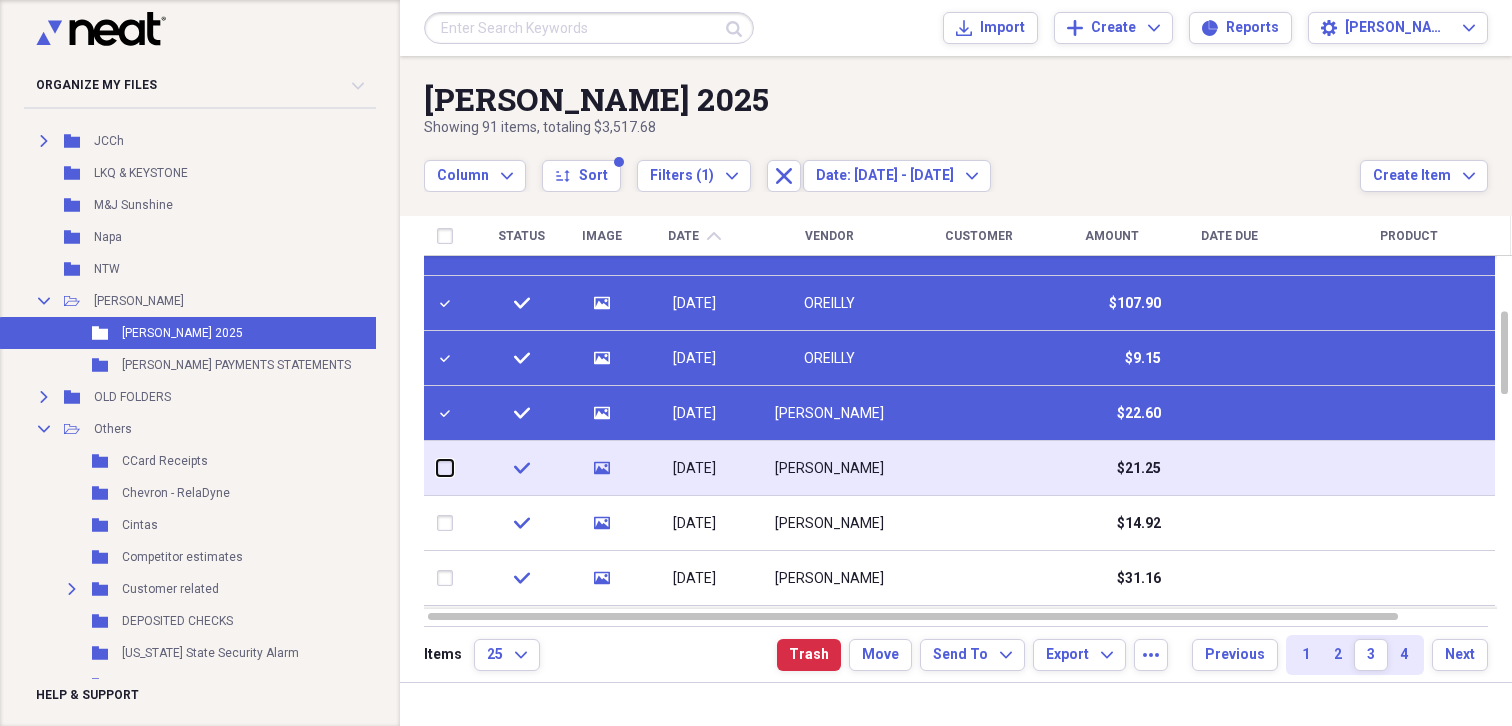 click at bounding box center (437, 468) 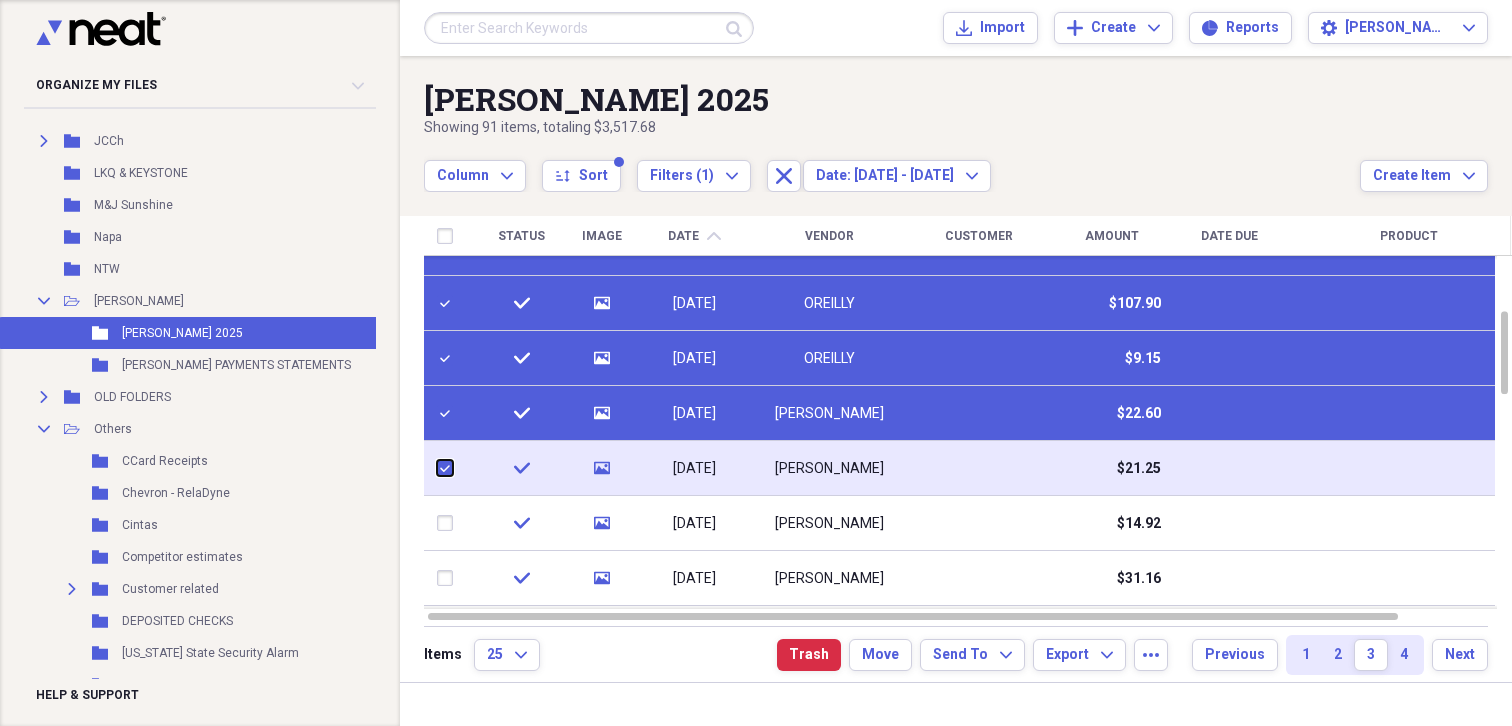 checkbox on "true" 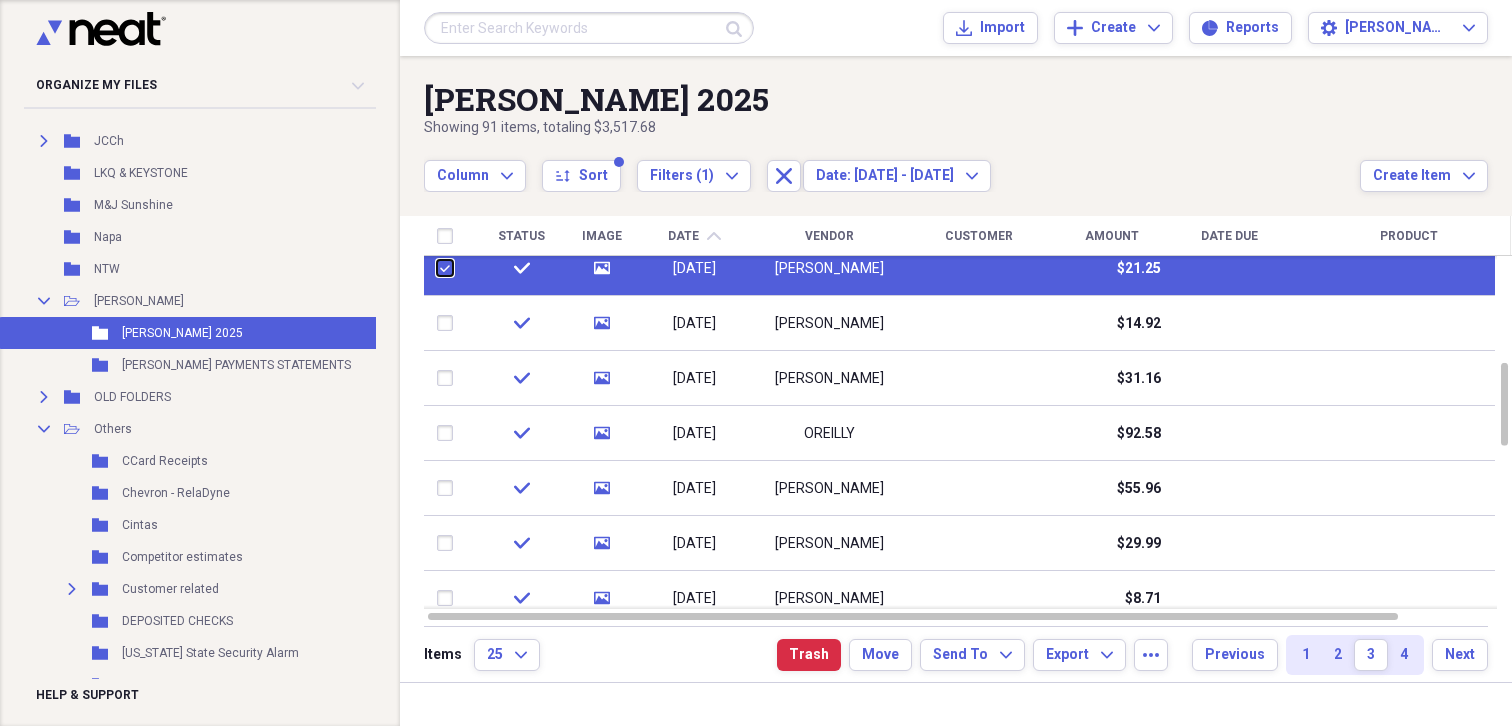 checkbox on "false" 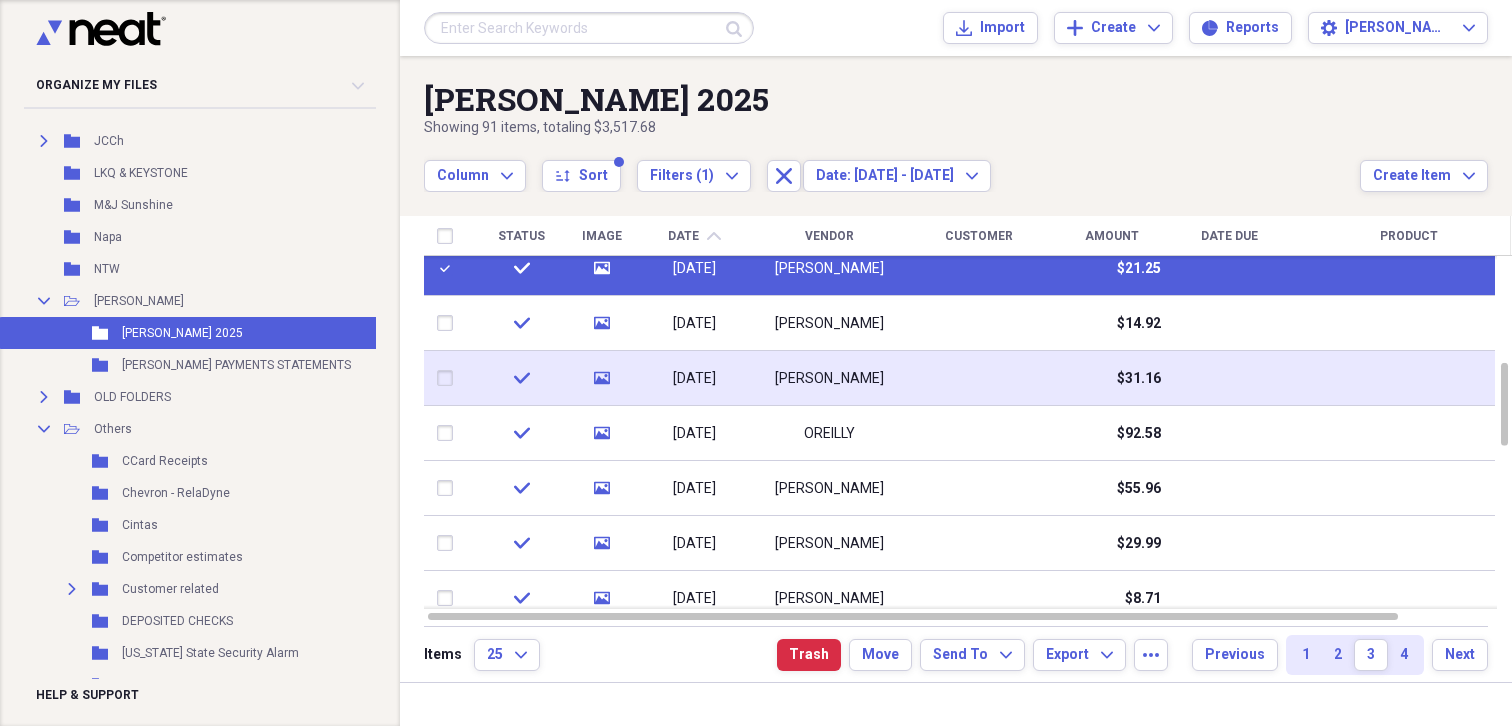 click at bounding box center [449, 378] 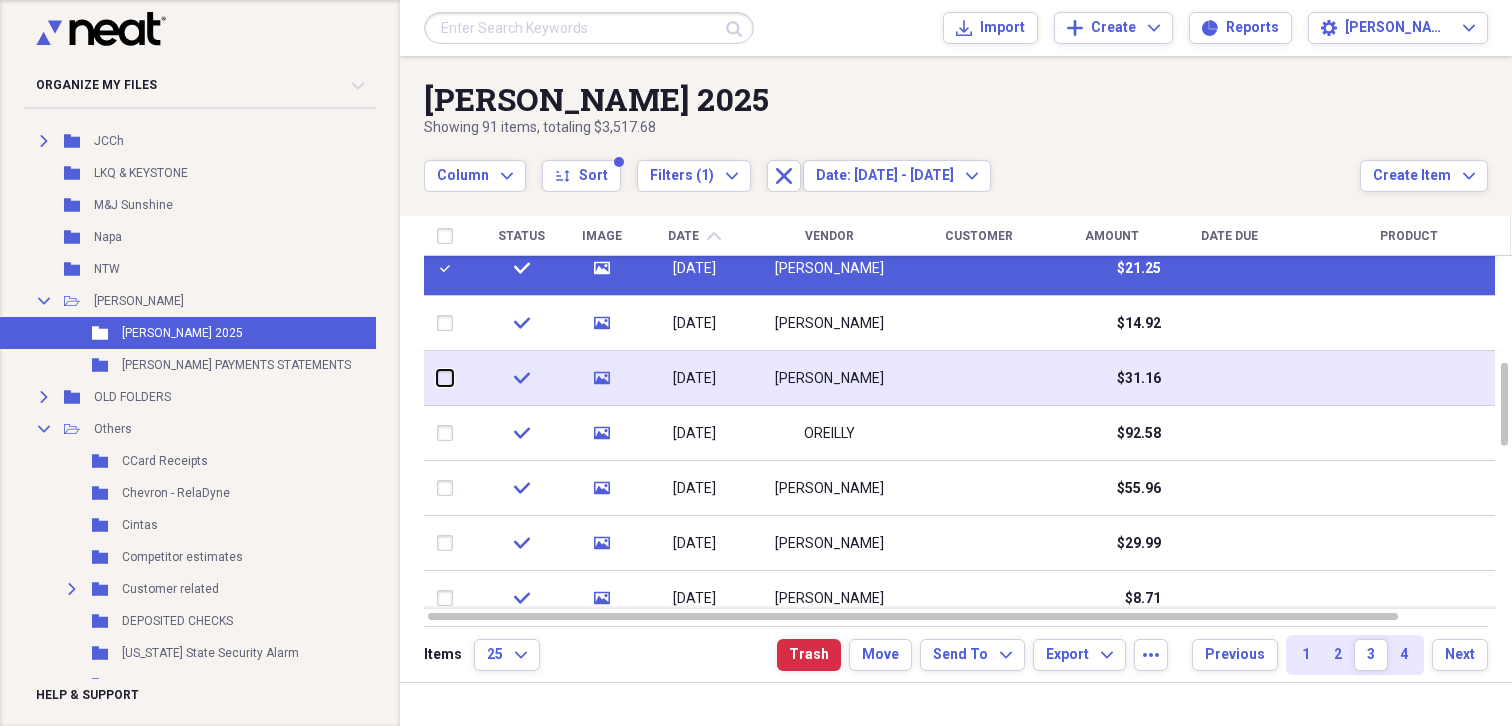 click at bounding box center [437, 378] 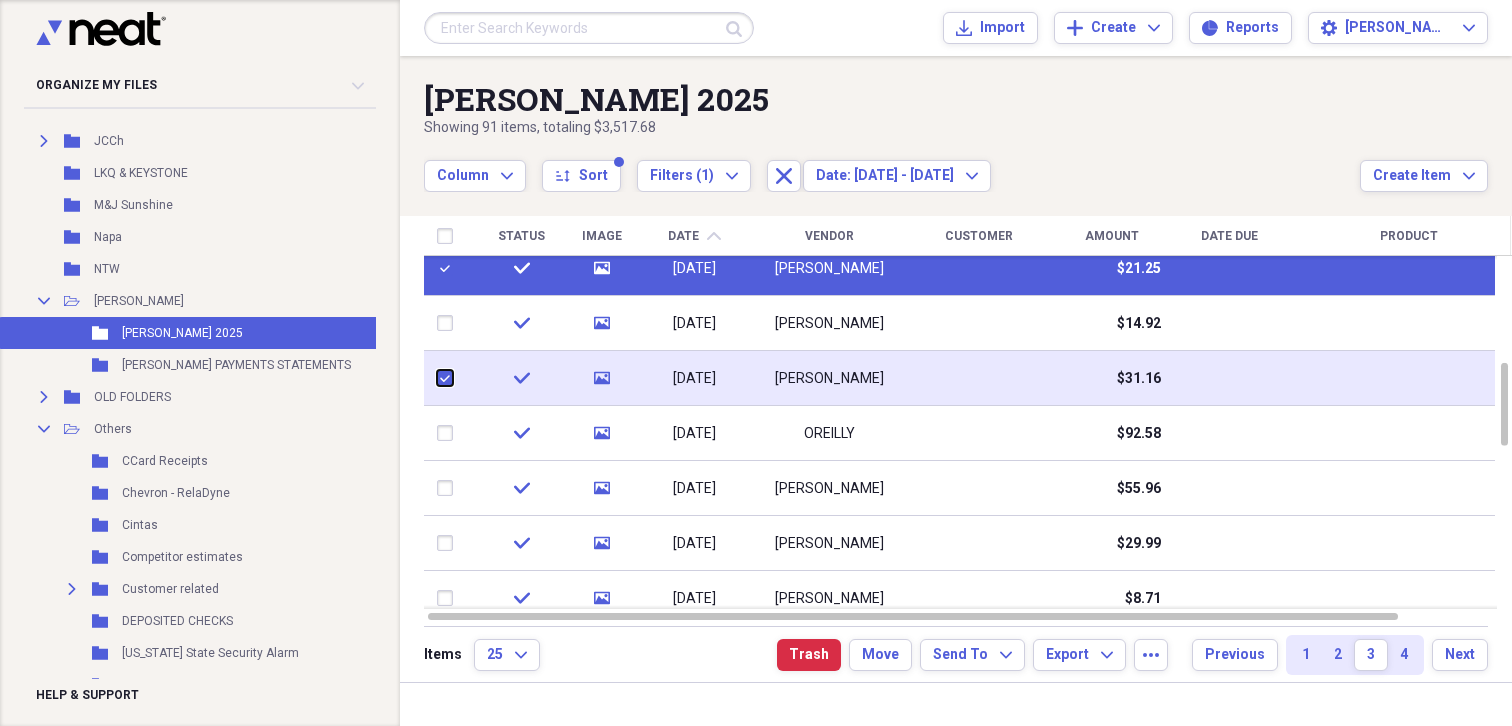 checkbox on "true" 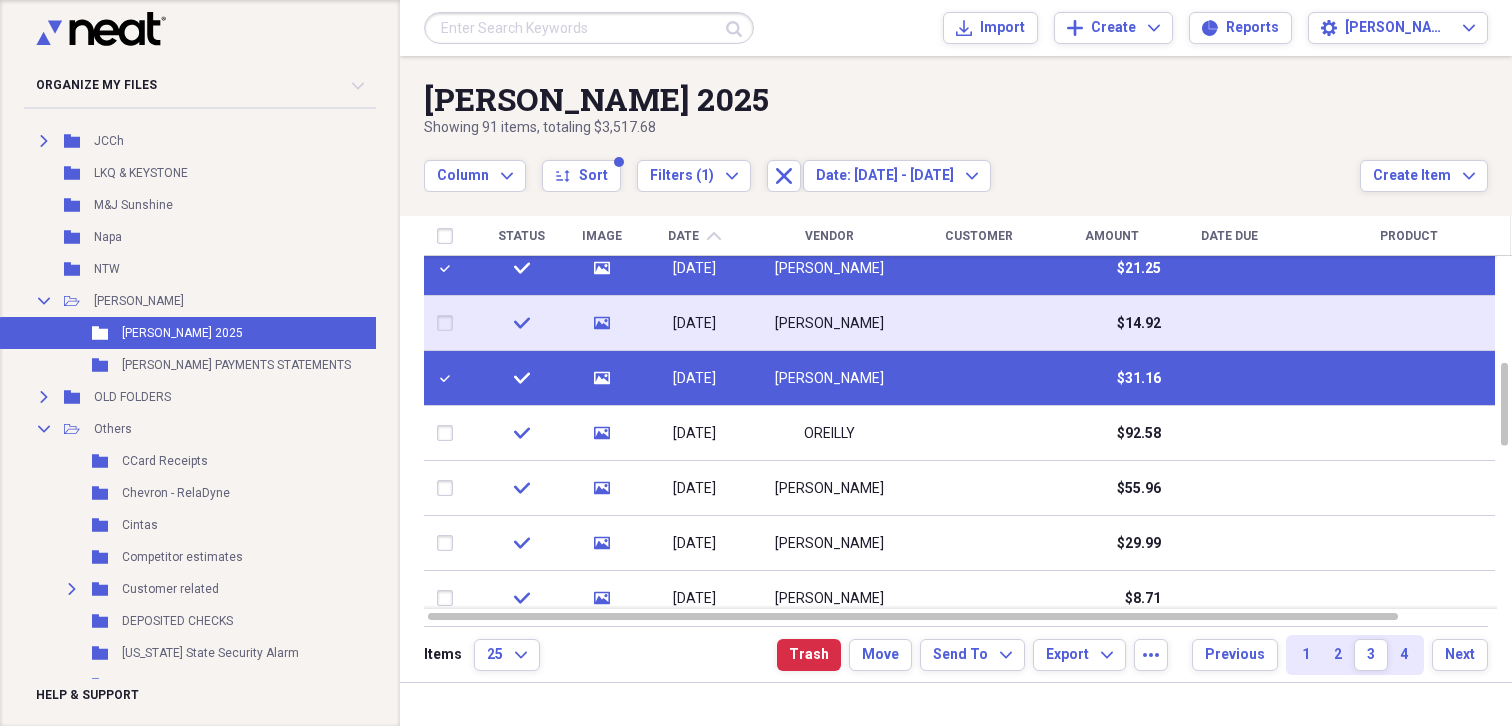 click at bounding box center (449, 323) 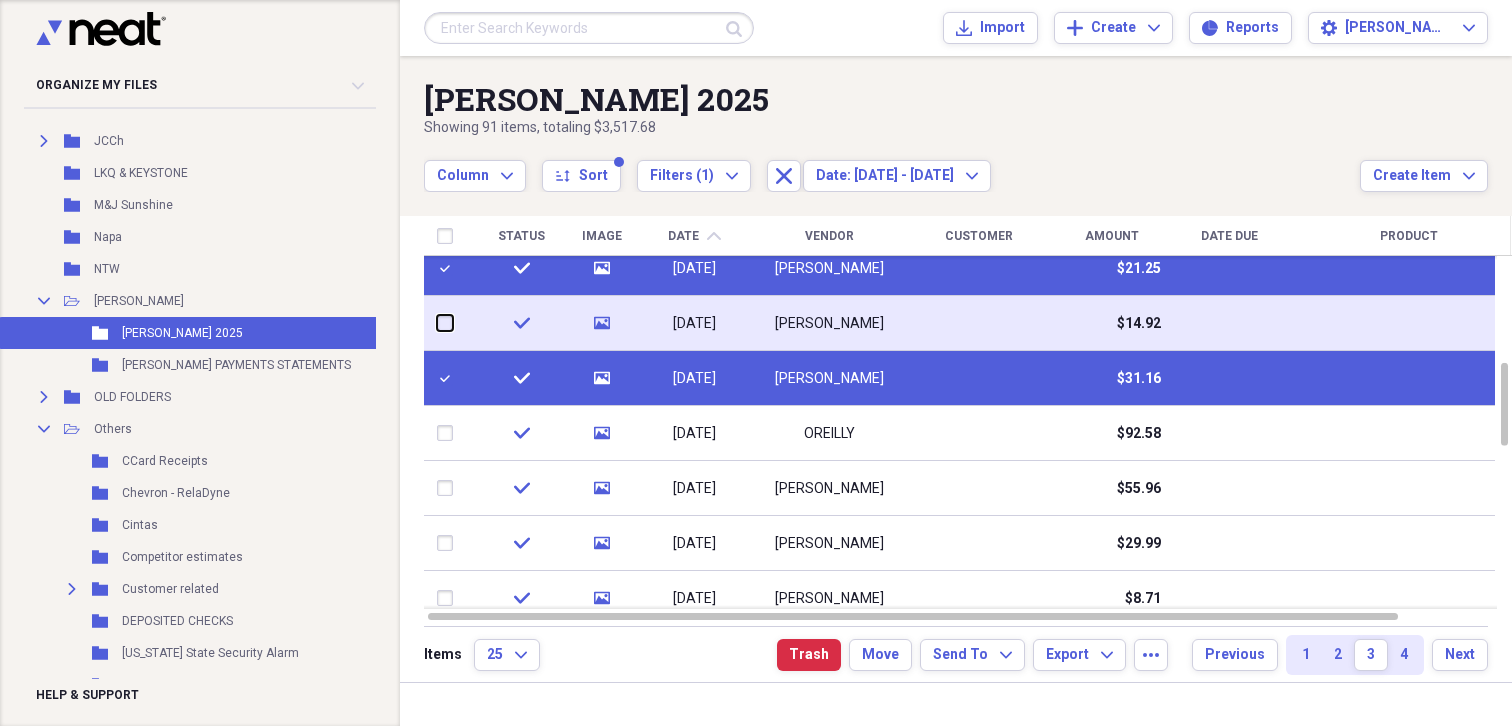 click at bounding box center [437, 323] 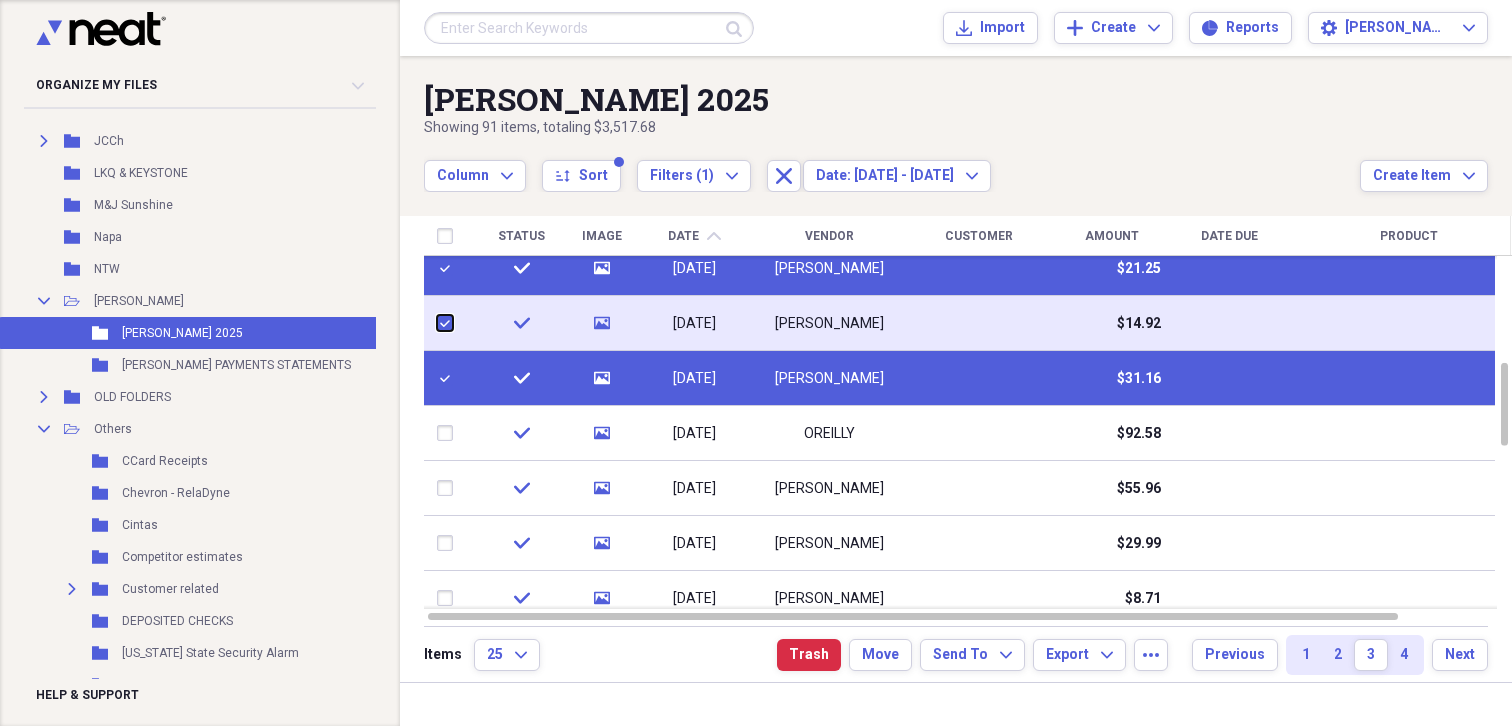 checkbox on "true" 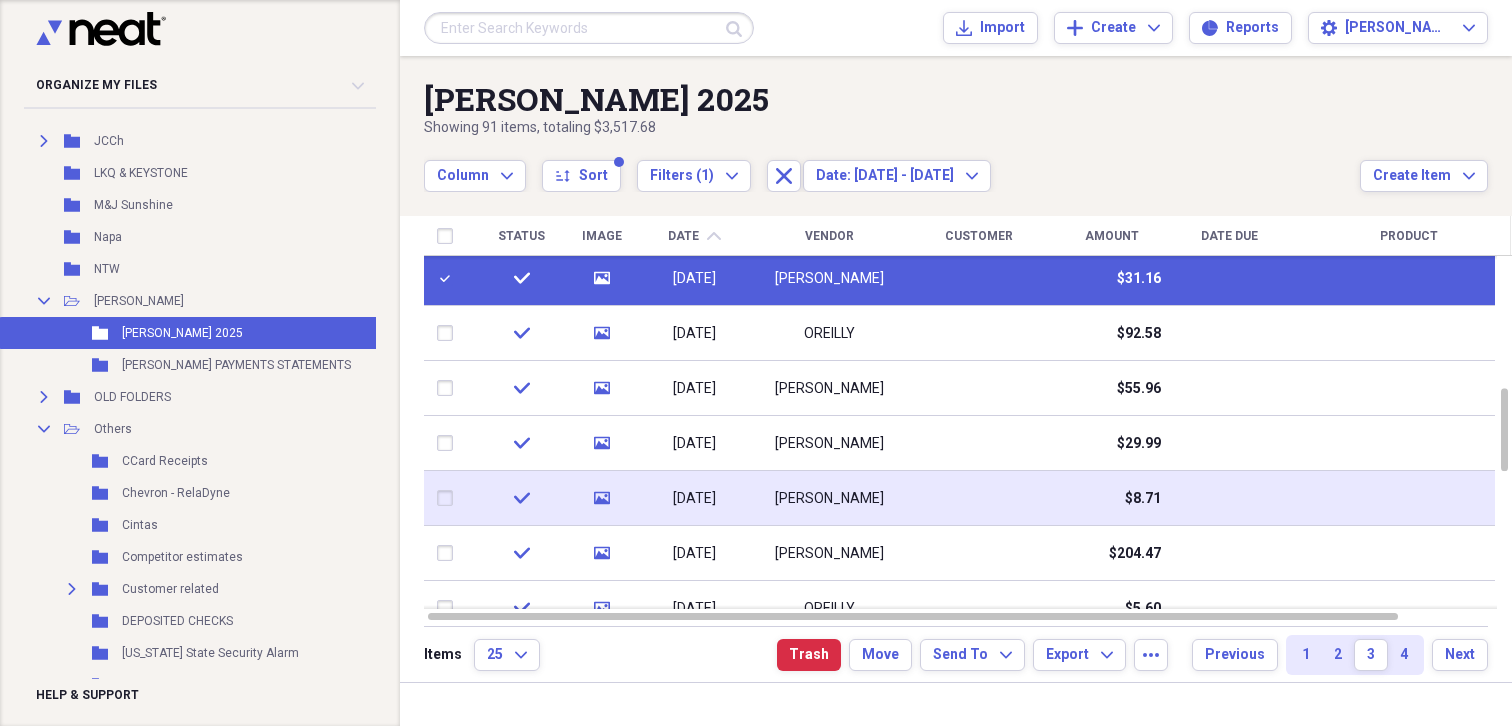 checkbox on "false" 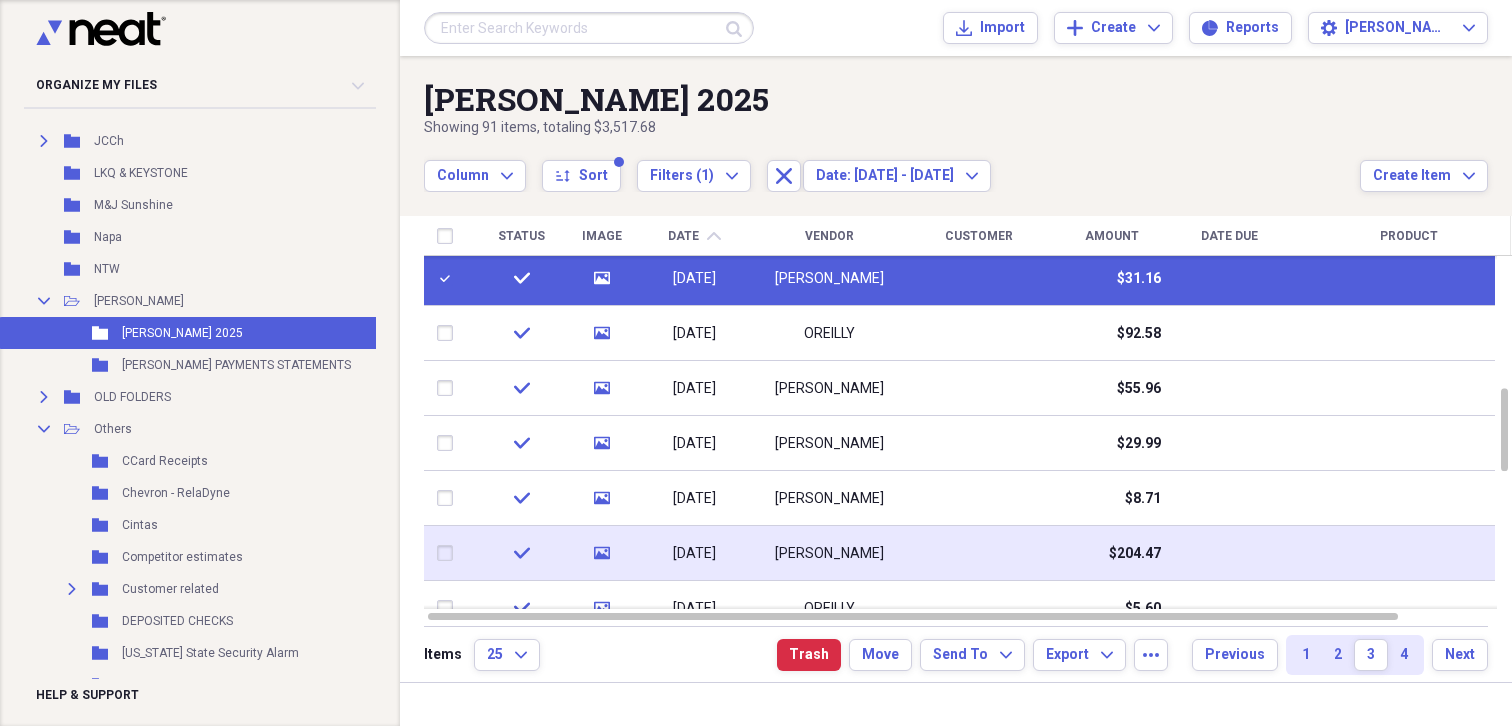 checkbox on "false" 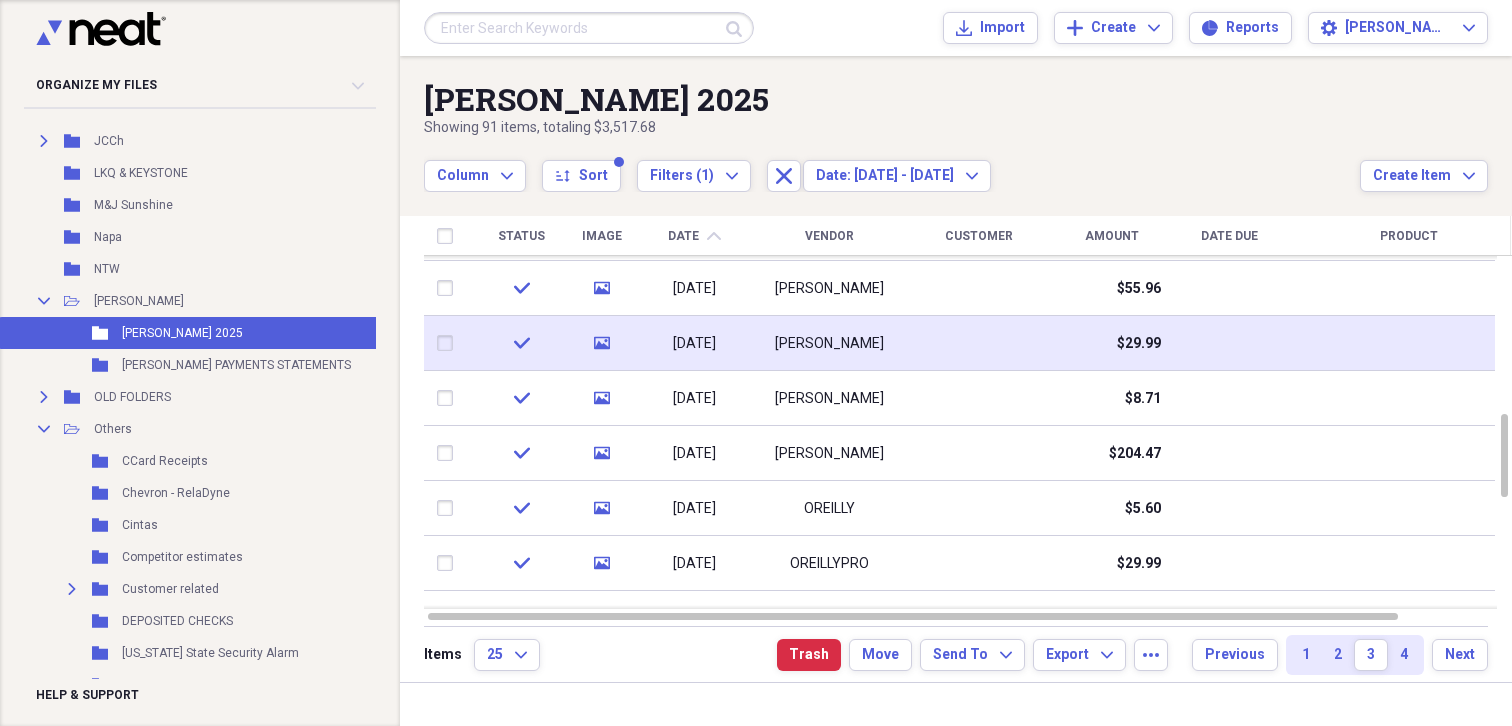 checkbox on "true" 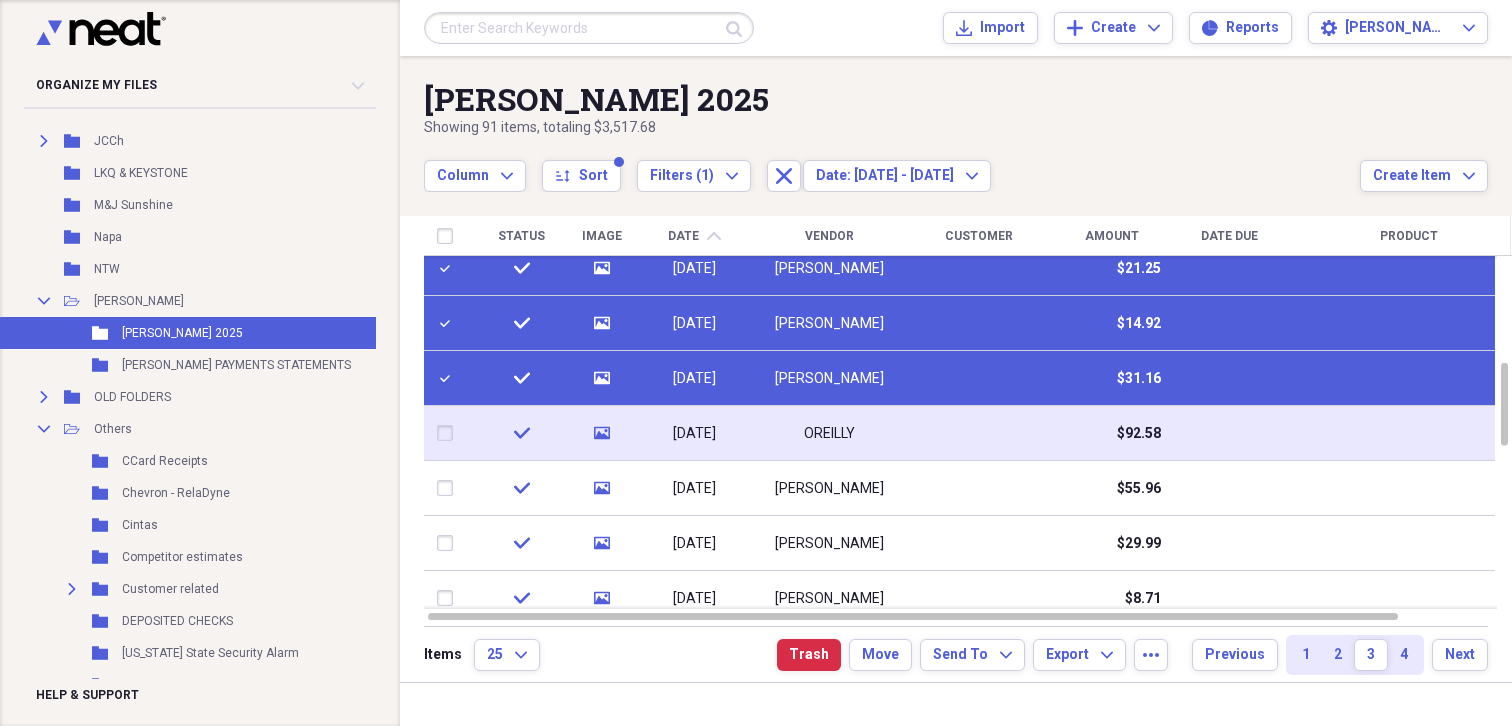 checkbox on "true" 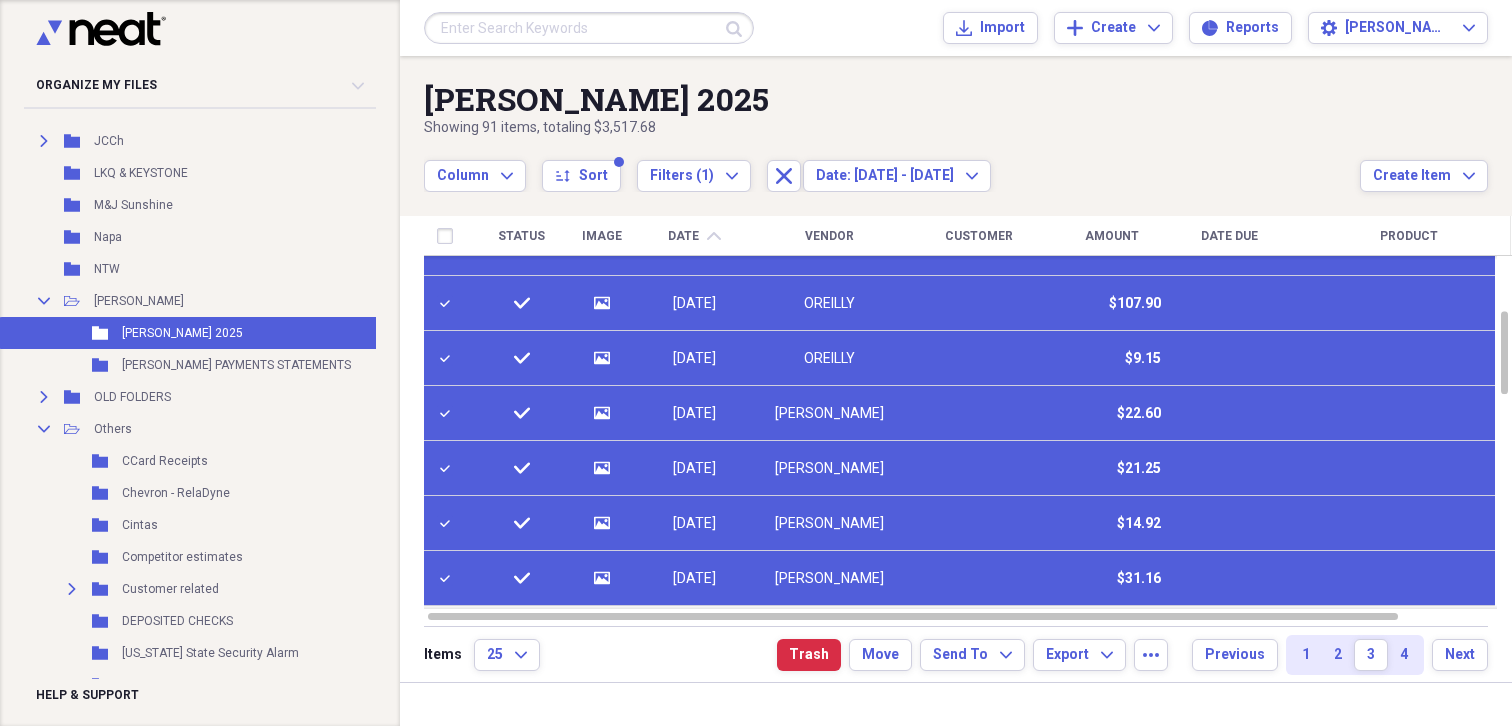 checkbox on "true" 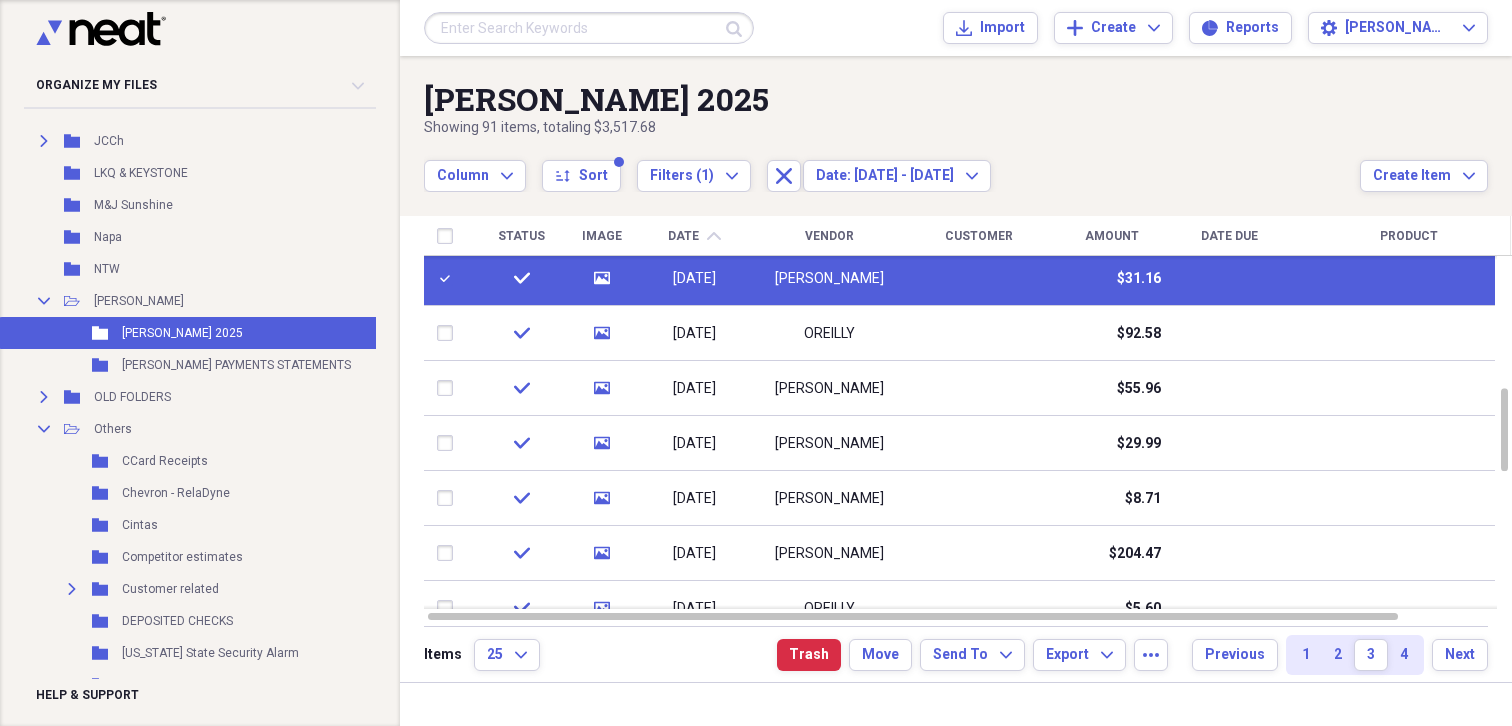 checkbox on "false" 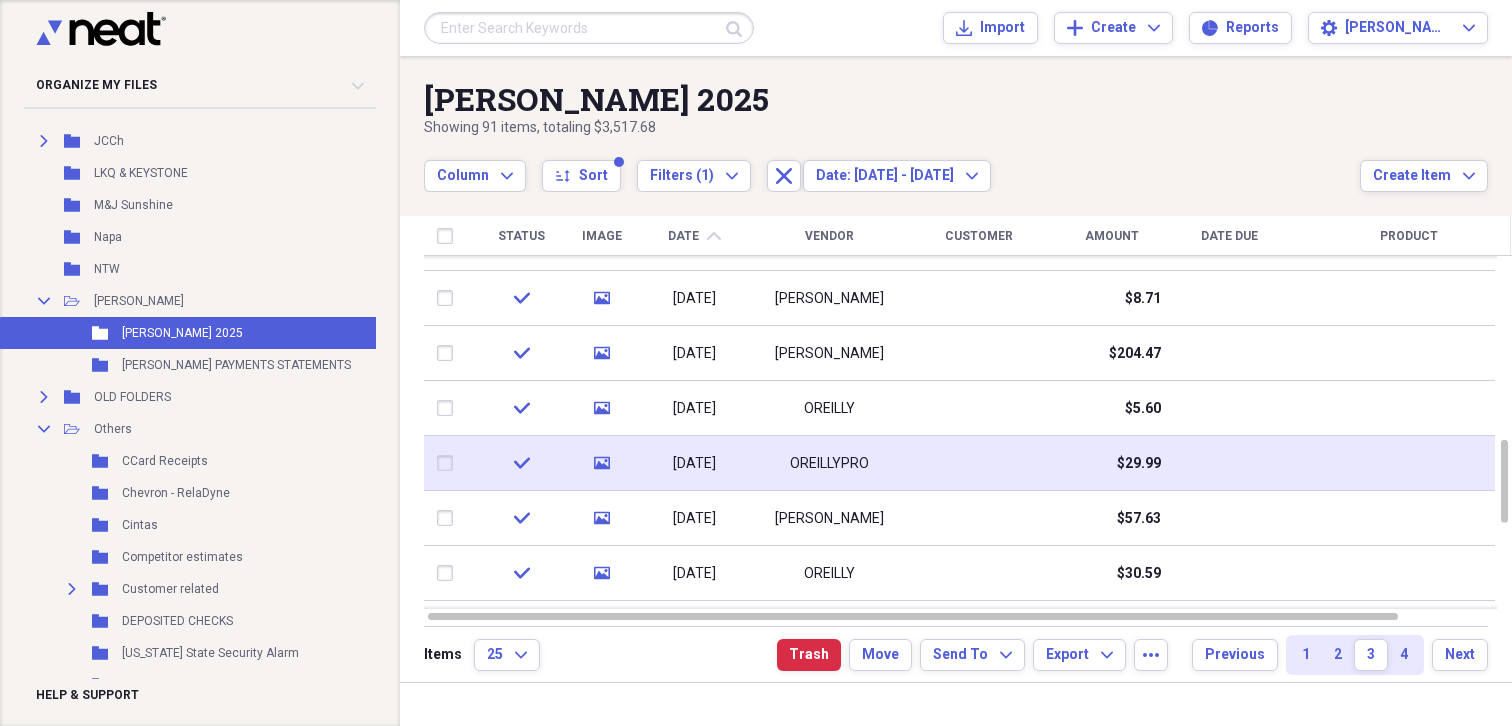 checkbox on "false" 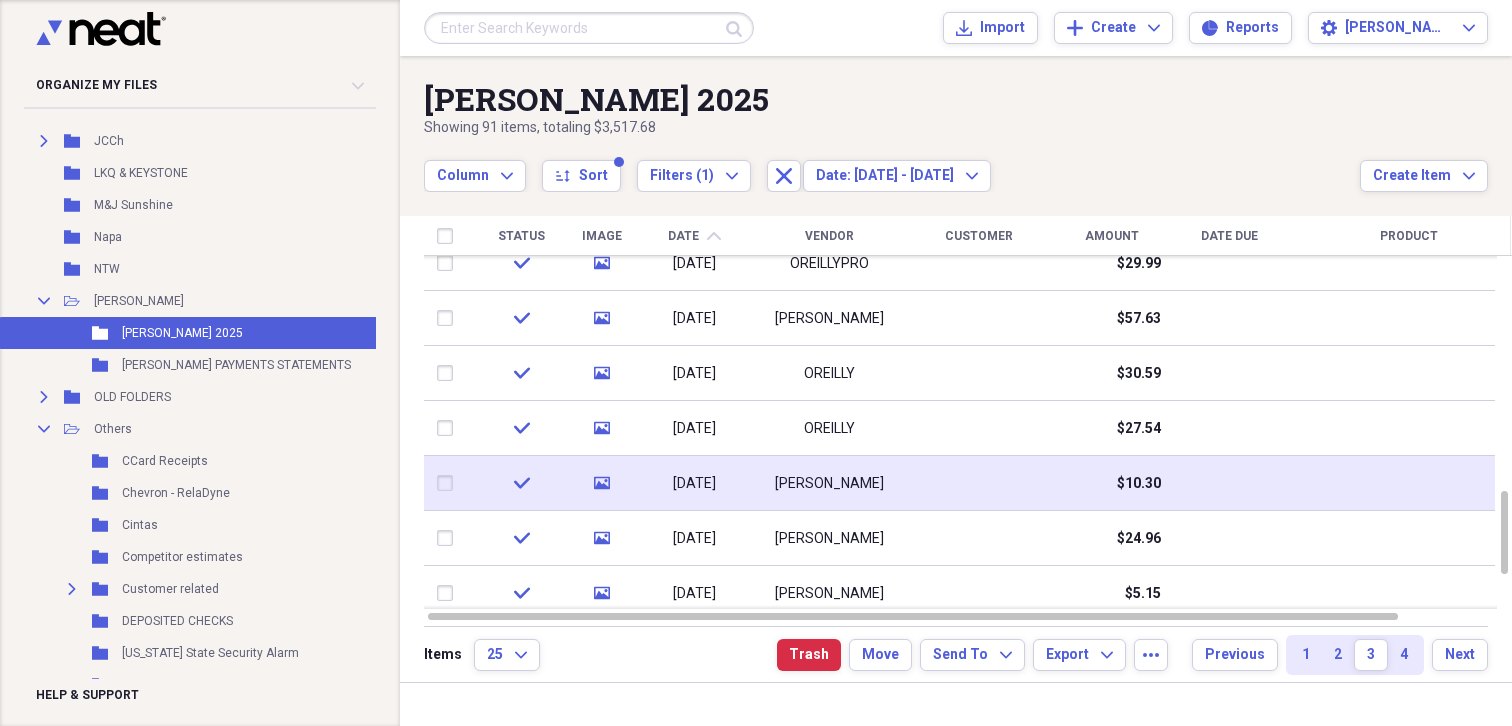 checkbox on "false" 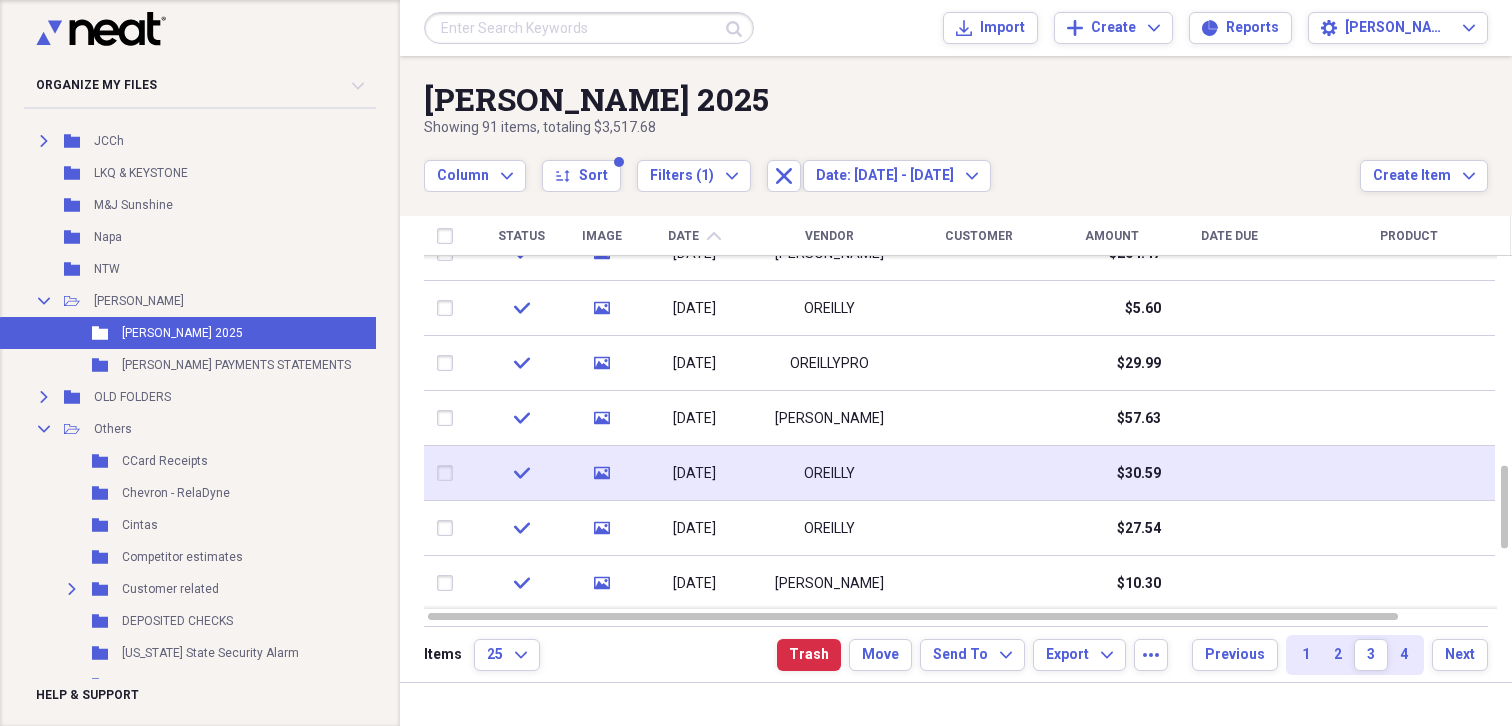 checkbox on "true" 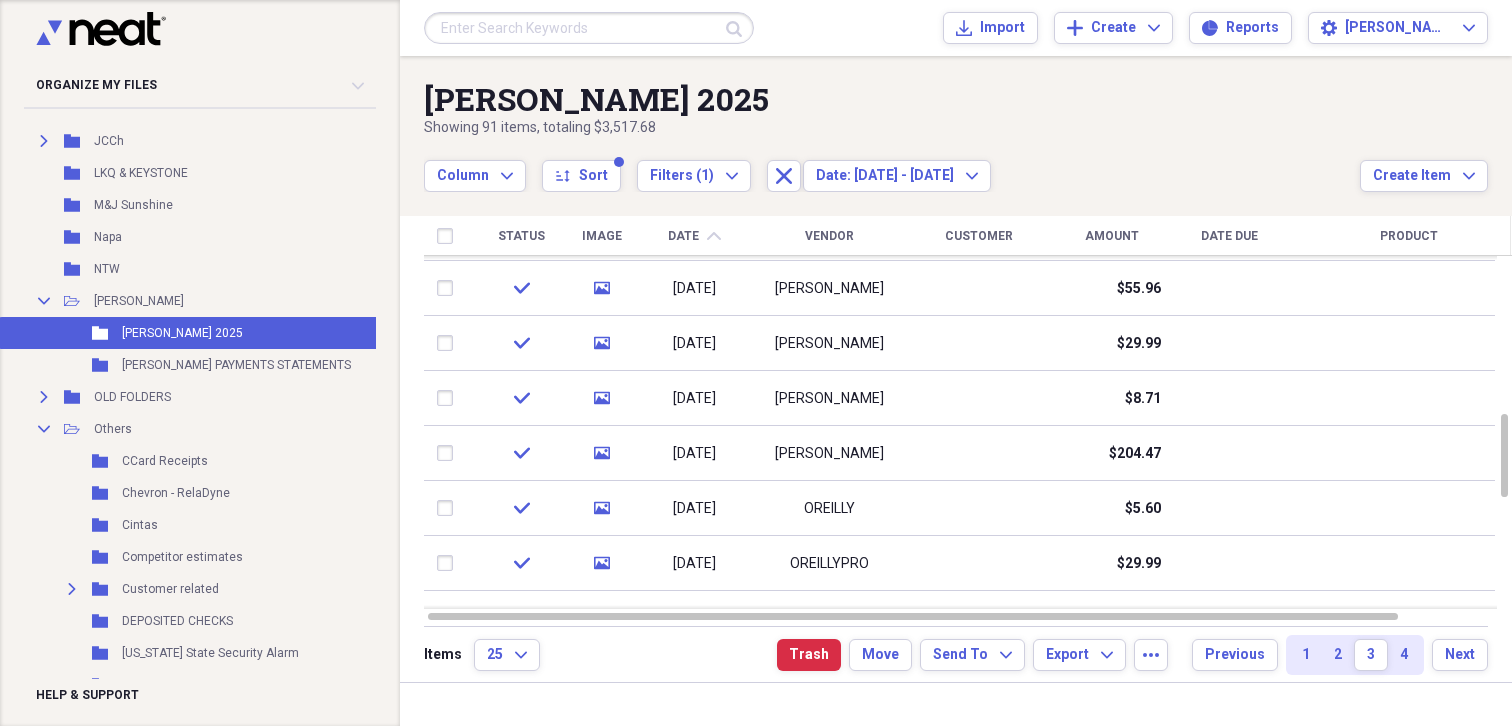 checkbox on "true" 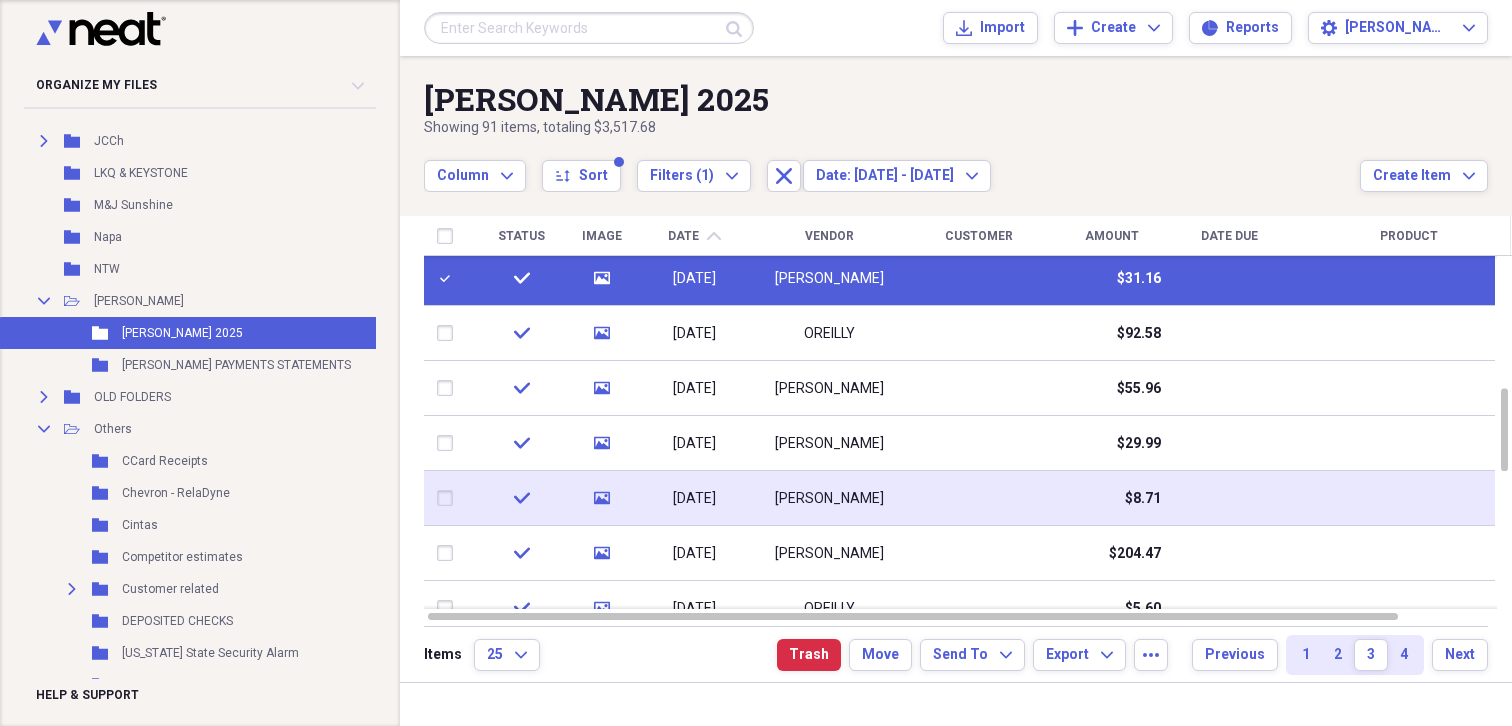checkbox on "true" 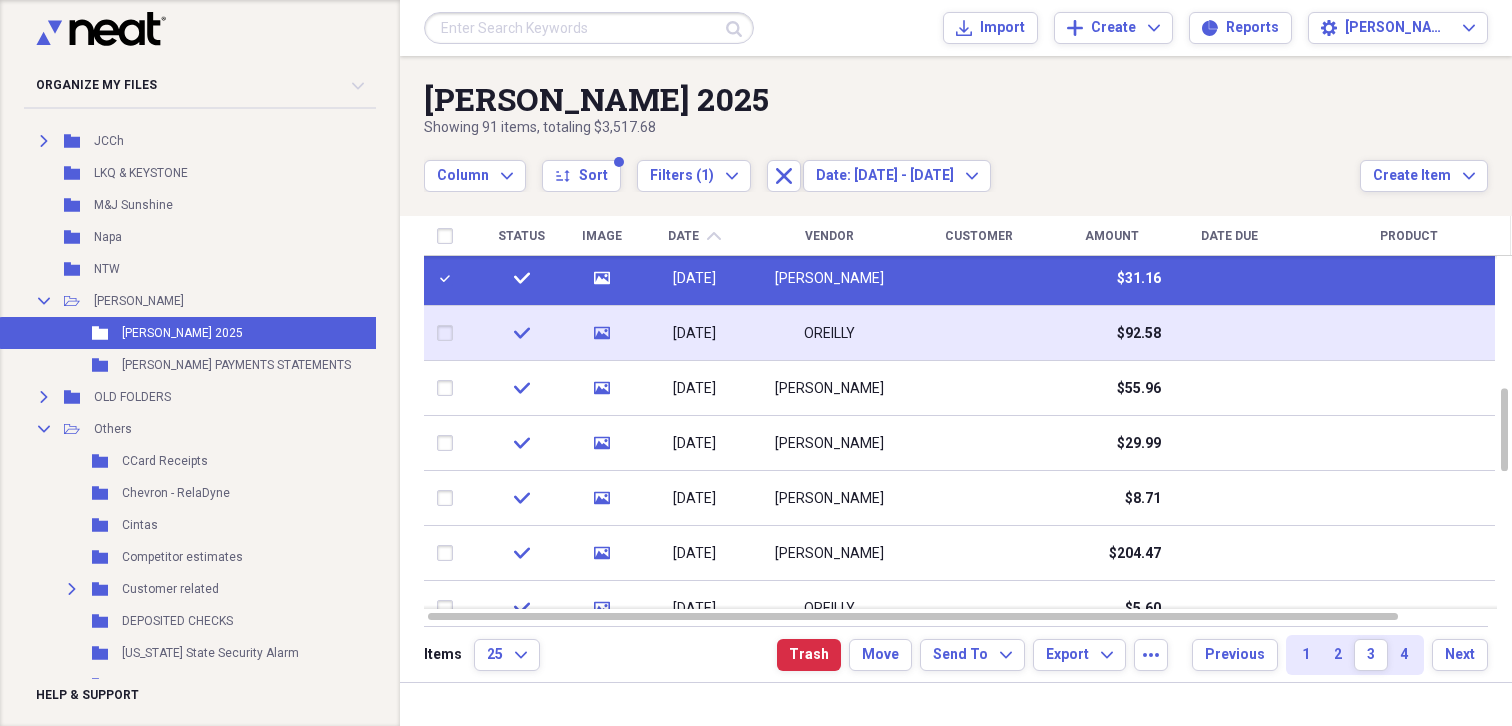 click at bounding box center [449, 333] 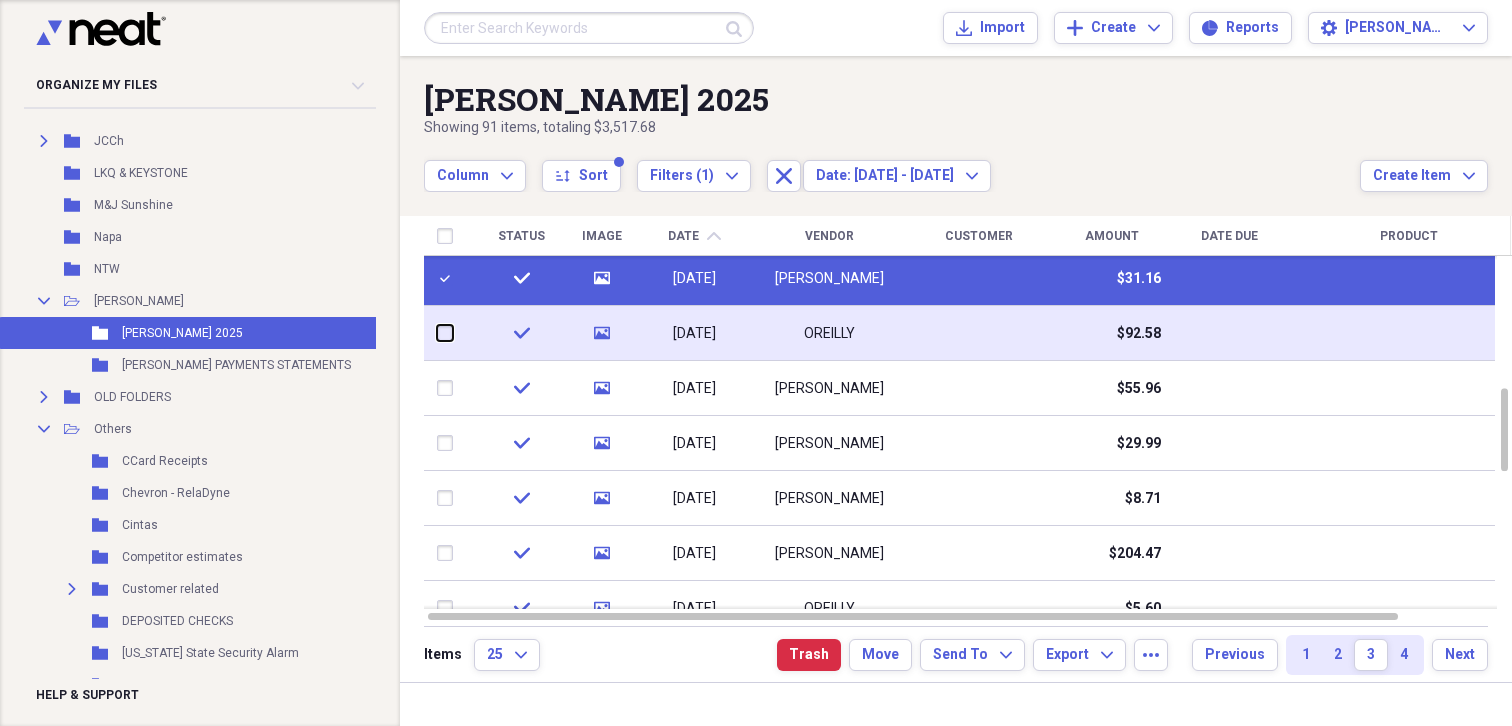click at bounding box center [437, 333] 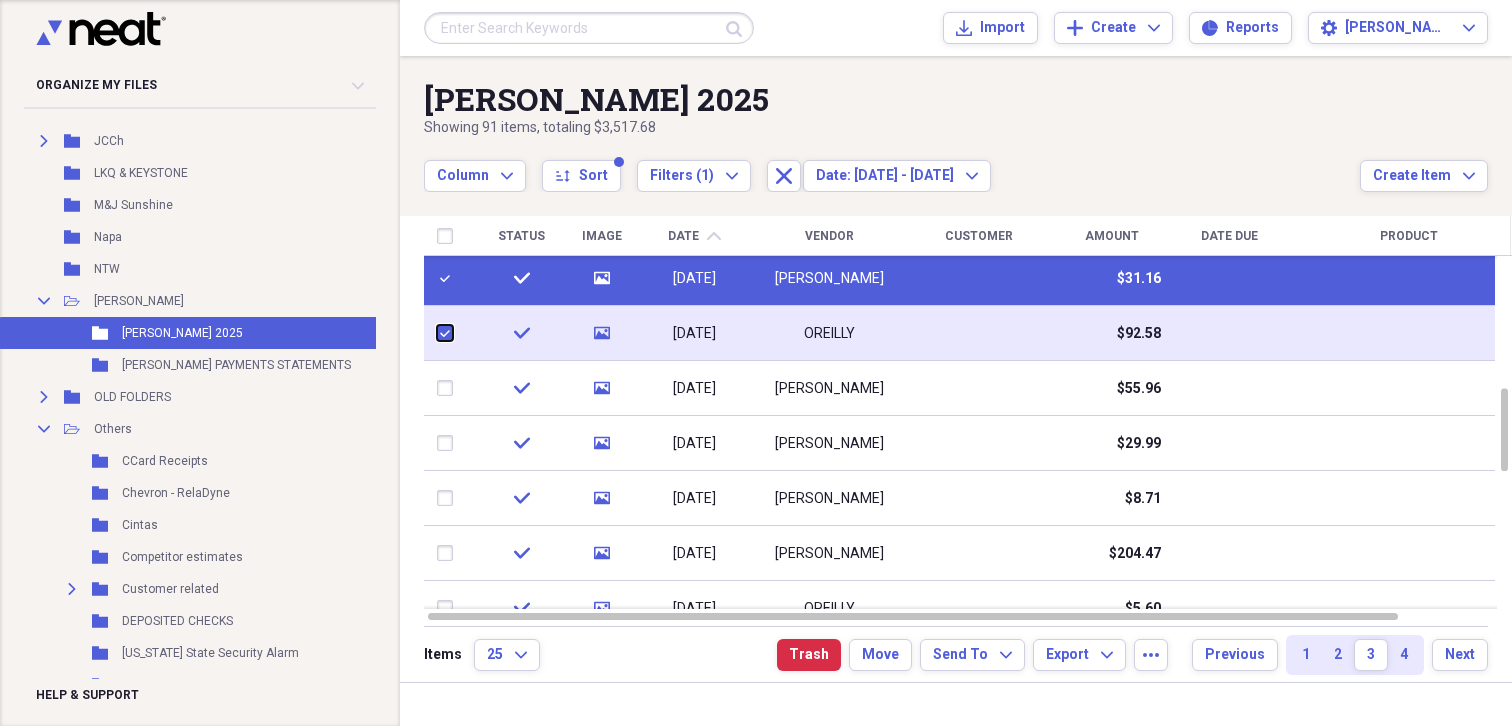 checkbox on "true" 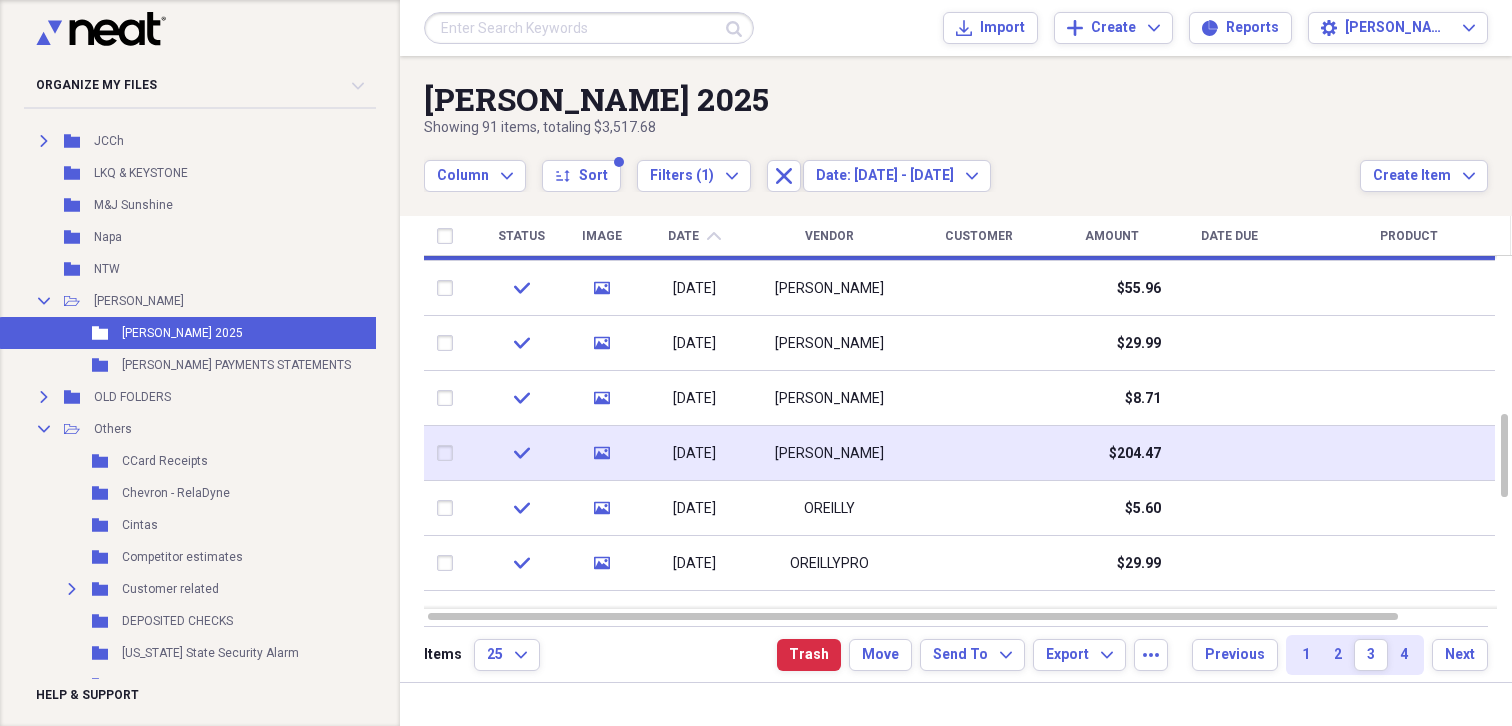 checkbox on "false" 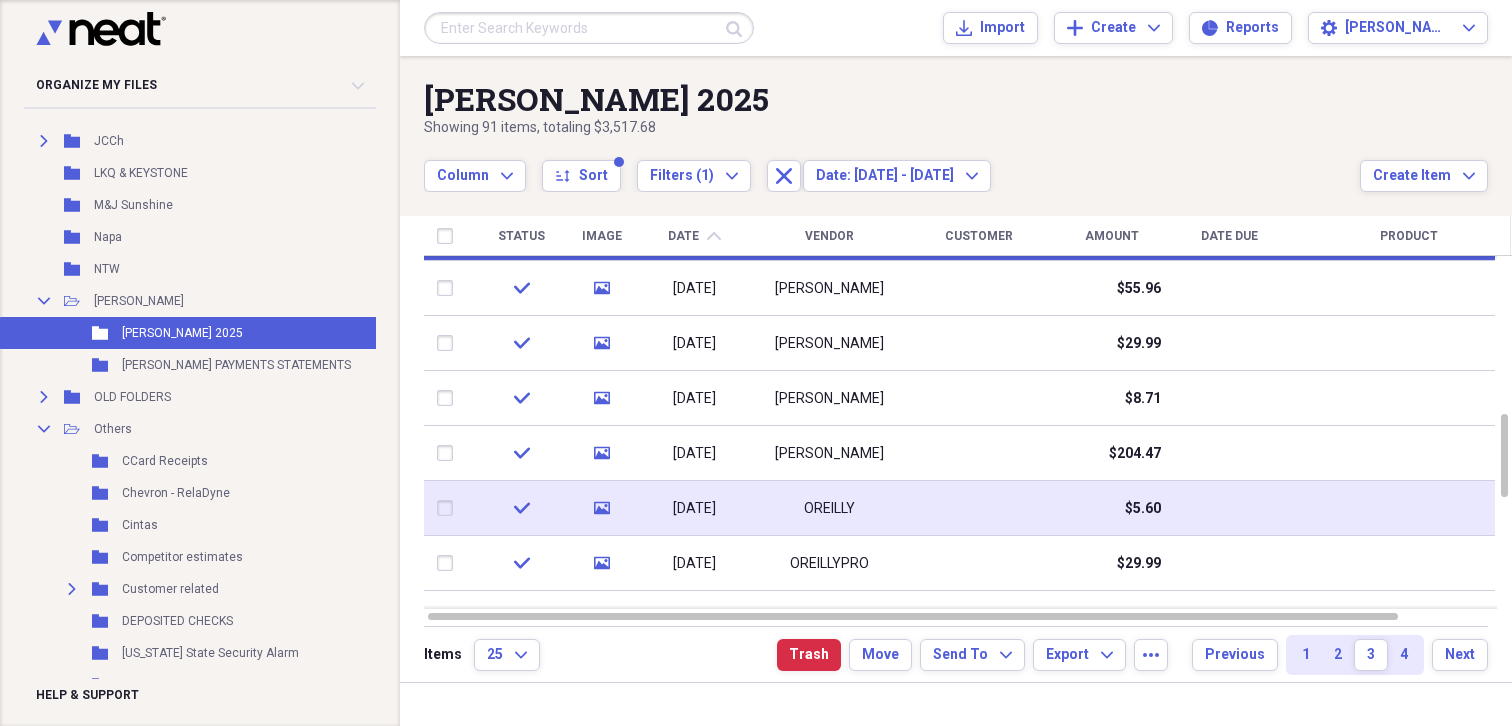 click at bounding box center [449, 508] 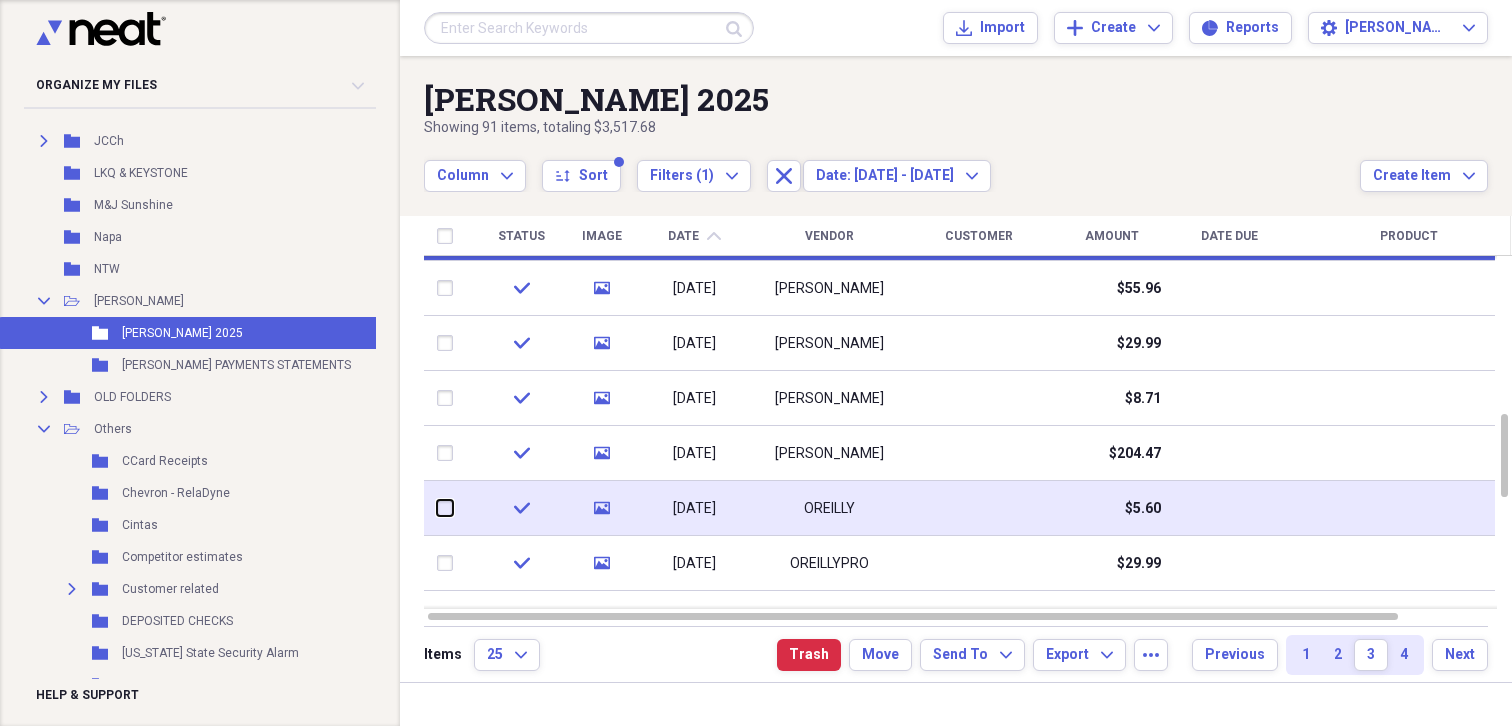 click at bounding box center (437, 508) 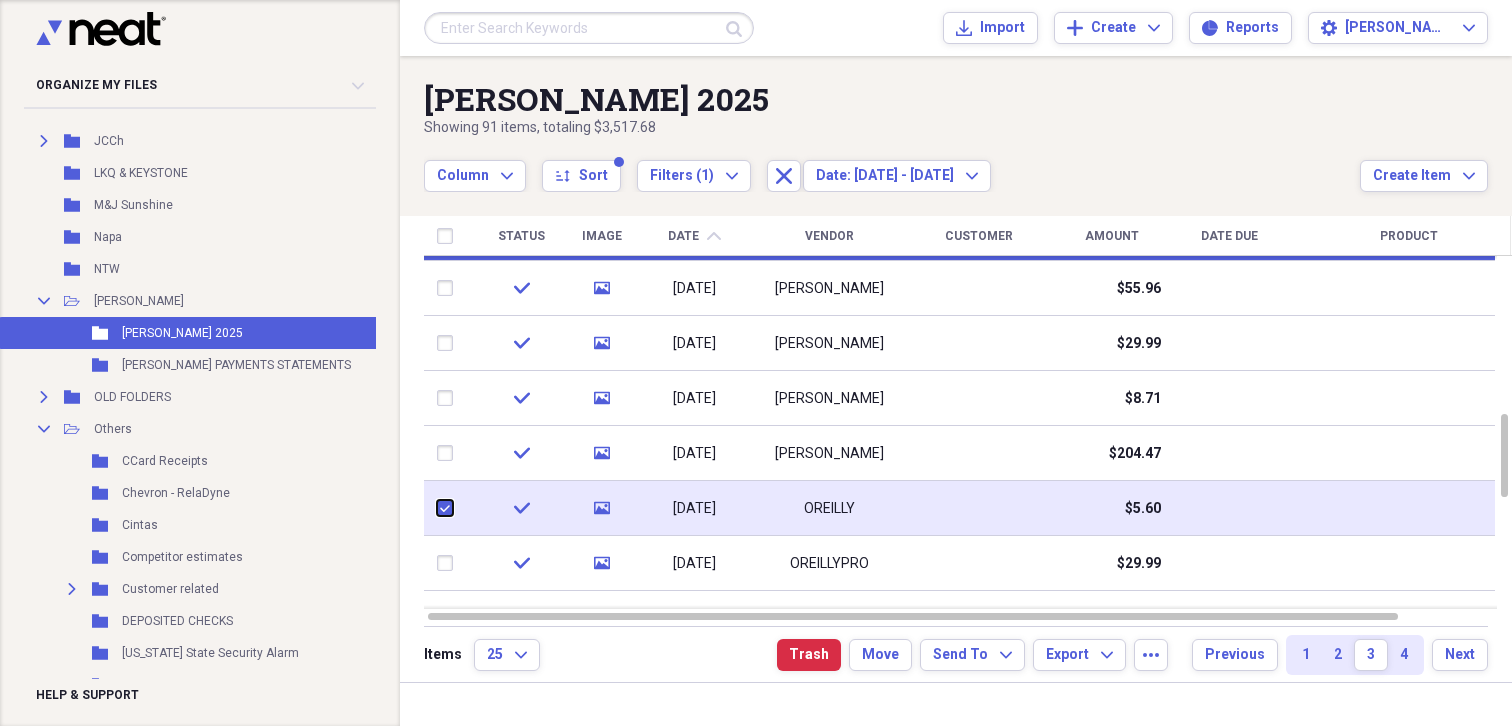 checkbox on "true" 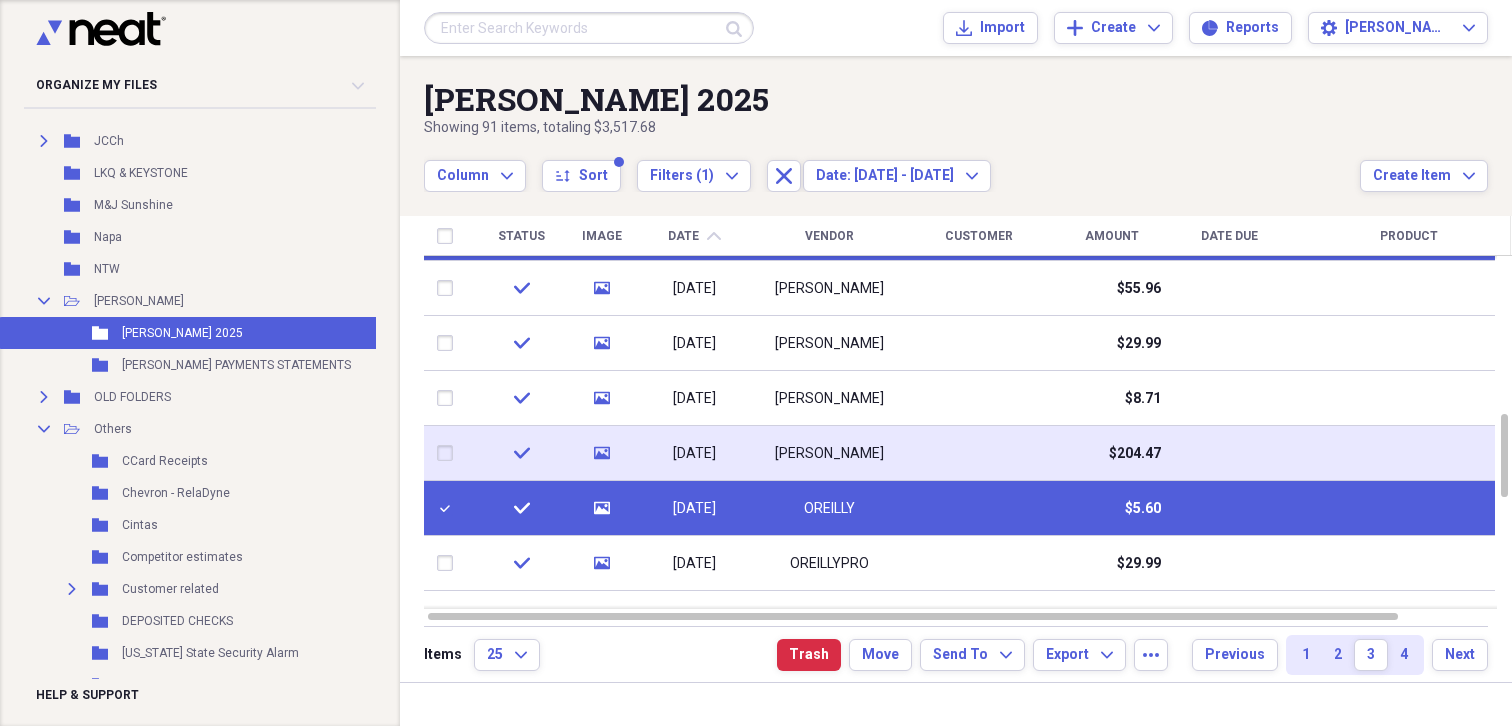 click at bounding box center (449, 453) 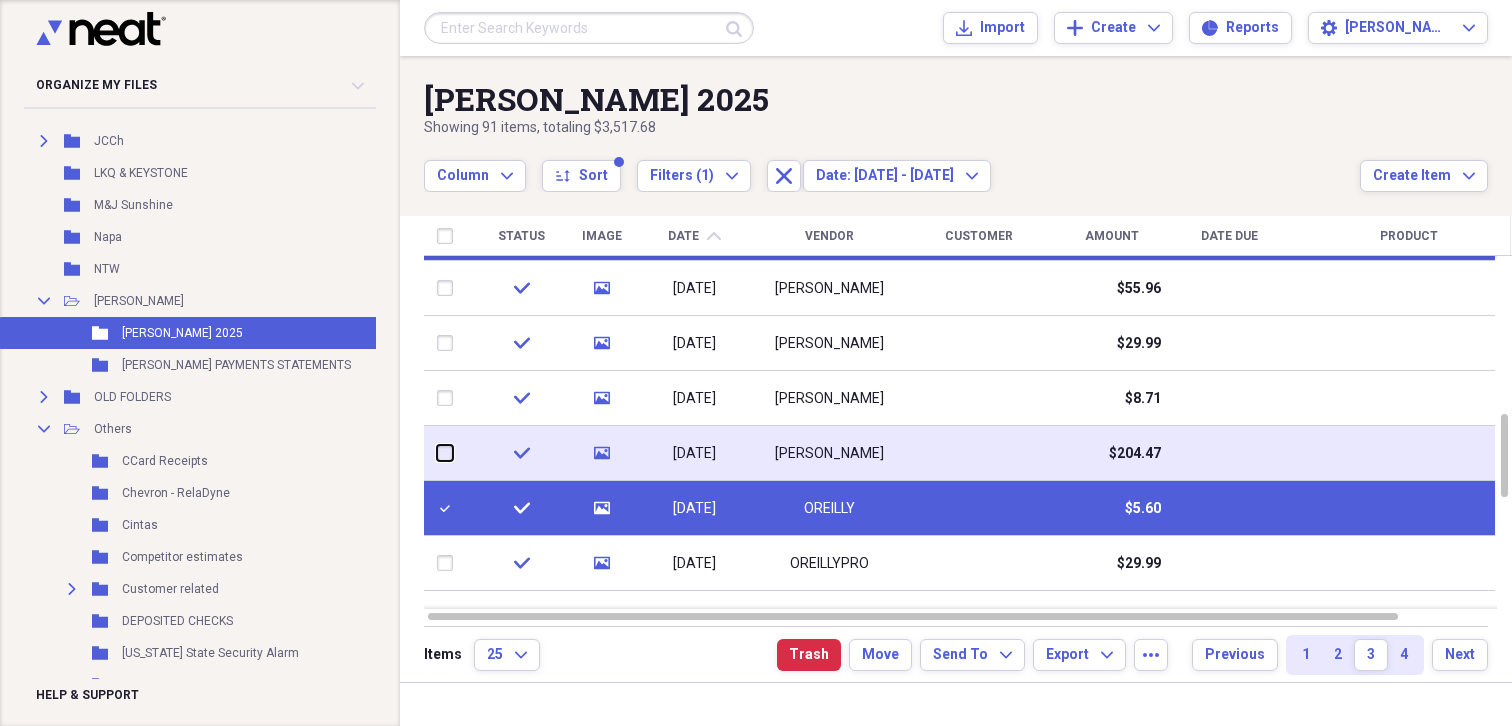 click at bounding box center [437, 453] 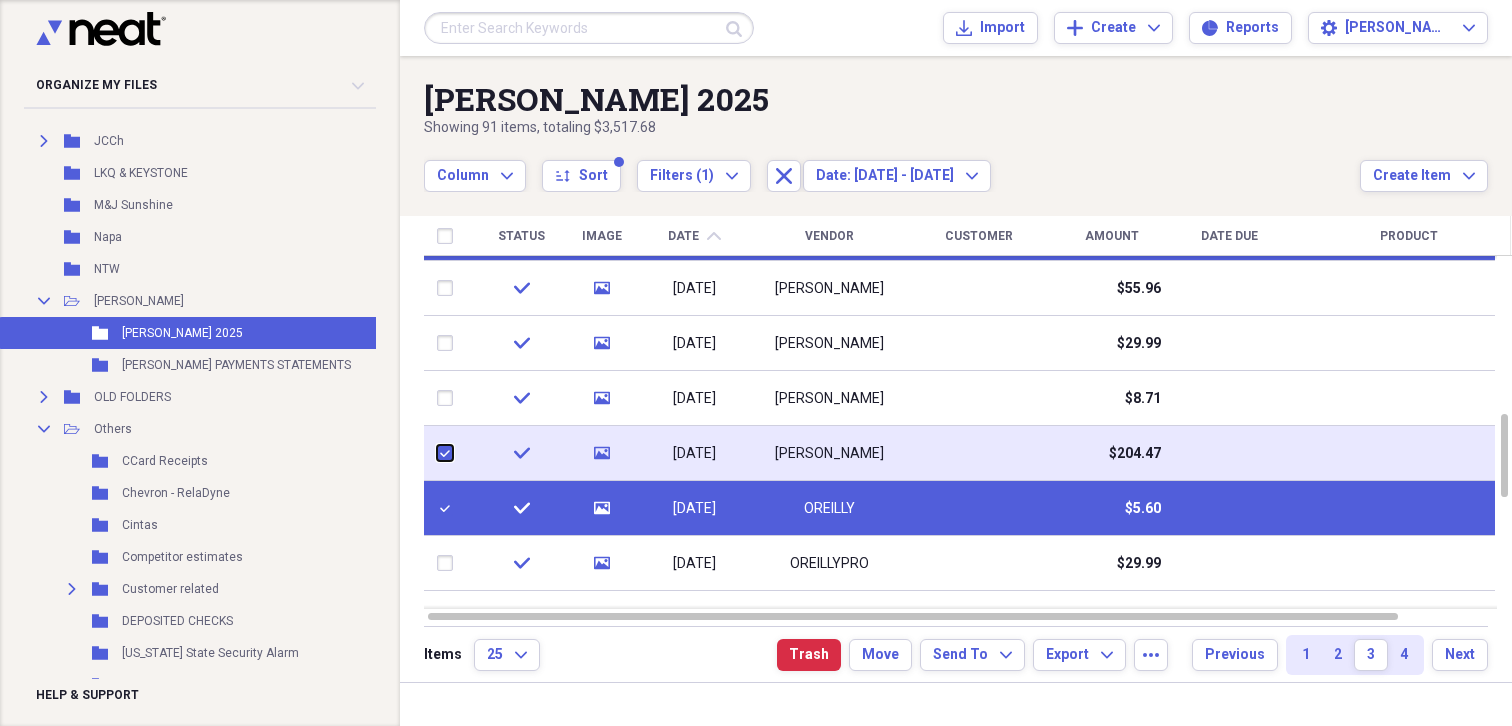 checkbox on "true" 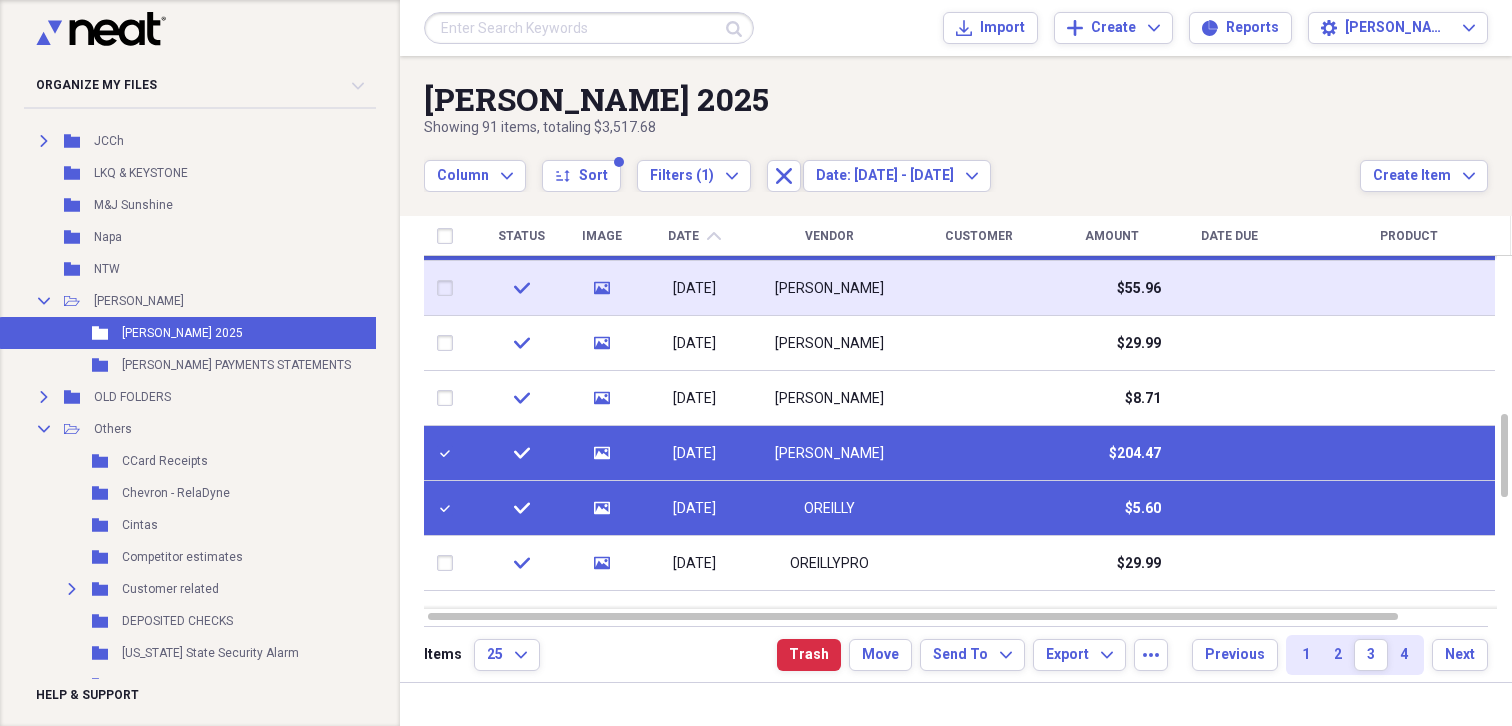 click at bounding box center (449, 288) 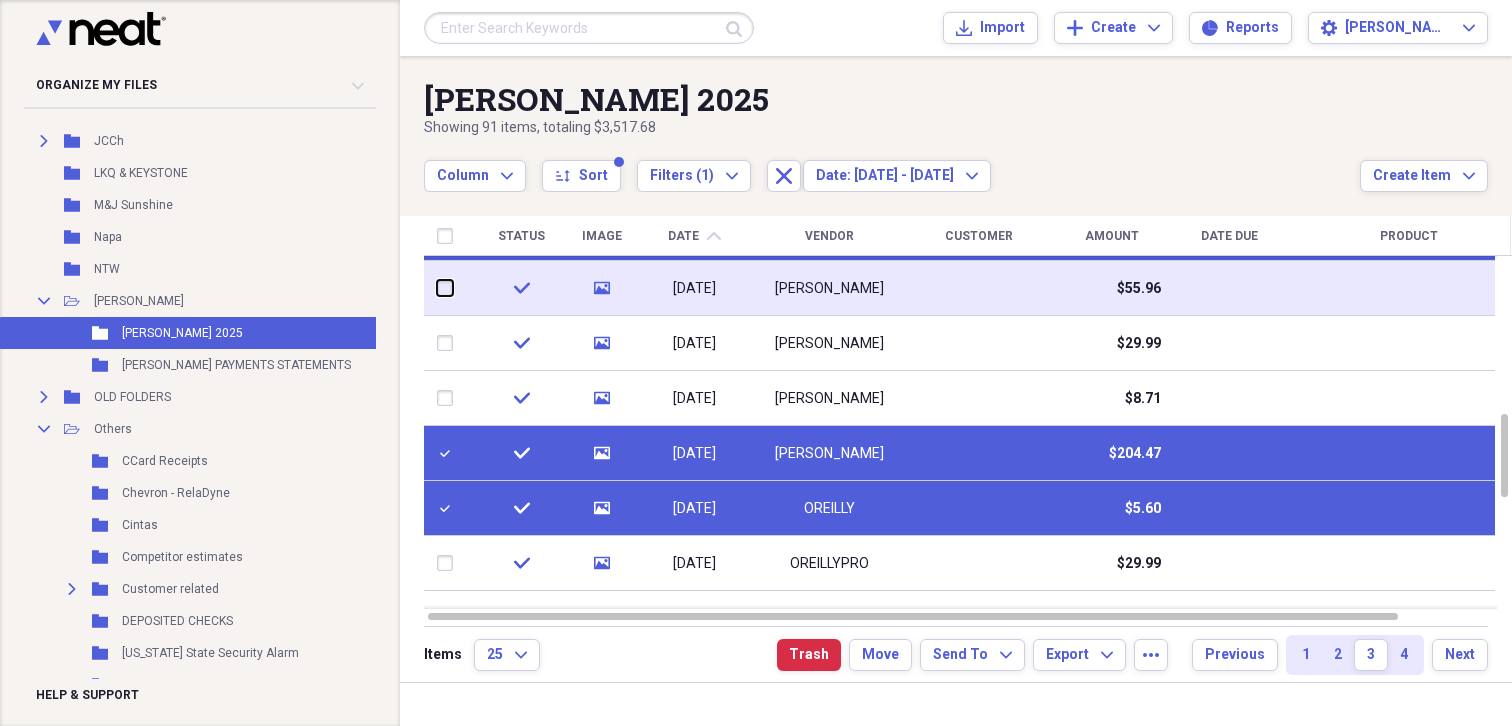 click at bounding box center [437, 288] 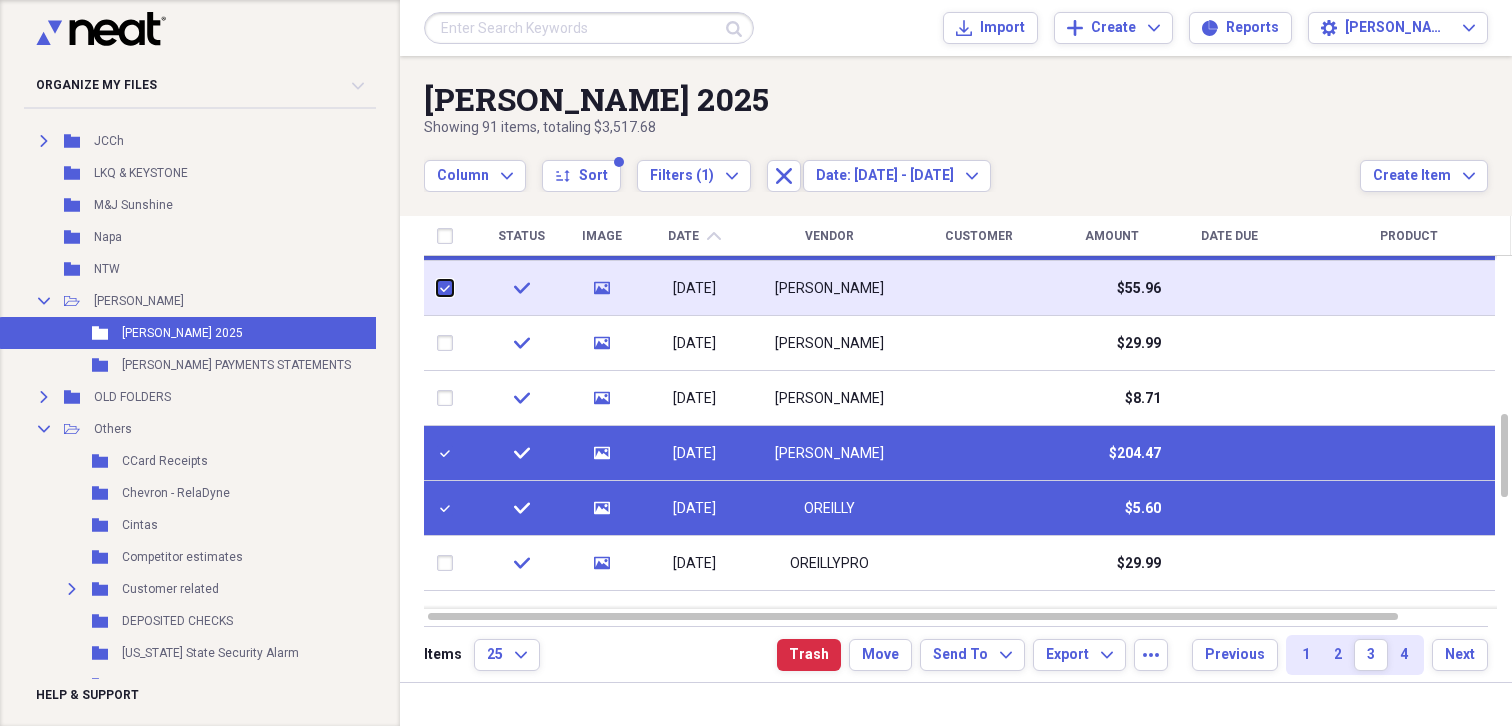 checkbox on "true" 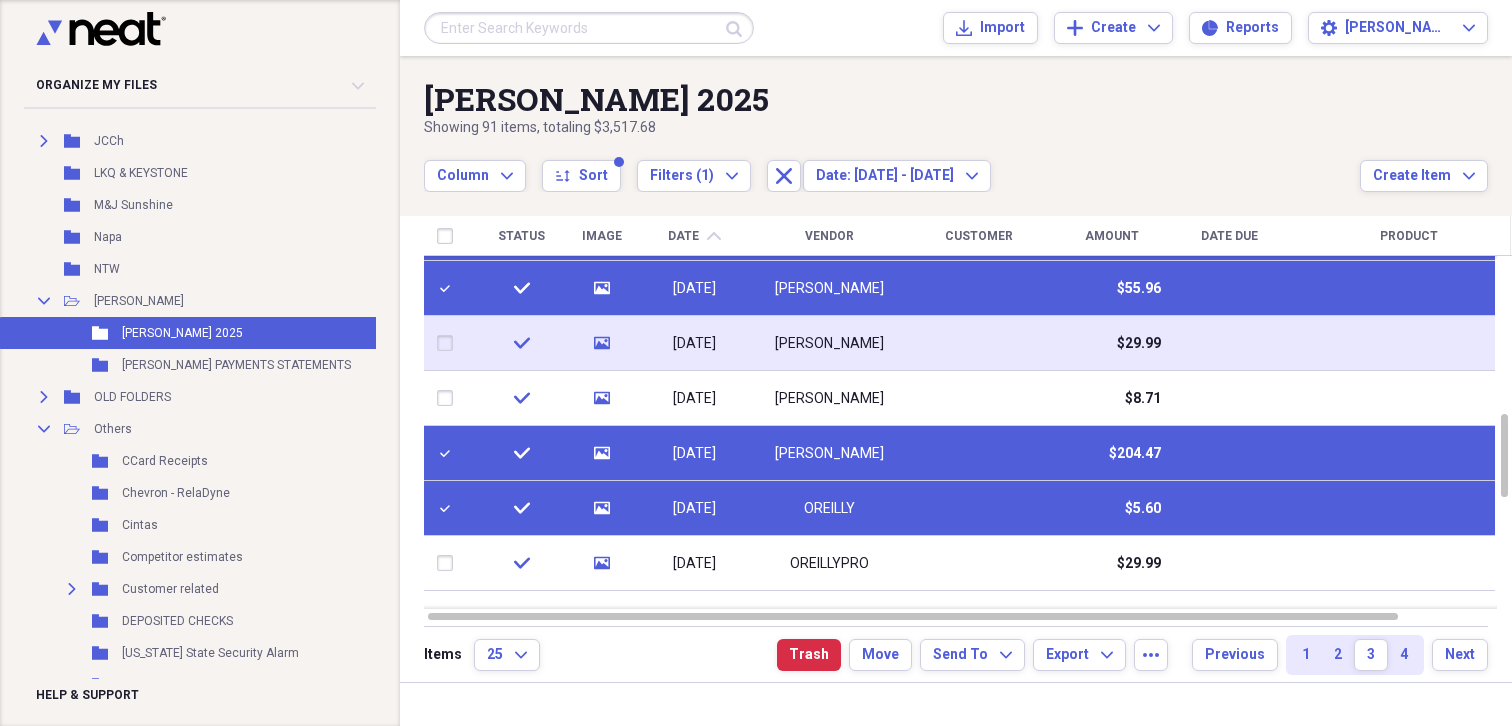 click at bounding box center (449, 343) 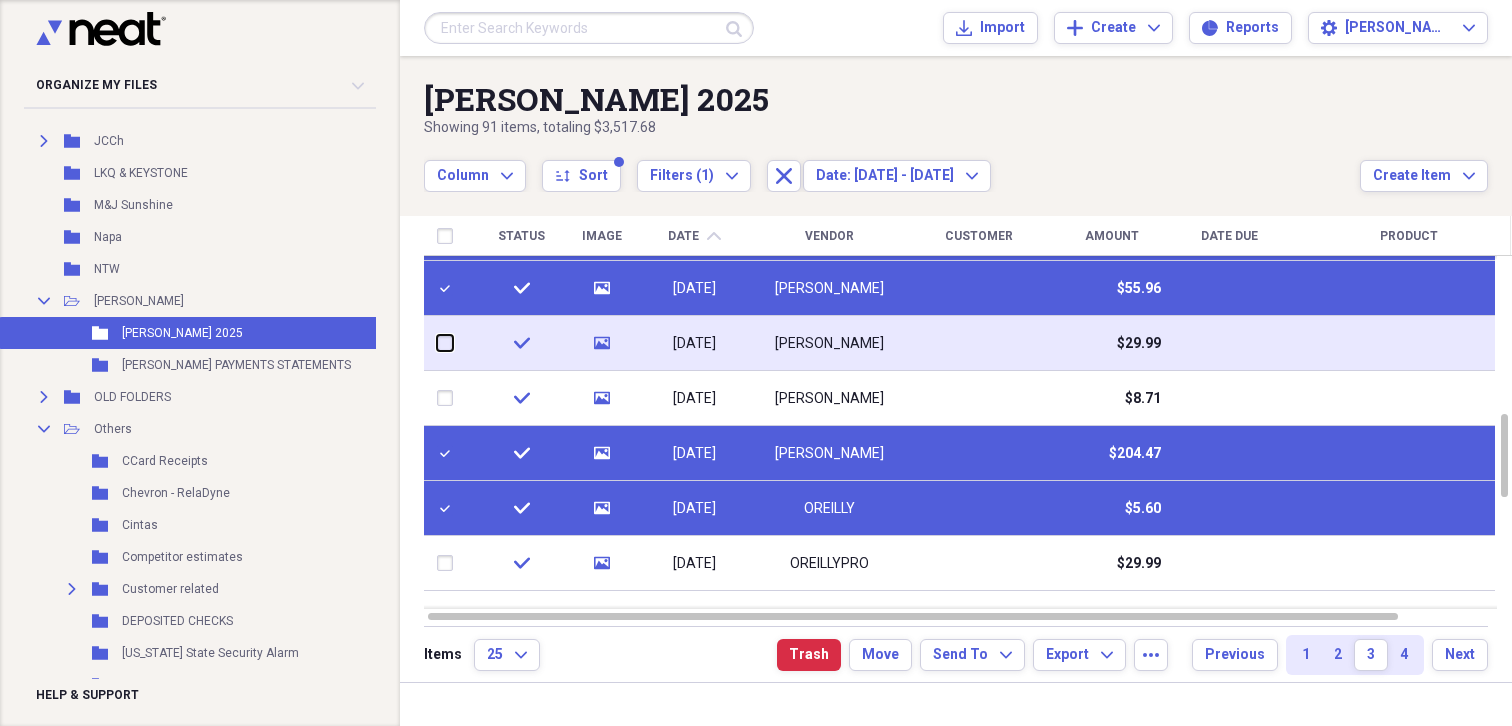 click at bounding box center (437, 343) 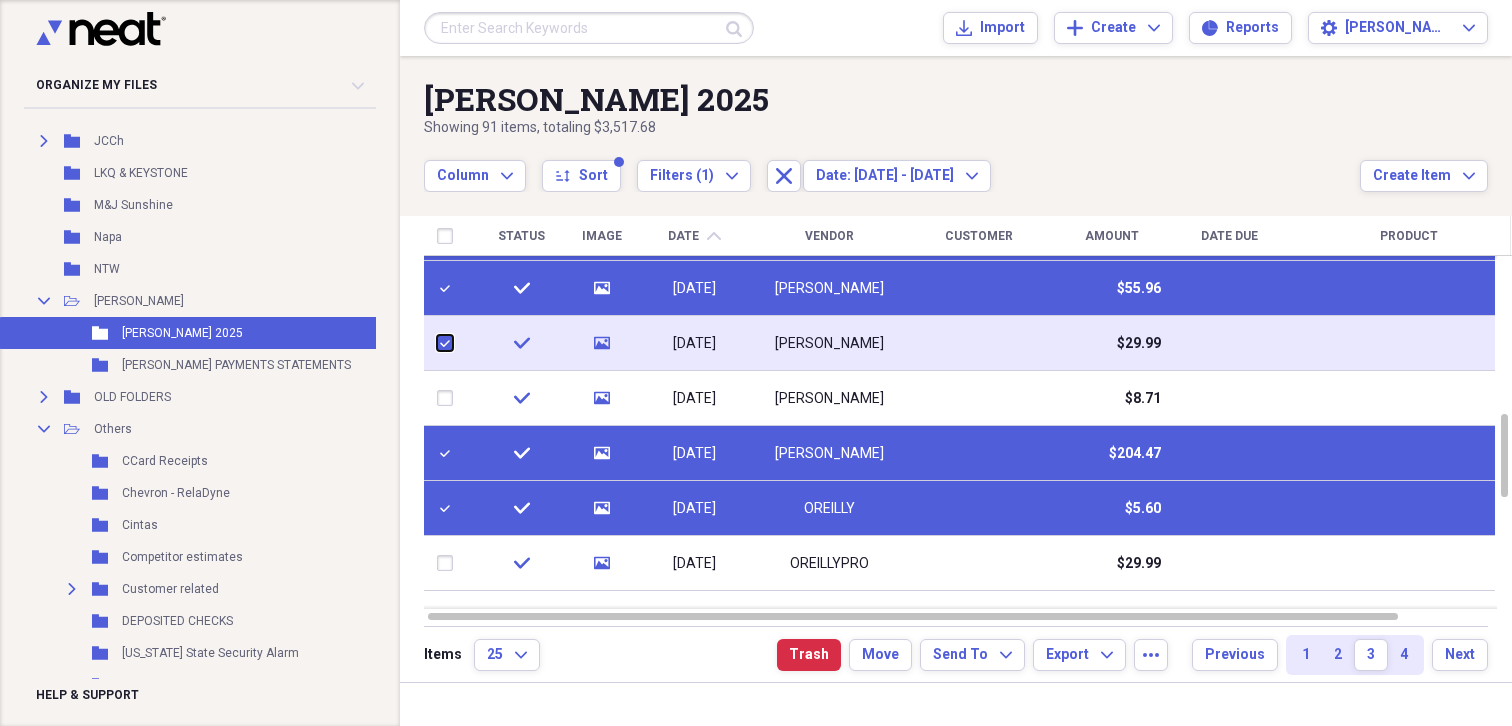 checkbox on "true" 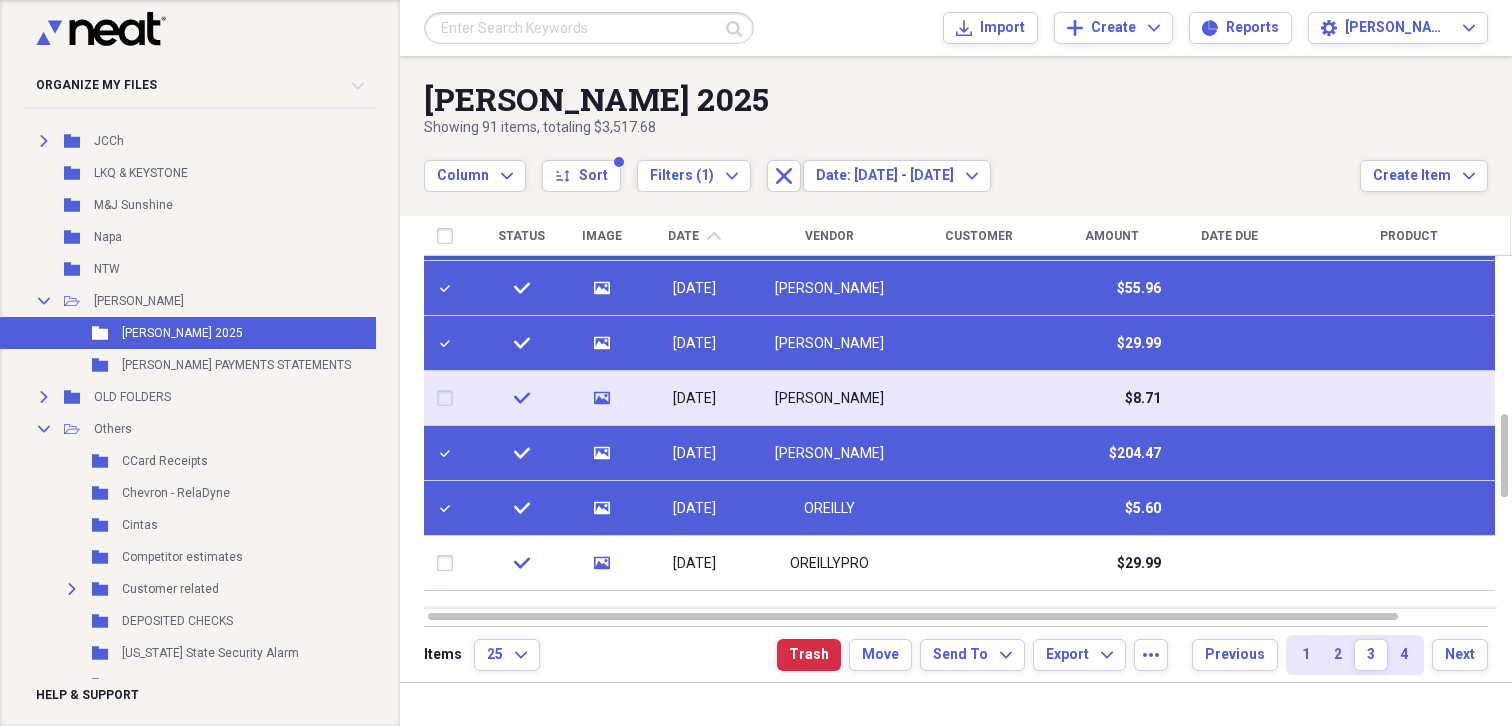 click at bounding box center (449, 398) 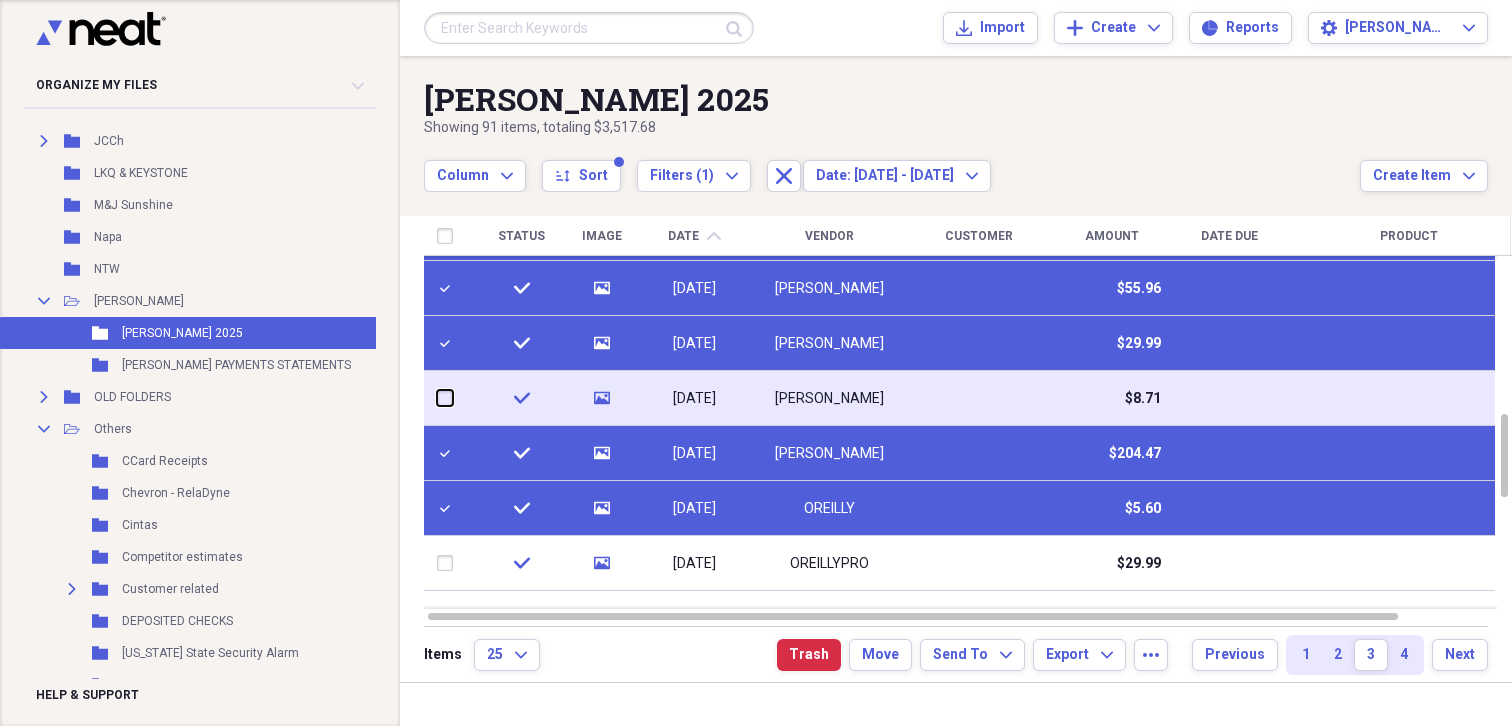 click at bounding box center [437, 398] 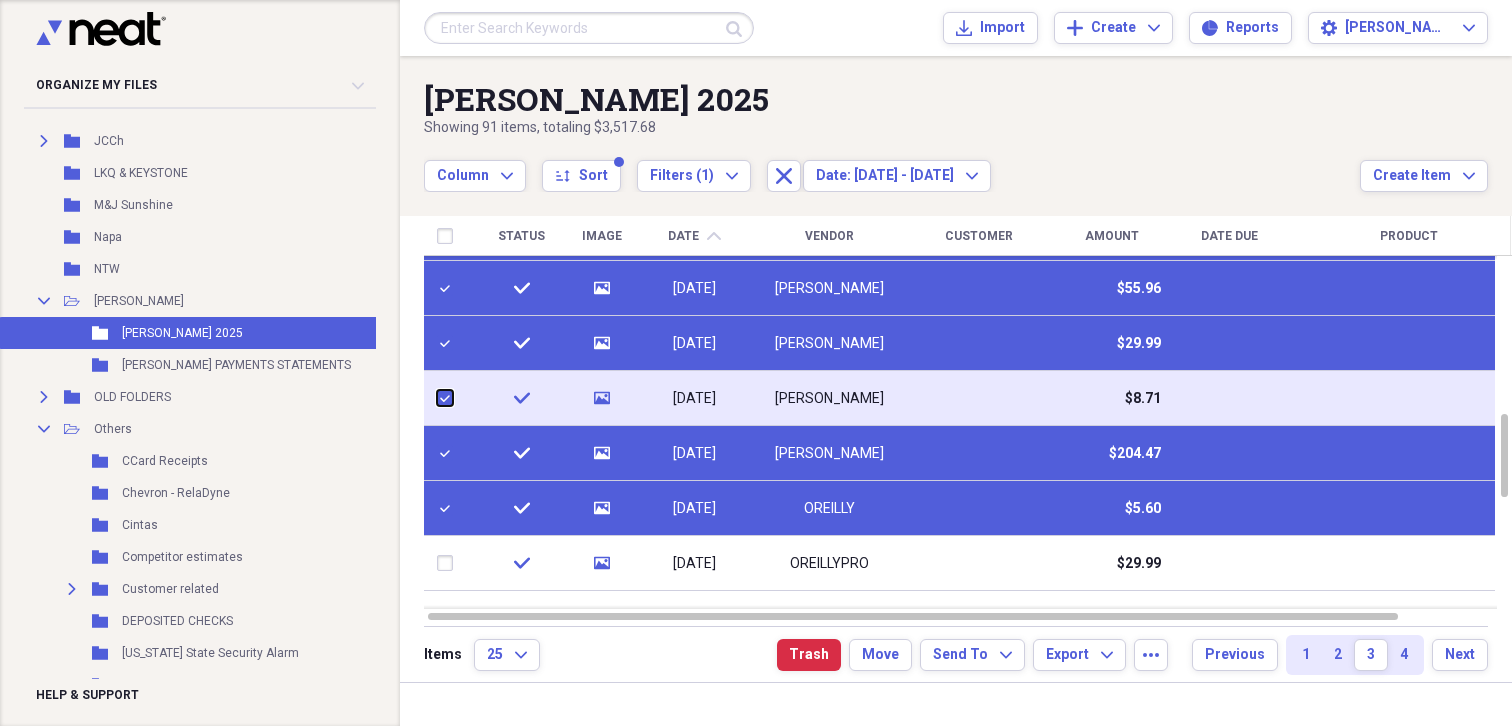 checkbox on "true" 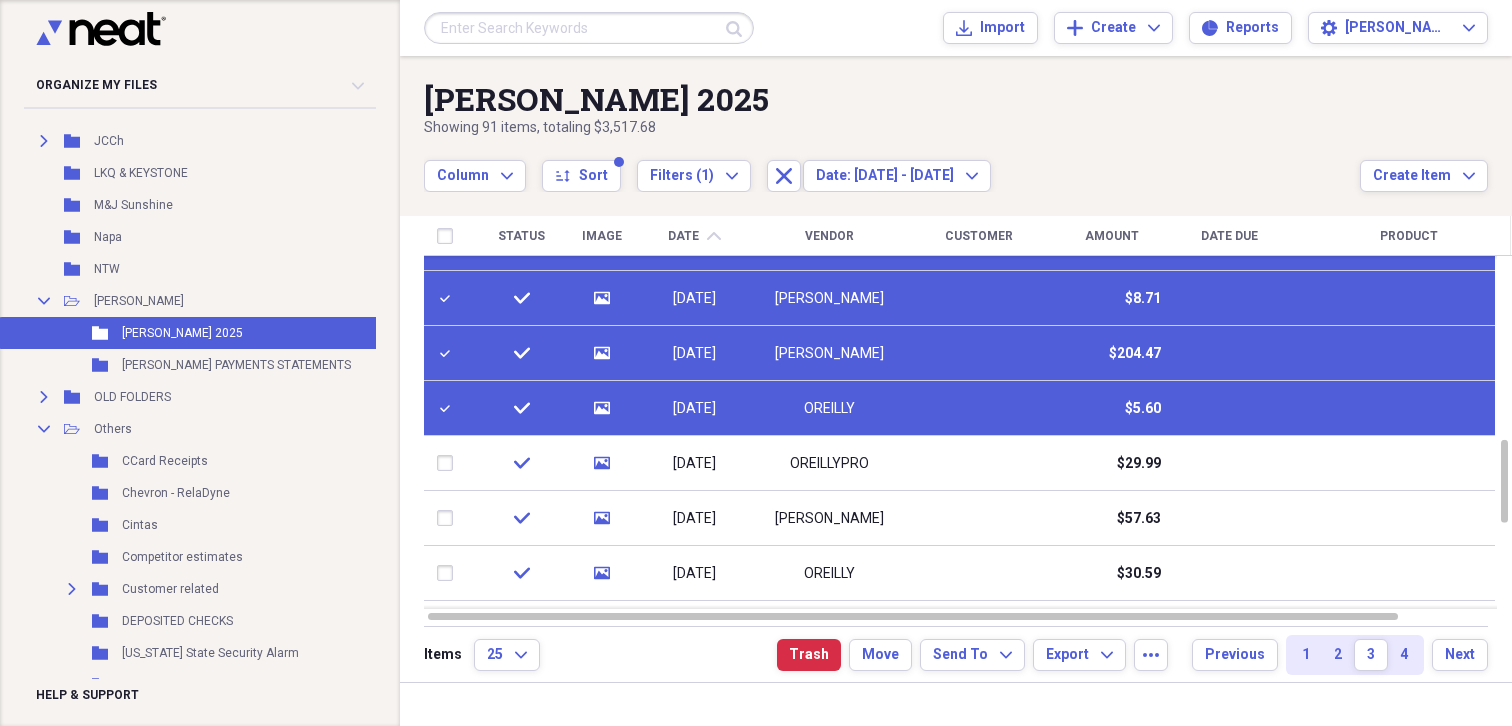checkbox on "false" 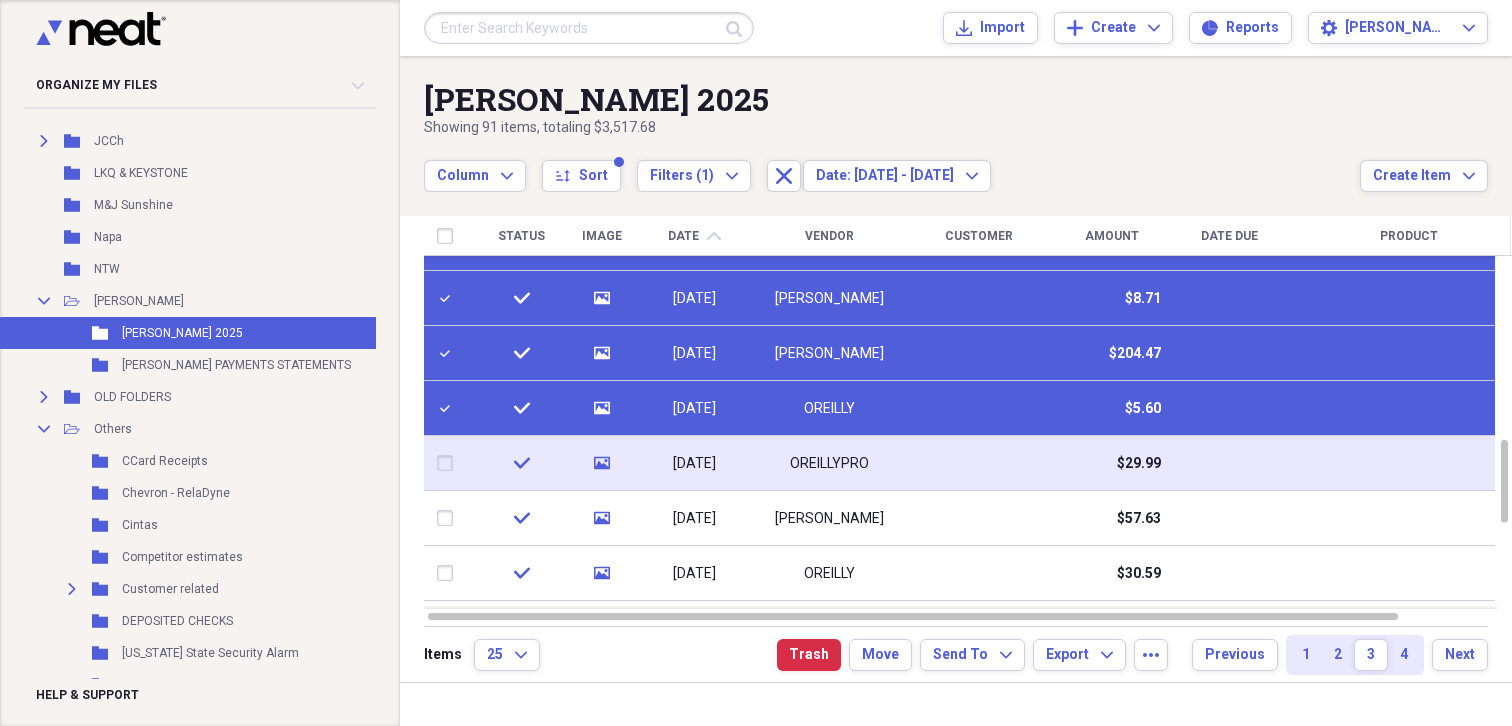 click at bounding box center (449, 463) 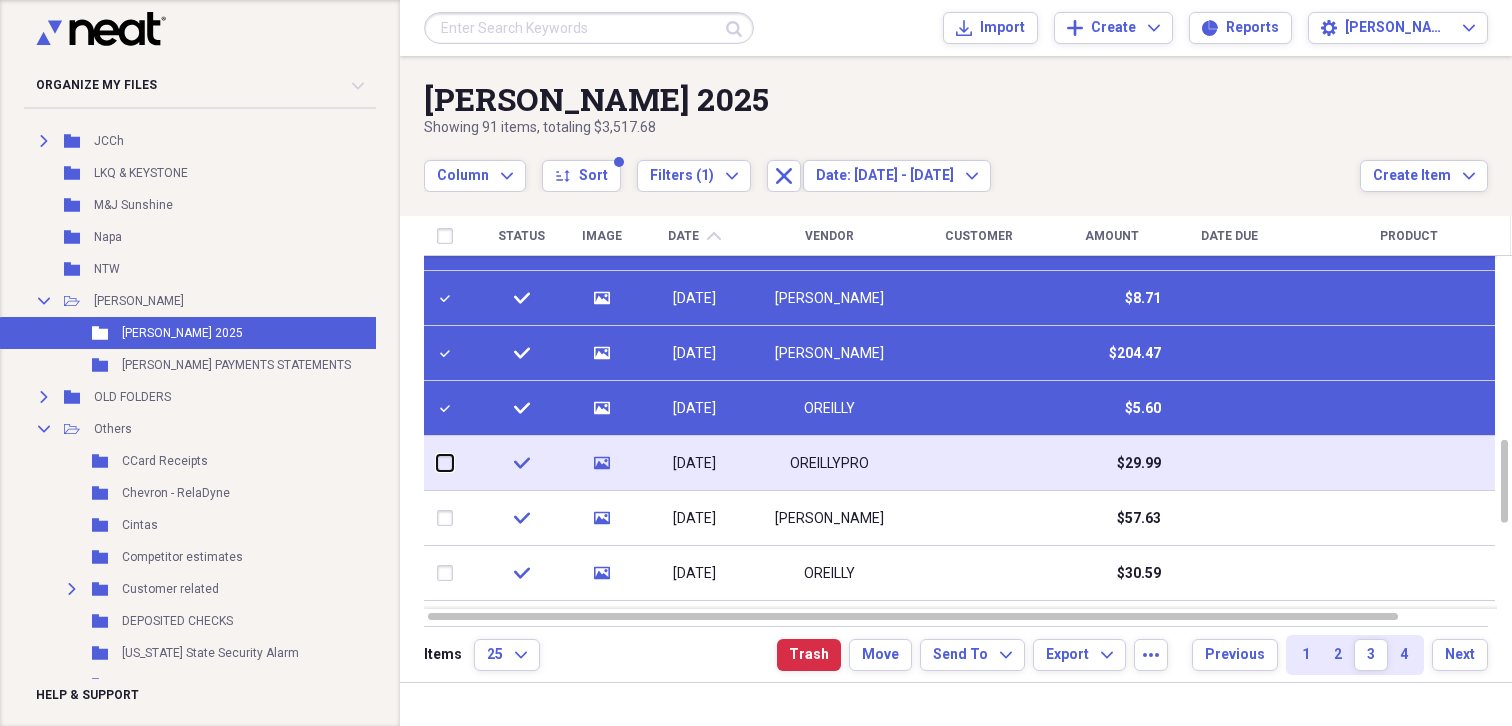 click at bounding box center [437, 463] 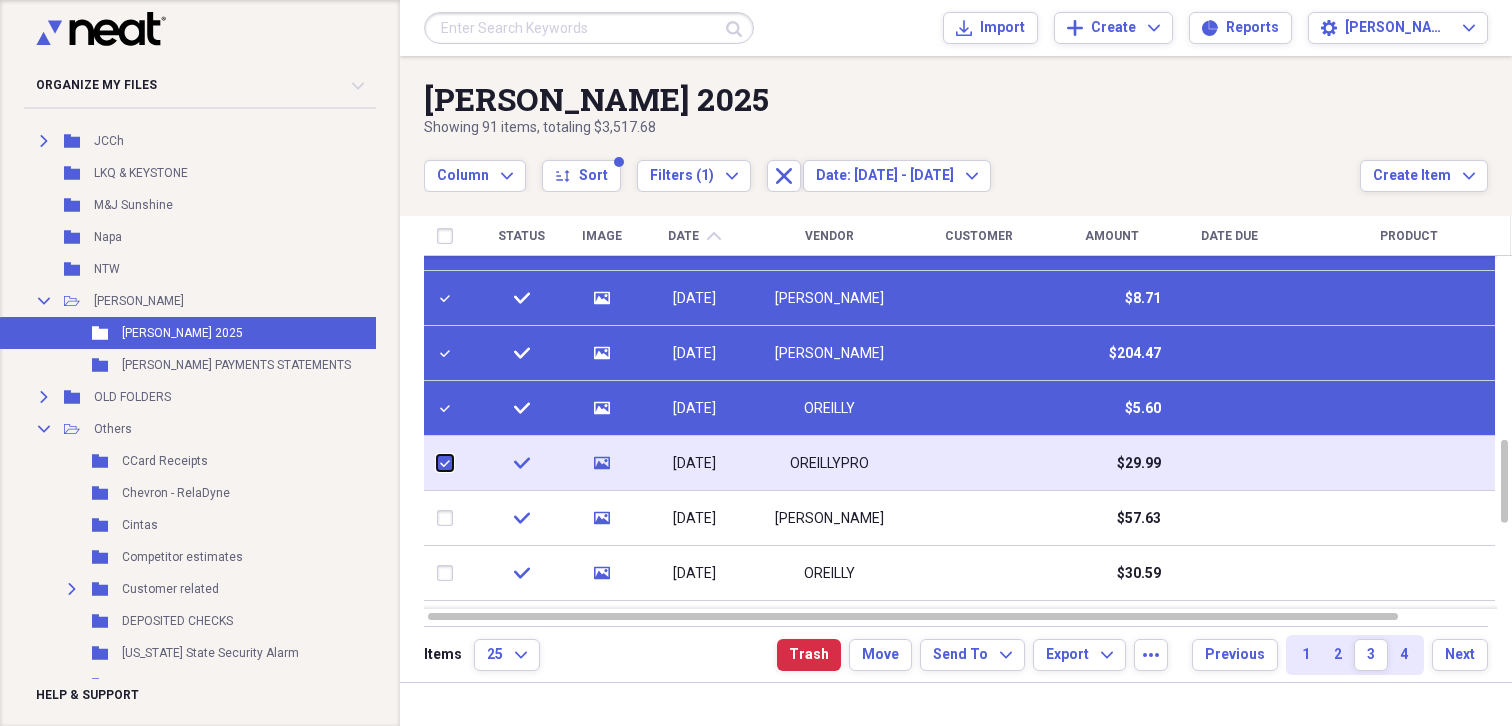checkbox on "true" 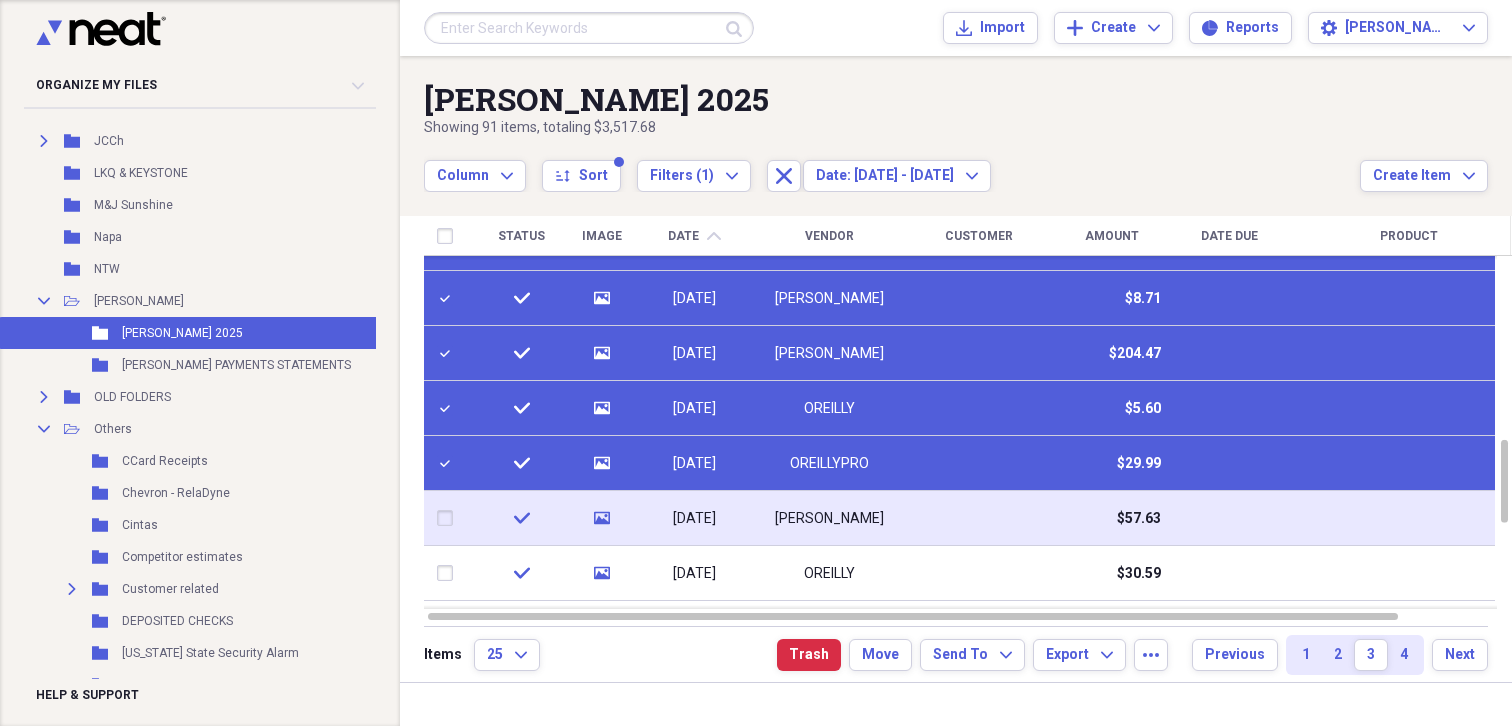 click at bounding box center (449, 518) 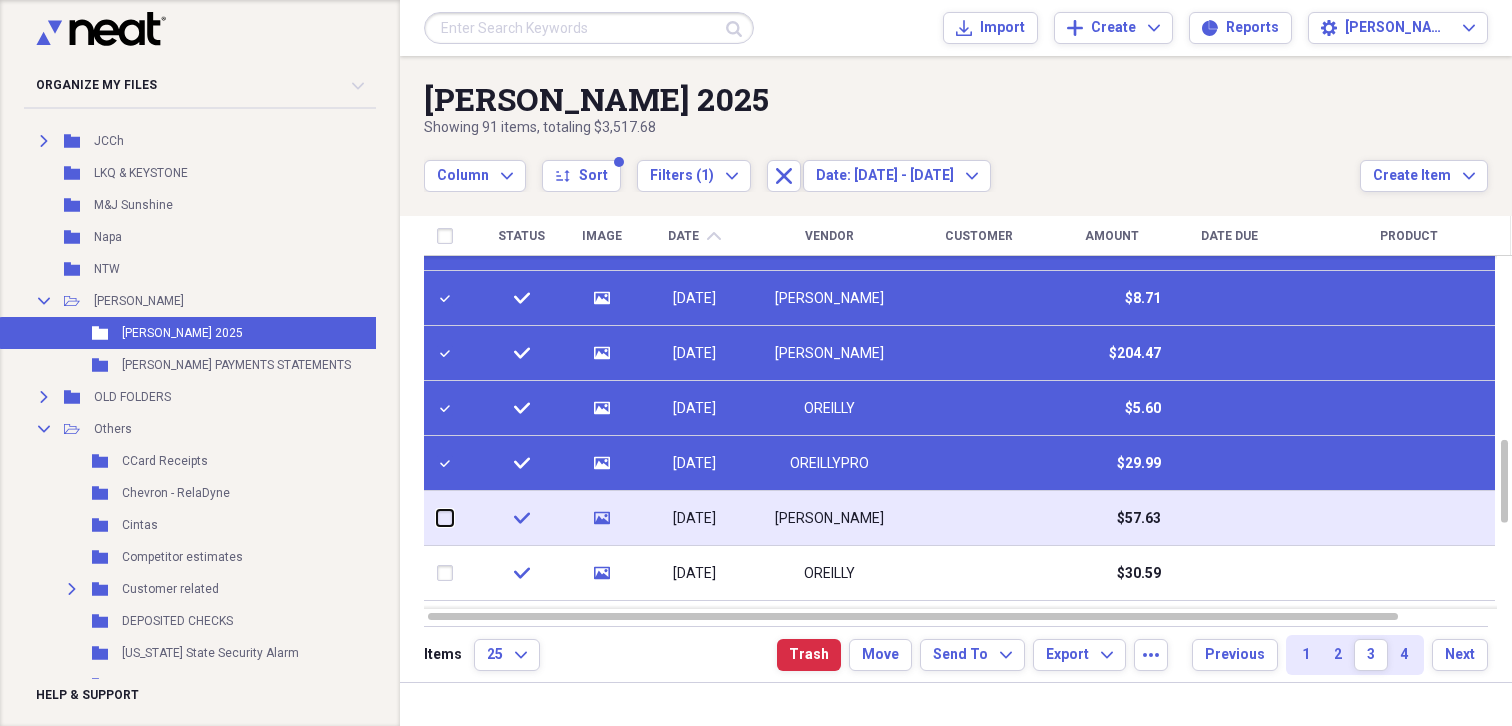 click at bounding box center [437, 518] 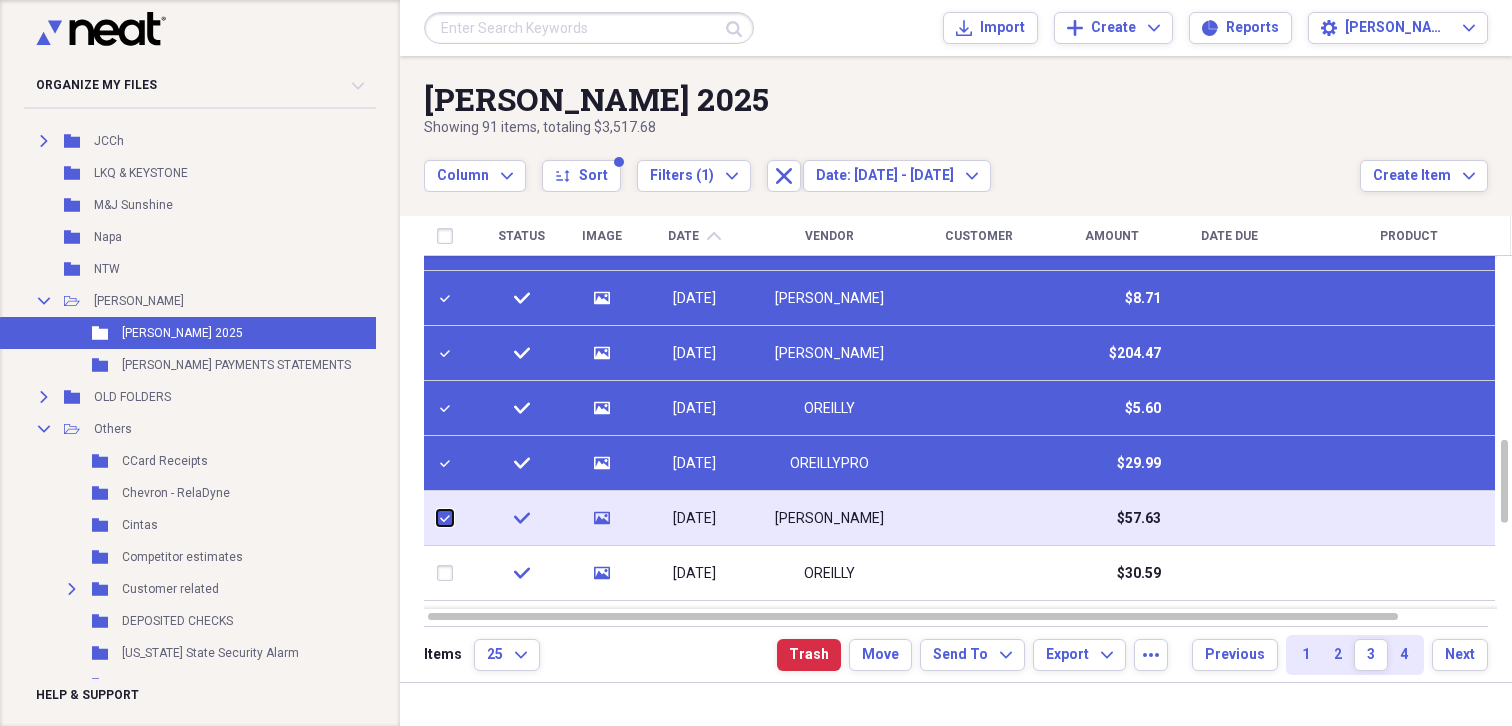 checkbox on "true" 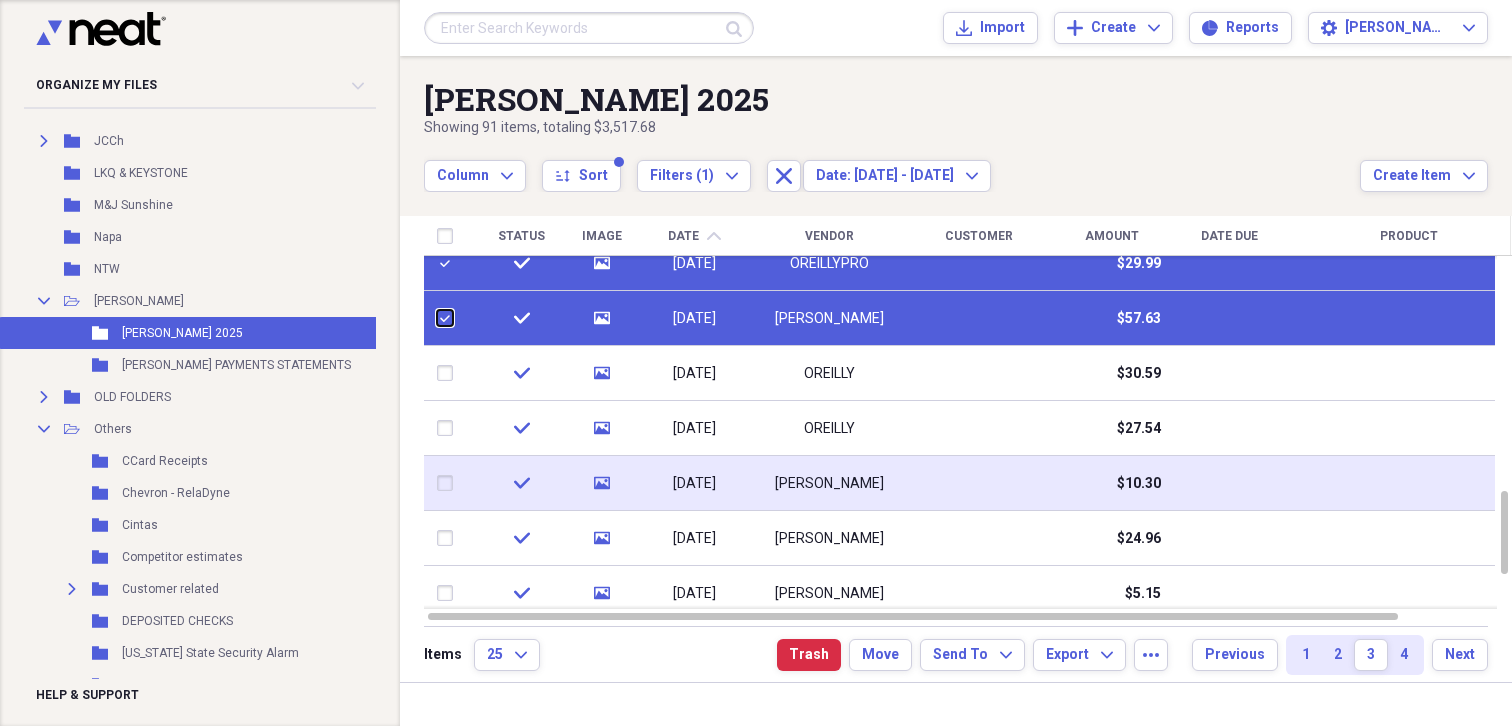 checkbox on "false" 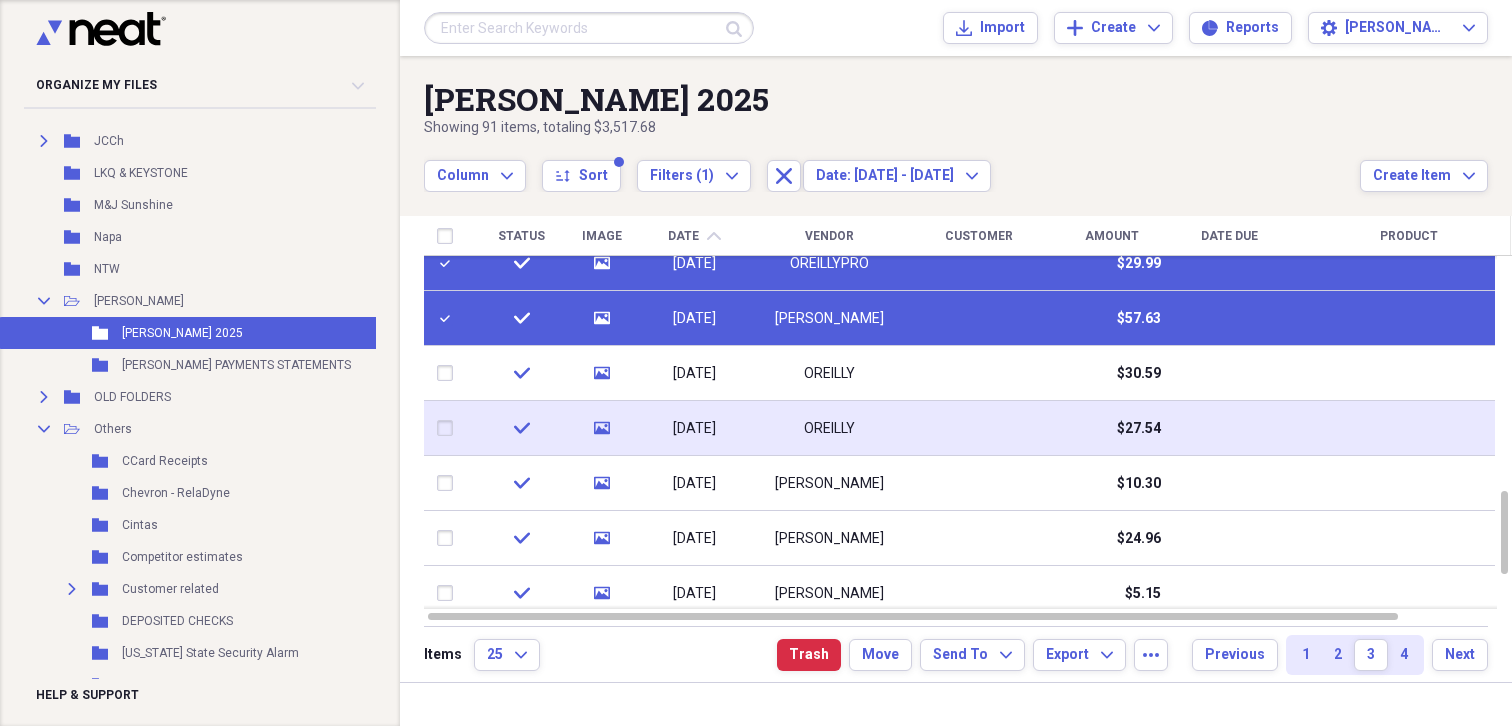 click at bounding box center [449, 428] 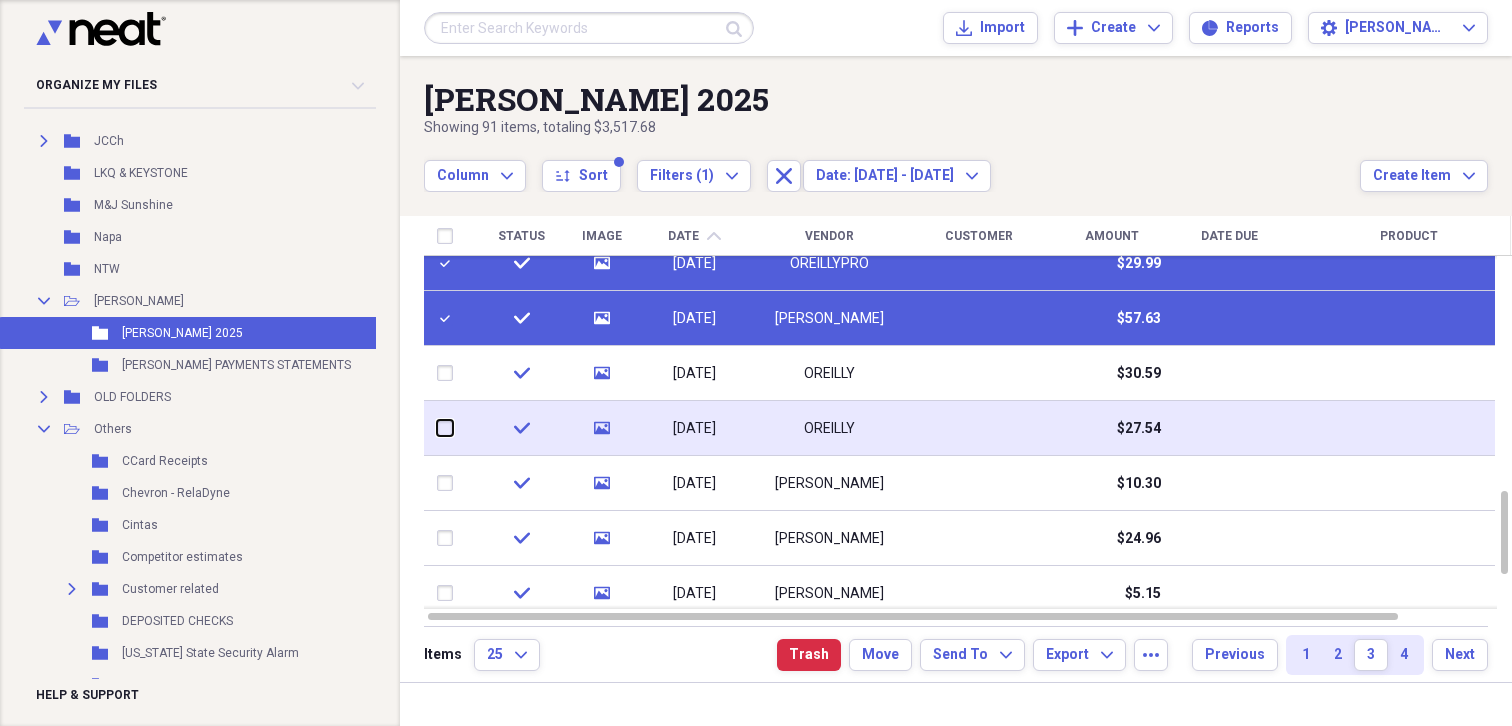 click at bounding box center [437, 428] 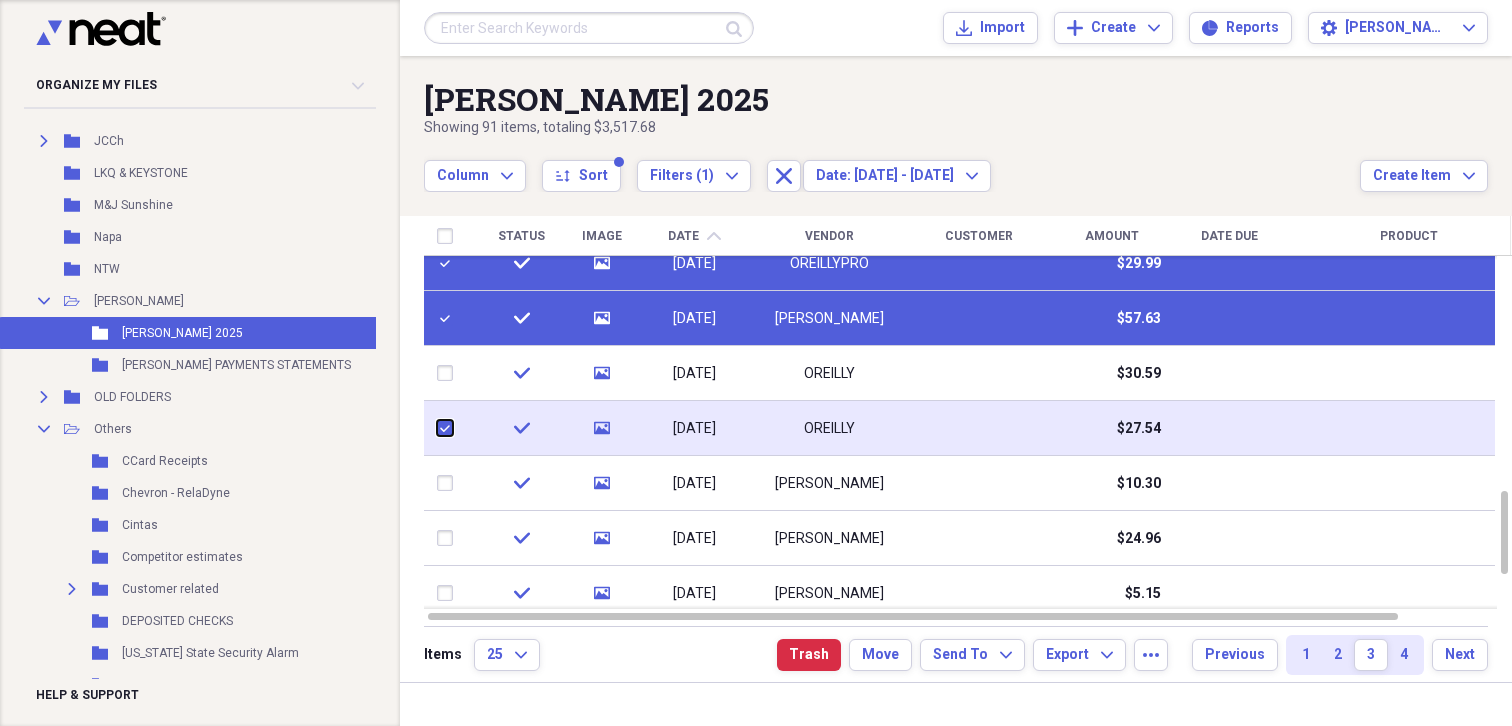 checkbox on "true" 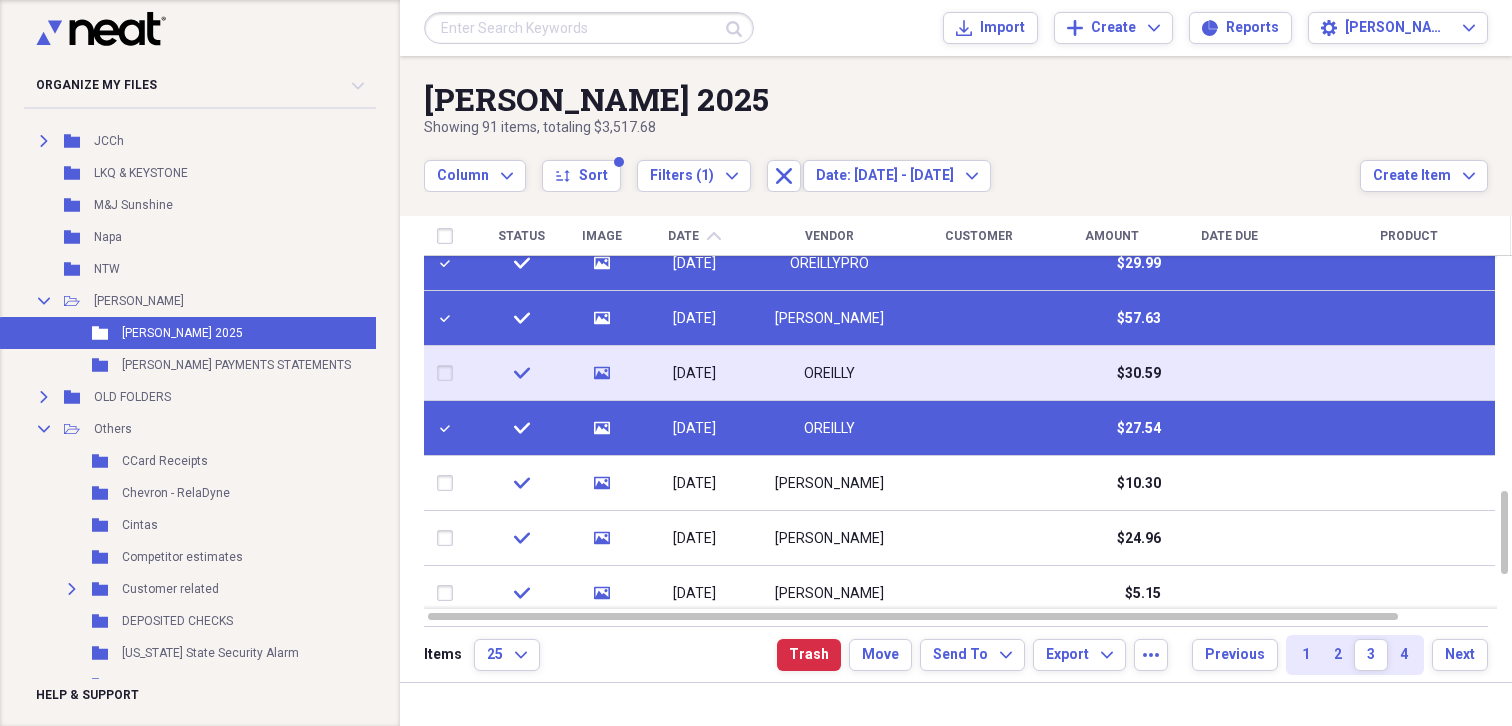 click at bounding box center [449, 373] 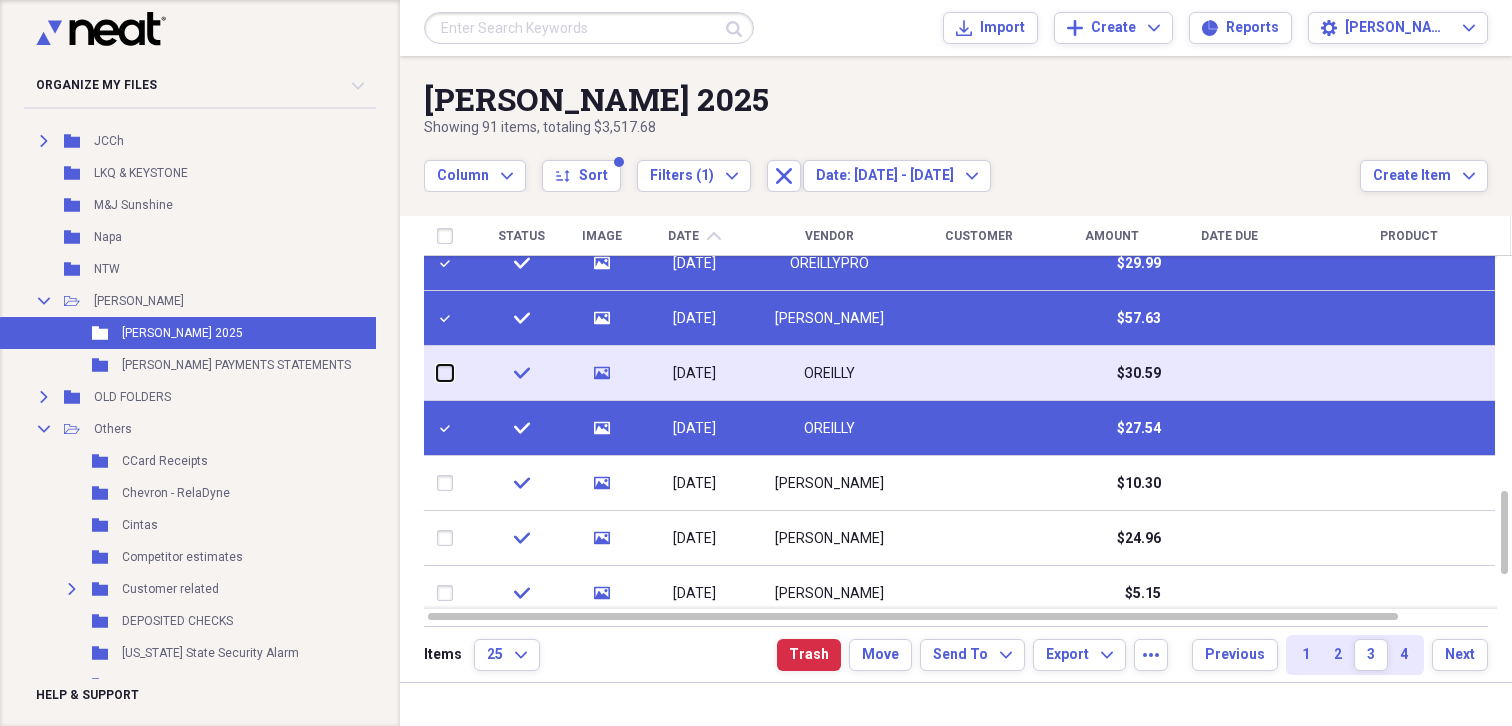 click at bounding box center [437, 373] 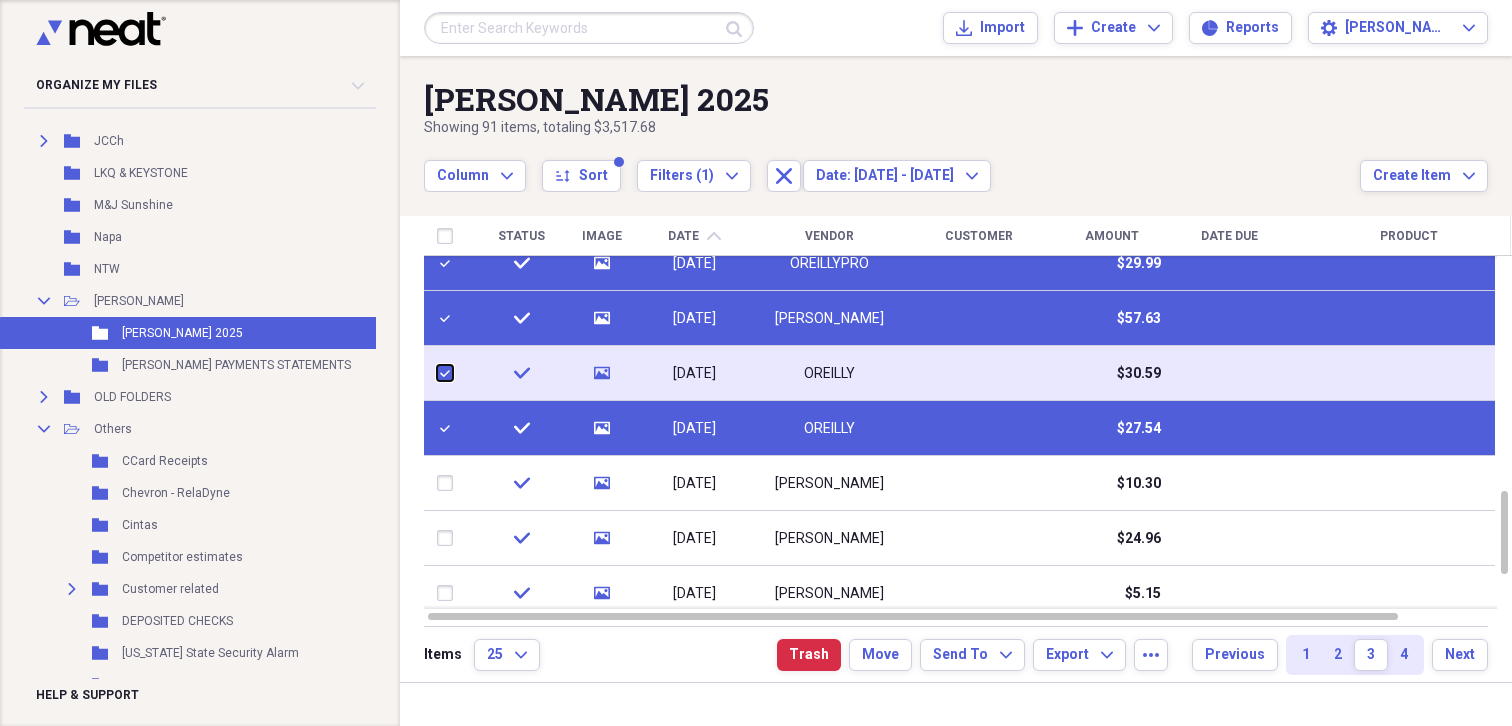 checkbox on "true" 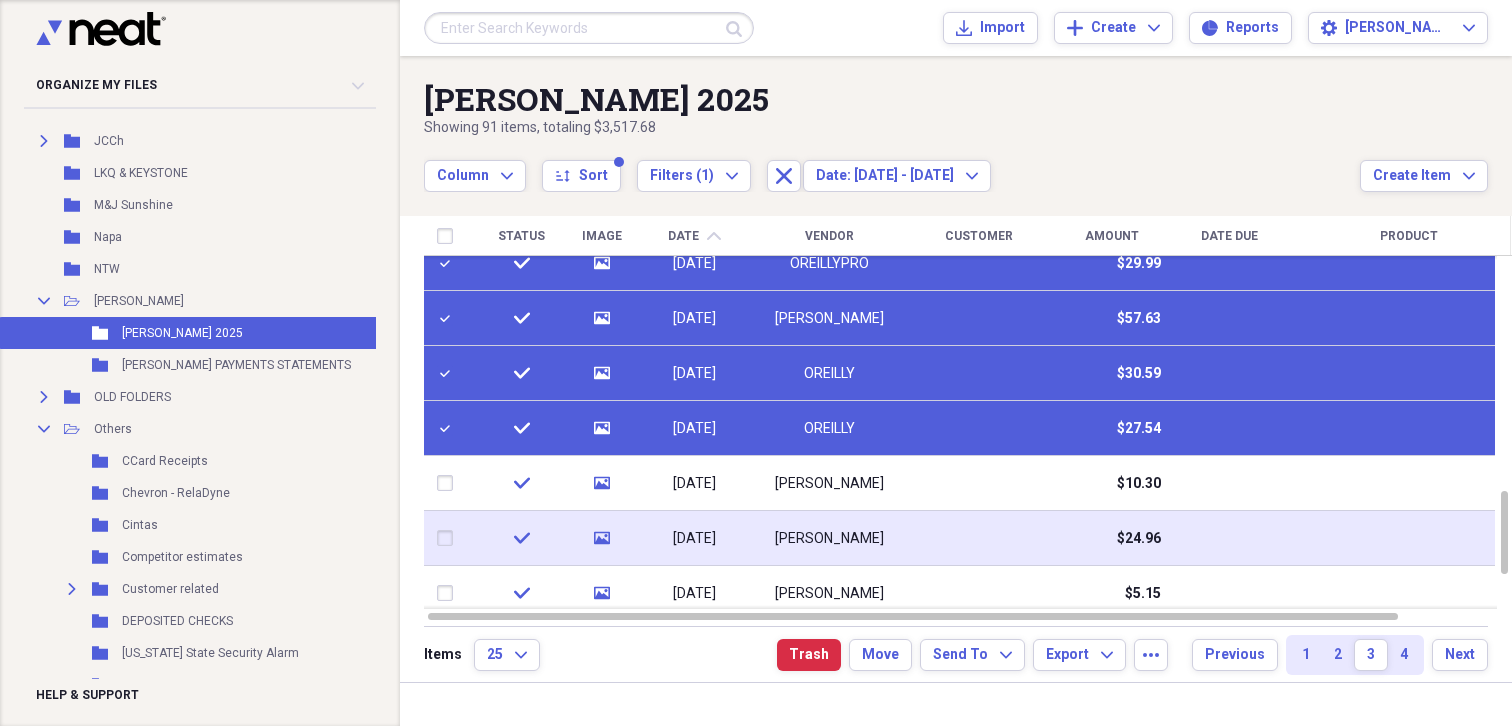 click at bounding box center [449, 538] 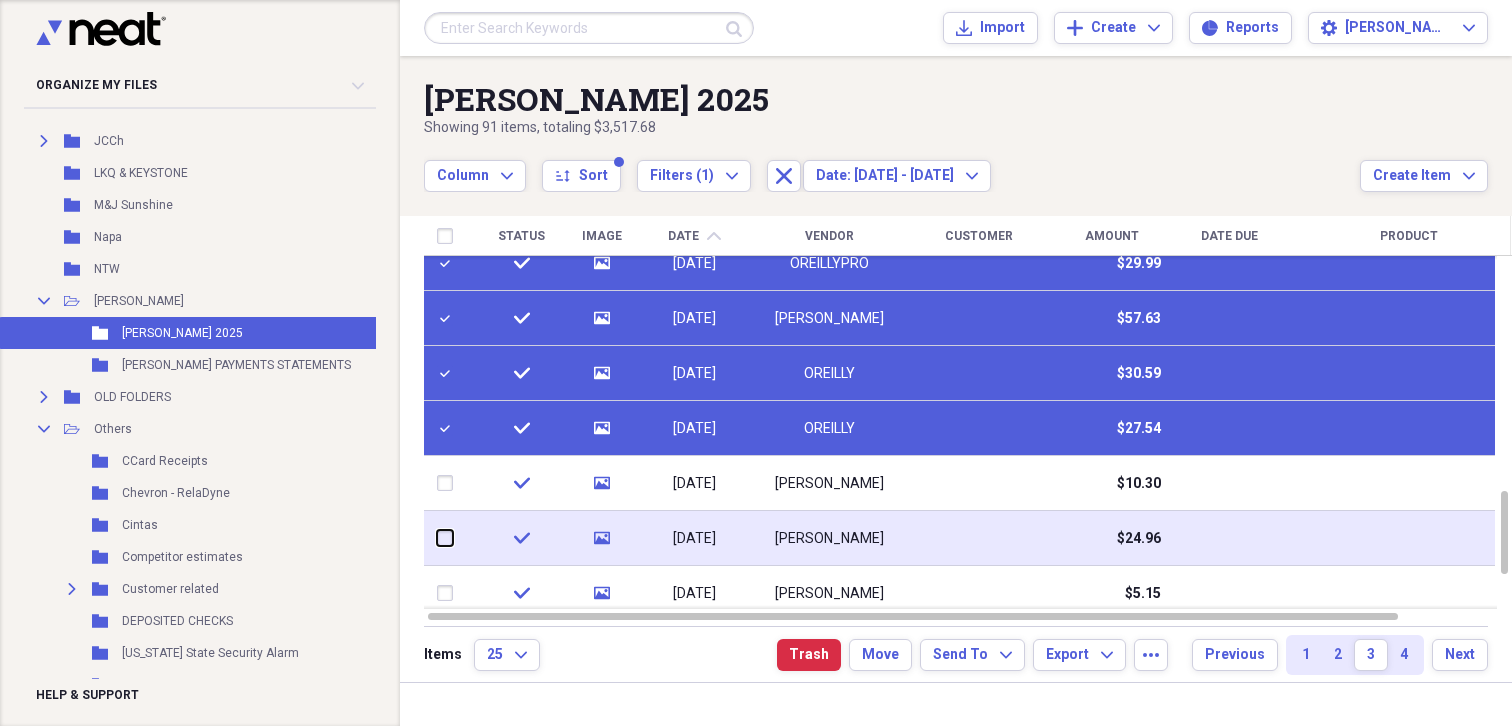 click at bounding box center [437, 538] 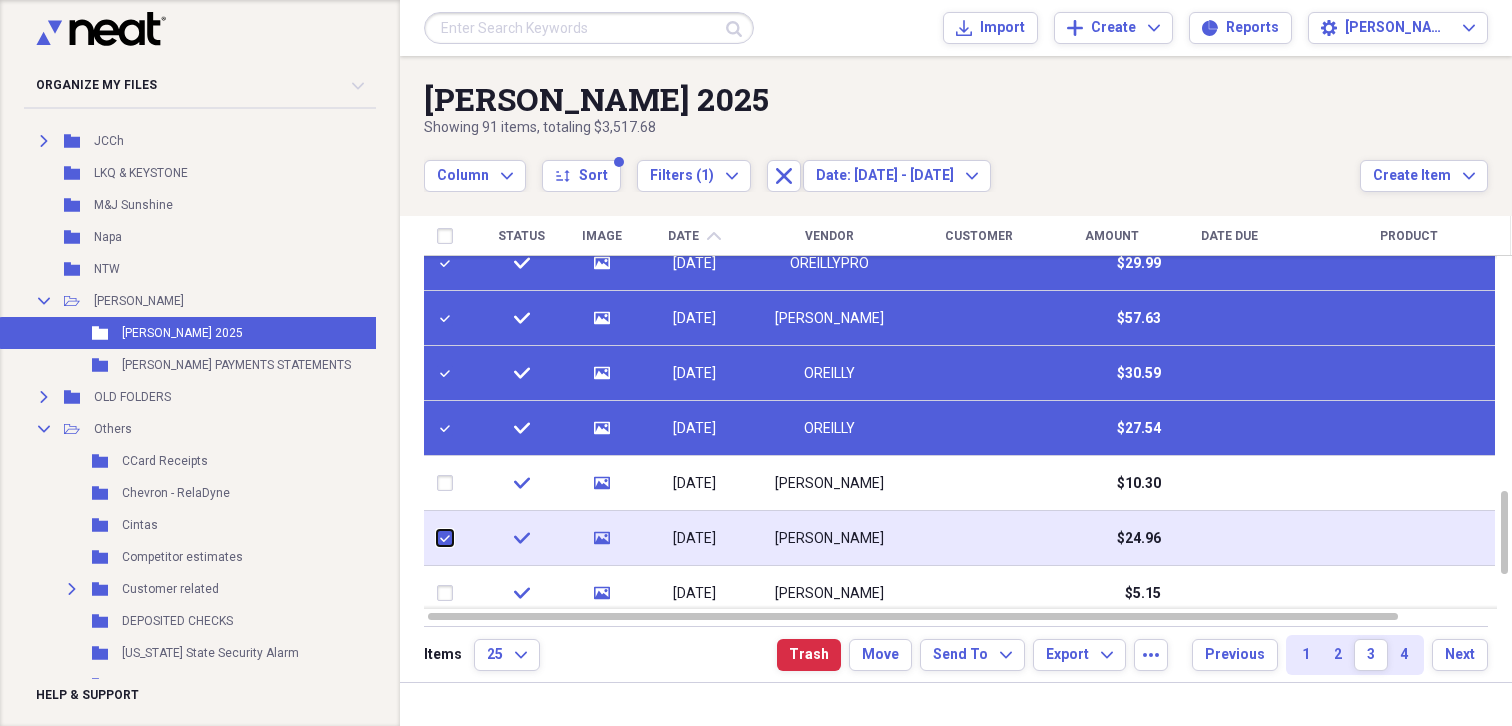 checkbox on "true" 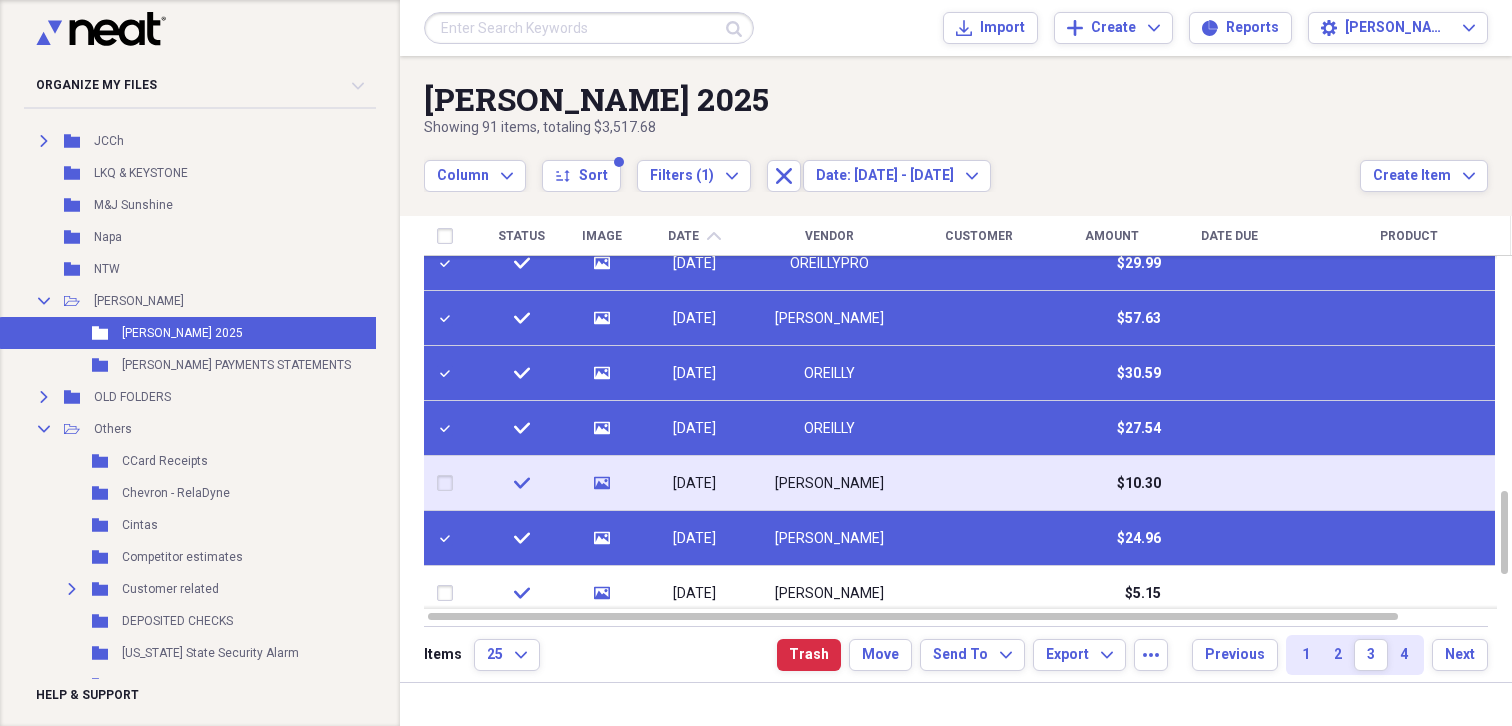 click at bounding box center [449, 483] 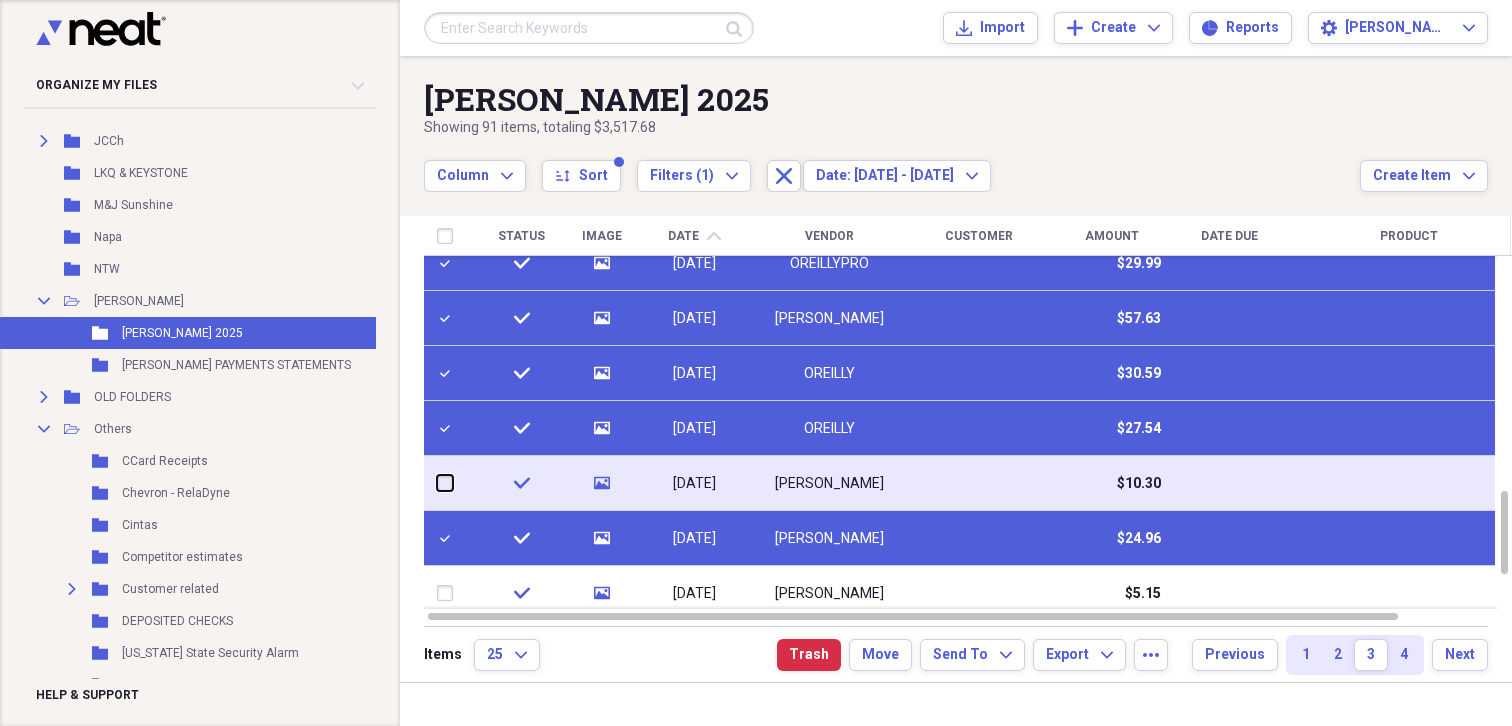 click at bounding box center [437, 483] 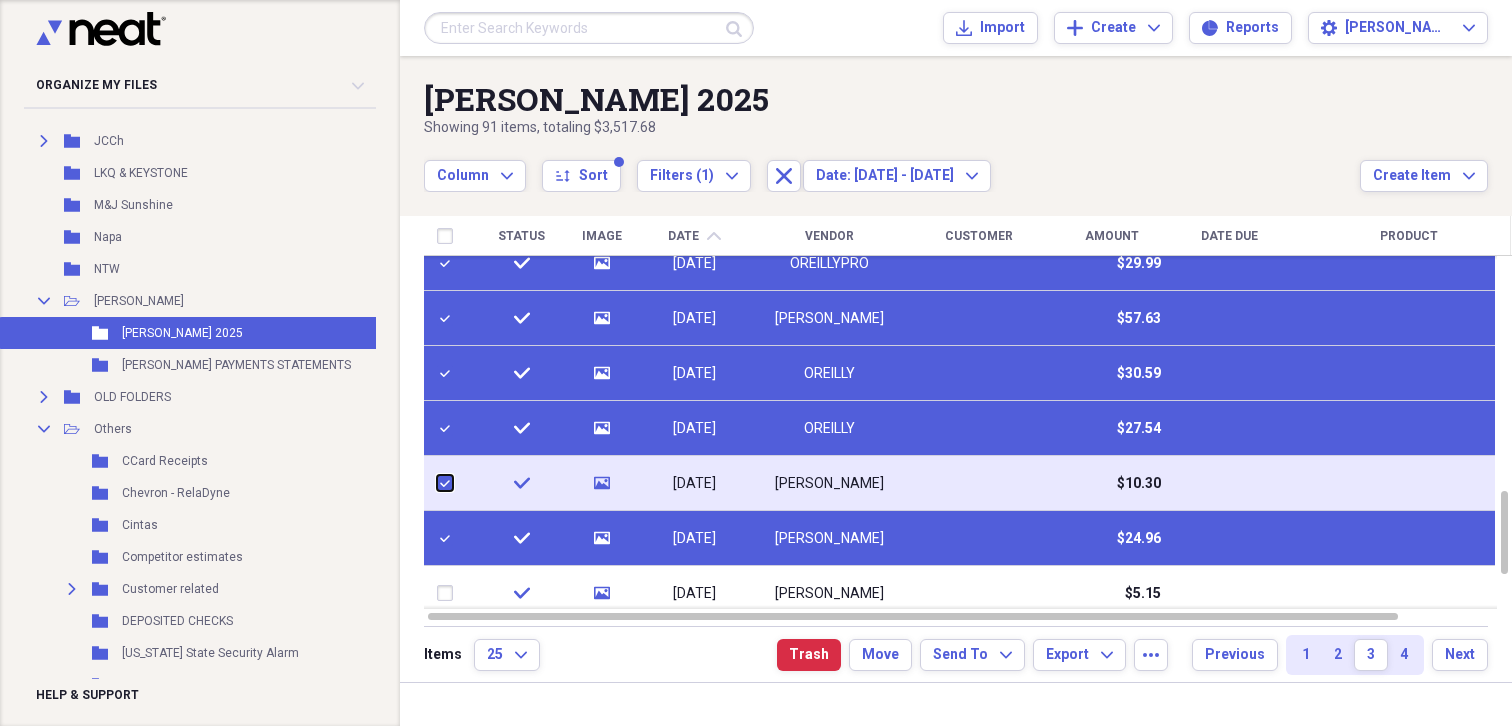 checkbox on "true" 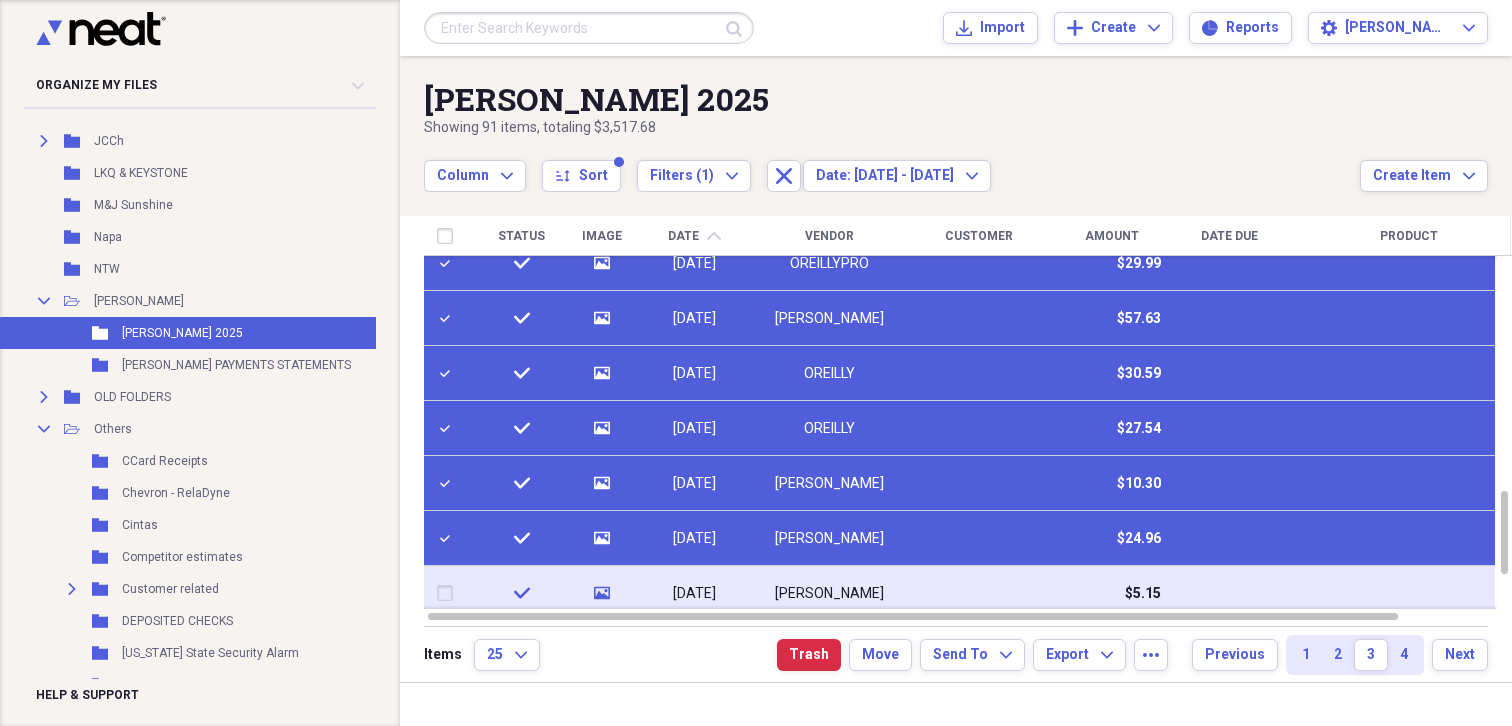 click at bounding box center [449, 593] 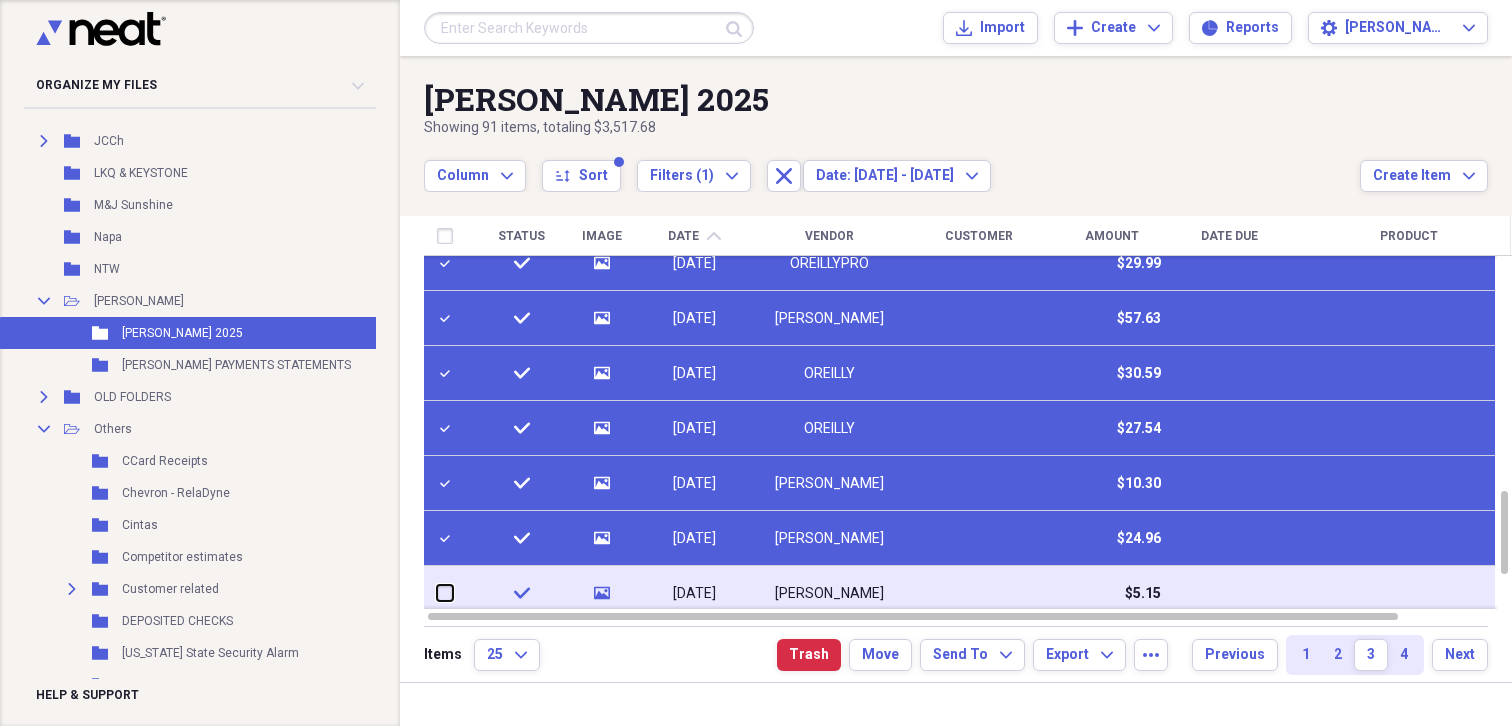 click at bounding box center (437, 593) 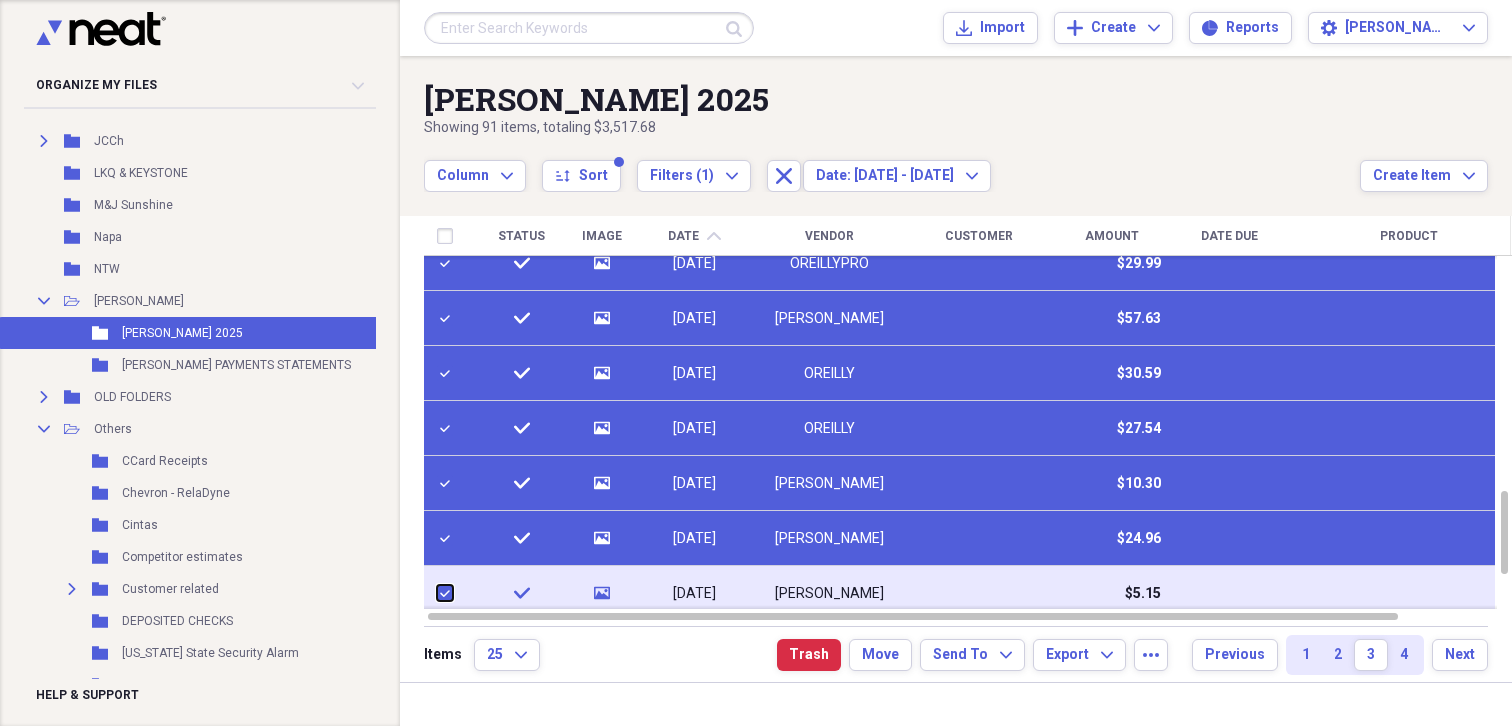 checkbox on "true" 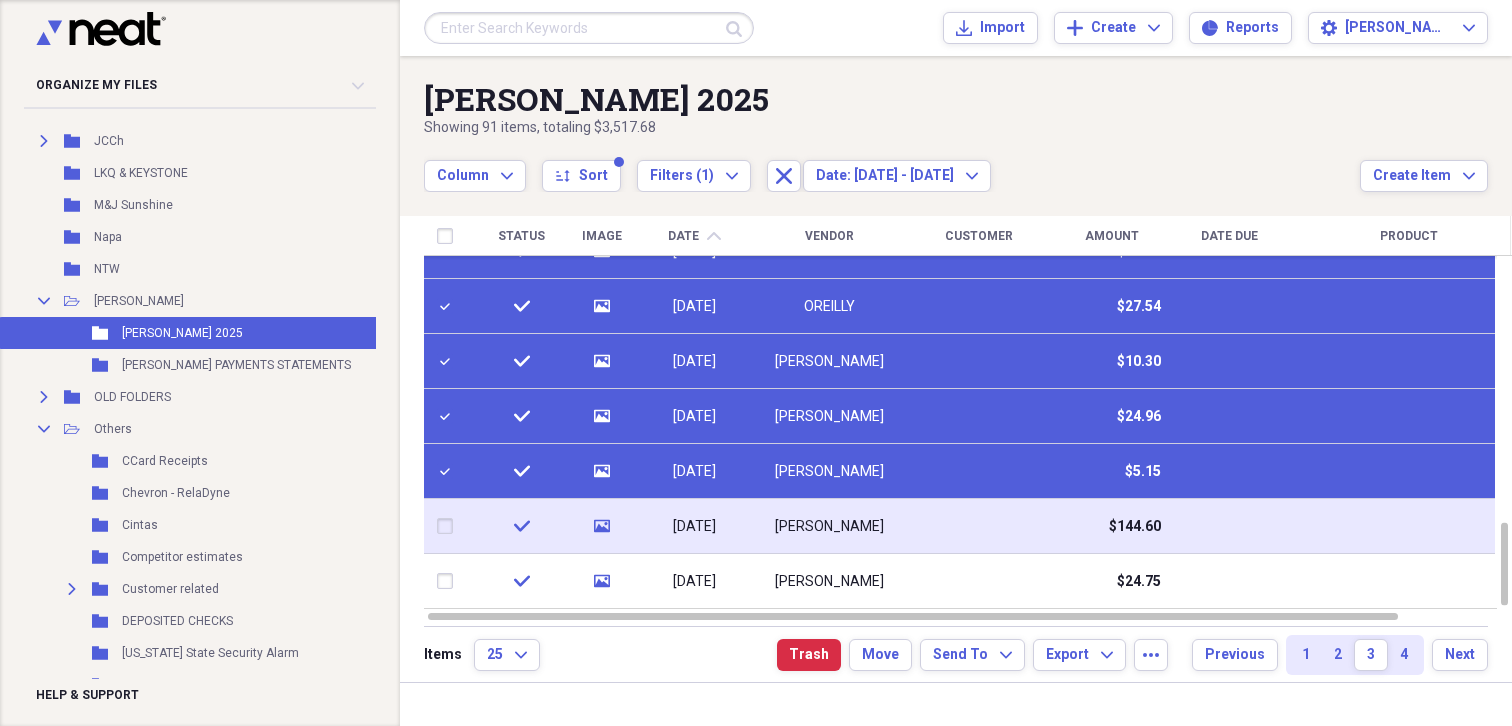 click at bounding box center [449, 526] 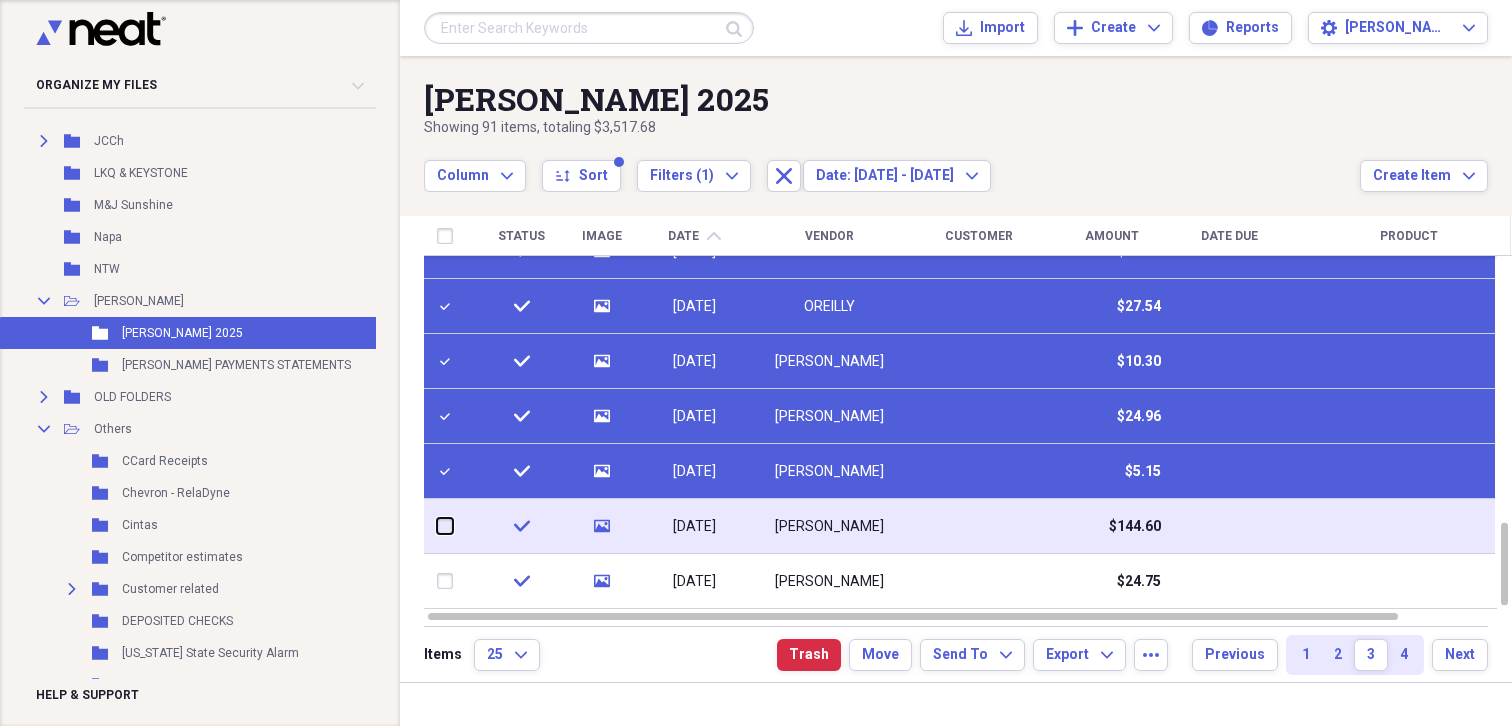click at bounding box center (437, 526) 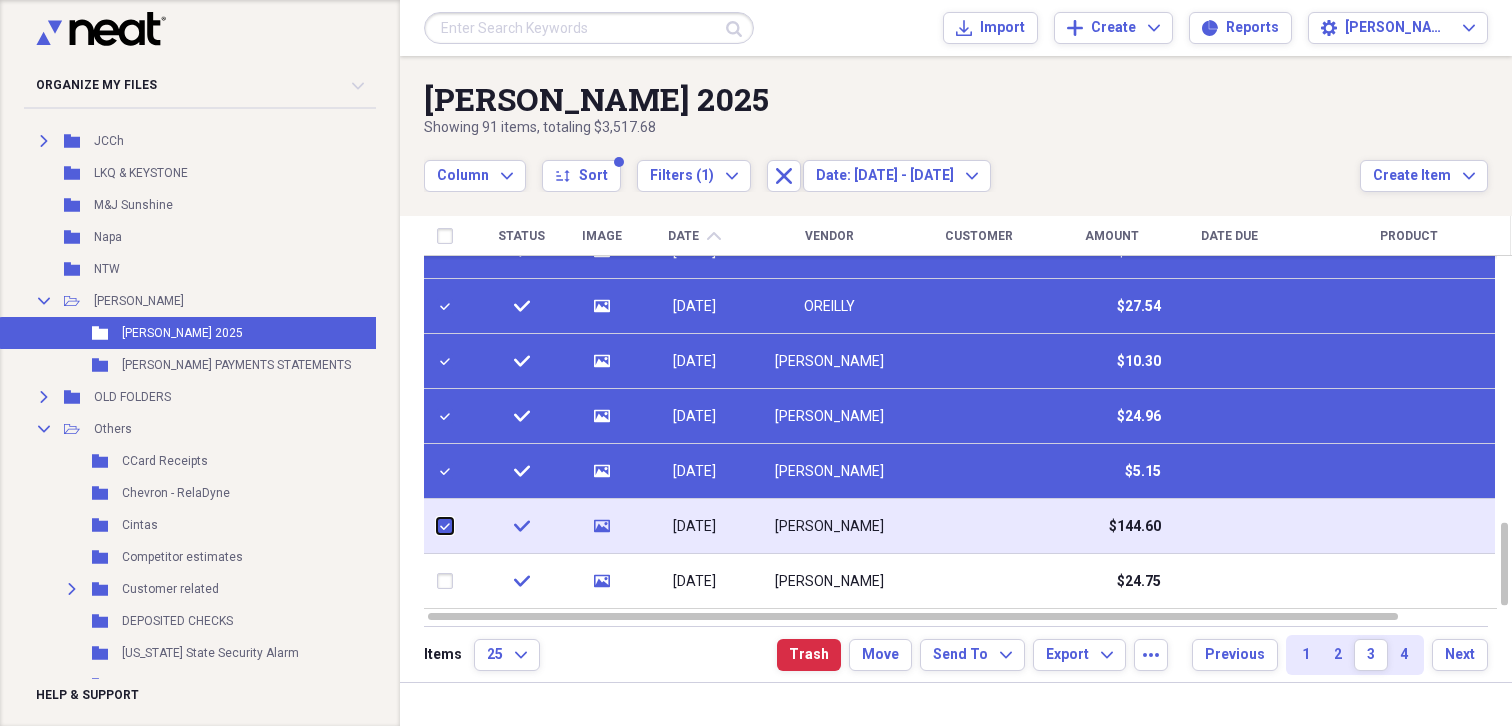 checkbox on "true" 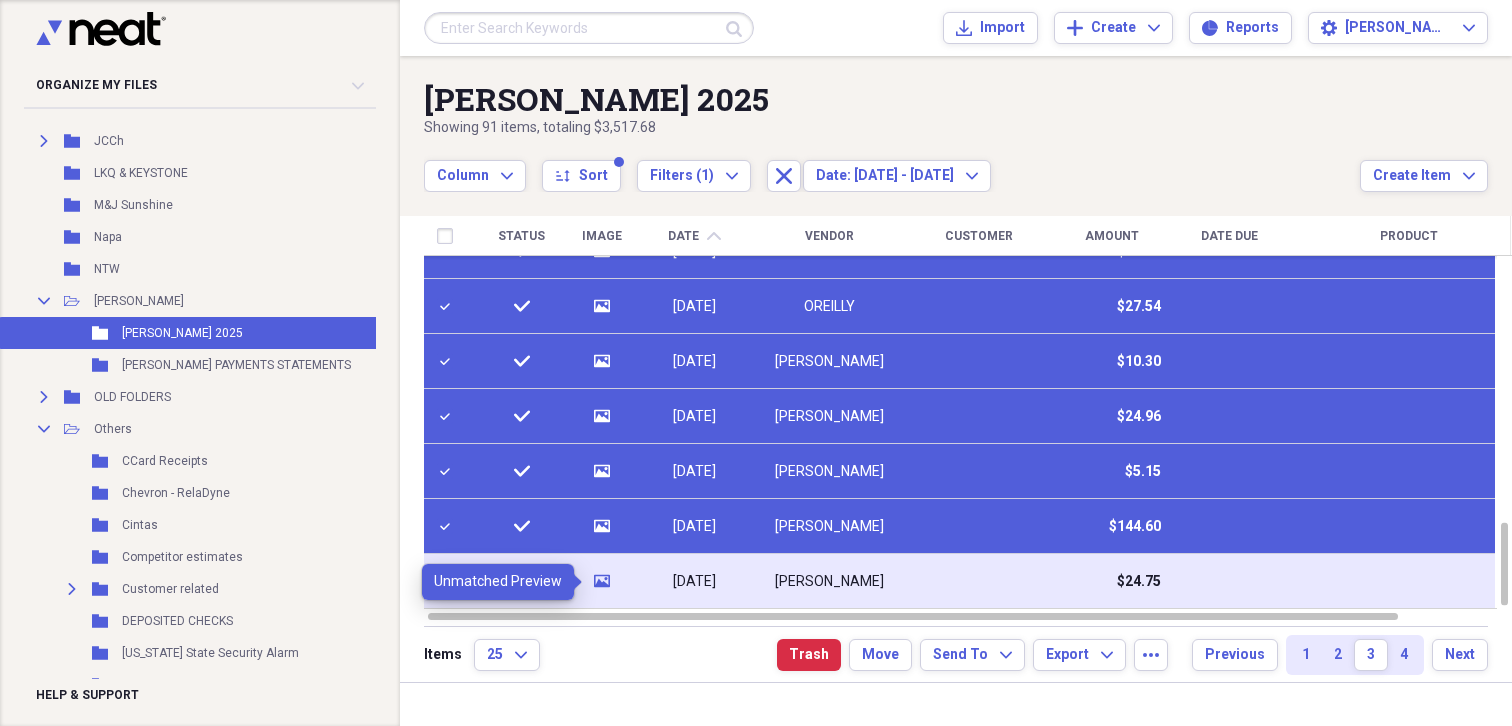 click 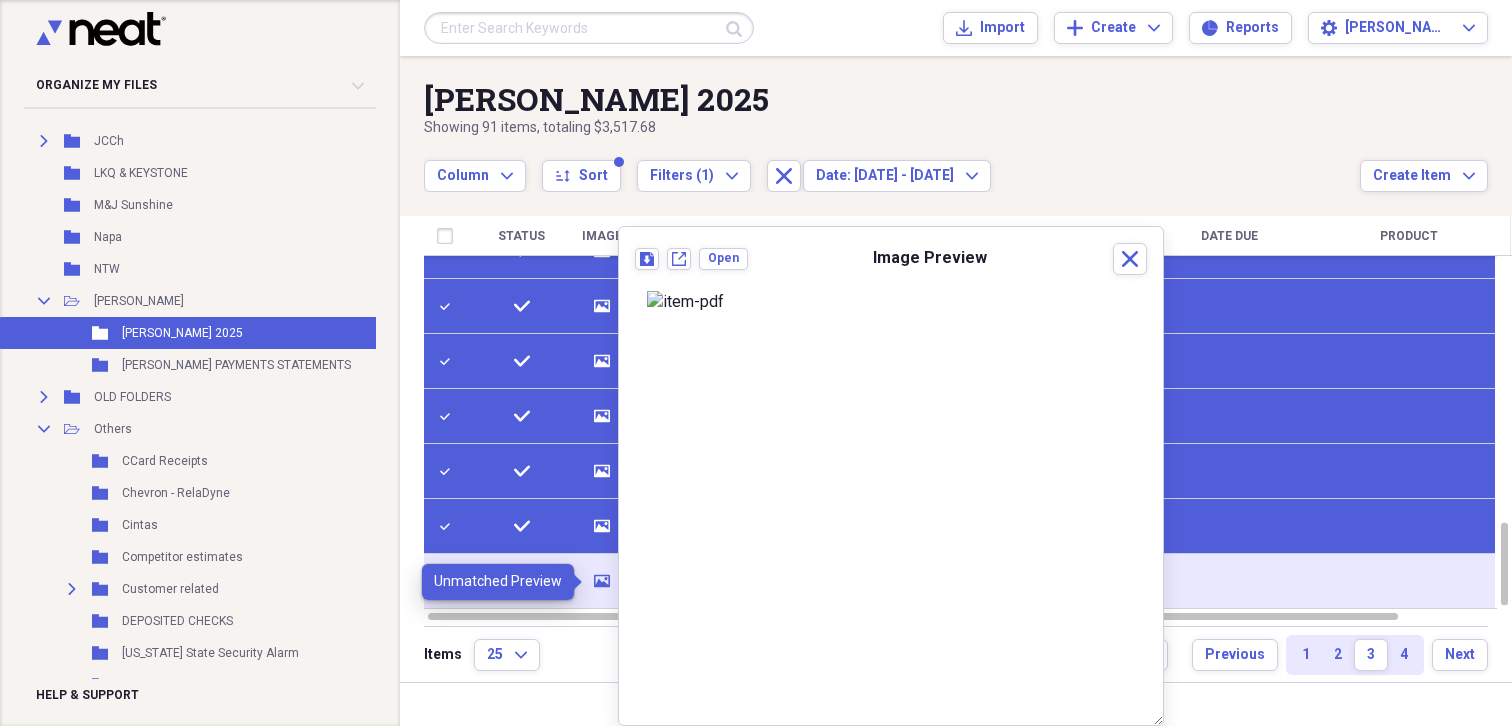 click 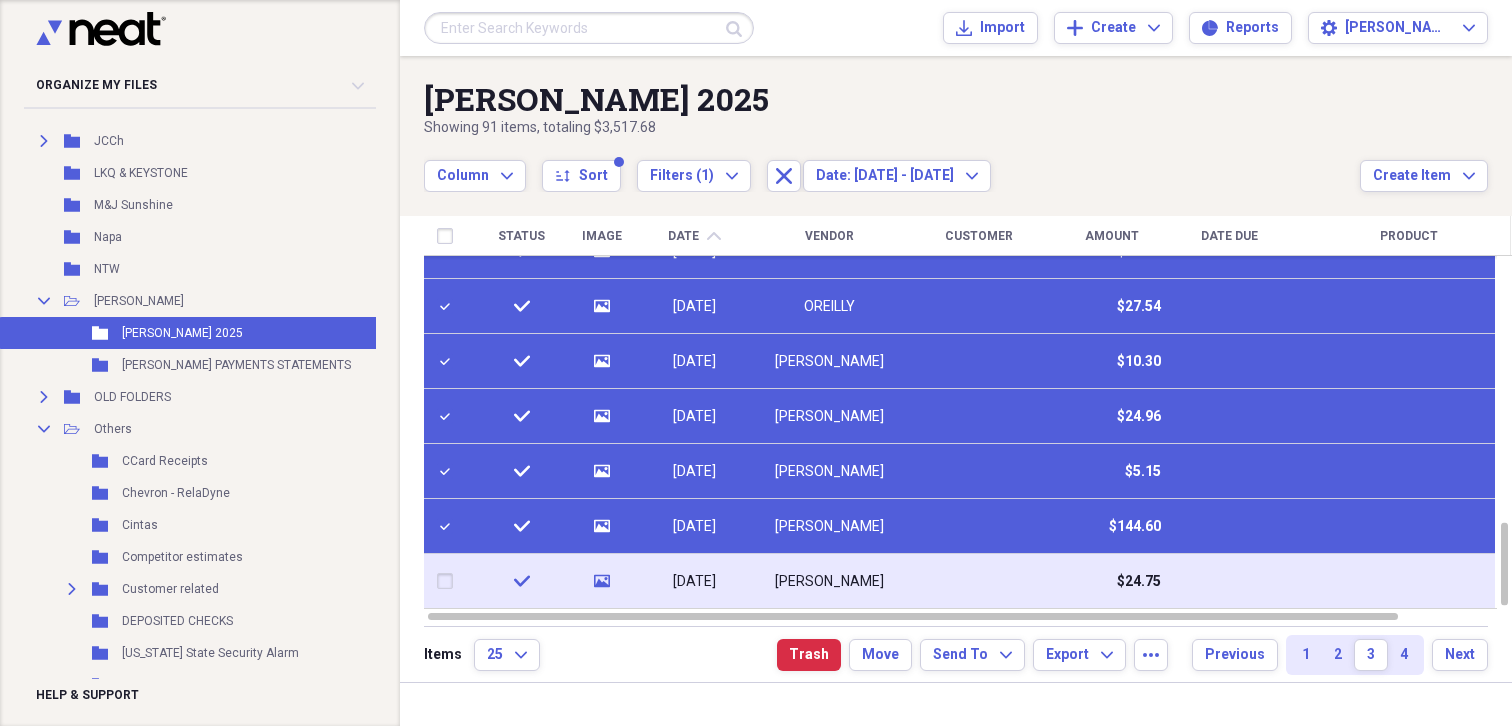 click at bounding box center [449, 581] 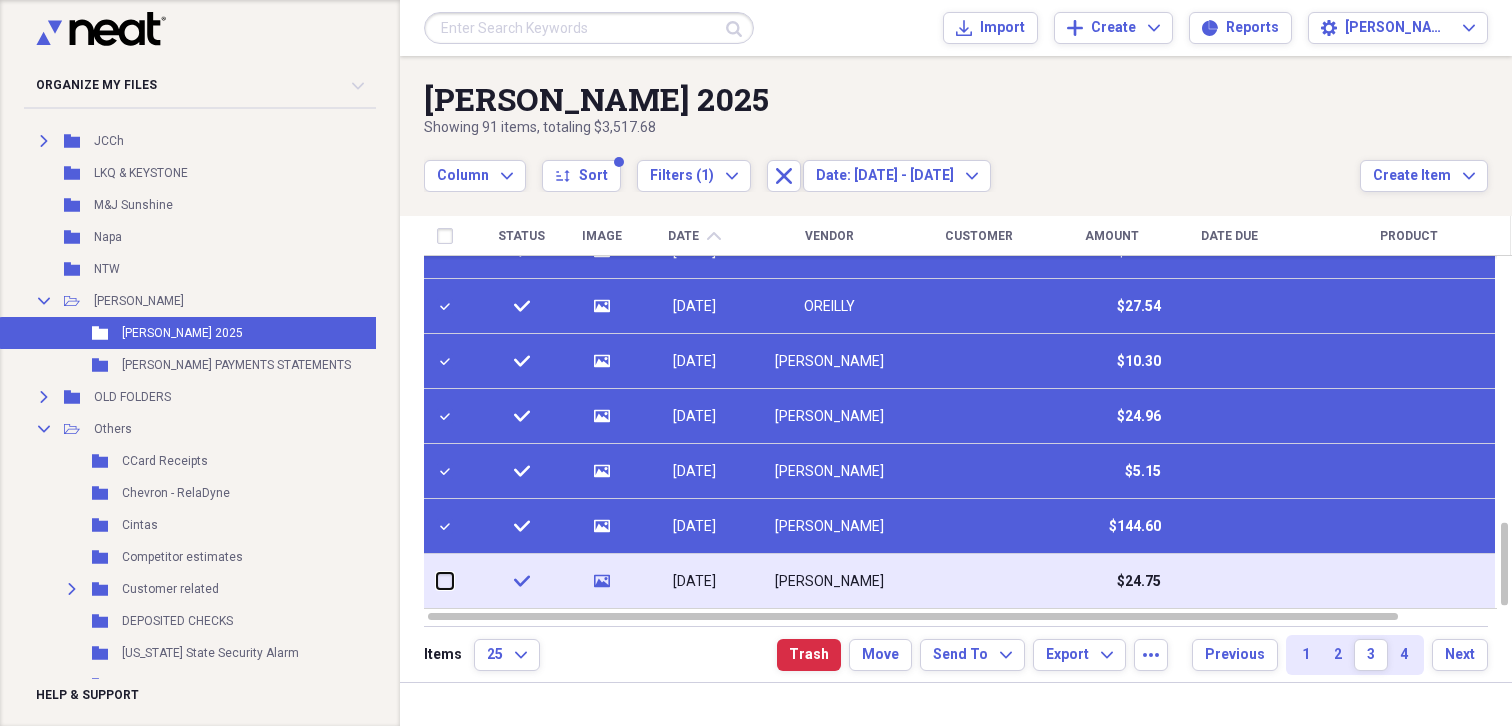 click at bounding box center [437, 581] 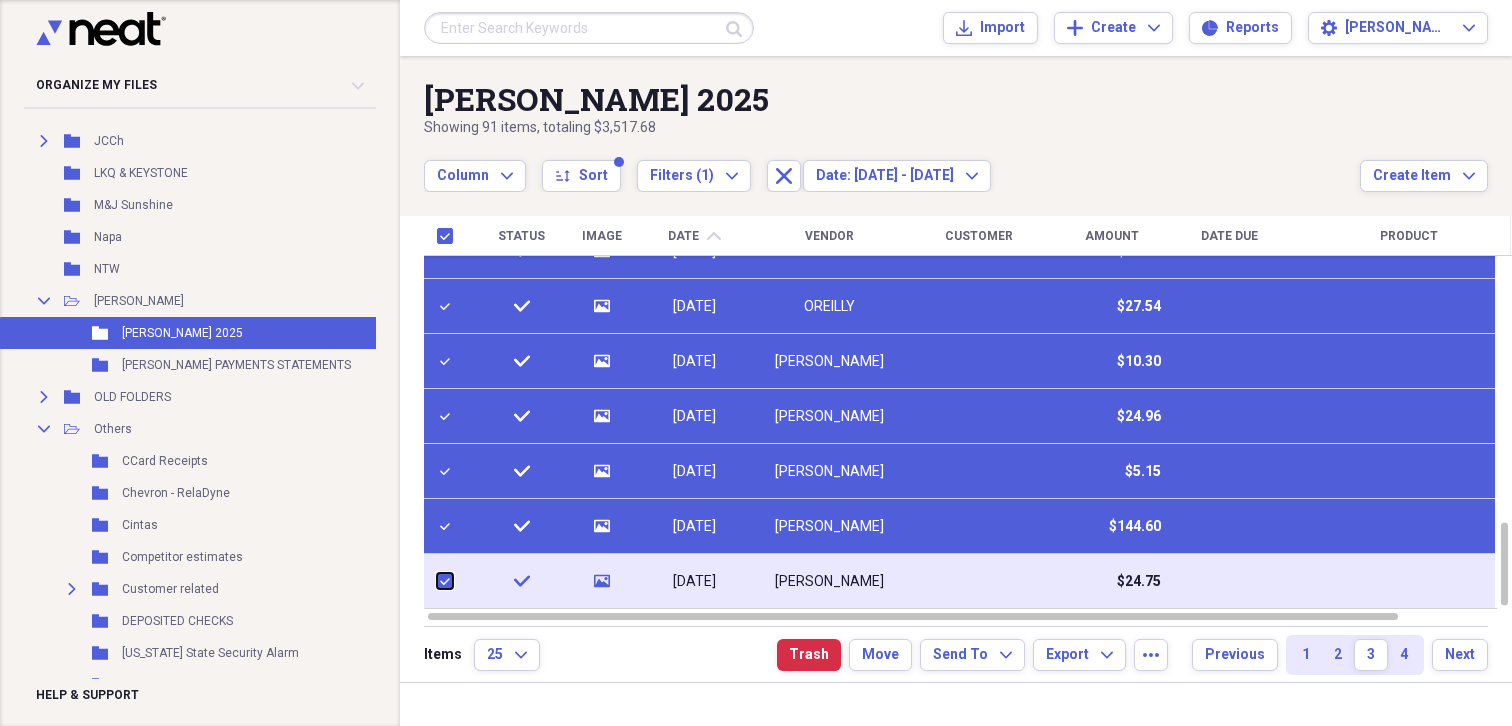 checkbox on "true" 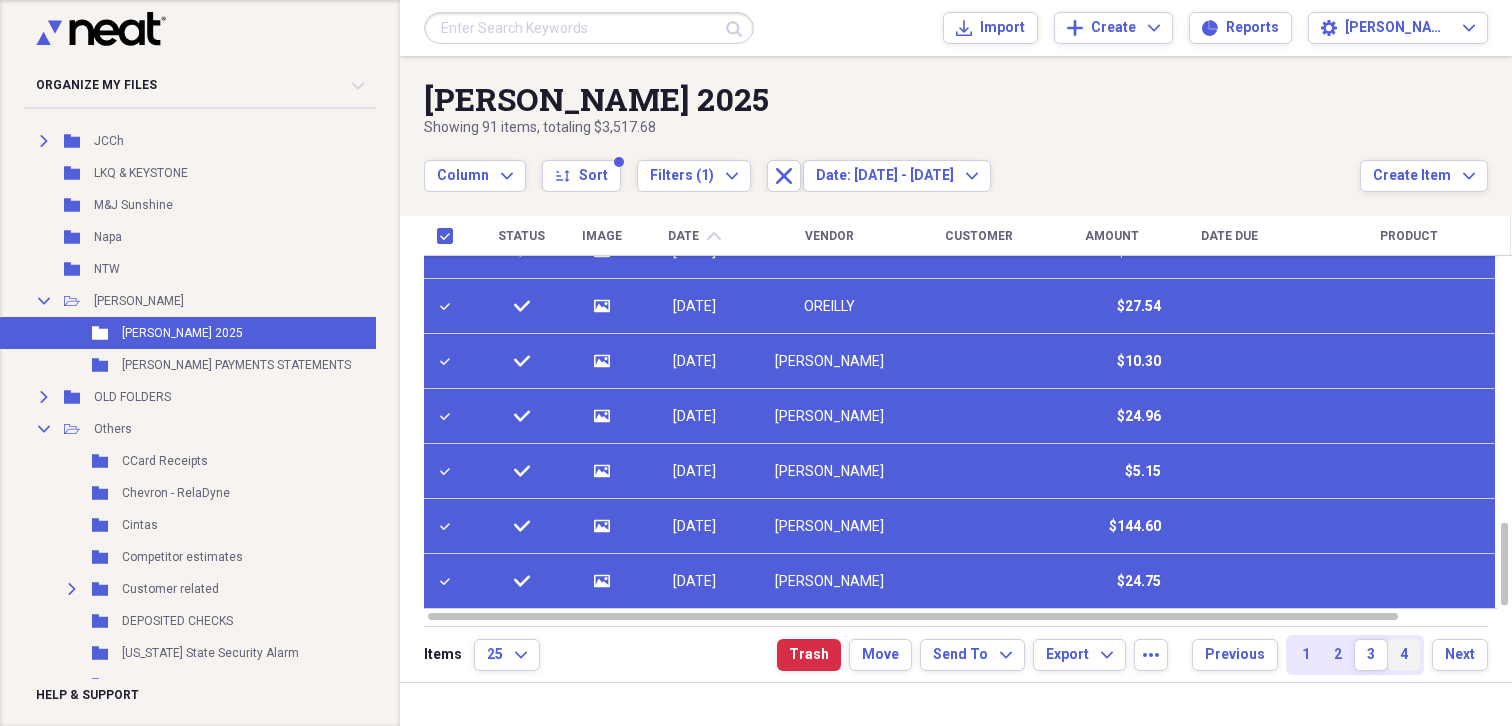 click on "4" at bounding box center (1404, 655) 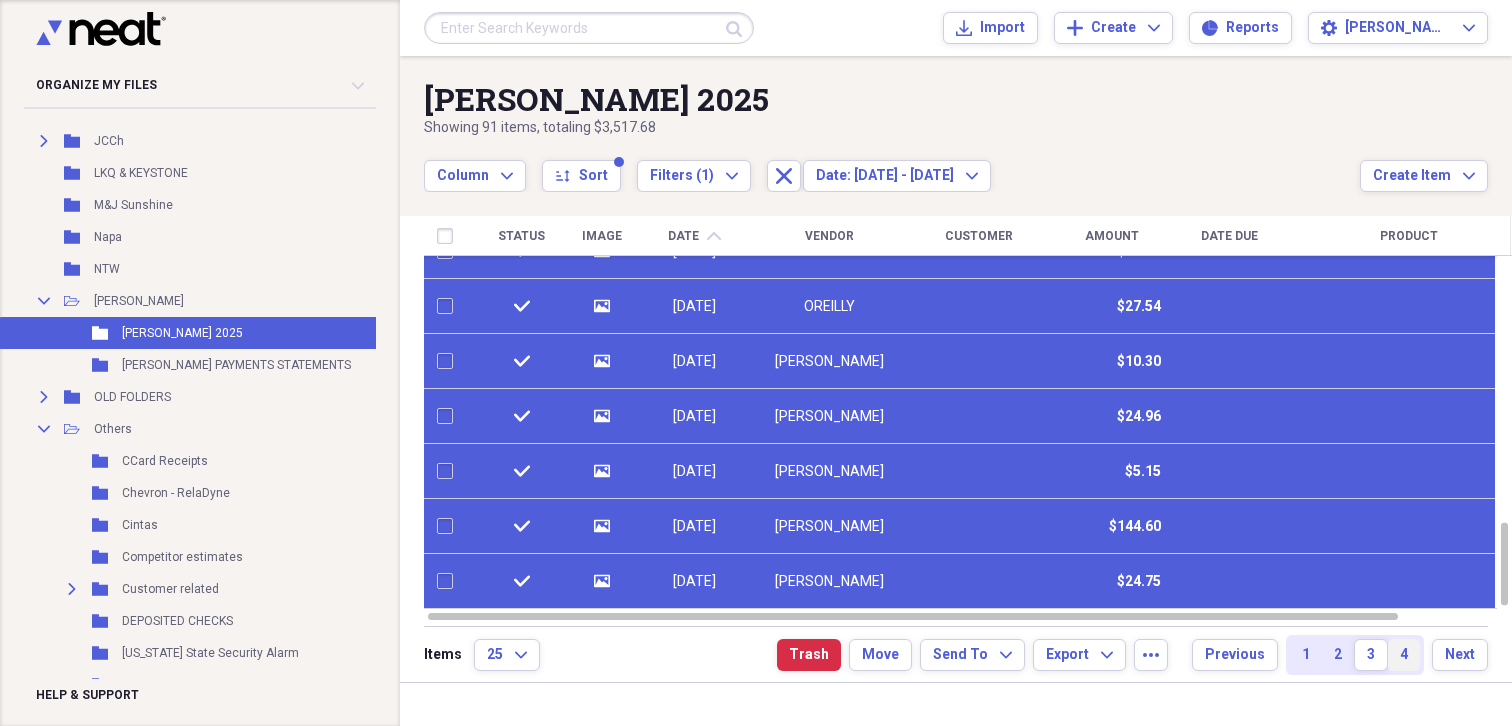 checkbox on "false" 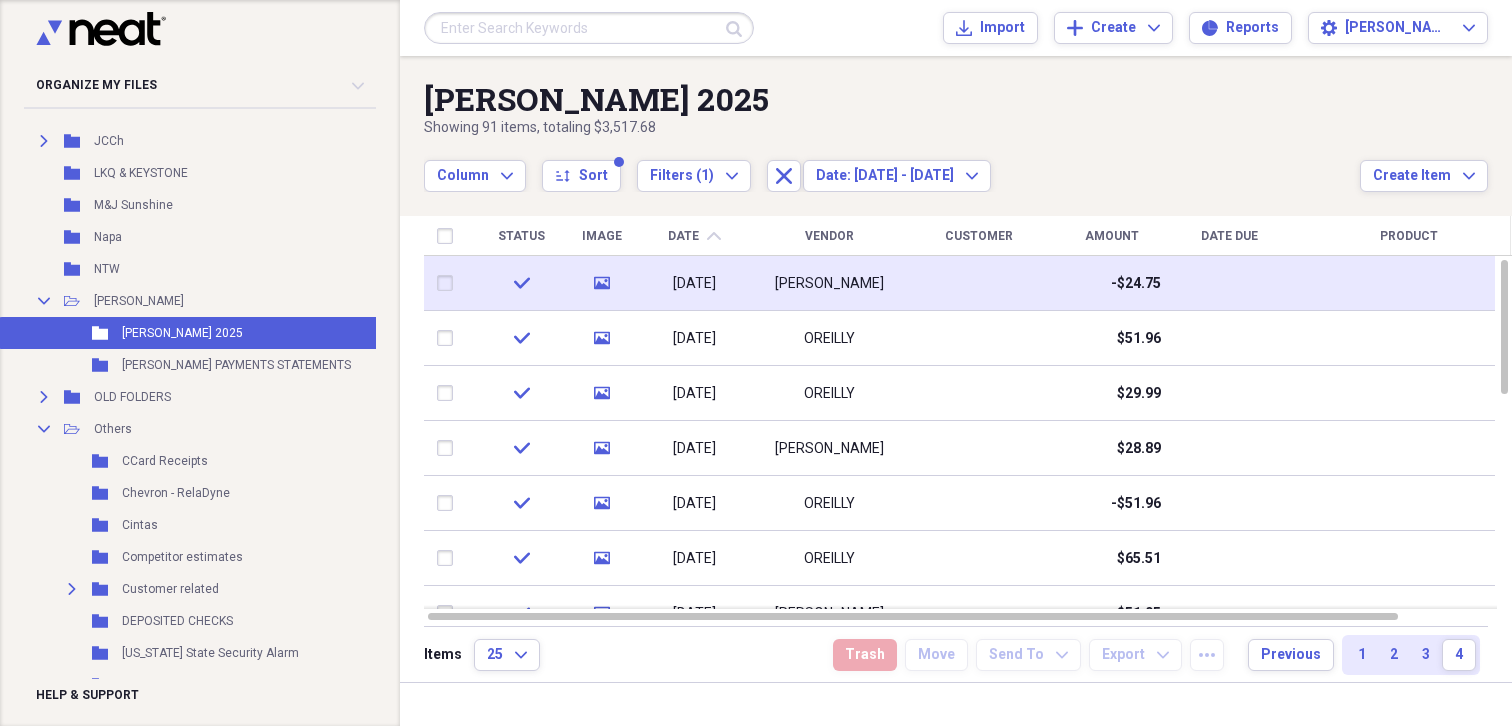 click at bounding box center [449, 283] 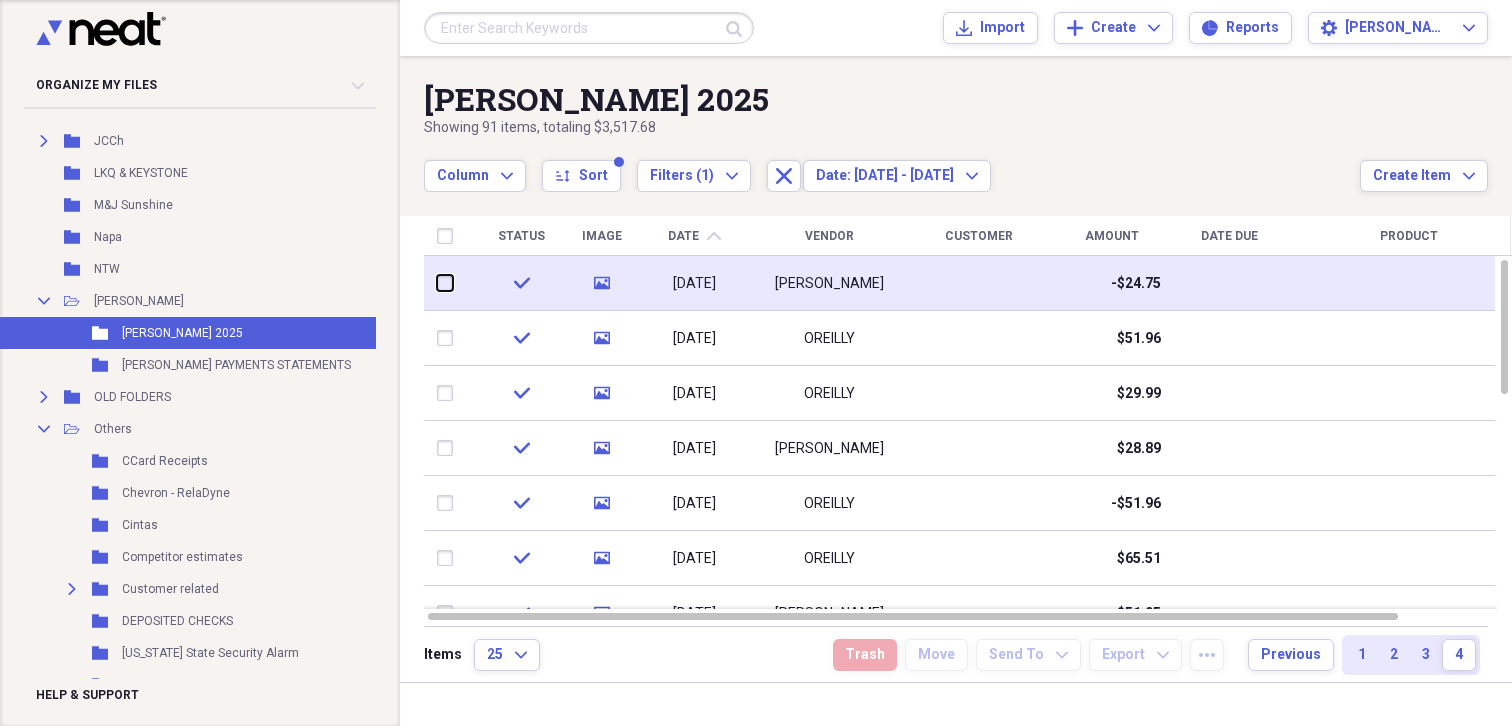 click at bounding box center (437, 283) 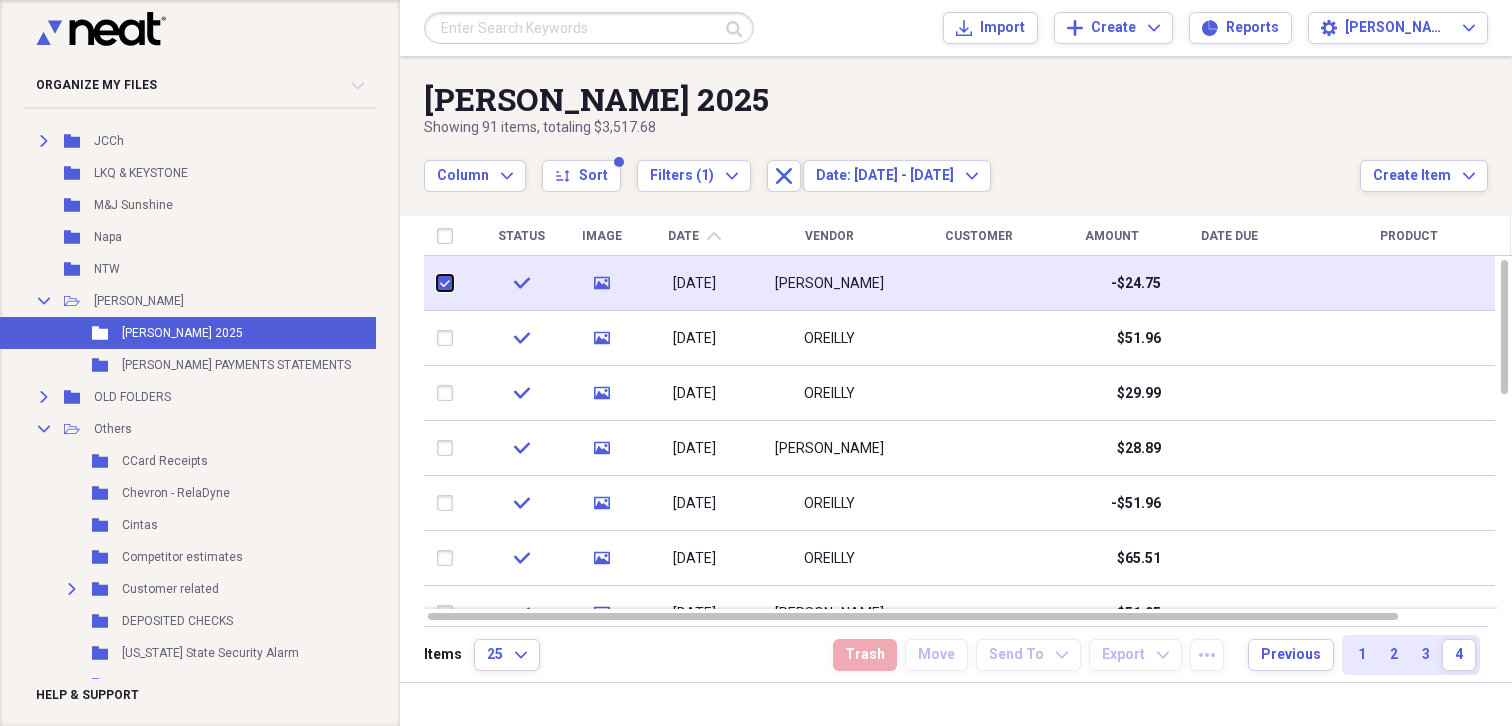 checkbox on "true" 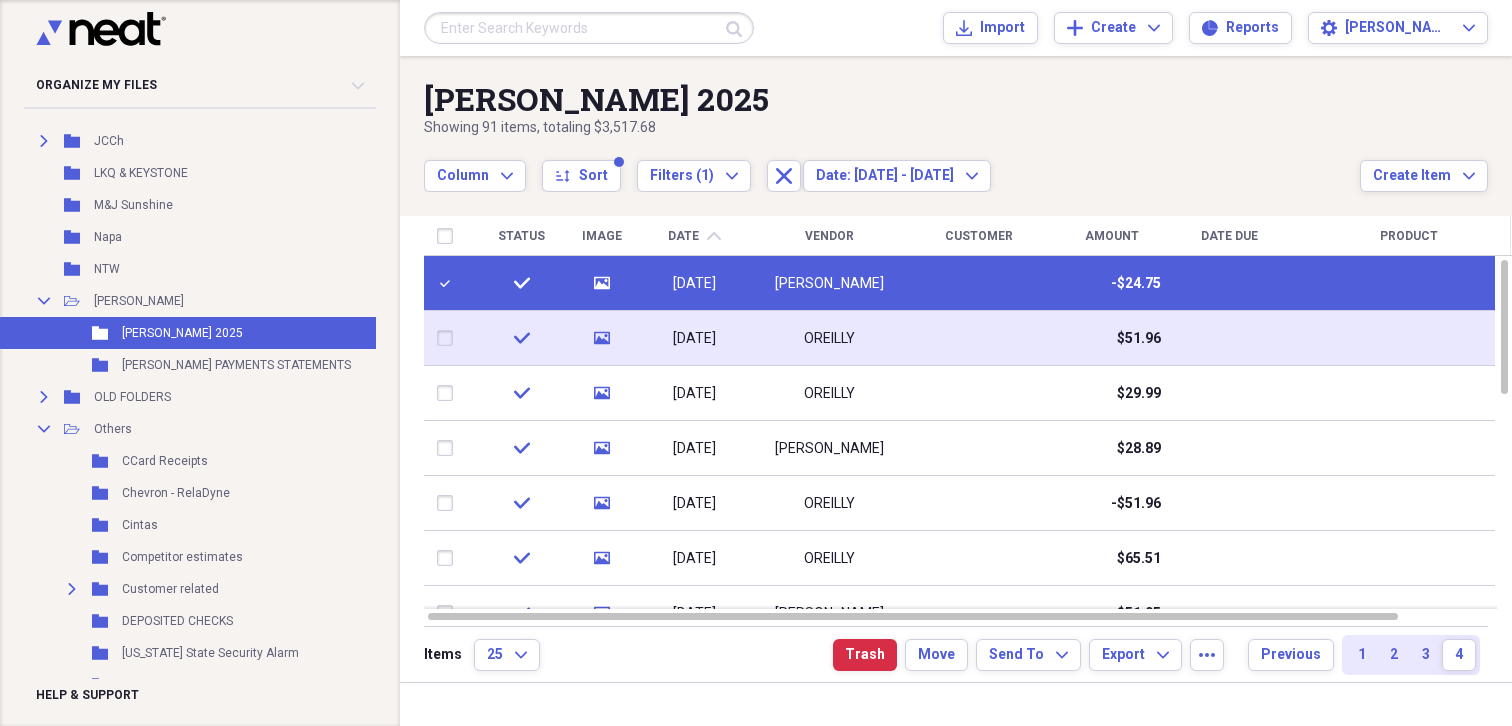 click at bounding box center (449, 338) 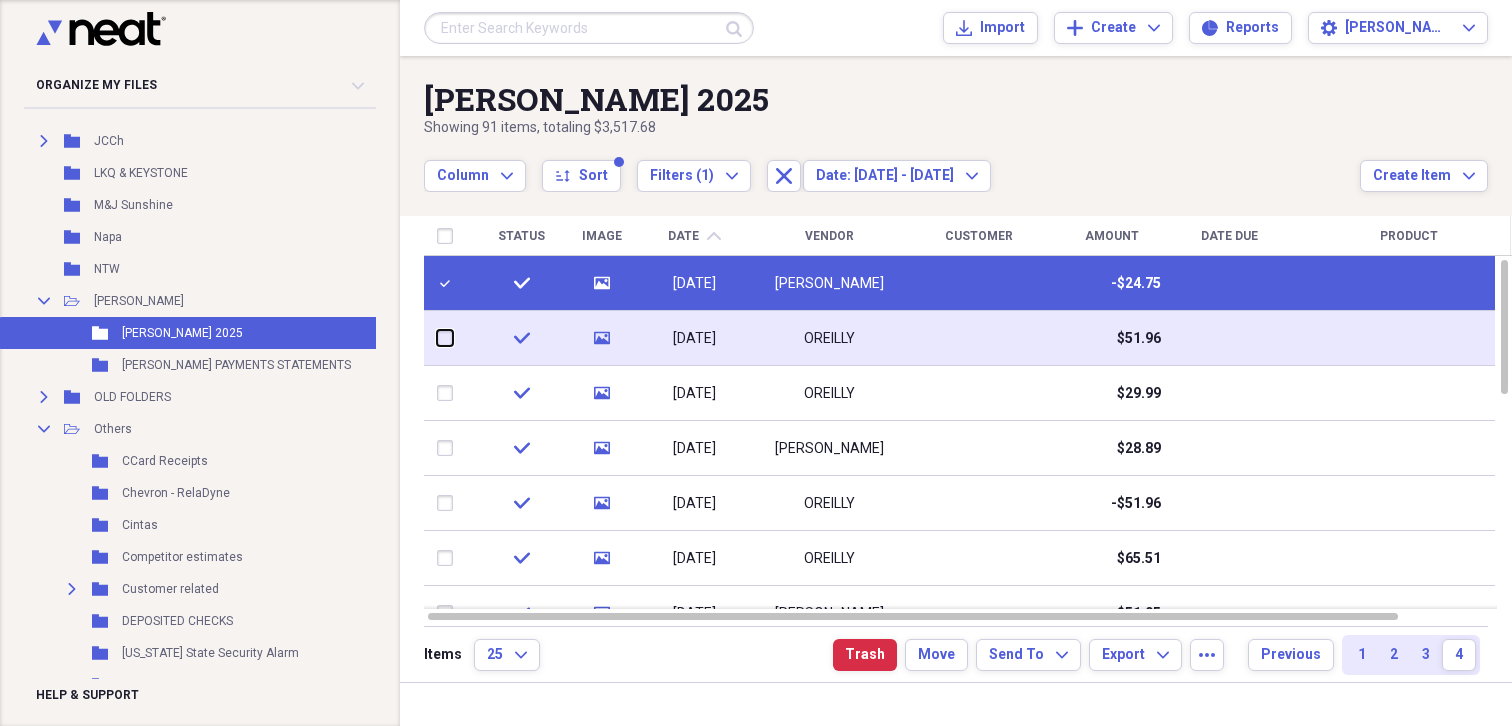 click at bounding box center (437, 338) 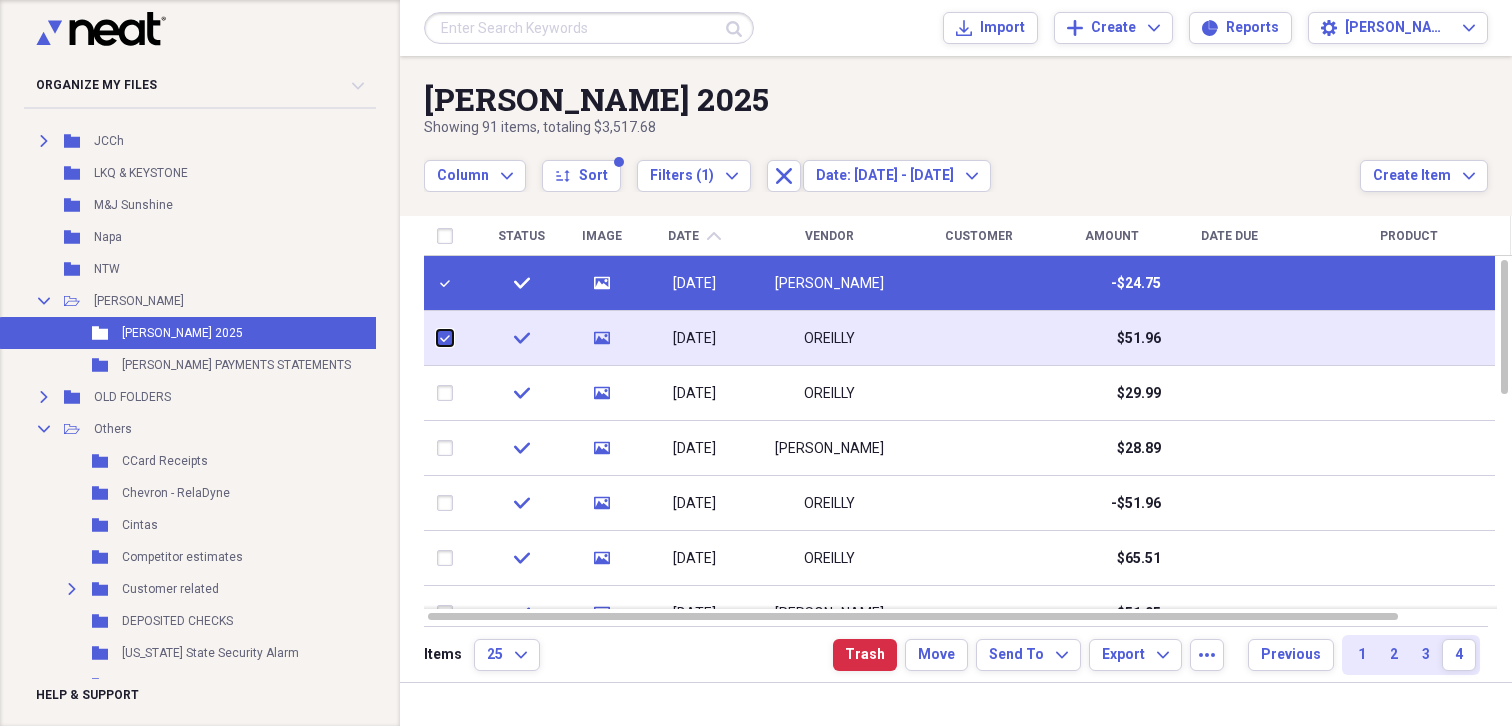 checkbox on "true" 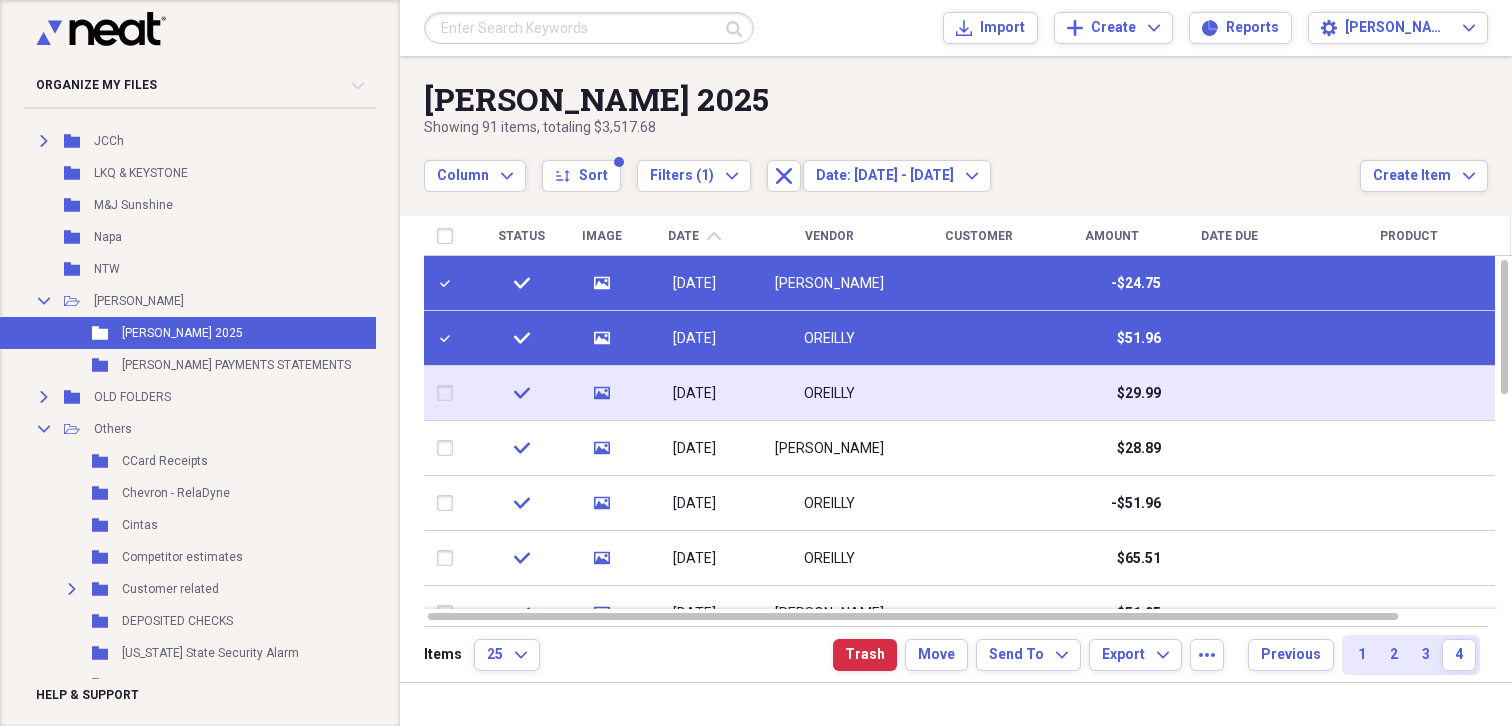 click at bounding box center (449, 393) 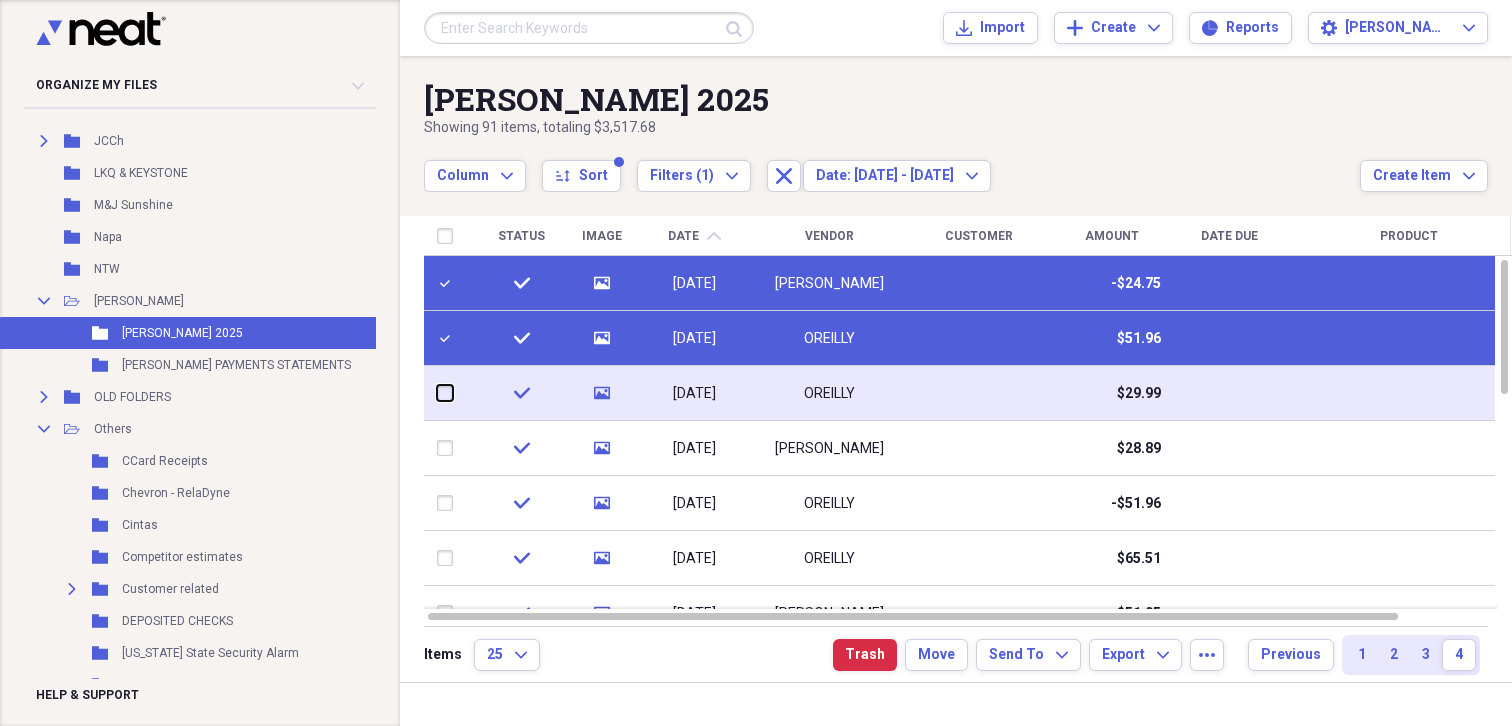 click at bounding box center (437, 393) 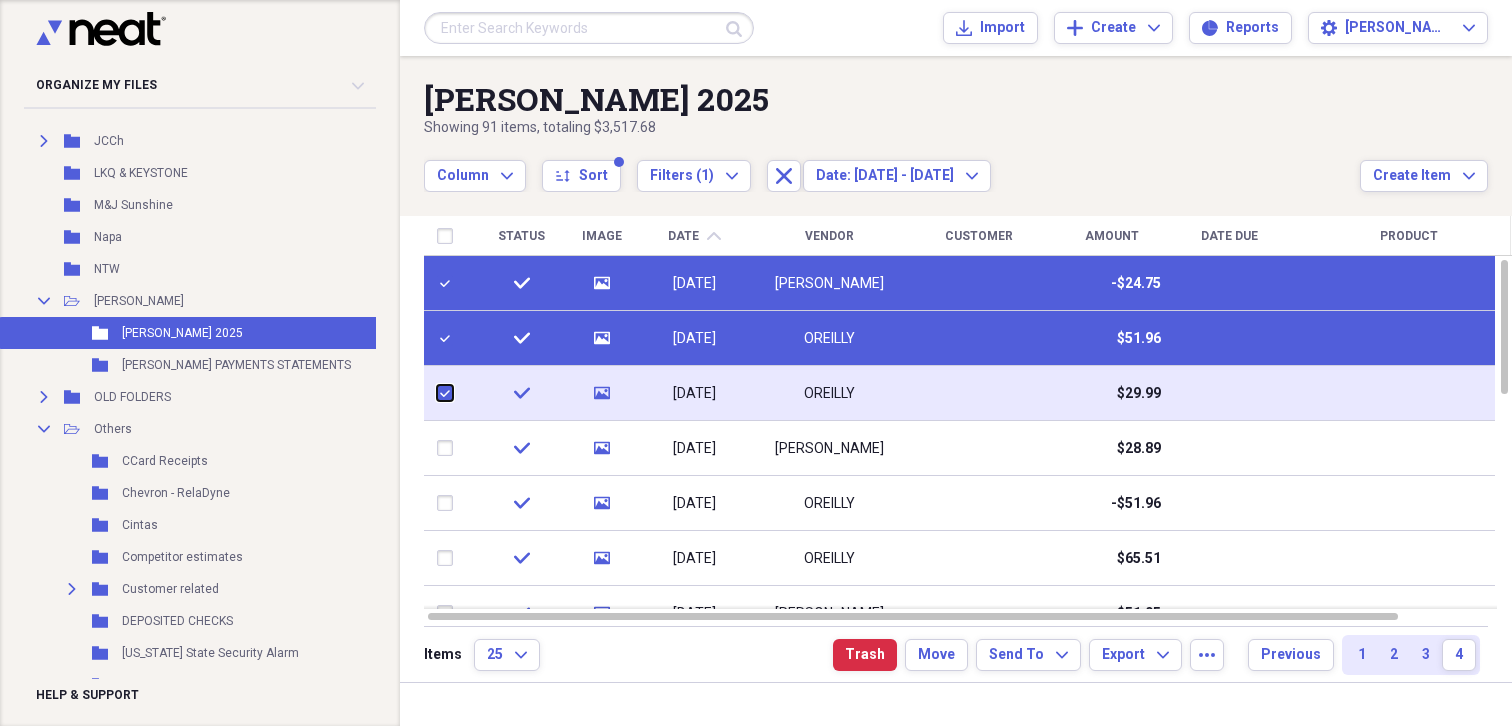 checkbox on "true" 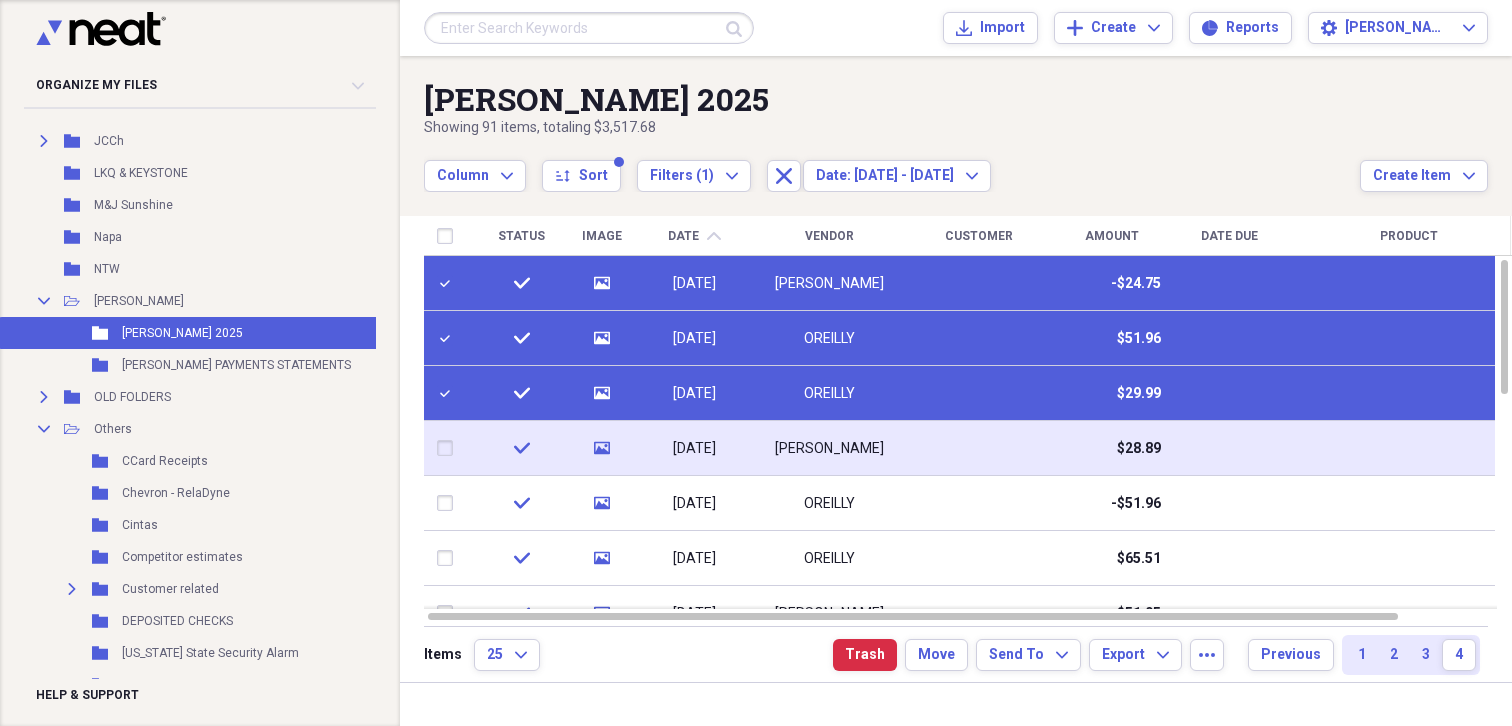 click at bounding box center [449, 448] 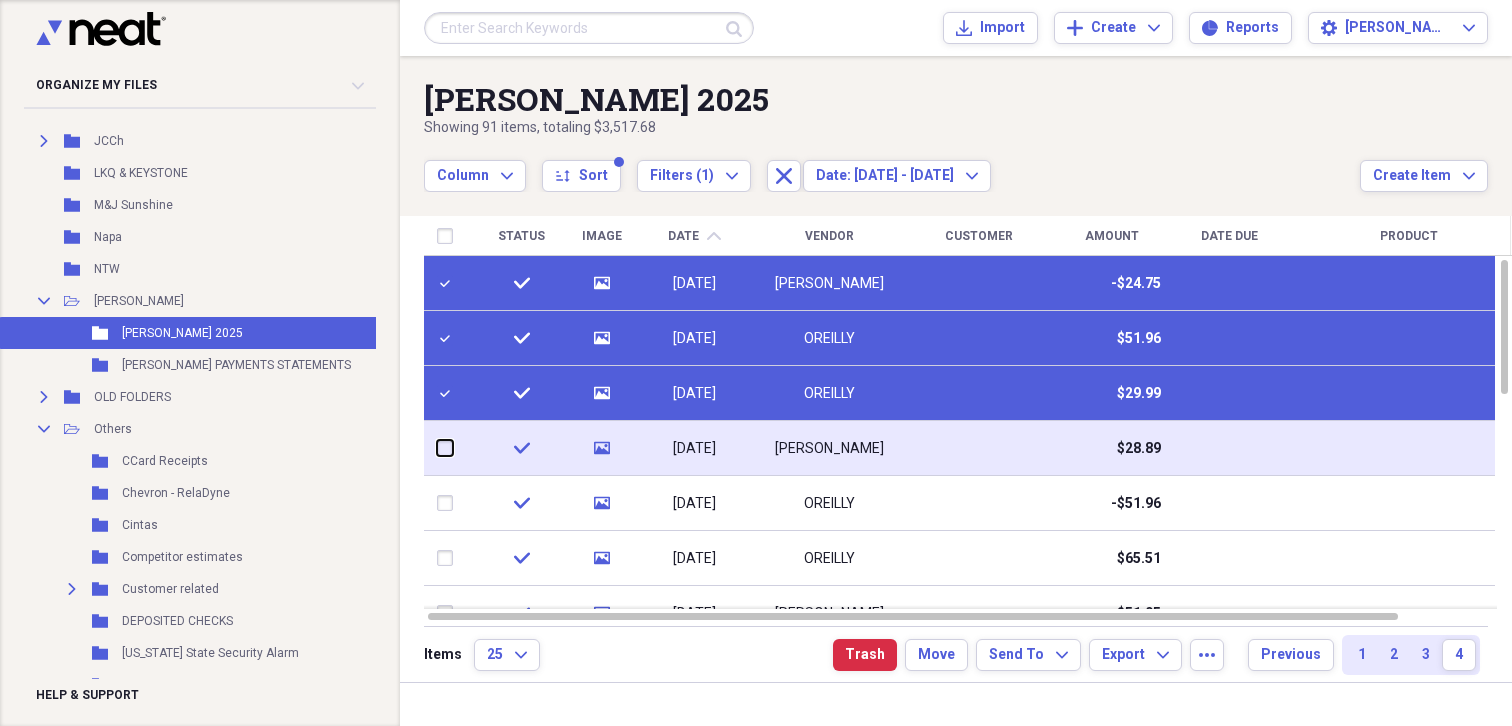 click at bounding box center (437, 448) 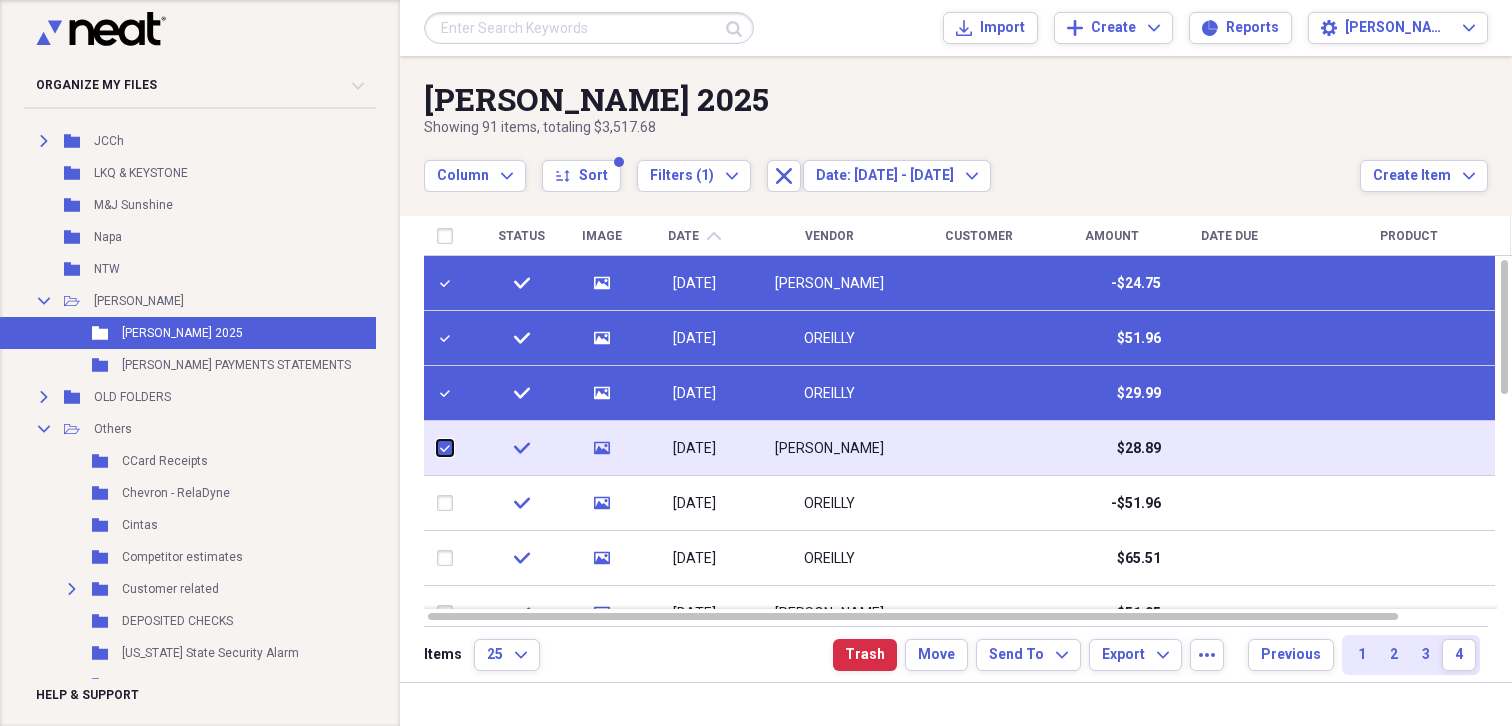checkbox on "true" 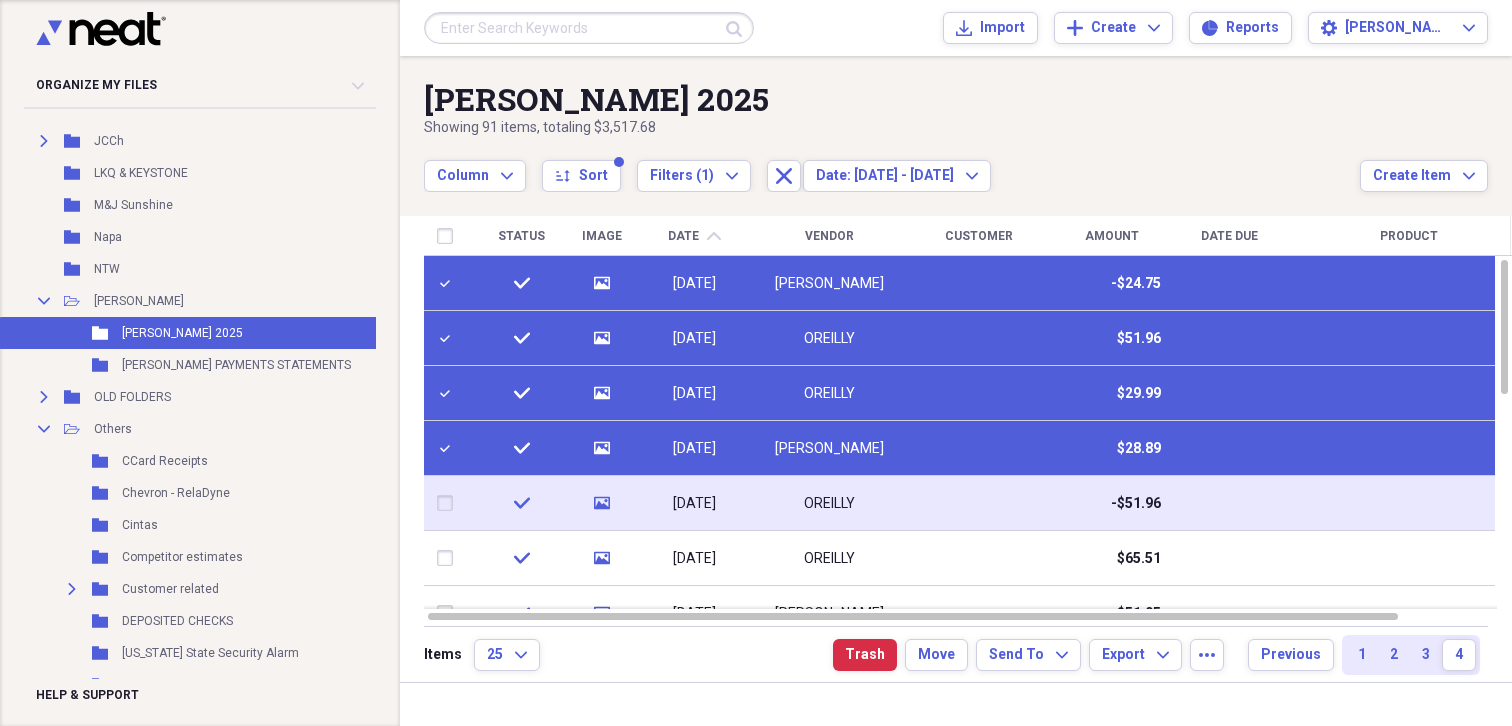 click at bounding box center (449, 503) 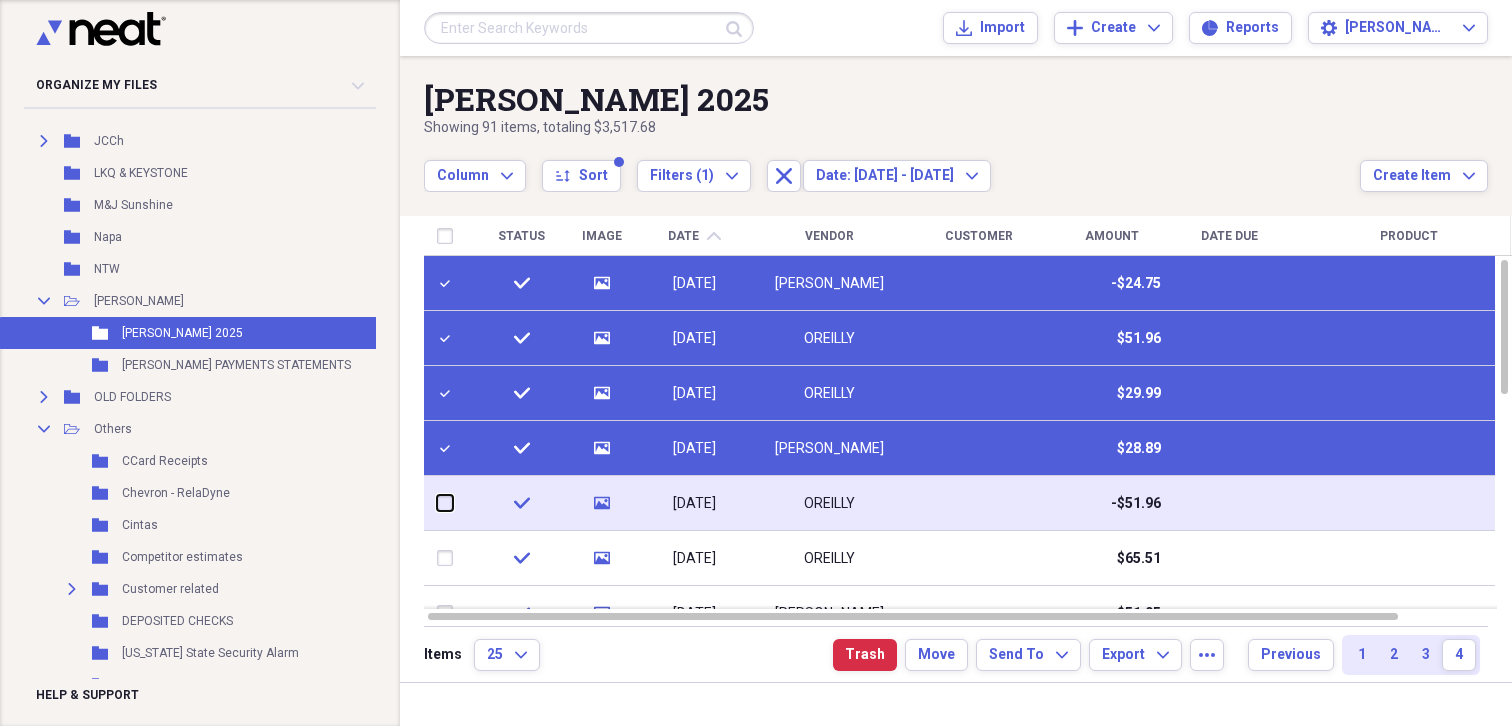 click at bounding box center [437, 503] 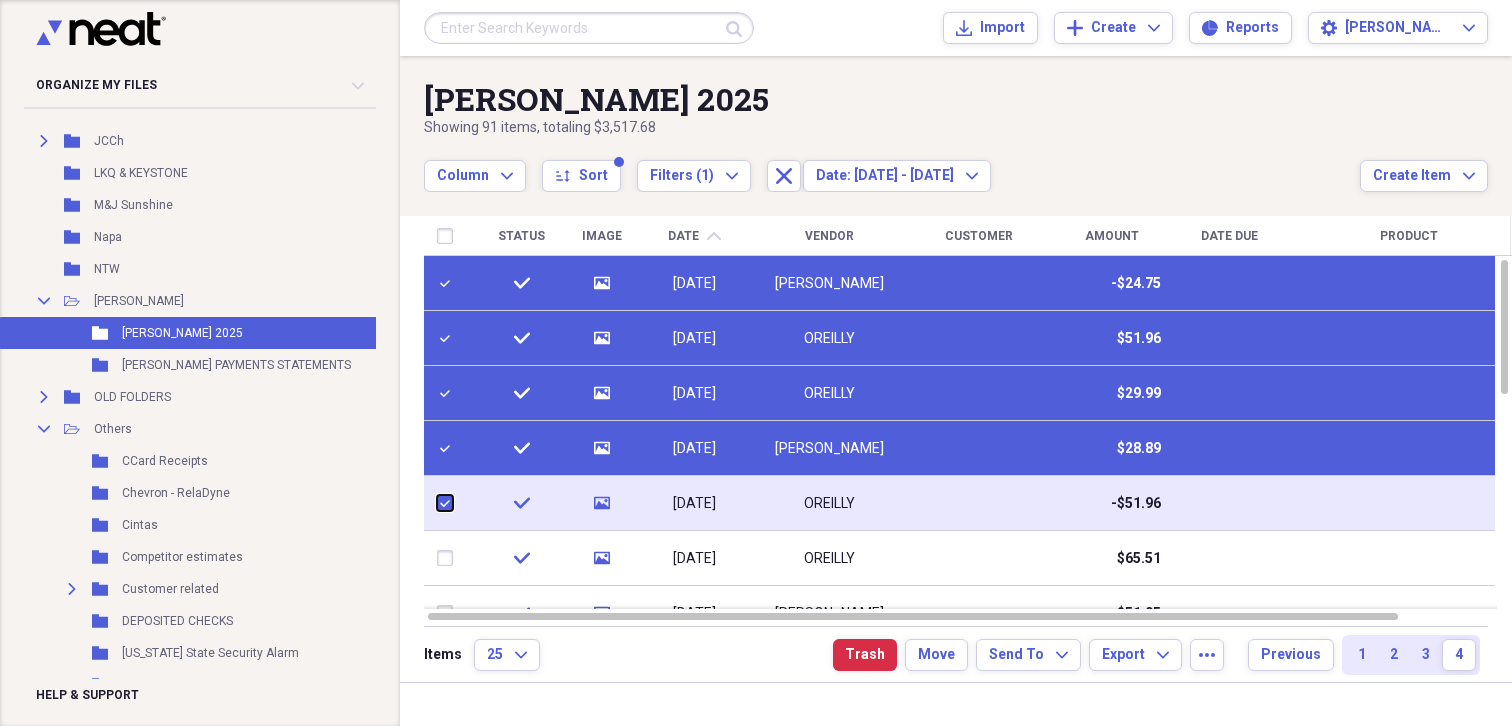 checkbox on "true" 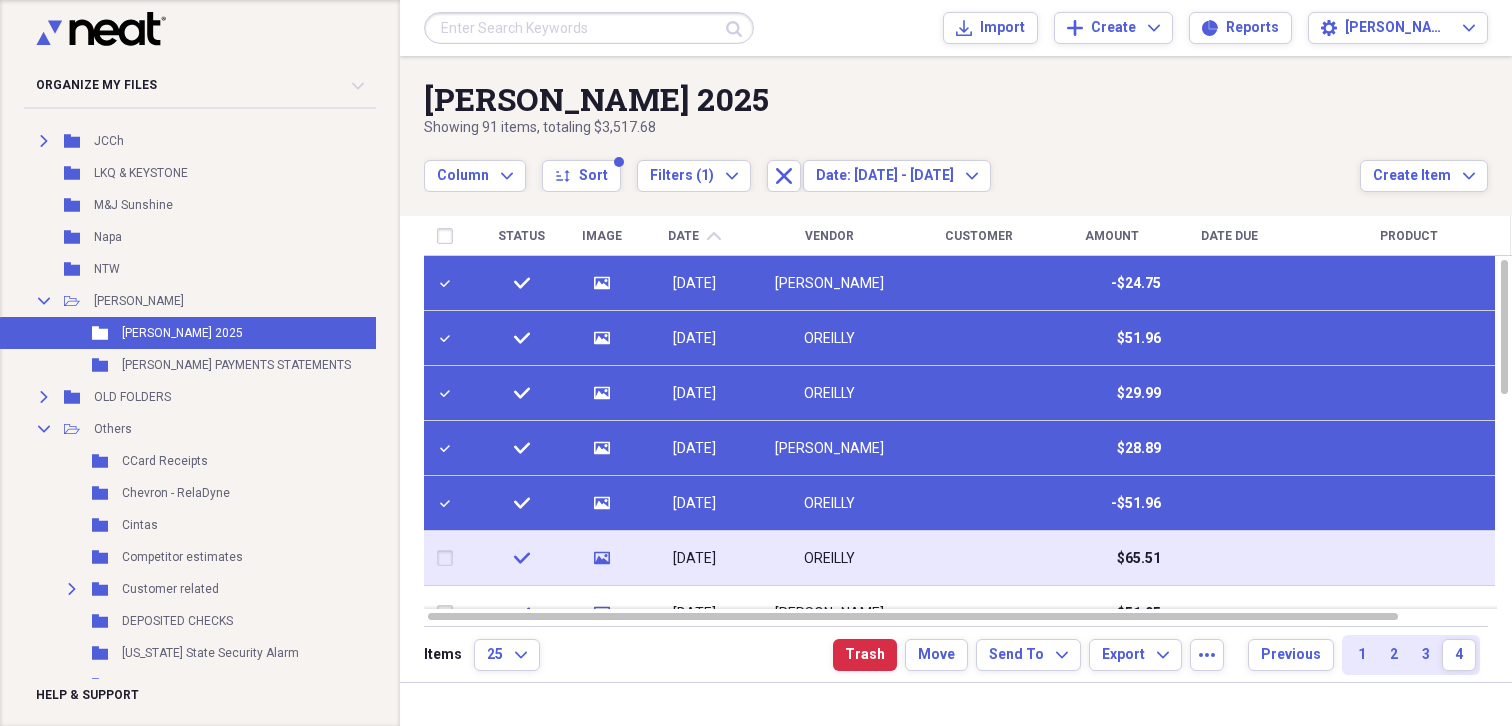 click at bounding box center (449, 558) 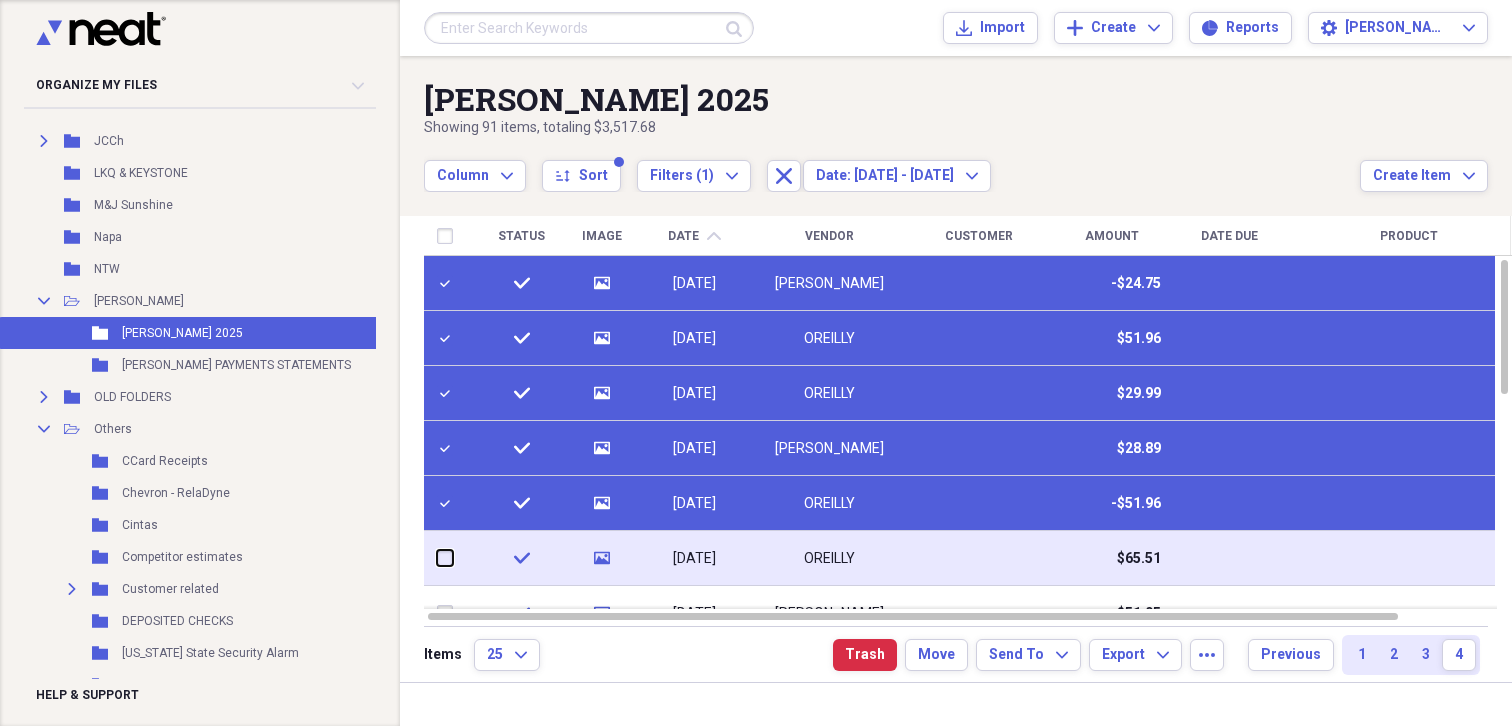 click at bounding box center [437, 558] 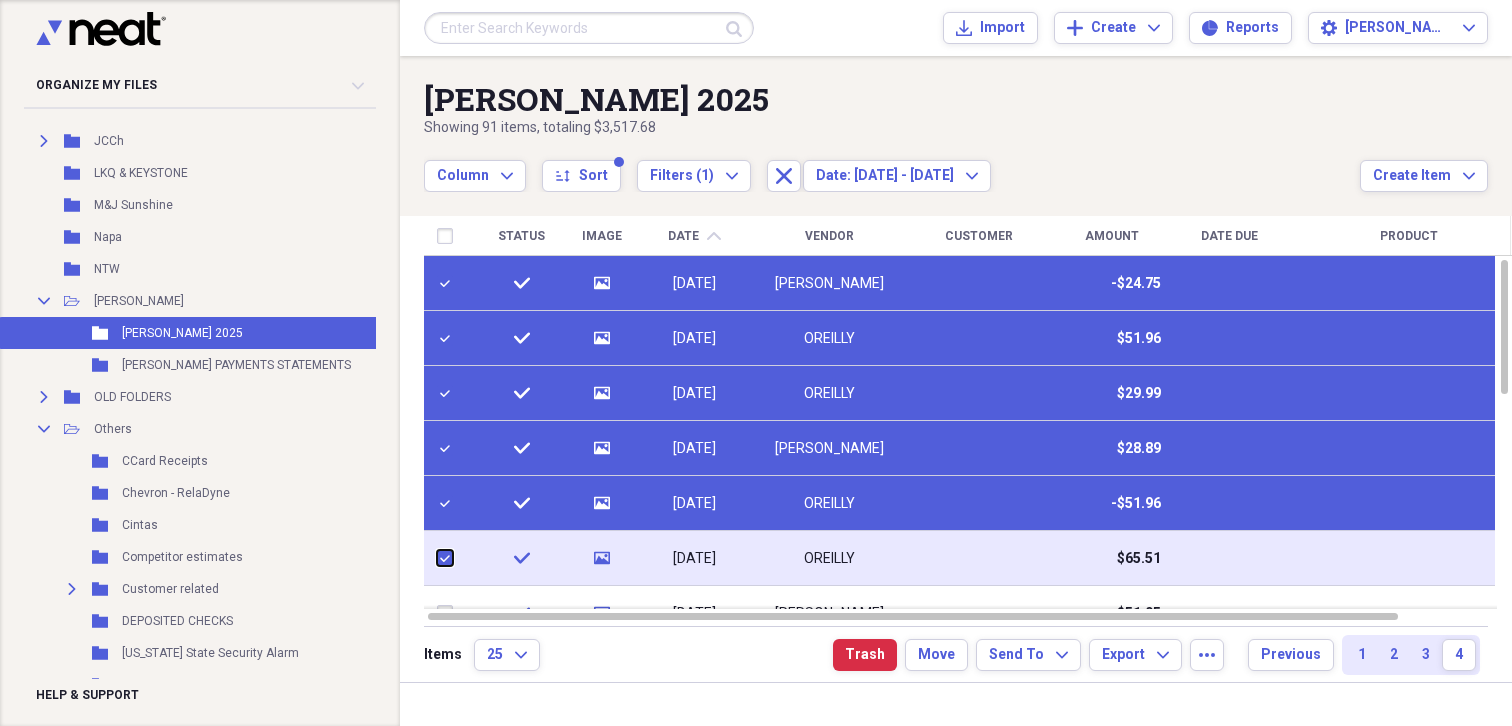 checkbox on "true" 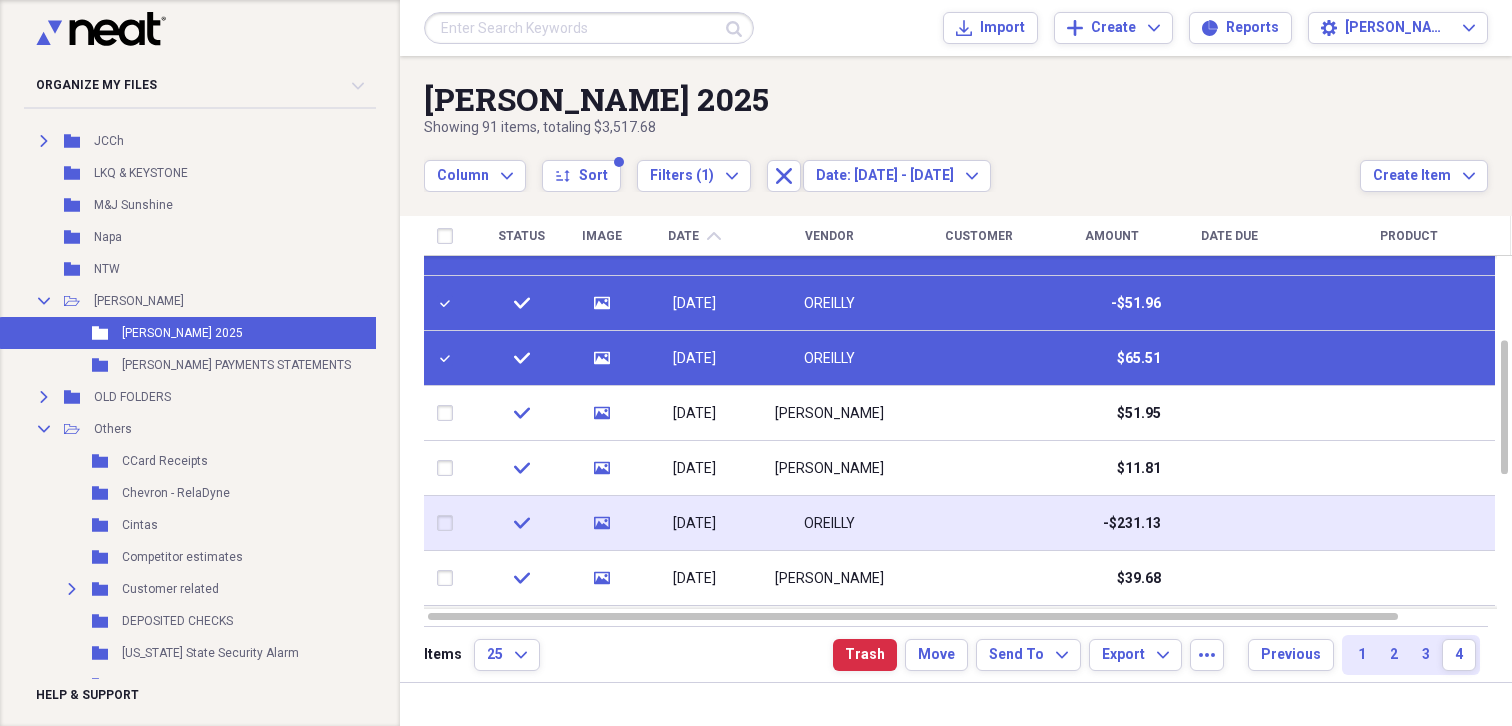click at bounding box center [449, 523] 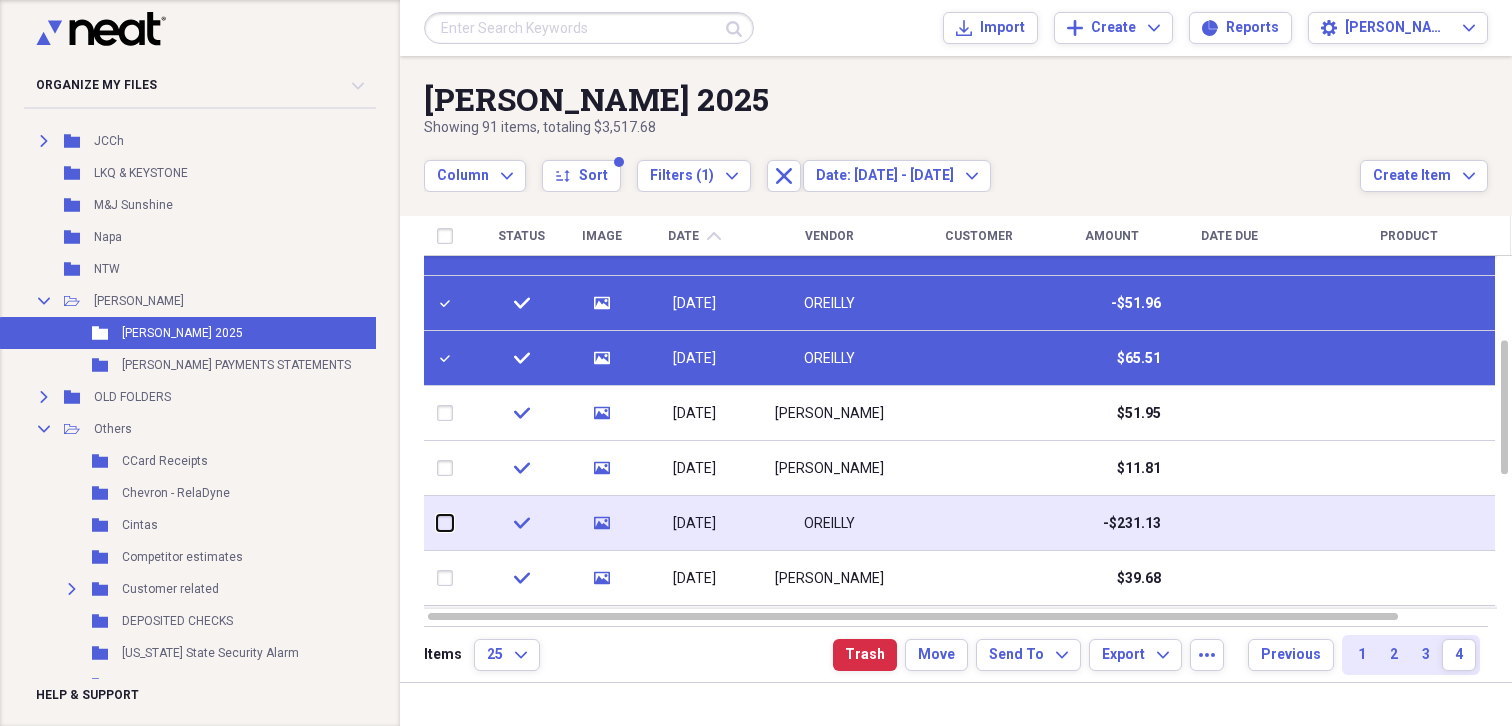 click at bounding box center [437, 523] 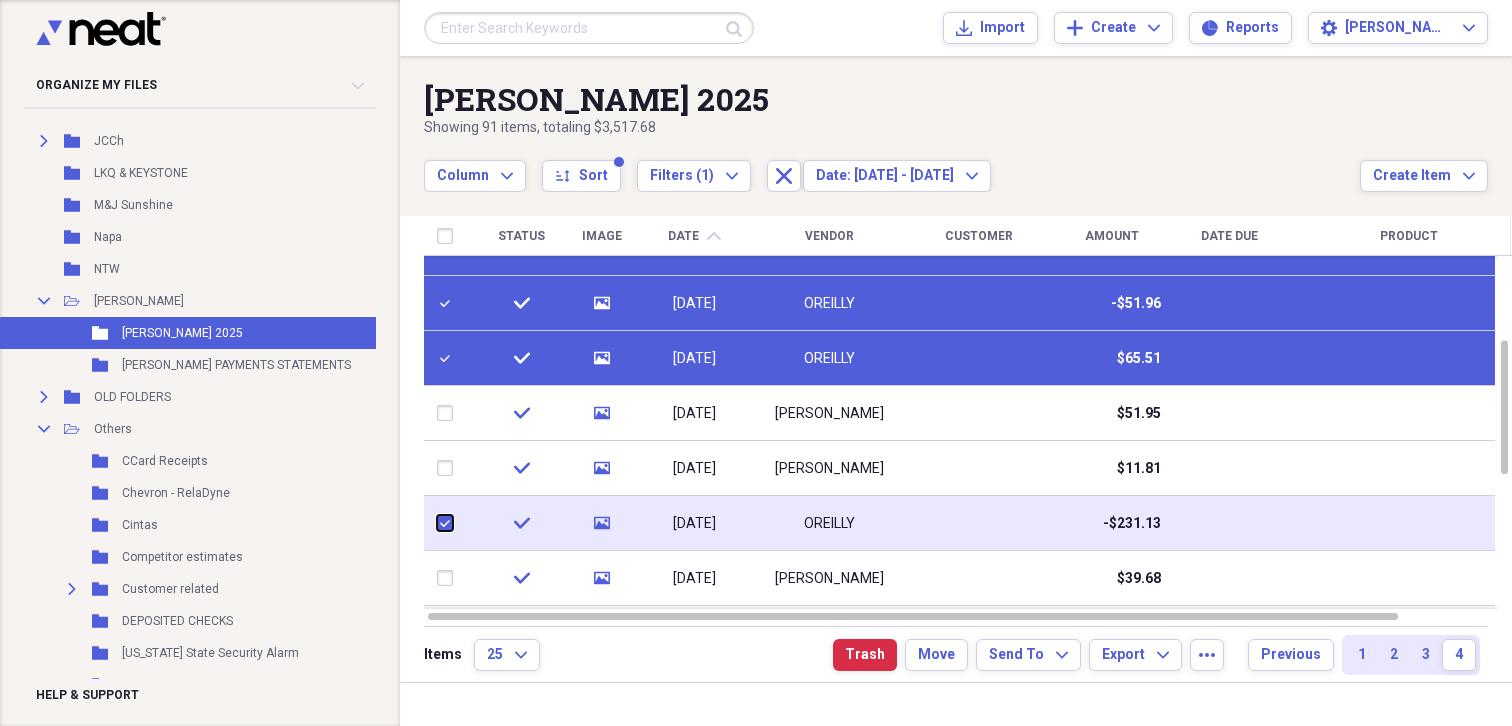 checkbox on "true" 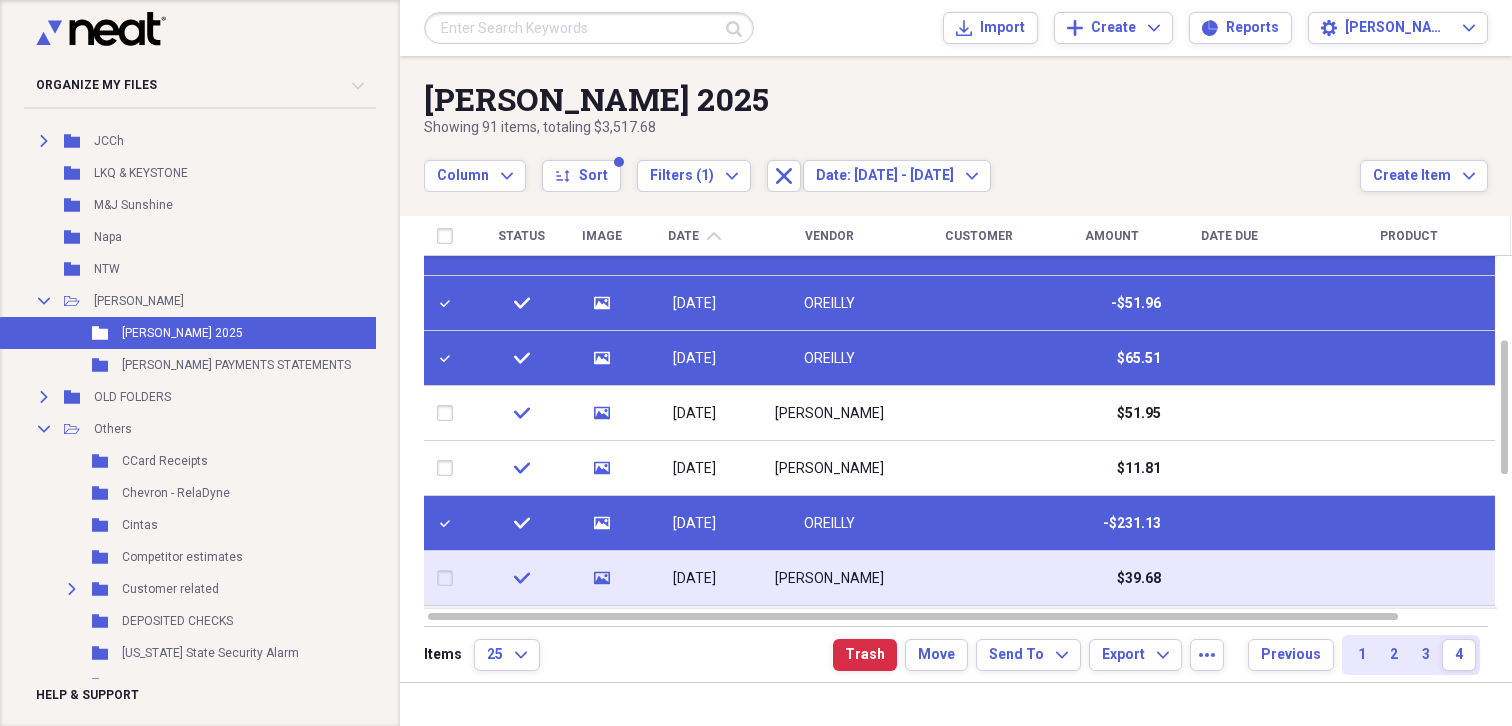 click at bounding box center [449, 578] 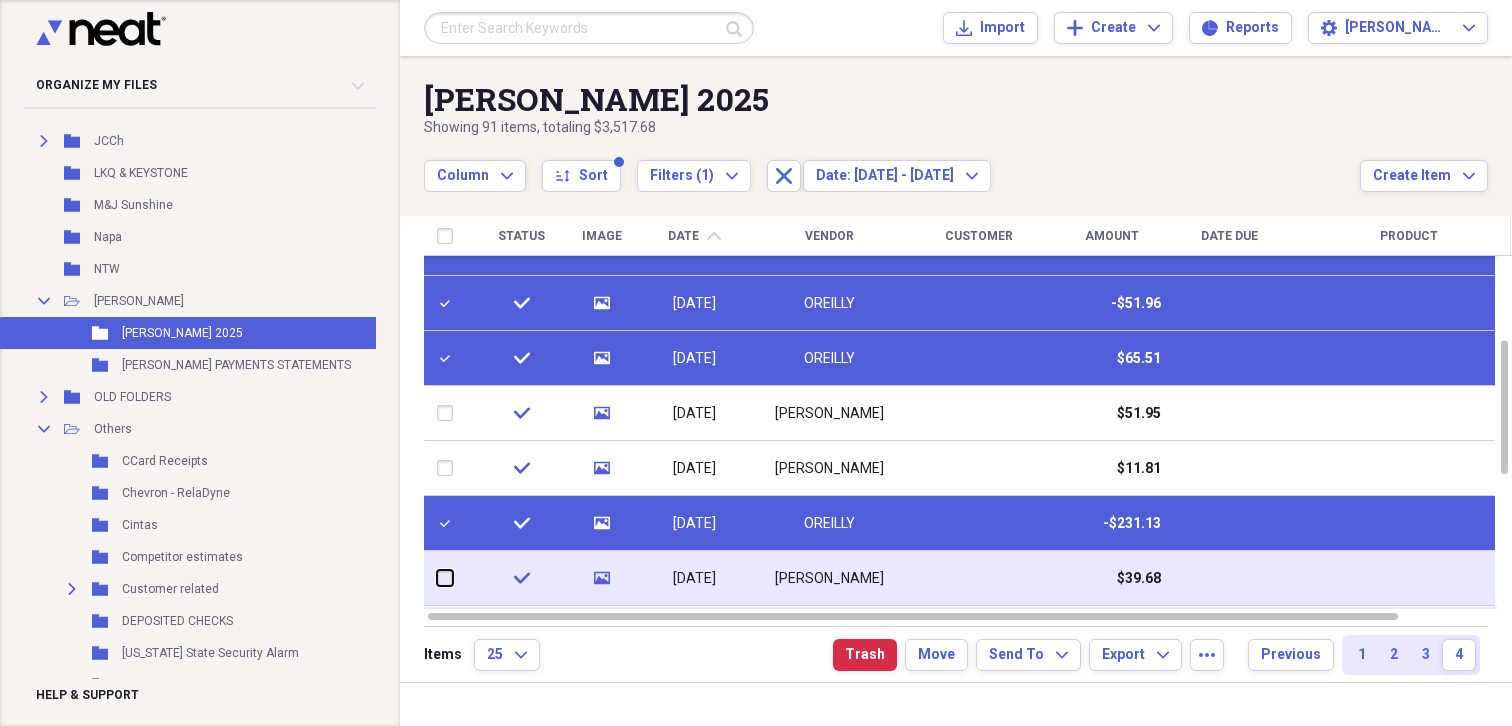 click at bounding box center [437, 578] 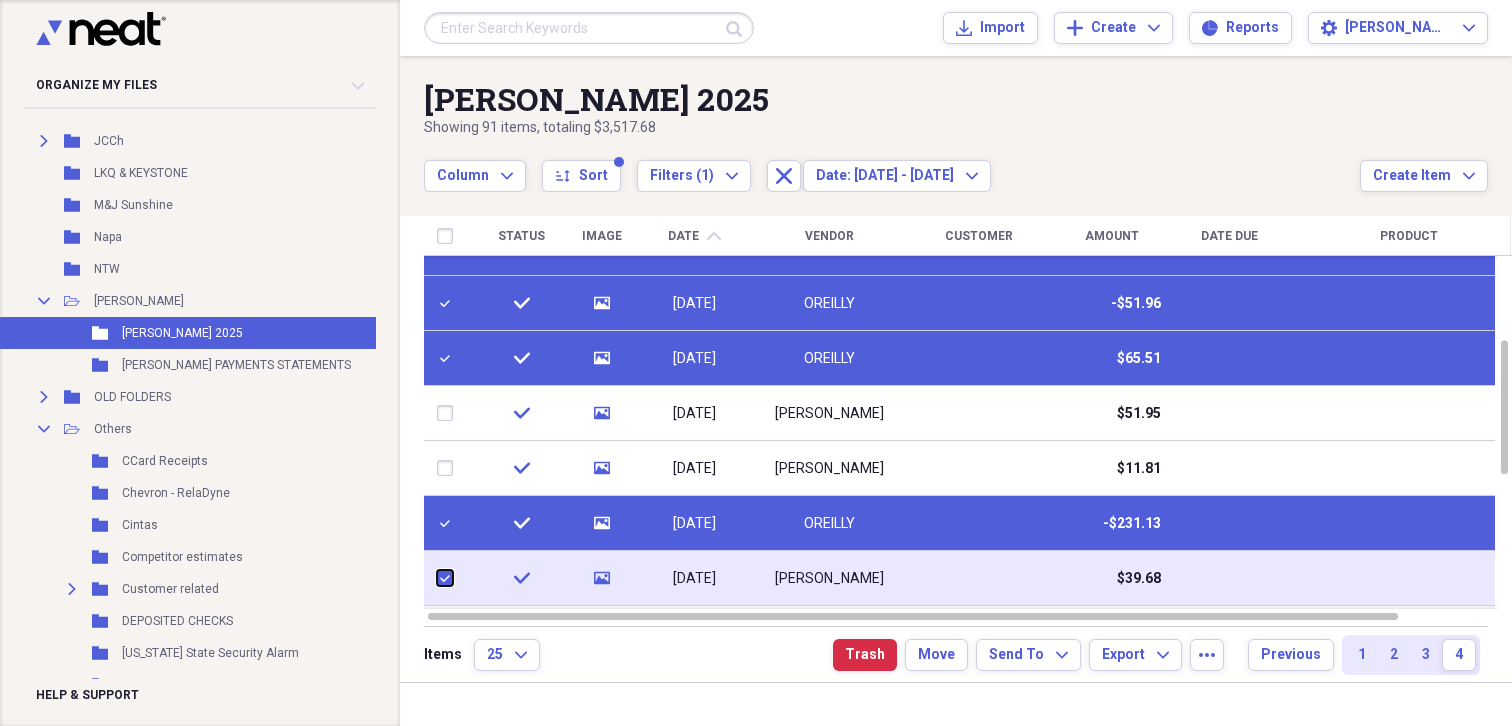 checkbox on "true" 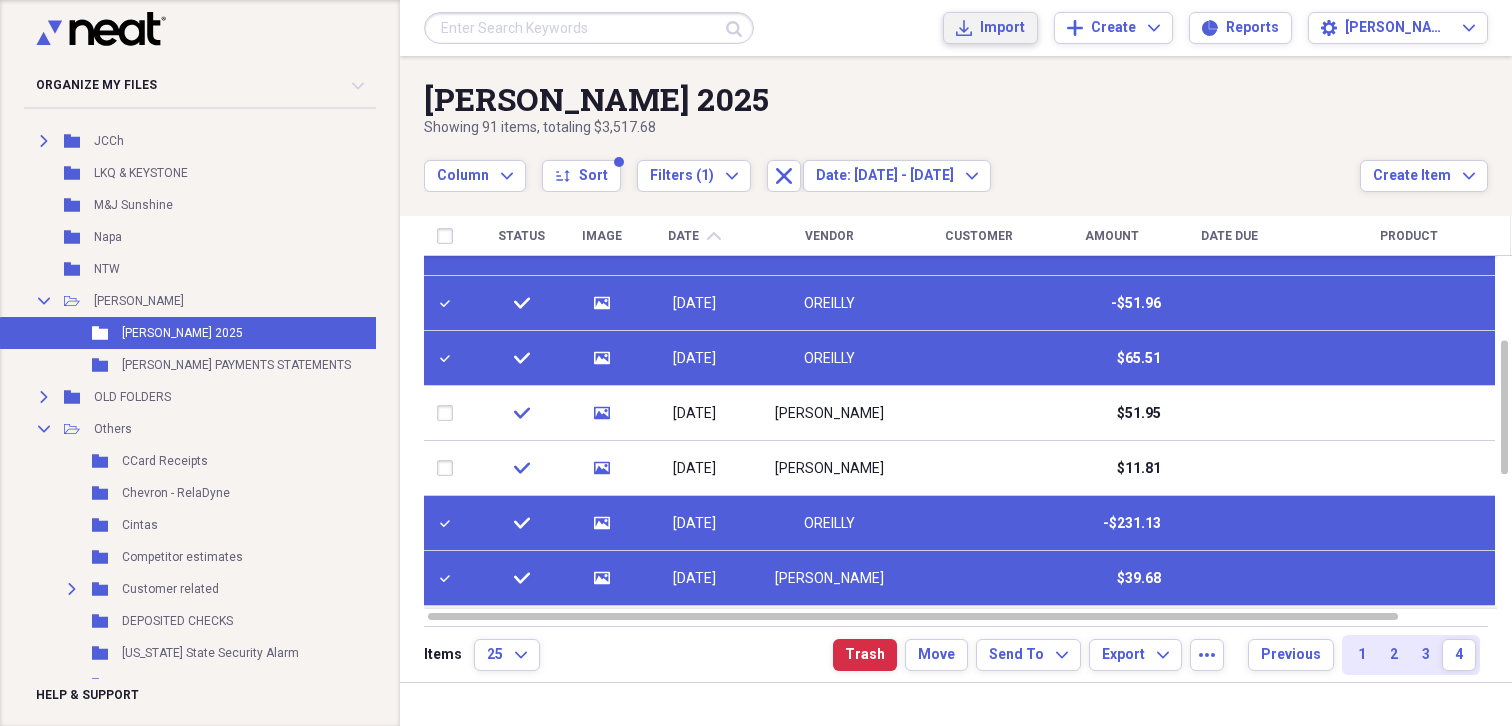 click on "Import" at bounding box center [1002, 28] 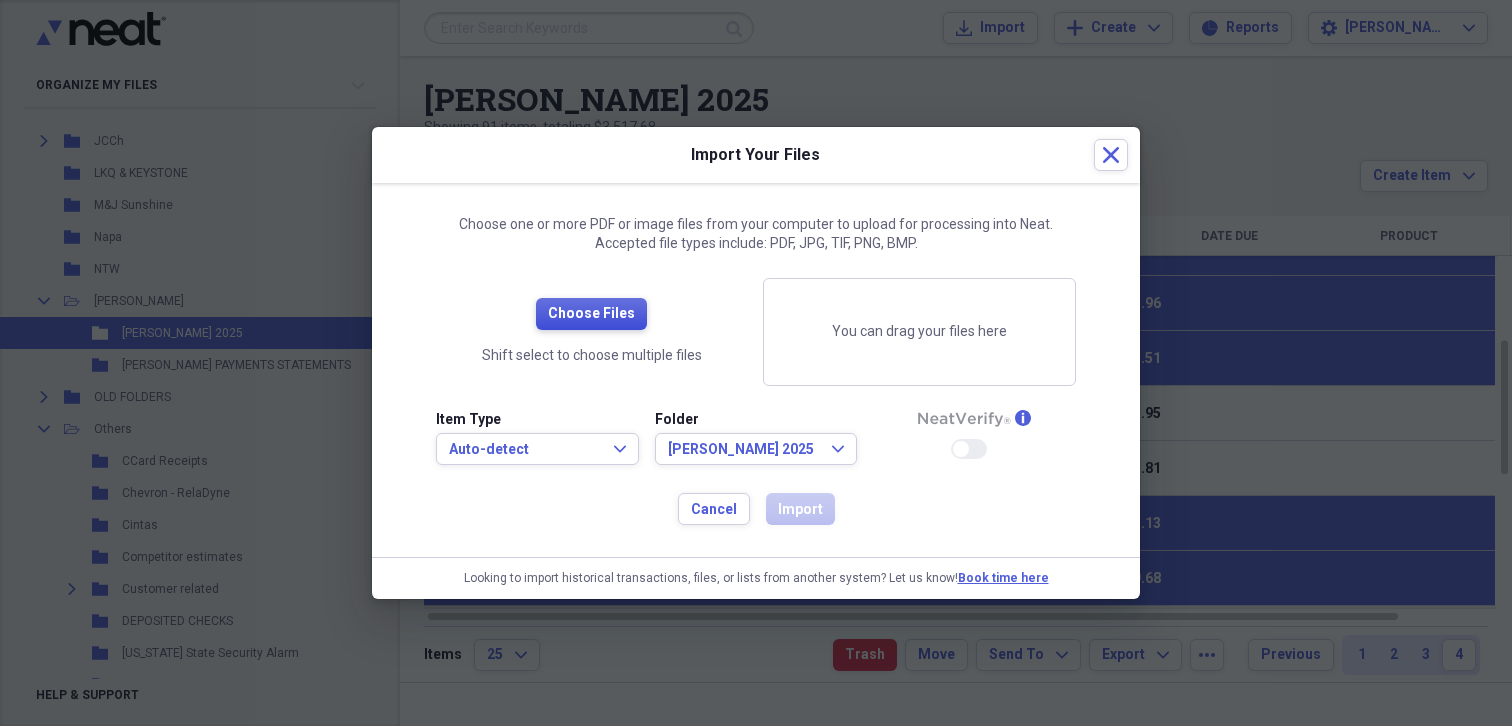 click on "Choose Files" at bounding box center (591, 314) 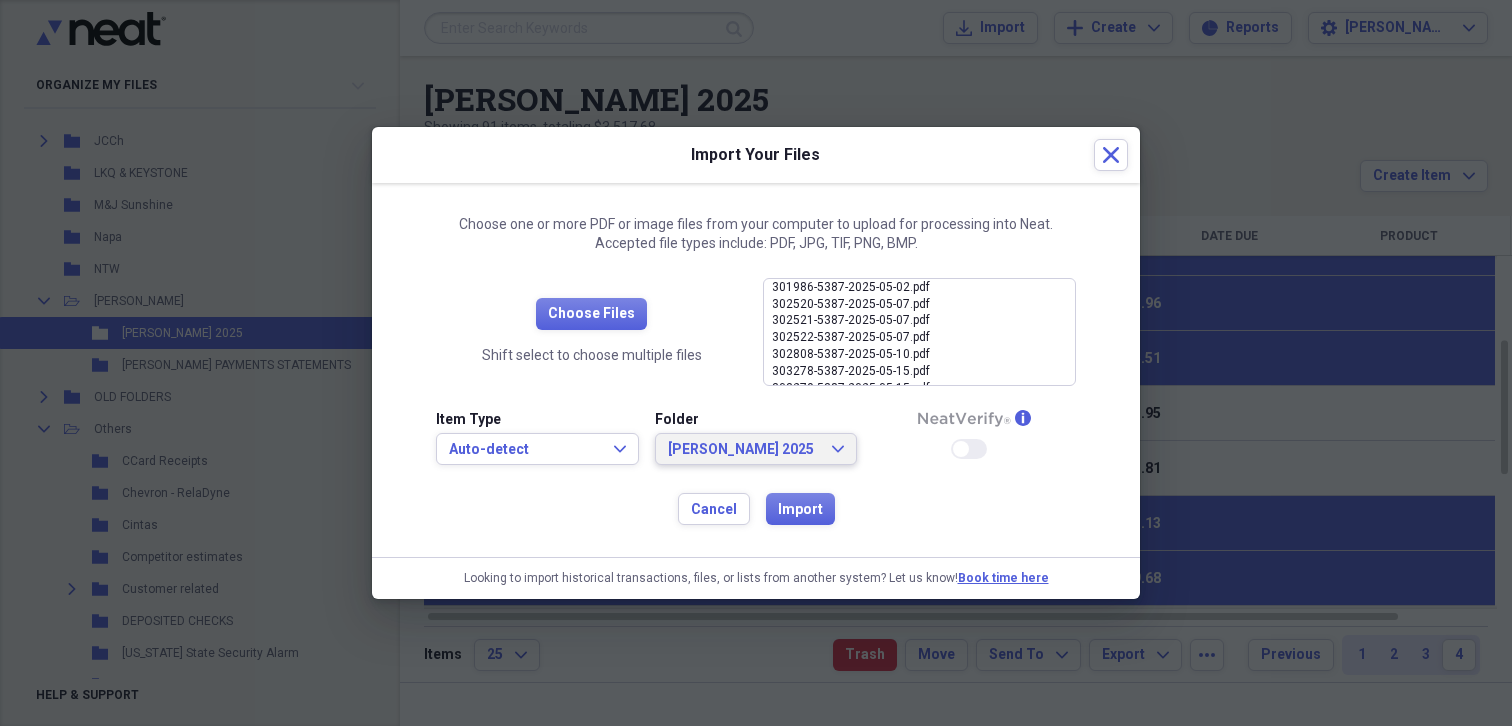 click on "[PERSON_NAME] 2025" at bounding box center [744, 450] 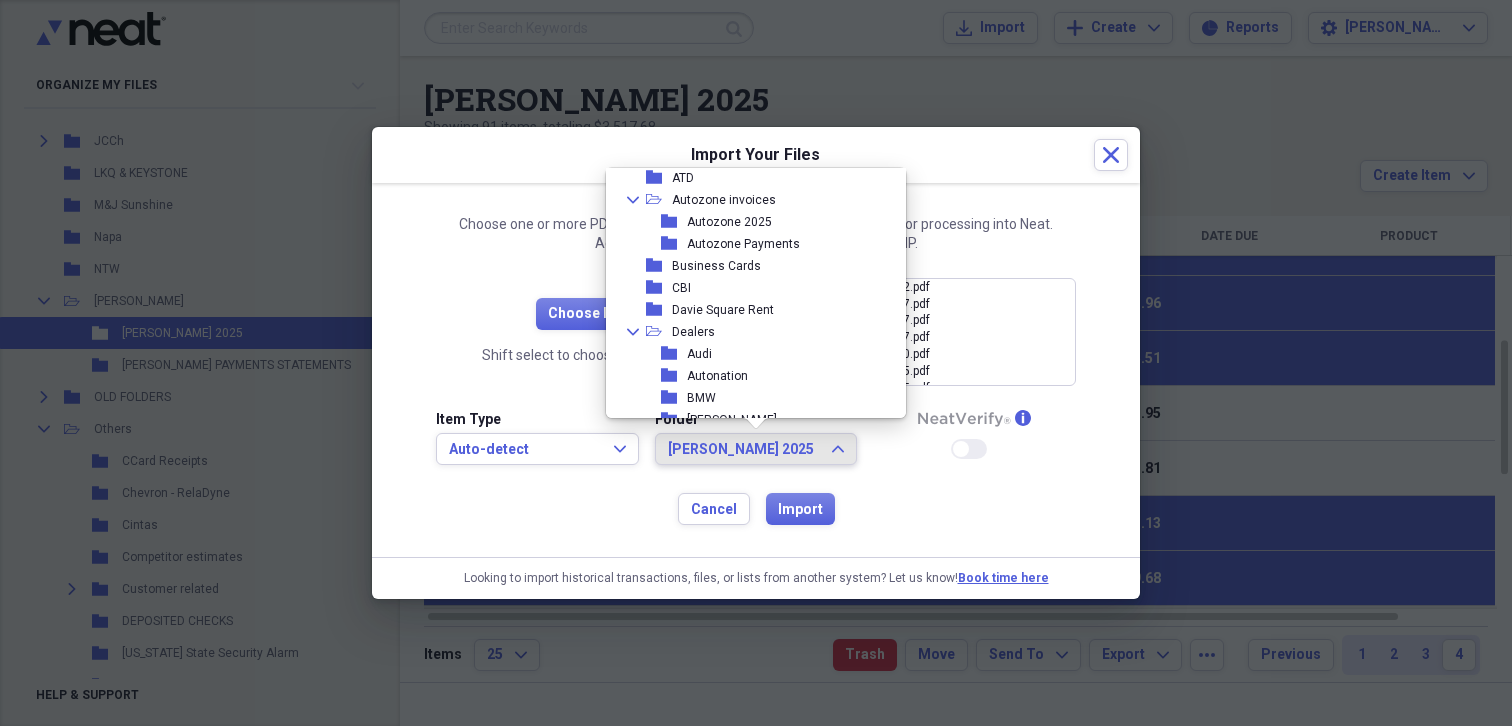 scroll, scrollTop: 0, scrollLeft: 0, axis: both 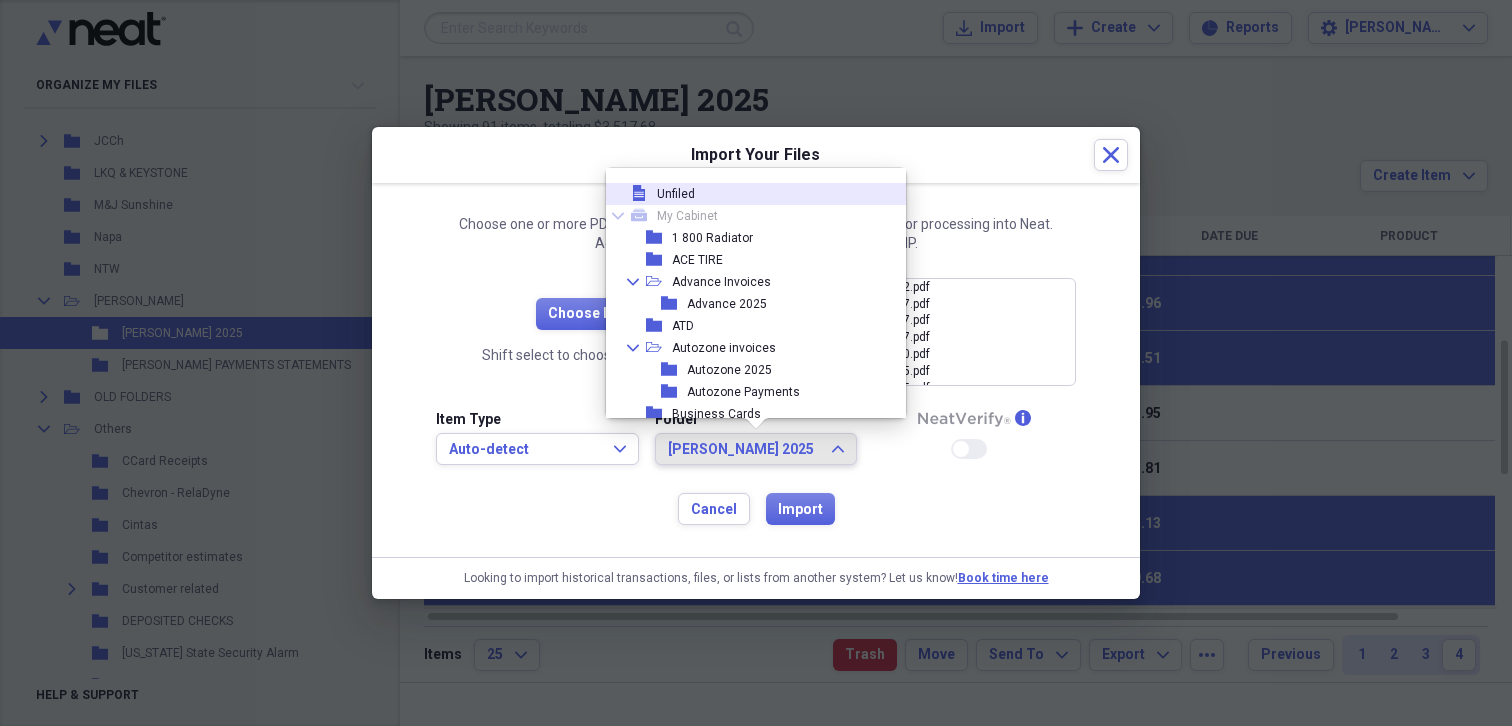 click on "file Unfiled" at bounding box center [748, 194] 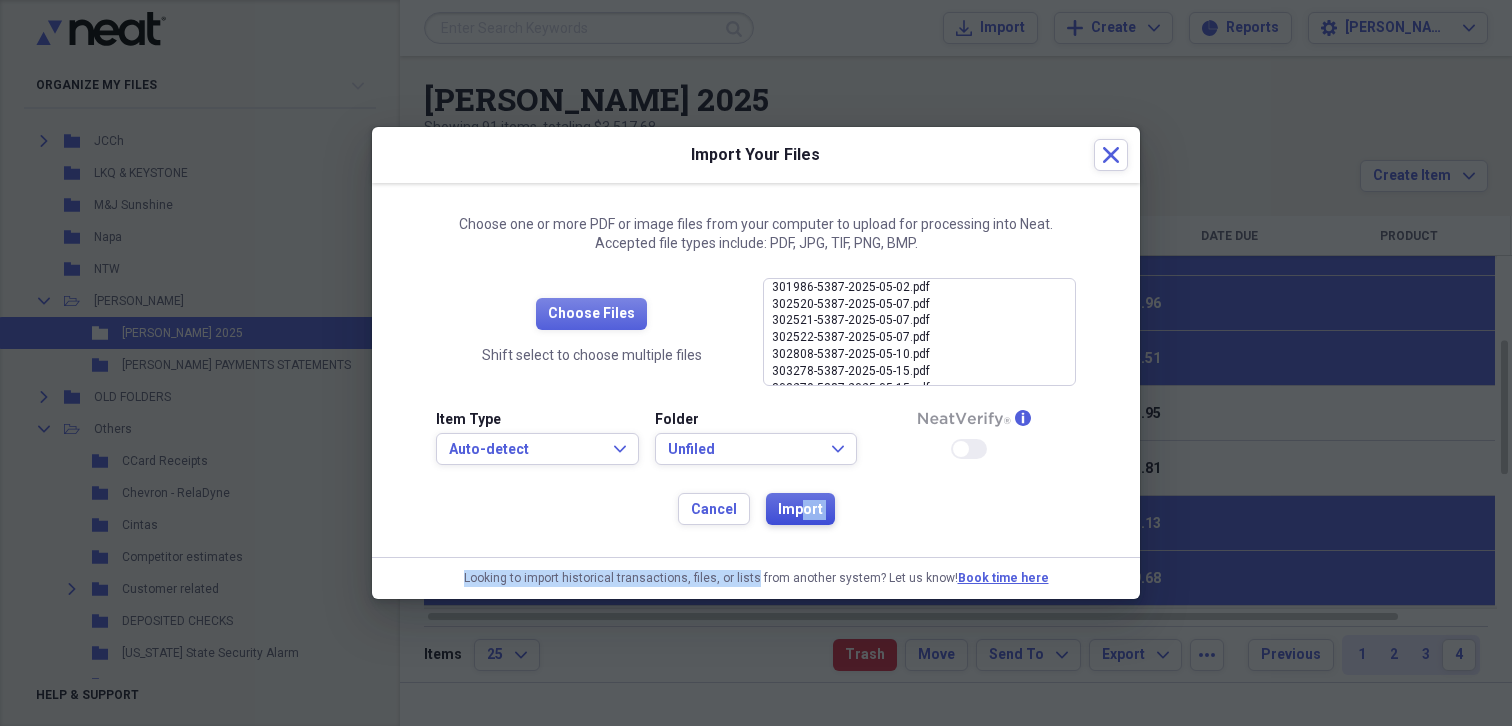 drag, startPoint x: 797, startPoint y: 511, endPoint x: 772, endPoint y: 544, distance: 41.400482 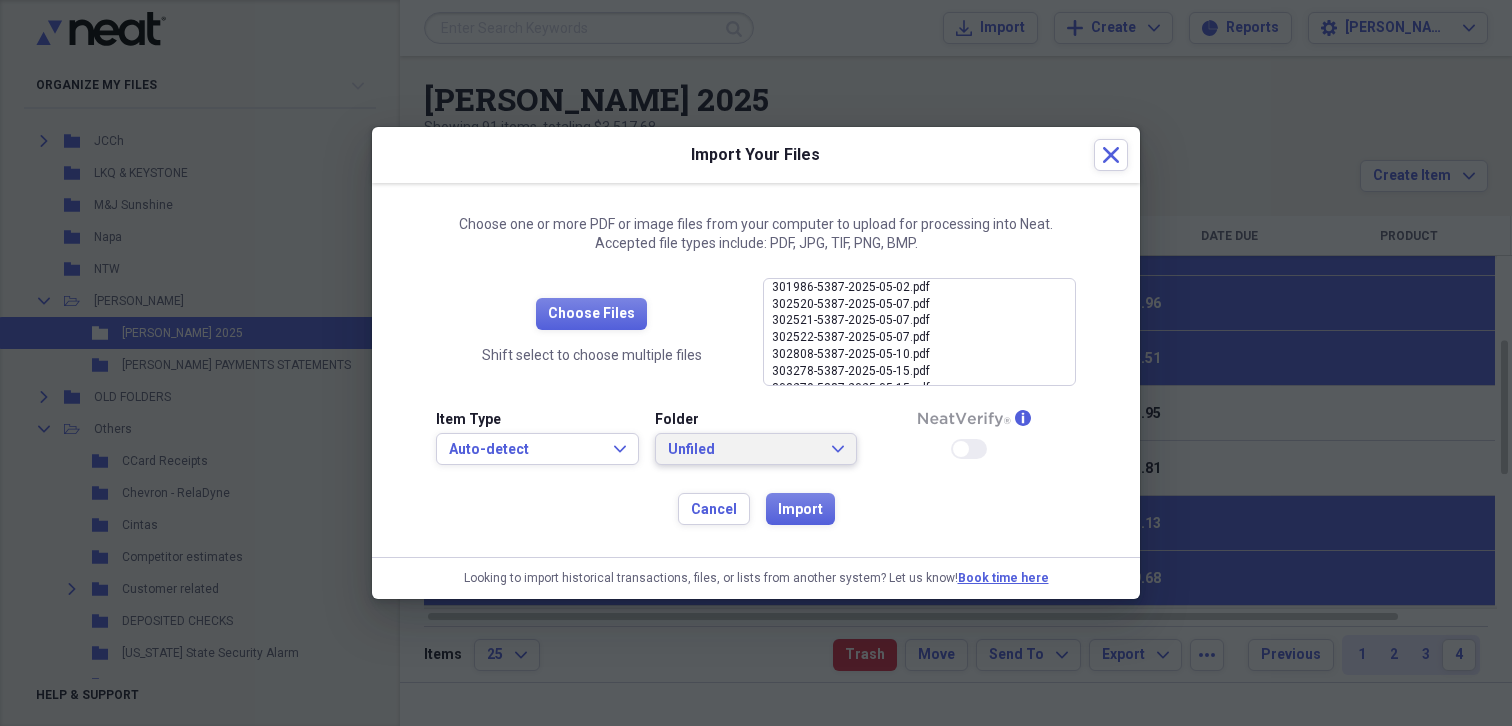 click on "Unfiled Expand" at bounding box center (756, 450) 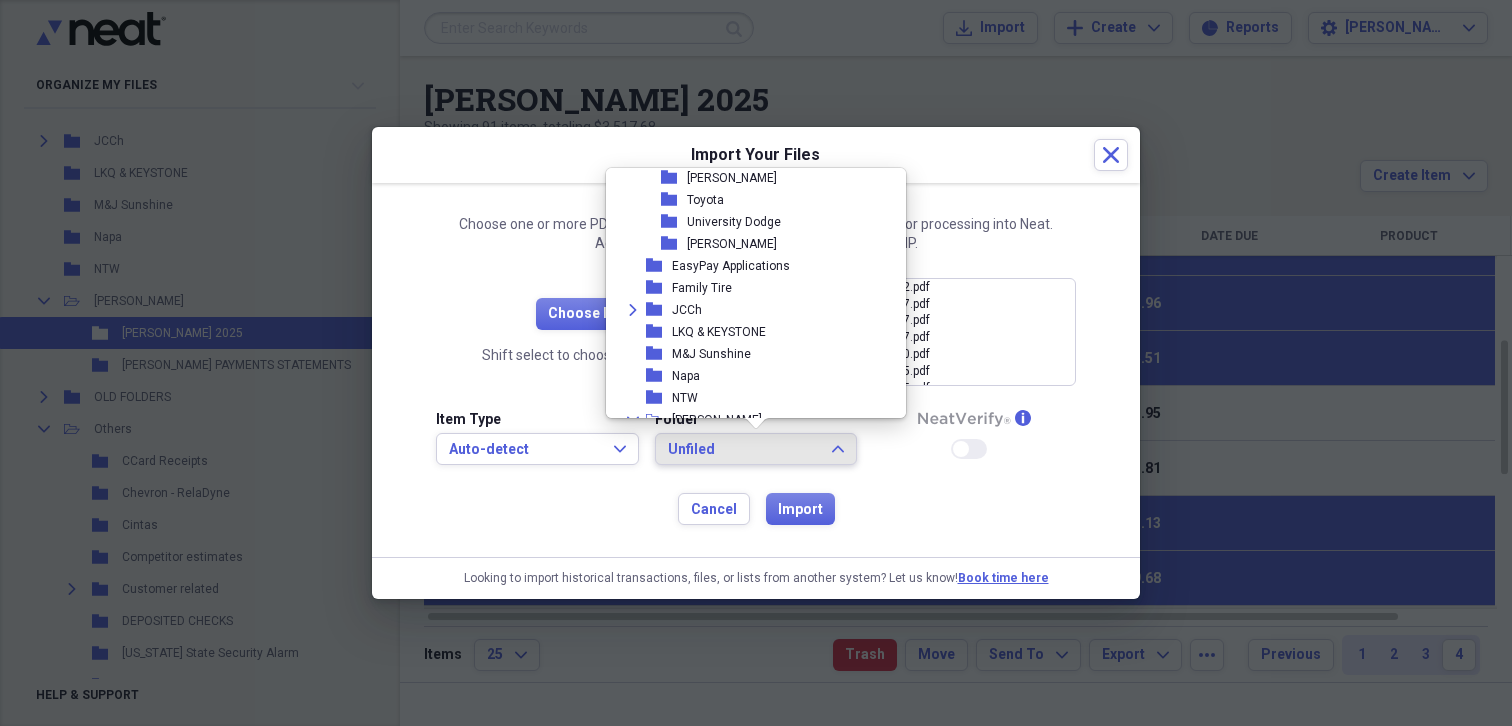scroll, scrollTop: 700, scrollLeft: 0, axis: vertical 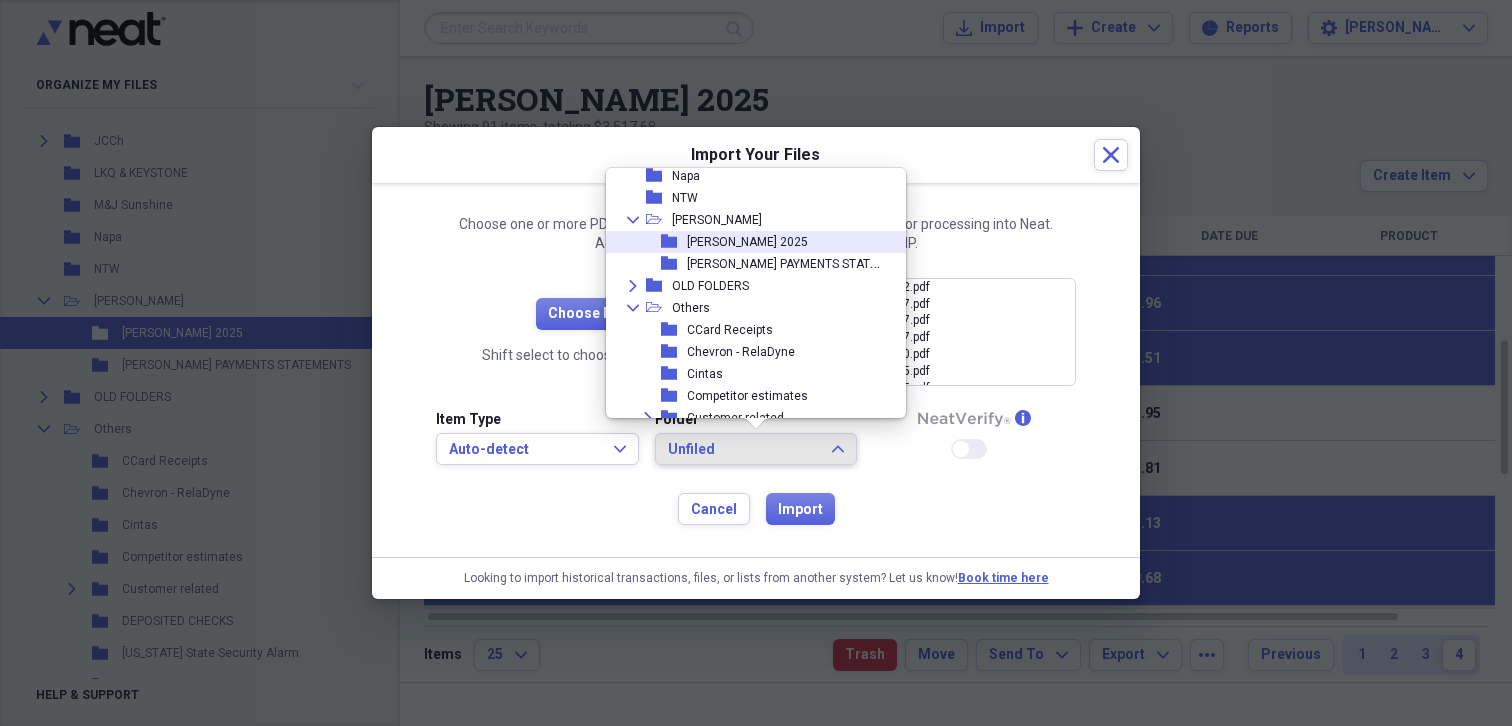 click on "[PERSON_NAME] 2025" at bounding box center (747, 242) 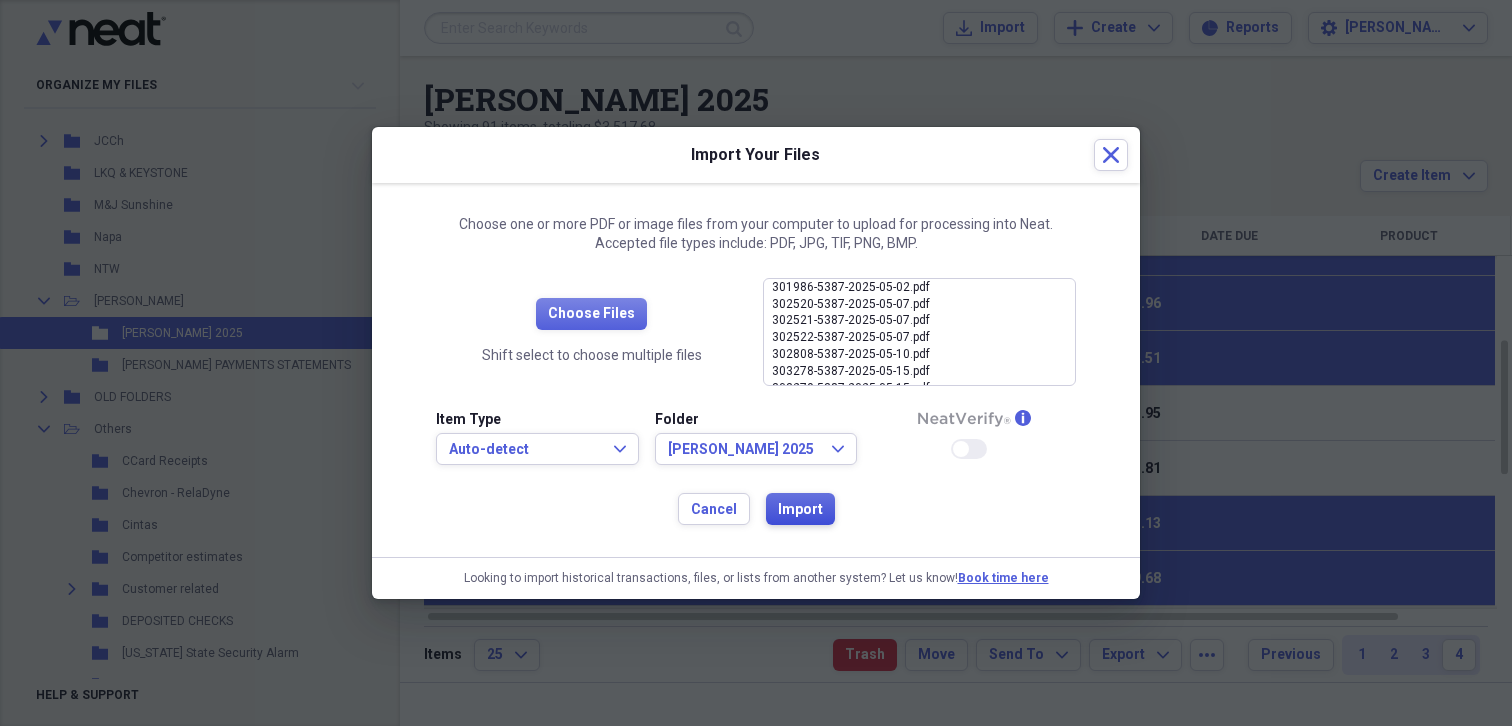 click on "Import" at bounding box center [800, 510] 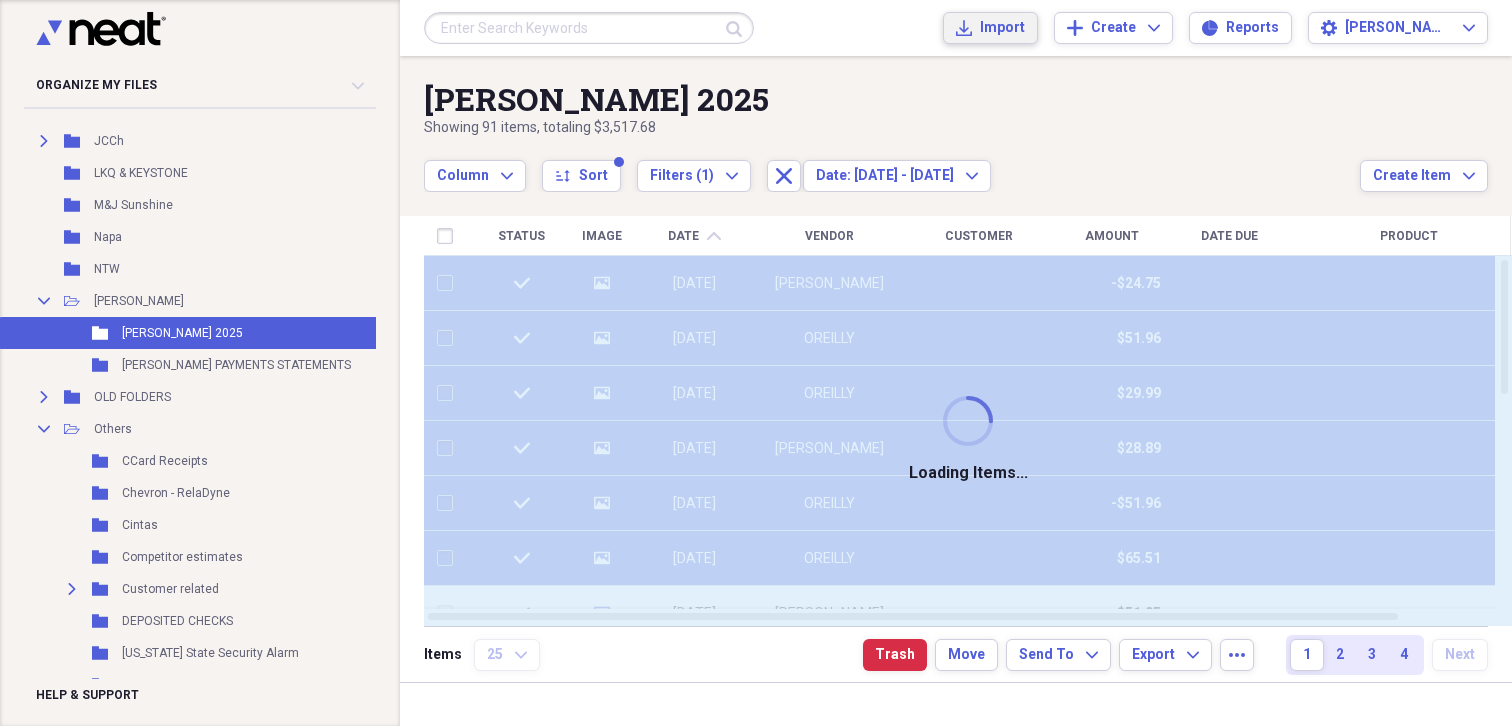checkbox on "false" 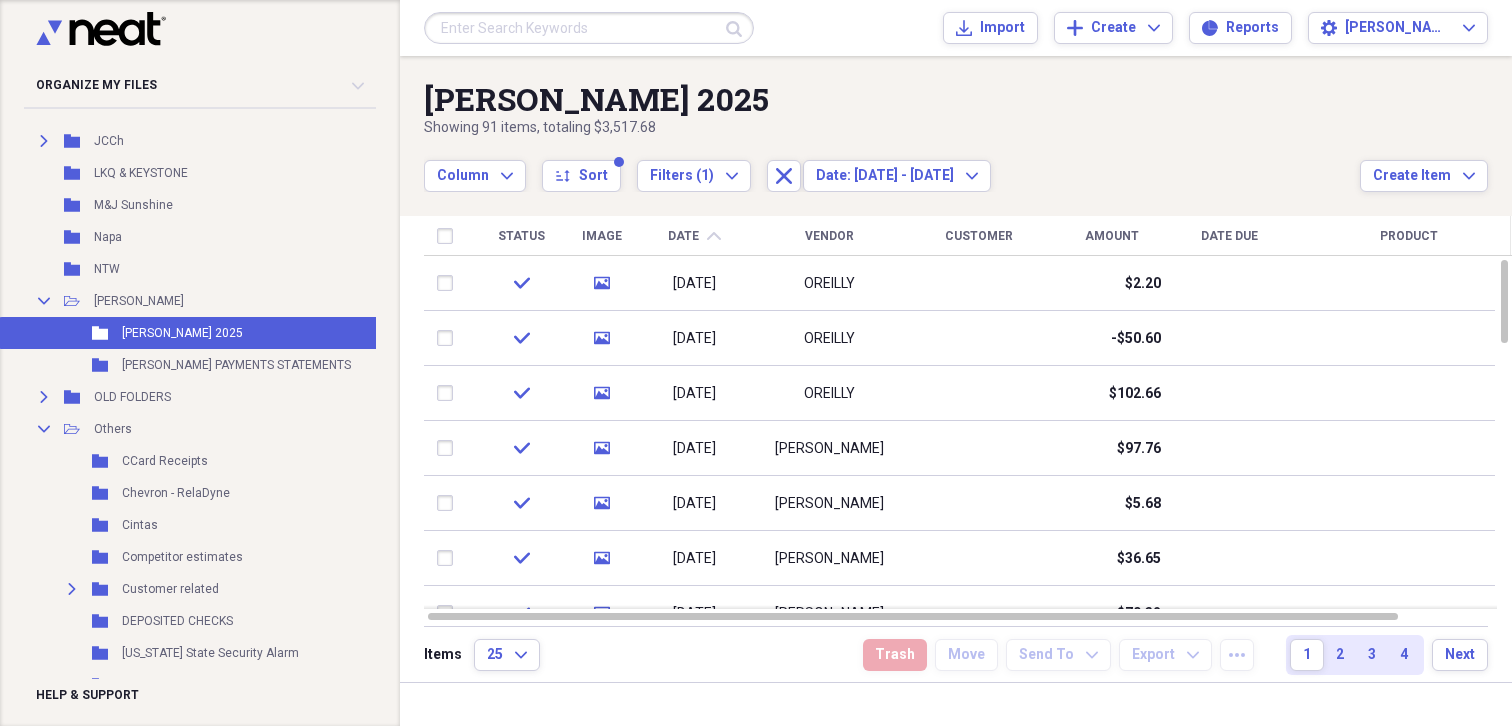 scroll, scrollTop: 0, scrollLeft: 0, axis: both 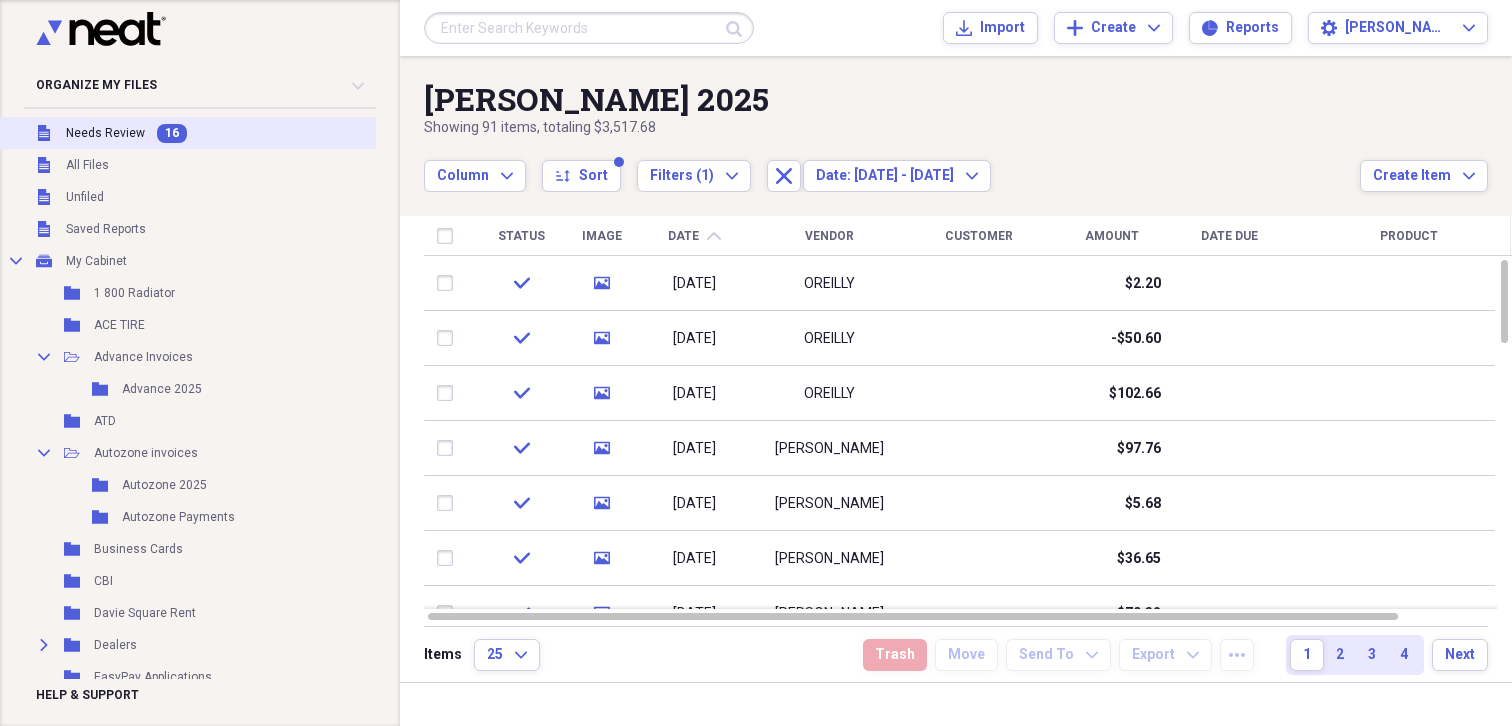 click on "Needs Review" at bounding box center (105, 133) 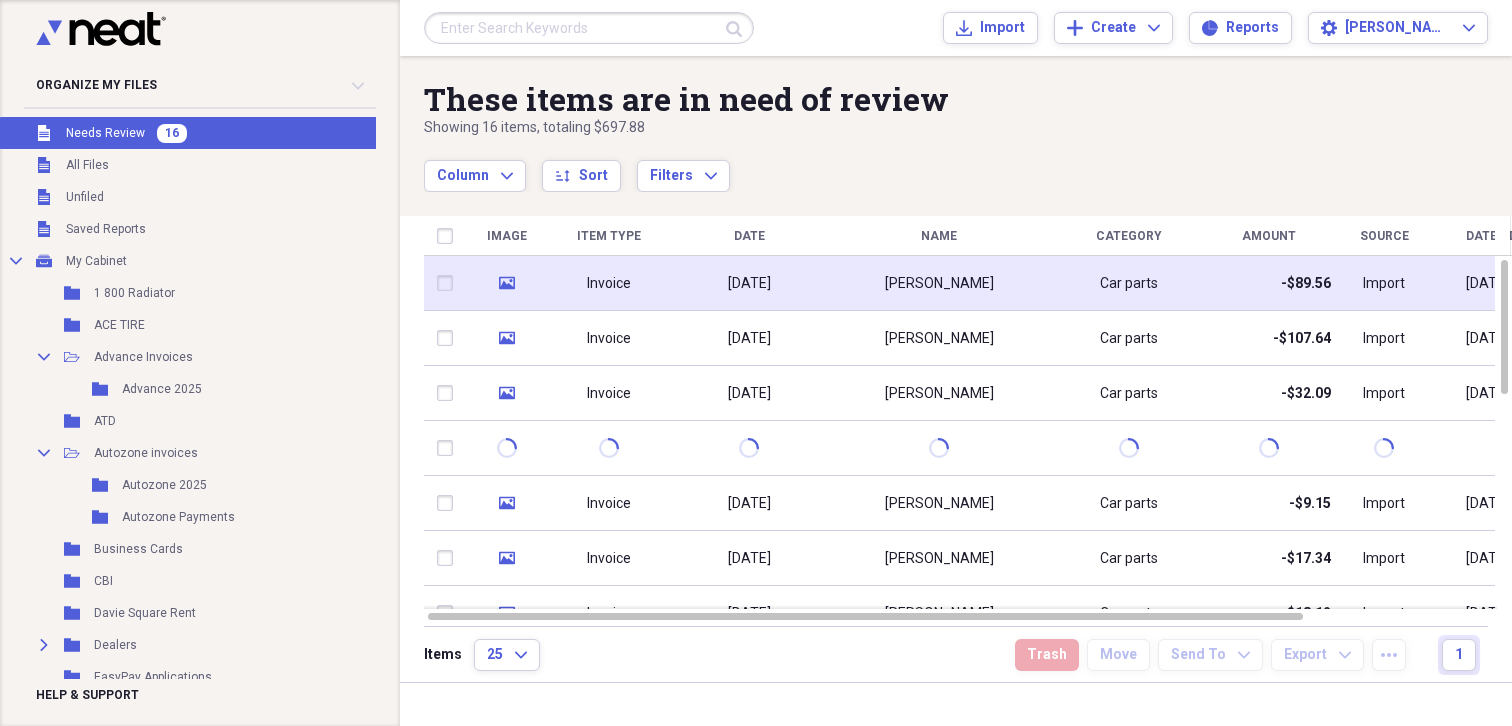 click on "[DATE]" at bounding box center [749, 284] 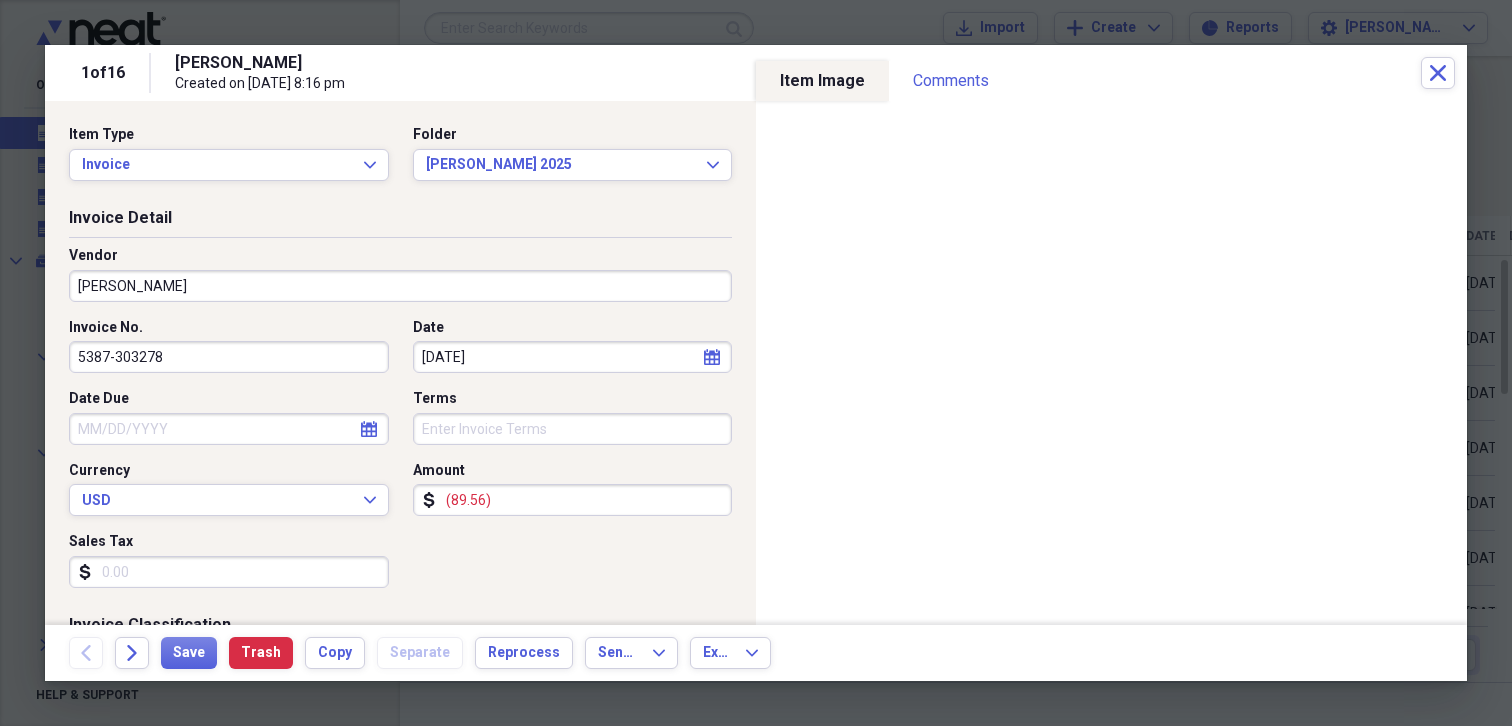 scroll, scrollTop: 300, scrollLeft: 0, axis: vertical 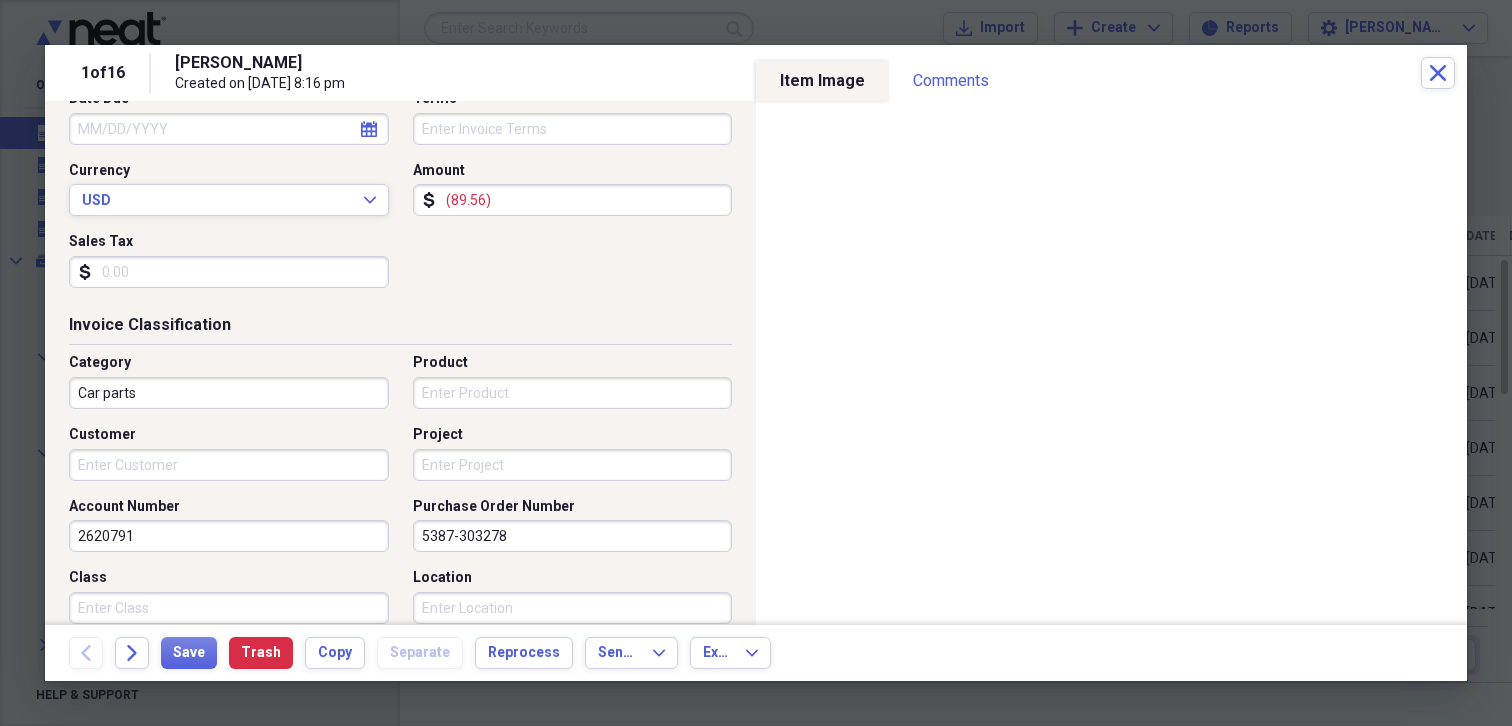 drag, startPoint x: 503, startPoint y: 534, endPoint x: 275, endPoint y: 534, distance: 228 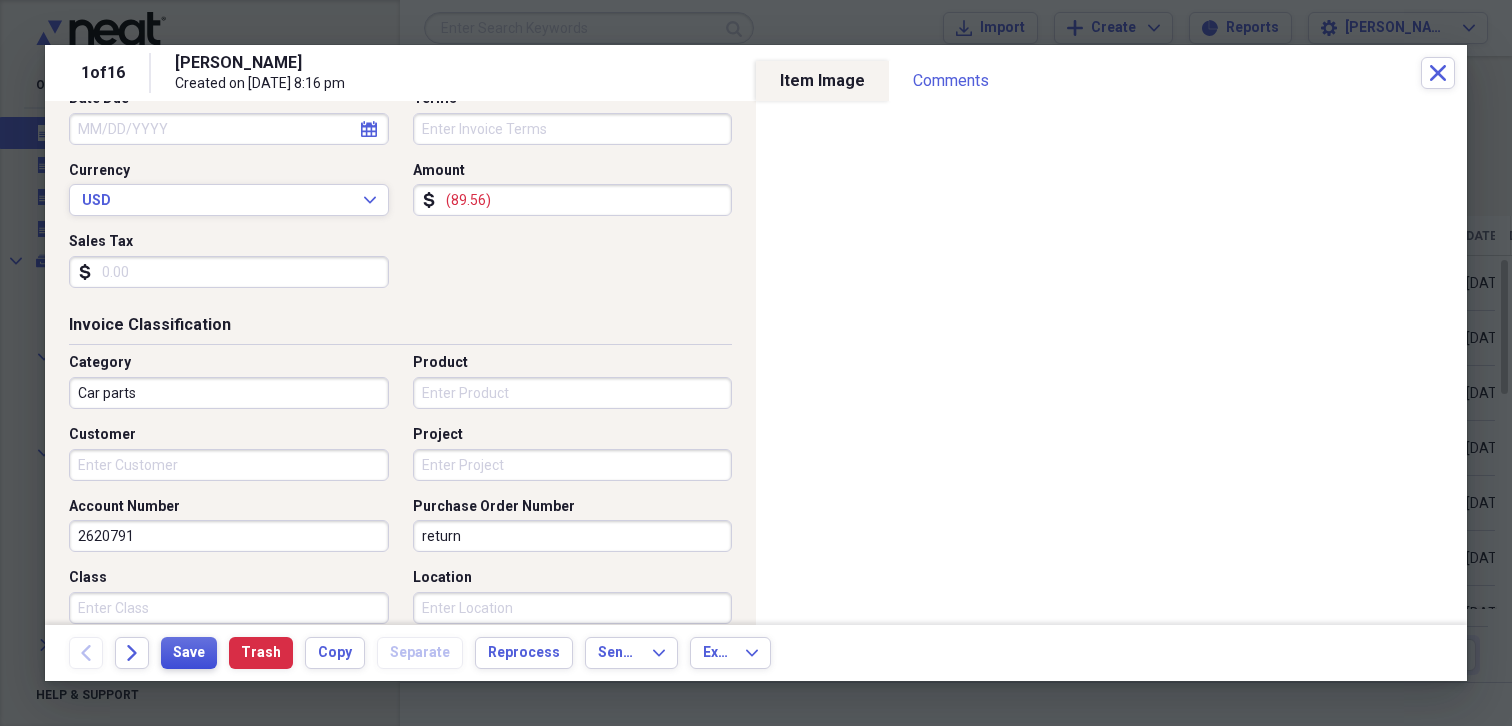 type on "return" 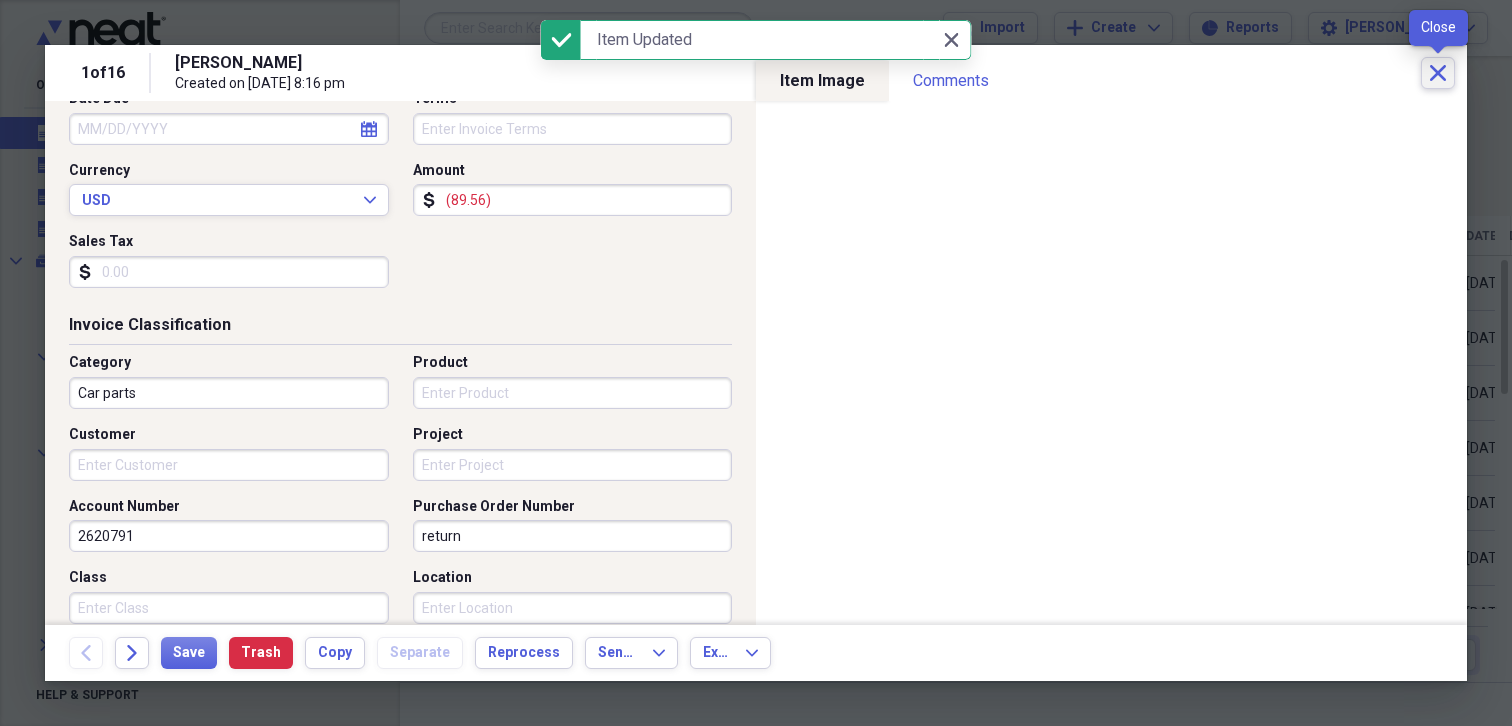 click 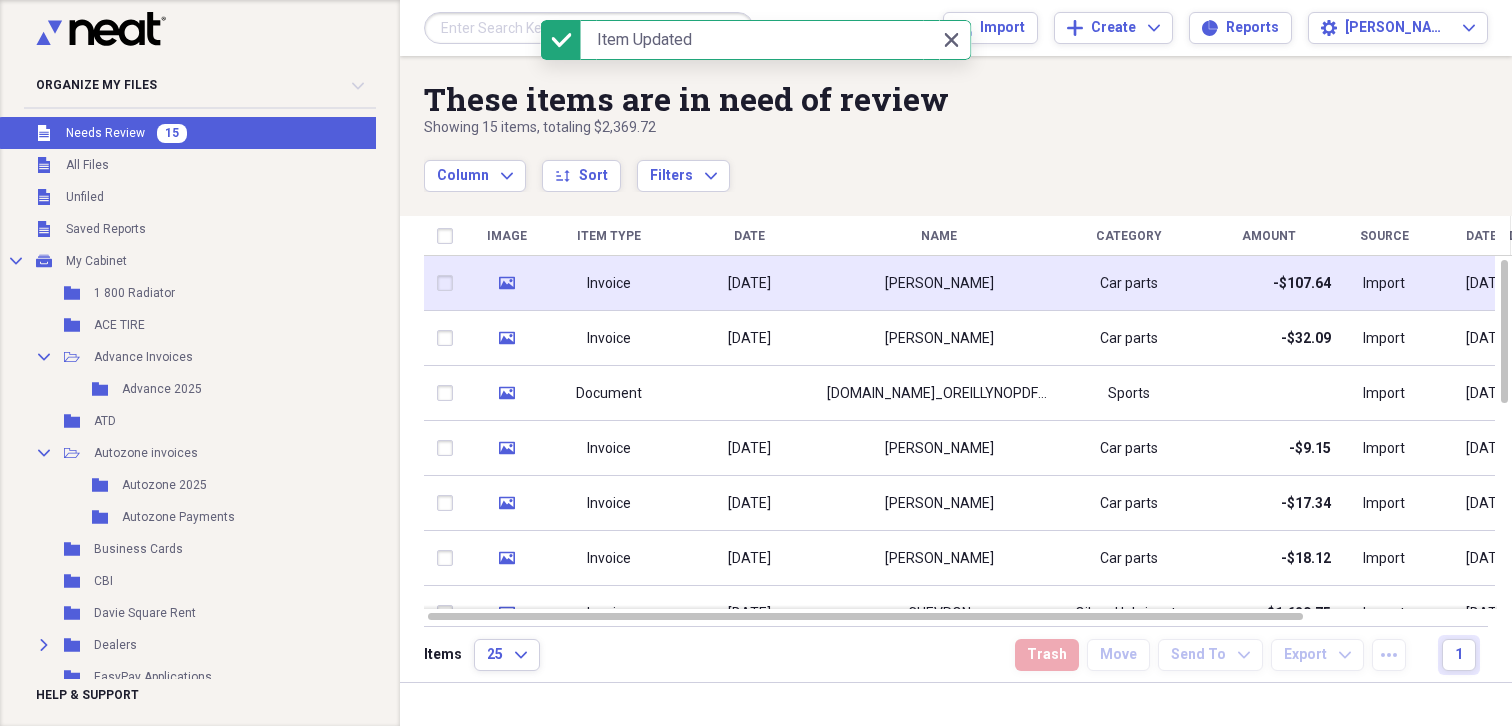 click on "[DATE]" at bounding box center [749, 284] 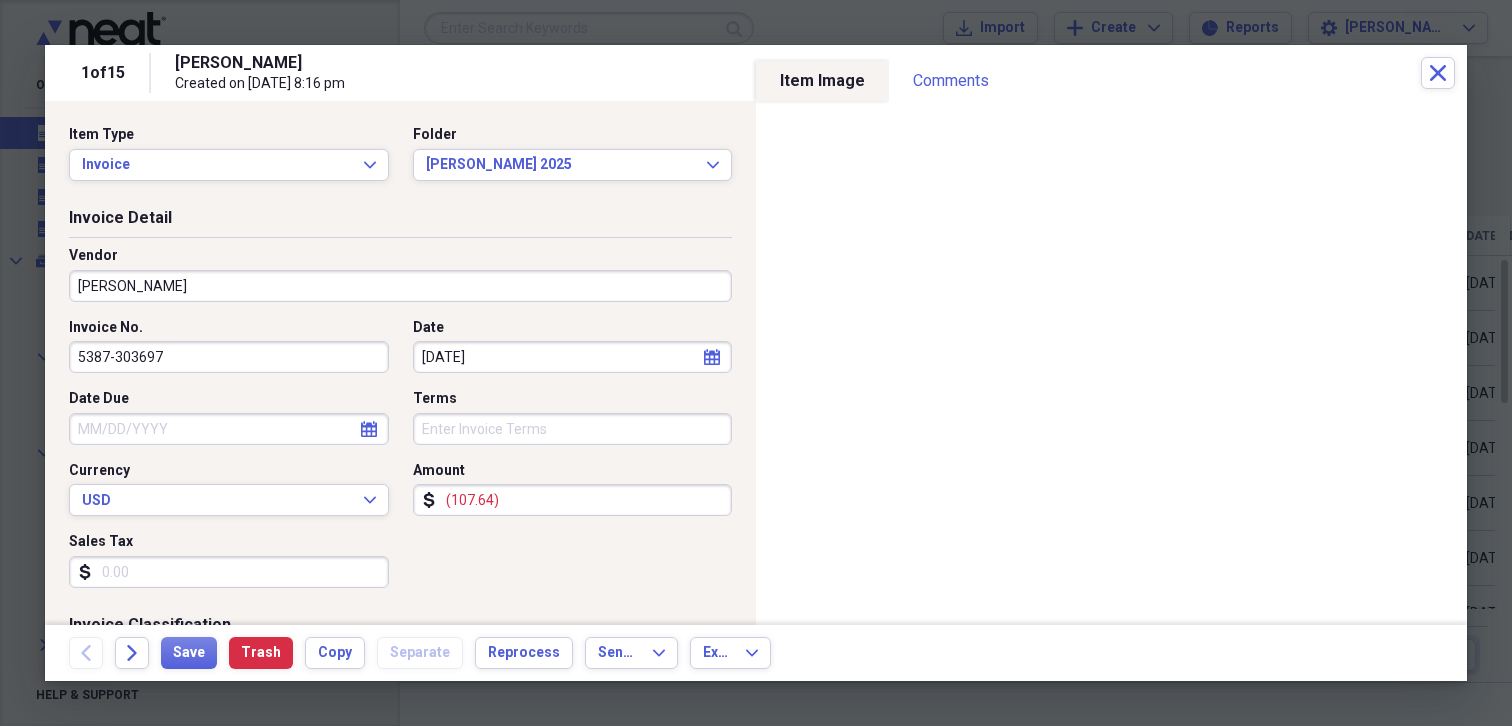 scroll, scrollTop: 300, scrollLeft: 0, axis: vertical 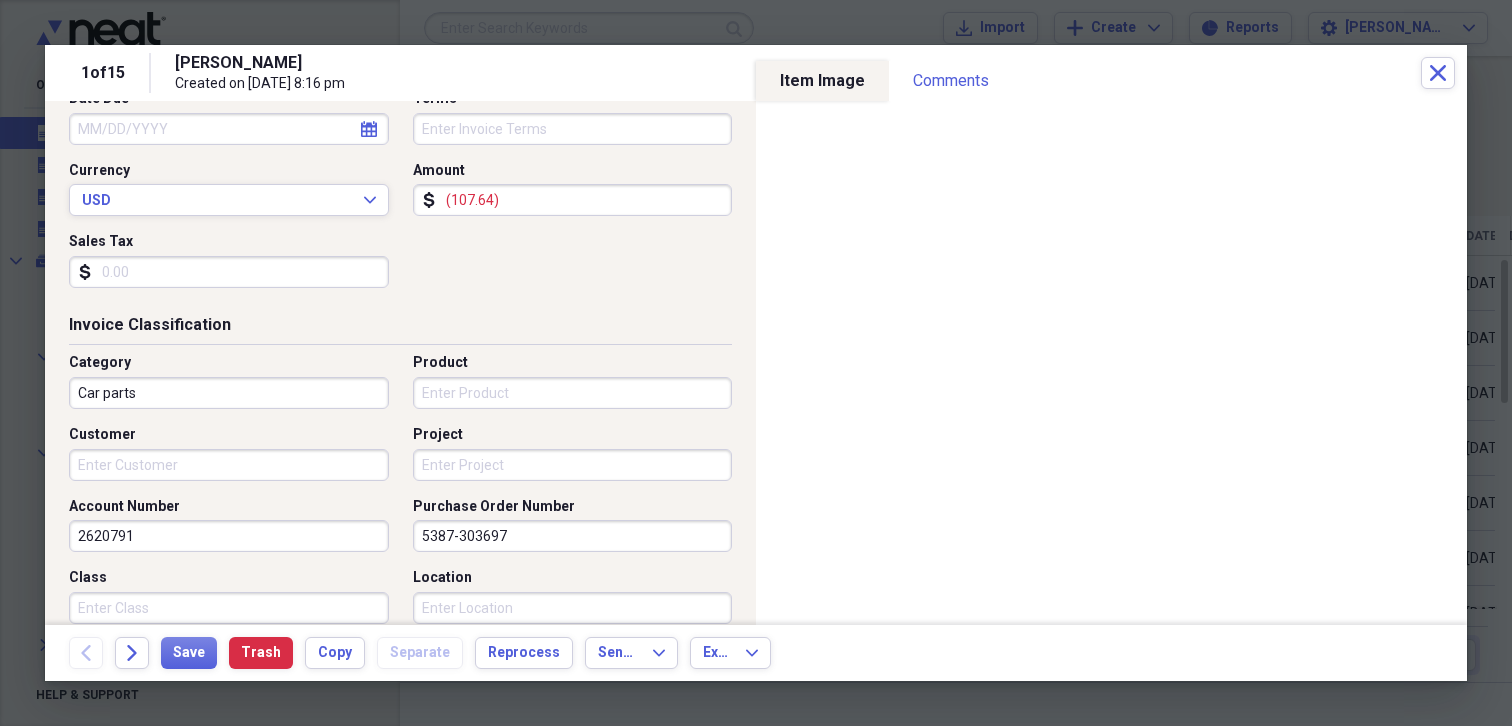 drag, startPoint x: 565, startPoint y: 548, endPoint x: 337, endPoint y: 548, distance: 228 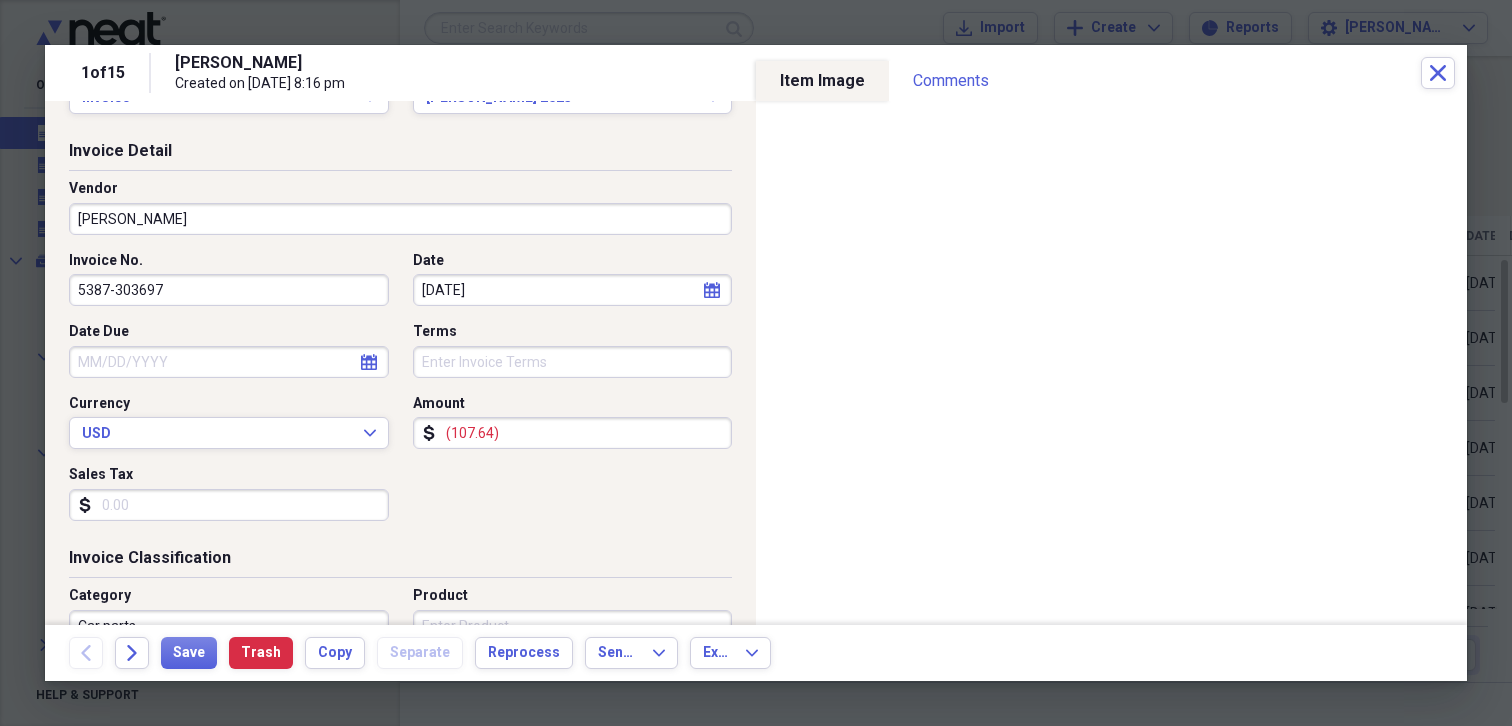 scroll, scrollTop: 0, scrollLeft: 0, axis: both 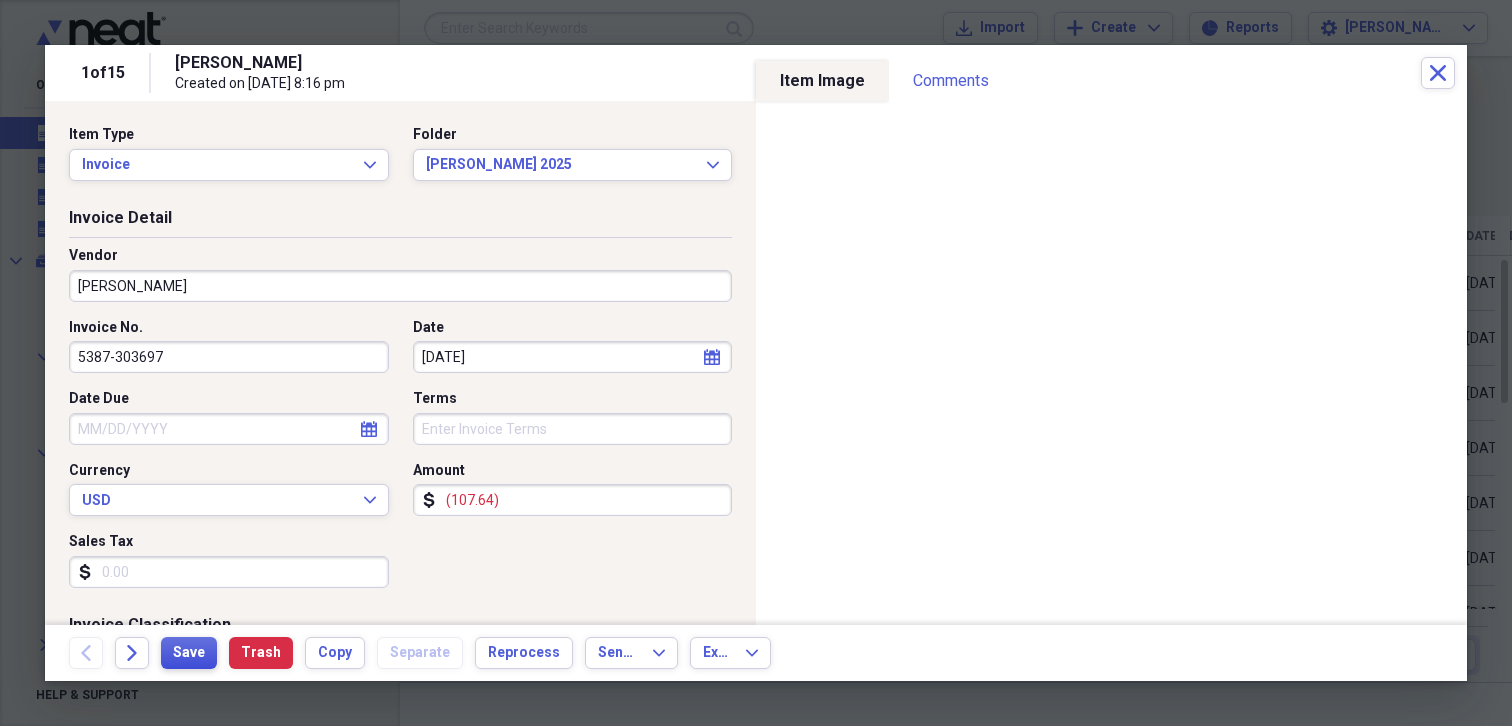 type on "55465" 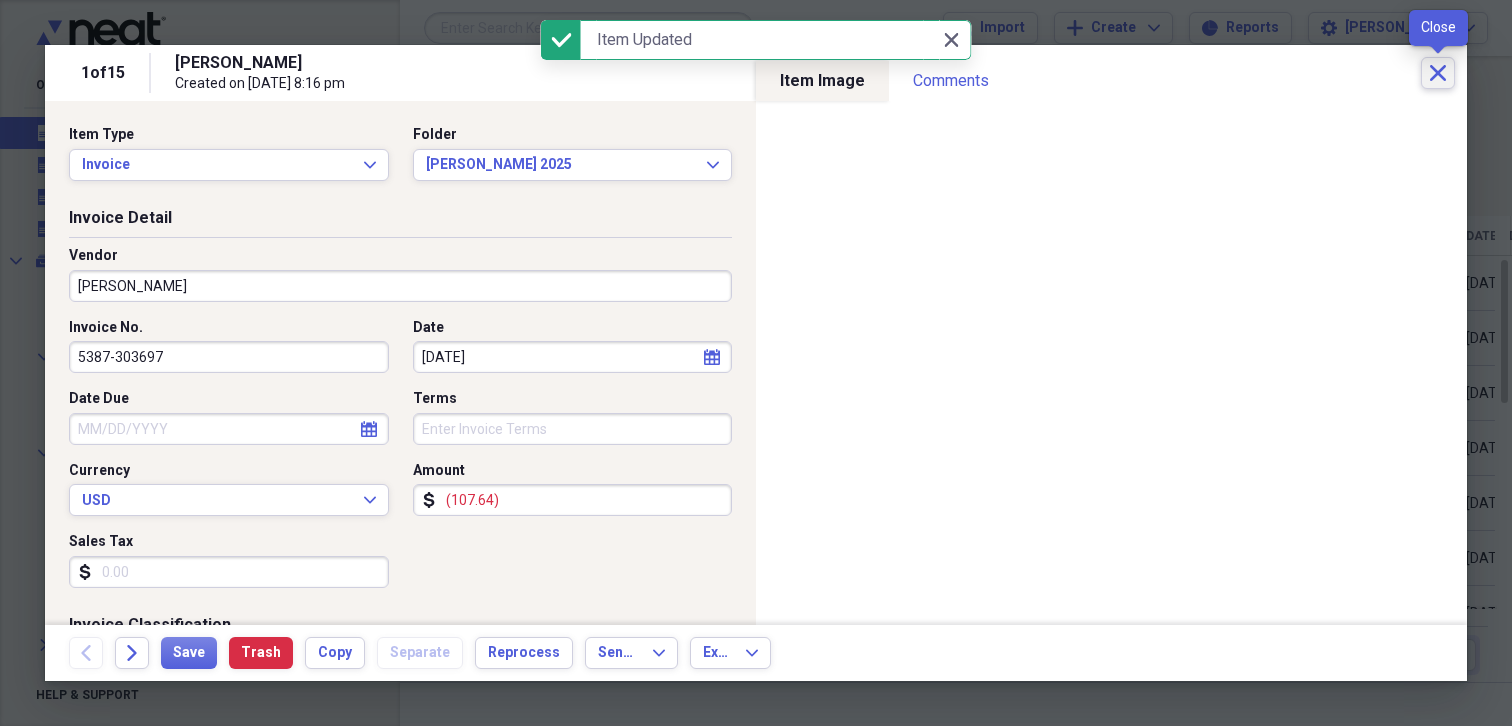 click 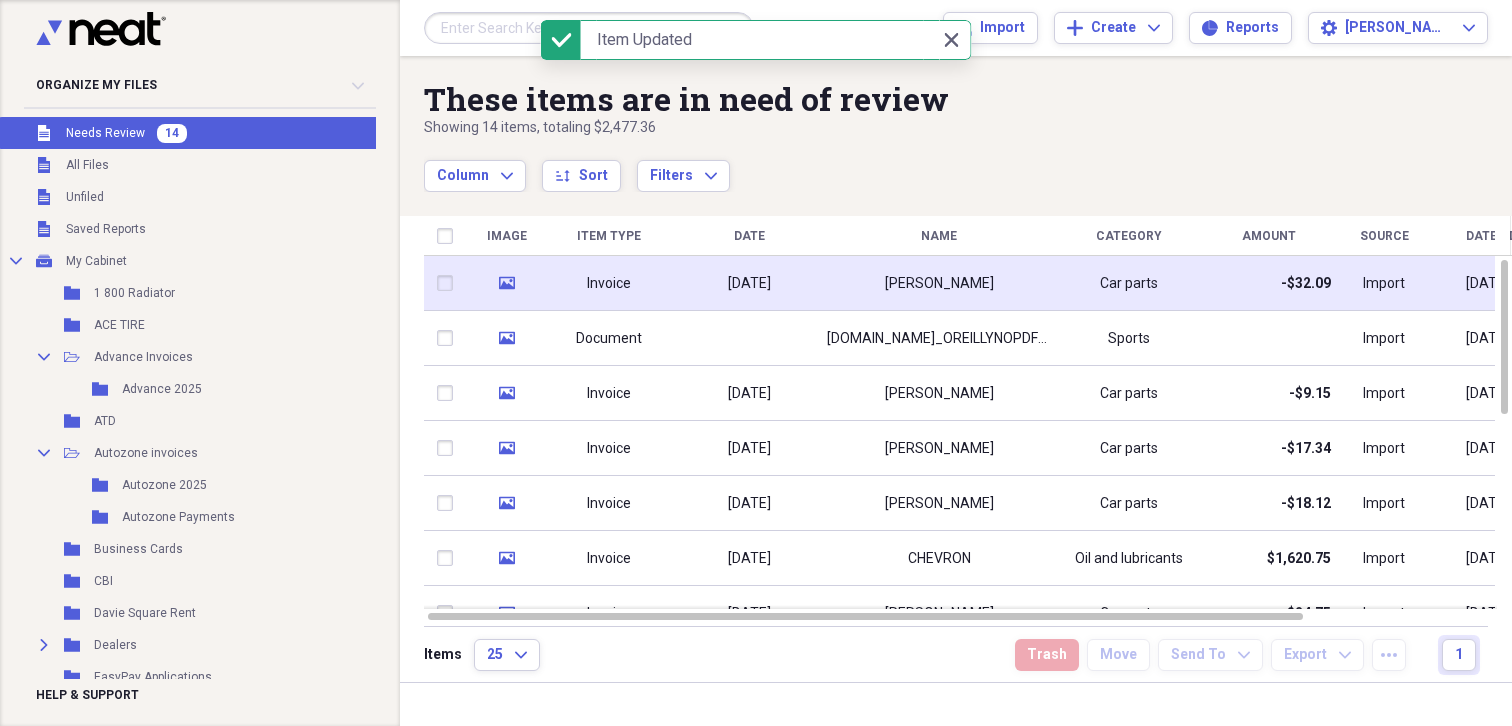 click on "[PERSON_NAME]" at bounding box center (939, 284) 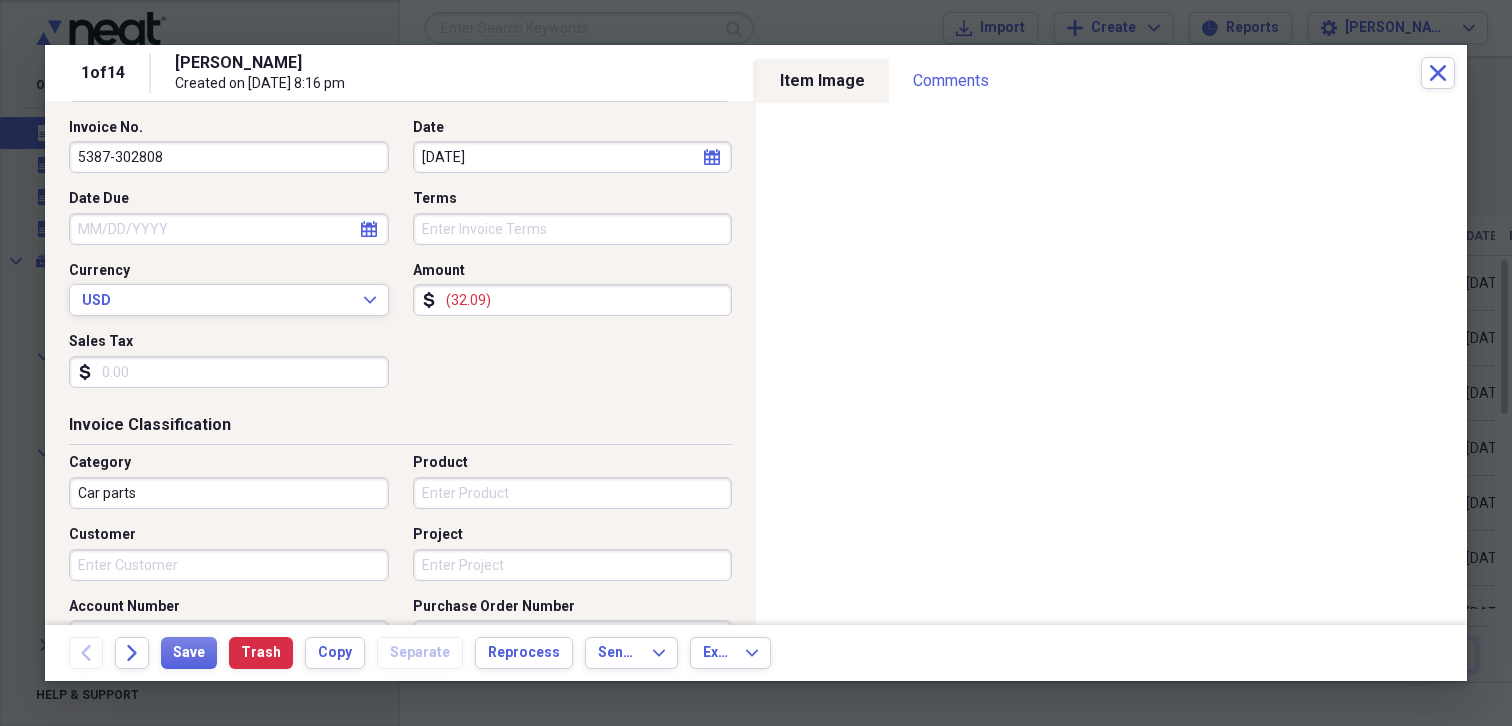 scroll, scrollTop: 300, scrollLeft: 0, axis: vertical 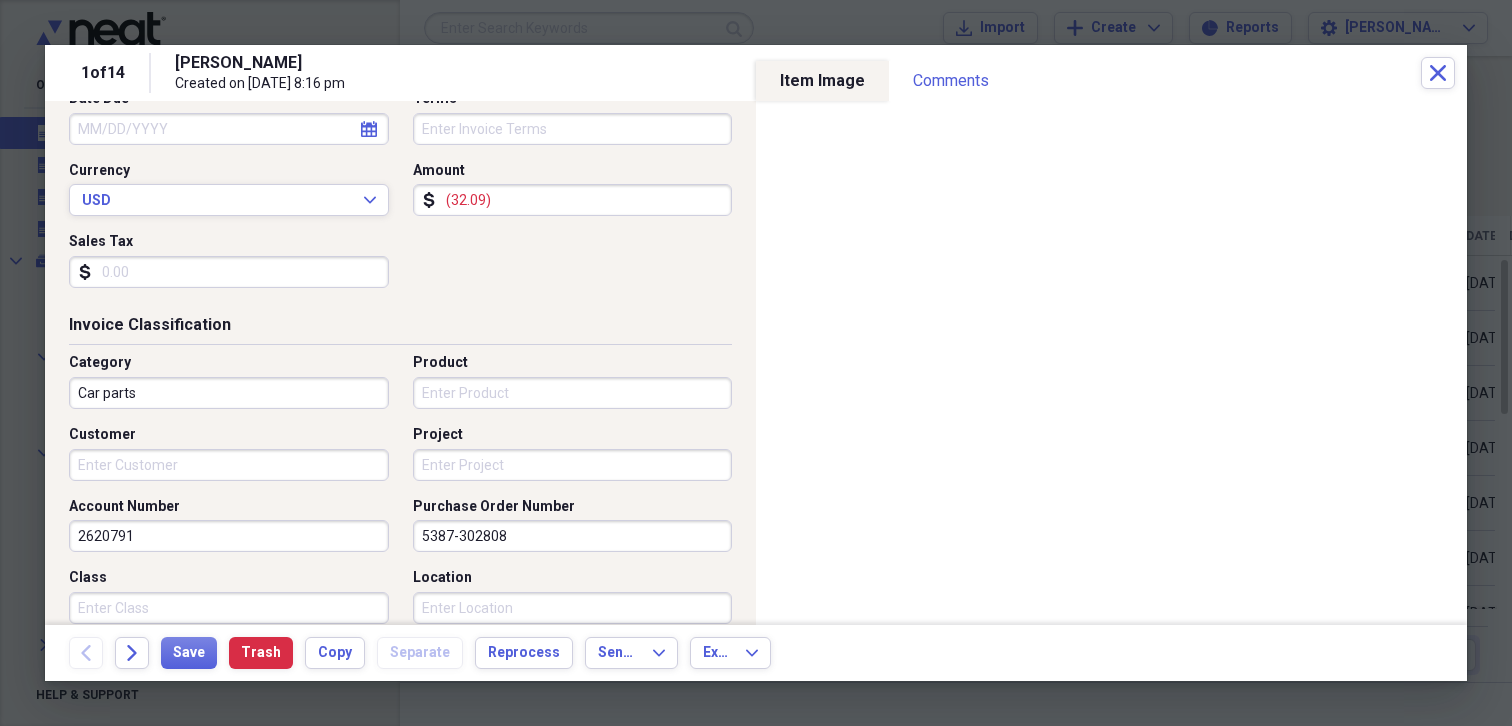 drag, startPoint x: 548, startPoint y: 533, endPoint x: 303, endPoint y: 529, distance: 245.03265 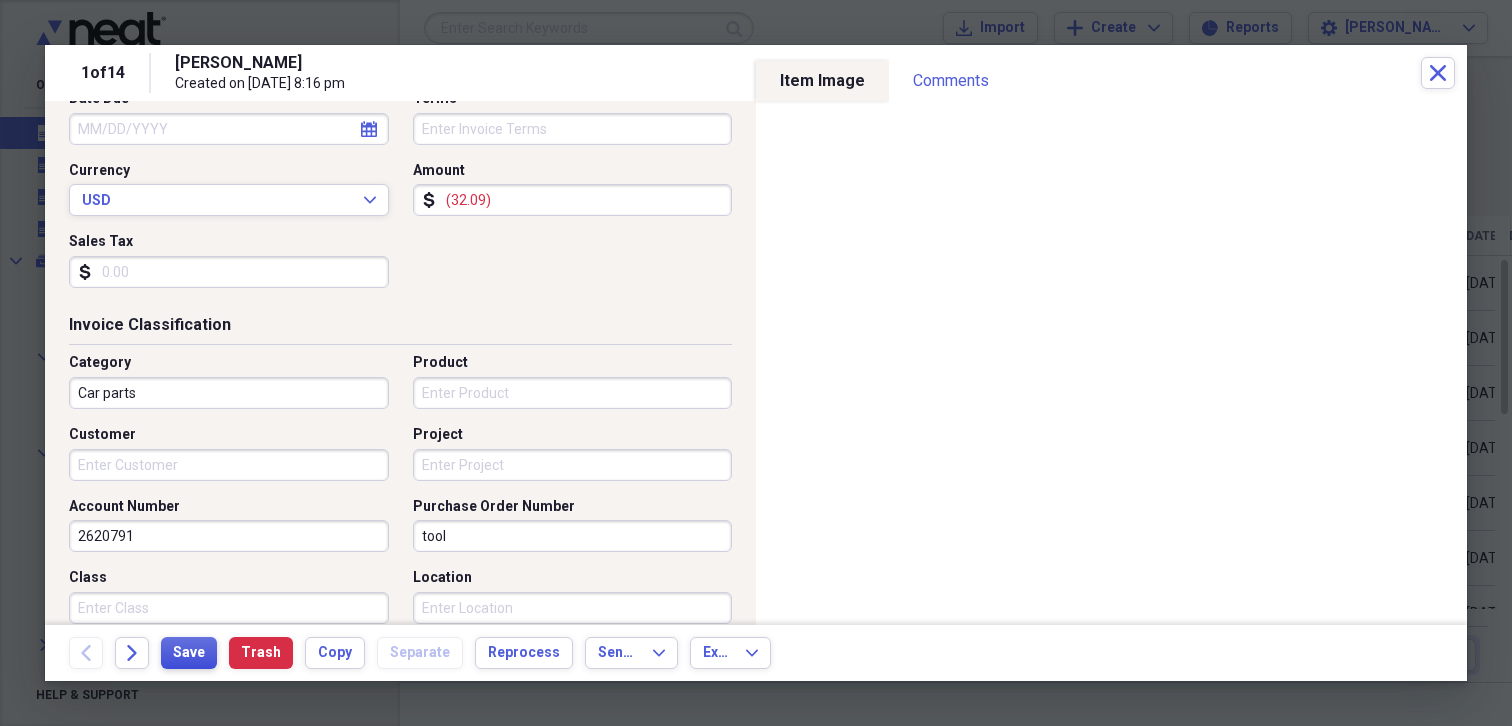 type on "tool" 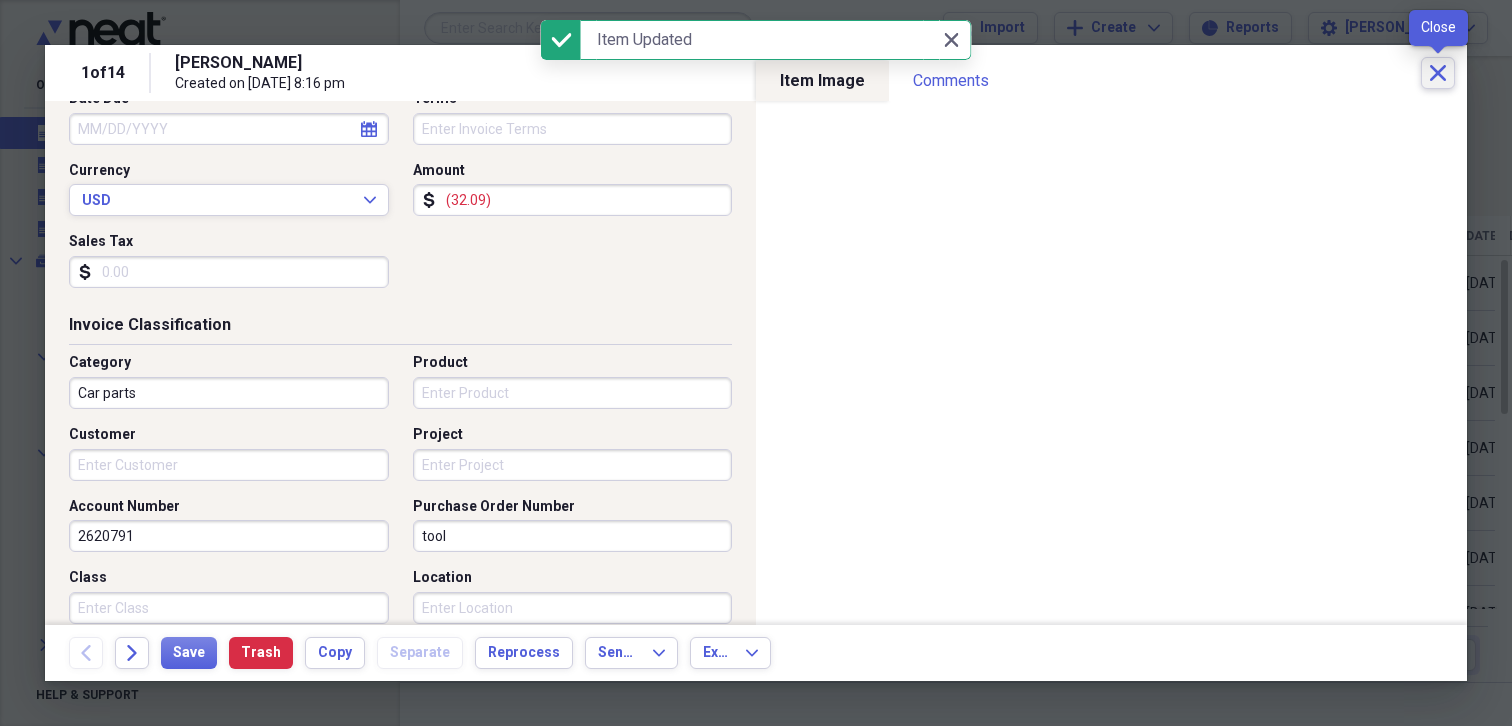 click on "Close" at bounding box center [1438, 73] 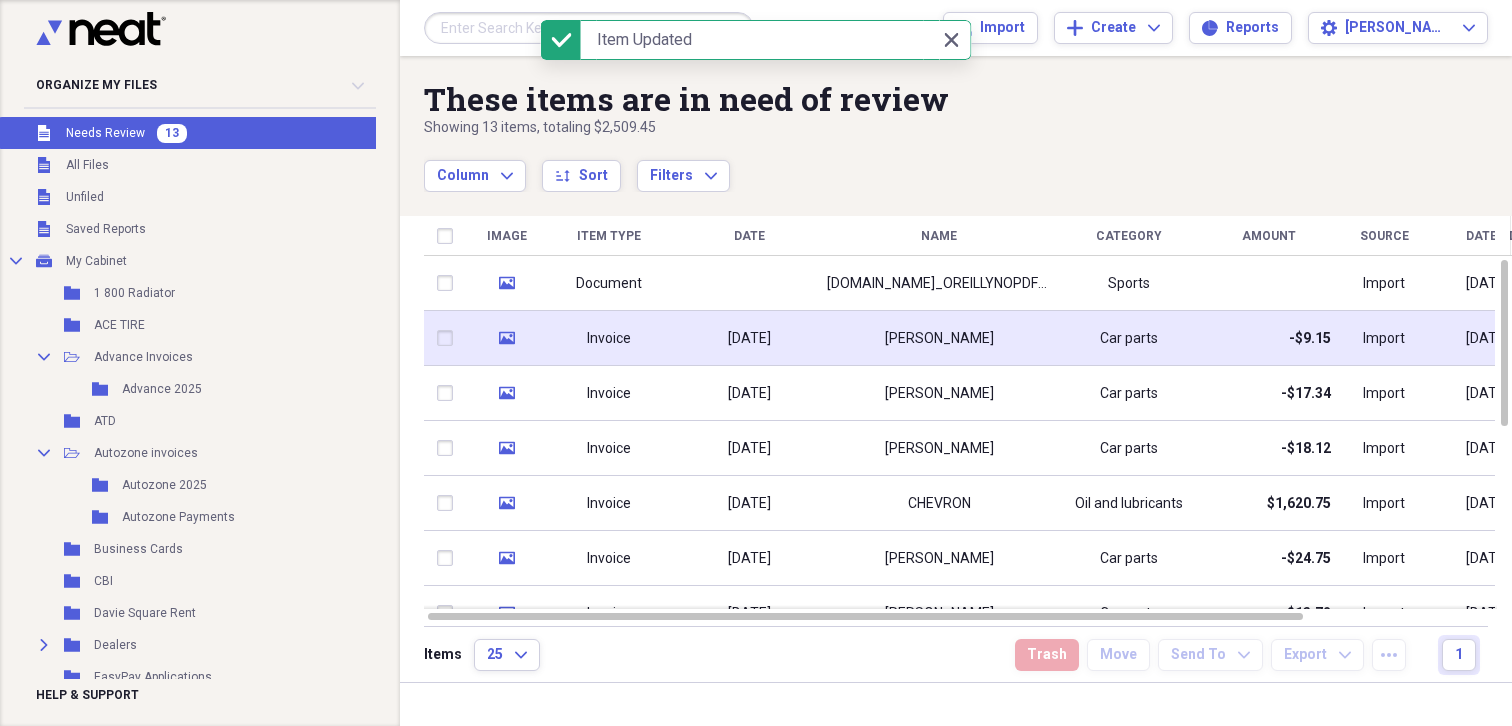 click on "[PERSON_NAME]" at bounding box center (939, 339) 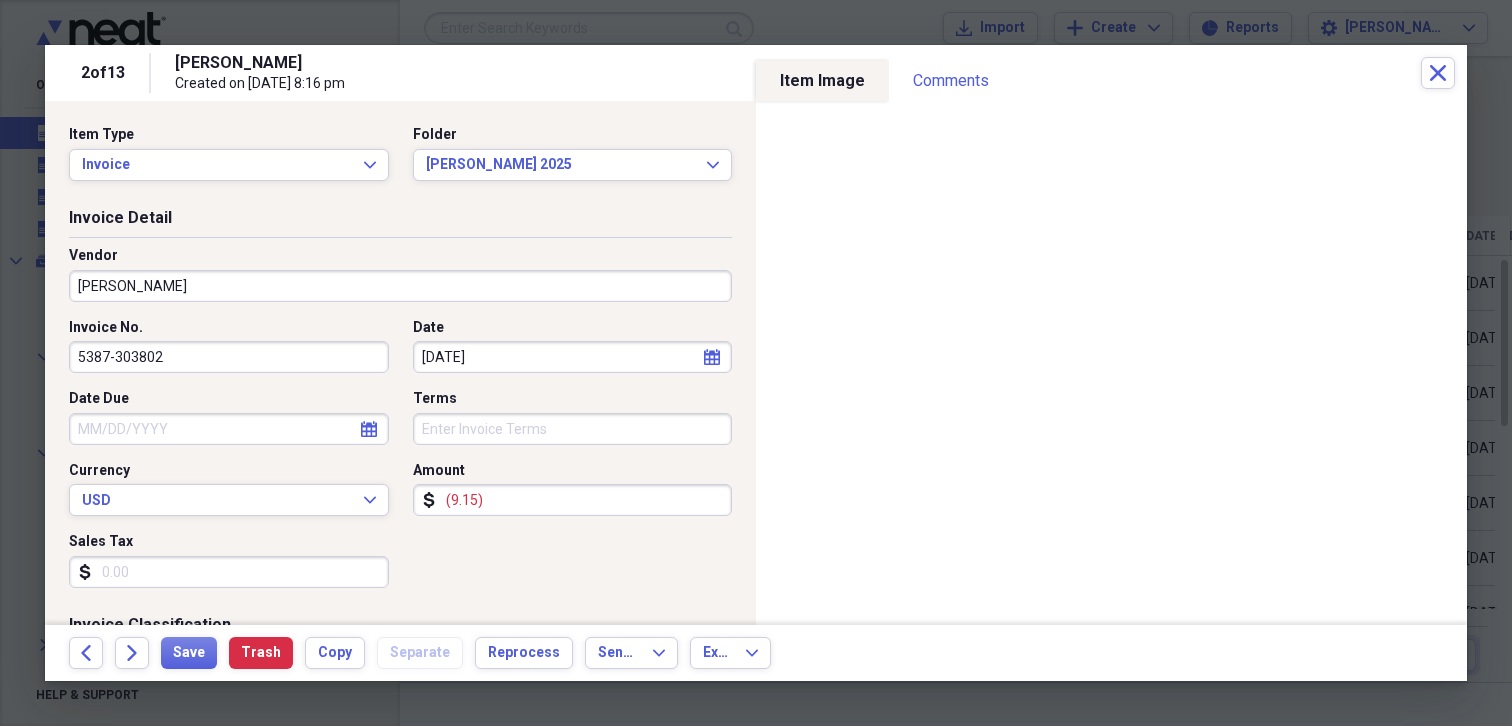 scroll, scrollTop: 300, scrollLeft: 0, axis: vertical 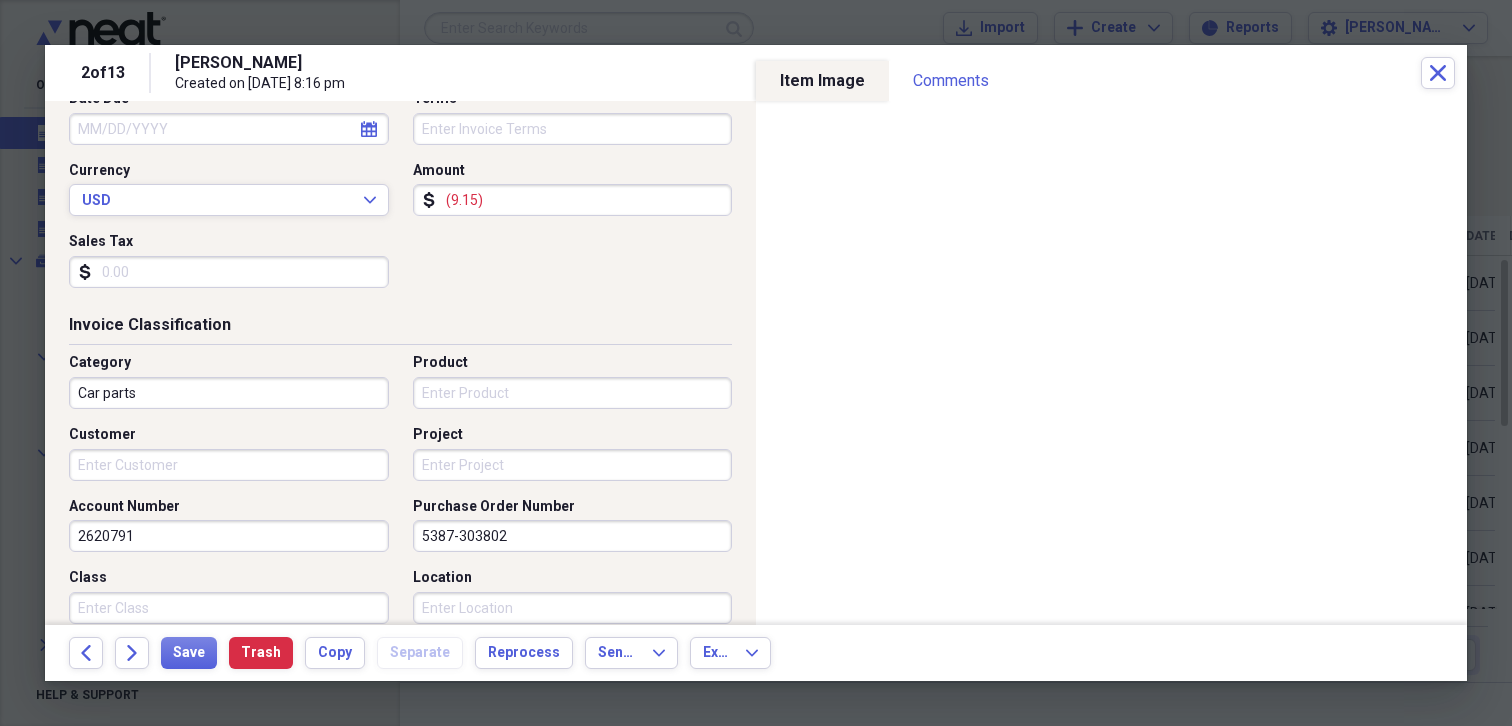 drag, startPoint x: 536, startPoint y: 534, endPoint x: 368, endPoint y: 509, distance: 169.84993 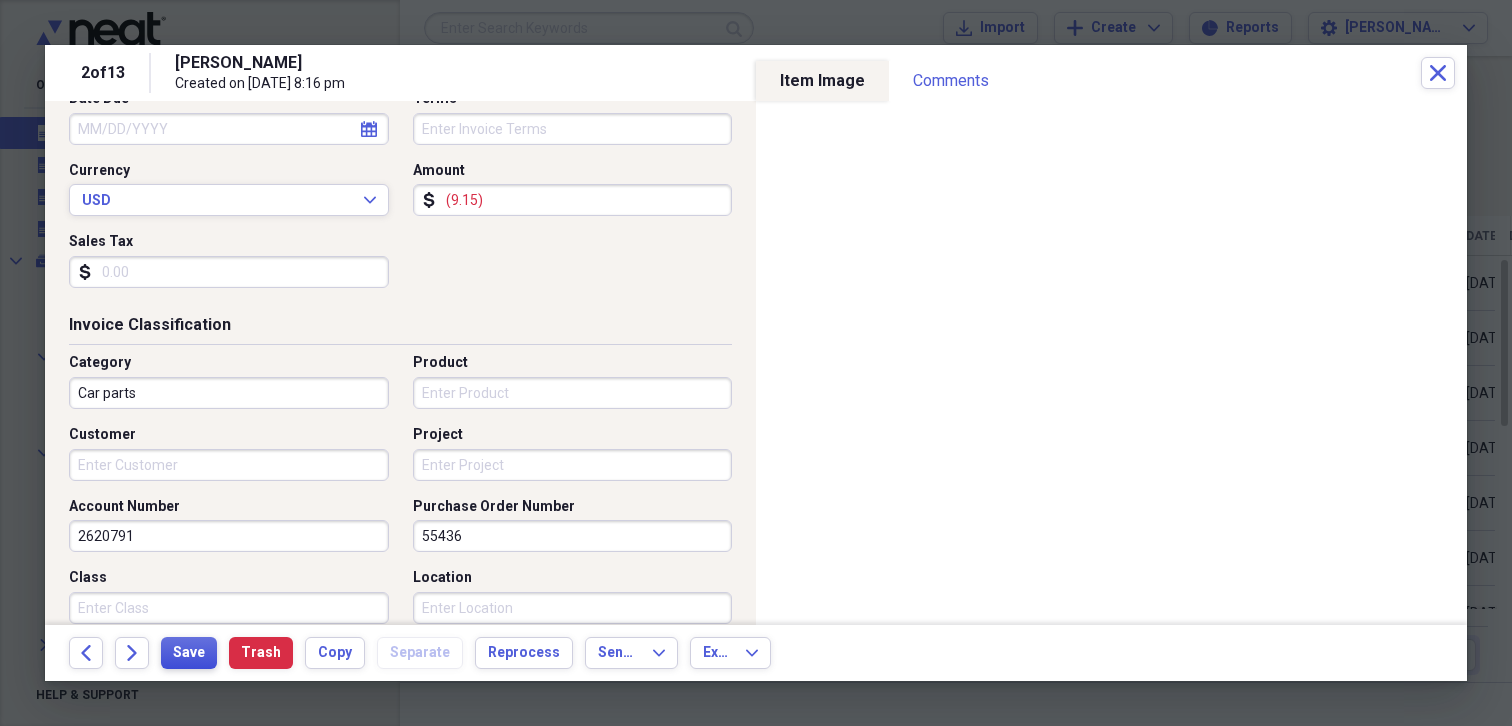 type on "55436" 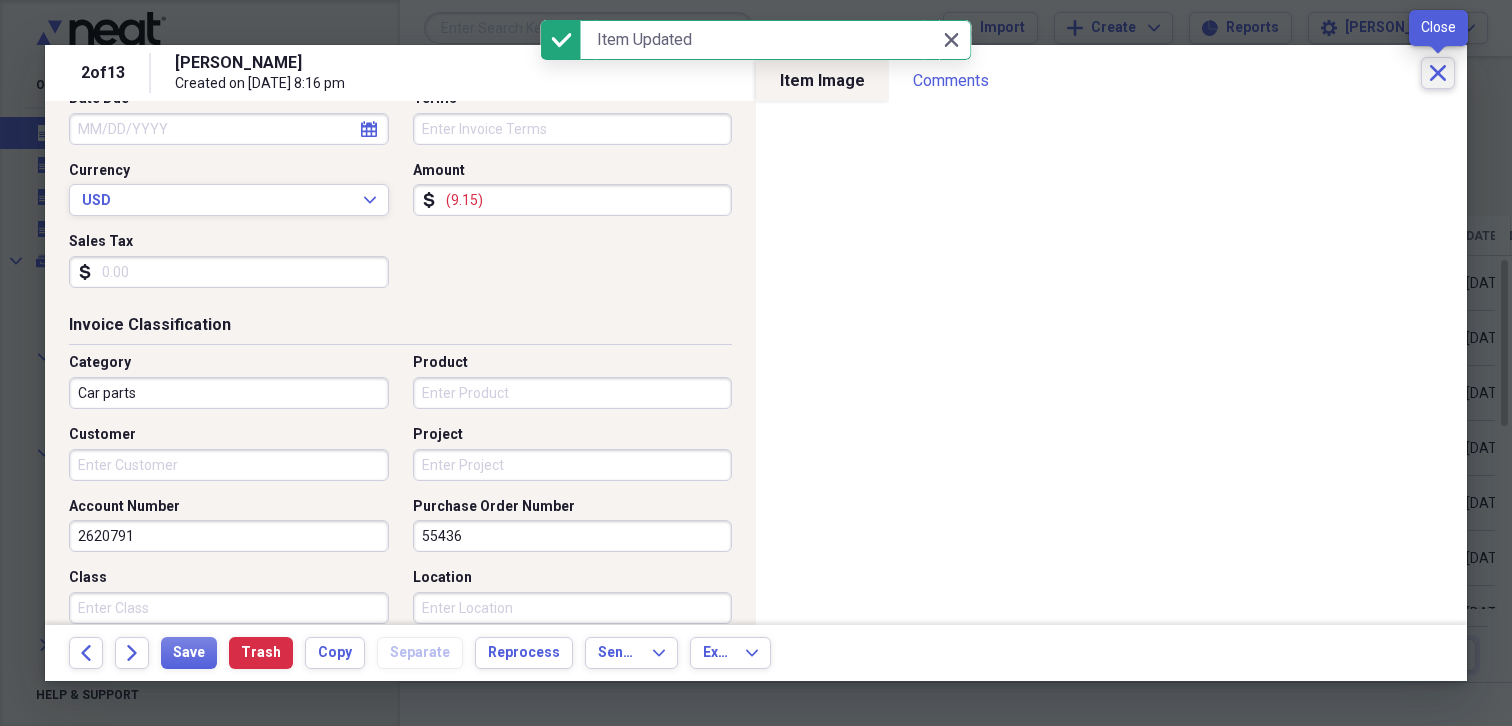 click 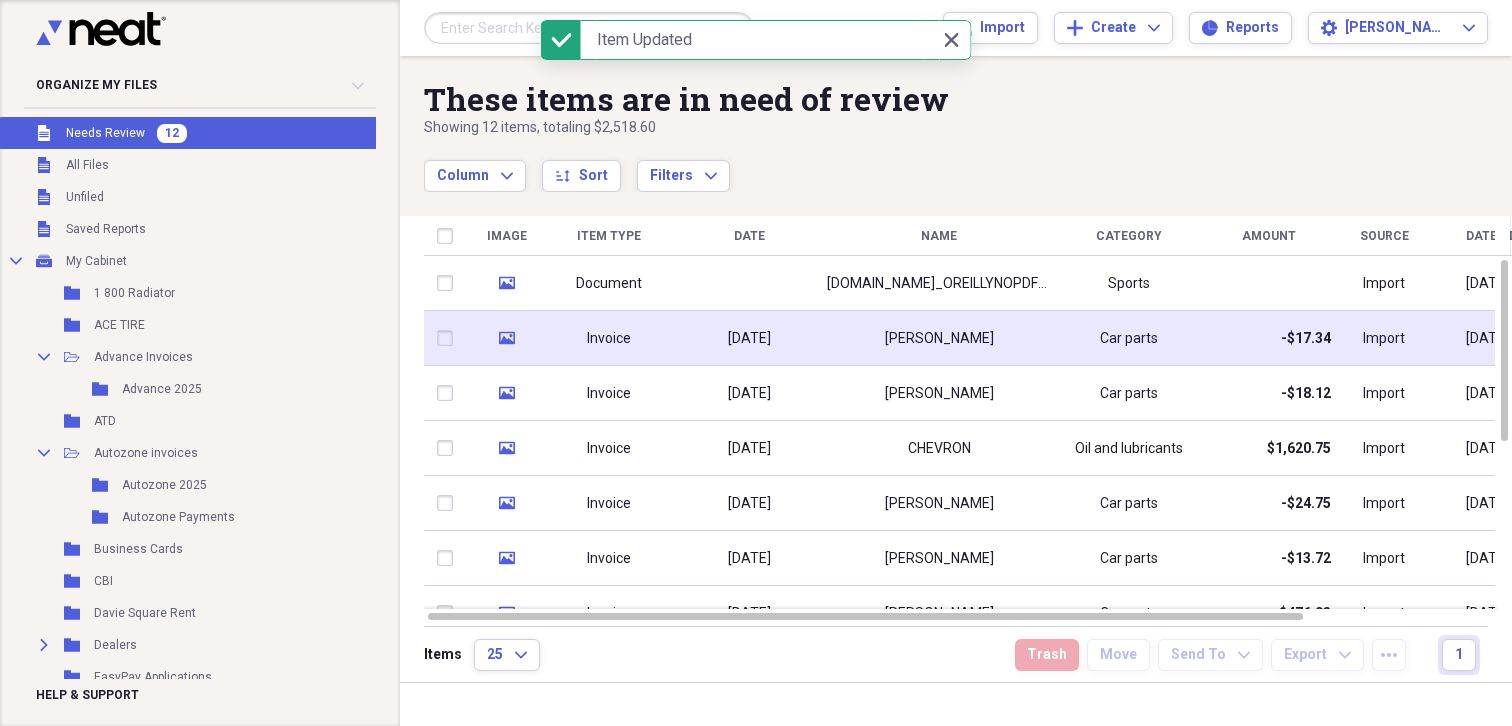 click on "[PERSON_NAME]" at bounding box center (939, 338) 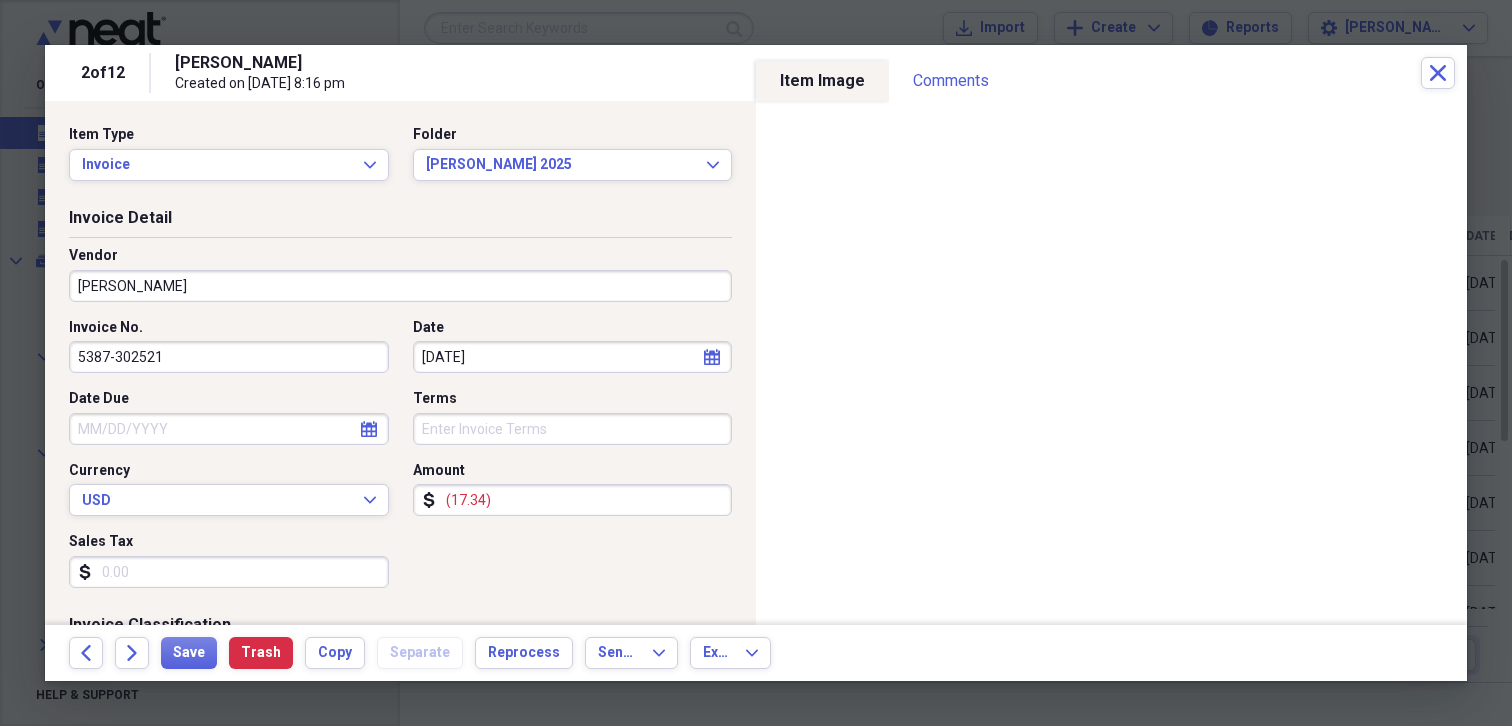 scroll, scrollTop: 300, scrollLeft: 0, axis: vertical 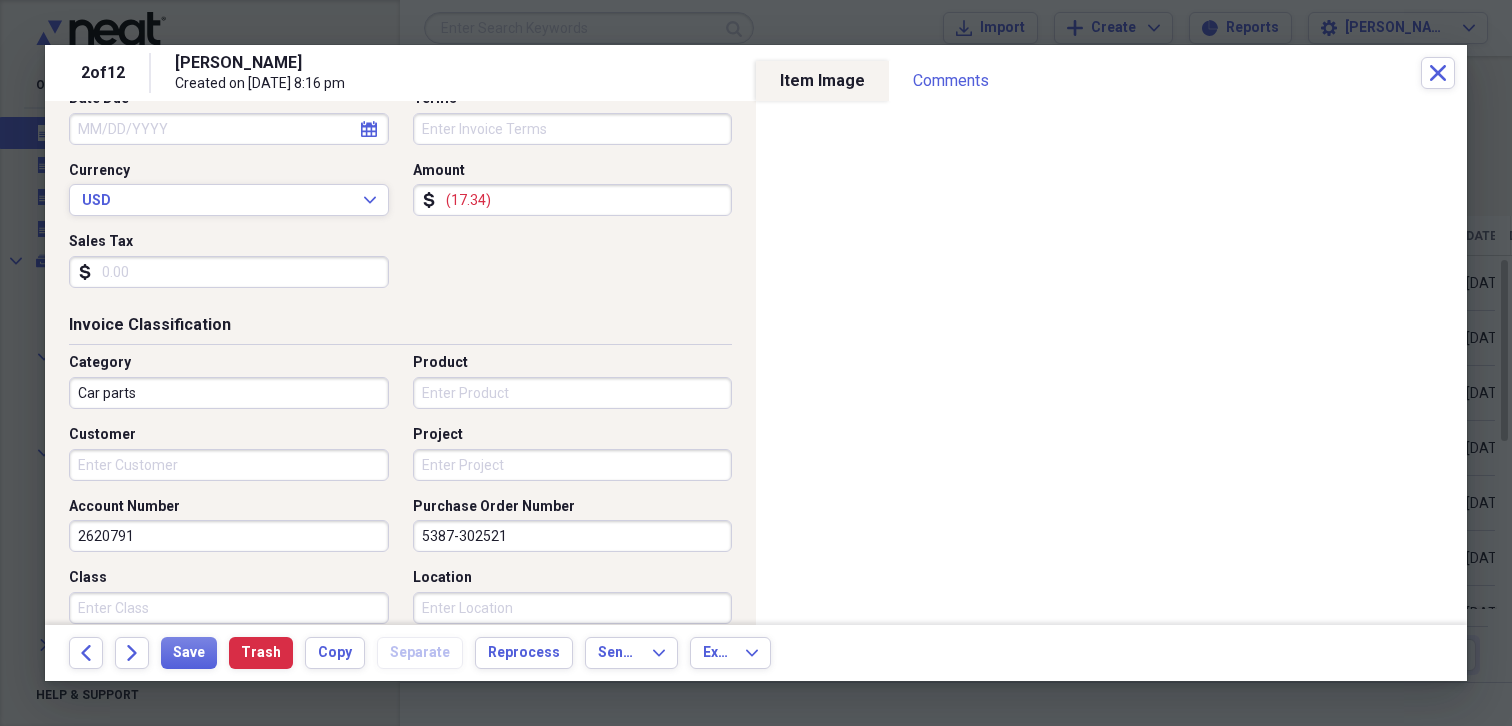 drag, startPoint x: 574, startPoint y: 536, endPoint x: 233, endPoint y: 461, distance: 349.1504 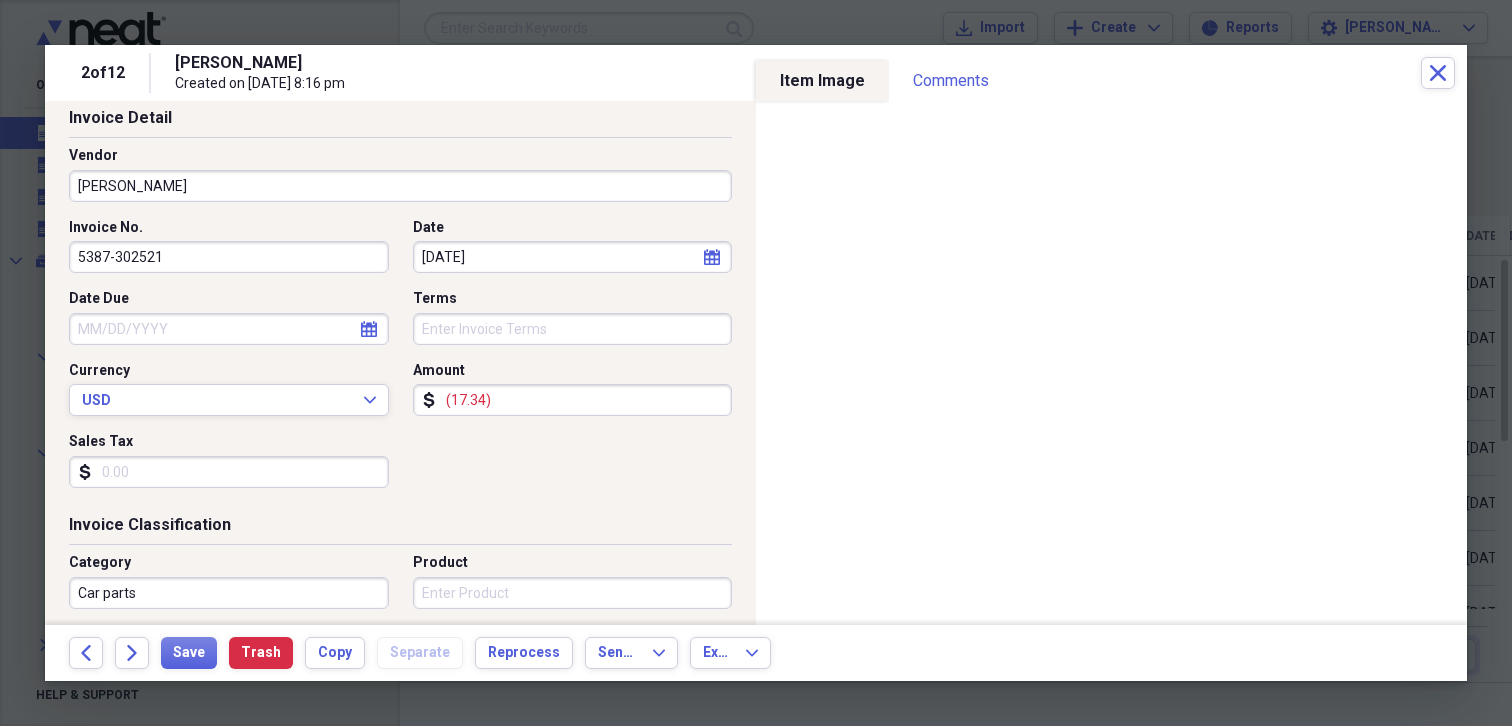 scroll, scrollTop: 0, scrollLeft: 0, axis: both 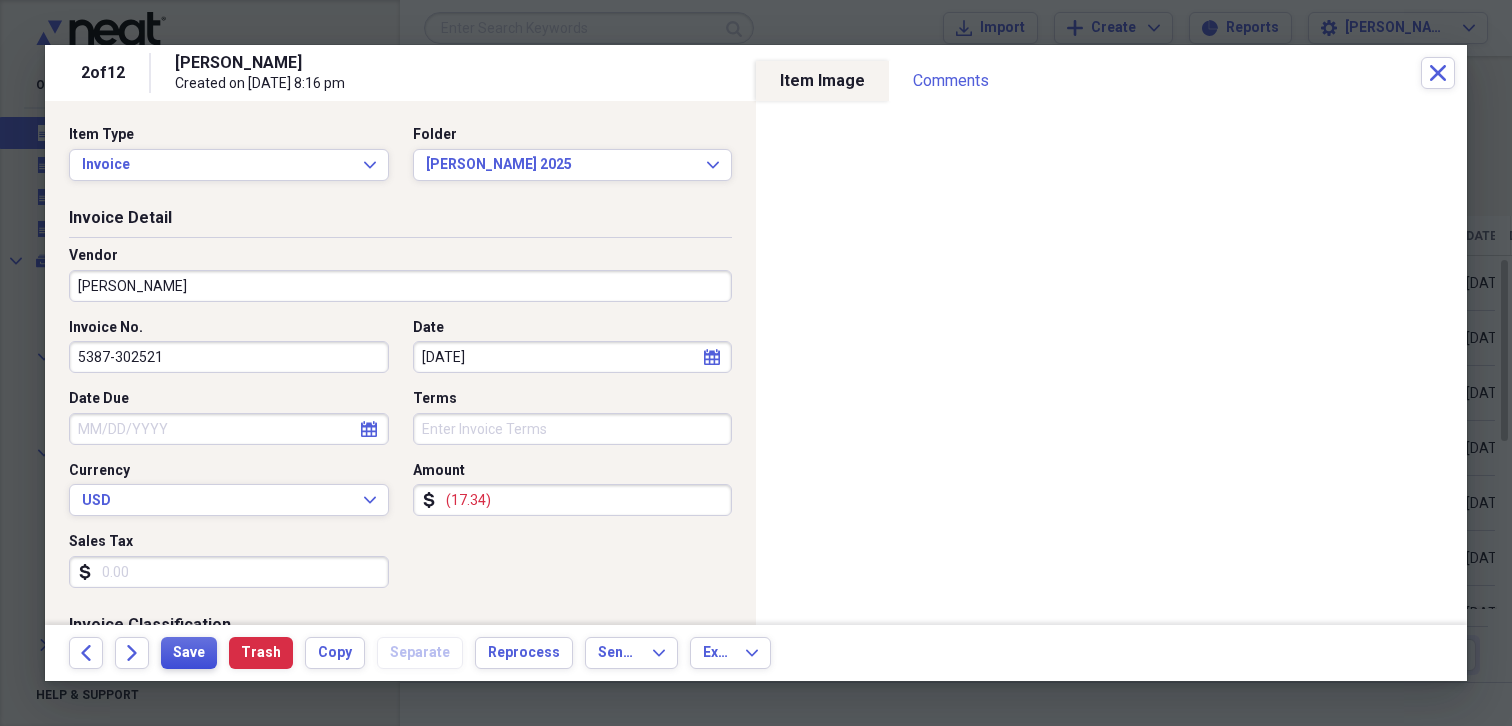 type on "nx" 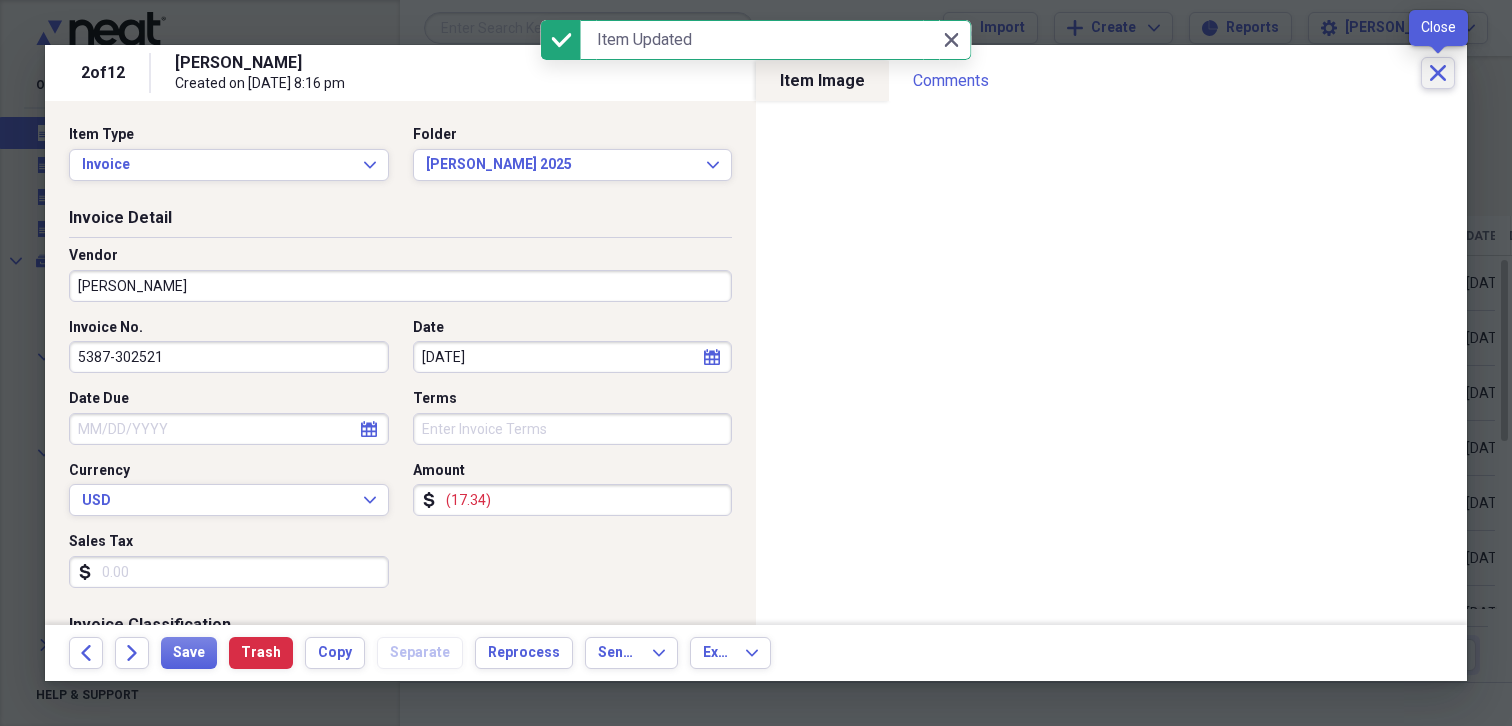 click 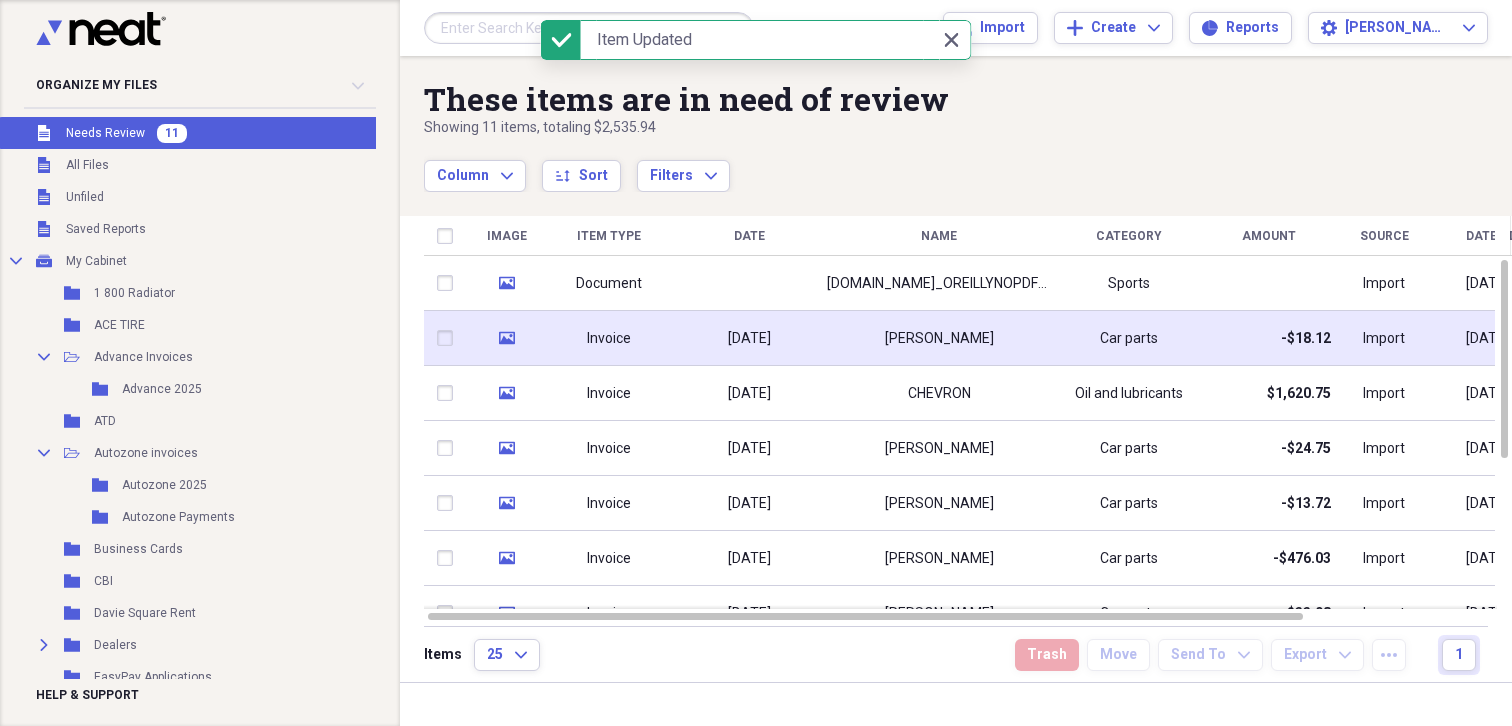 click on "[PERSON_NAME]" at bounding box center [939, 339] 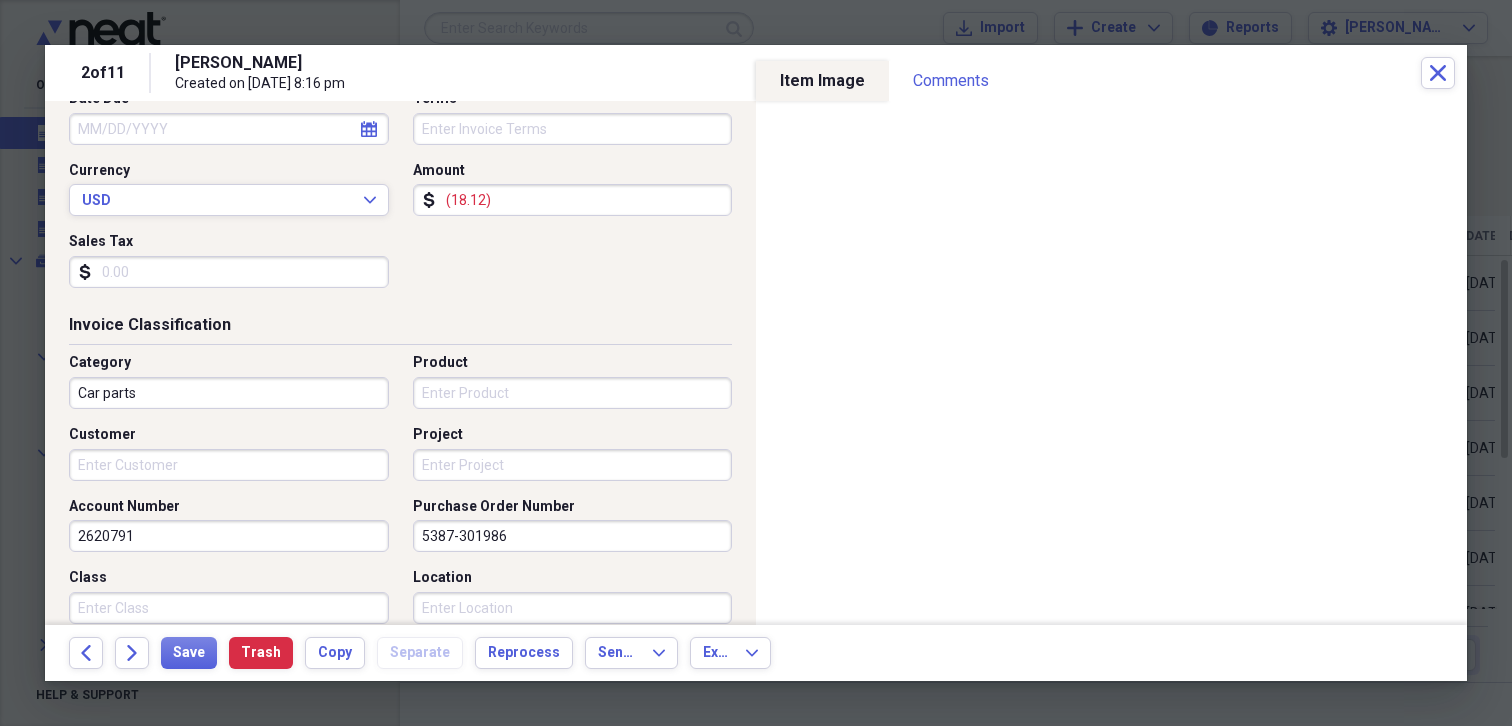 scroll, scrollTop: 400, scrollLeft: 0, axis: vertical 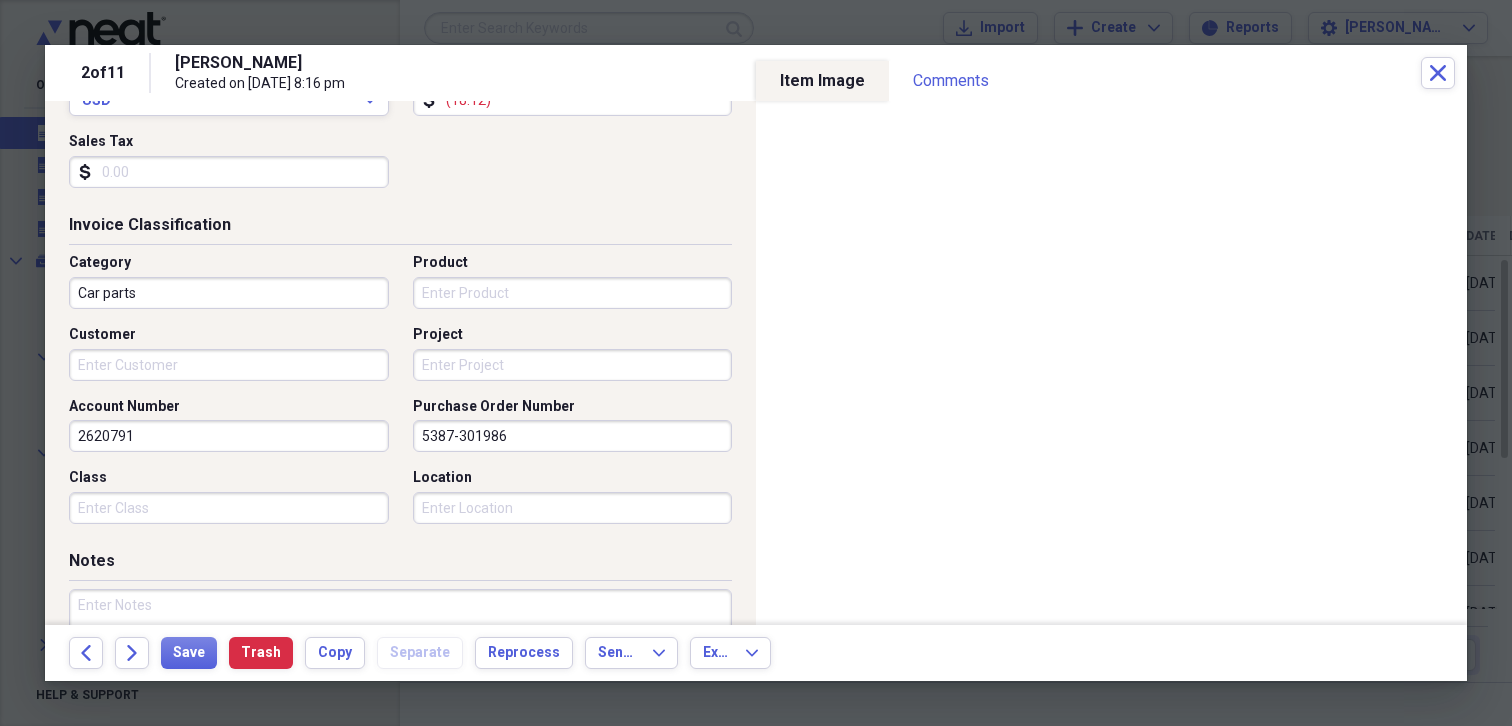 drag, startPoint x: 540, startPoint y: 441, endPoint x: 305, endPoint y: 389, distance: 240.68445 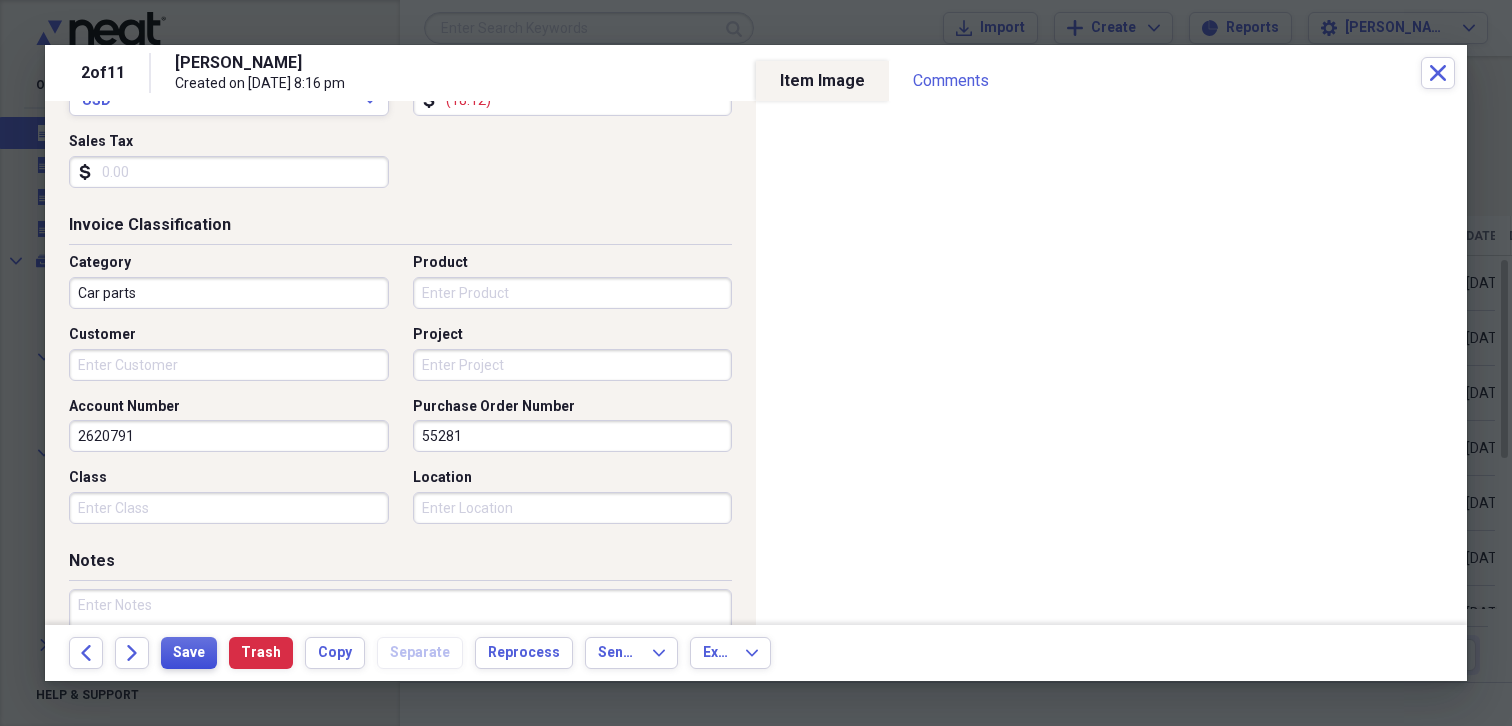 type on "55281" 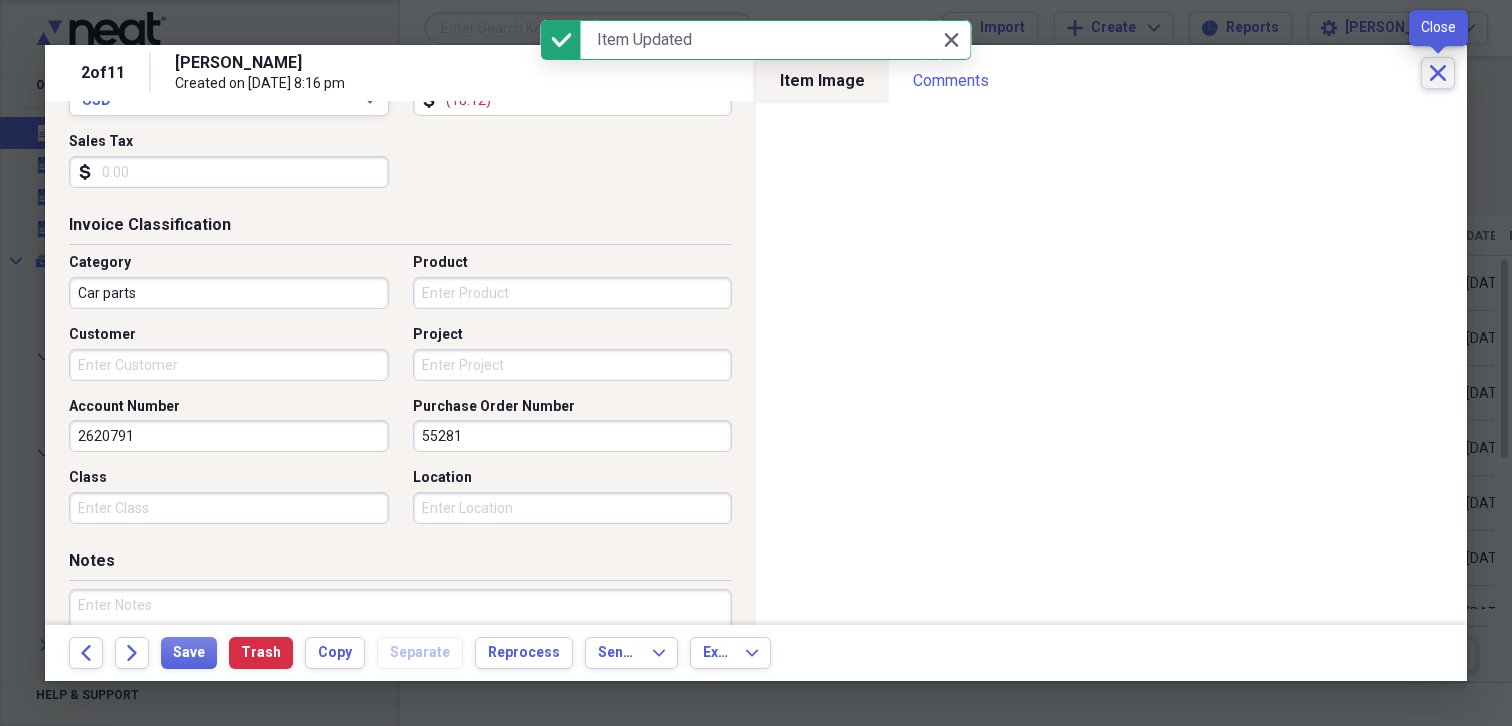 click 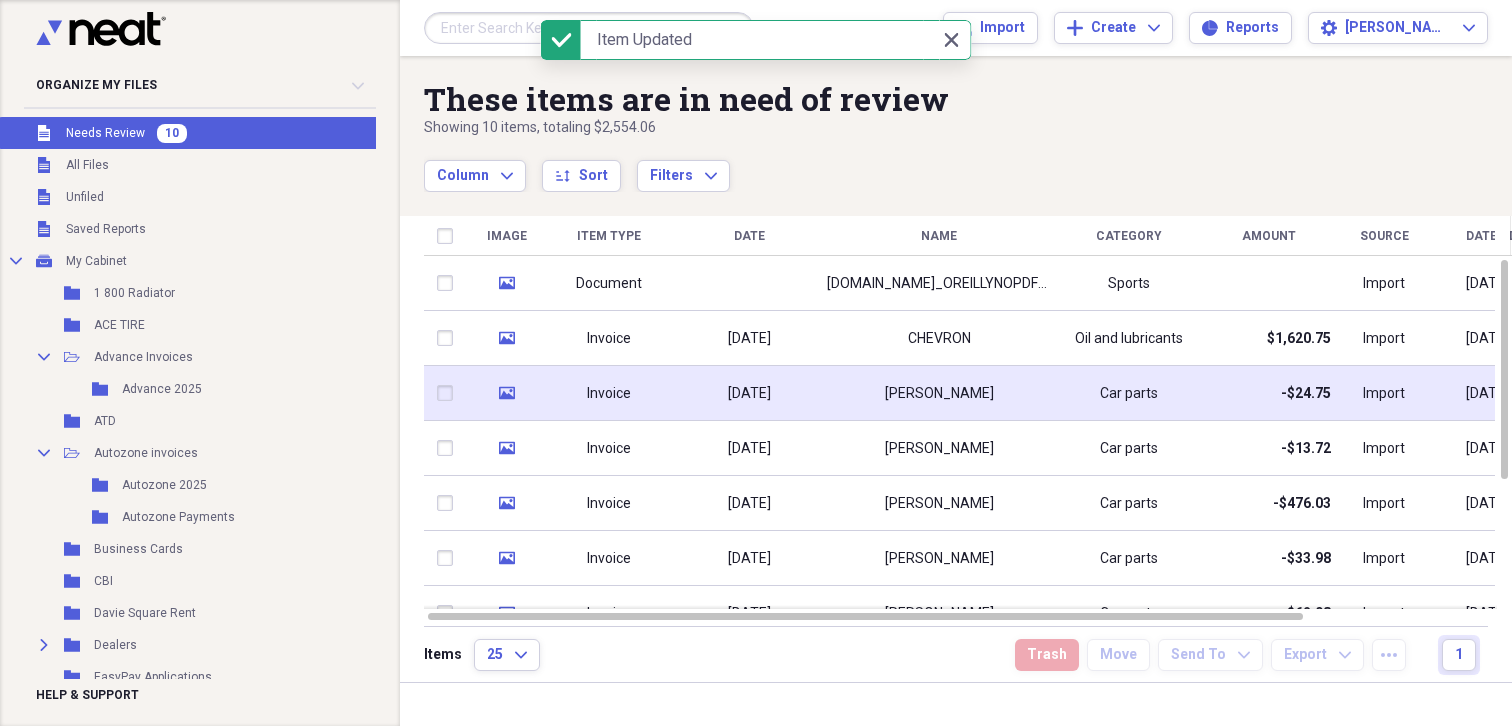 click on "[PERSON_NAME]" at bounding box center [939, 393] 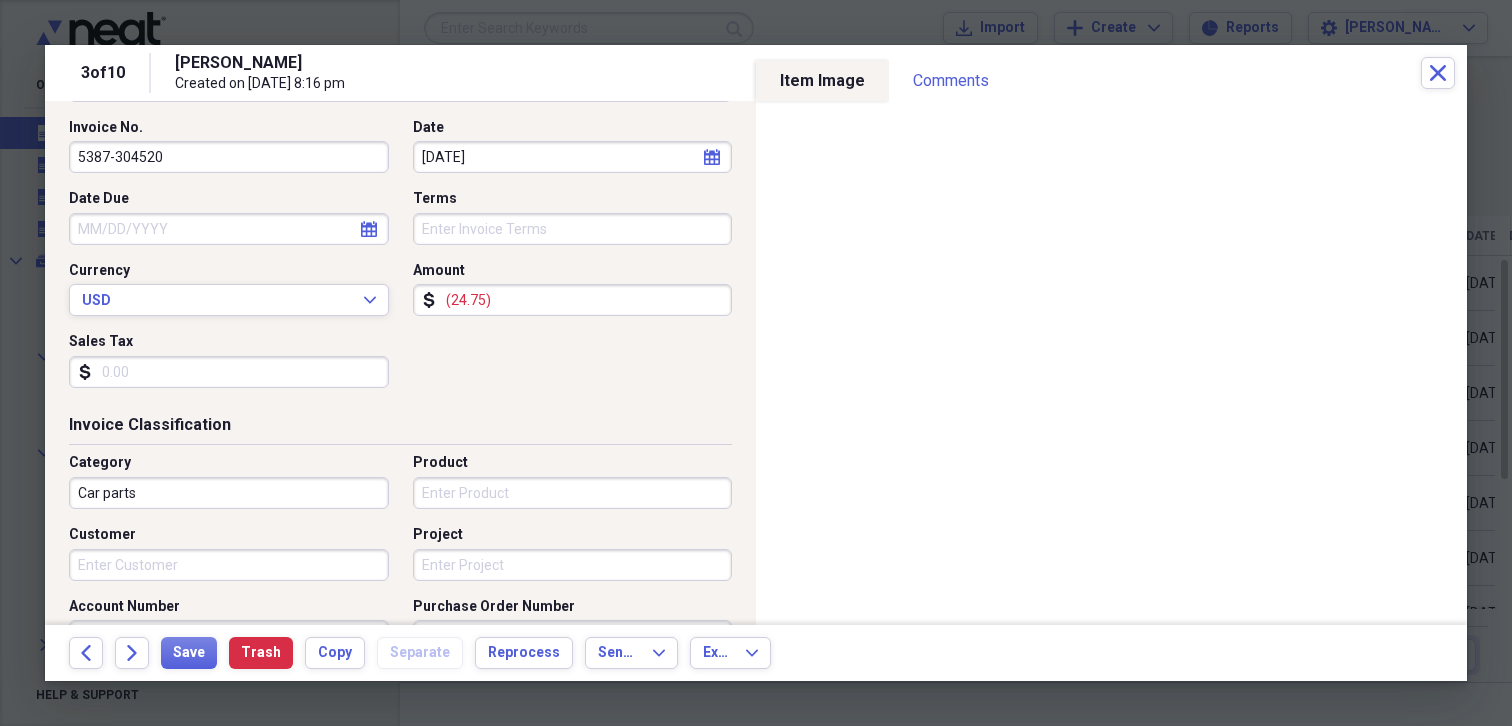scroll, scrollTop: 300, scrollLeft: 0, axis: vertical 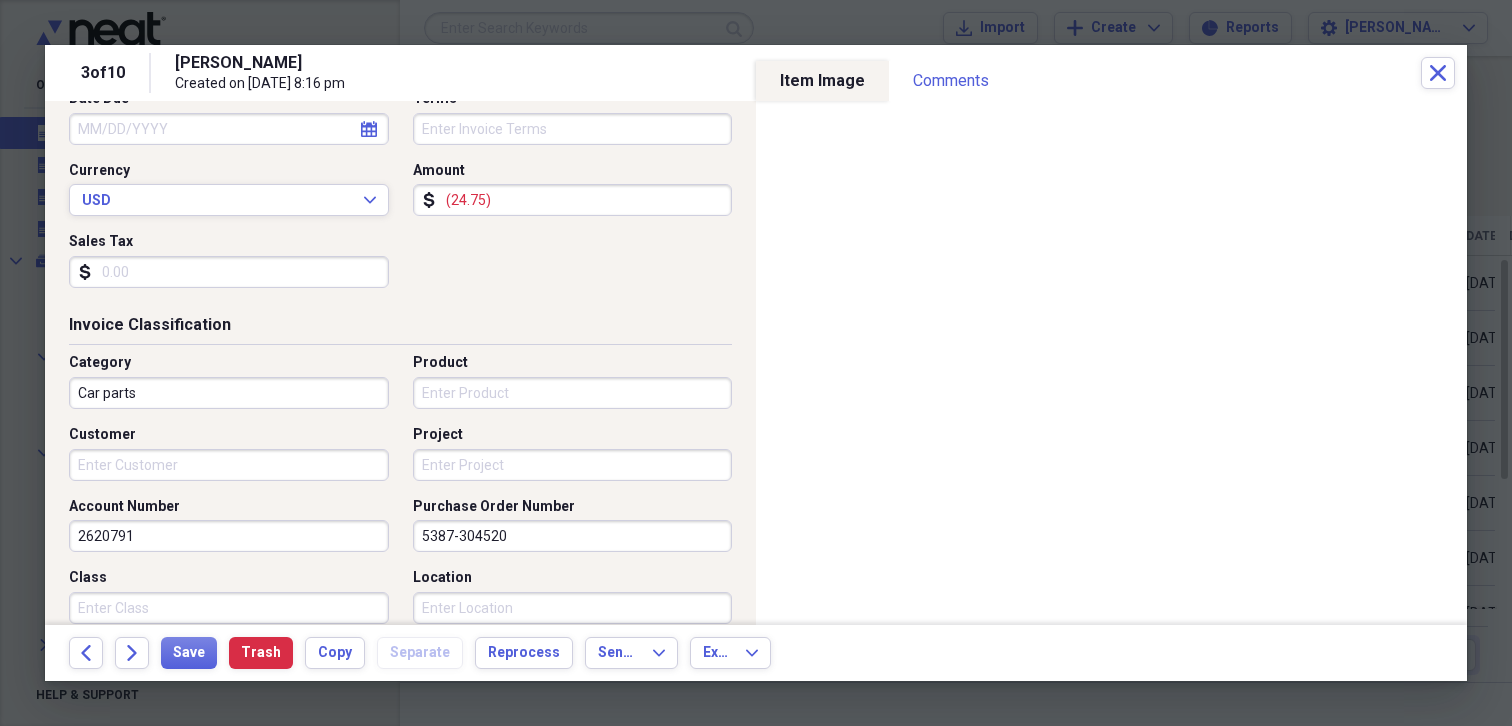 drag, startPoint x: 516, startPoint y: 536, endPoint x: 204, endPoint y: 536, distance: 312 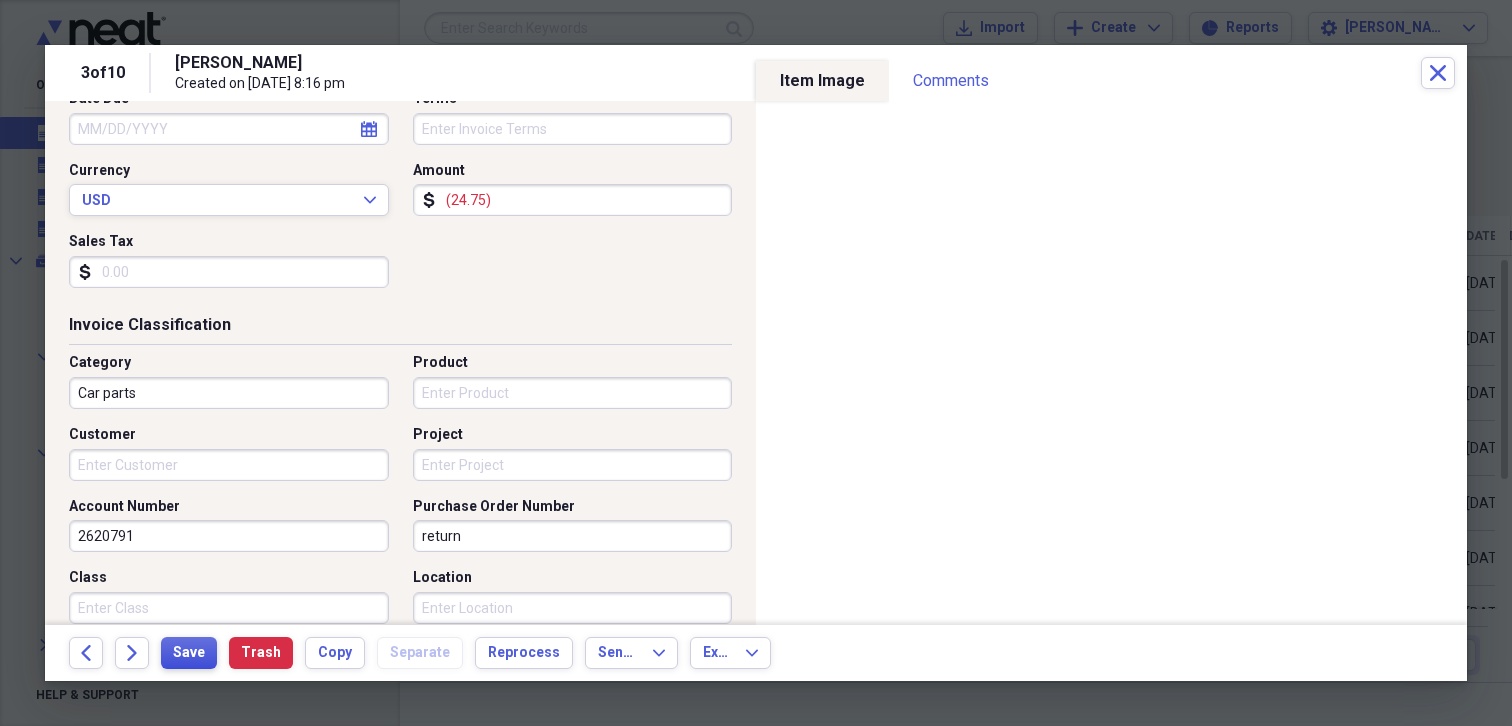 type on "return" 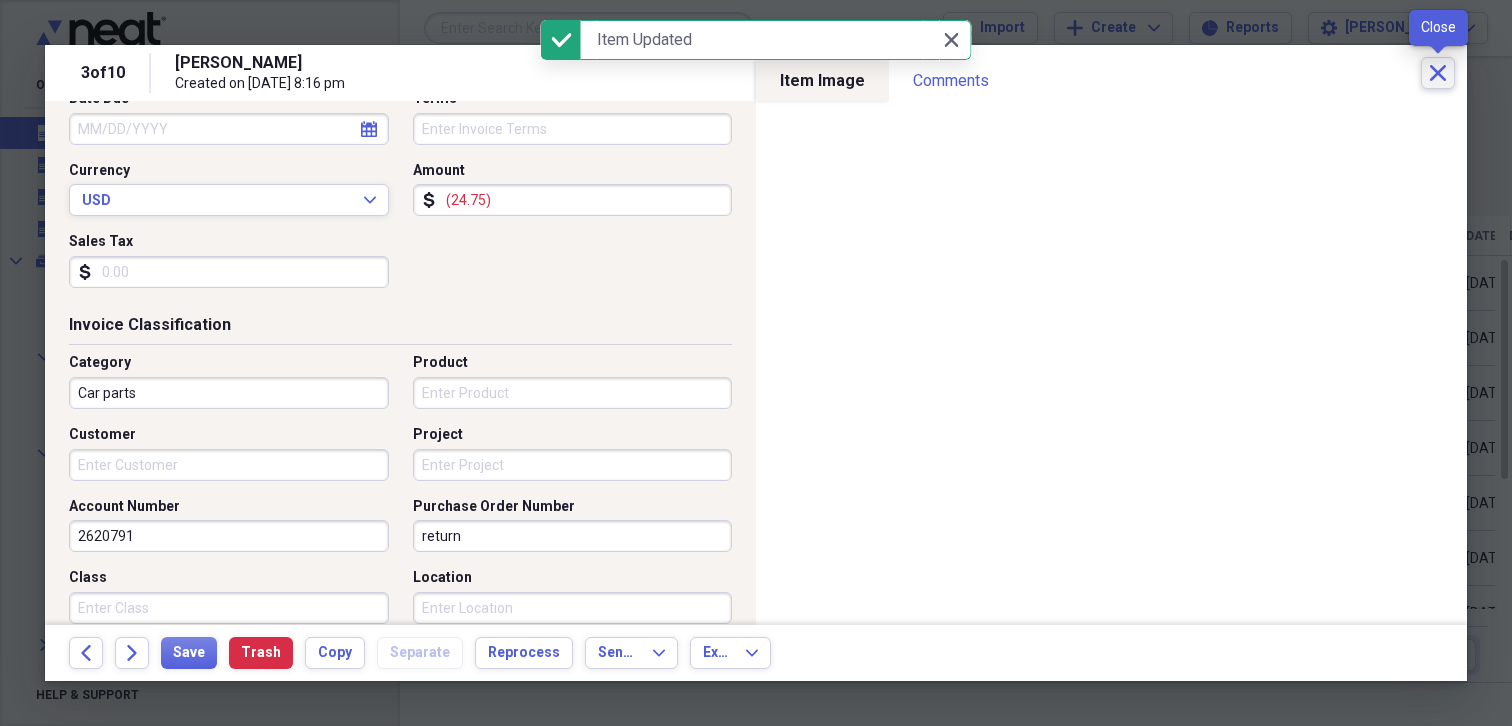 click on "Close" 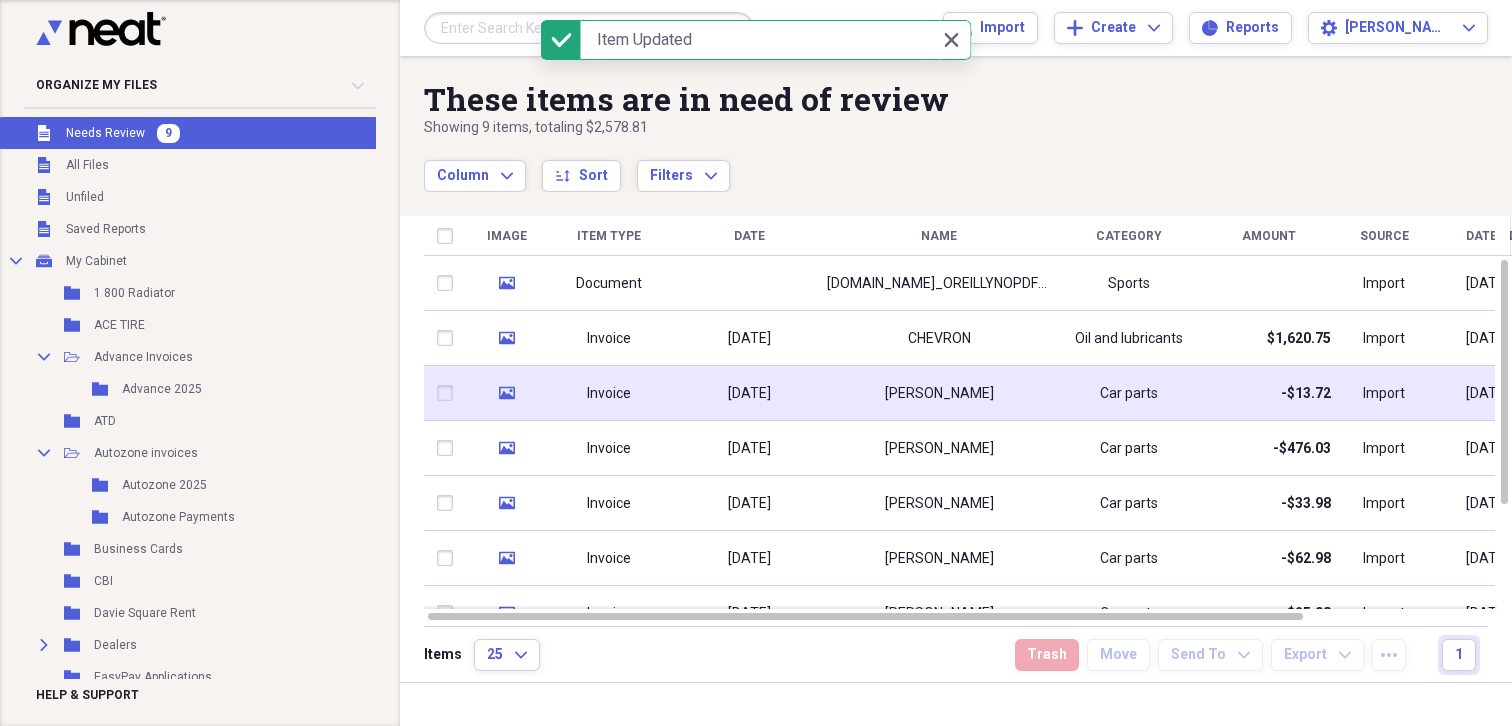 click on "[DATE]" at bounding box center (749, 393) 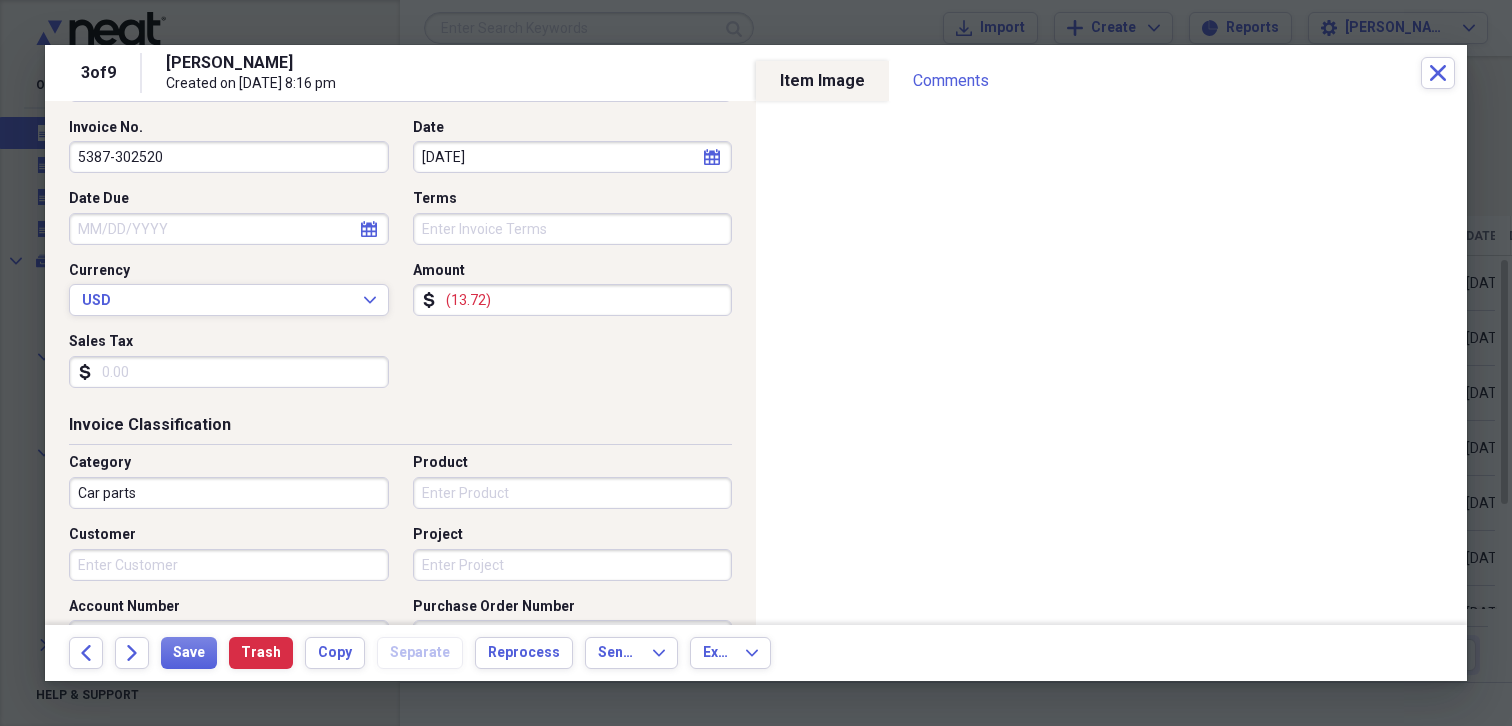 scroll, scrollTop: 400, scrollLeft: 0, axis: vertical 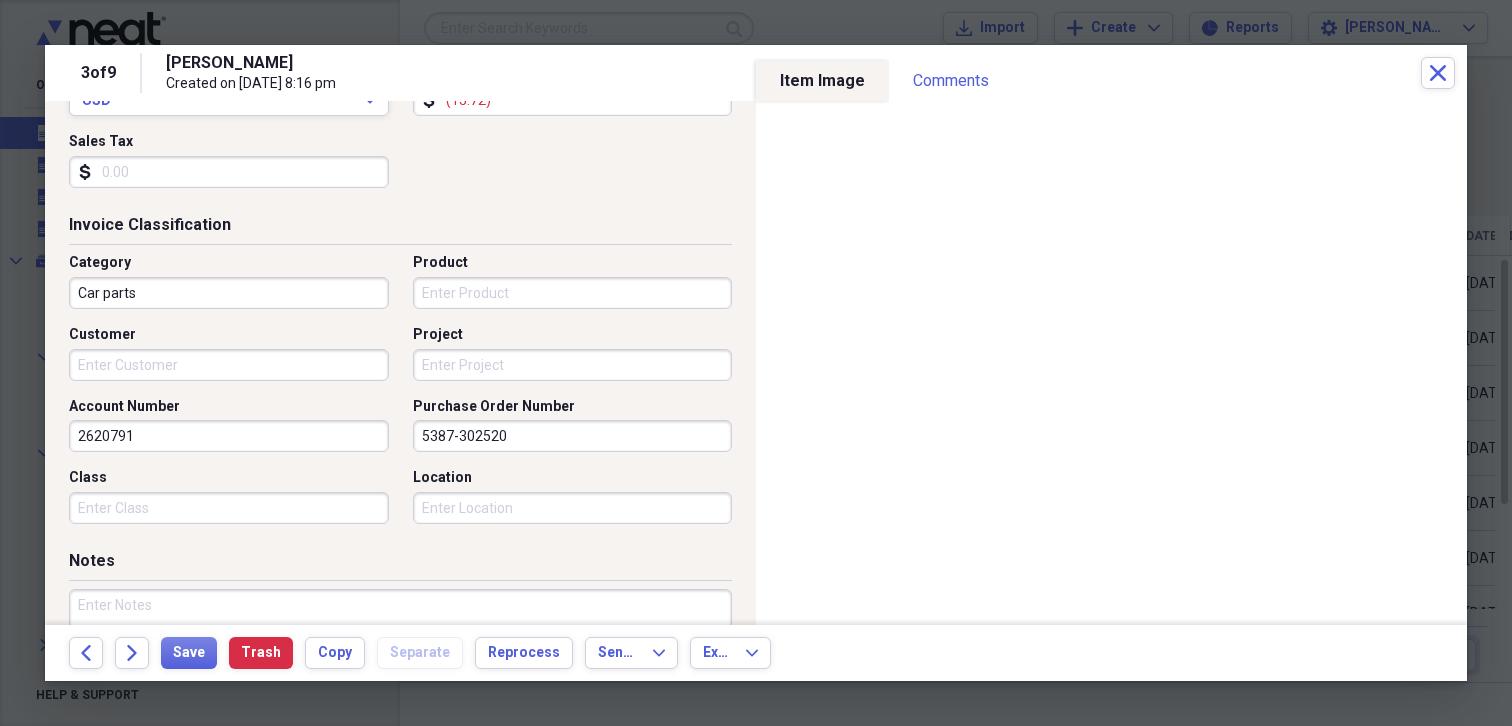 drag, startPoint x: 552, startPoint y: 437, endPoint x: 92, endPoint y: 417, distance: 460.43457 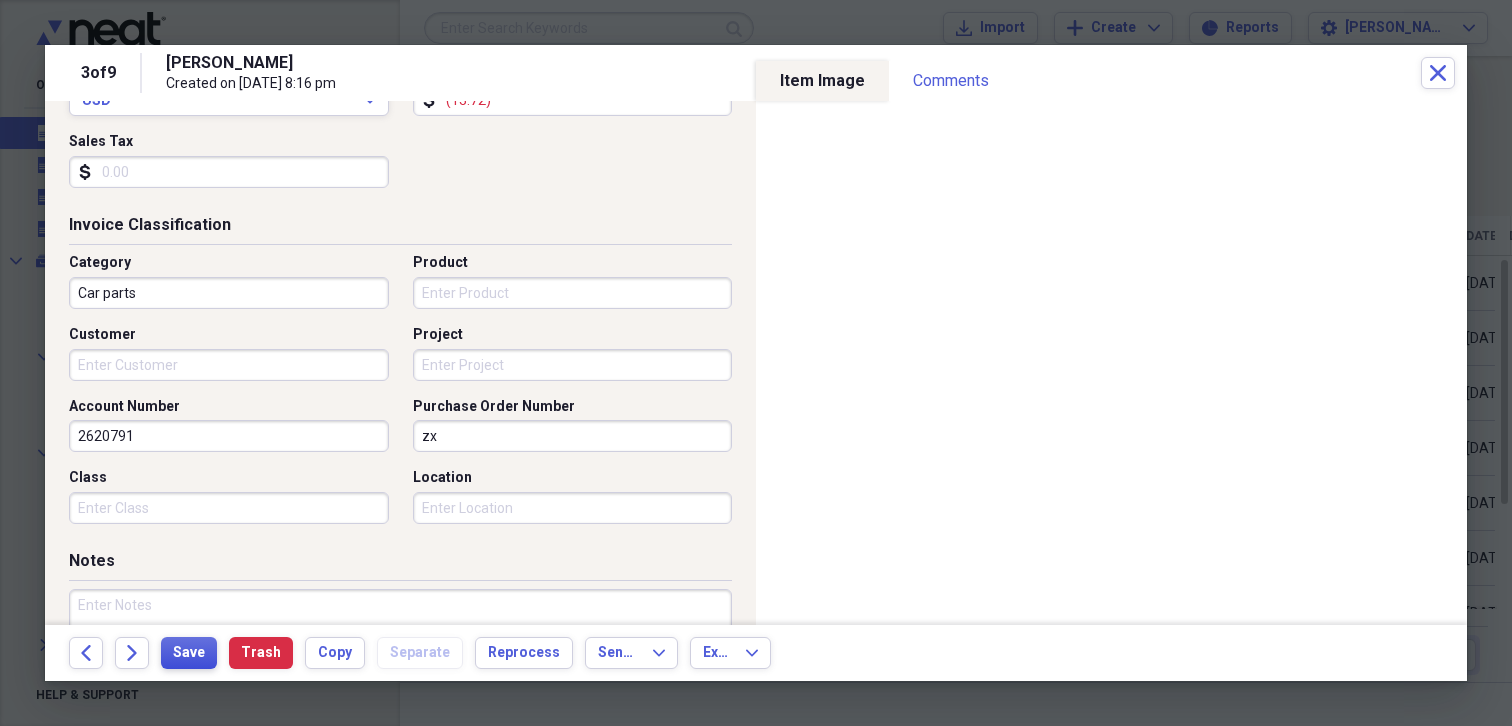 type on "zx" 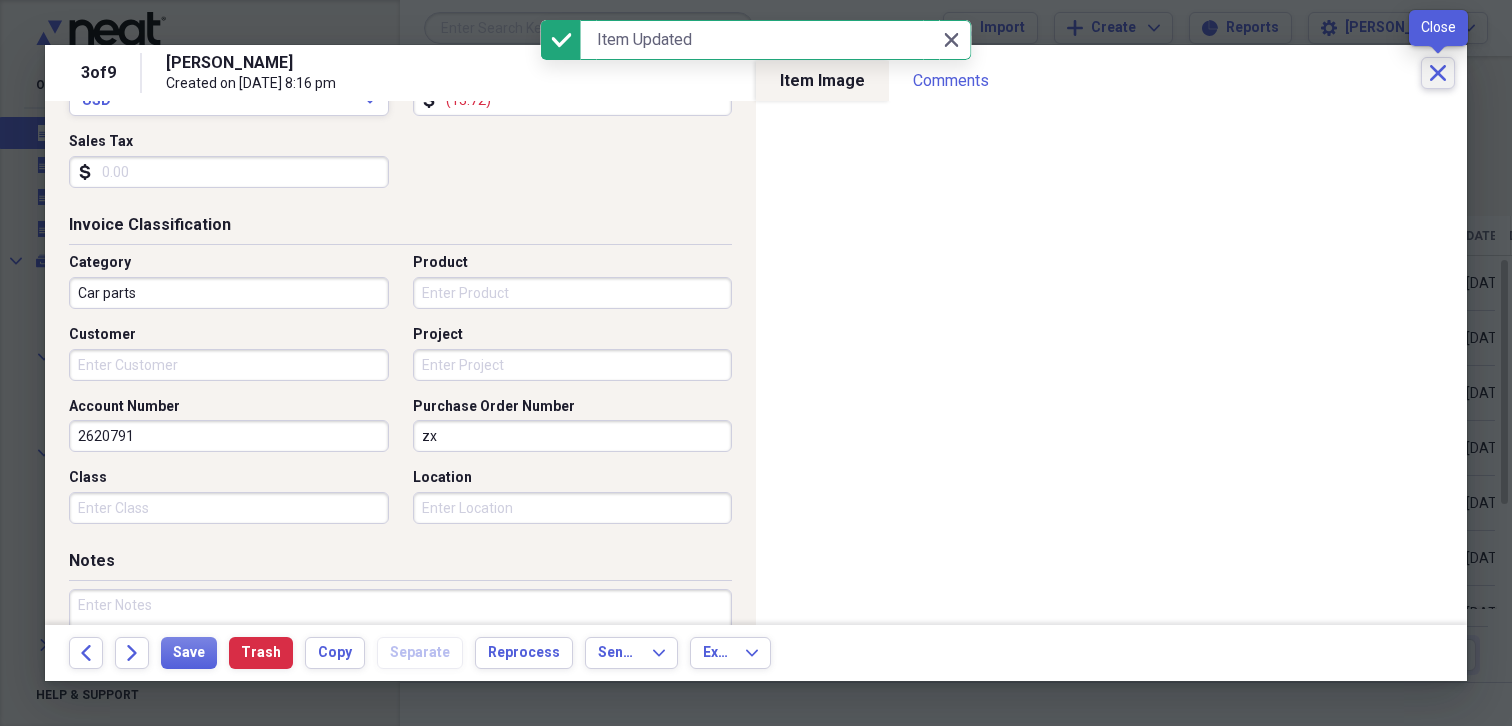 click 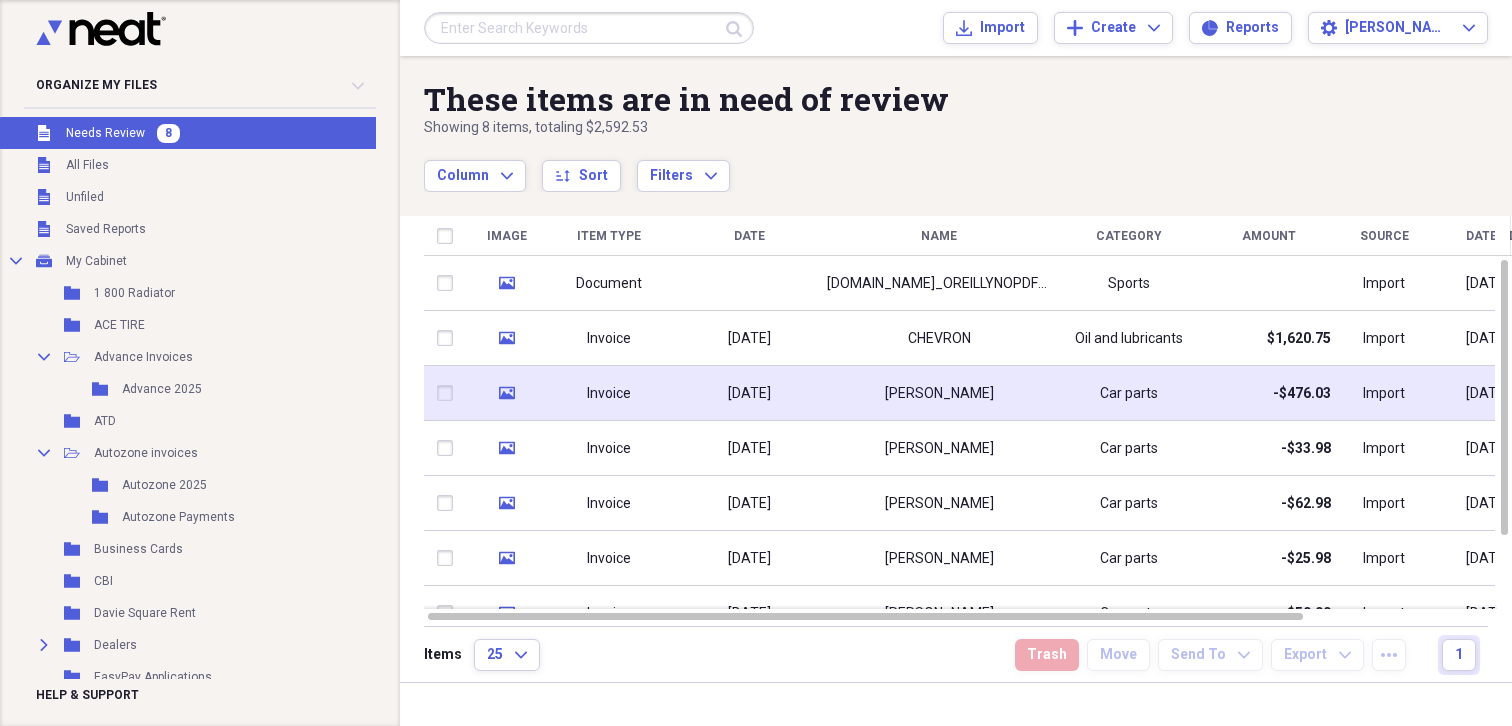click on "[DATE]" at bounding box center [749, 394] 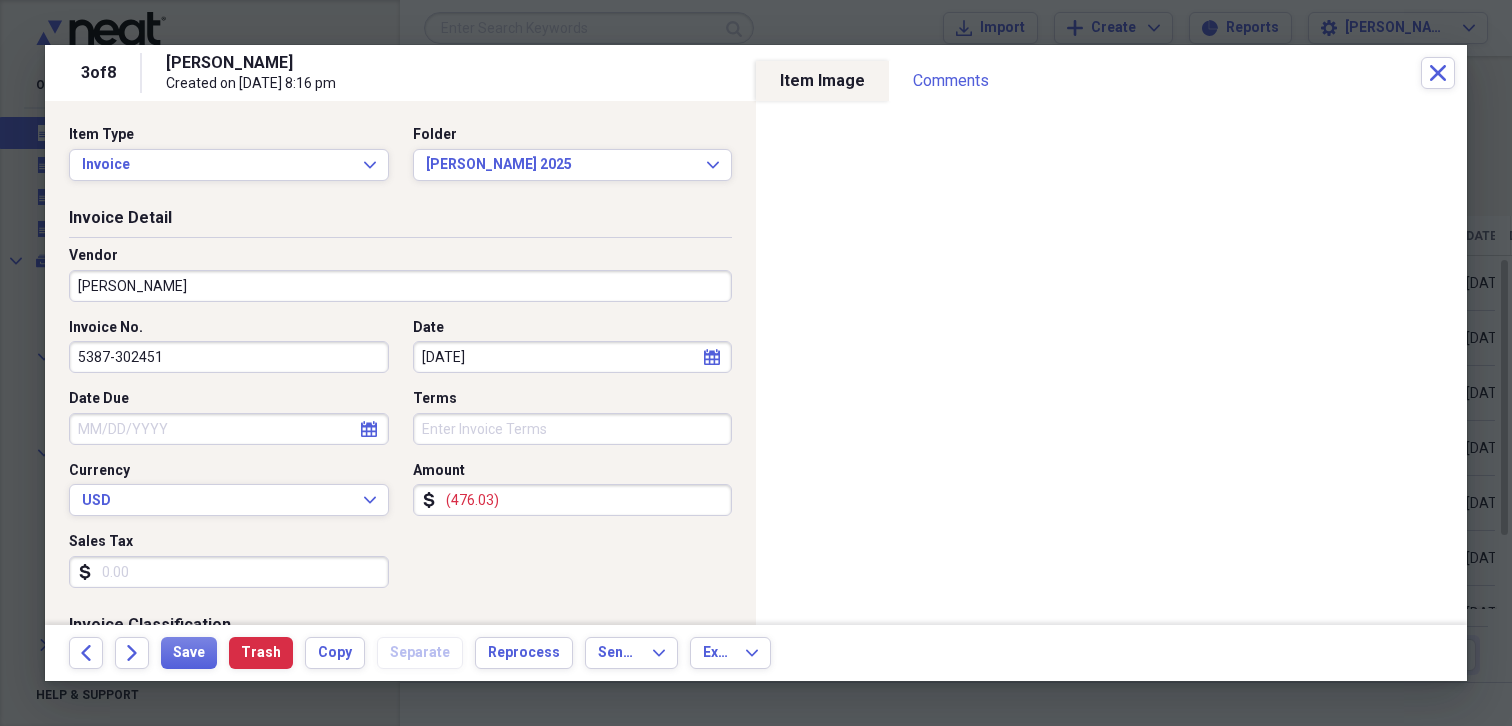 scroll, scrollTop: 300, scrollLeft: 0, axis: vertical 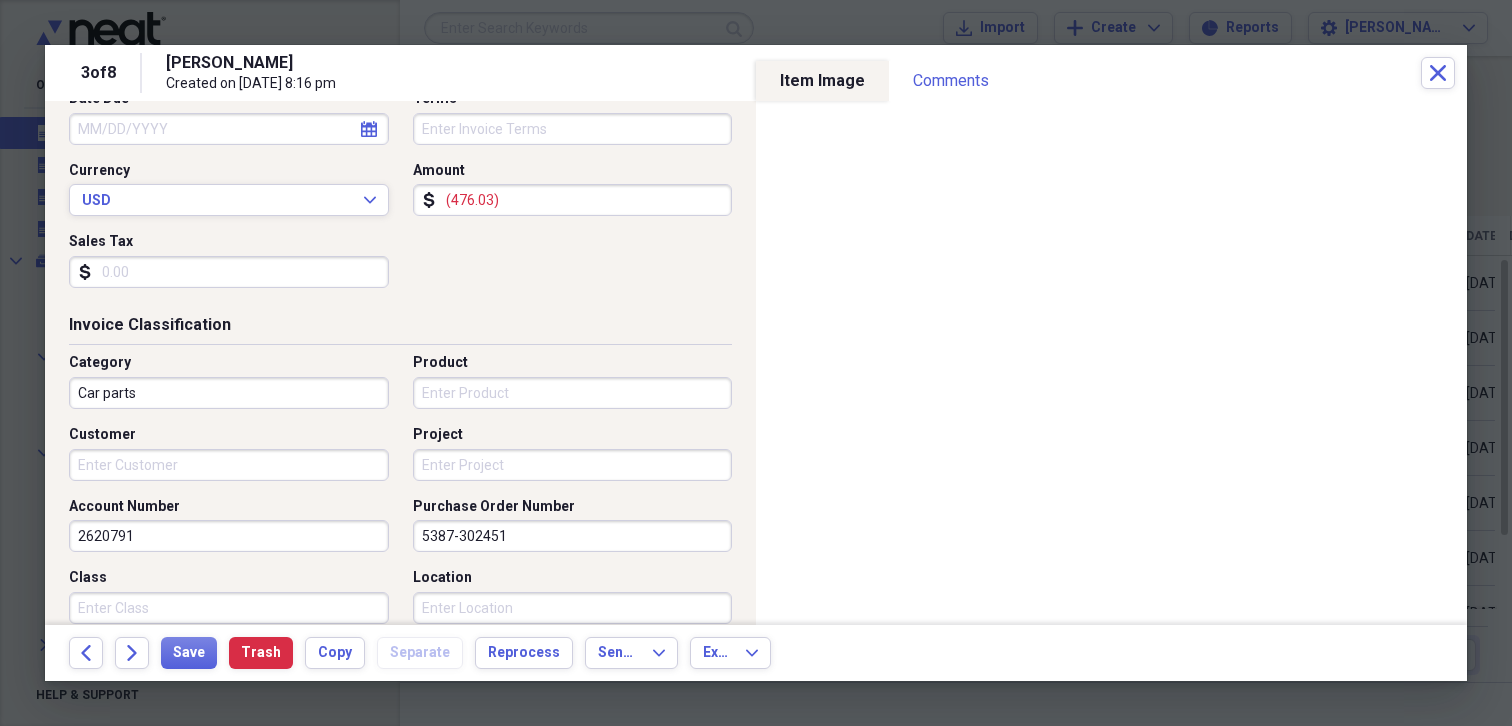 drag, startPoint x: 573, startPoint y: 537, endPoint x: 279, endPoint y: 547, distance: 294.17 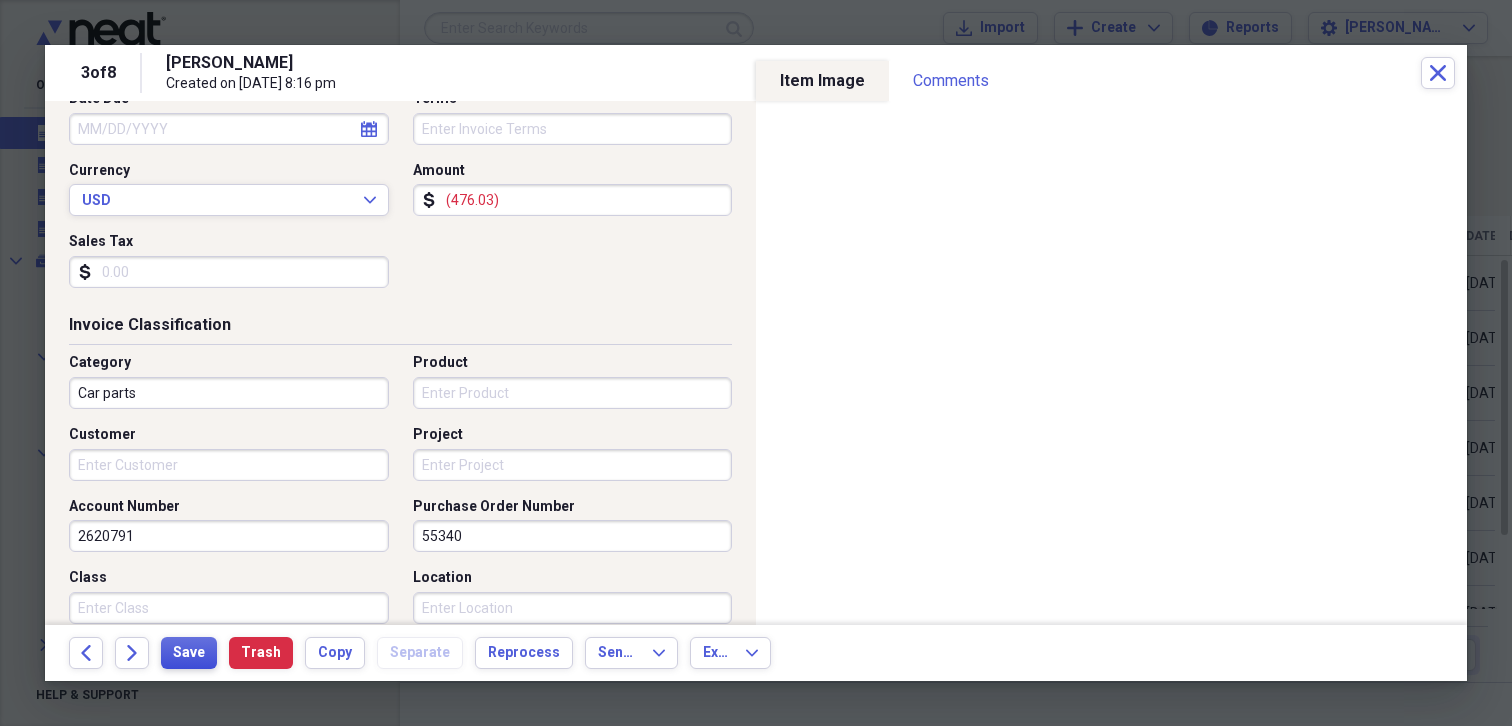 type on "55340" 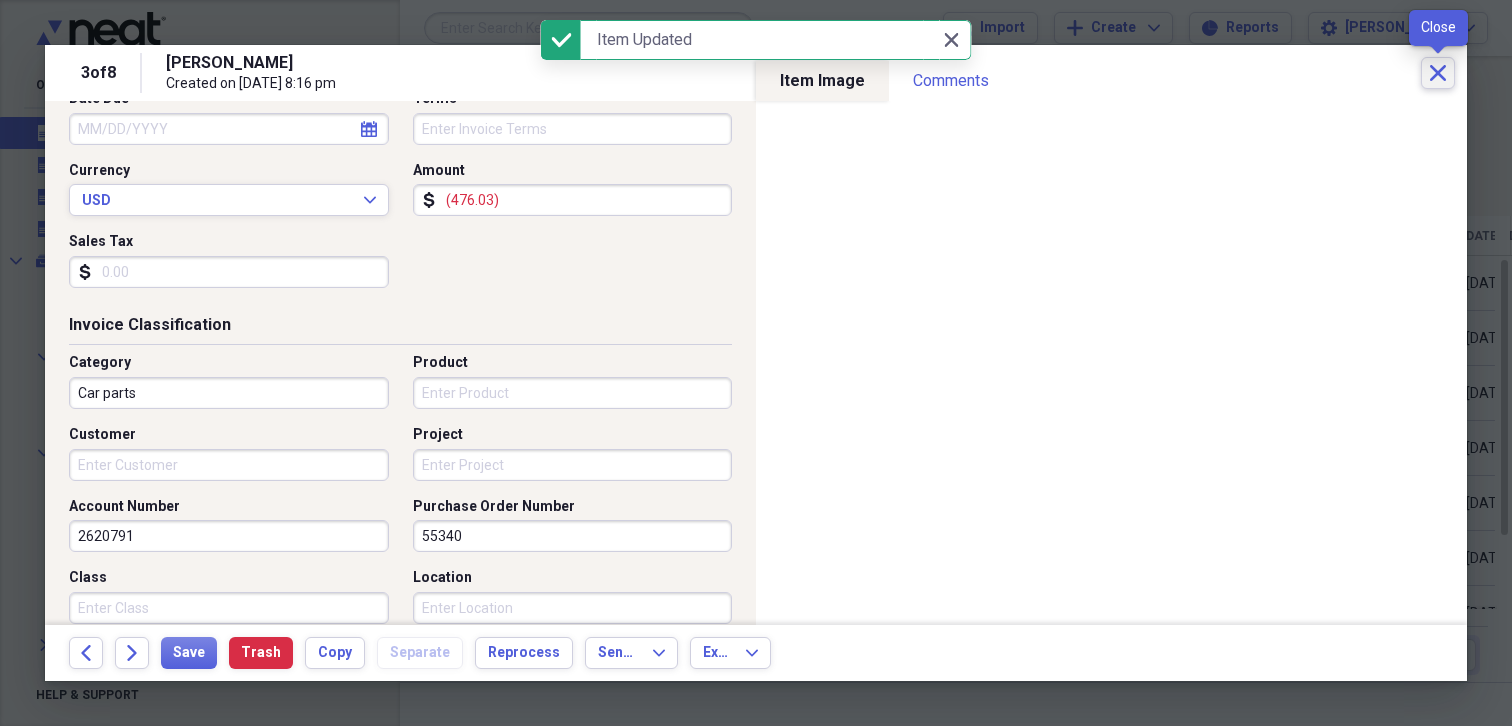 click on "Close" 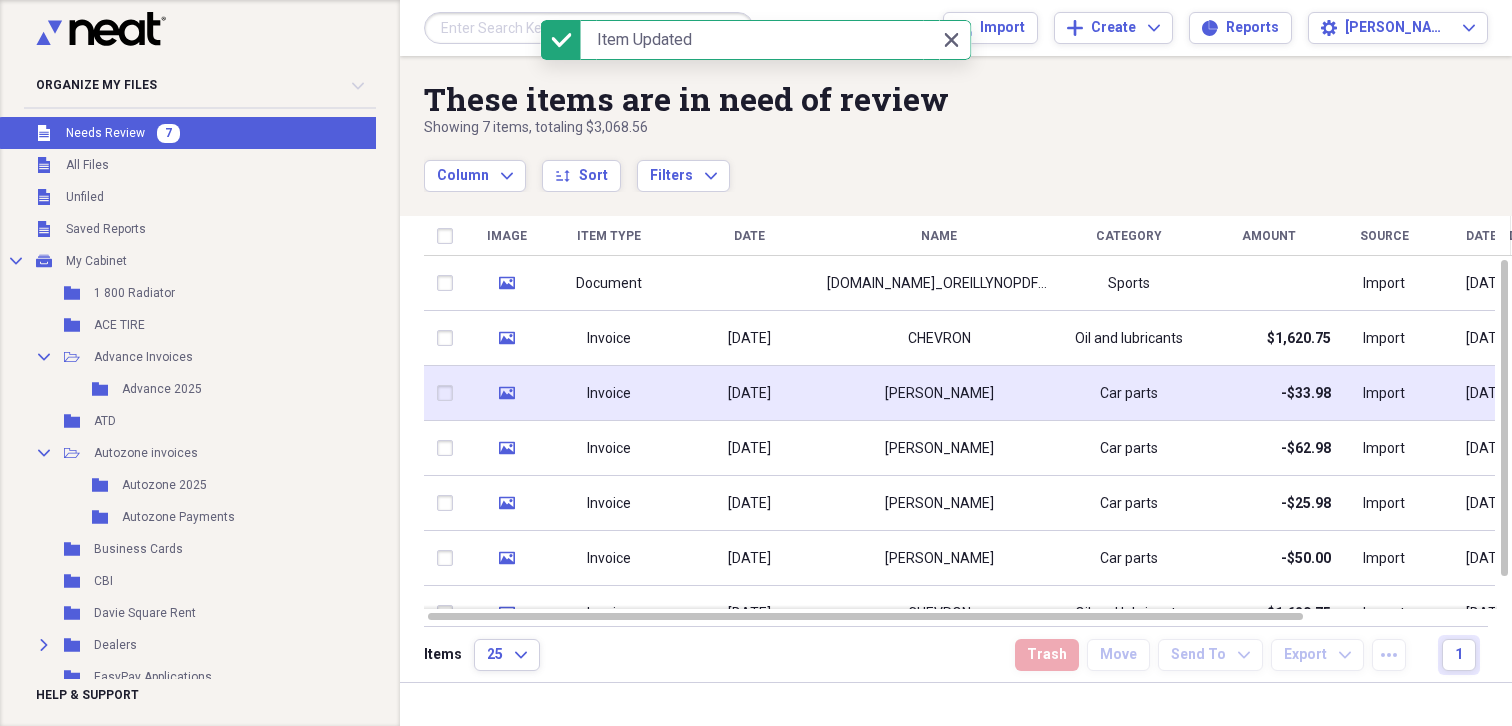 click on "[PERSON_NAME]" at bounding box center [939, 393] 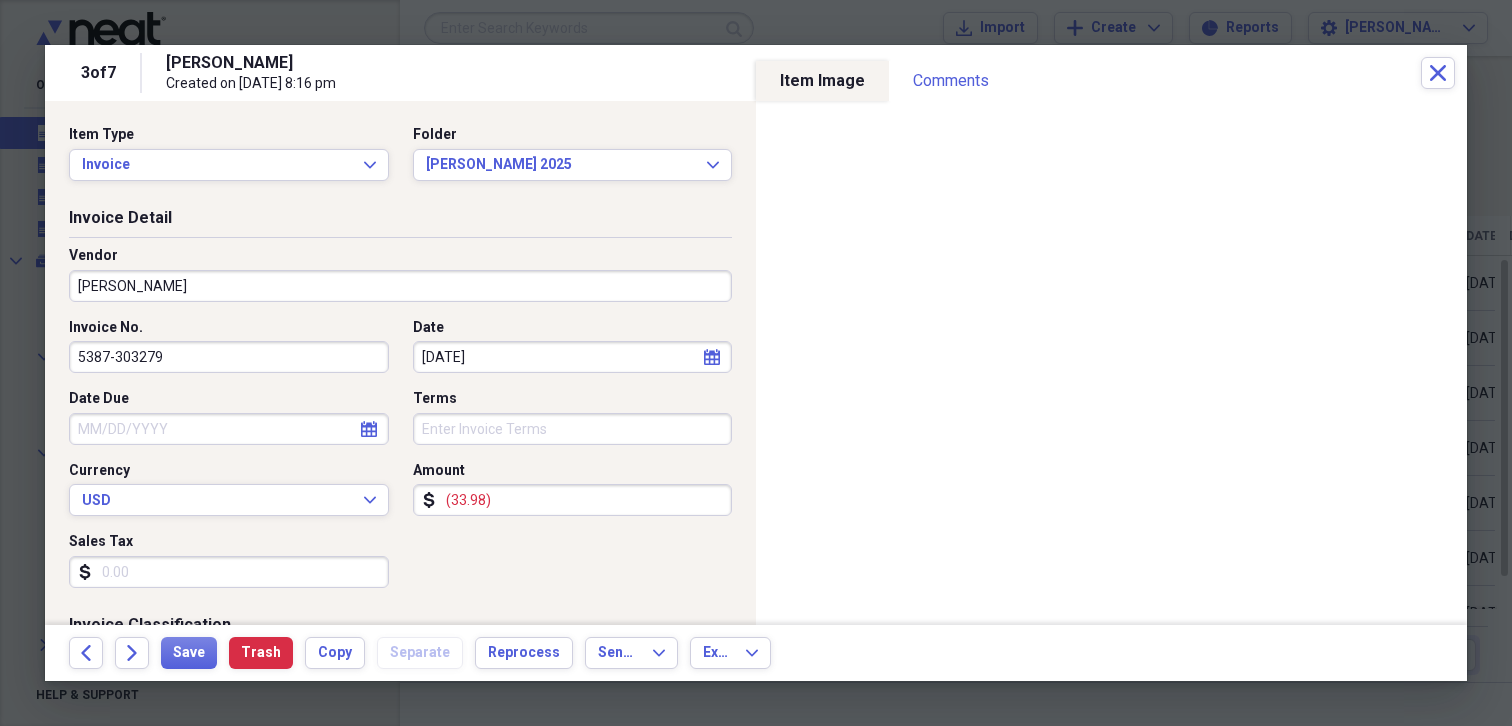 scroll, scrollTop: 300, scrollLeft: 0, axis: vertical 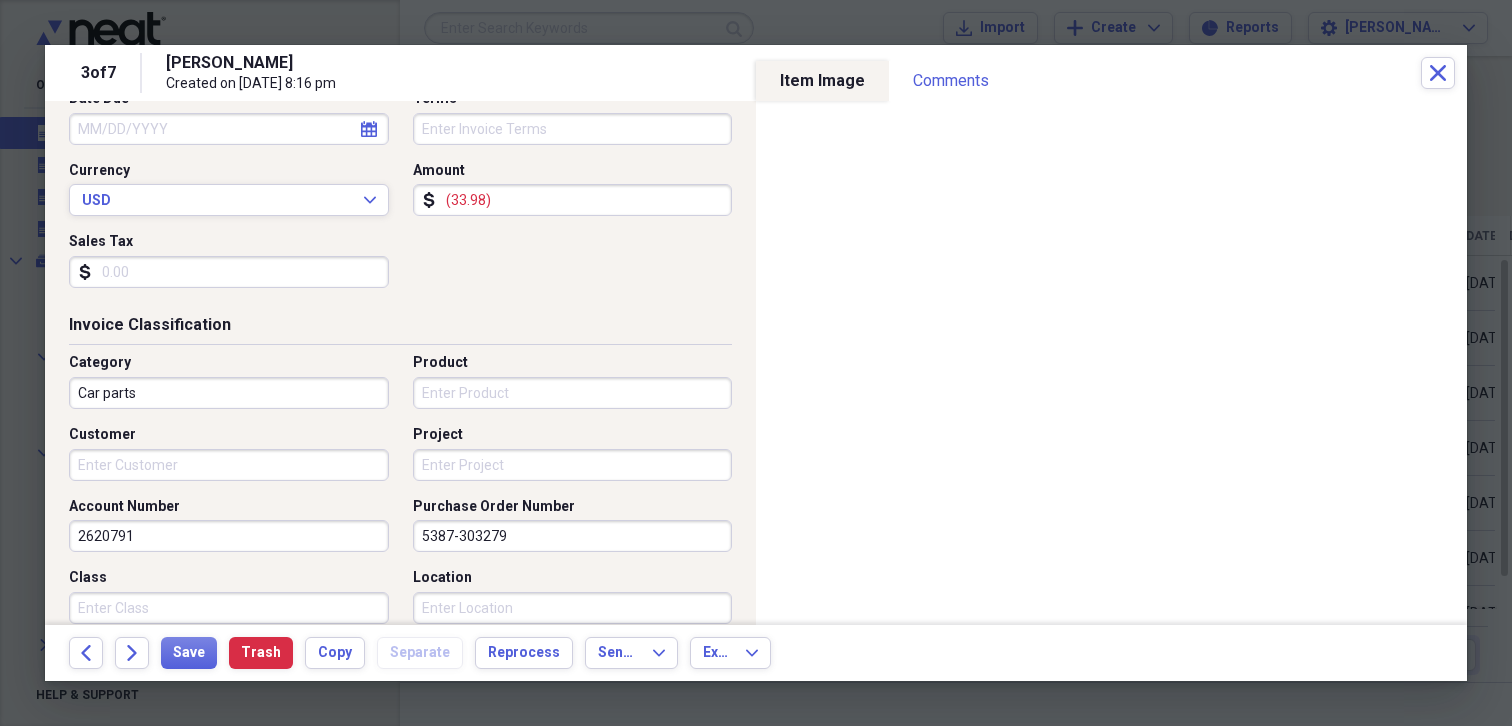drag, startPoint x: 495, startPoint y: 536, endPoint x: 278, endPoint y: 533, distance: 217.02074 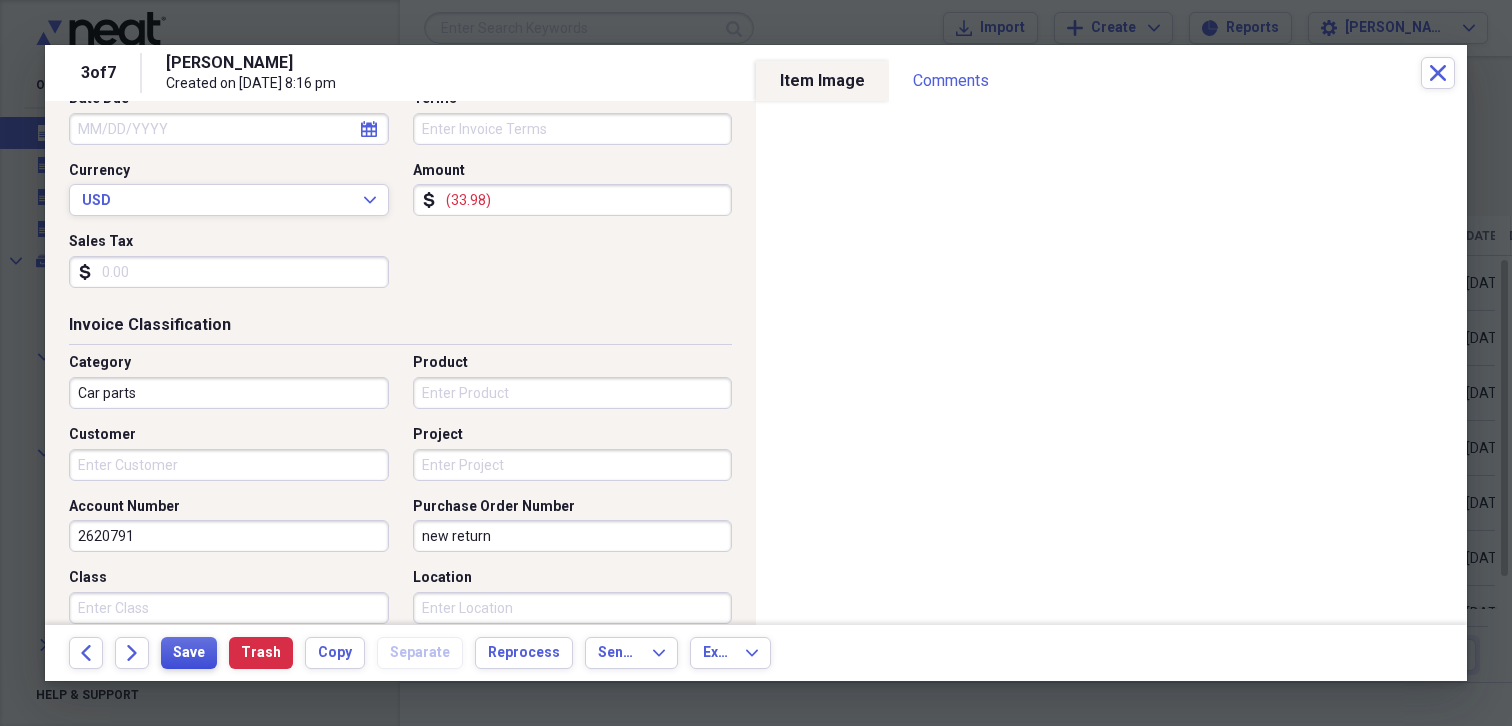 type on "new return" 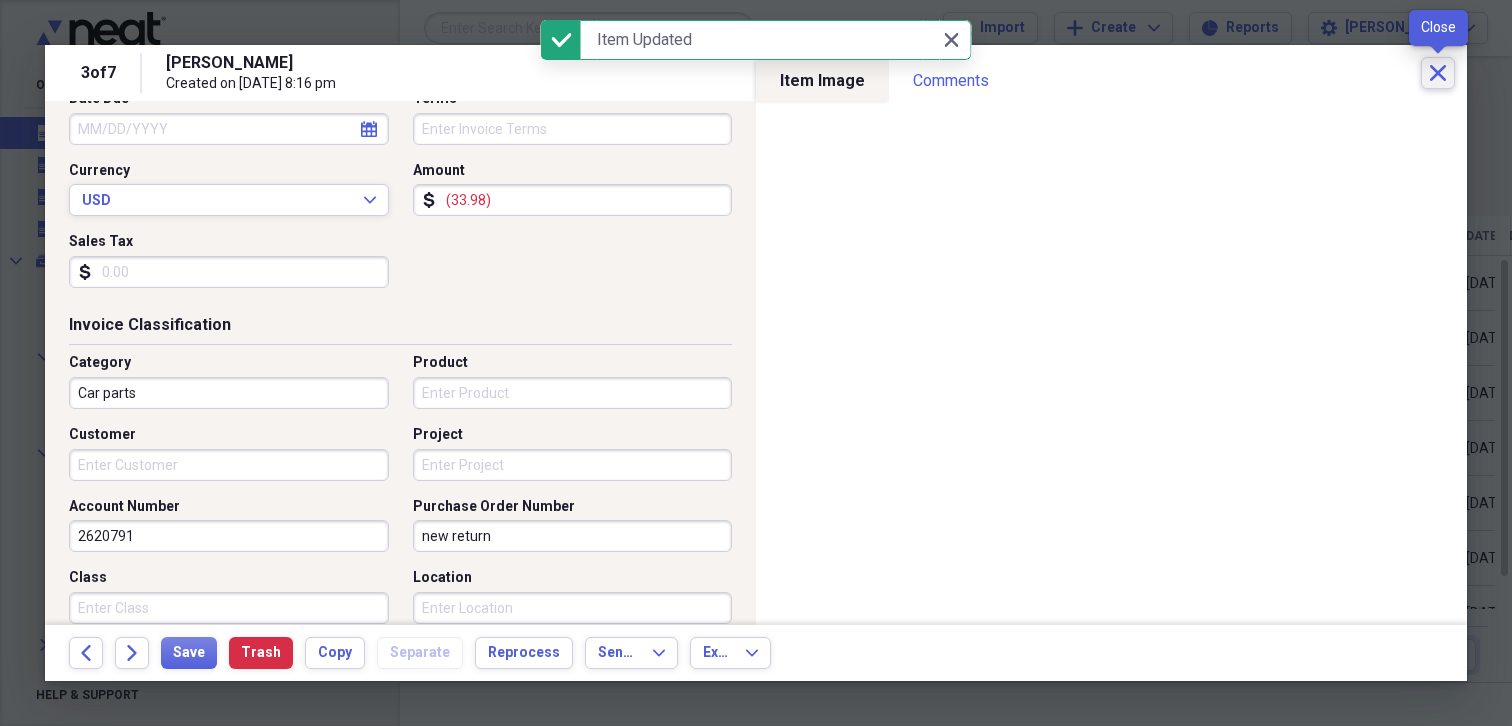 click on "Close" at bounding box center [1438, 73] 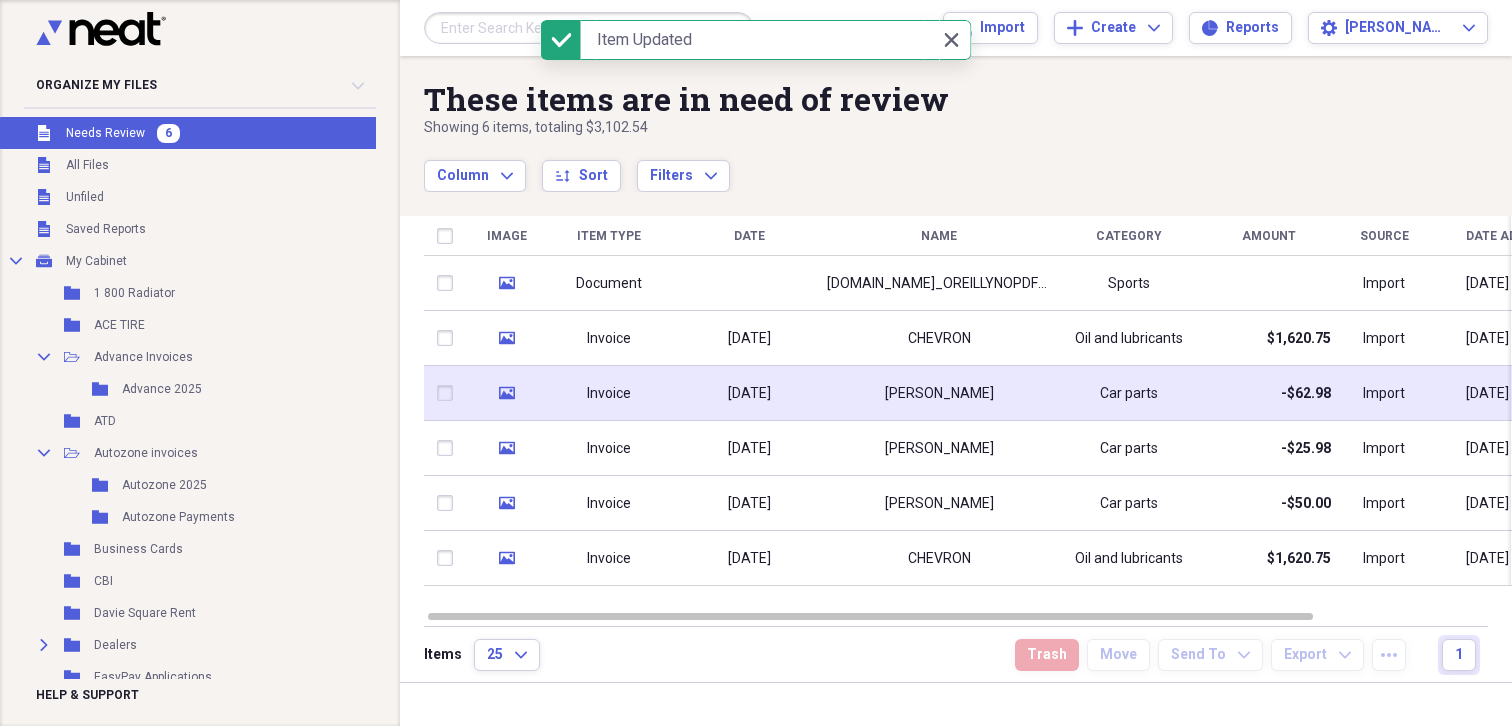 click on "[PERSON_NAME]" at bounding box center [939, 393] 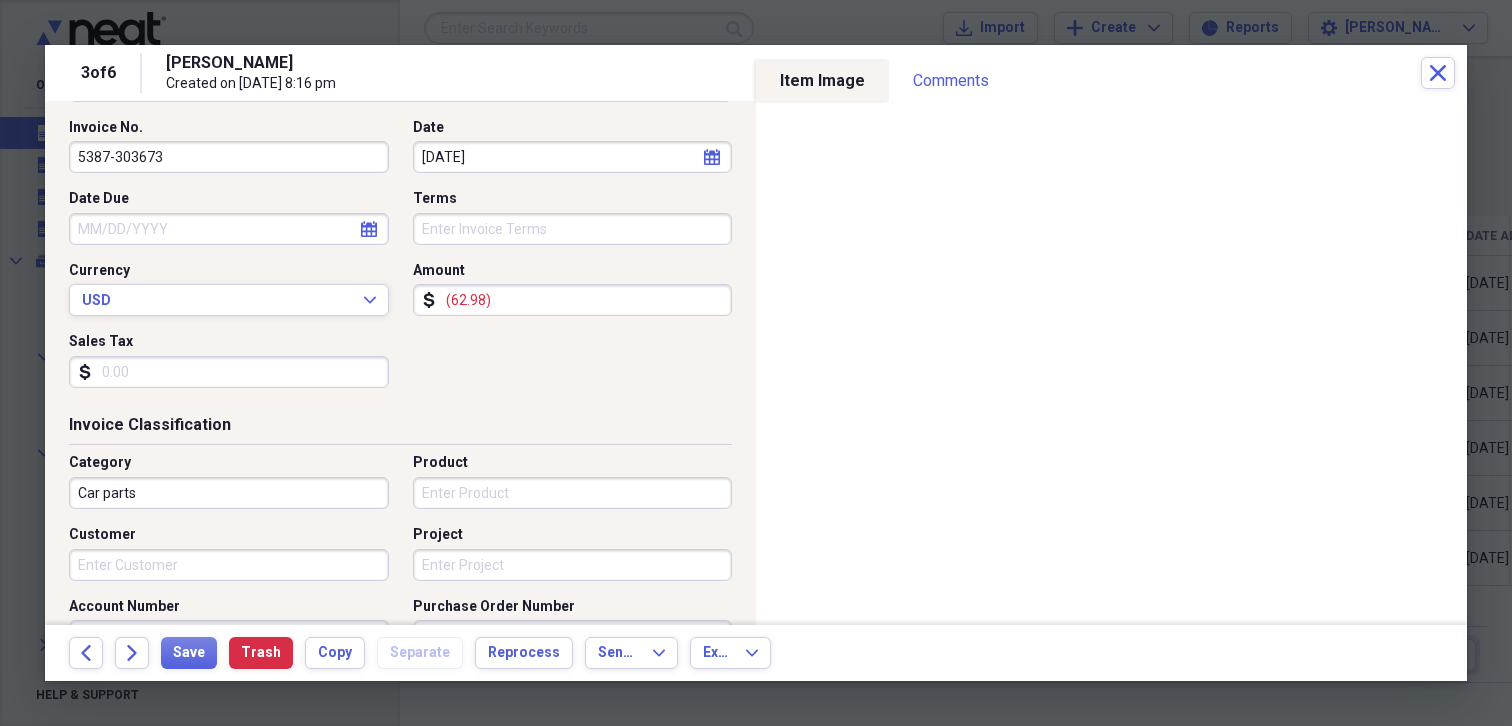 scroll, scrollTop: 300, scrollLeft: 0, axis: vertical 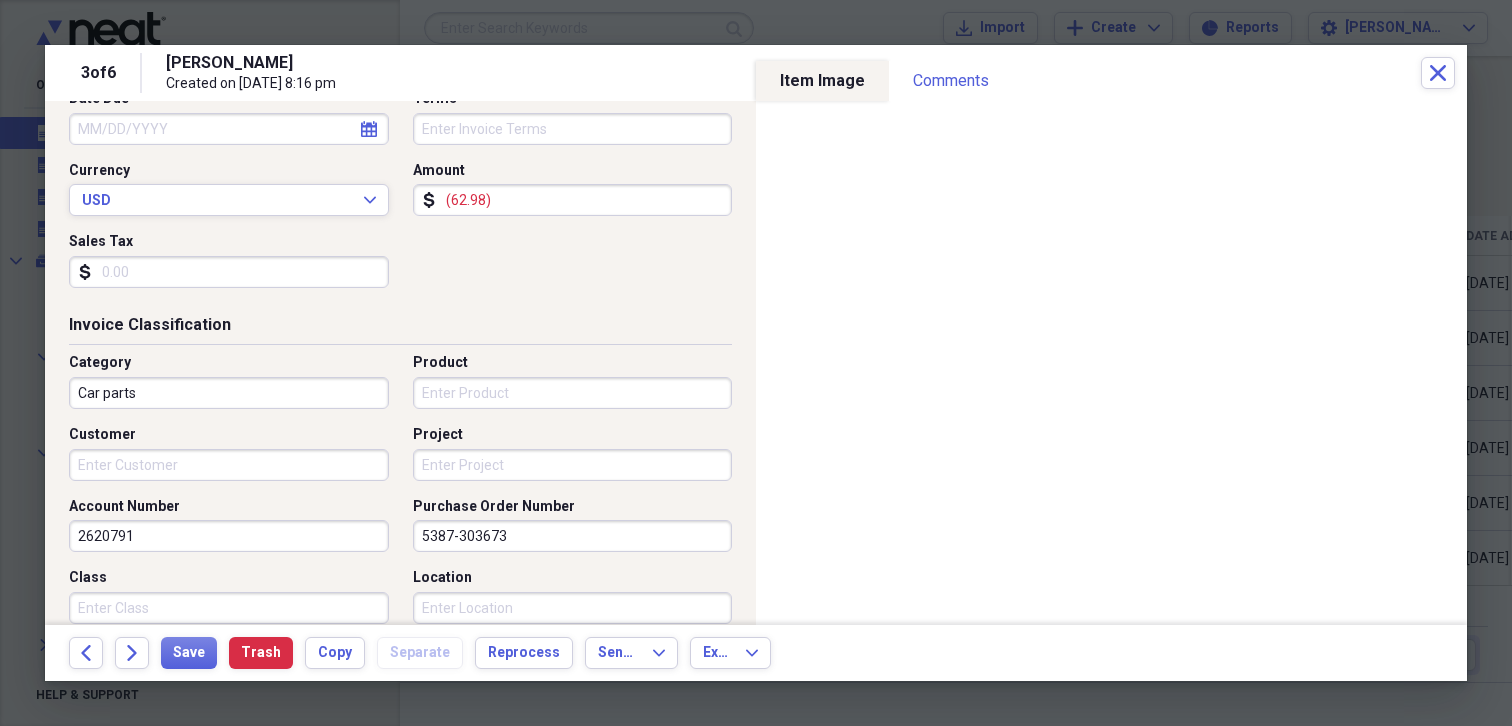 drag, startPoint x: 432, startPoint y: 536, endPoint x: 244, endPoint y: 520, distance: 188.67963 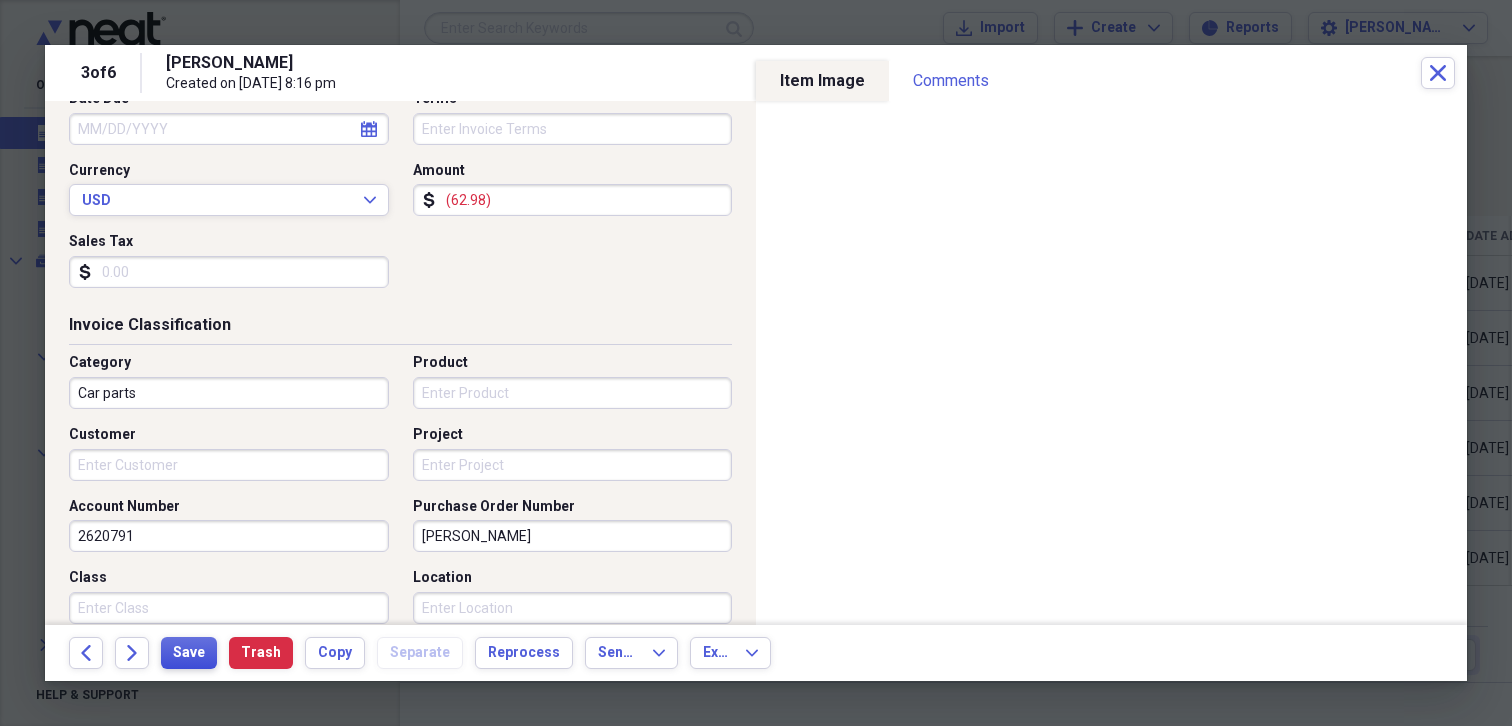 type on "[PERSON_NAME]" 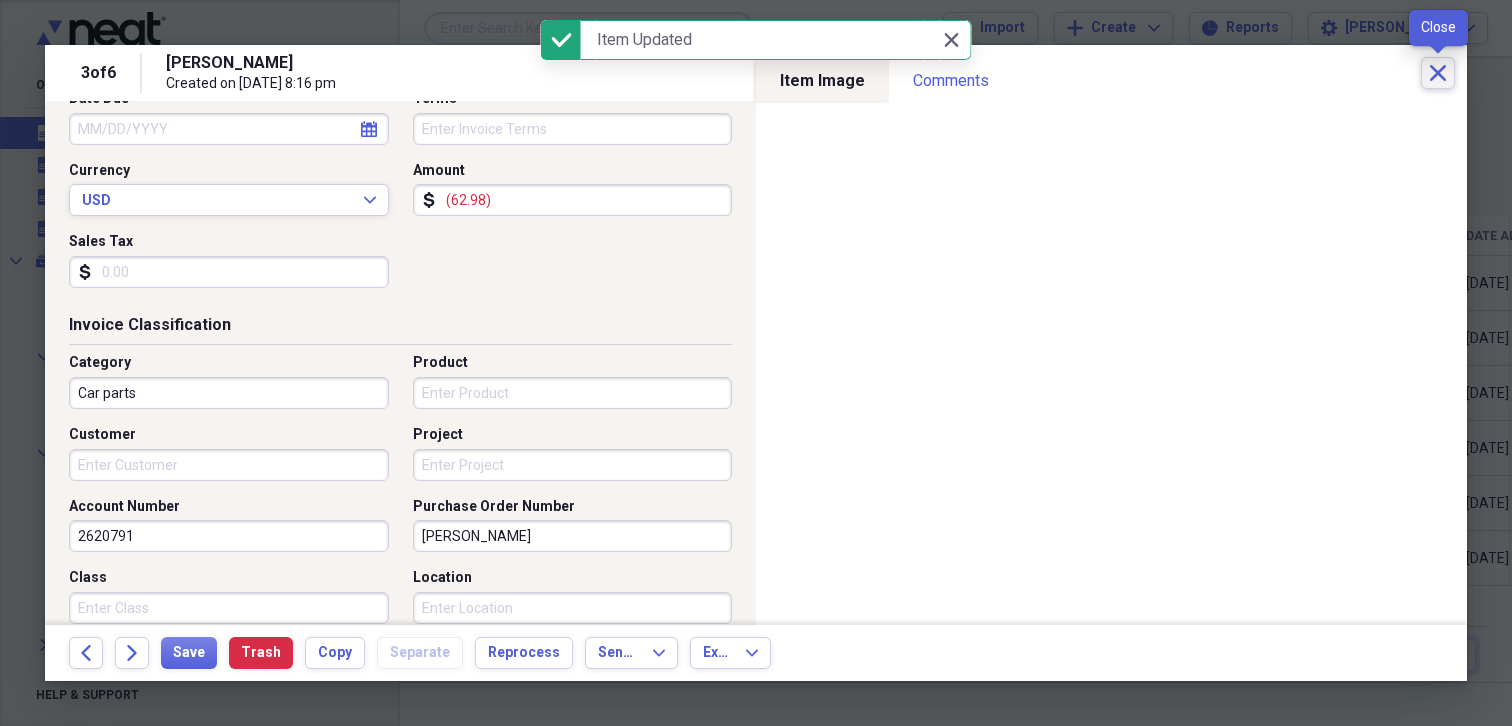 click on "Close" at bounding box center (1438, 73) 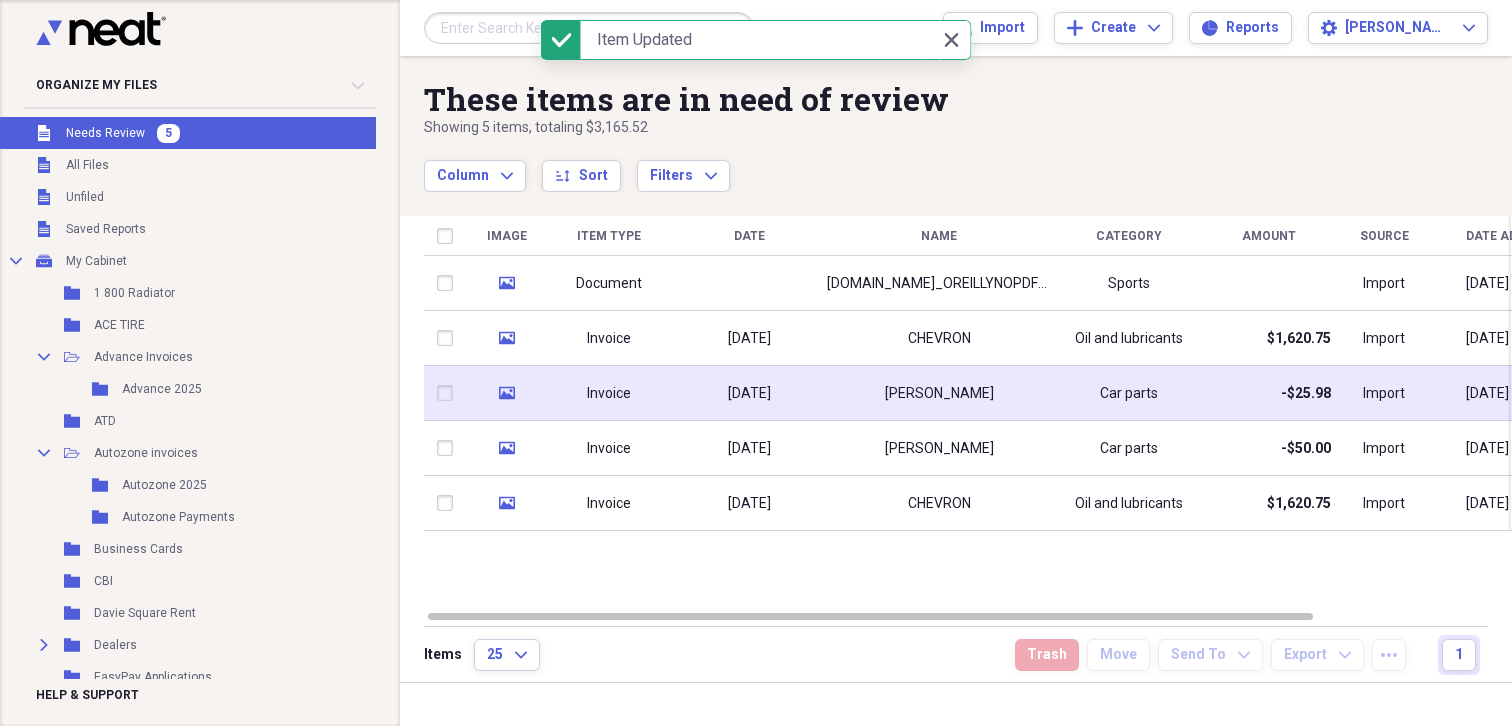 click on "[PERSON_NAME]" at bounding box center (939, 394) 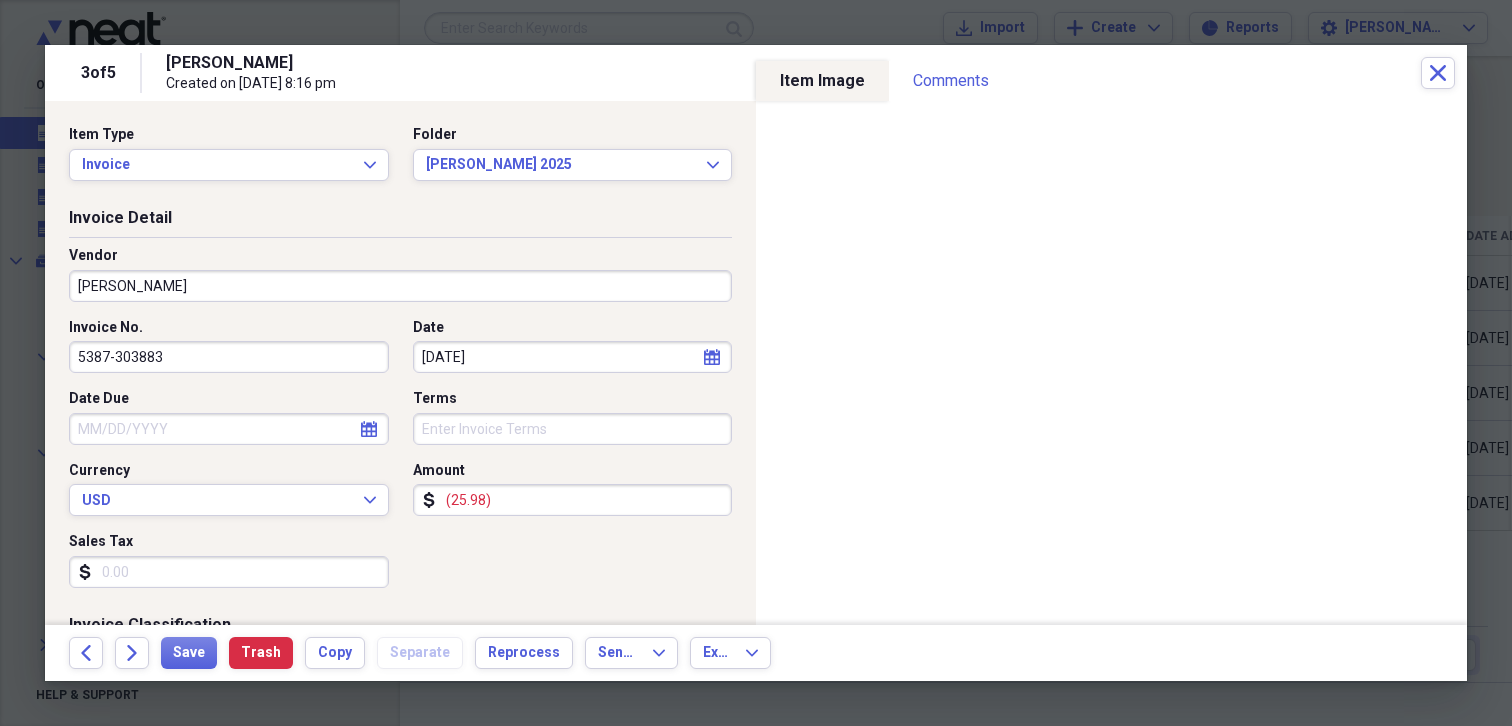 scroll, scrollTop: 300, scrollLeft: 0, axis: vertical 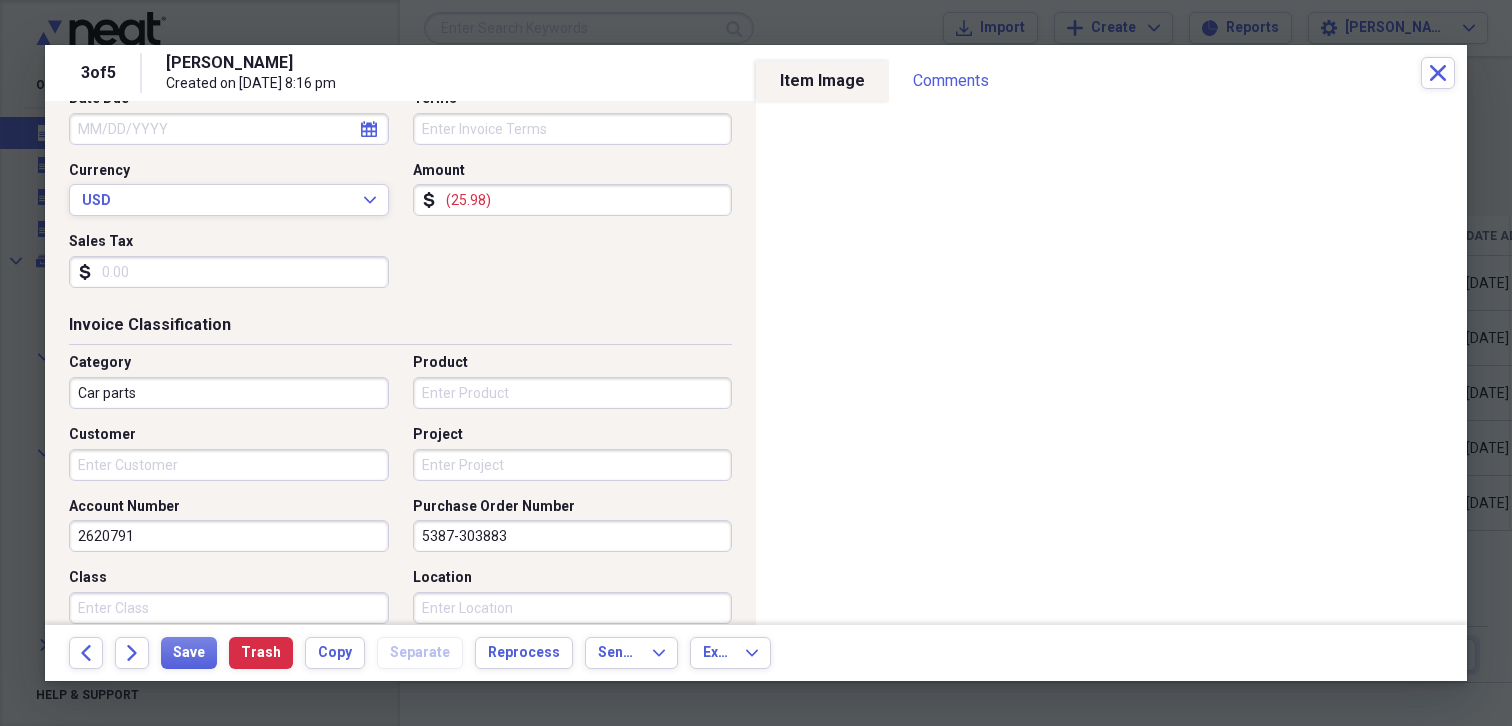 drag, startPoint x: 592, startPoint y: 535, endPoint x: 243, endPoint y: 526, distance: 349.11603 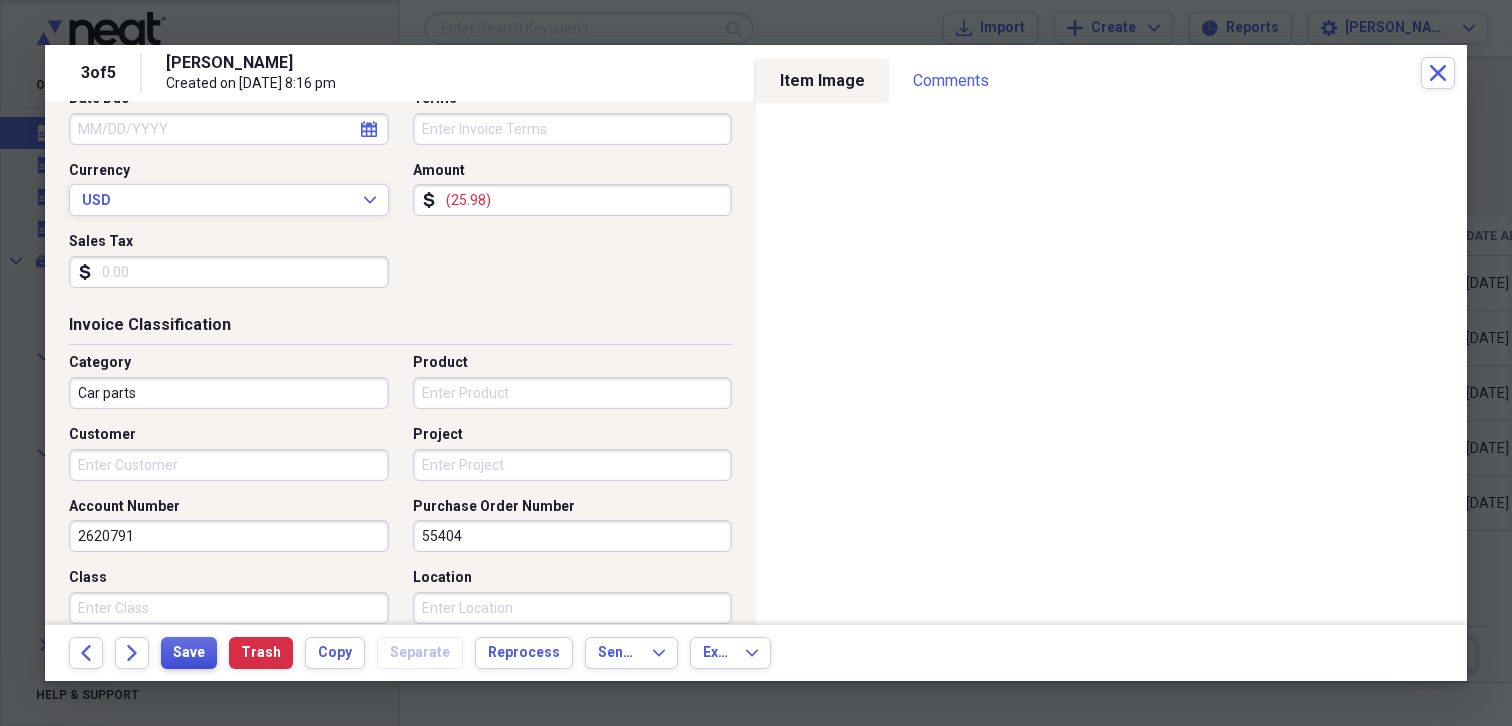 type on "55404" 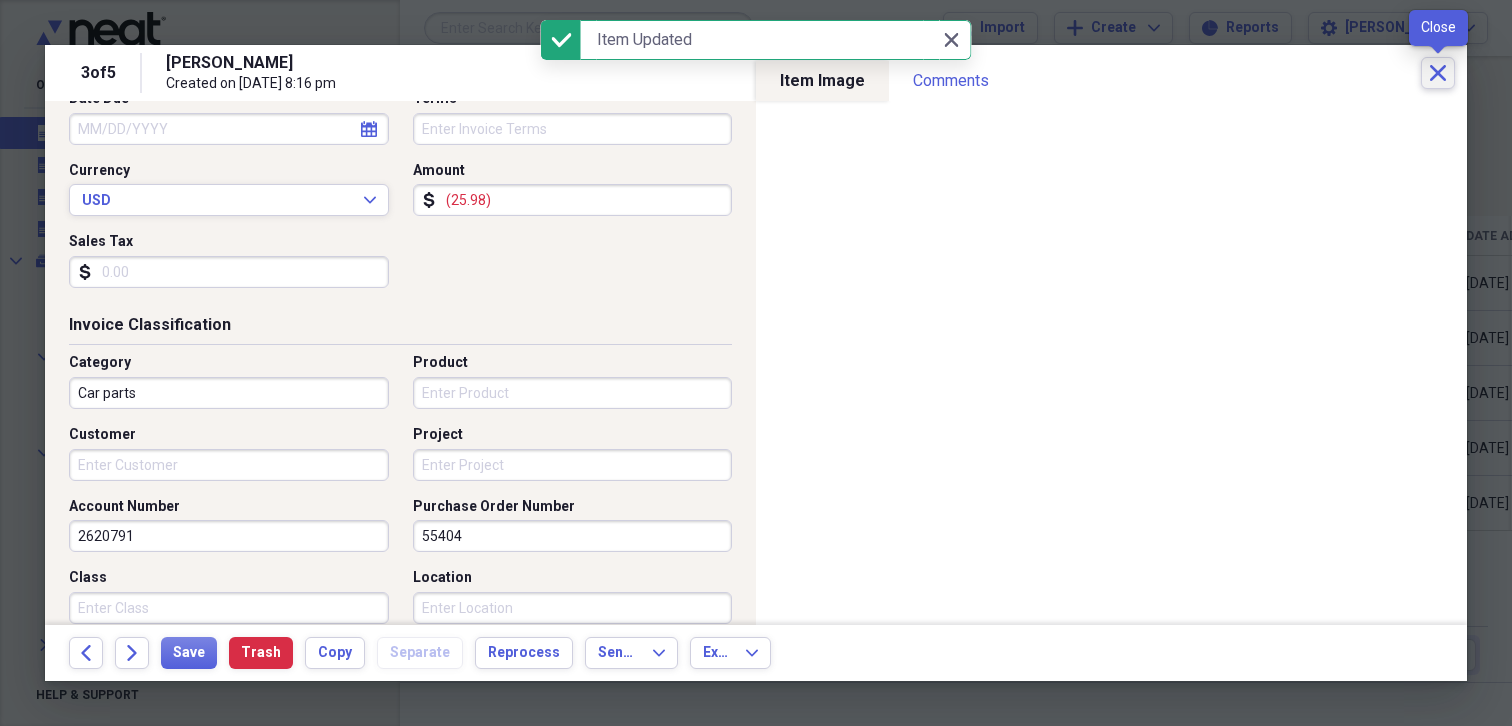 click on "Close" 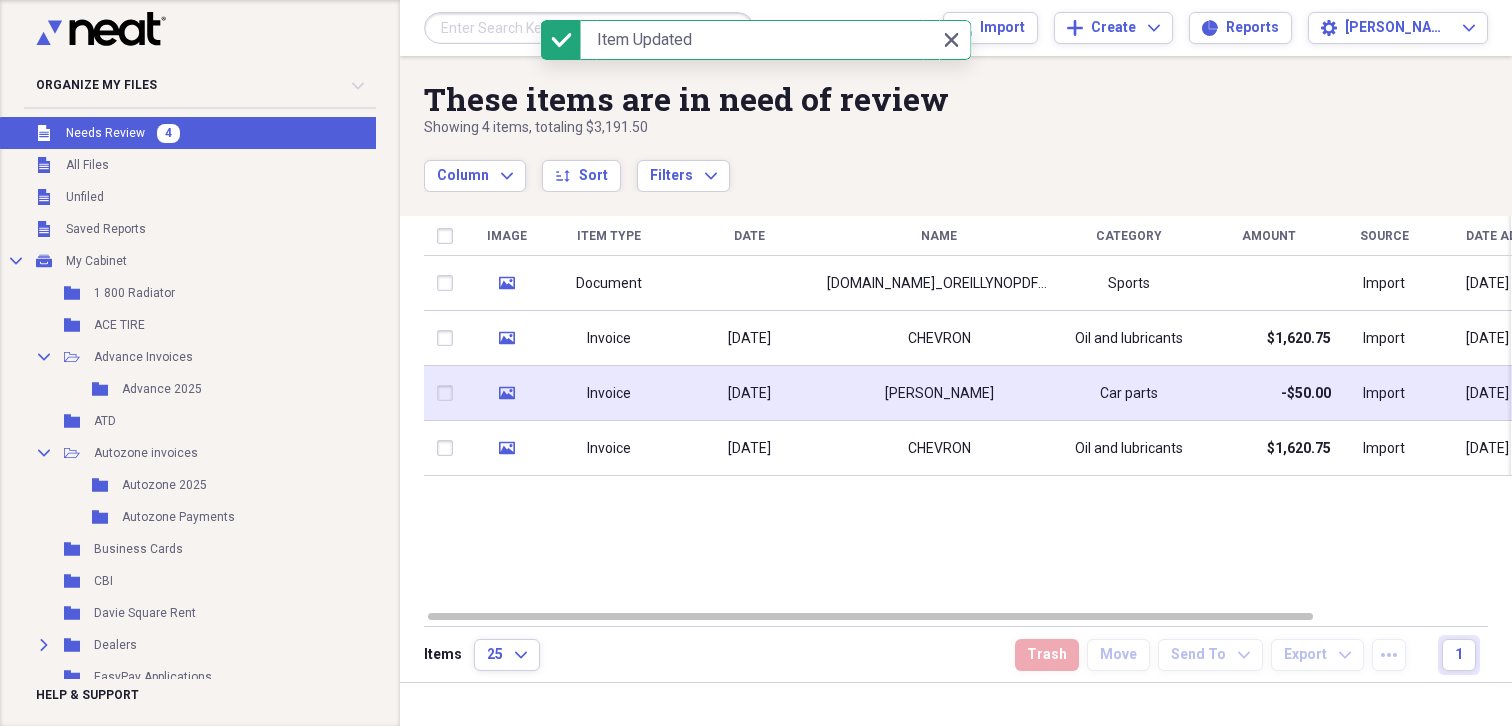 click on "[PERSON_NAME]" at bounding box center [939, 394] 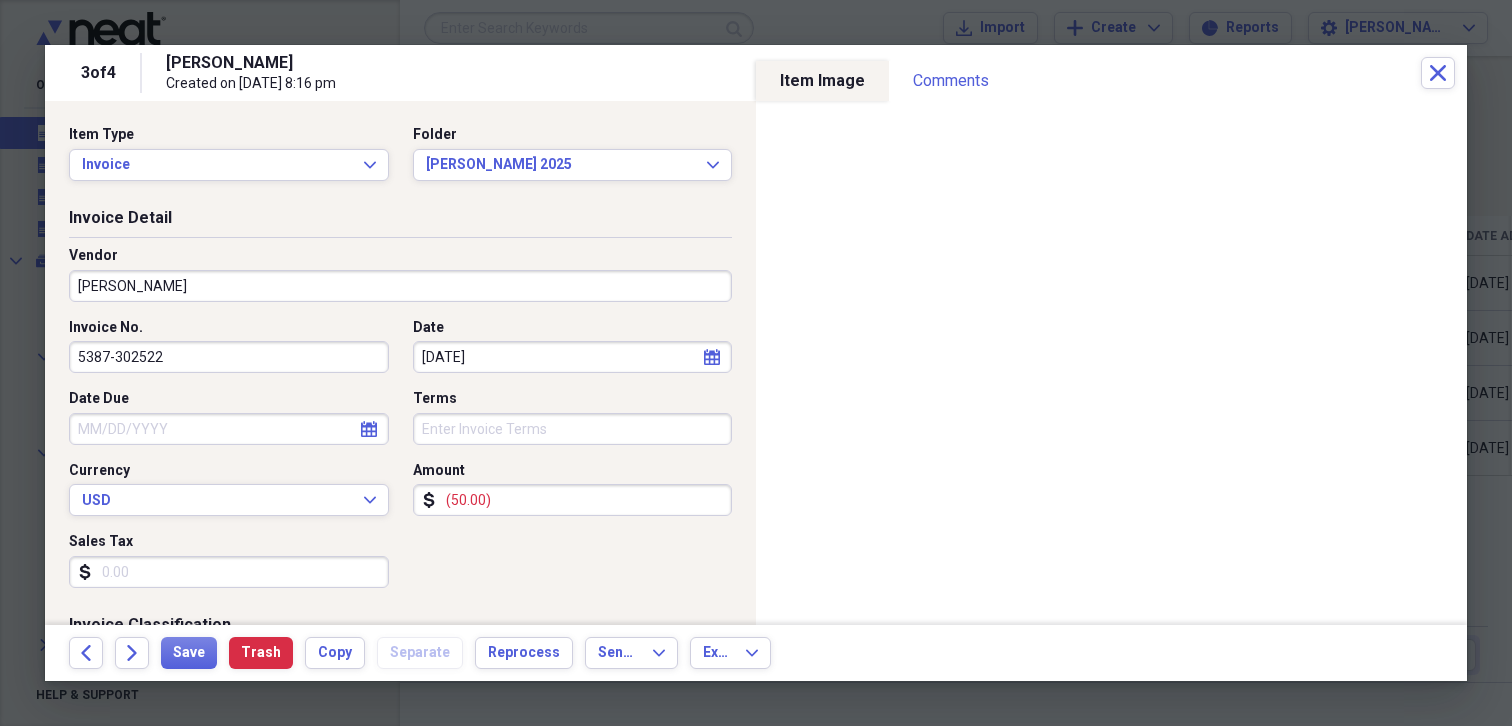 scroll, scrollTop: 300, scrollLeft: 0, axis: vertical 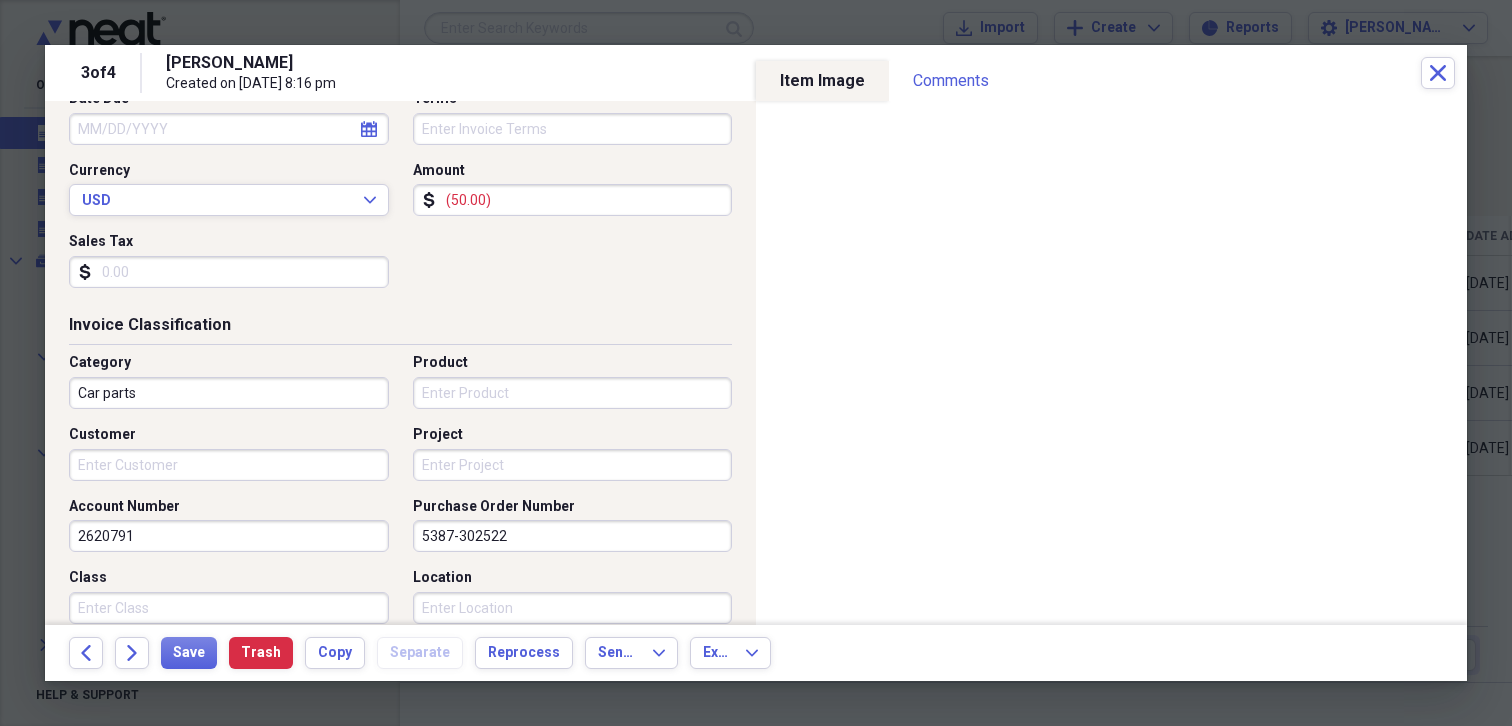drag, startPoint x: 588, startPoint y: 544, endPoint x: 151, endPoint y: 512, distance: 438.17004 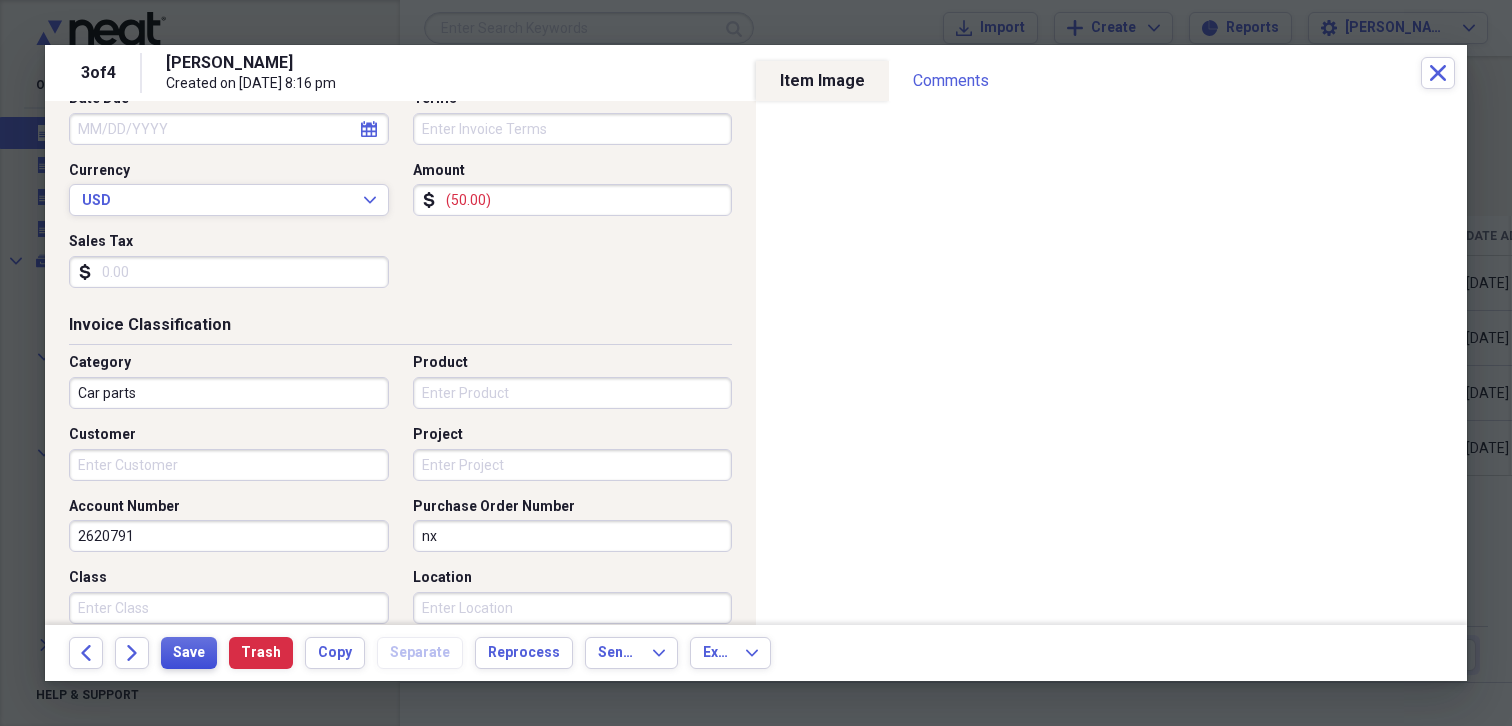 type on "nx" 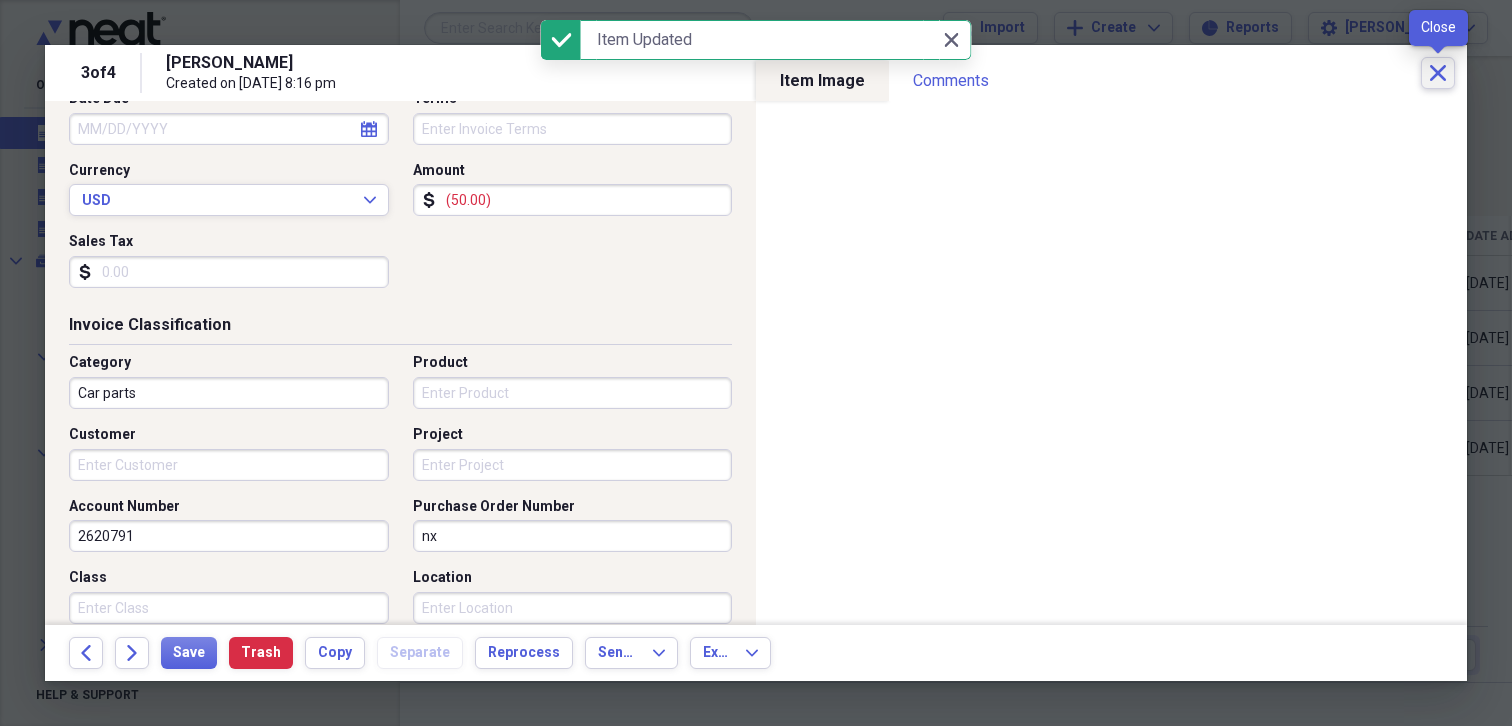 click 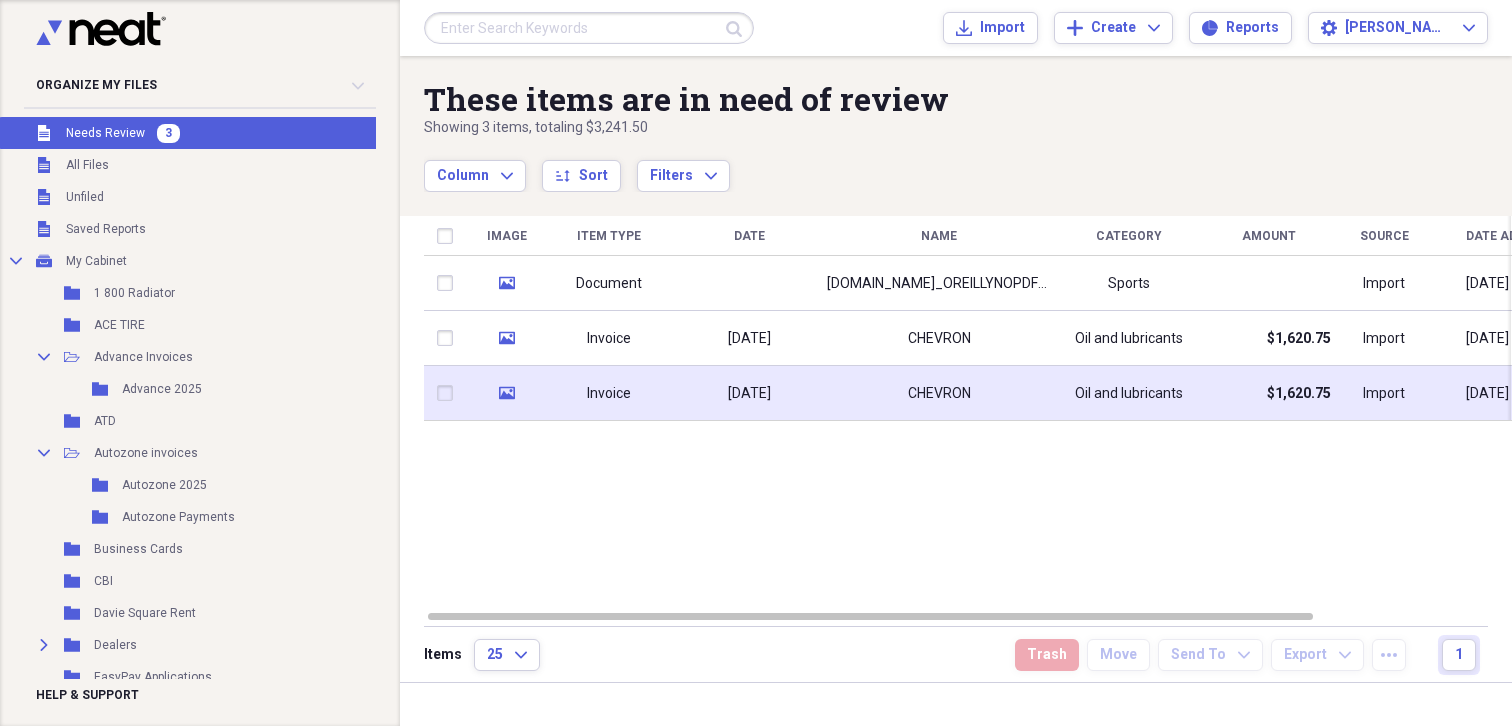 click on "Oil and lubricants" at bounding box center [1129, 394] 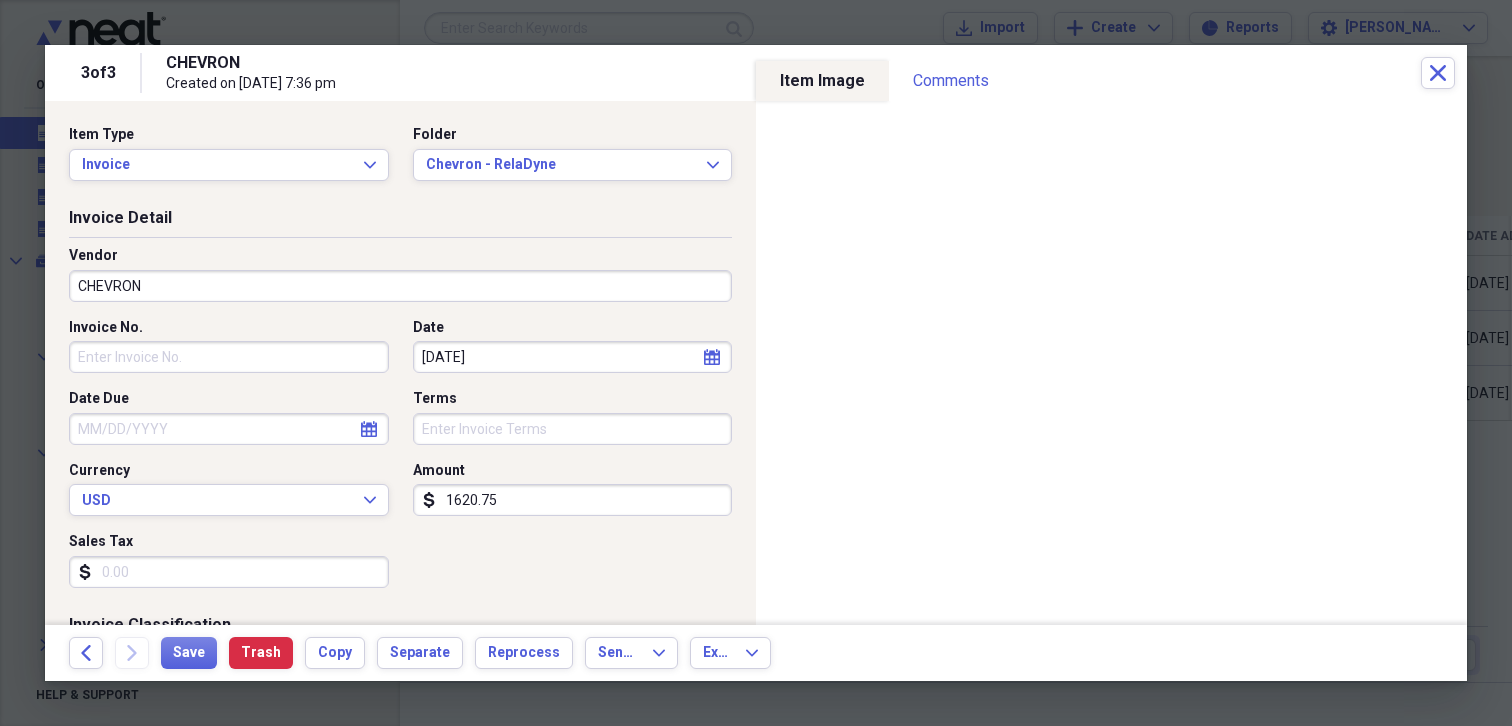 click on "Invoice No." at bounding box center (229, 357) 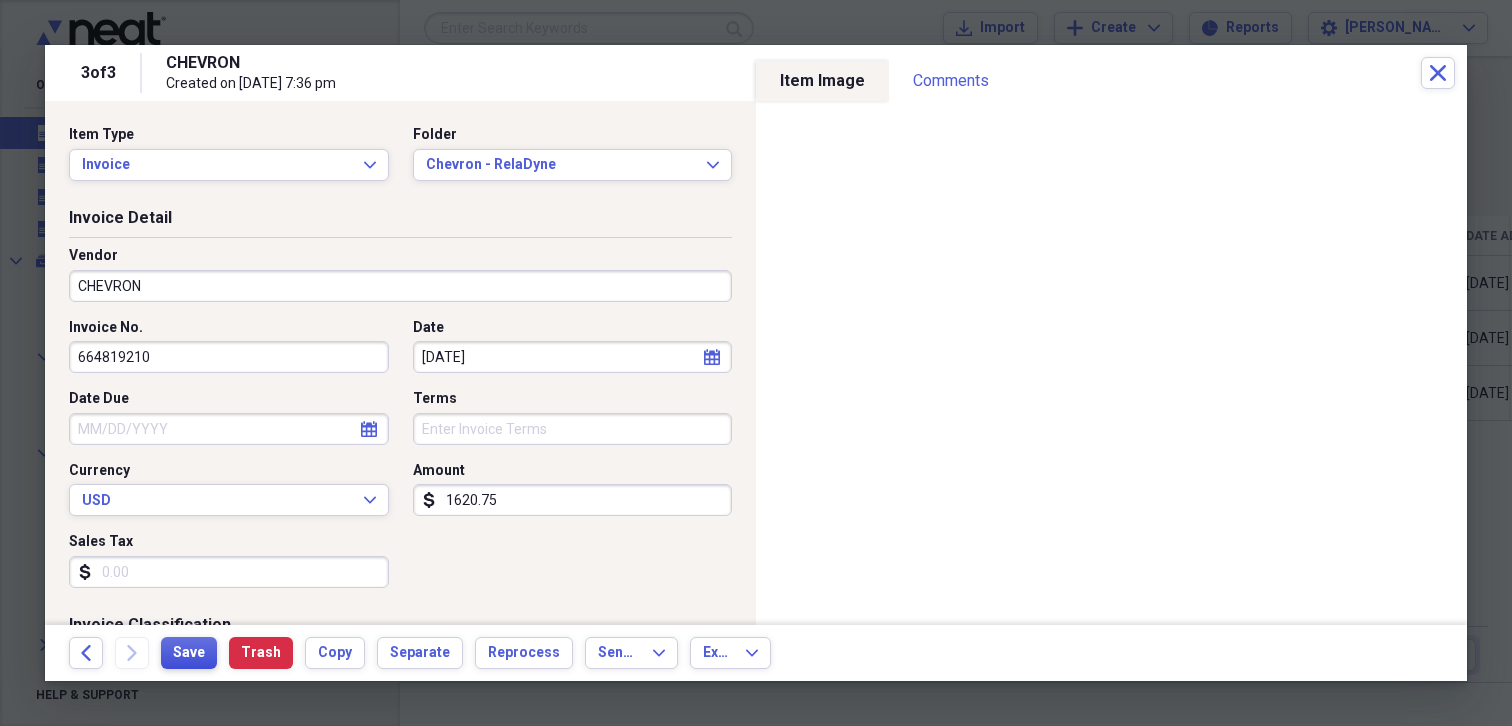 type on "664819210" 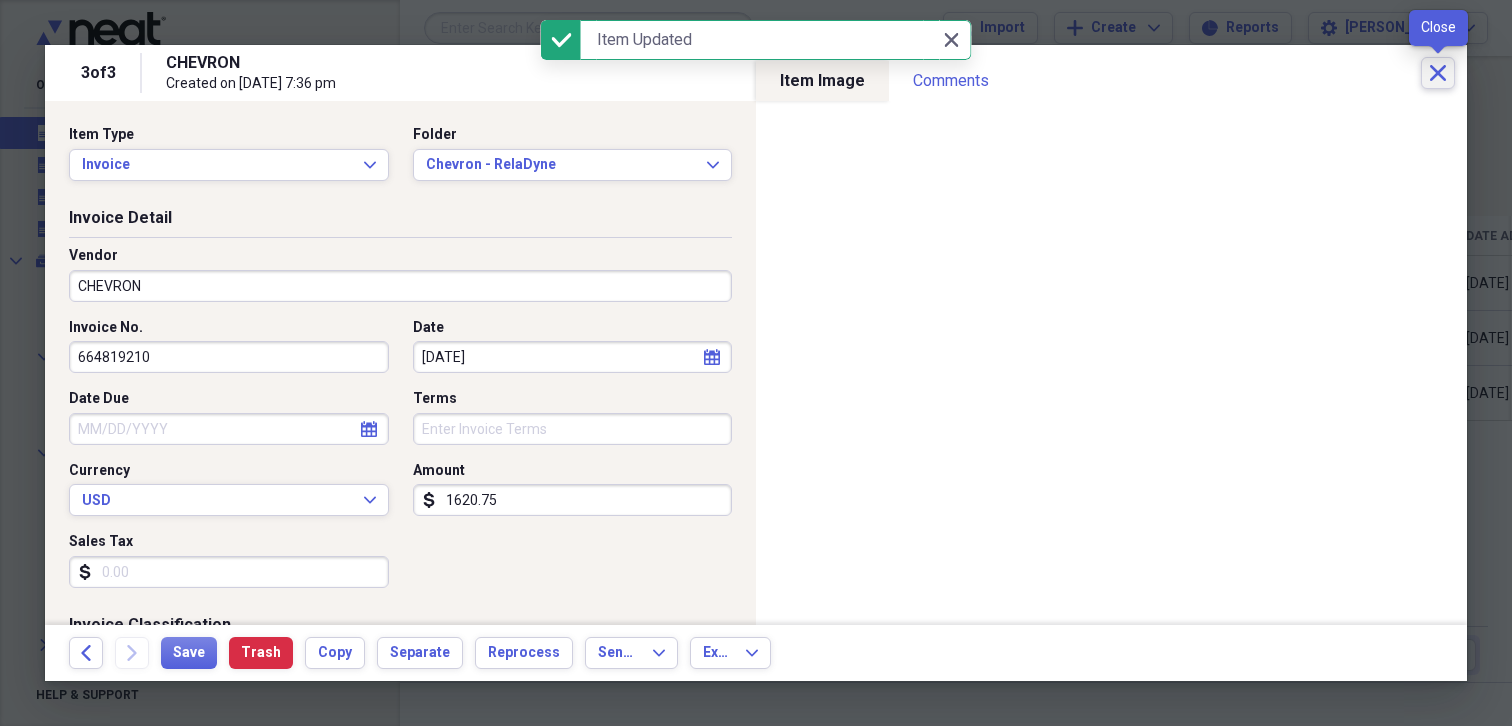 click on "Close" 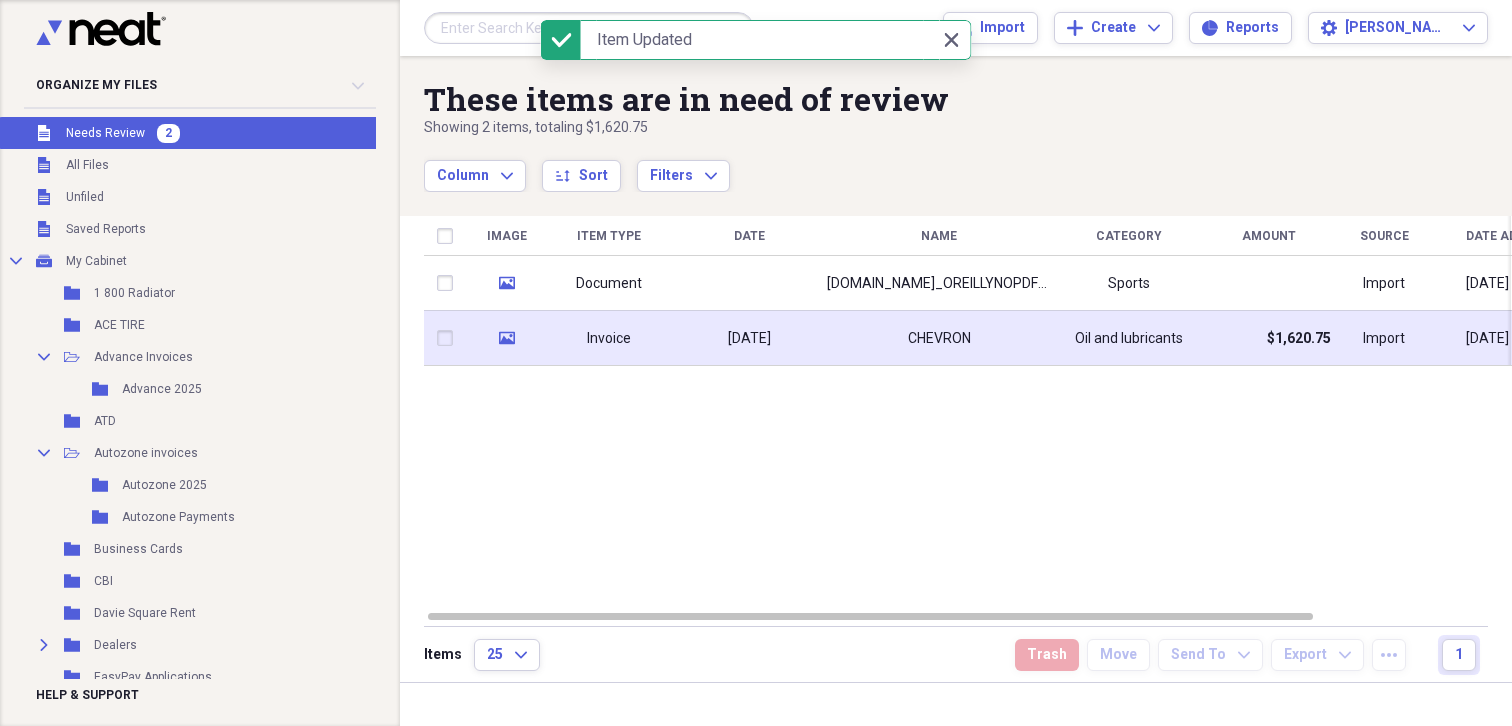 click on "CHEVRON" at bounding box center [939, 339] 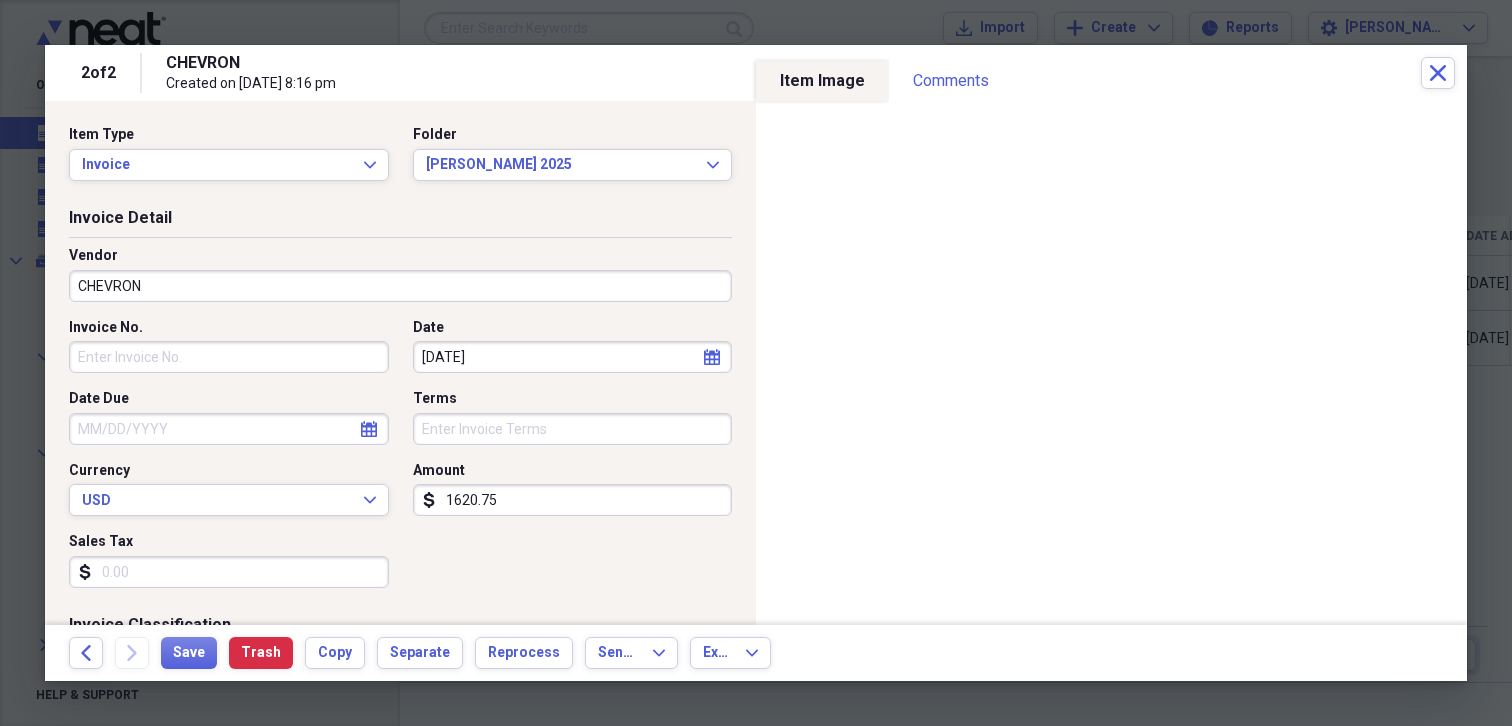 click on "1620.75" at bounding box center [573, 500] 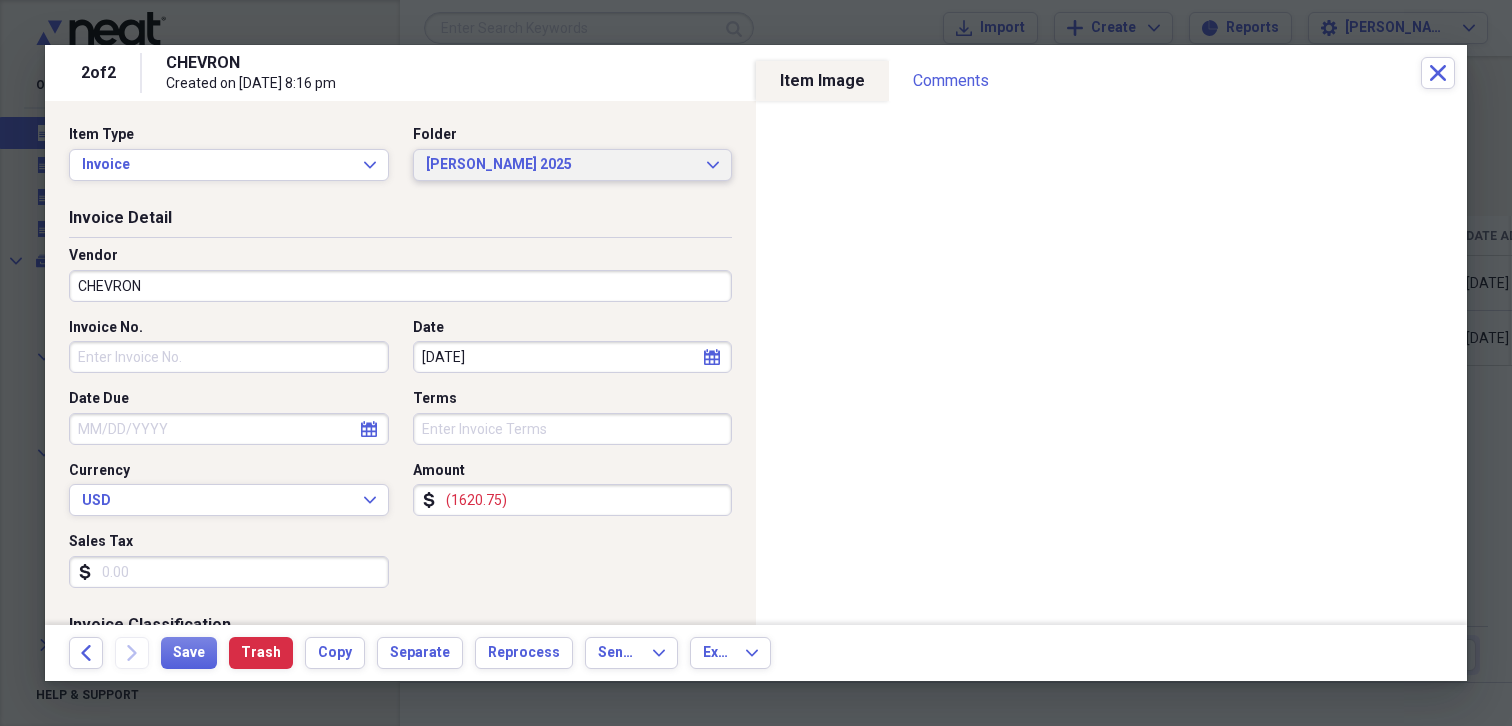 click on "[PERSON_NAME] 2025" at bounding box center (561, 165) 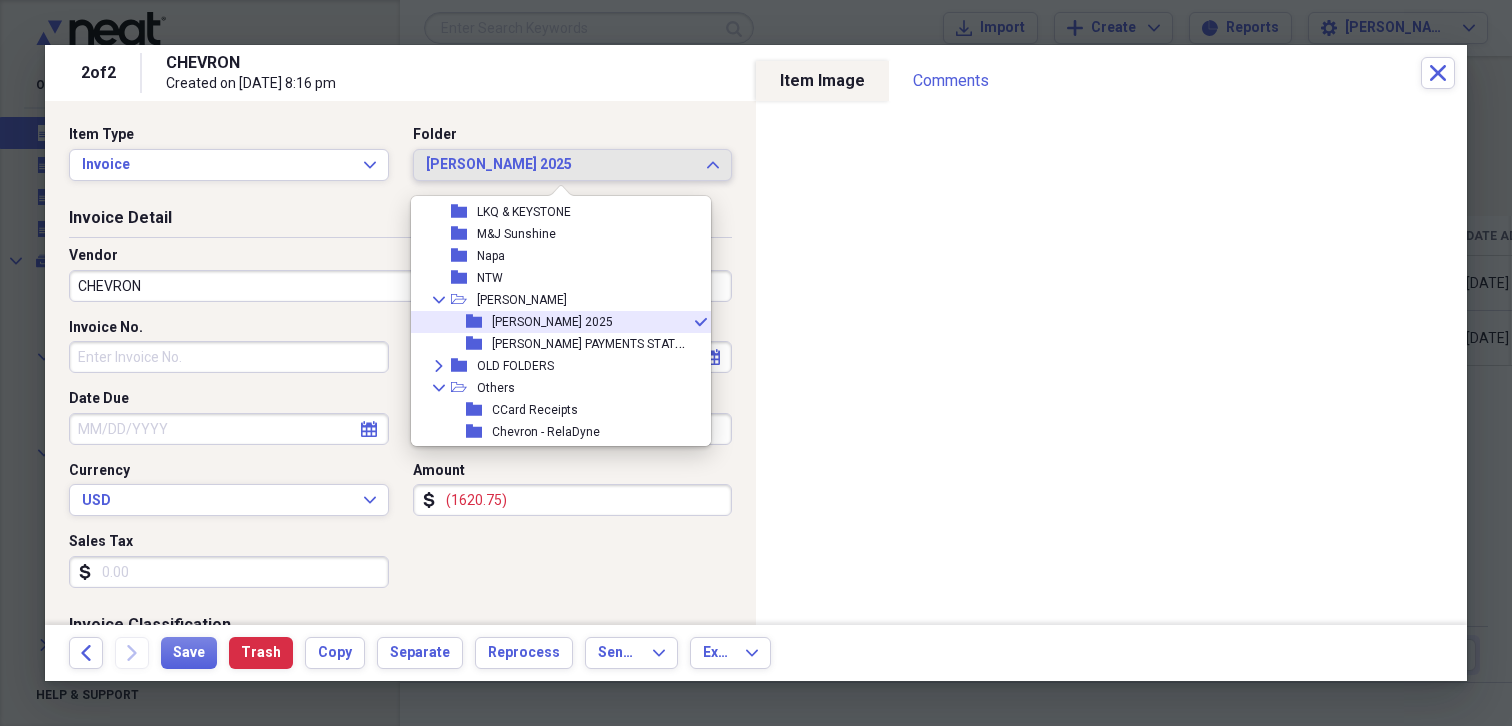 scroll, scrollTop: 848, scrollLeft: 0, axis: vertical 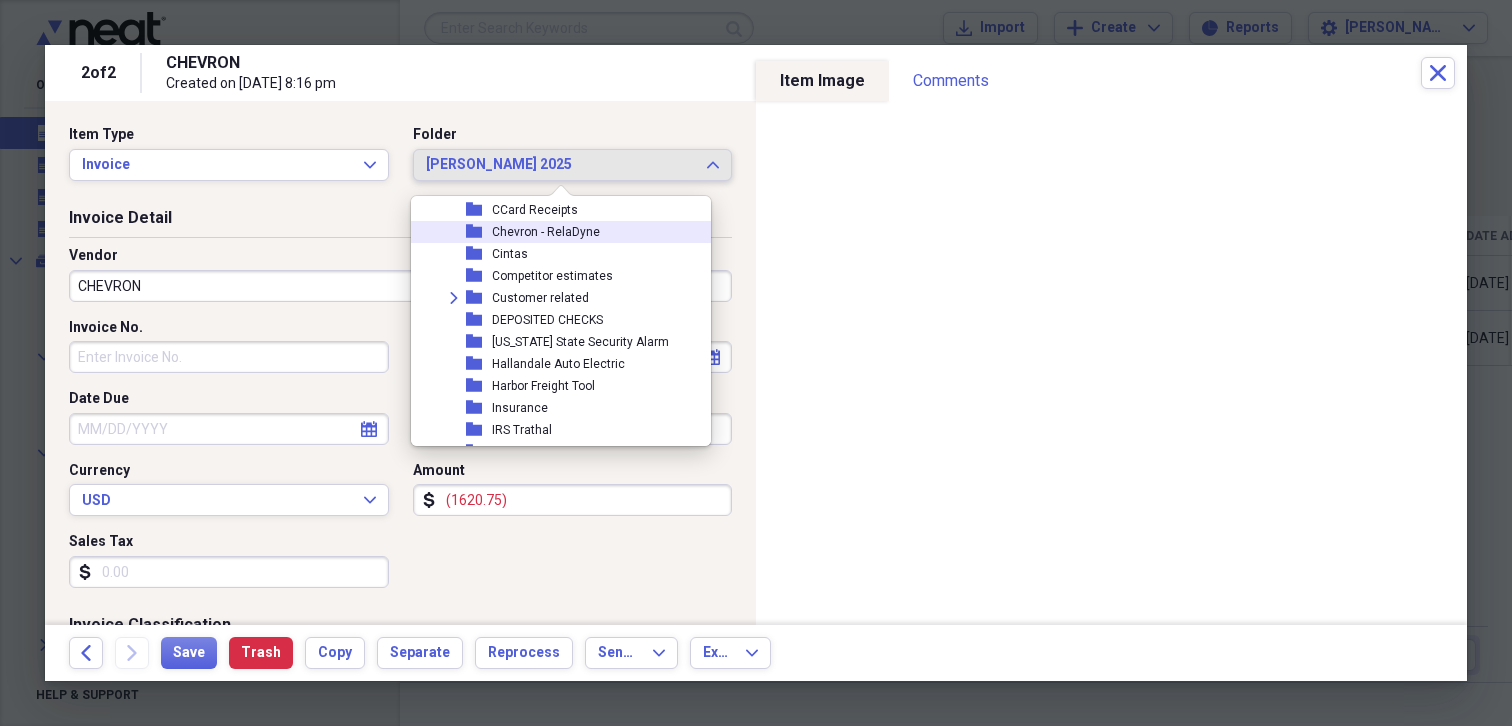 click on "Chevron - RelaDyne" at bounding box center [546, 232] 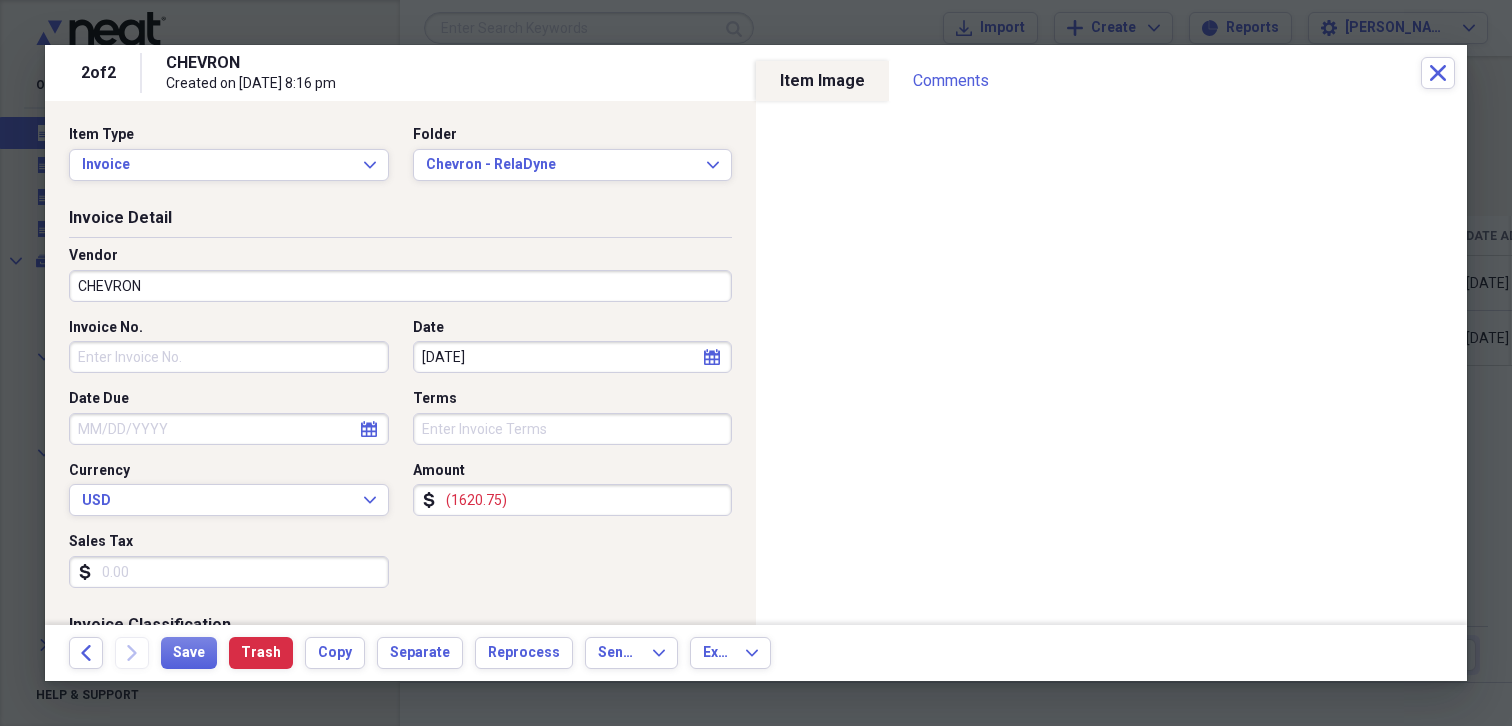 click 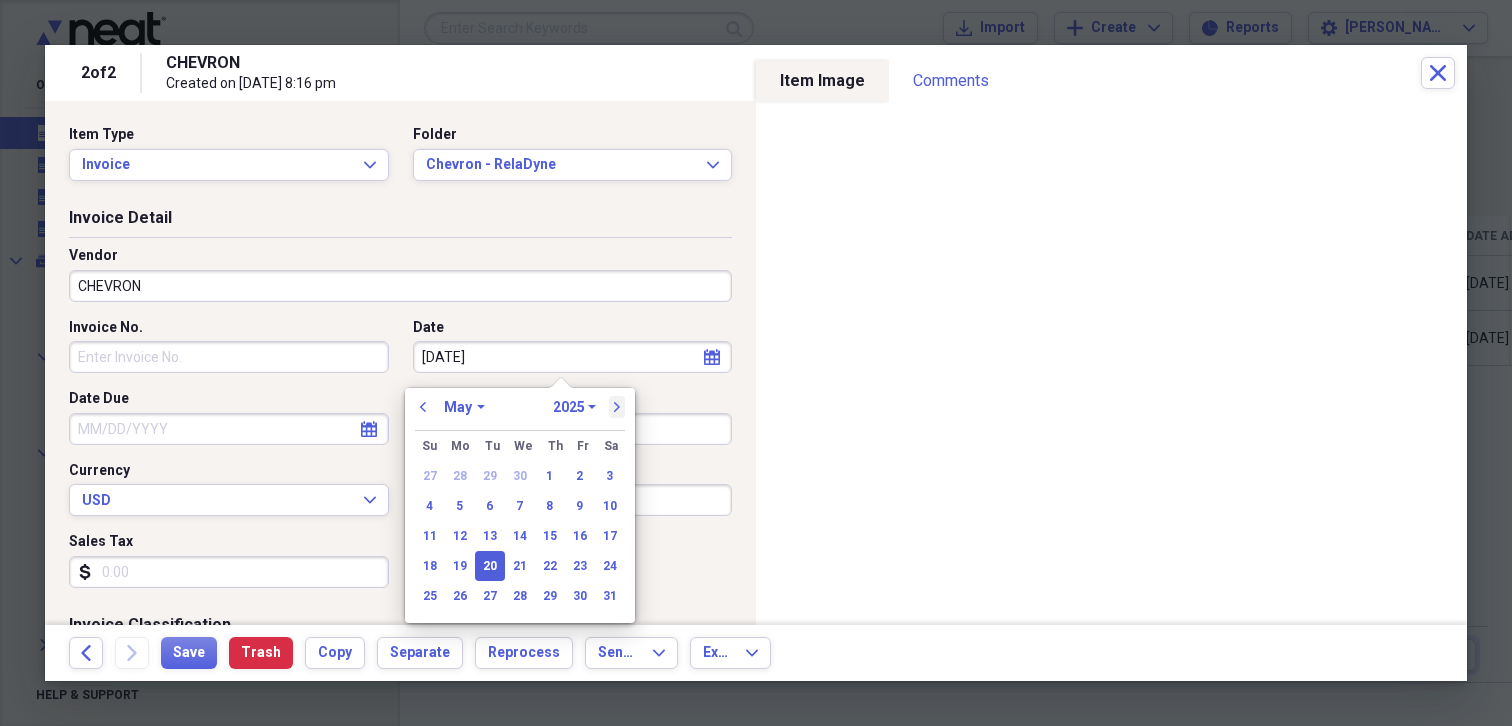 click on "next" at bounding box center (617, 407) 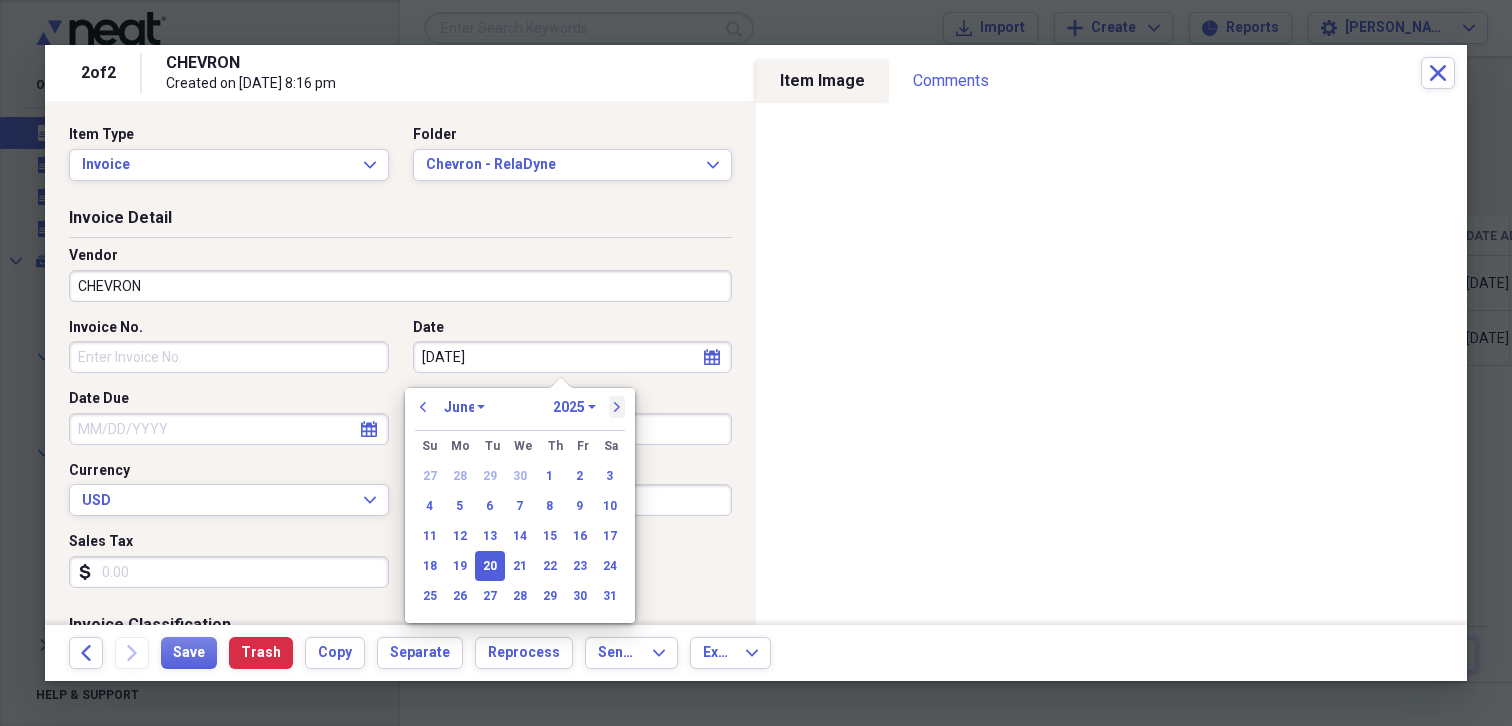click on "next" at bounding box center (617, 407) 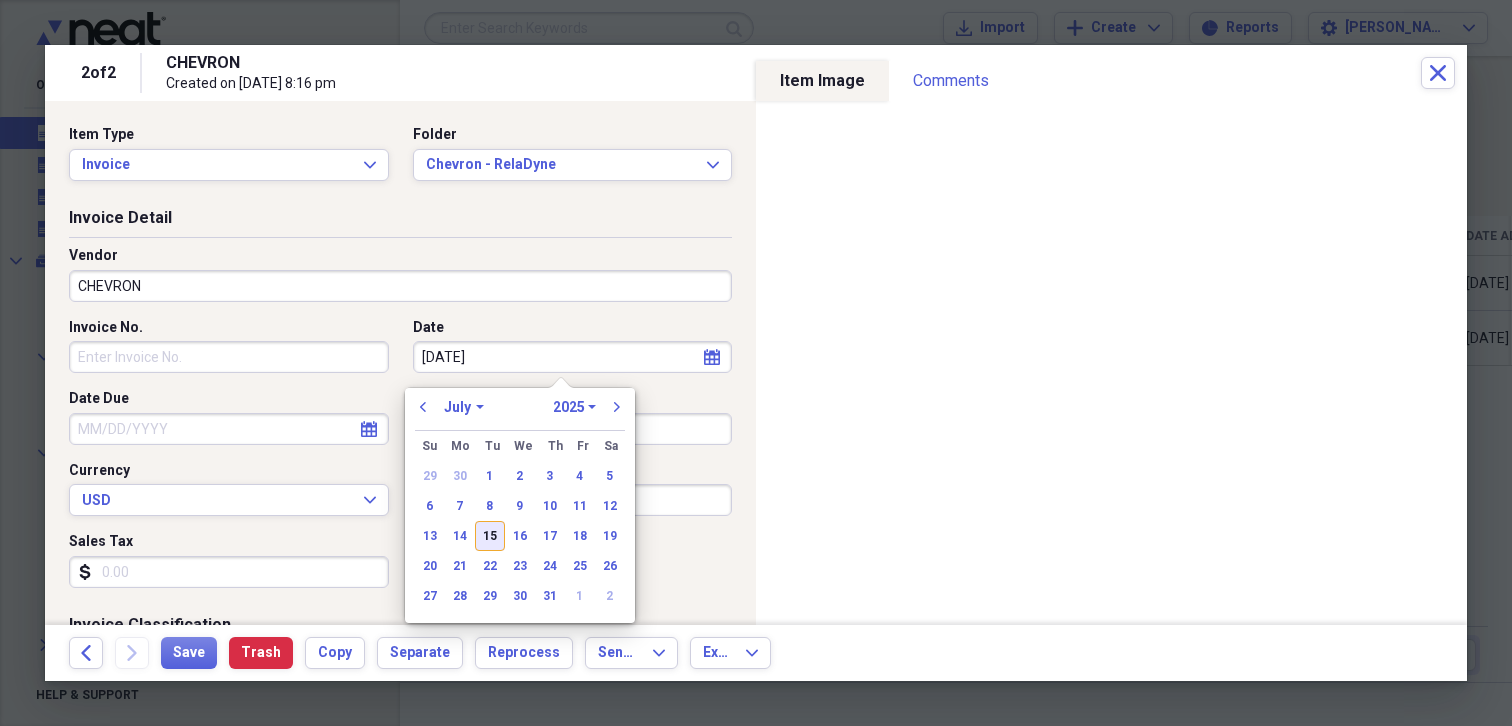click on "15" at bounding box center (490, 536) 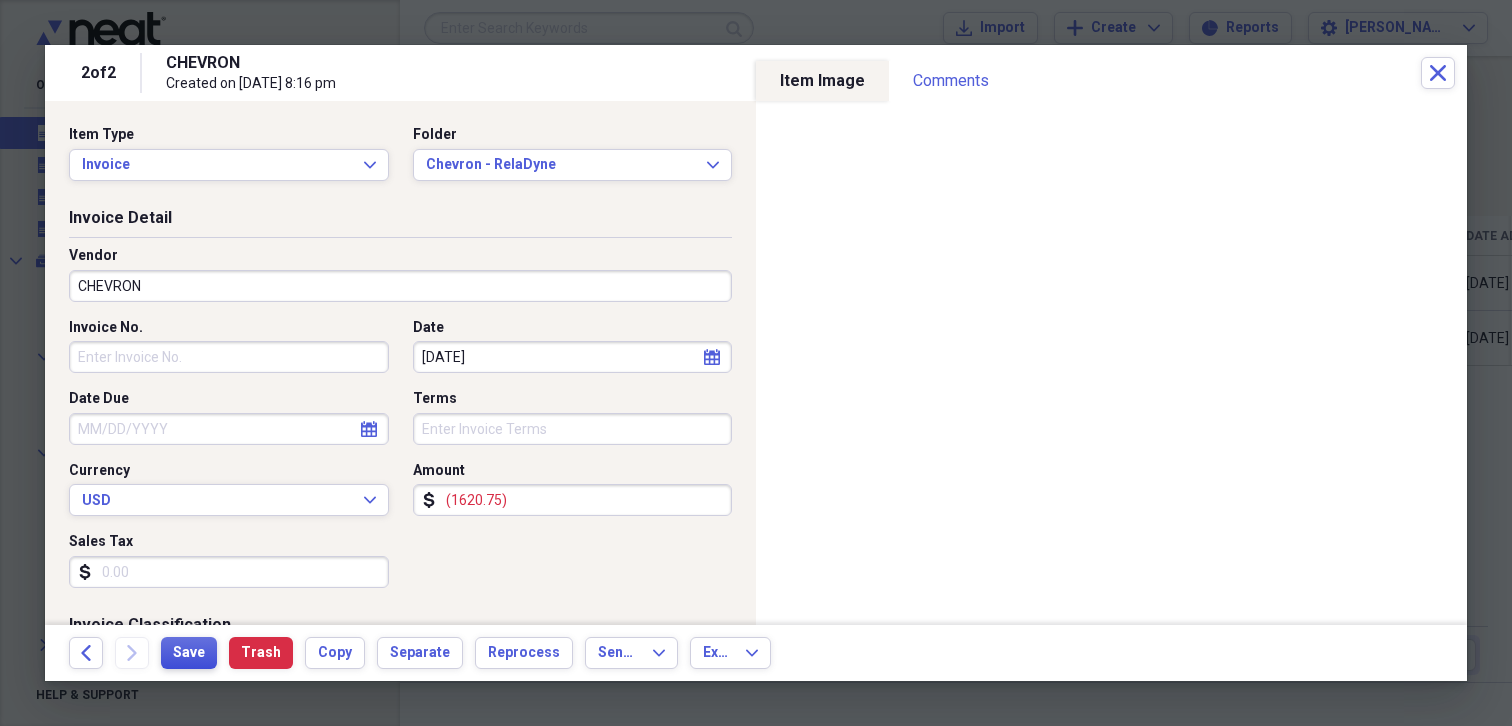 click on "Save" at bounding box center (189, 653) 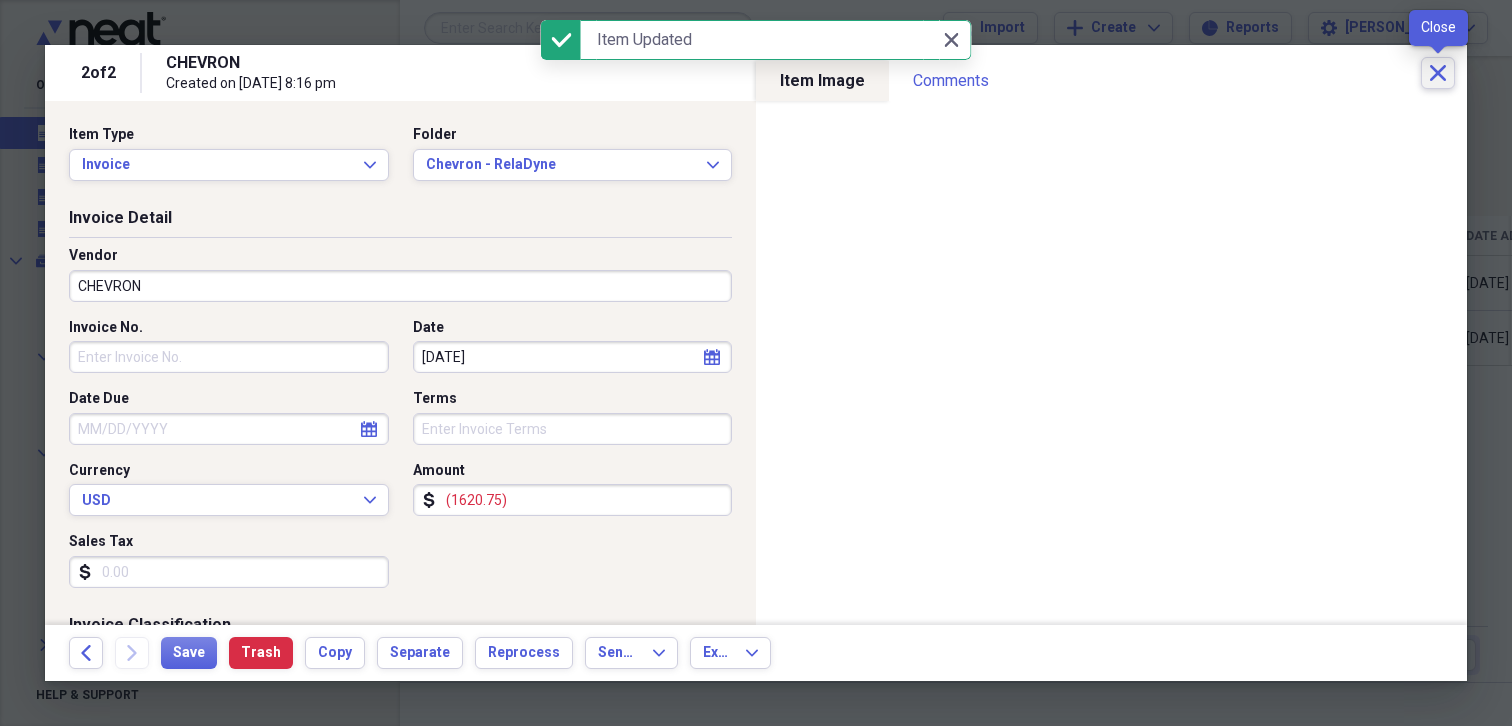 click 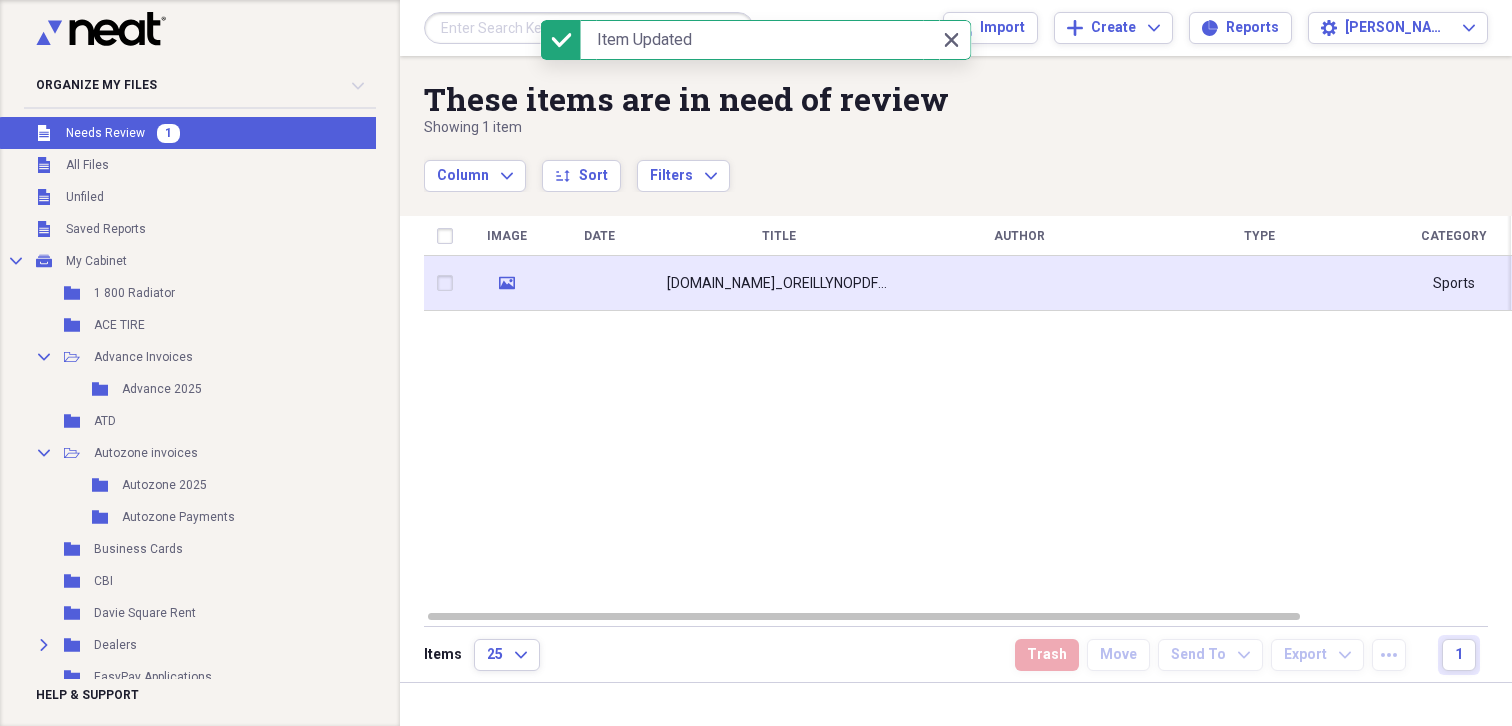 click on "[DOMAIN_NAME]_OREILLYNOPDF_ig_payment_confirmation_jul2025" at bounding box center [779, 284] 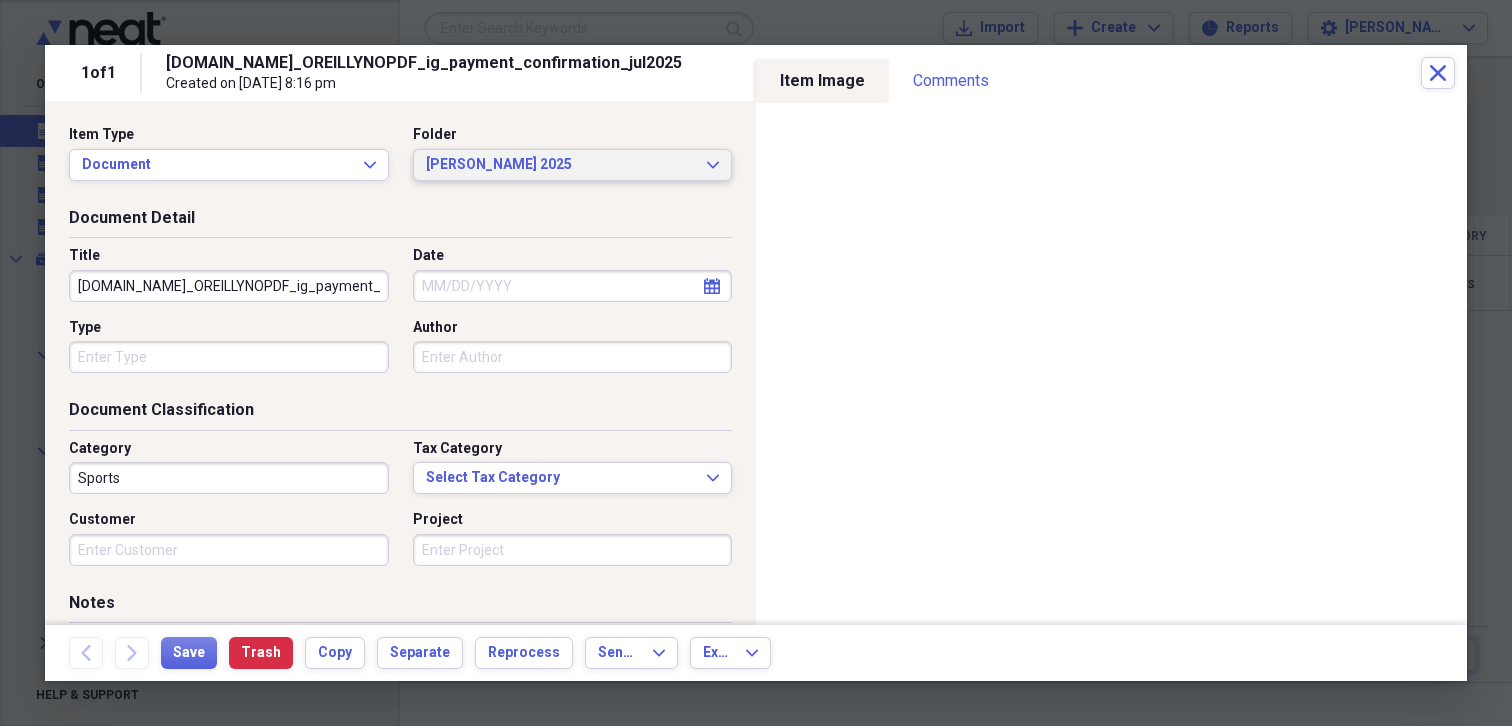 click on "[PERSON_NAME] 2025" at bounding box center (561, 165) 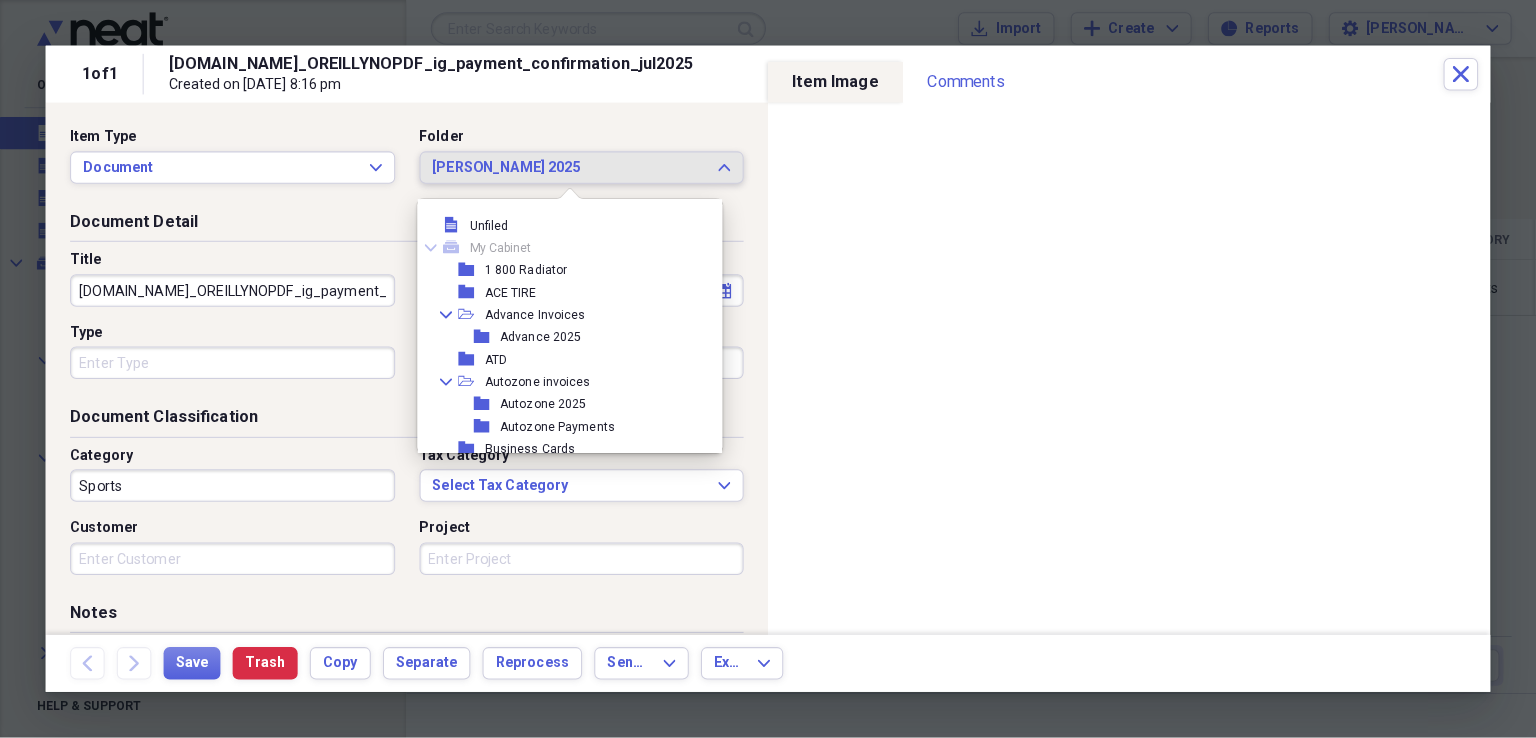scroll, scrollTop: 648, scrollLeft: 0, axis: vertical 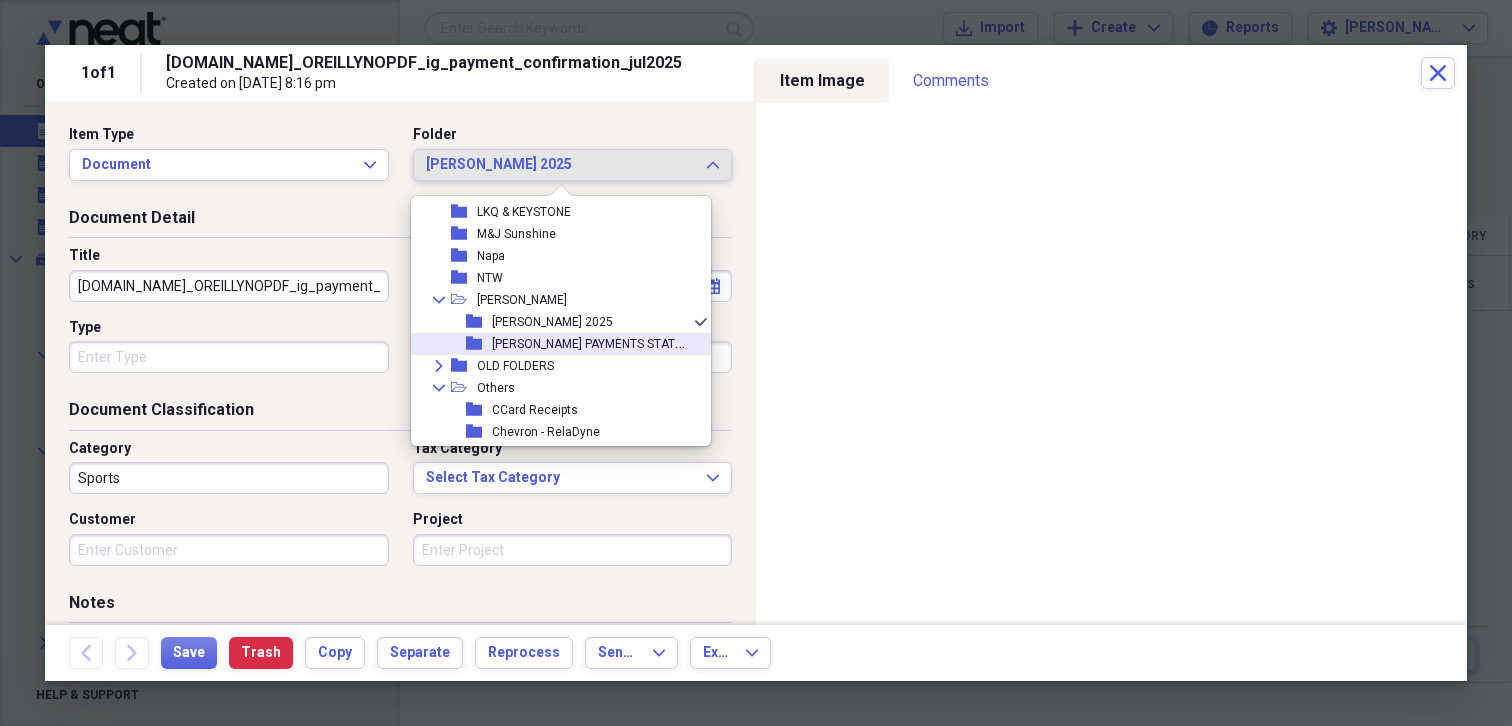 click on "[PERSON_NAME] PAYMENTS STATEMENTS" at bounding box center (606, 342) 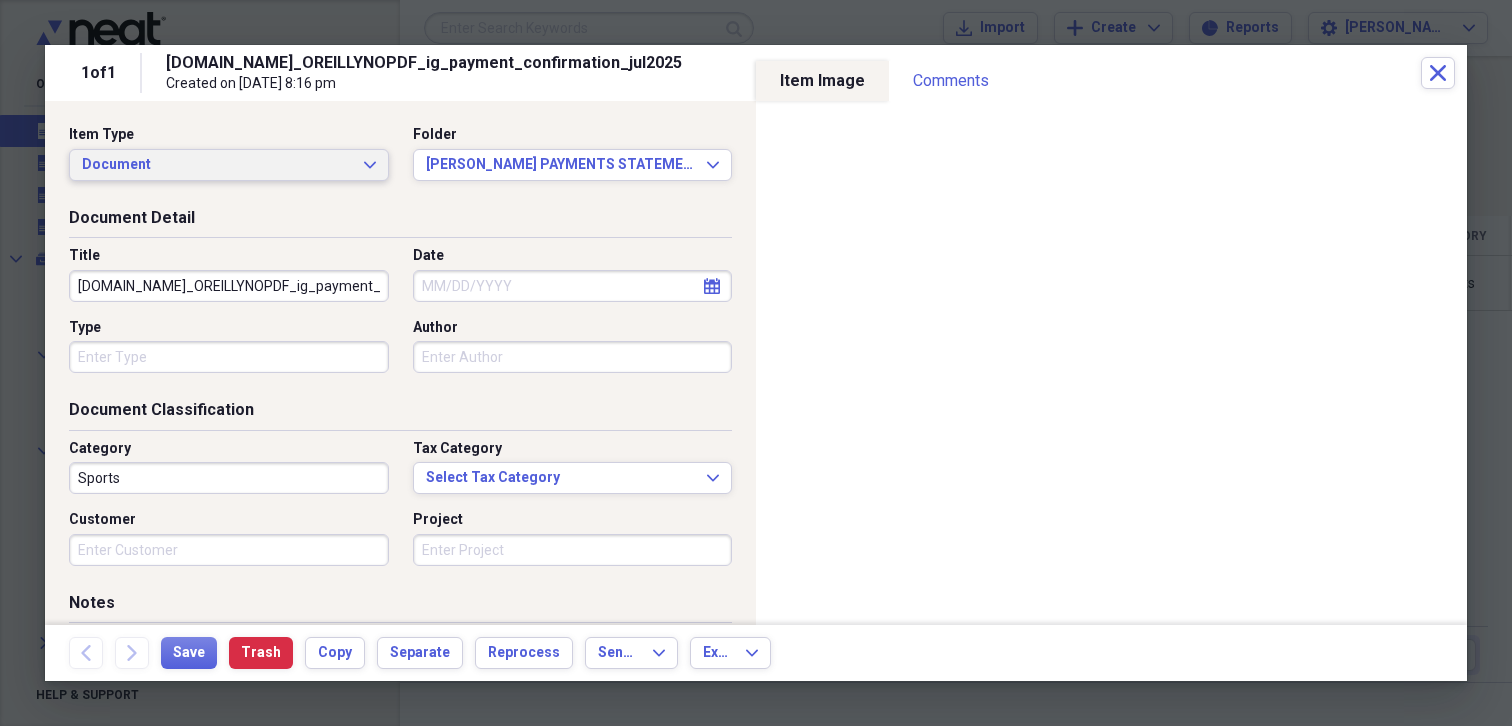 click on "Document" at bounding box center [217, 165] 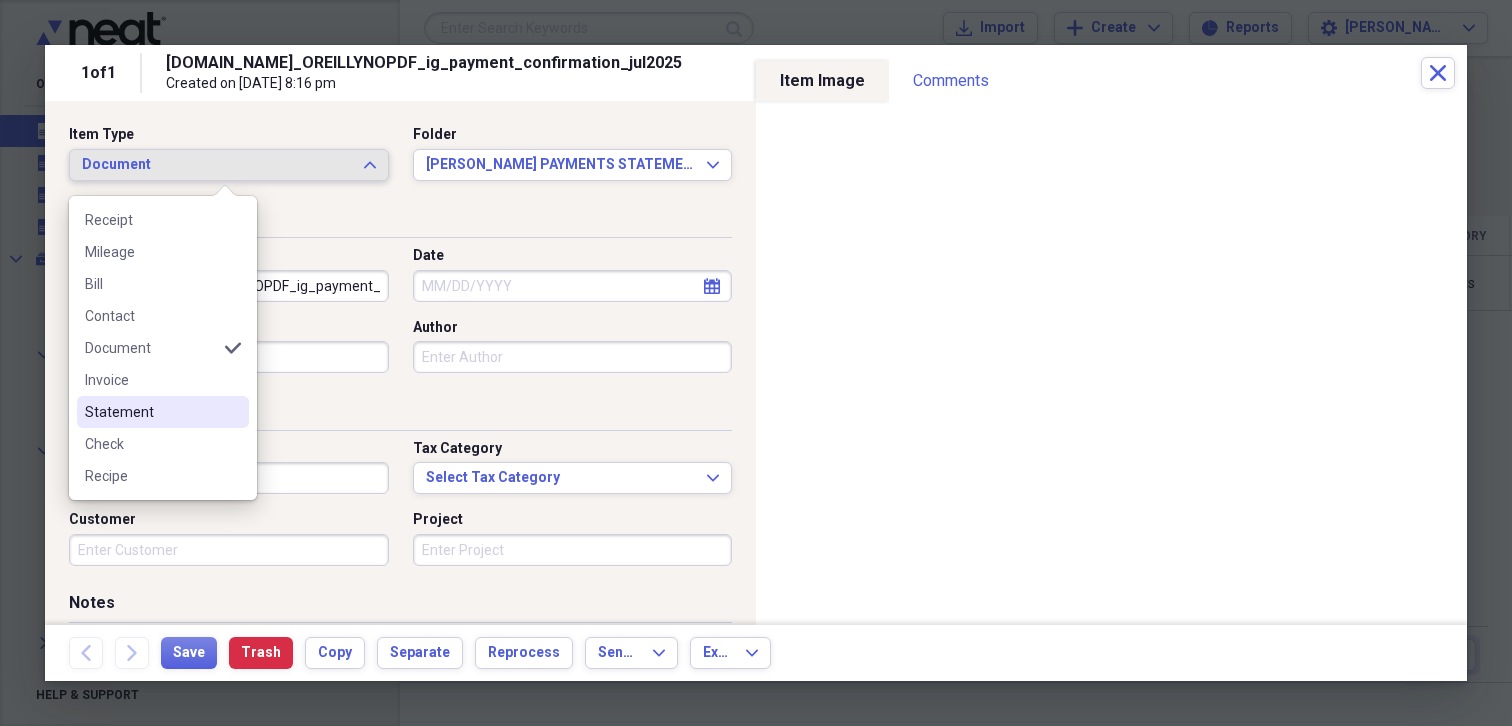 click on "Statement" at bounding box center (151, 412) 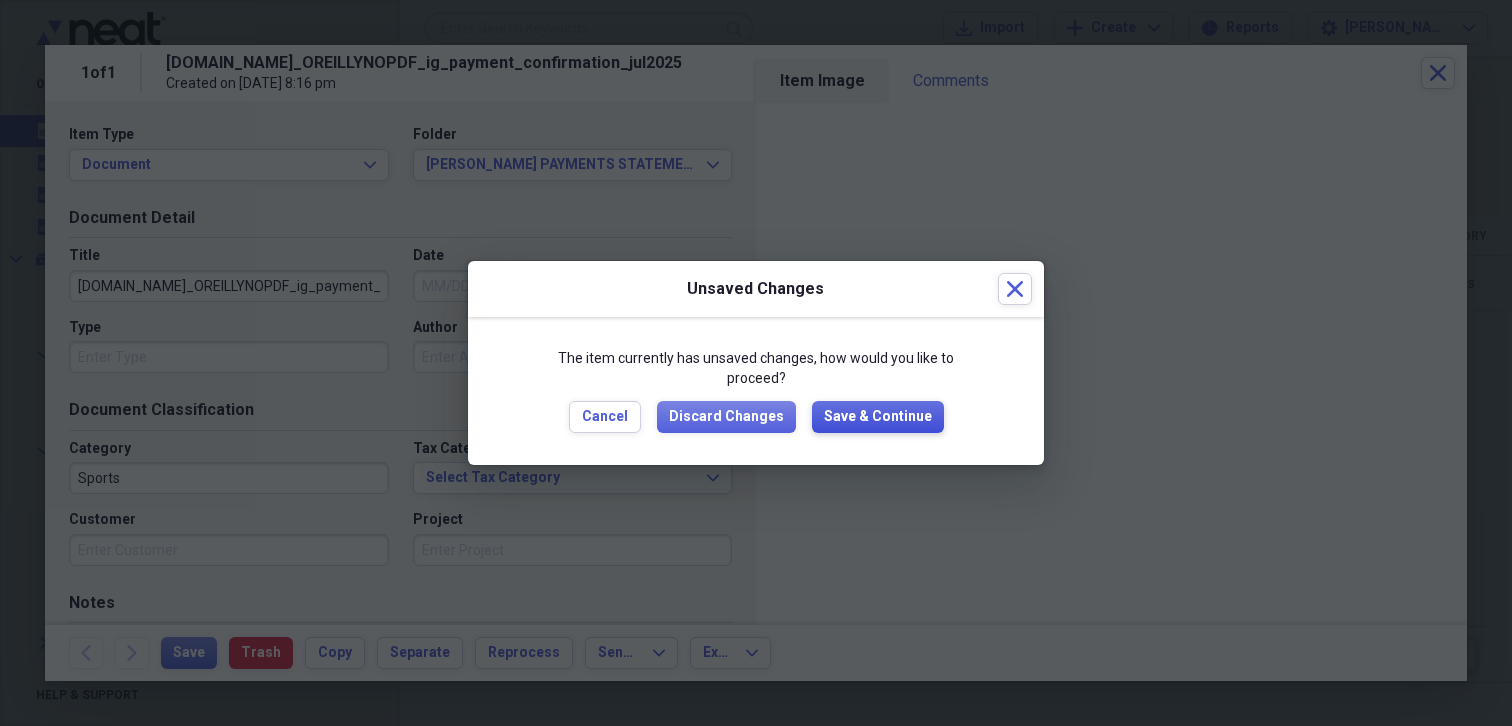click on "Save & Continue" at bounding box center (878, 417) 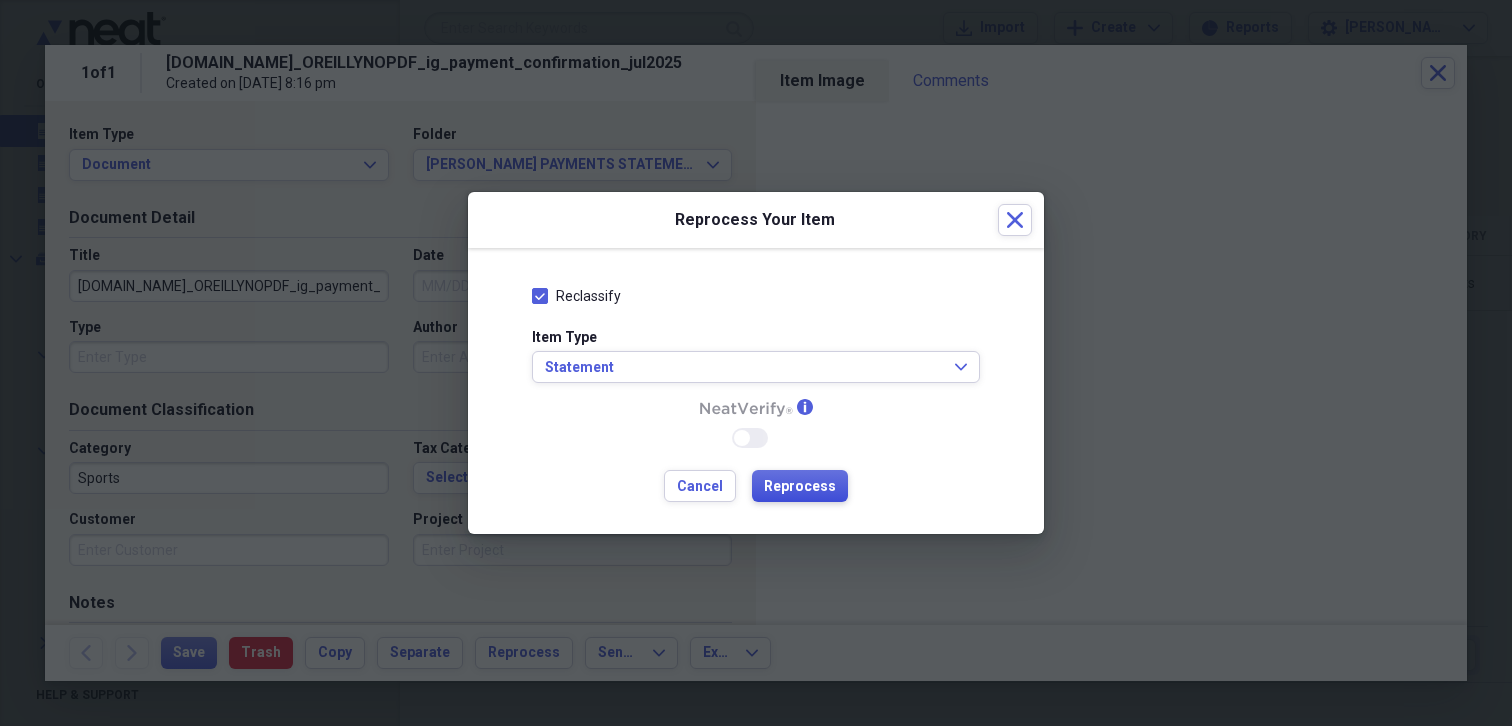 click on "Reprocess" at bounding box center [800, 487] 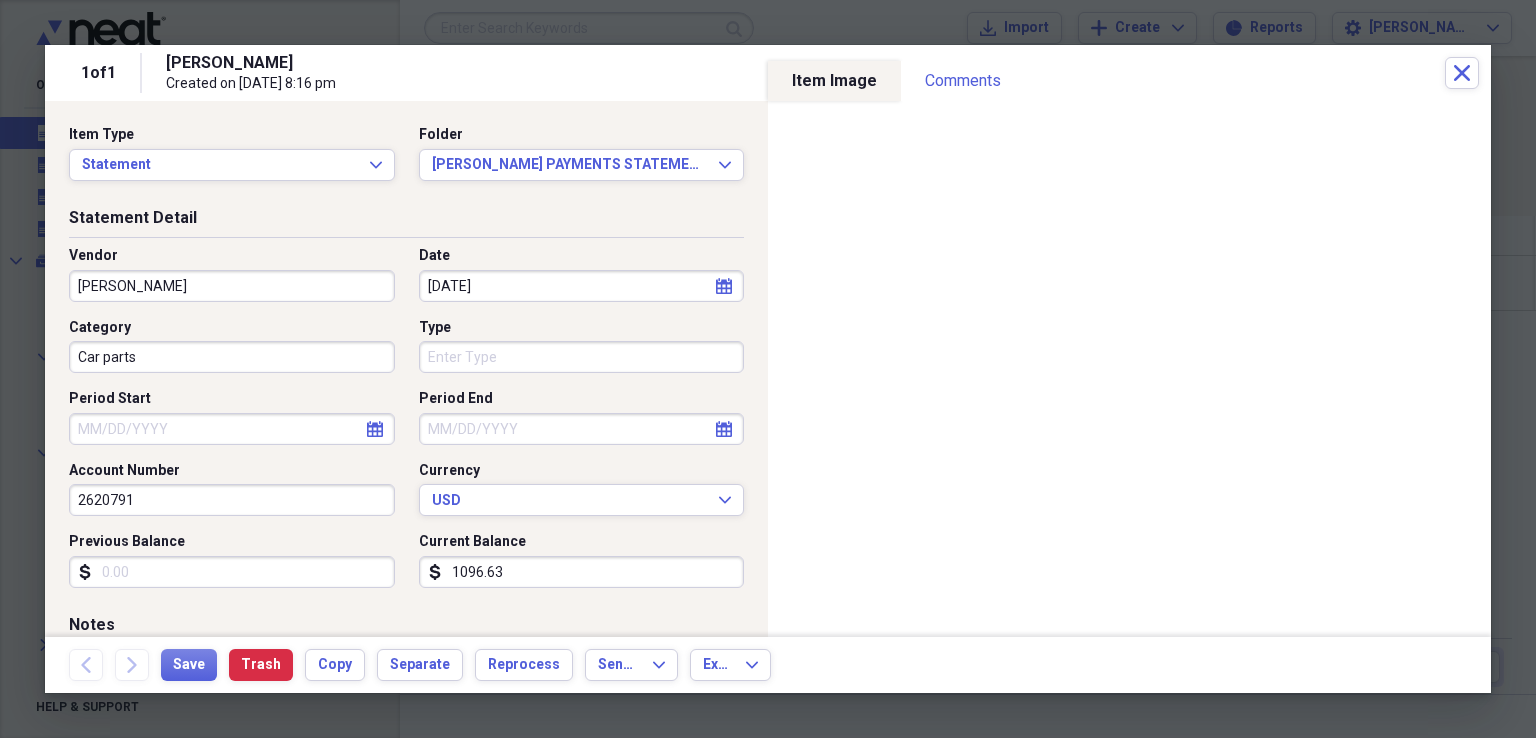 click 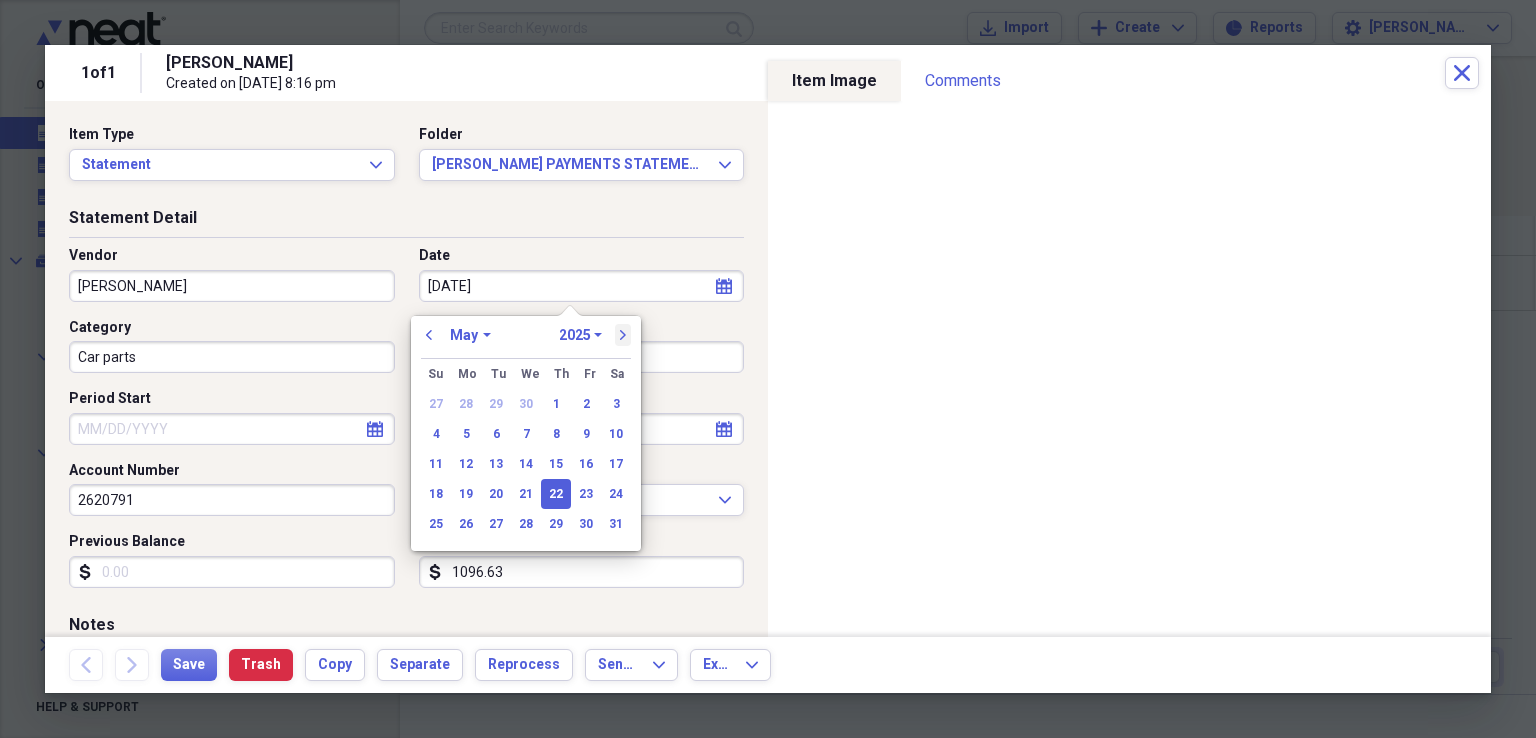 click on "next" at bounding box center [623, 335] 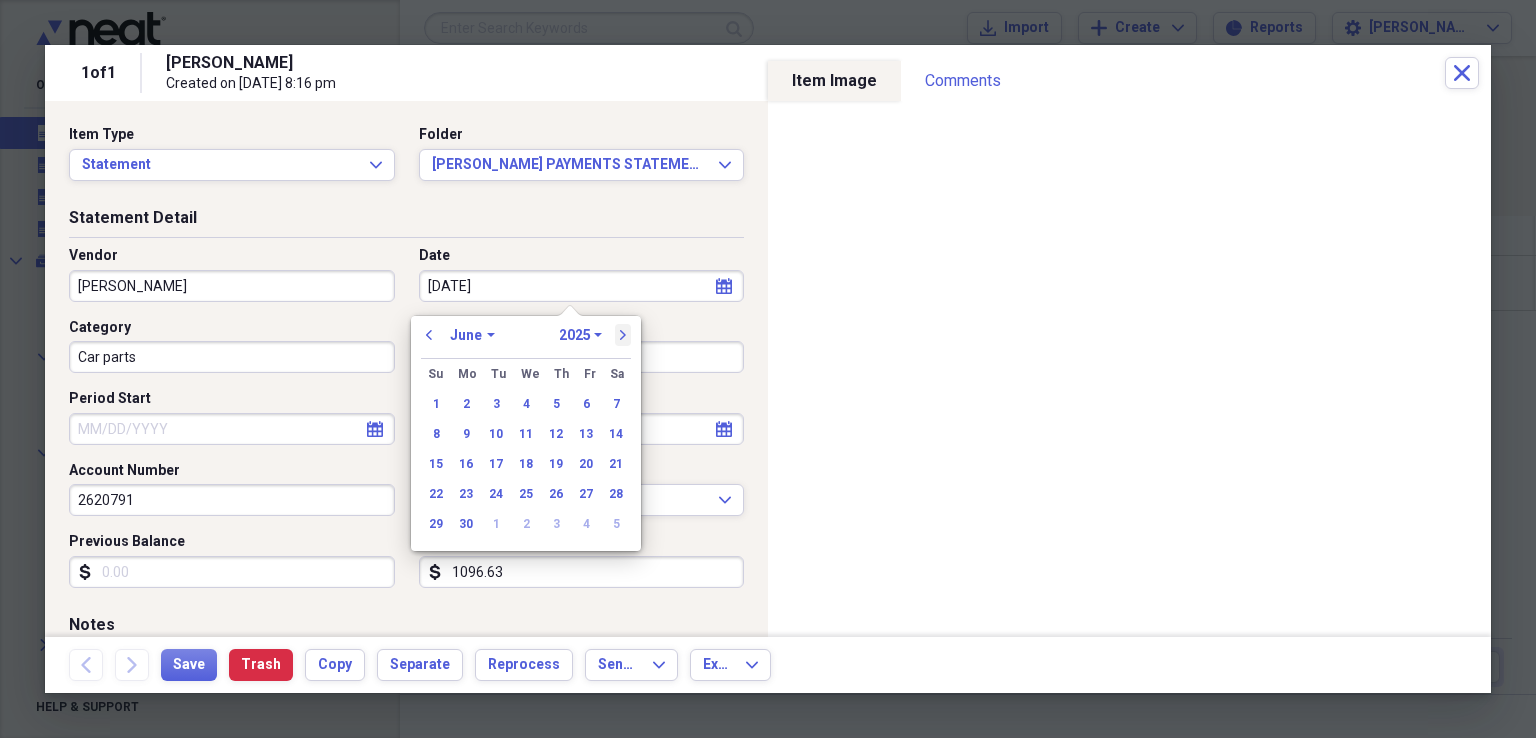 click on "next" at bounding box center [623, 335] 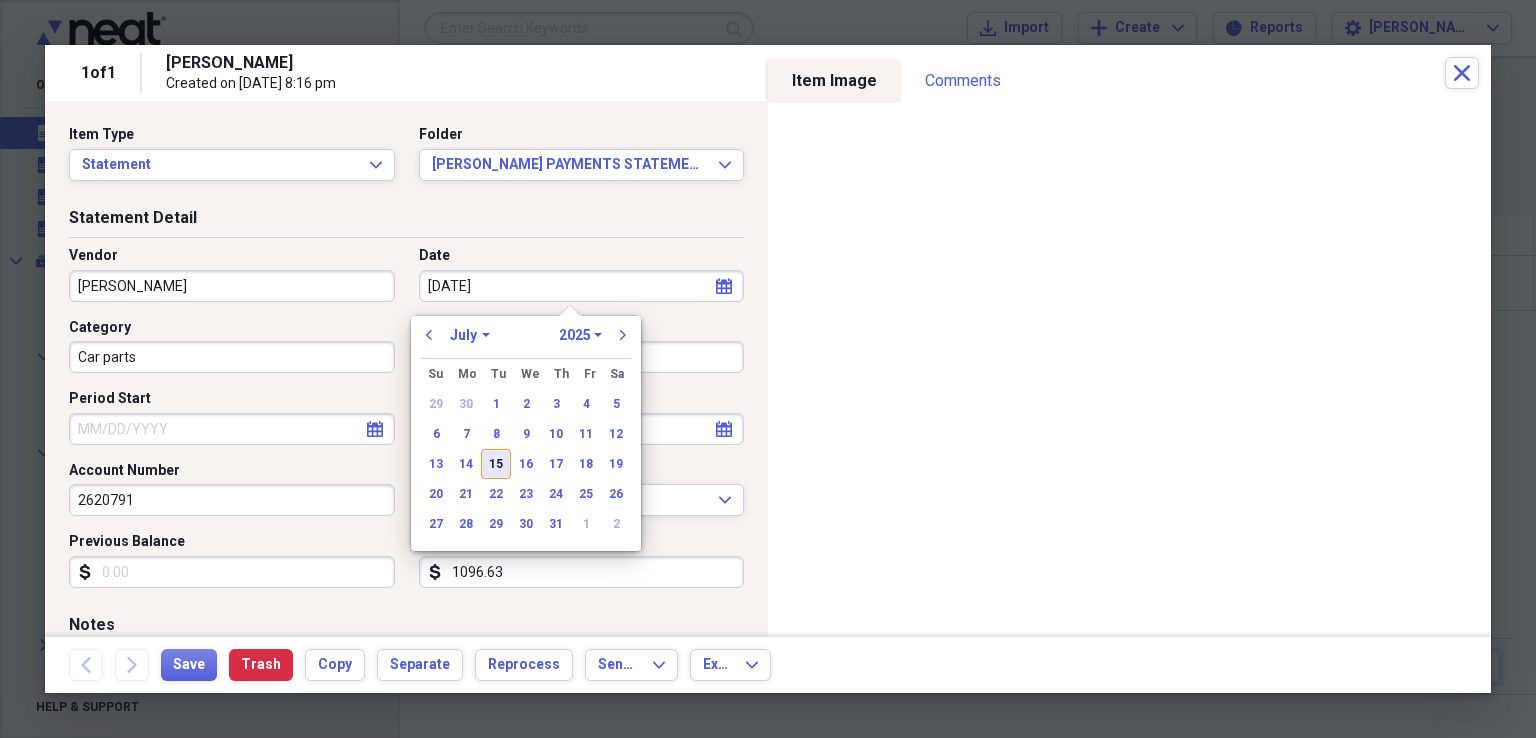 click on "15" at bounding box center [496, 464] 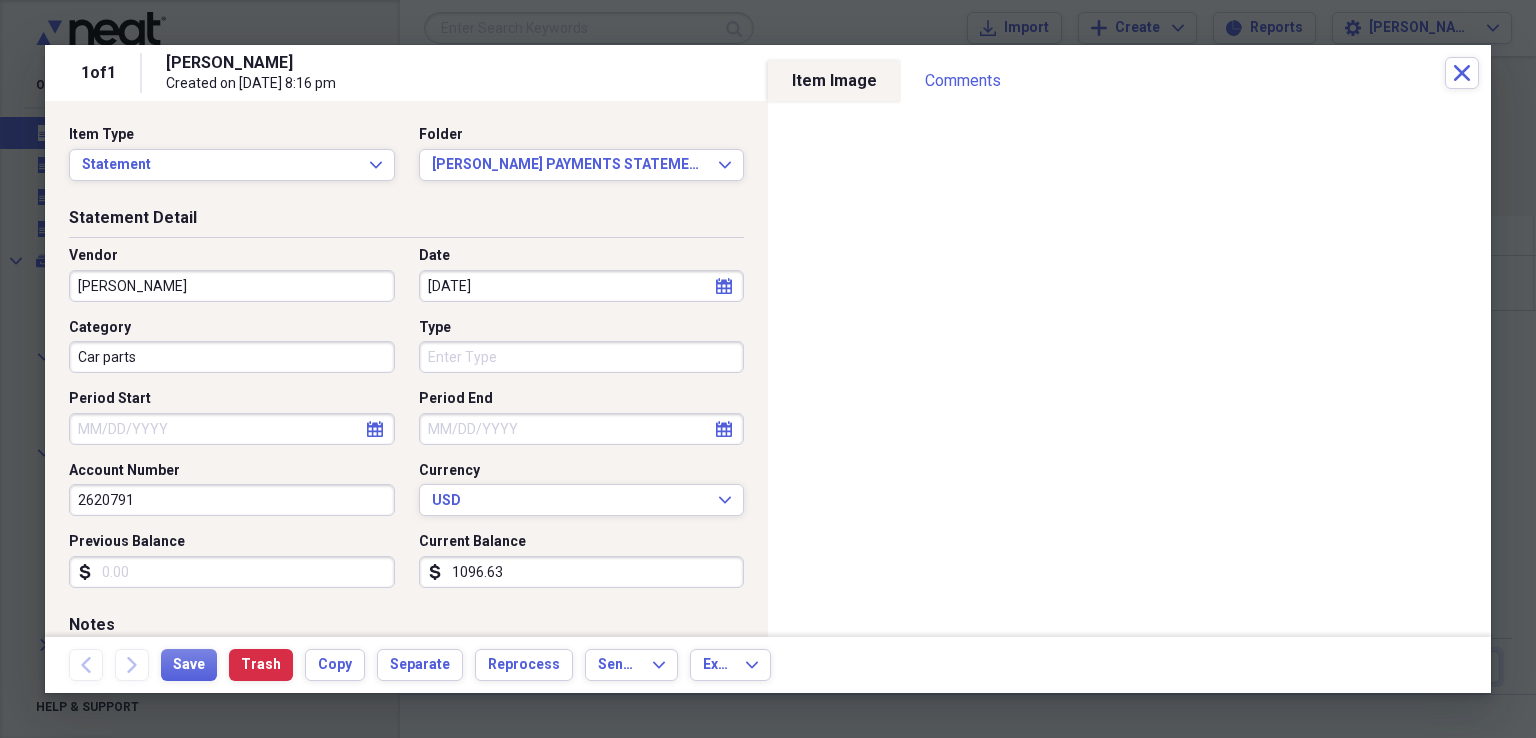 click on "1096.63" at bounding box center [582, 572] 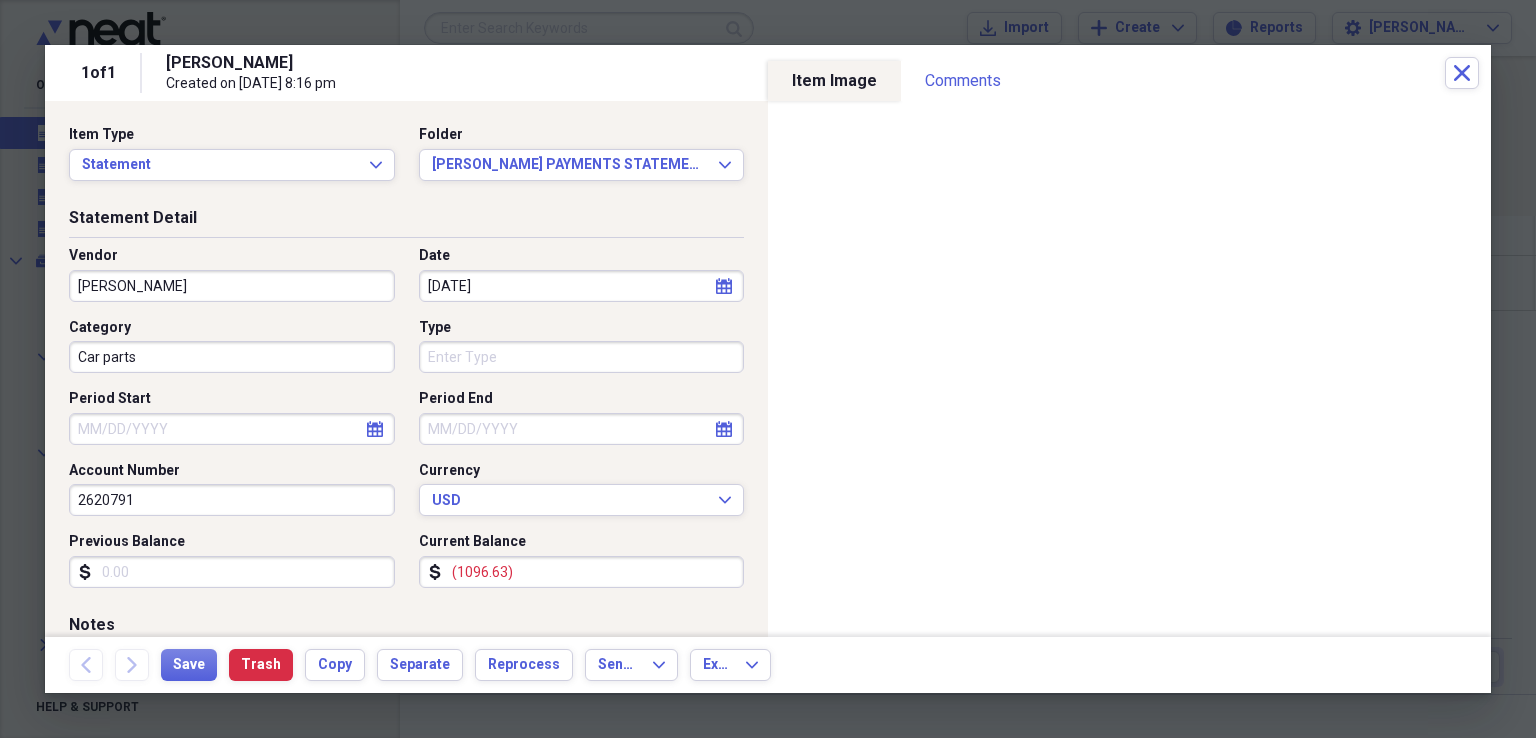 scroll, scrollTop: 172, scrollLeft: 0, axis: vertical 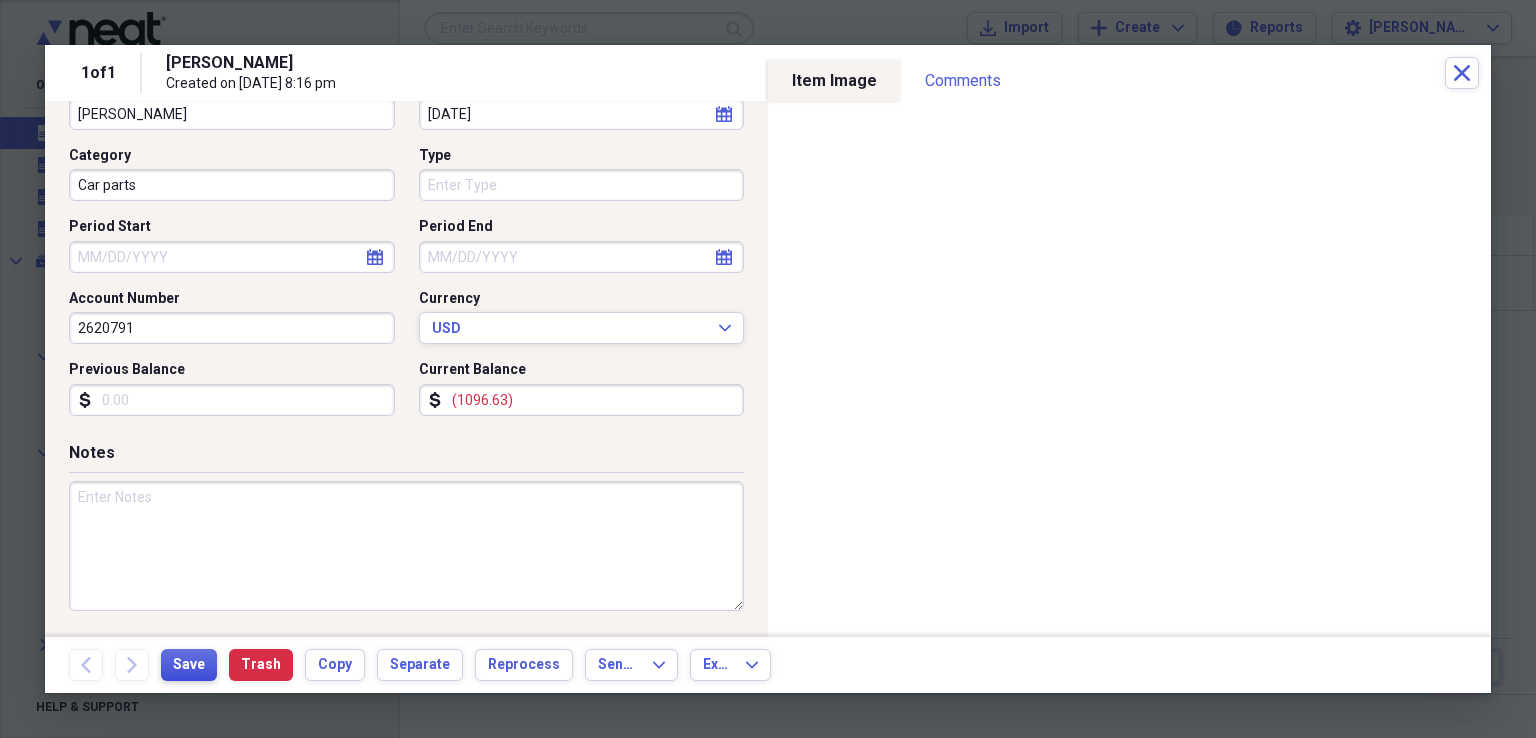 click on "Save" at bounding box center (189, 665) 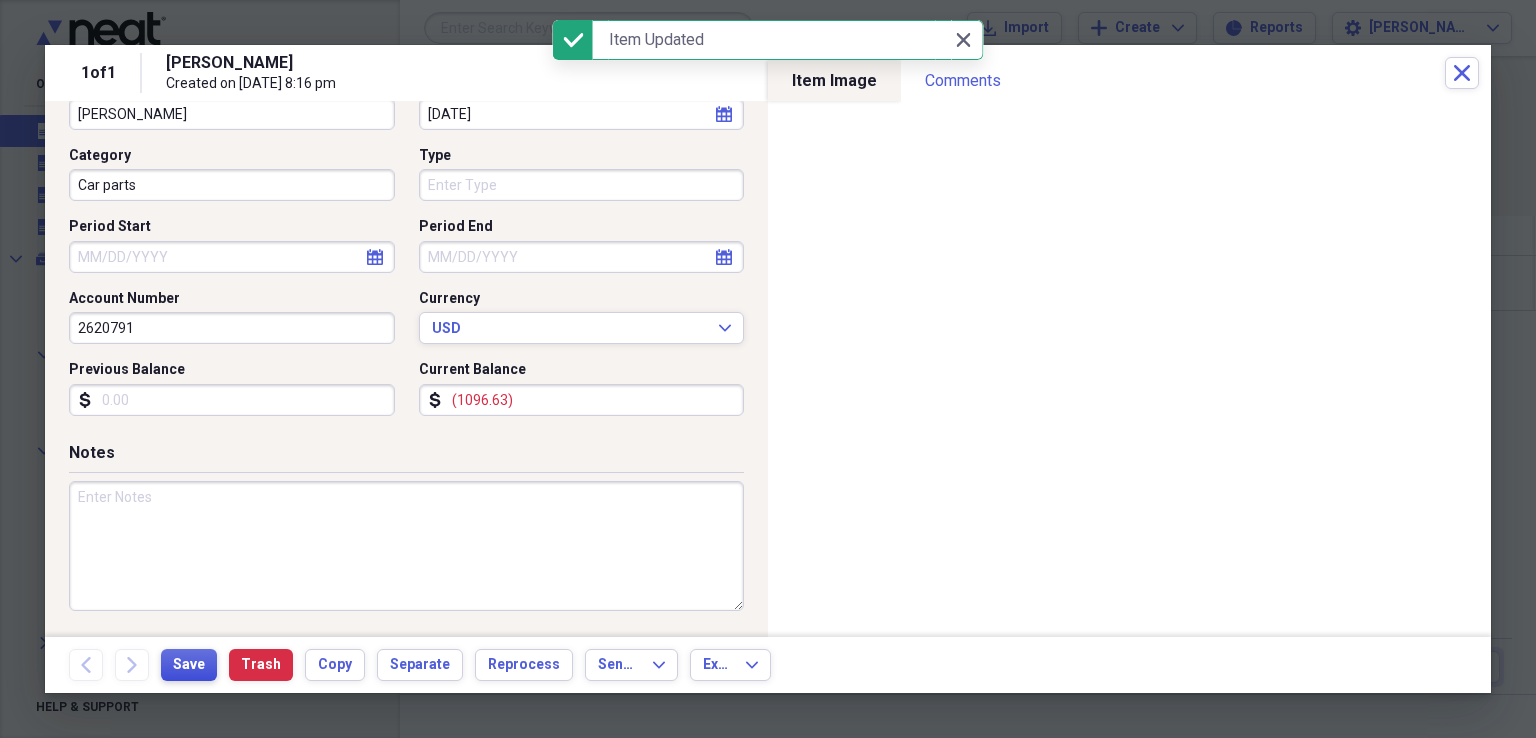 scroll, scrollTop: 0, scrollLeft: 0, axis: both 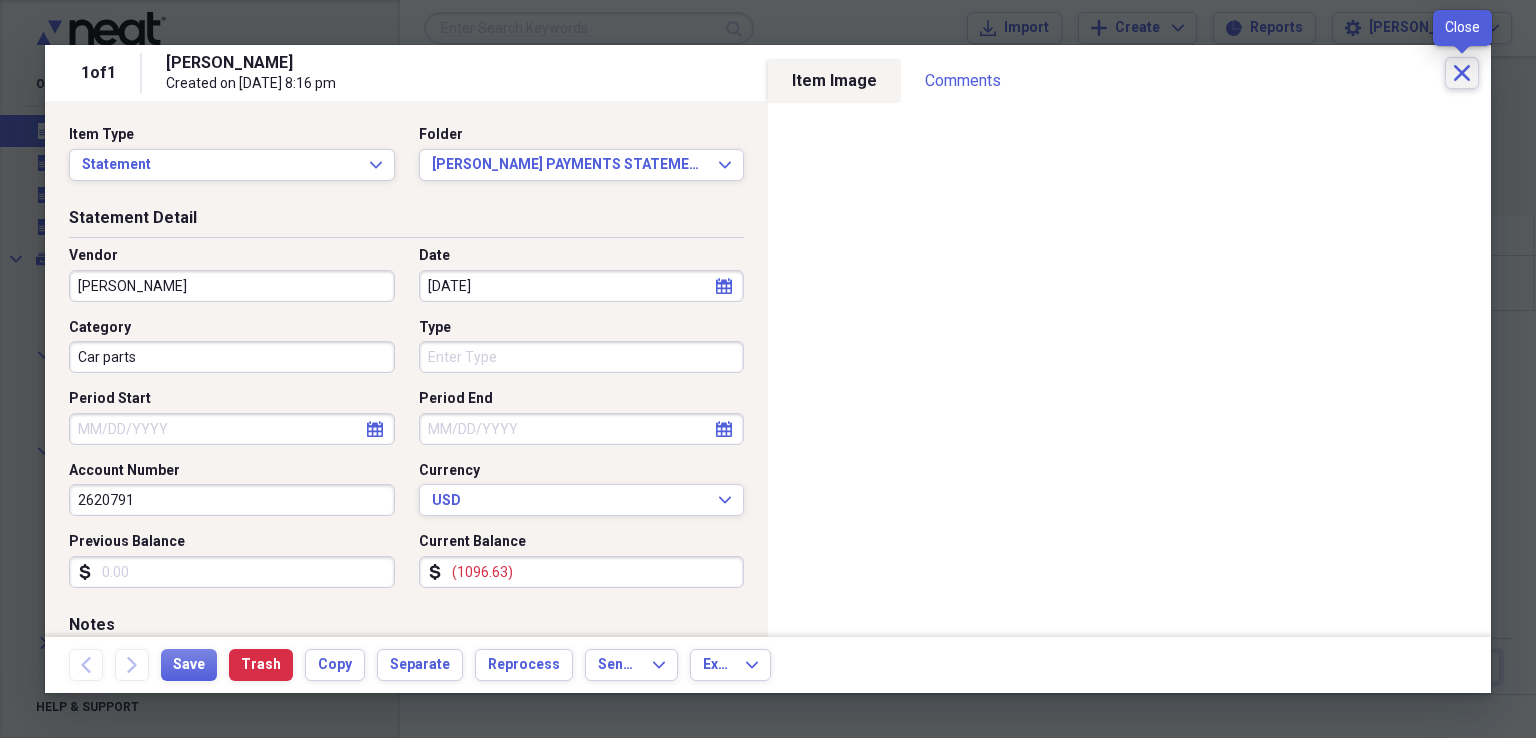 click on "Close" 